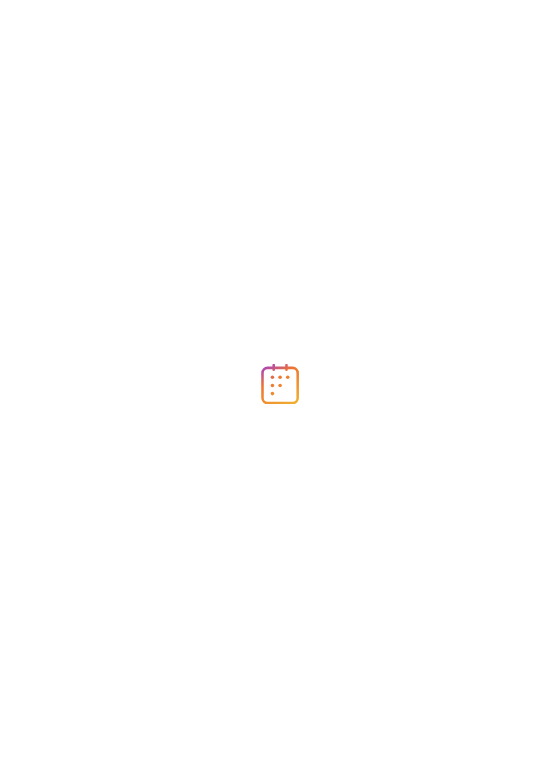 scroll, scrollTop: 0, scrollLeft: 0, axis: both 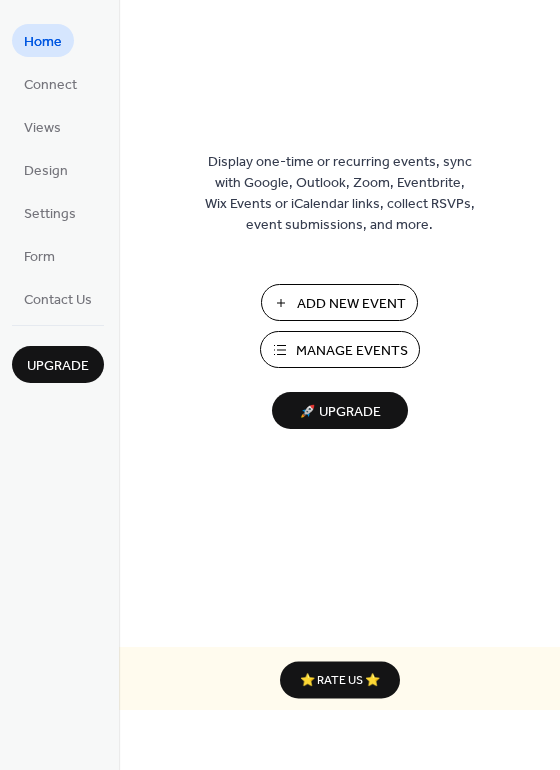 click on "Add New Event" at bounding box center [351, 304] 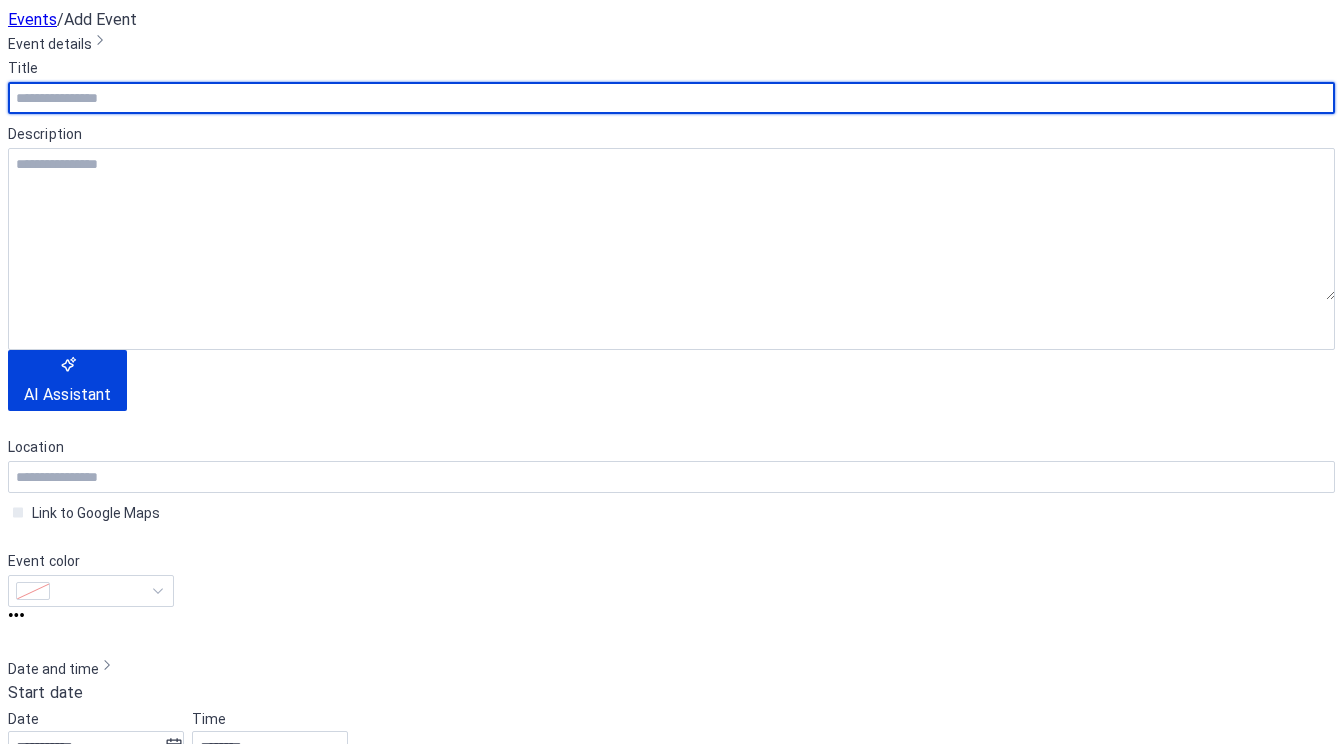 scroll, scrollTop: 0, scrollLeft: 0, axis: both 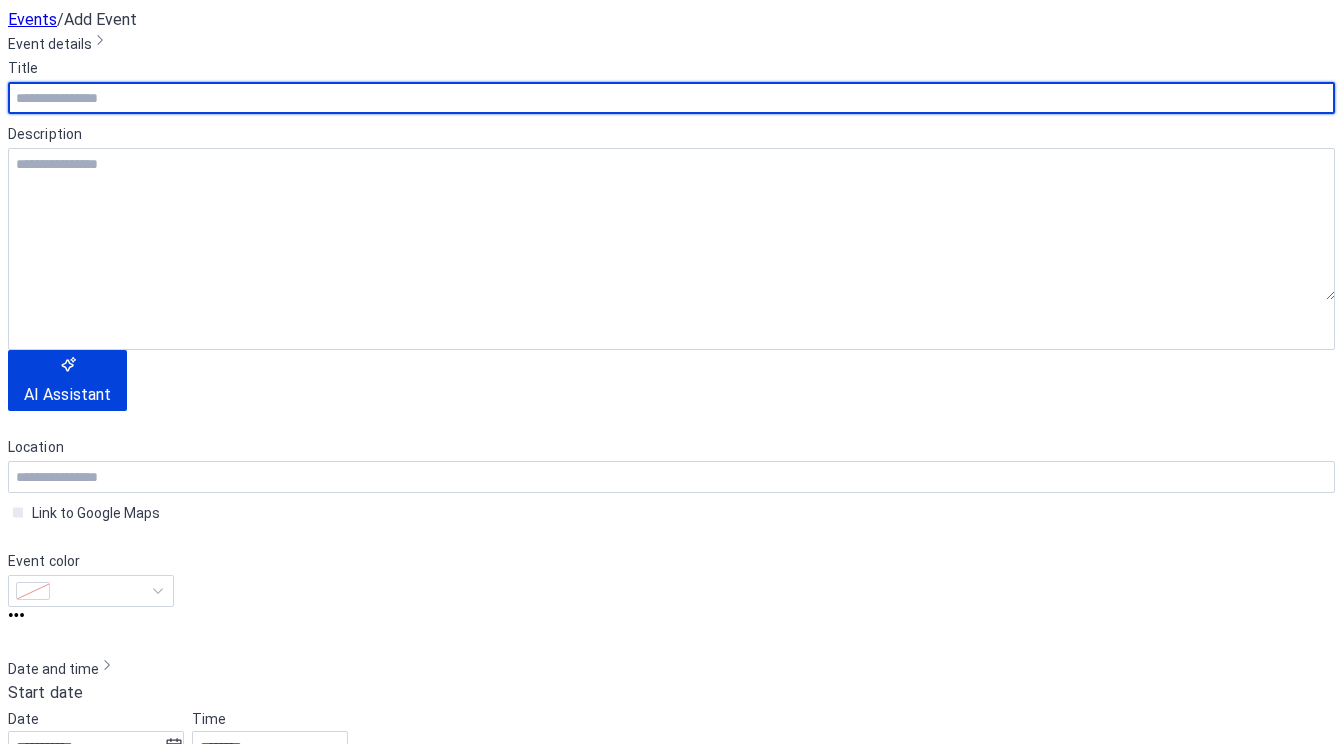 paste on "**********" 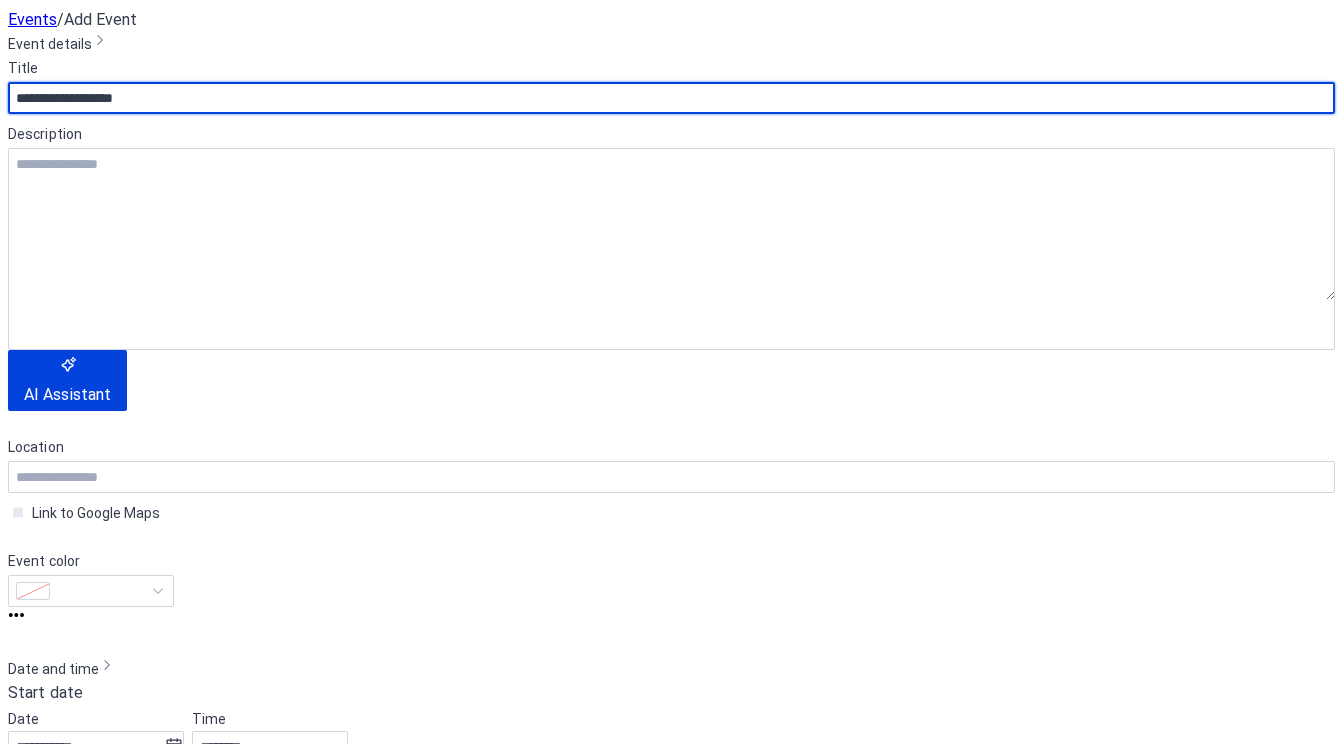 type on "**********" 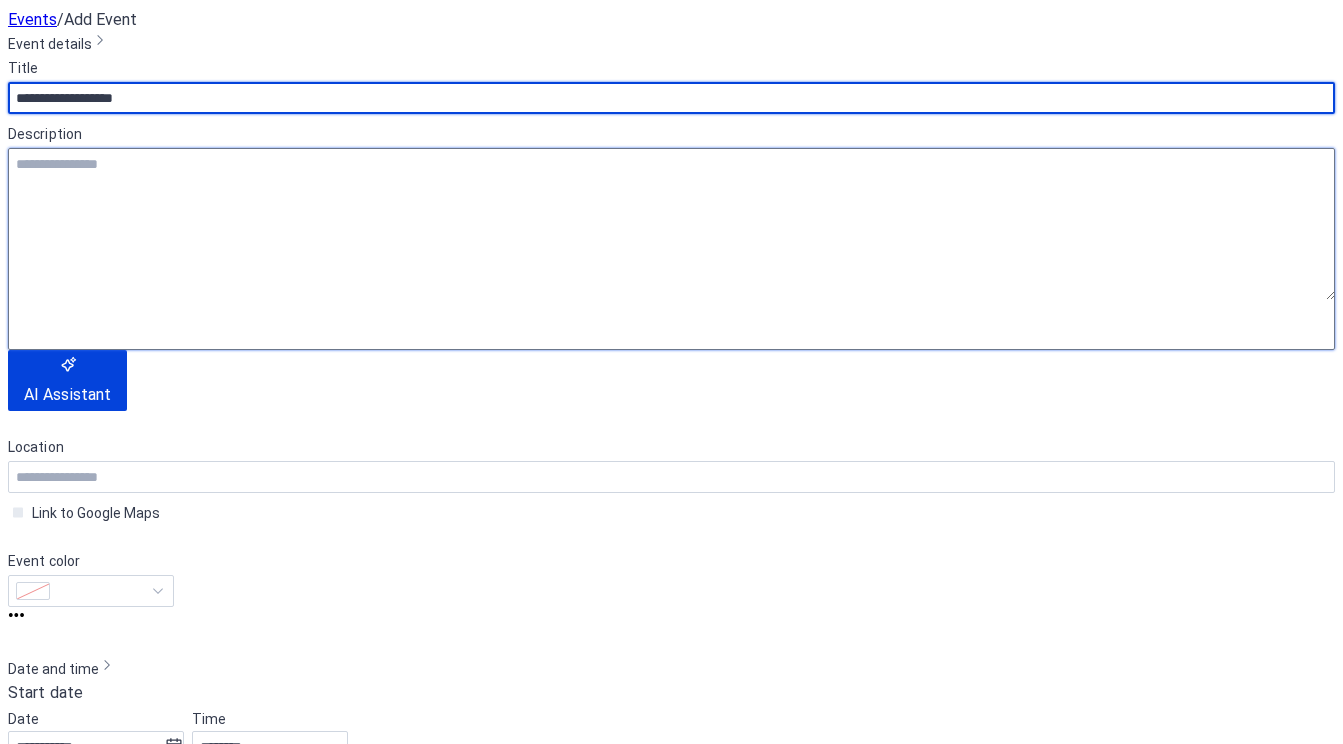 click at bounding box center [671, 224] 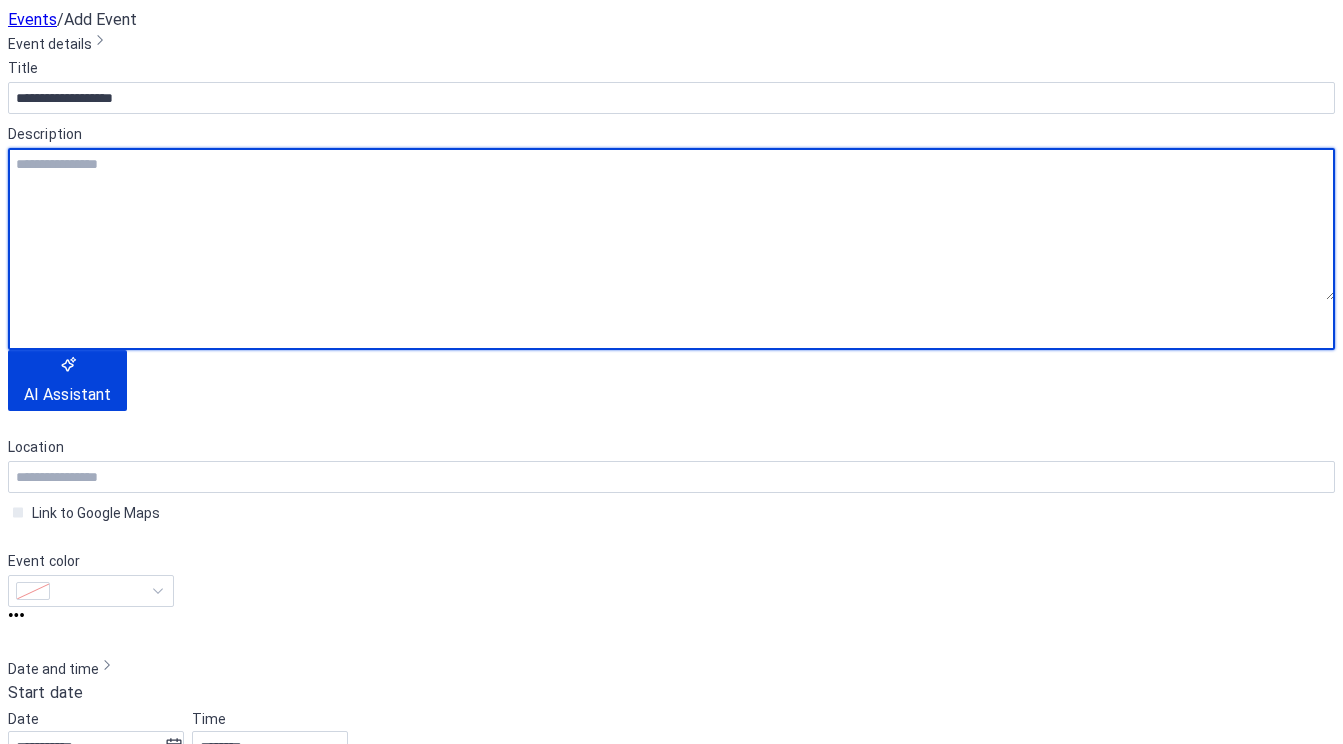 paste on "**********" 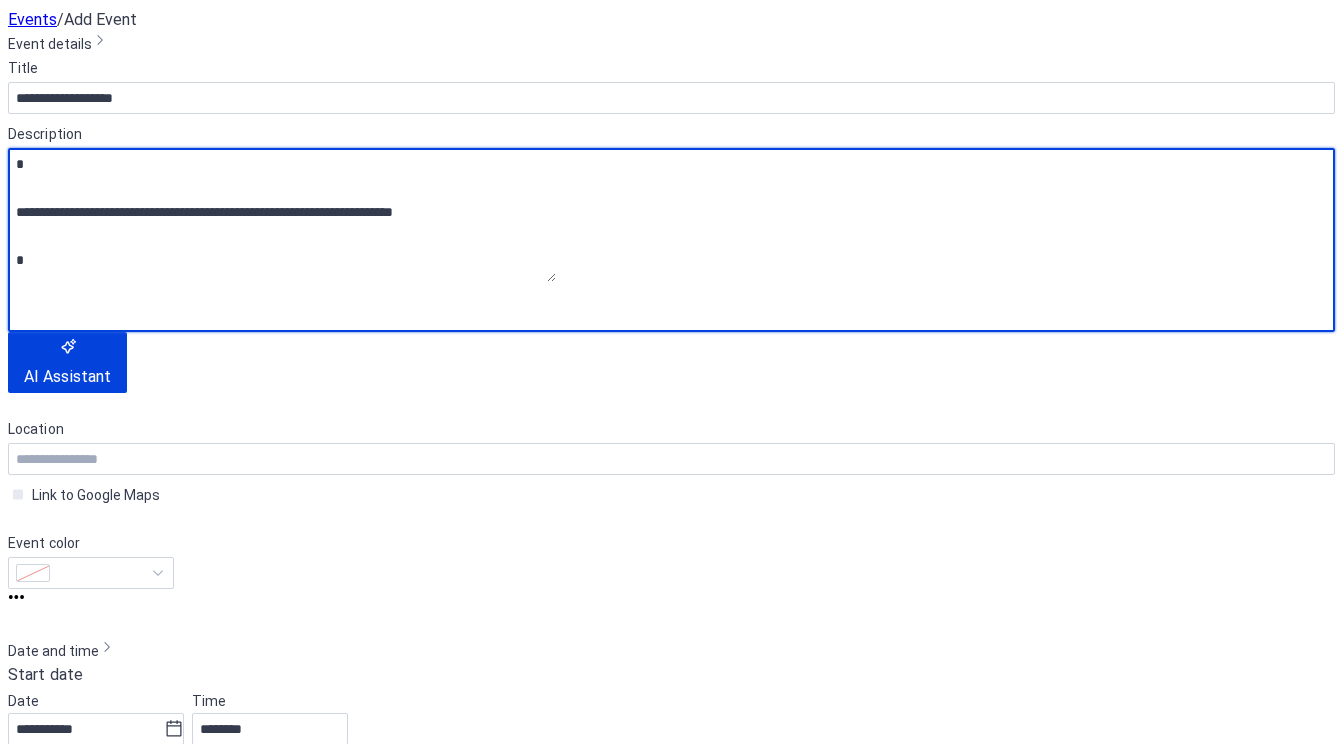 scroll, scrollTop: 0, scrollLeft: 0, axis: both 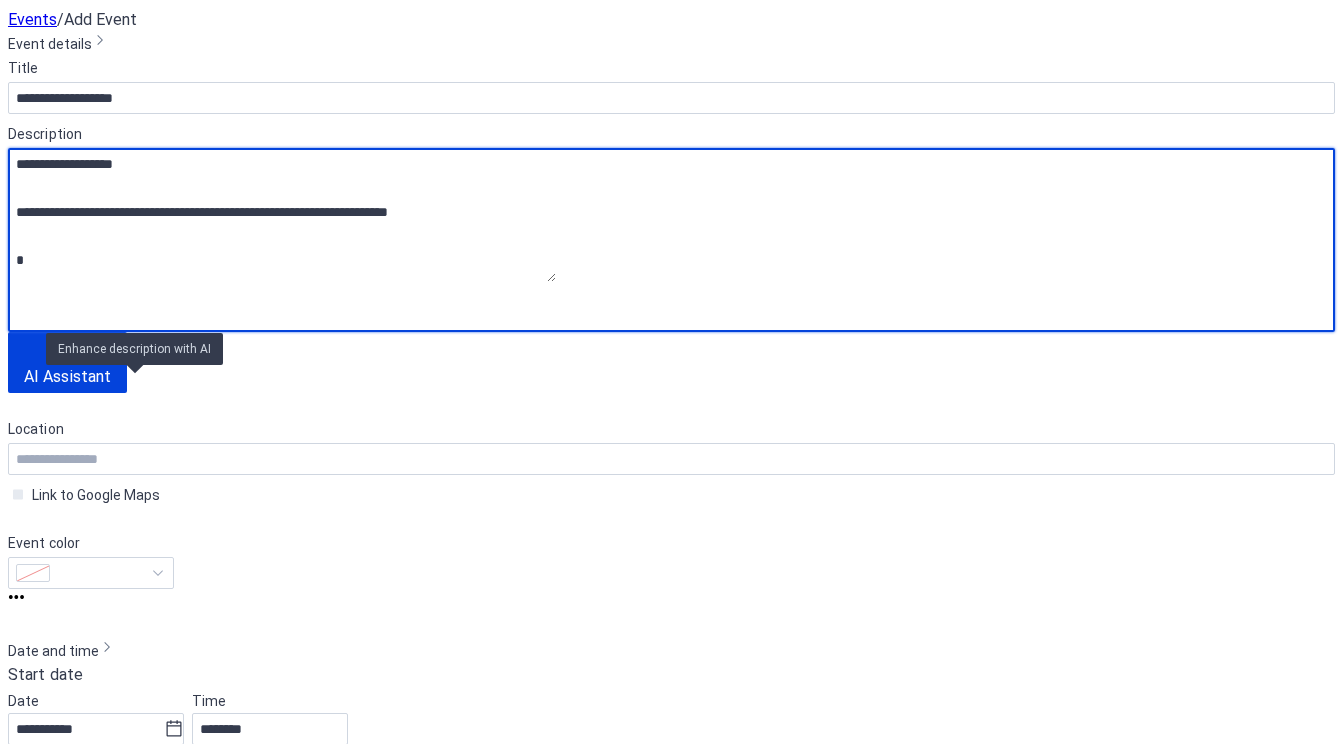 type on "**********" 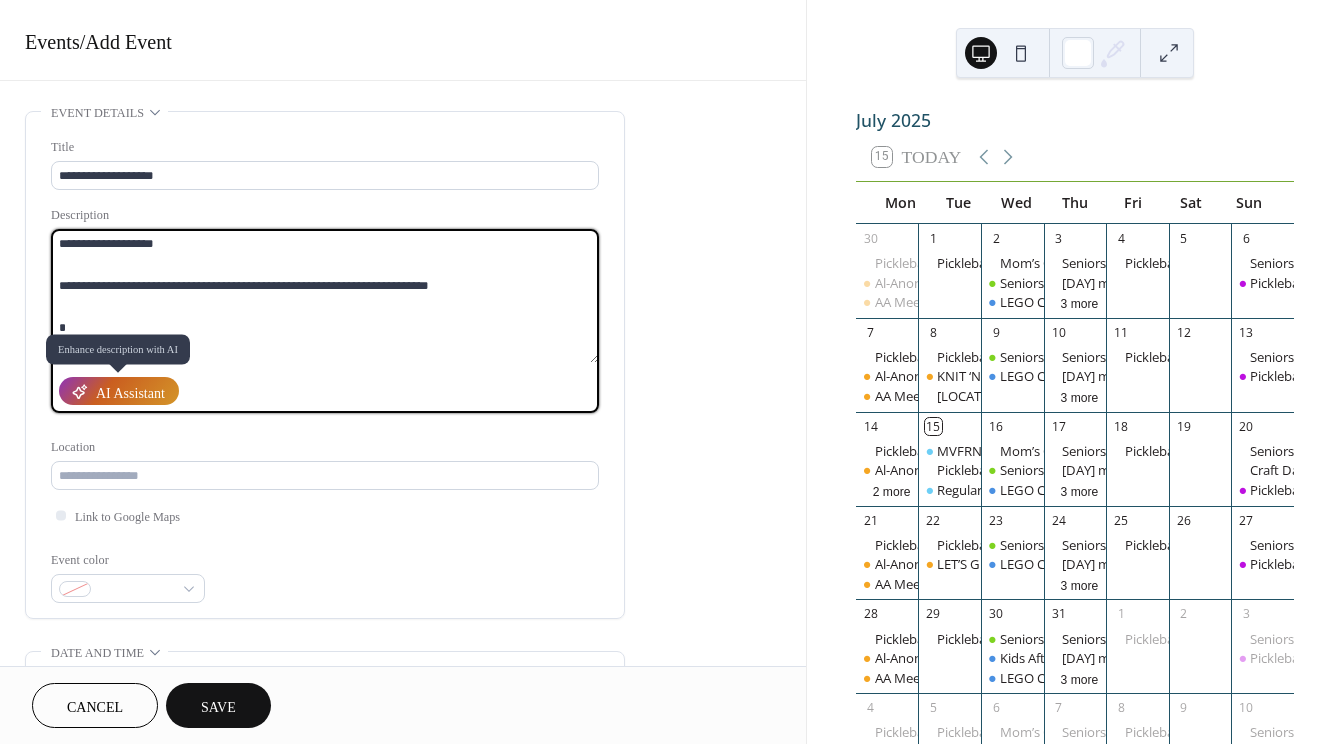 click on "AI Assistant" at bounding box center (130, 392) 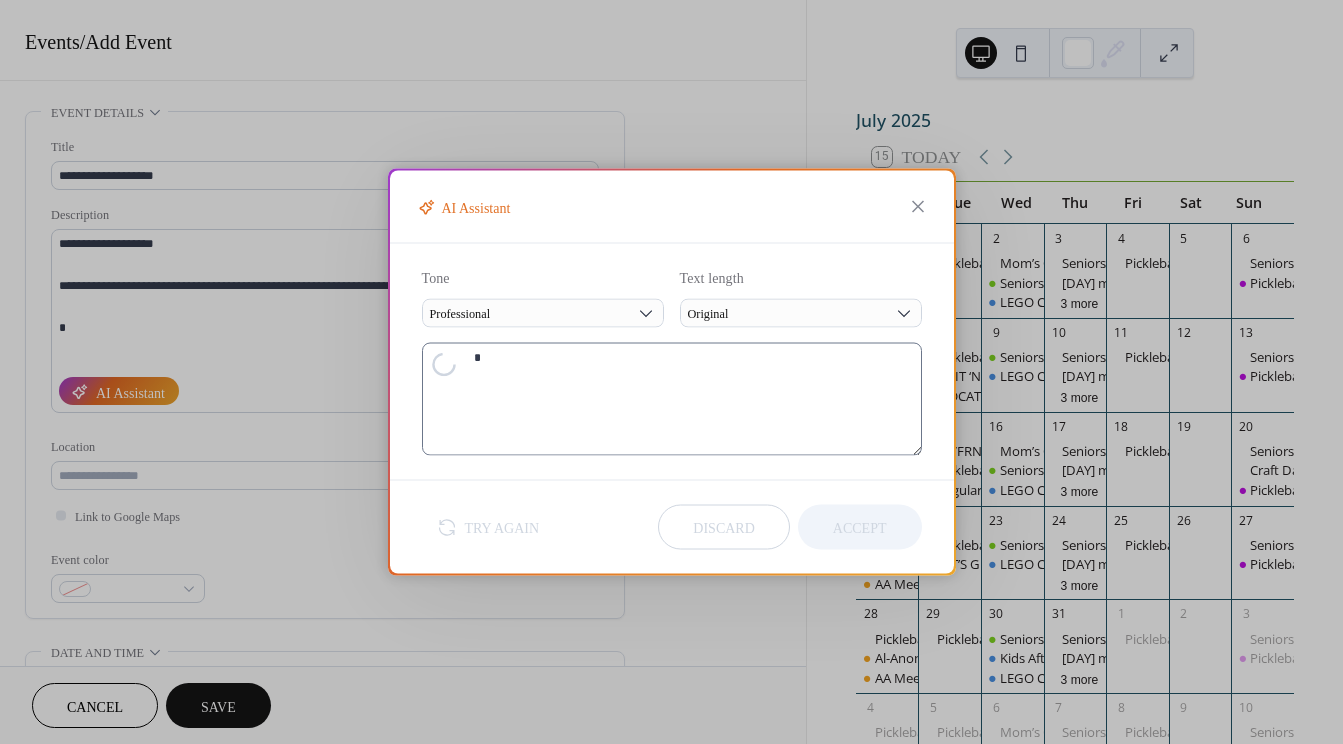 type on "**********" 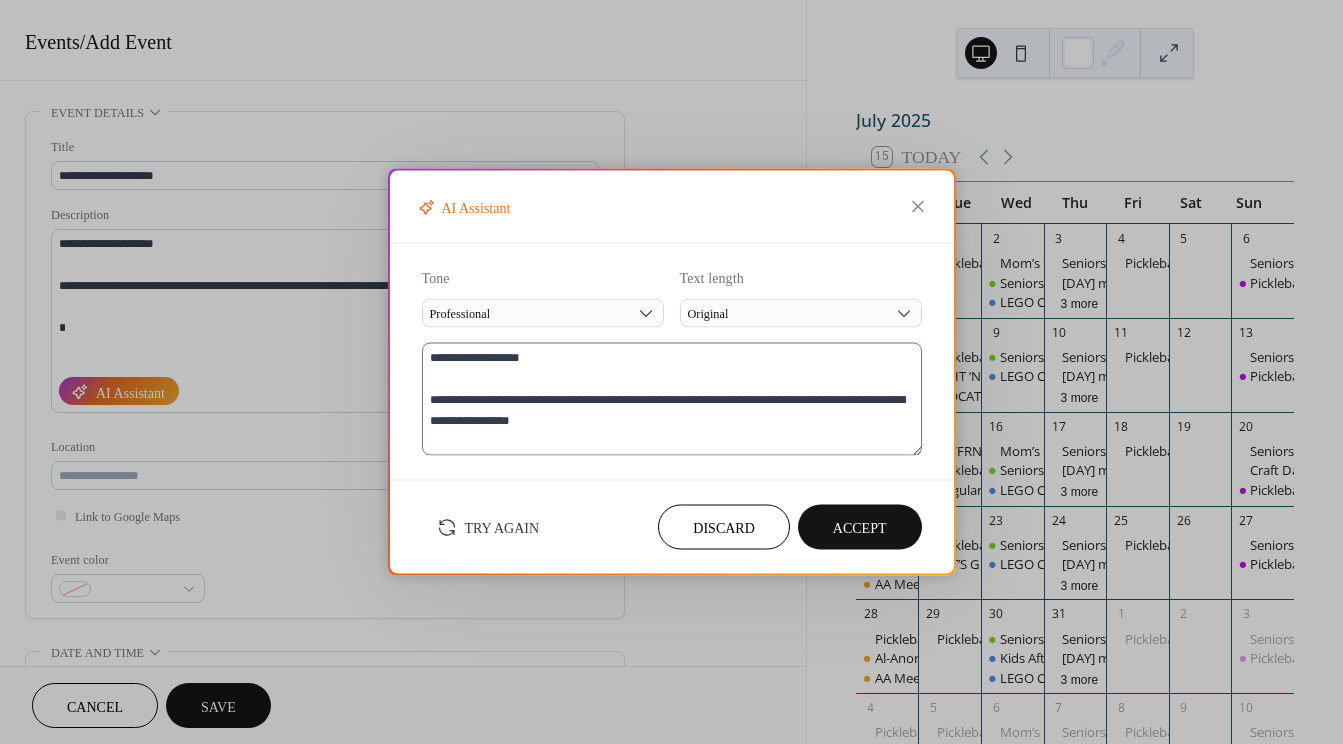 scroll, scrollTop: 63, scrollLeft: 0, axis: vertical 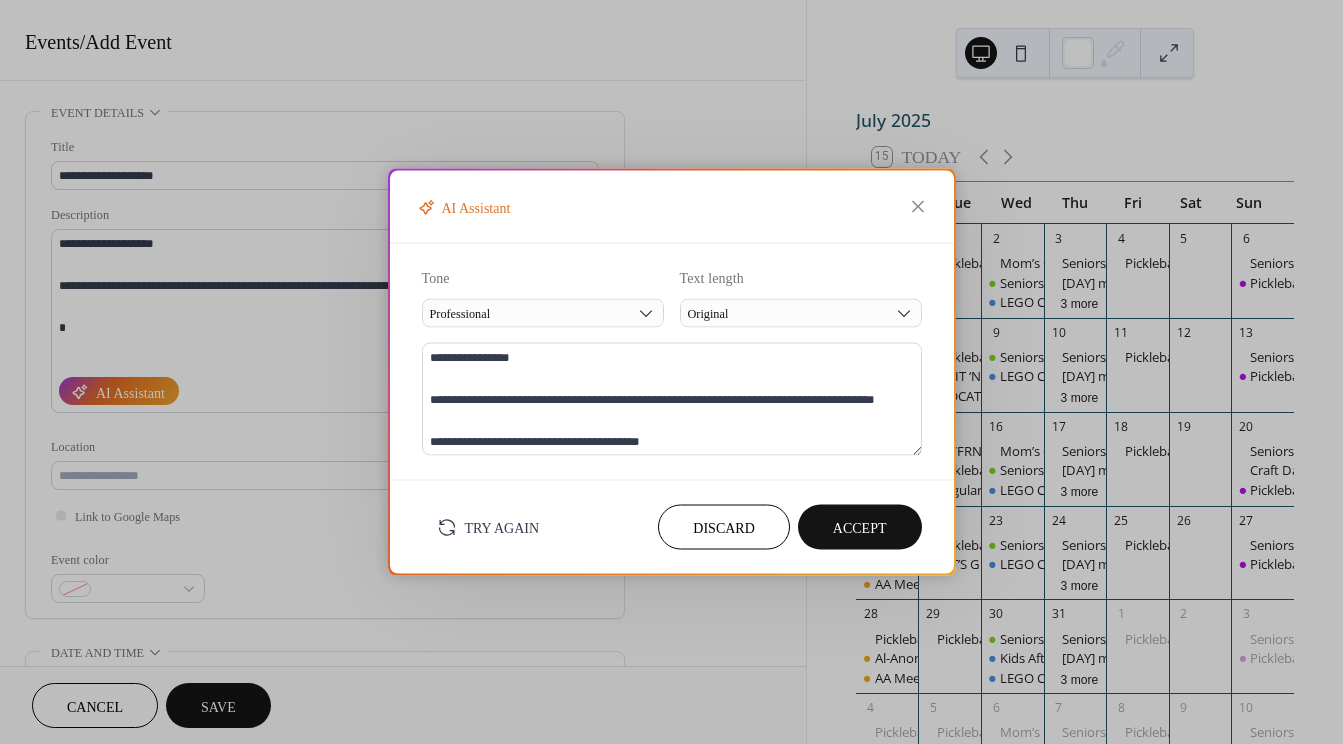 click on "Accept" at bounding box center (860, 528) 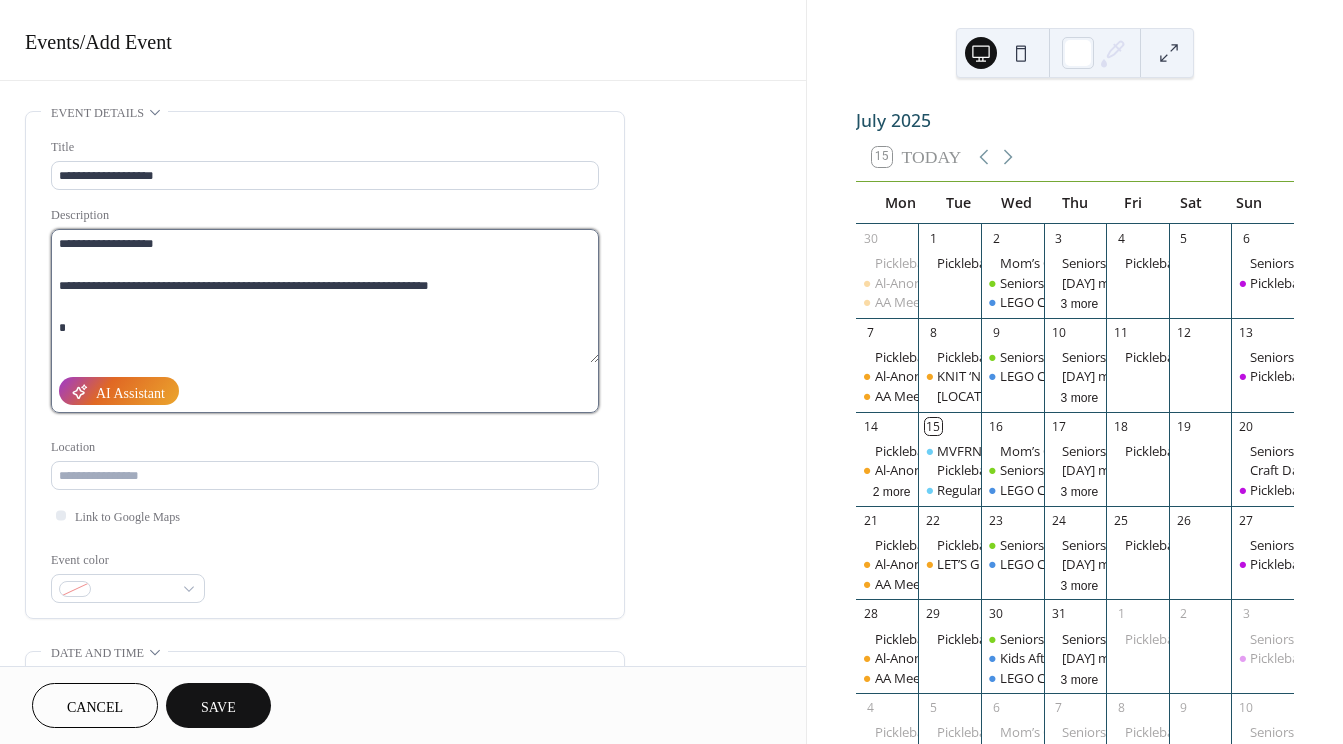click on "**********" at bounding box center [325, 296] 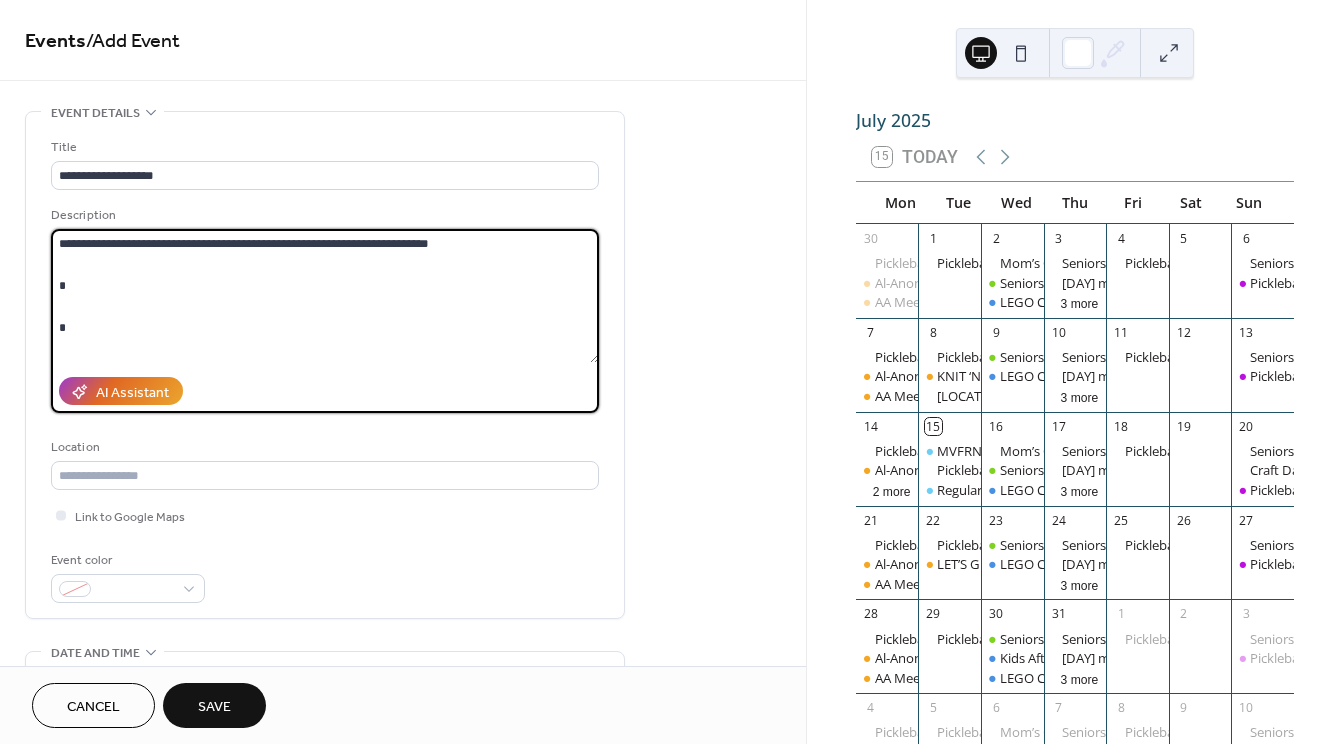 scroll, scrollTop: 0, scrollLeft: 0, axis: both 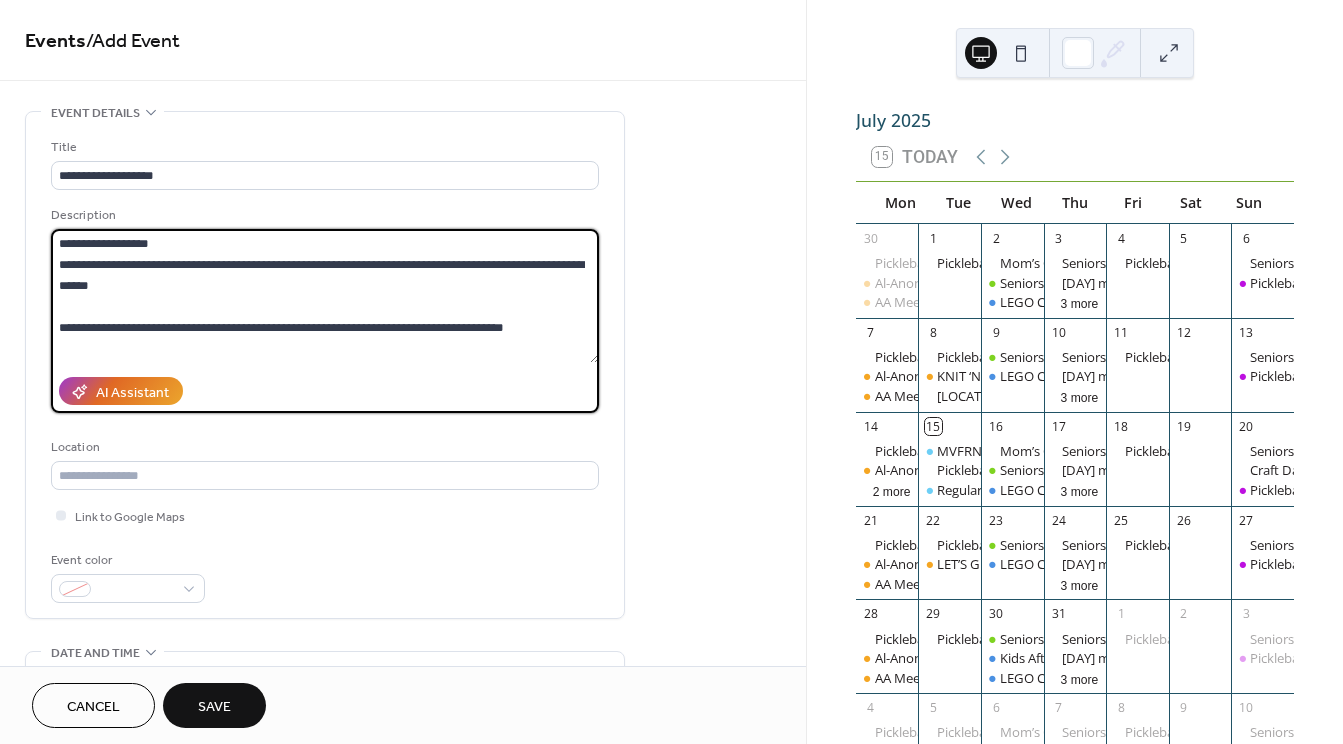 click on "**********" at bounding box center [325, 296] 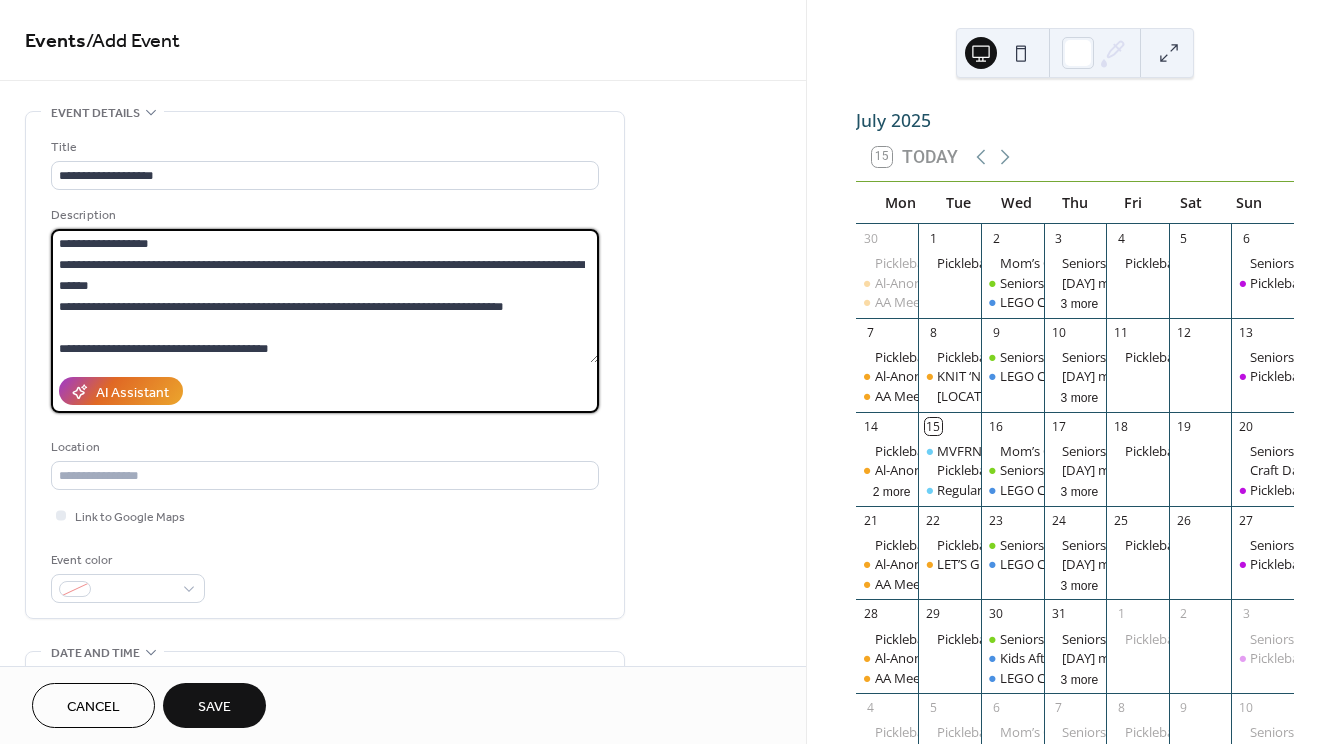 click on "**********" at bounding box center (325, 296) 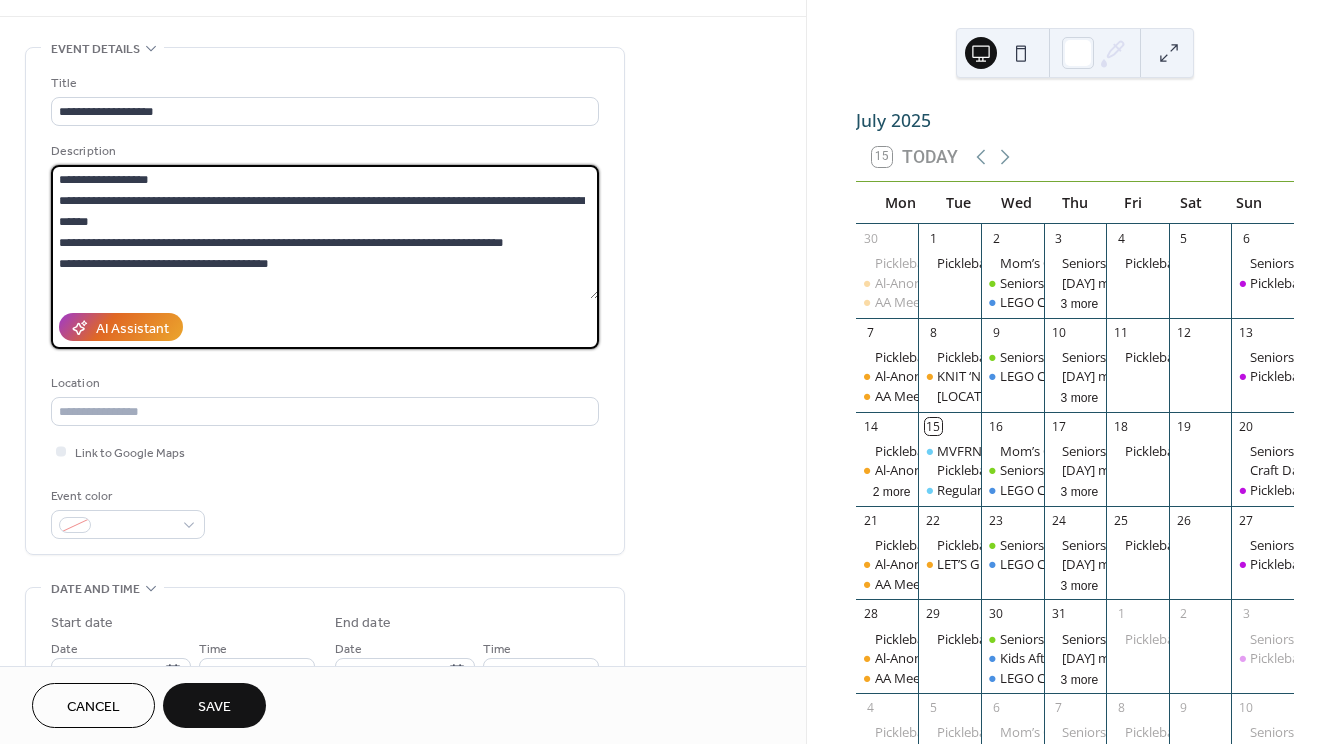 scroll, scrollTop: 100, scrollLeft: 0, axis: vertical 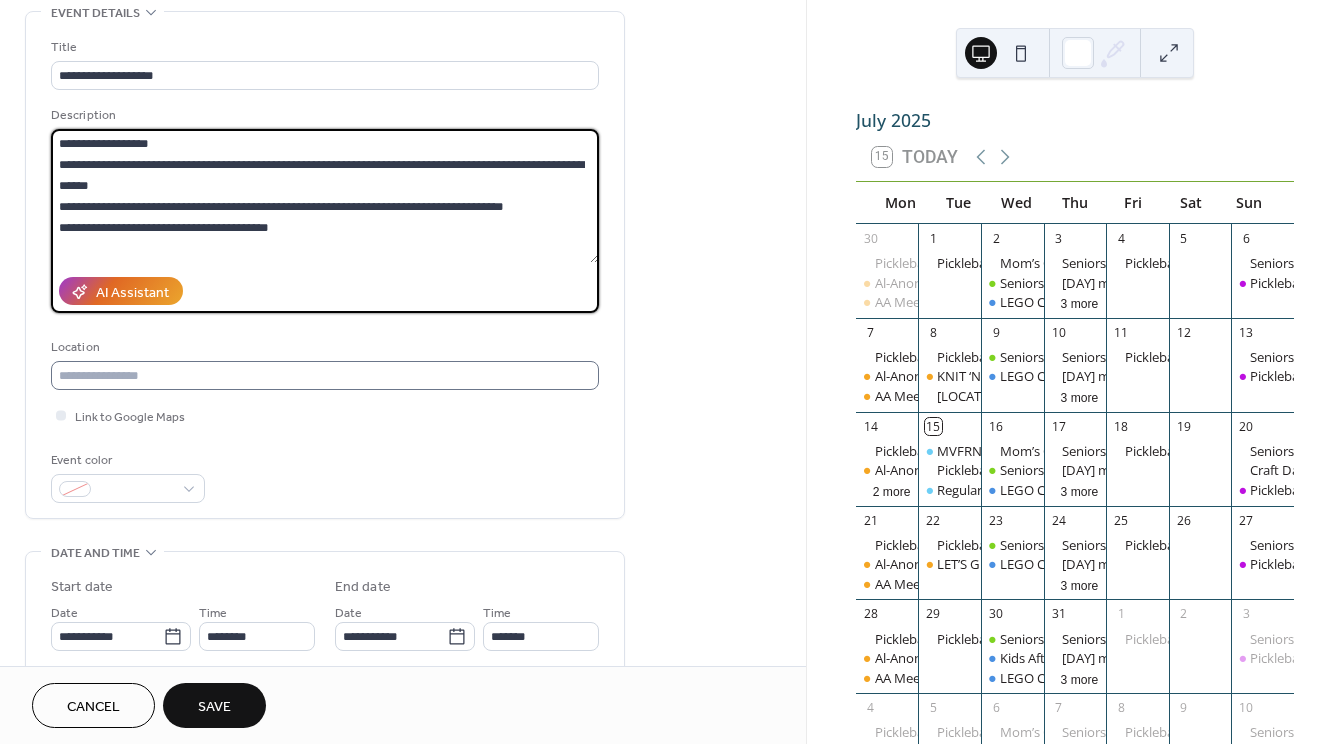type on "**********" 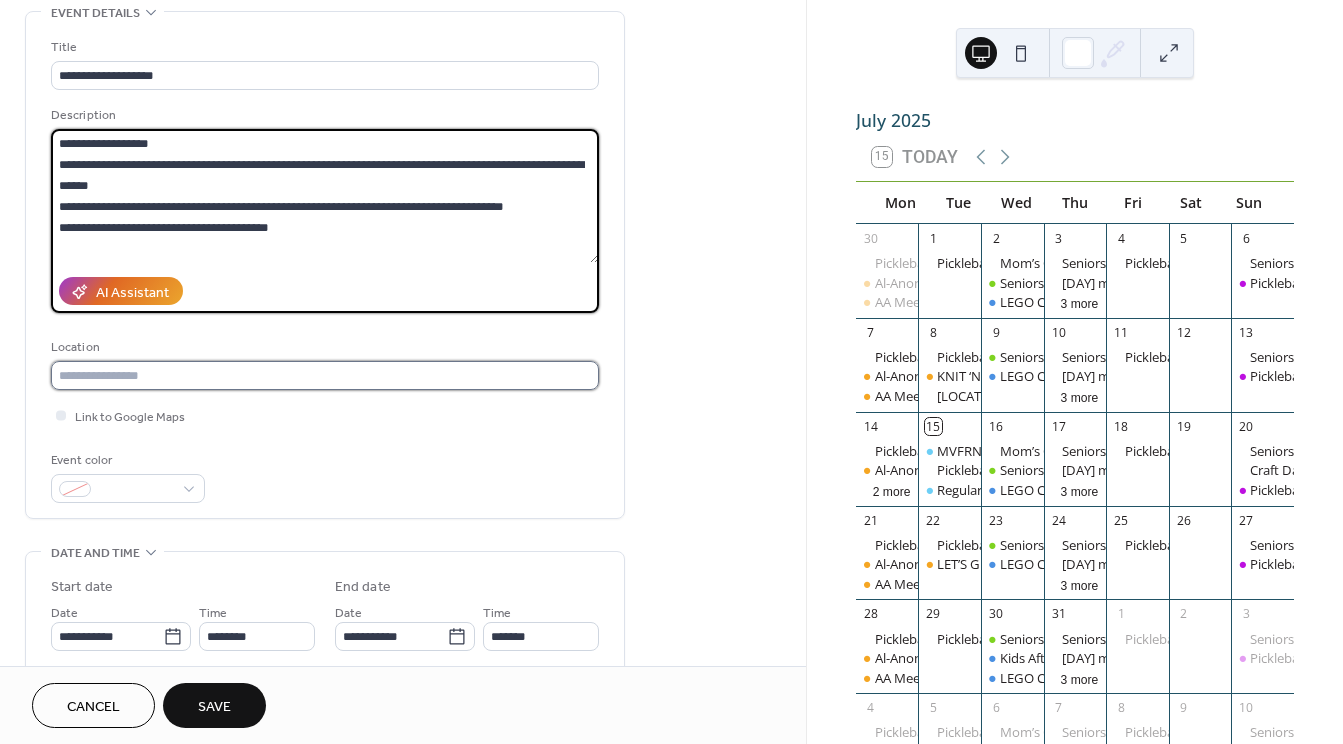 click at bounding box center (325, 375) 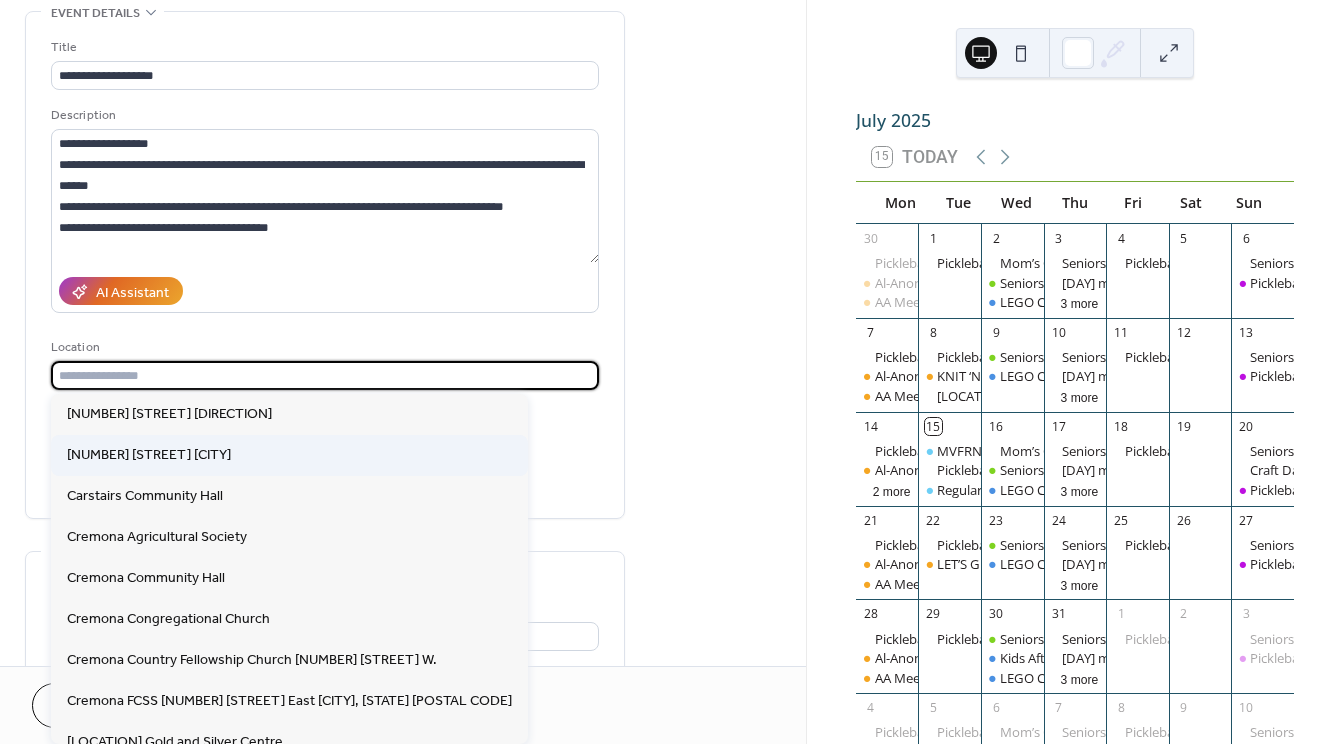 scroll, scrollTop: 100, scrollLeft: 0, axis: vertical 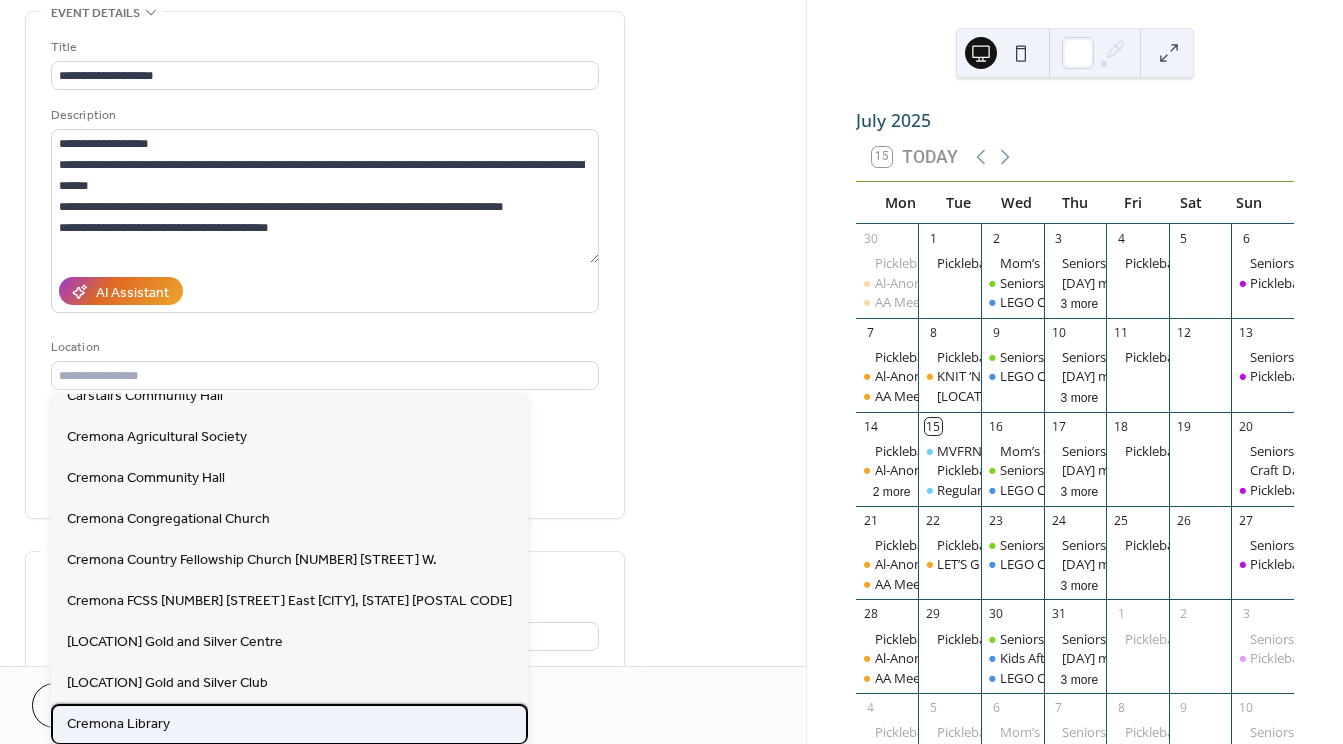 click on "Cremona Library" at bounding box center (118, 724) 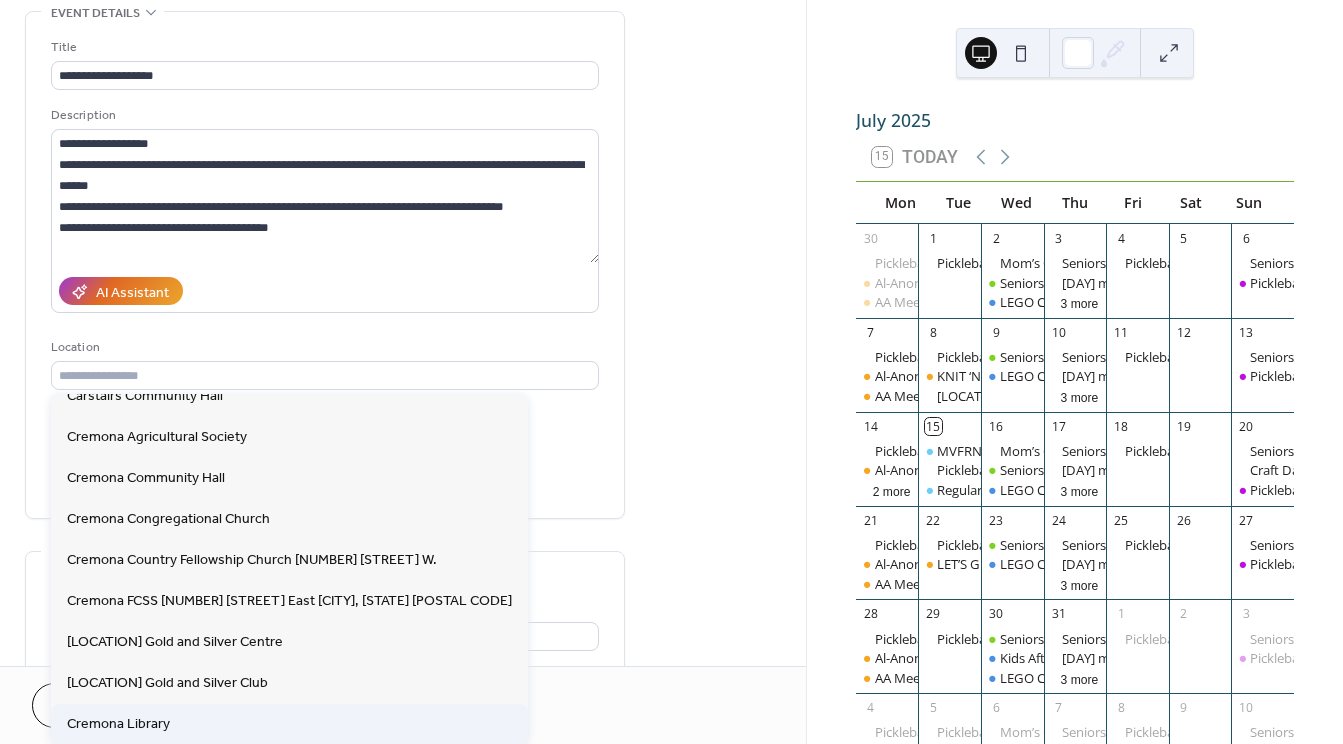 type on "**********" 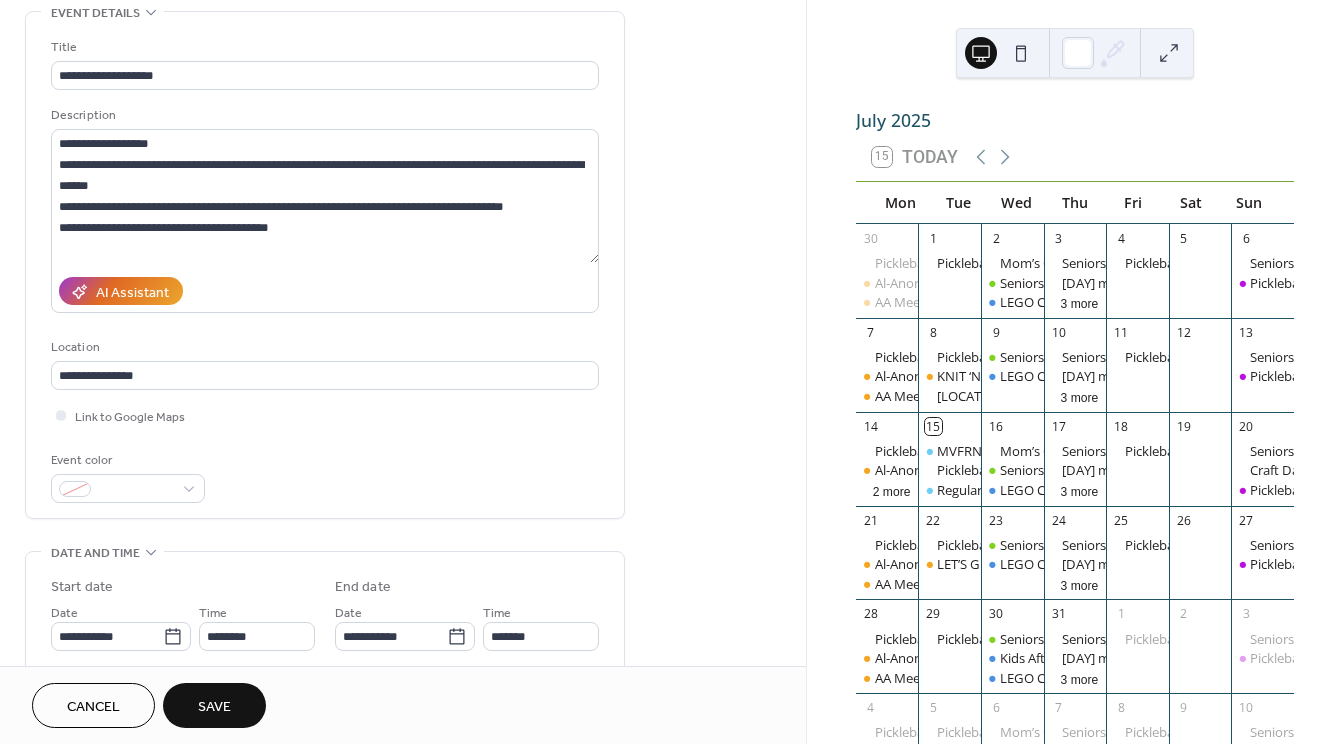 scroll, scrollTop: 200, scrollLeft: 0, axis: vertical 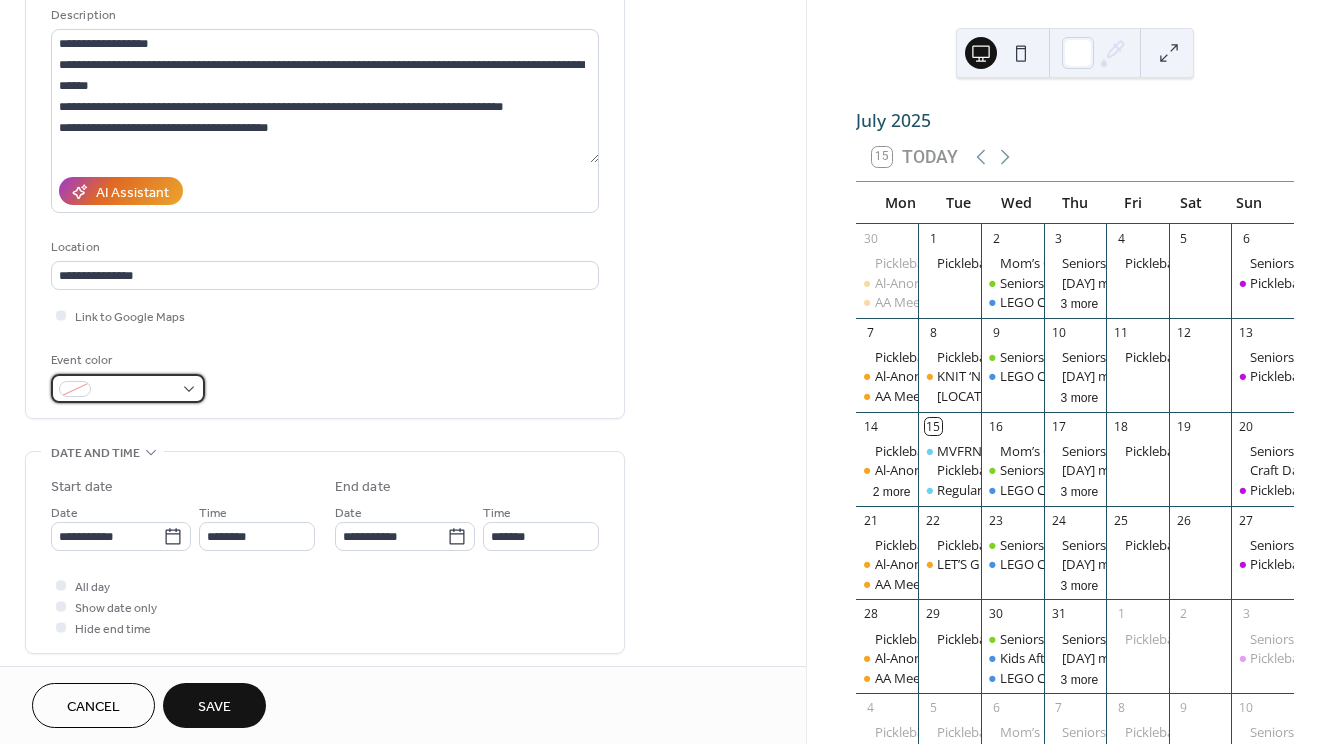 click at bounding box center [128, 388] 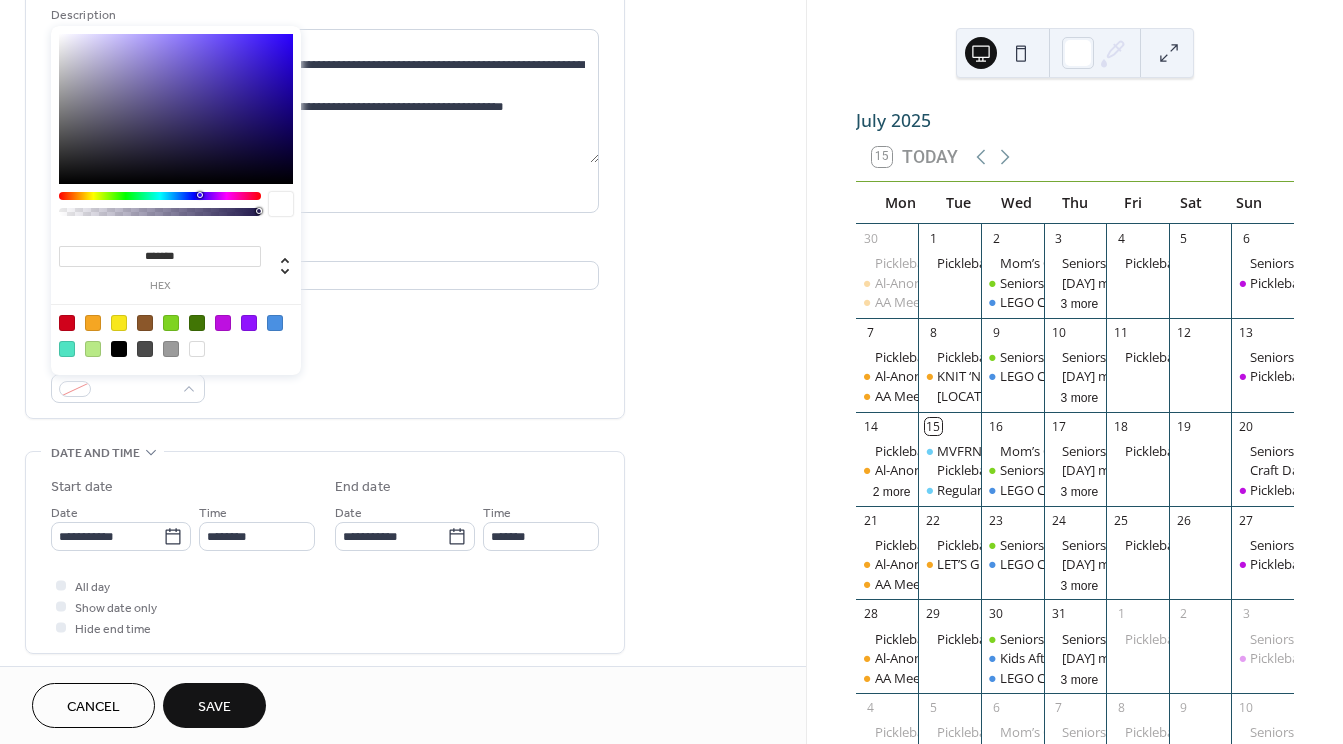 click at bounding box center [275, 323] 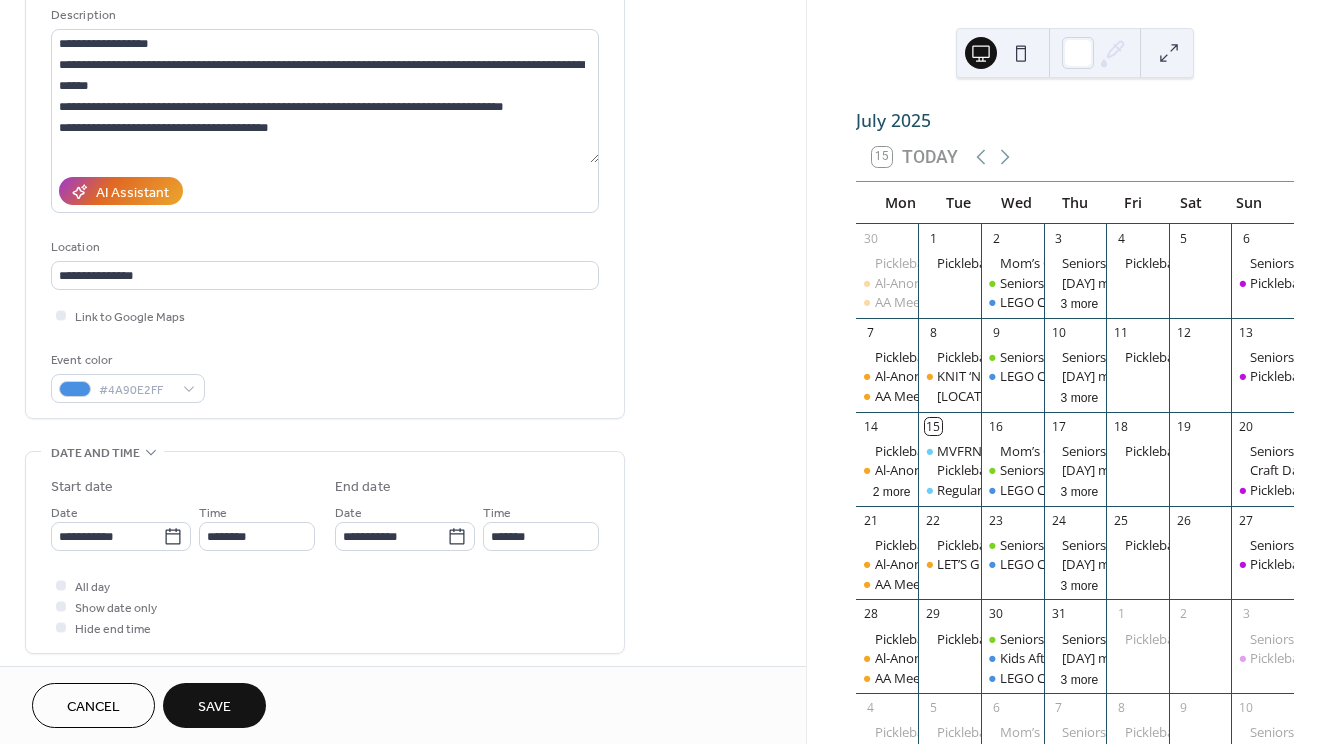 click on "**********" at bounding box center [403, 520] 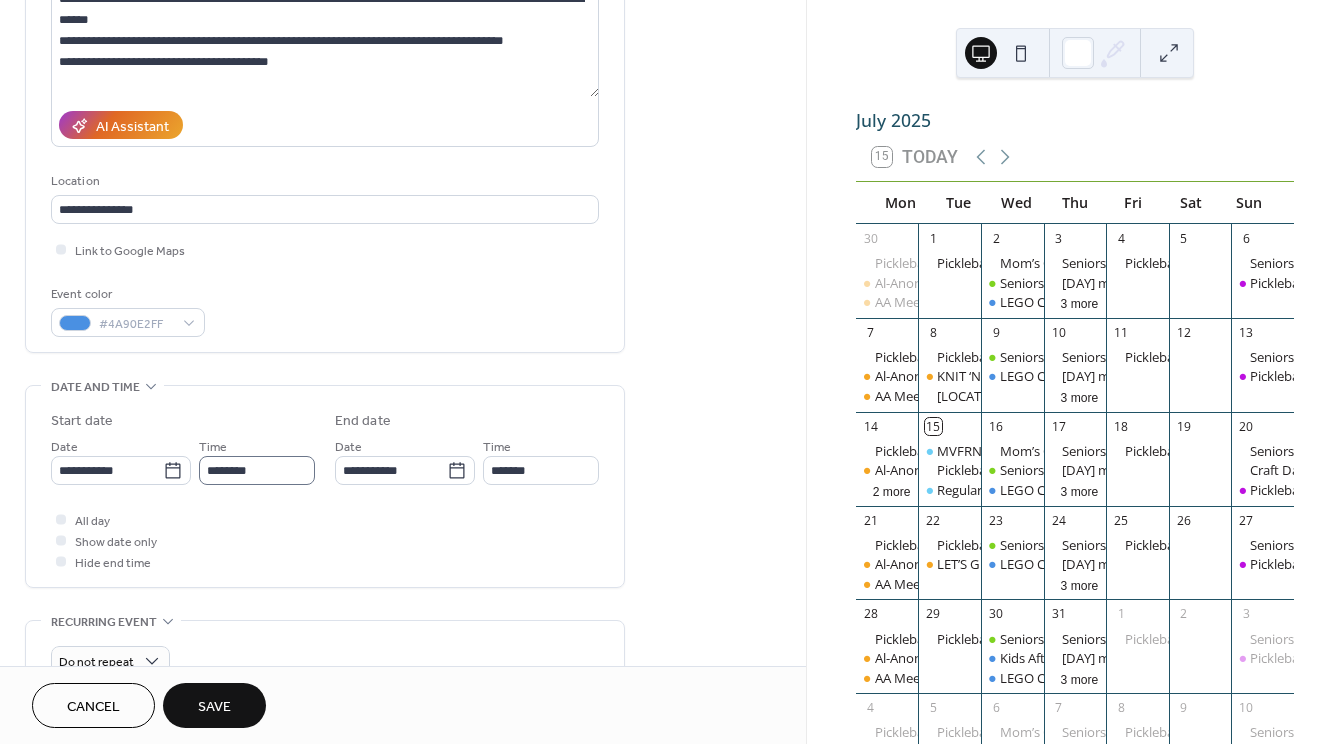 scroll, scrollTop: 300, scrollLeft: 0, axis: vertical 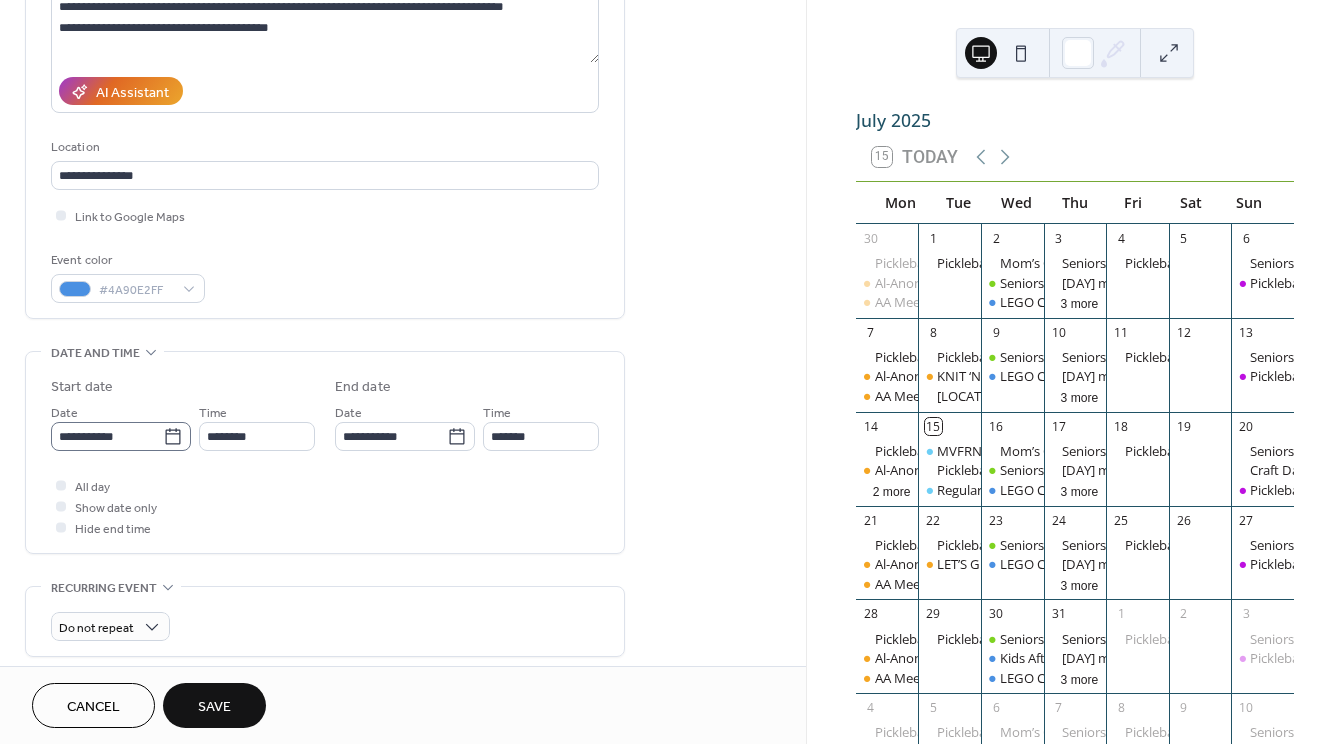 click 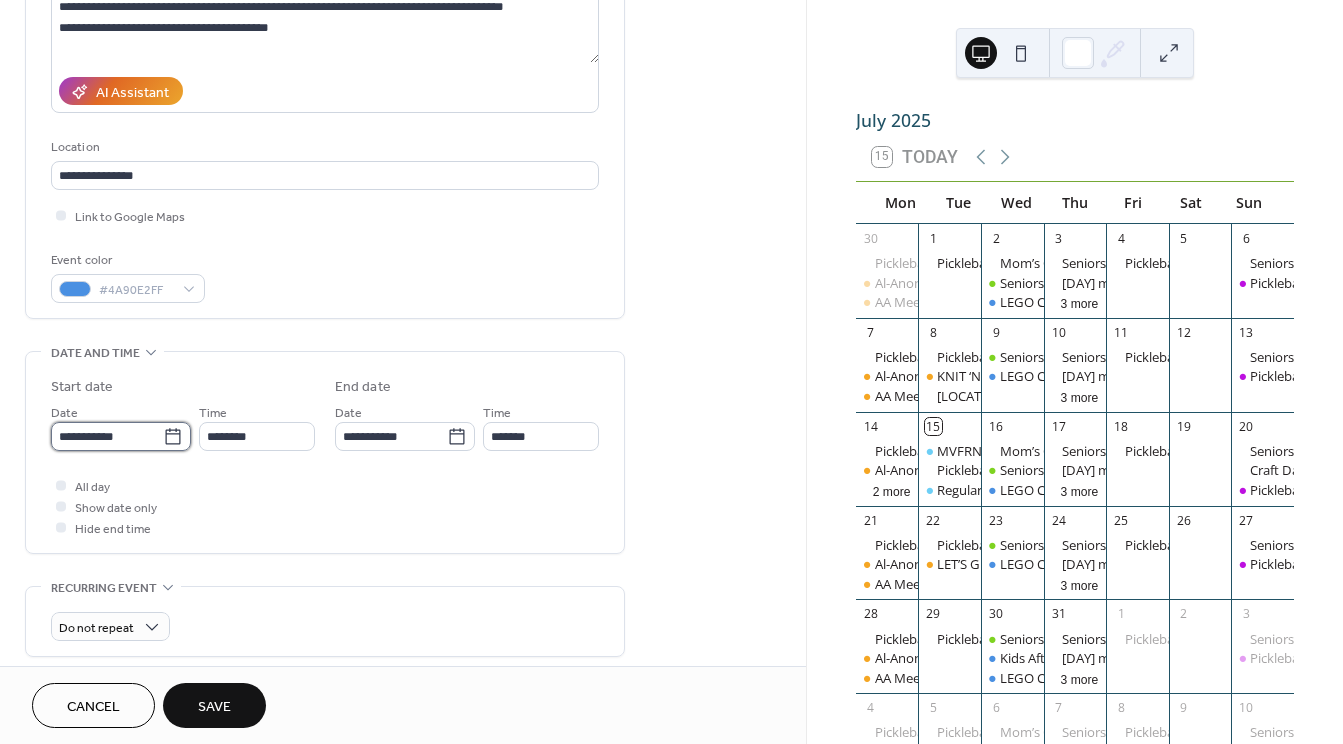 click on "**********" at bounding box center [107, 436] 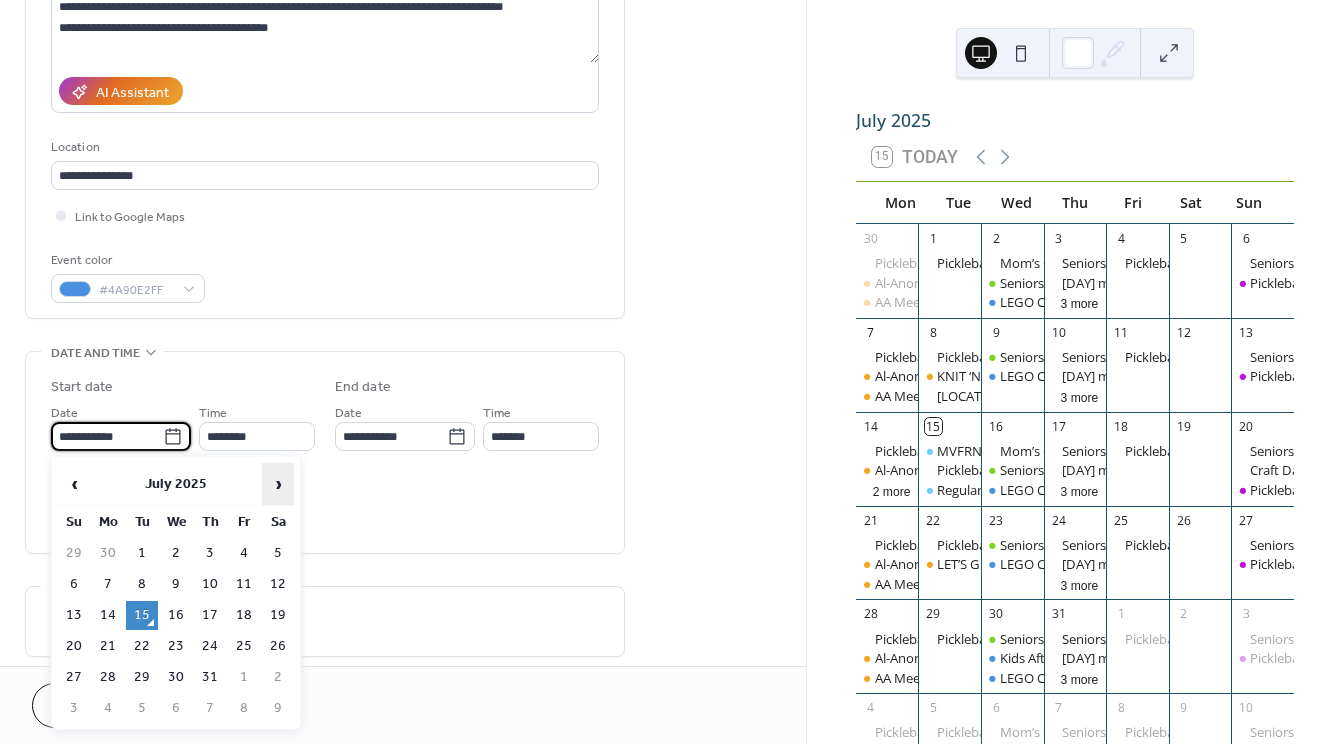 click on "›" at bounding box center (278, 484) 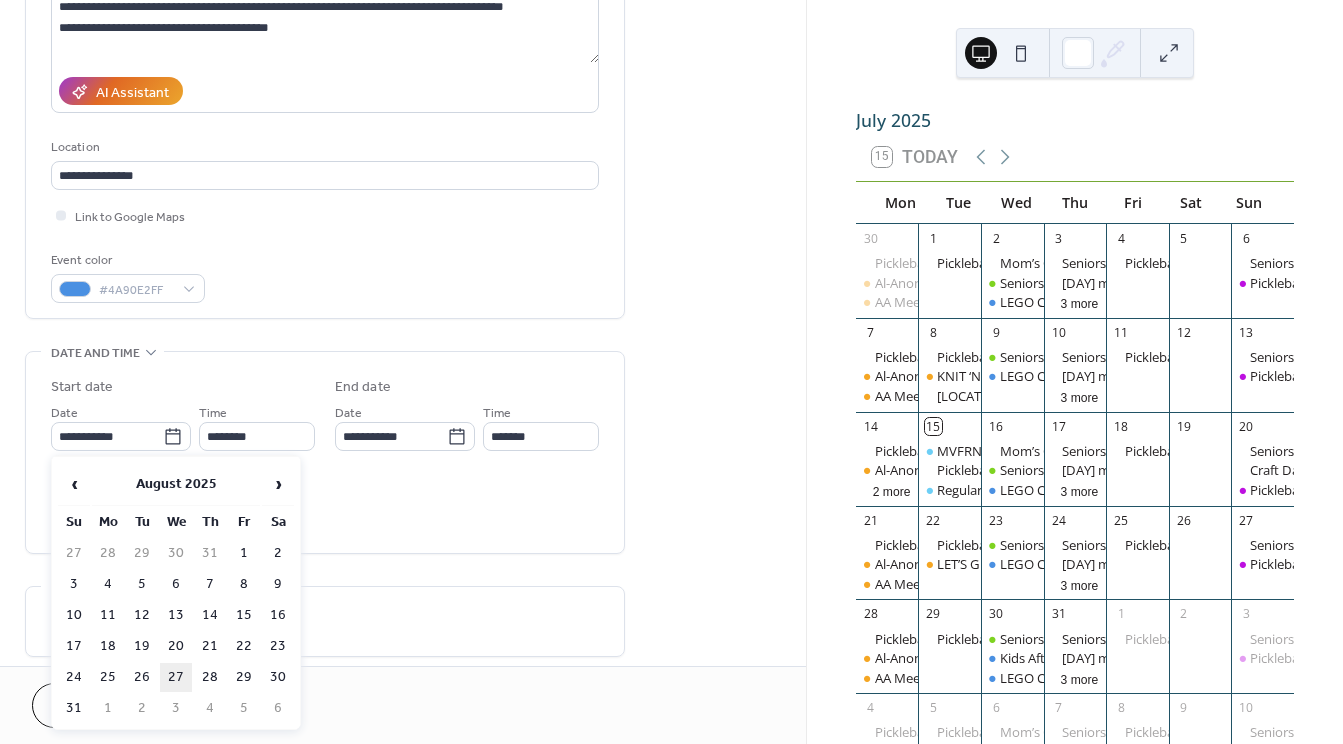 click on "27" at bounding box center (176, 677) 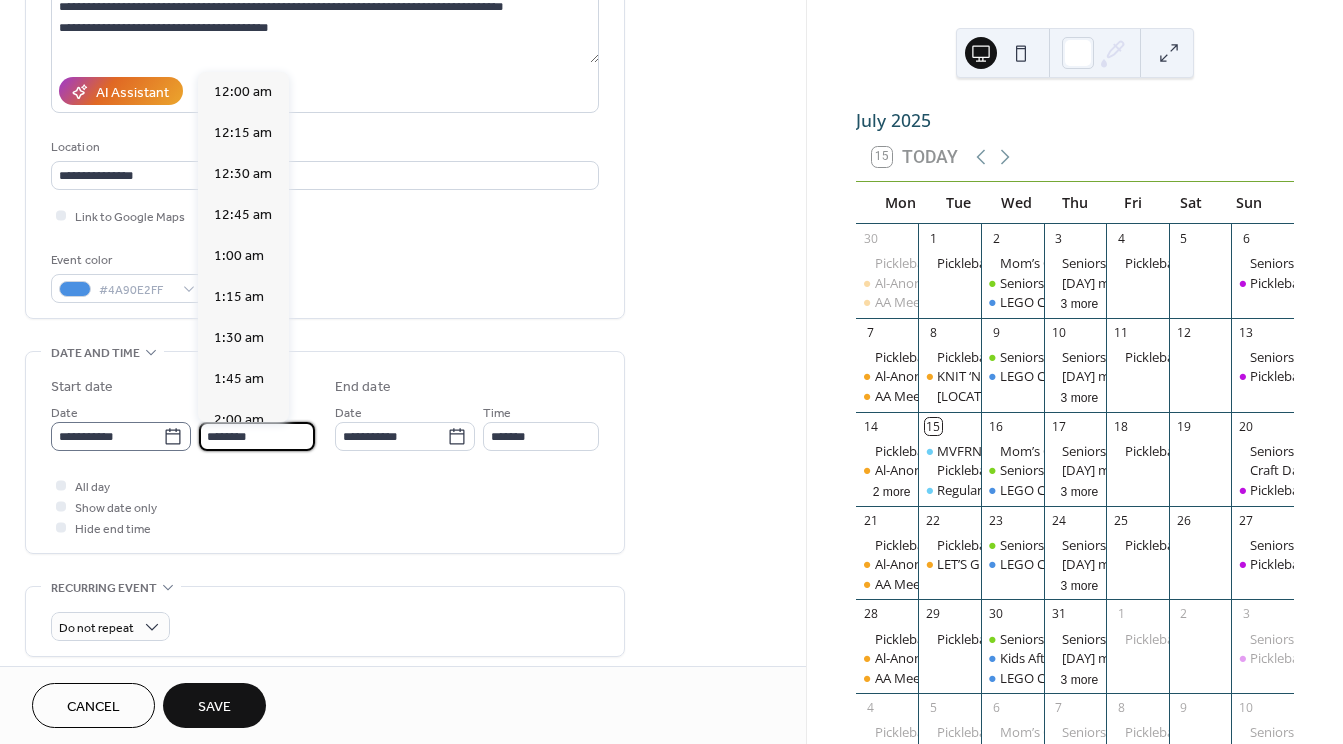 scroll, scrollTop: 1944, scrollLeft: 0, axis: vertical 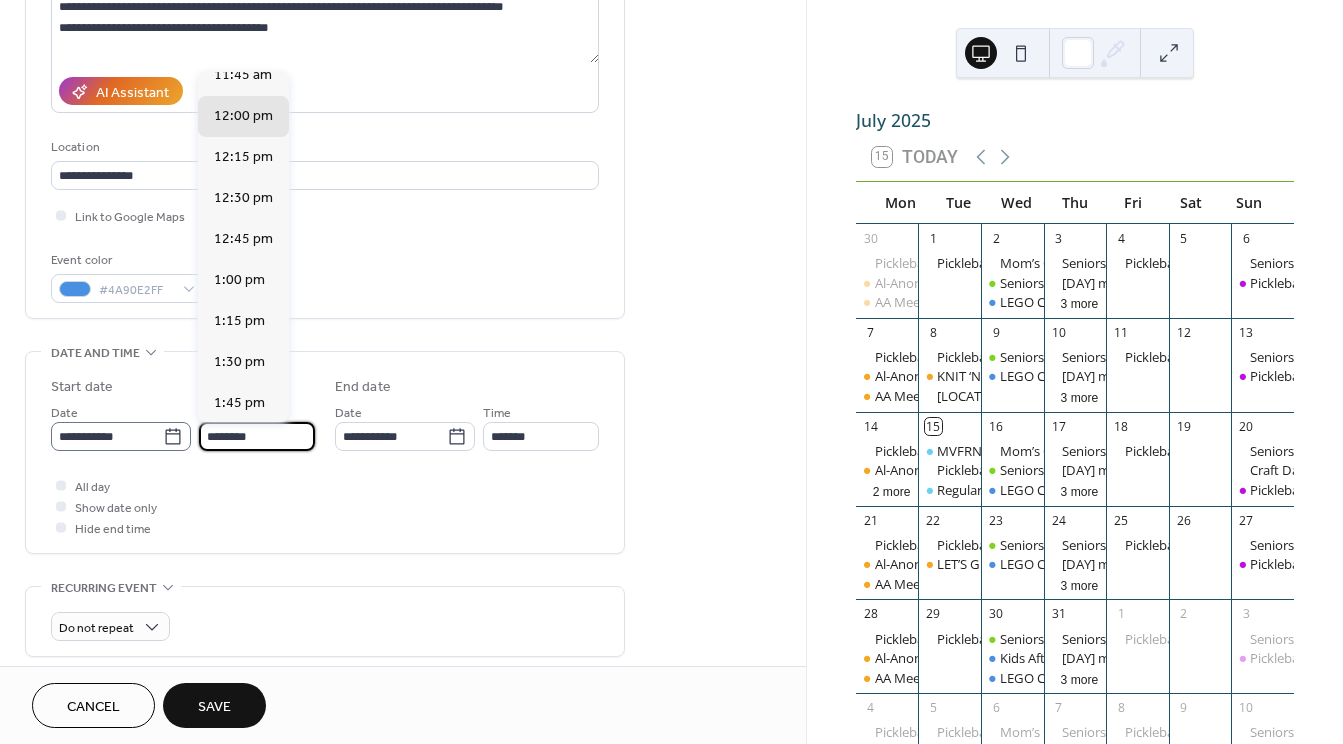 drag, startPoint x: 227, startPoint y: 433, endPoint x: 166, endPoint y: 426, distance: 61.400326 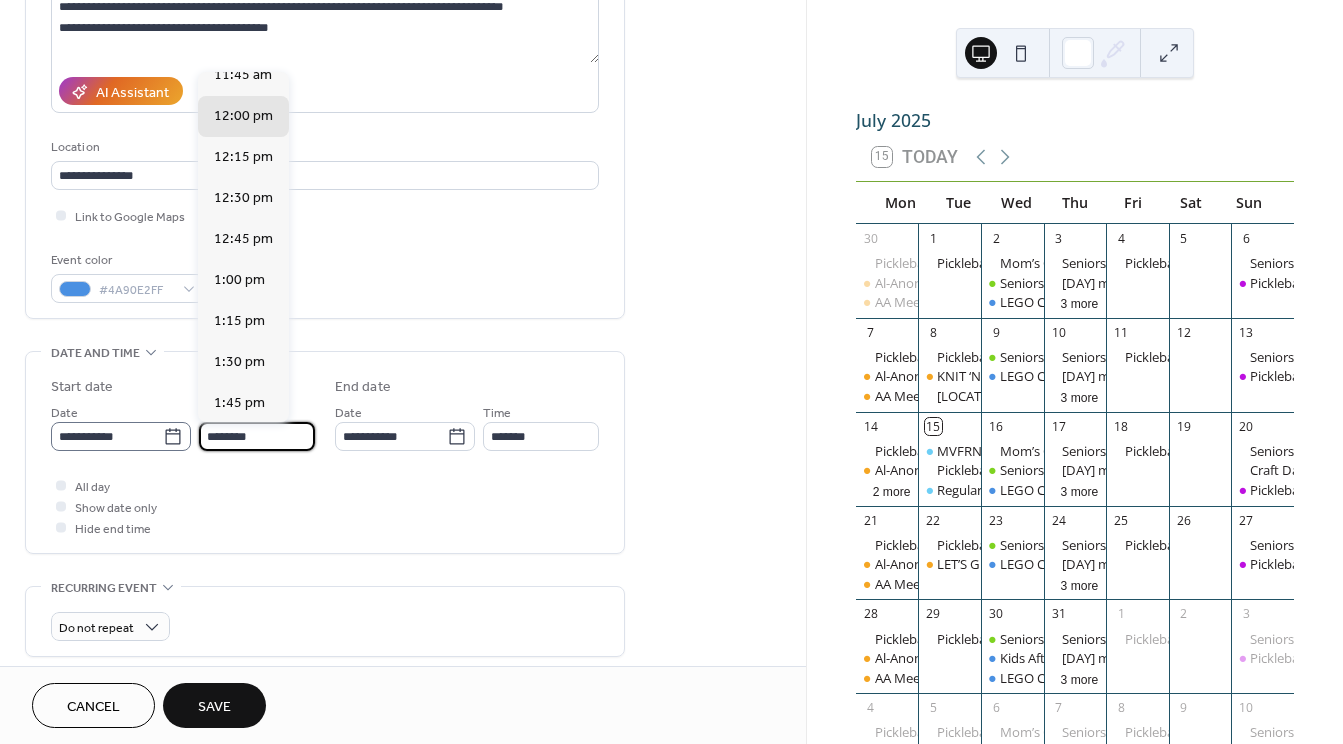 click on "**********" at bounding box center (183, 426) 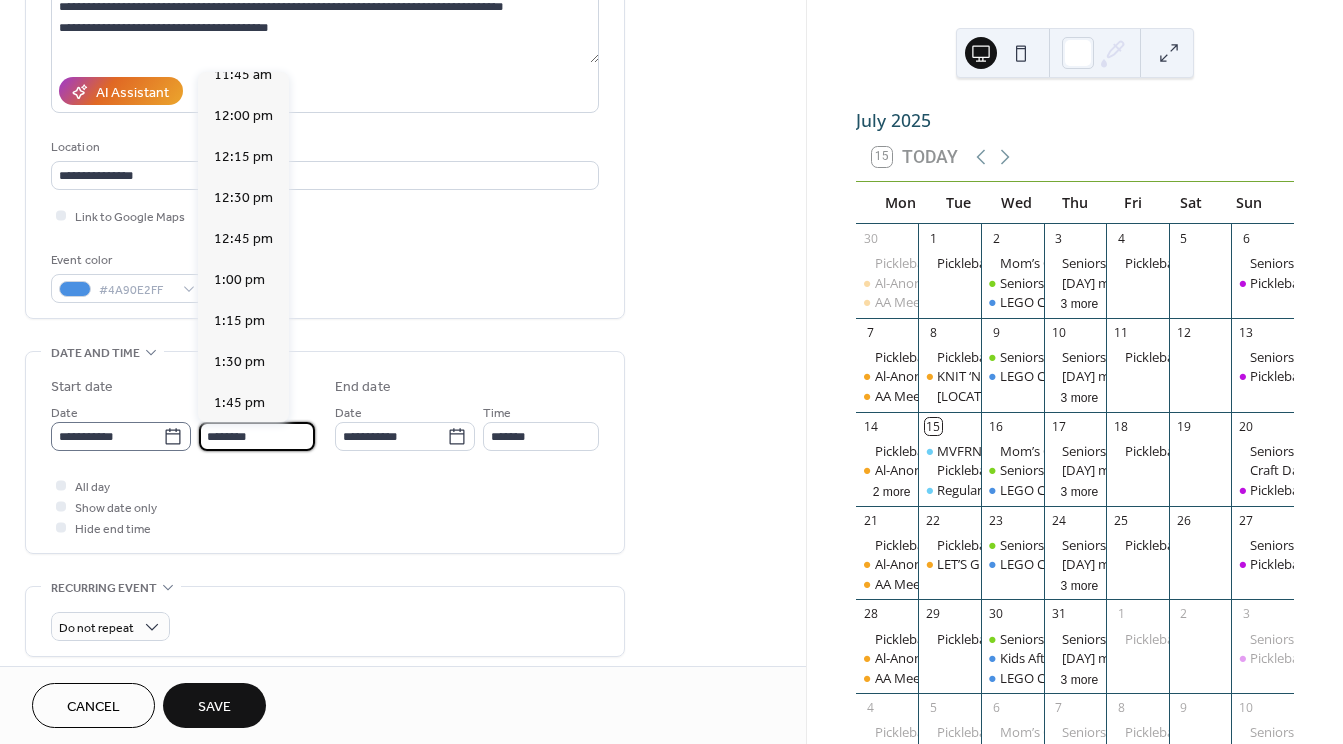 scroll, scrollTop: 2997, scrollLeft: 0, axis: vertical 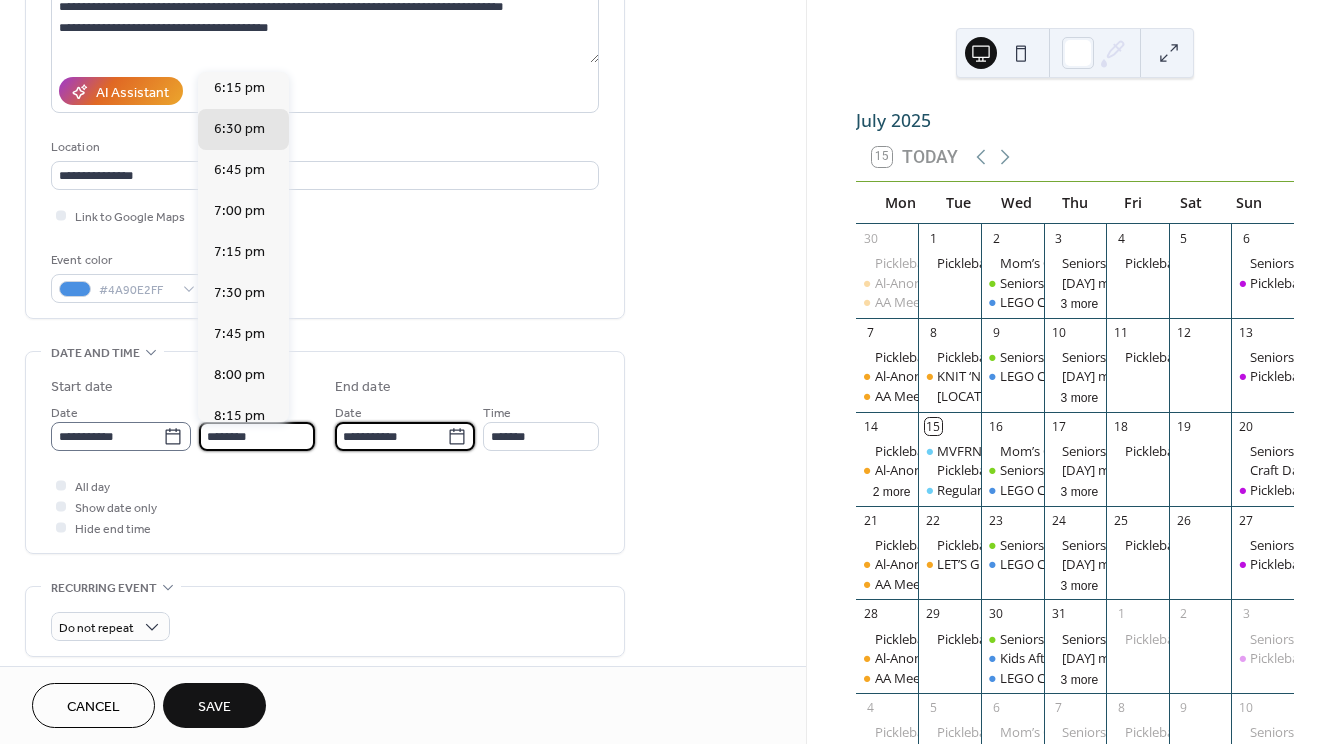 type on "*******" 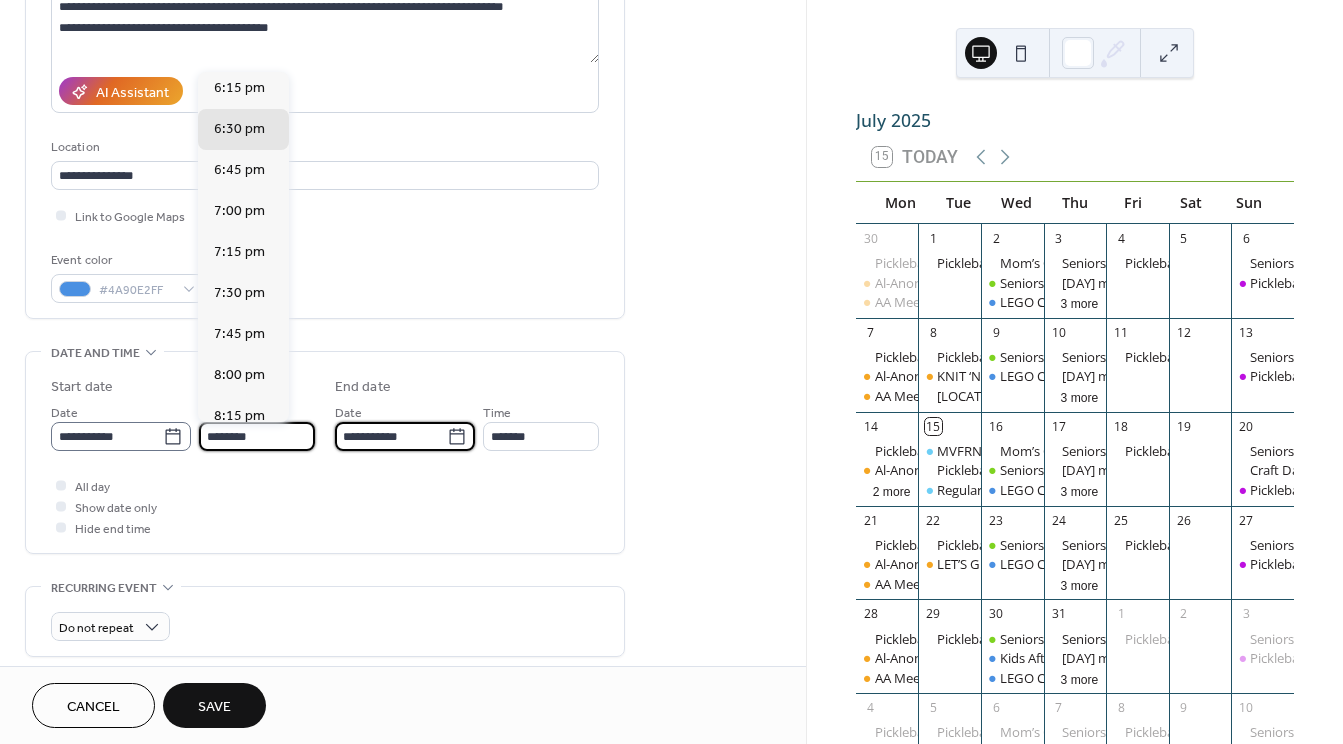 type on "*******" 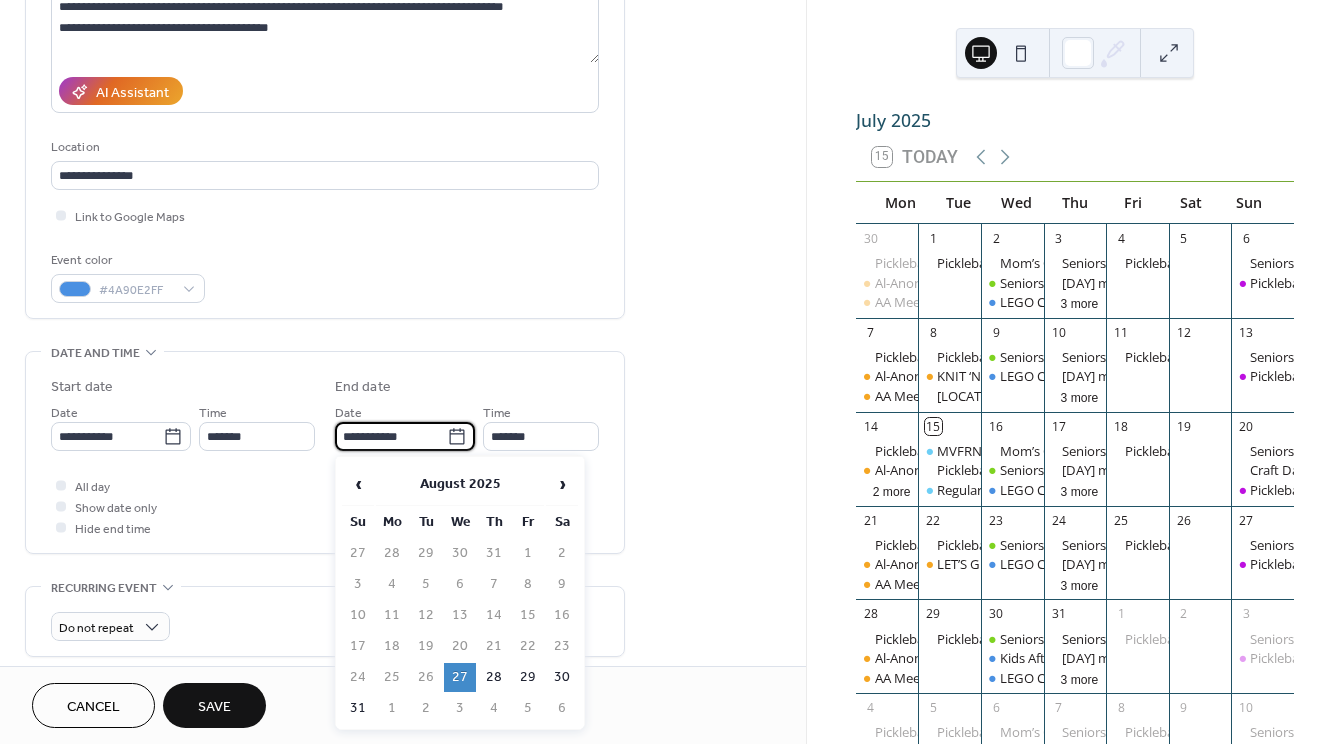 click on "**********" at bounding box center [403, 420] 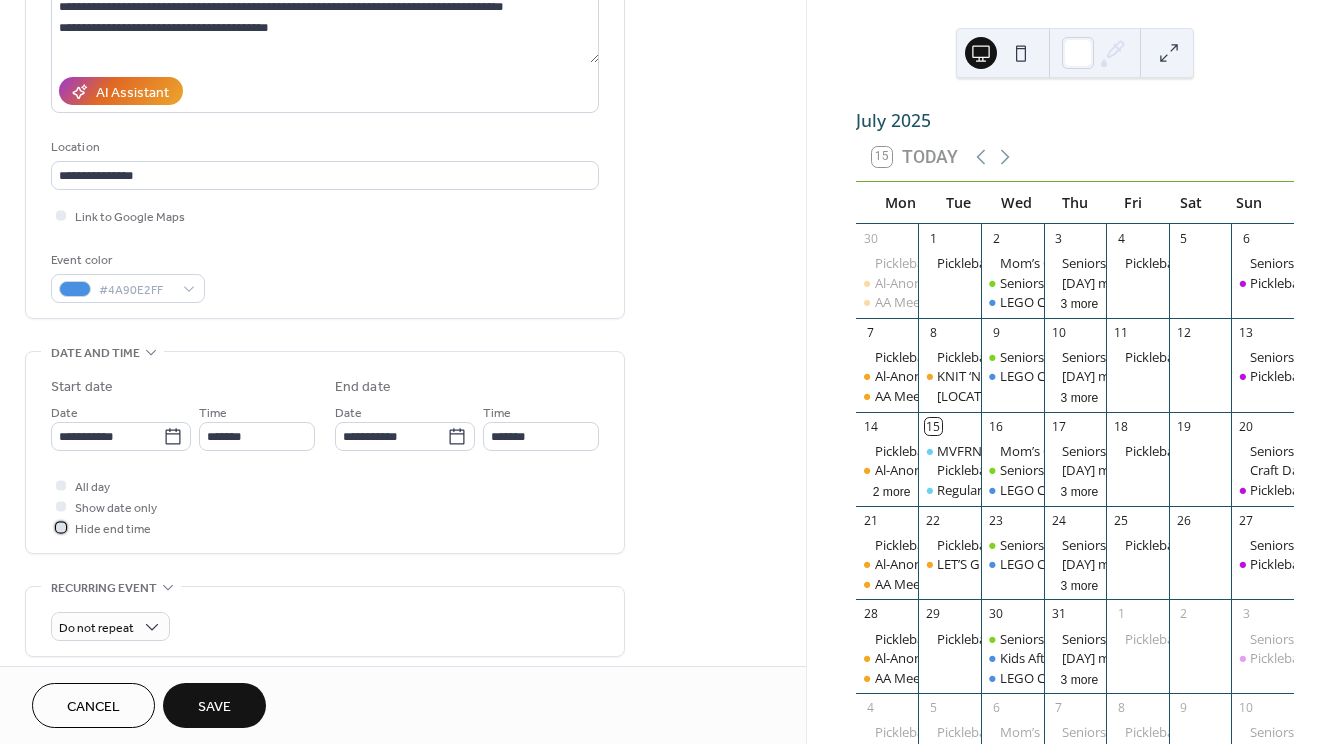 click at bounding box center (61, 527) 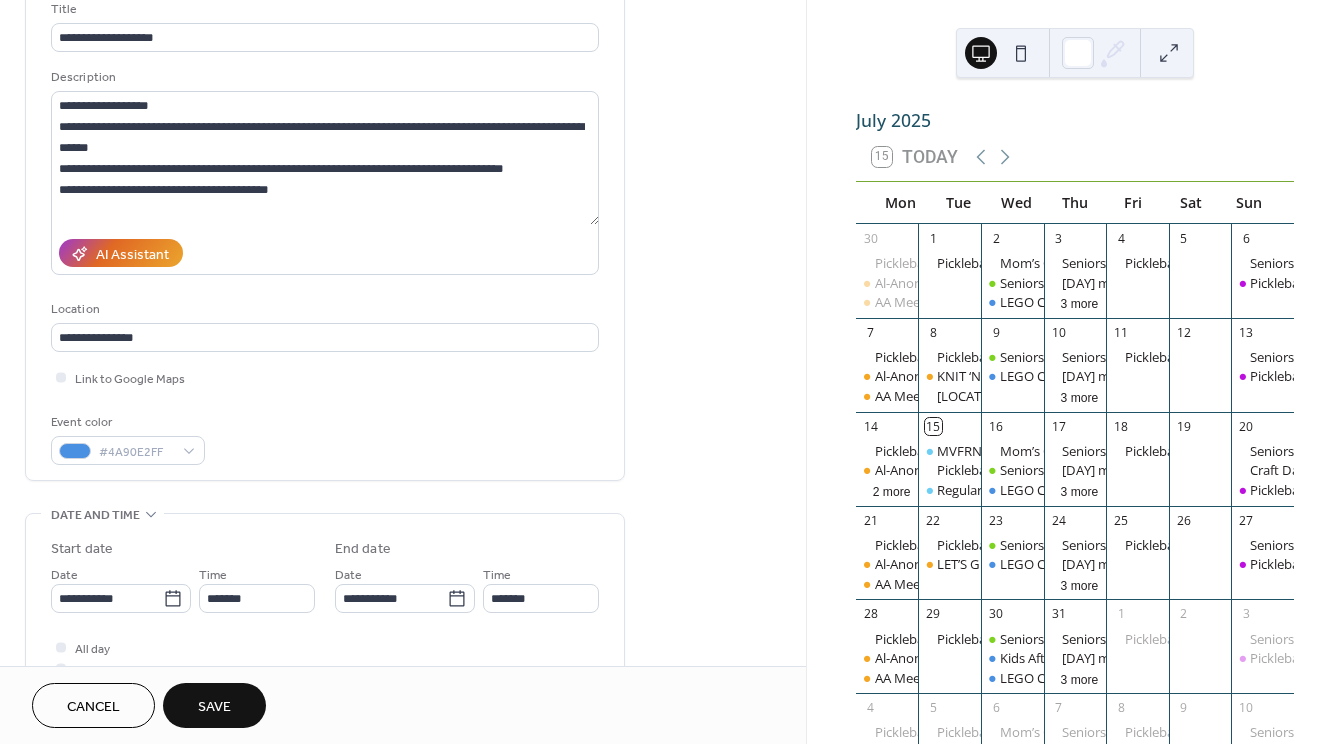 scroll, scrollTop: 100, scrollLeft: 0, axis: vertical 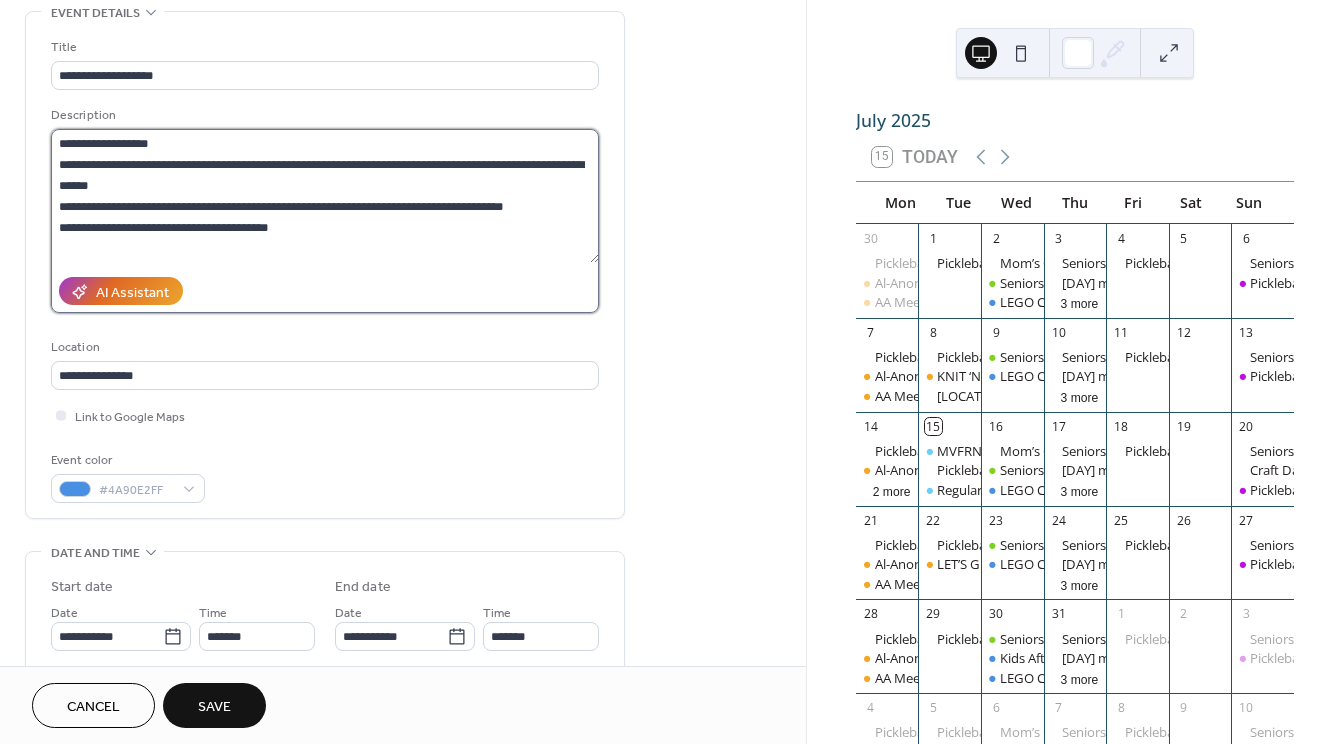 click on "**********" at bounding box center [325, 196] 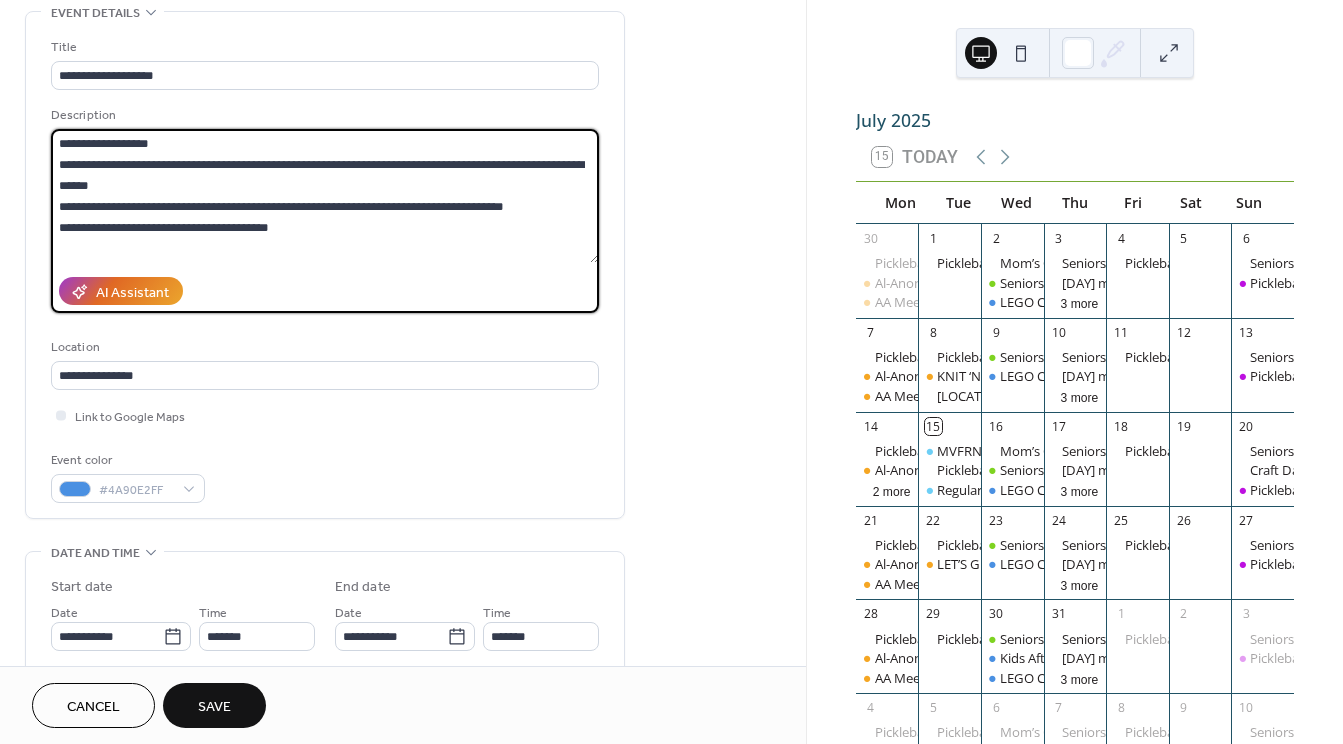 click on "**********" at bounding box center (325, 196) 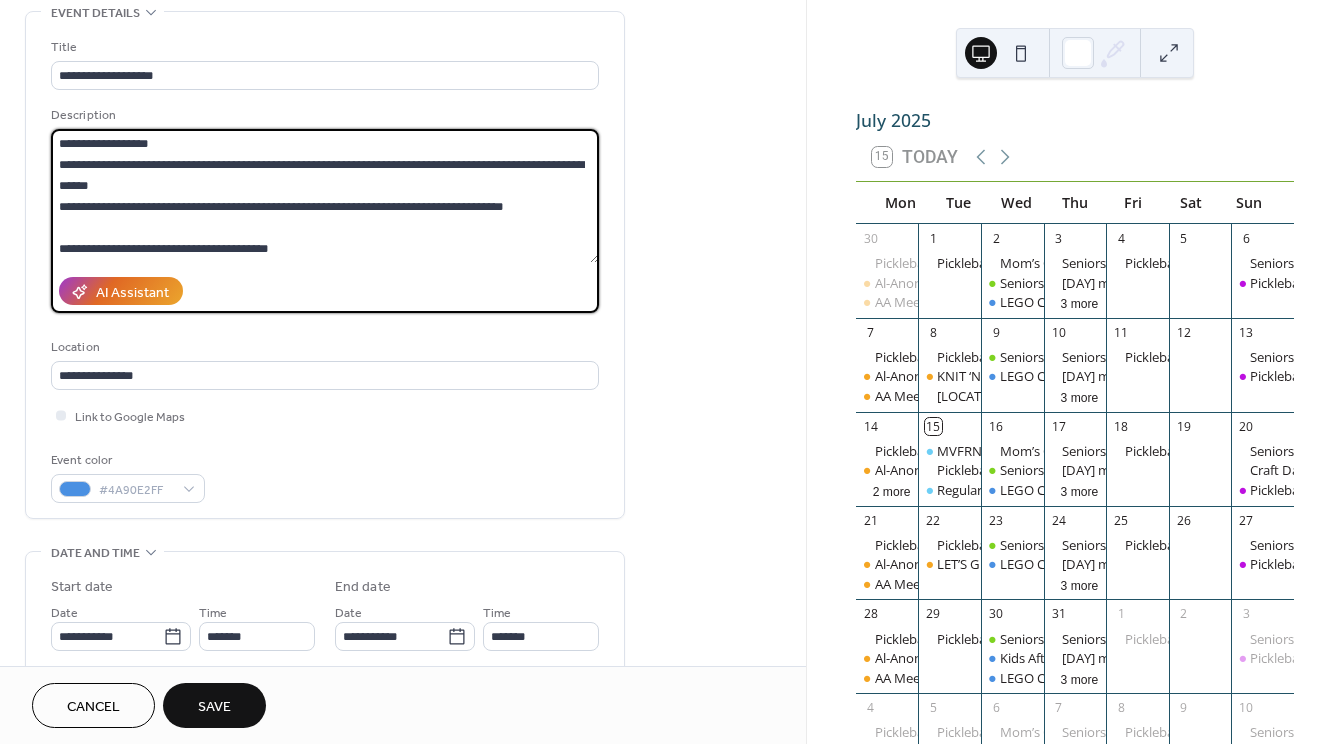 paste 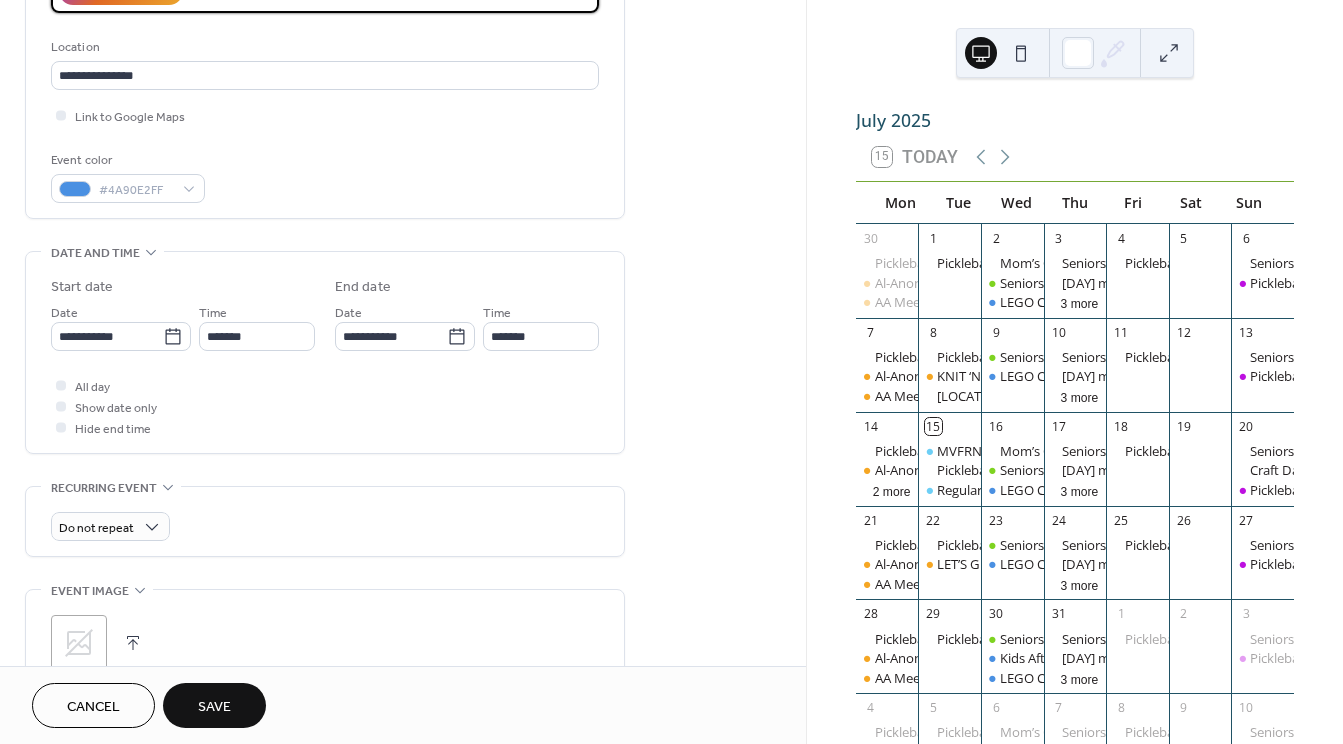 scroll, scrollTop: 664, scrollLeft: 0, axis: vertical 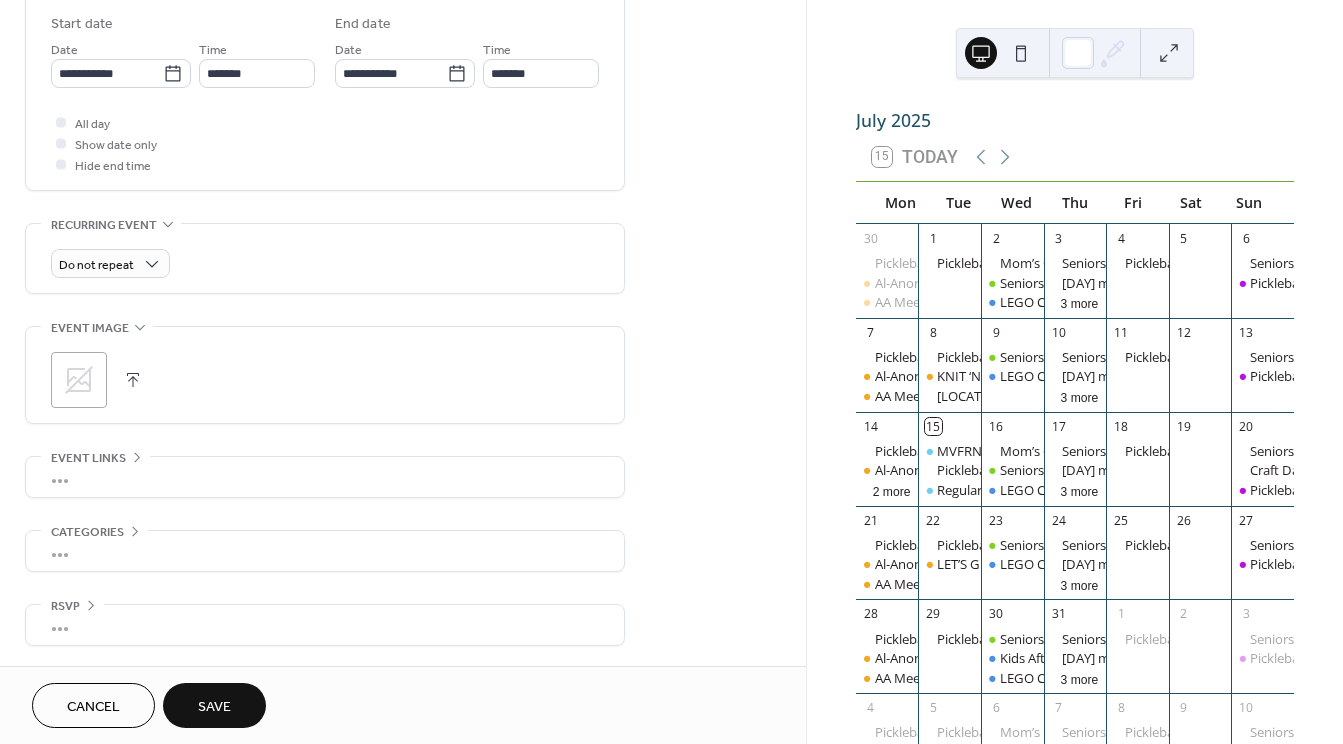 click on "Save" at bounding box center (214, 707) 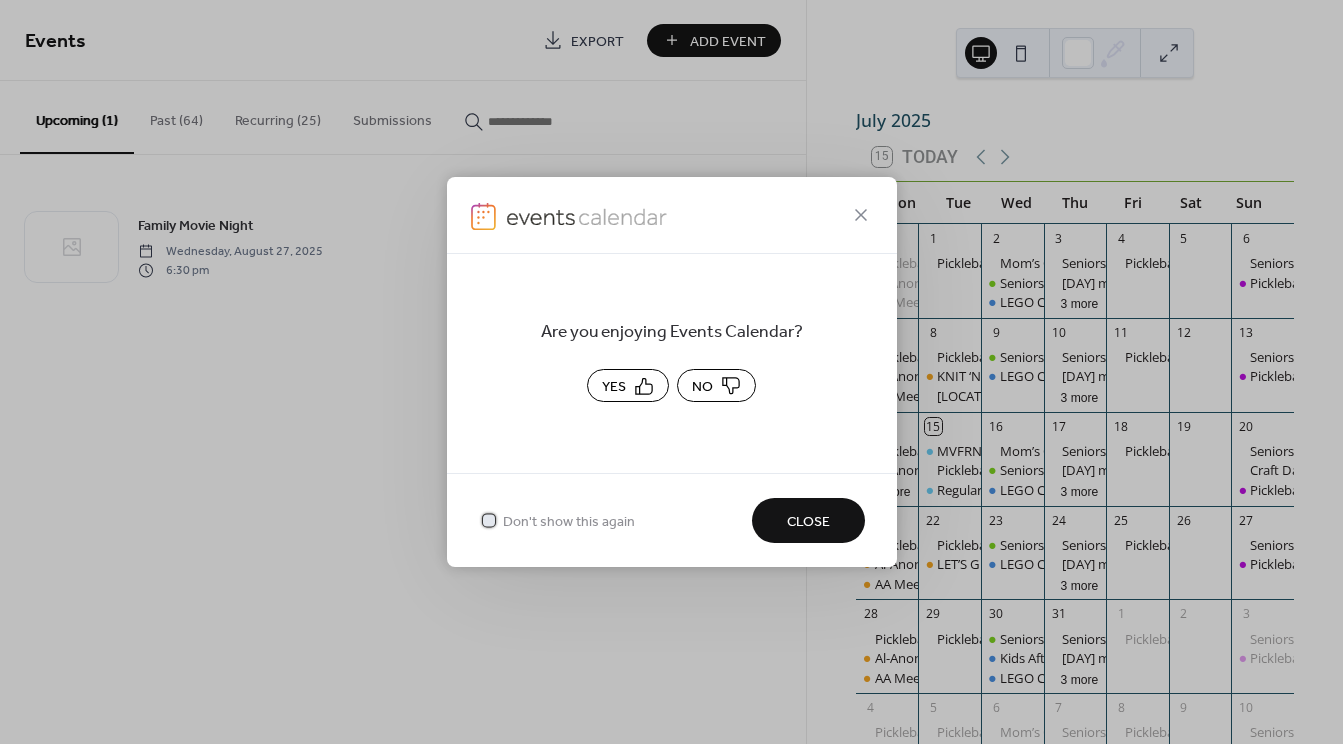 click at bounding box center [489, 520] 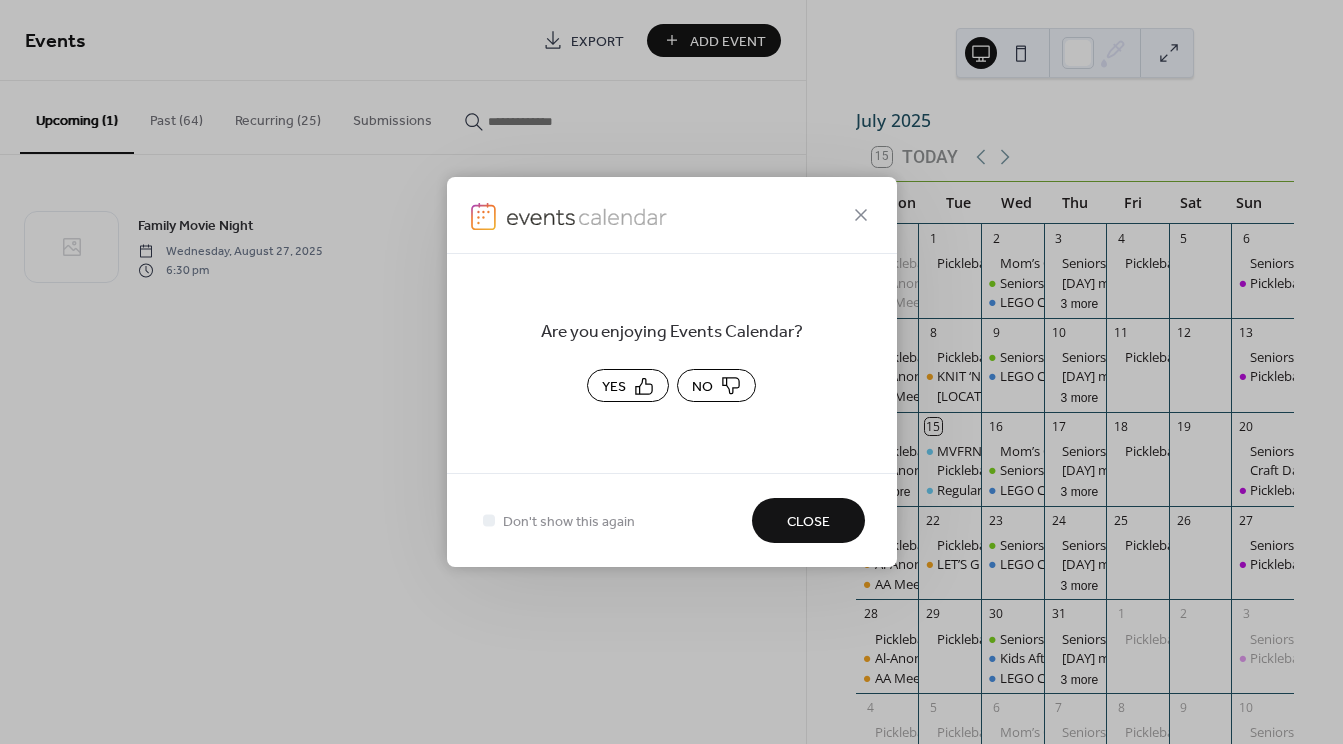 click on "Close" at bounding box center [808, 522] 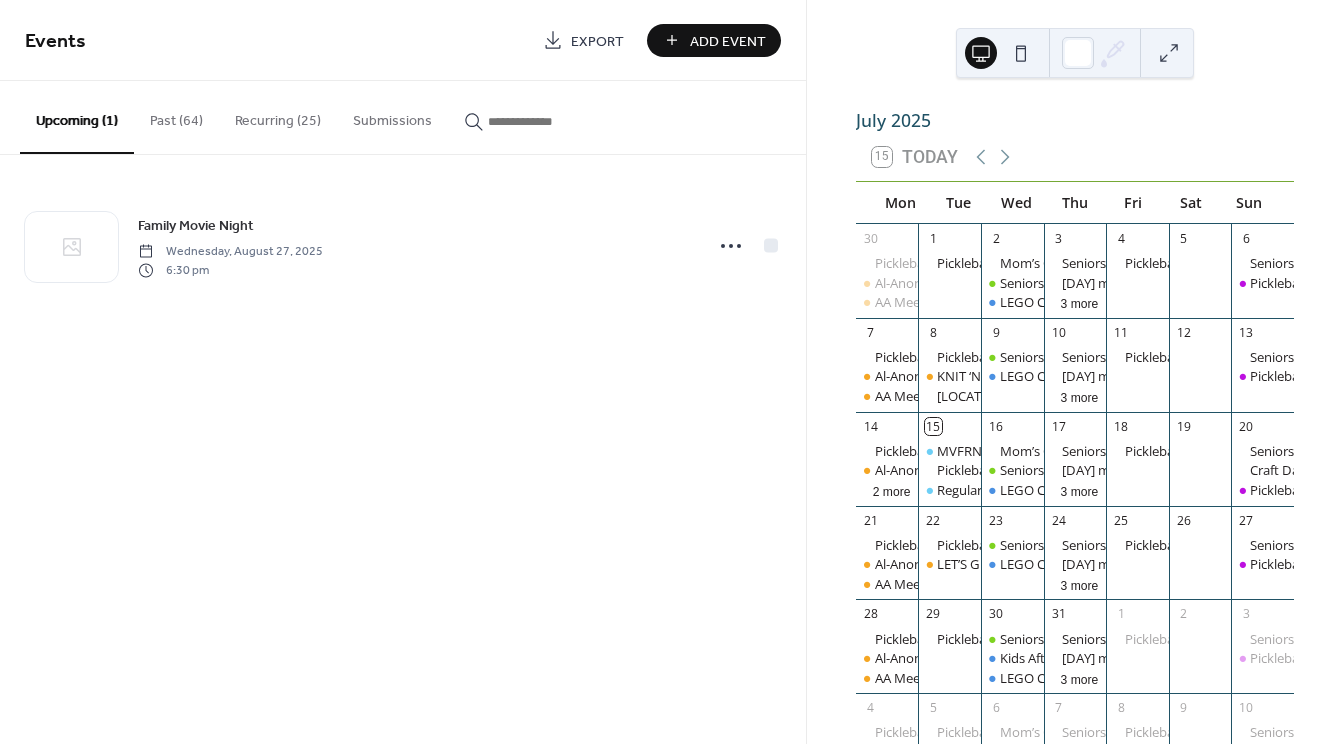 click on "Add Event" at bounding box center [728, 41] 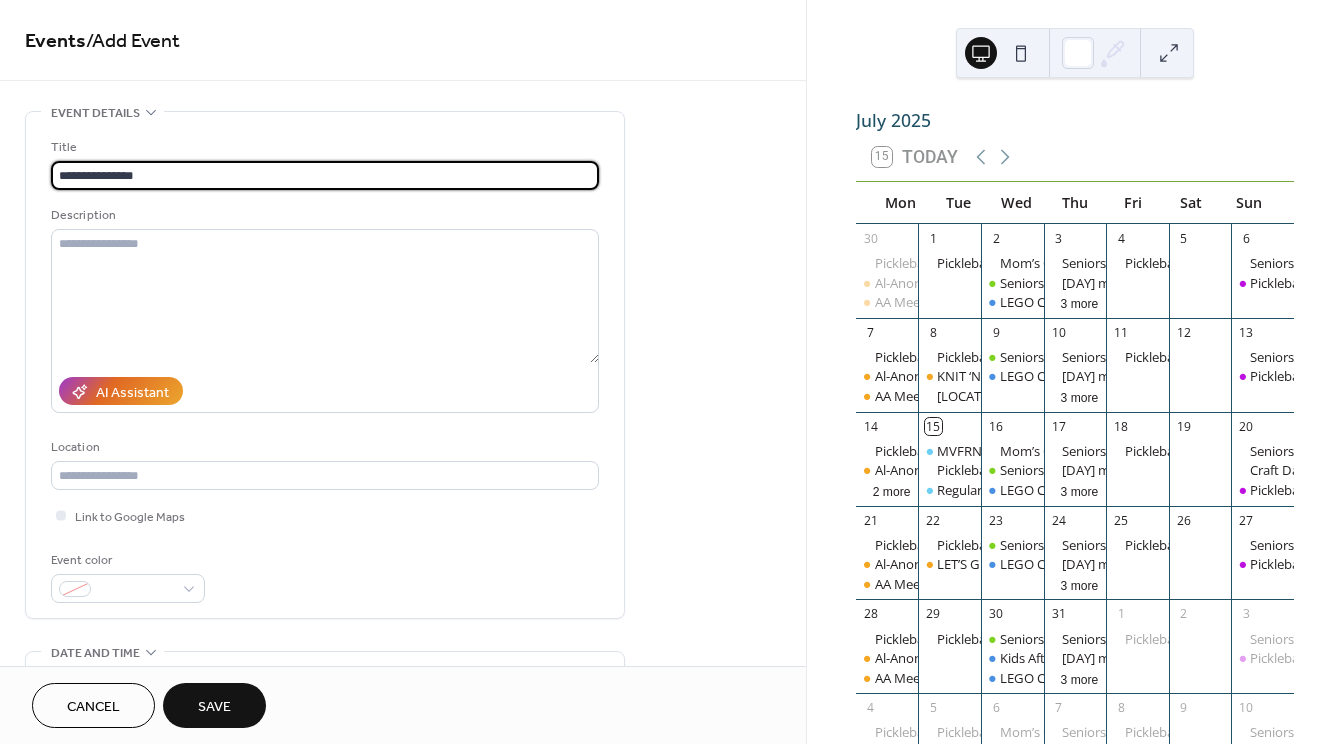 type on "**********" 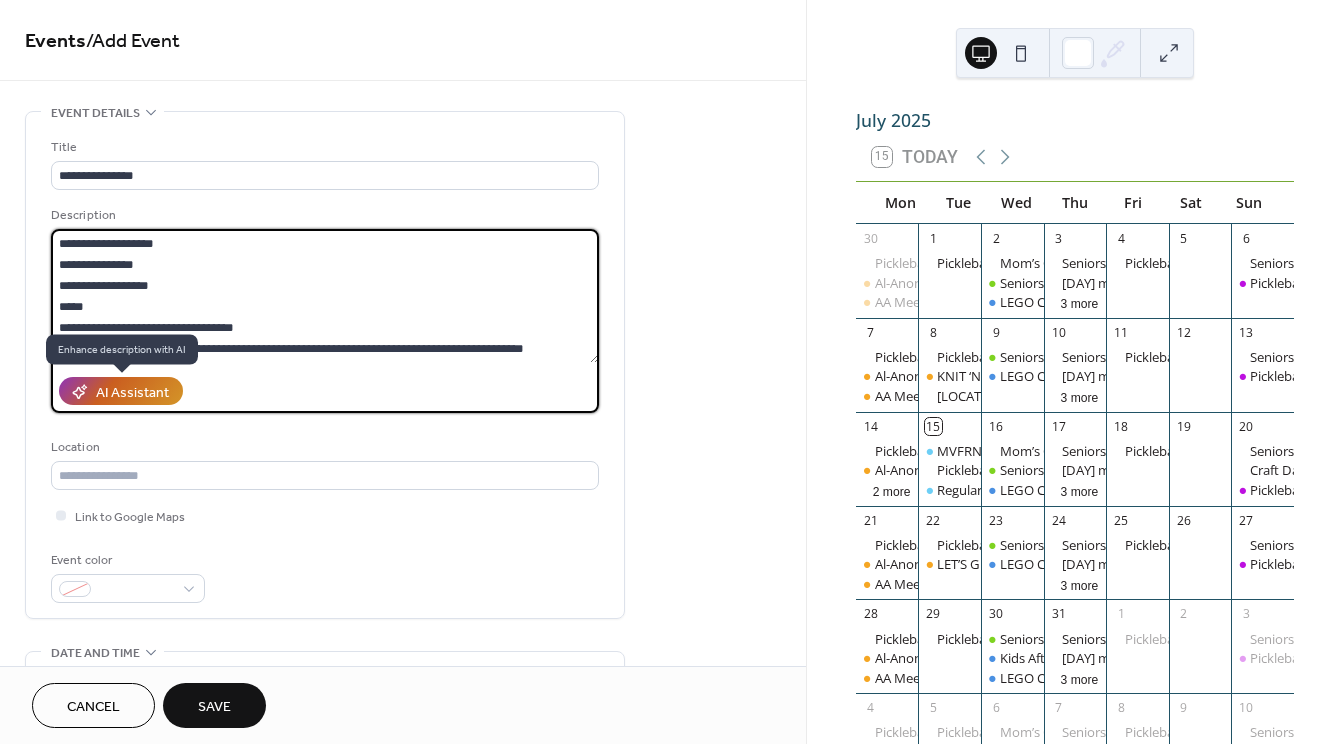 type on "**********" 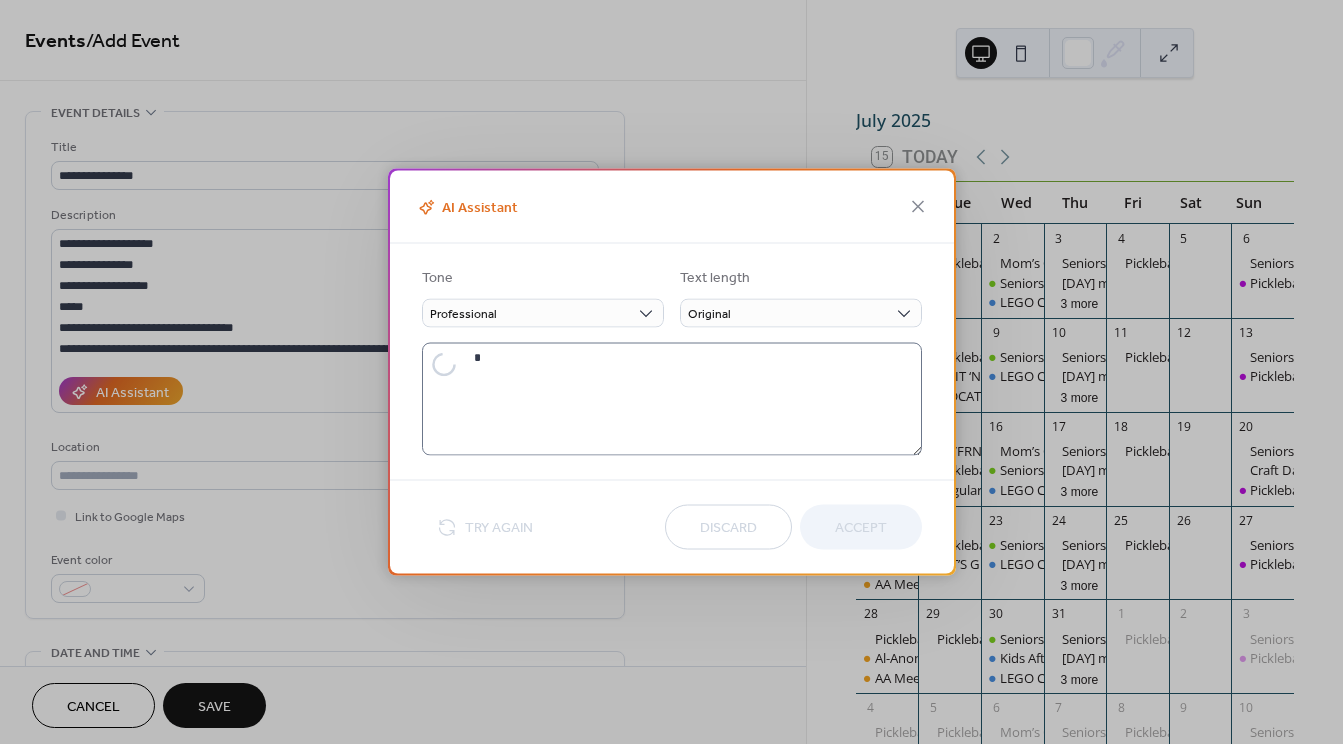 type on "**********" 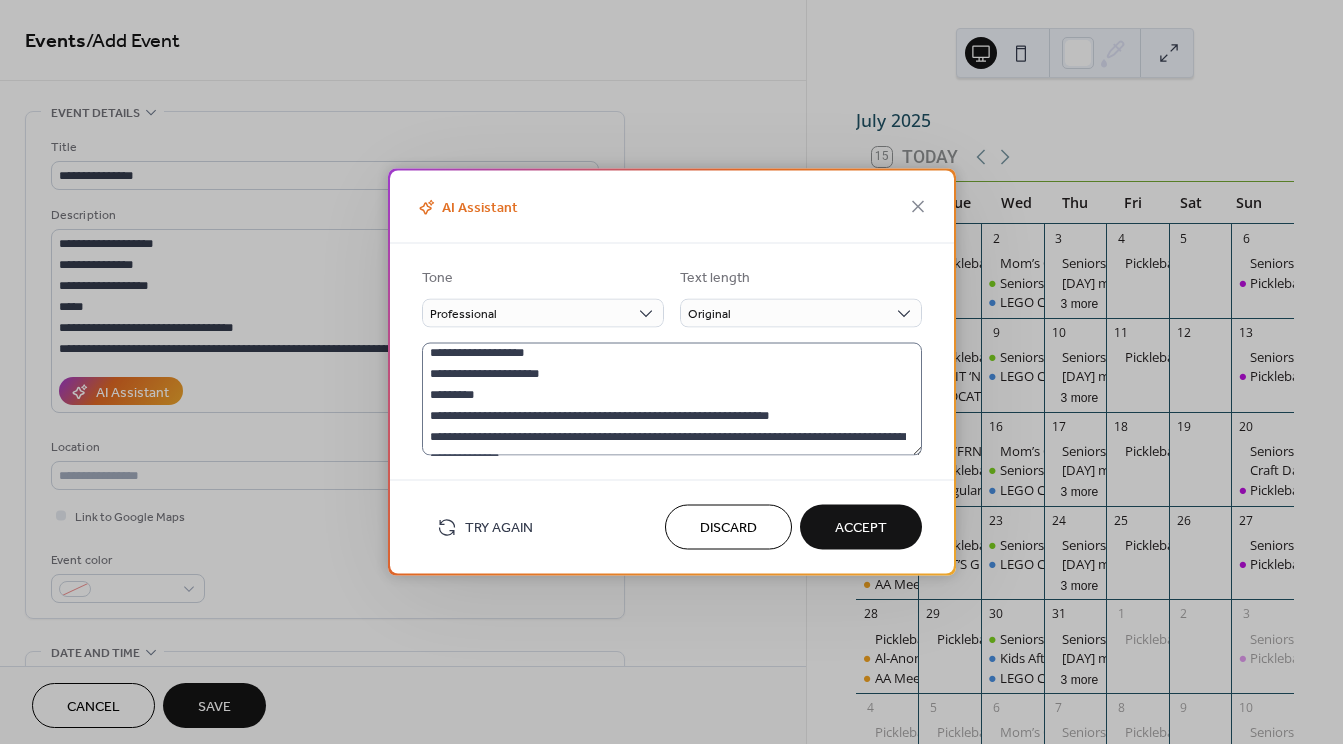 scroll, scrollTop: 42, scrollLeft: 0, axis: vertical 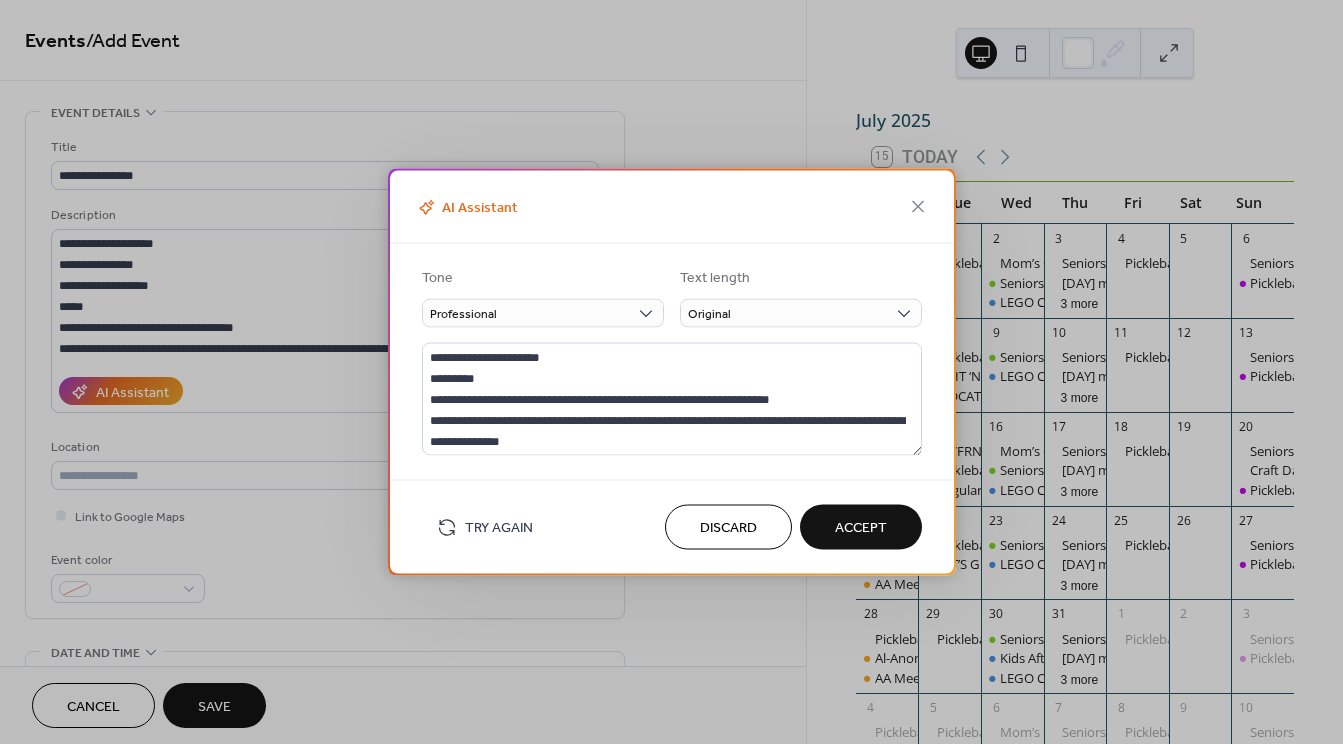 click on "Accept" at bounding box center [861, 528] 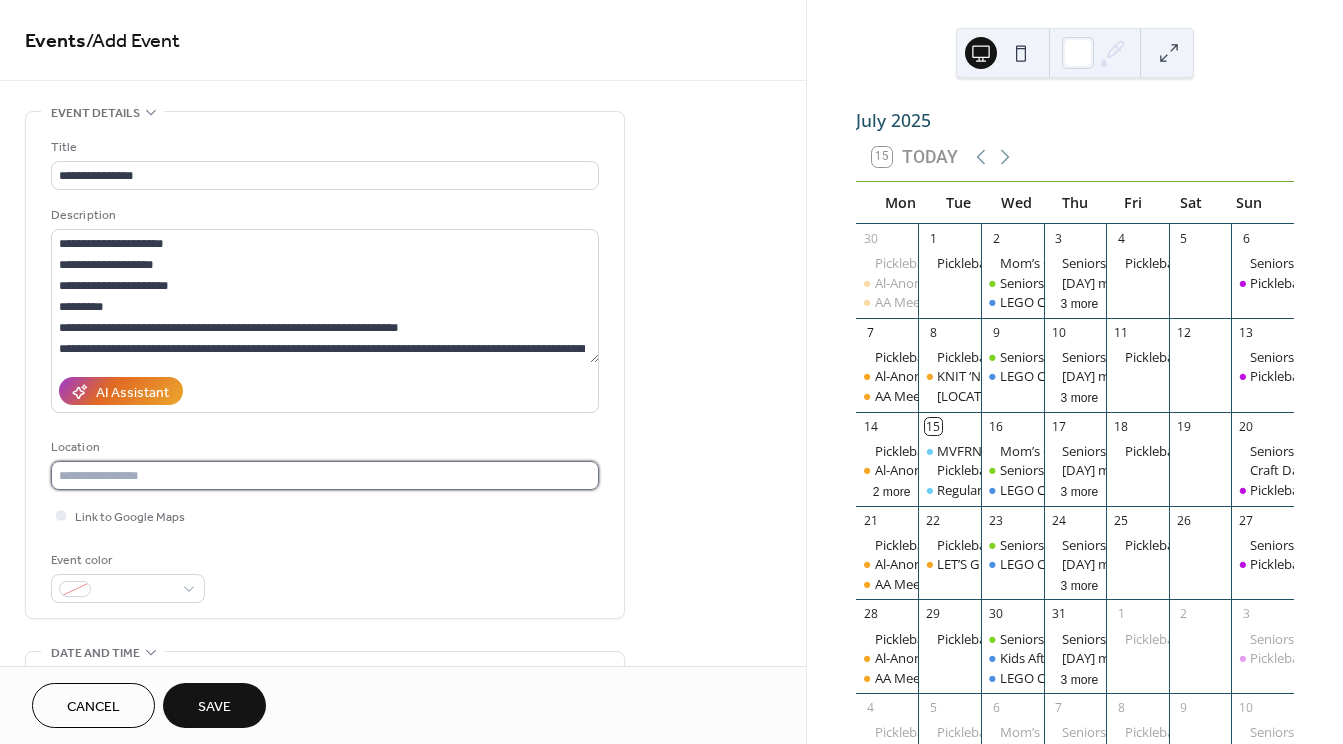 click at bounding box center [325, 475] 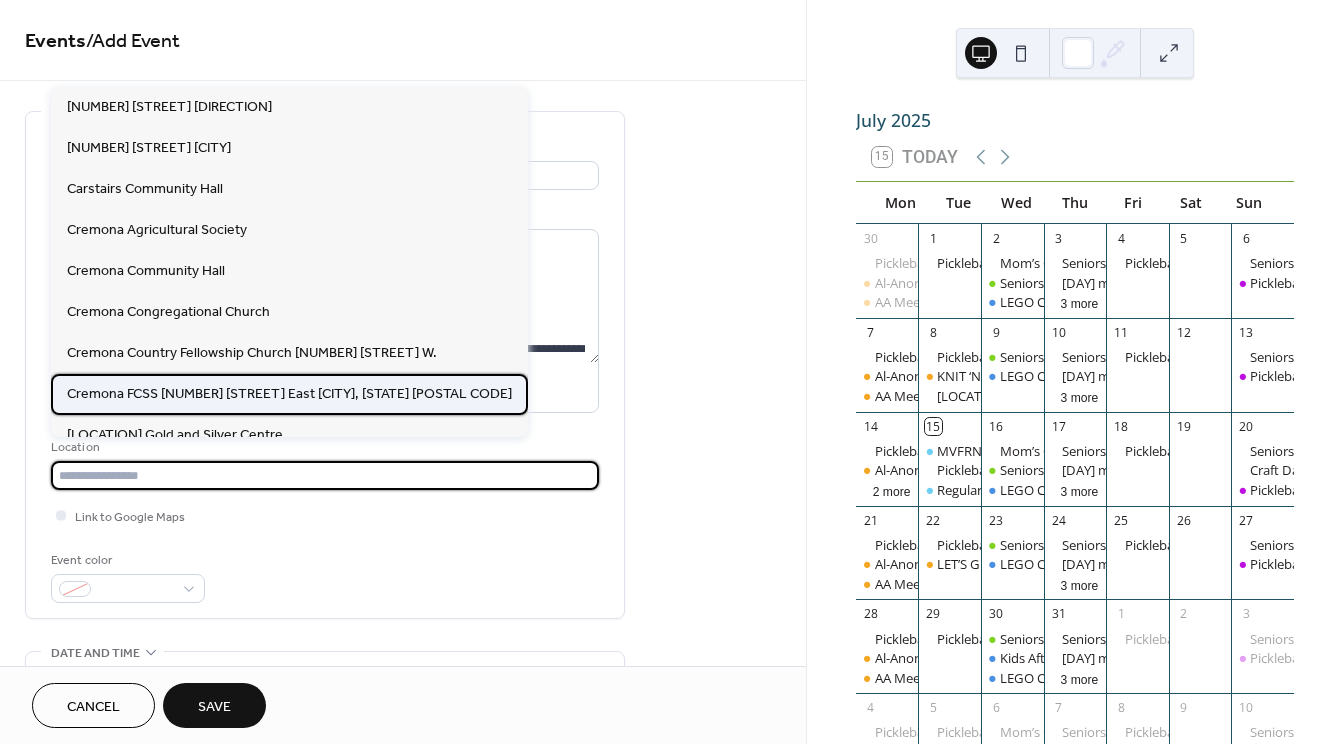 click on "Cremona FCSS [NUMBER] [STREET] East [CITY], [STATE] [POSTAL CODE]" at bounding box center [289, 394] 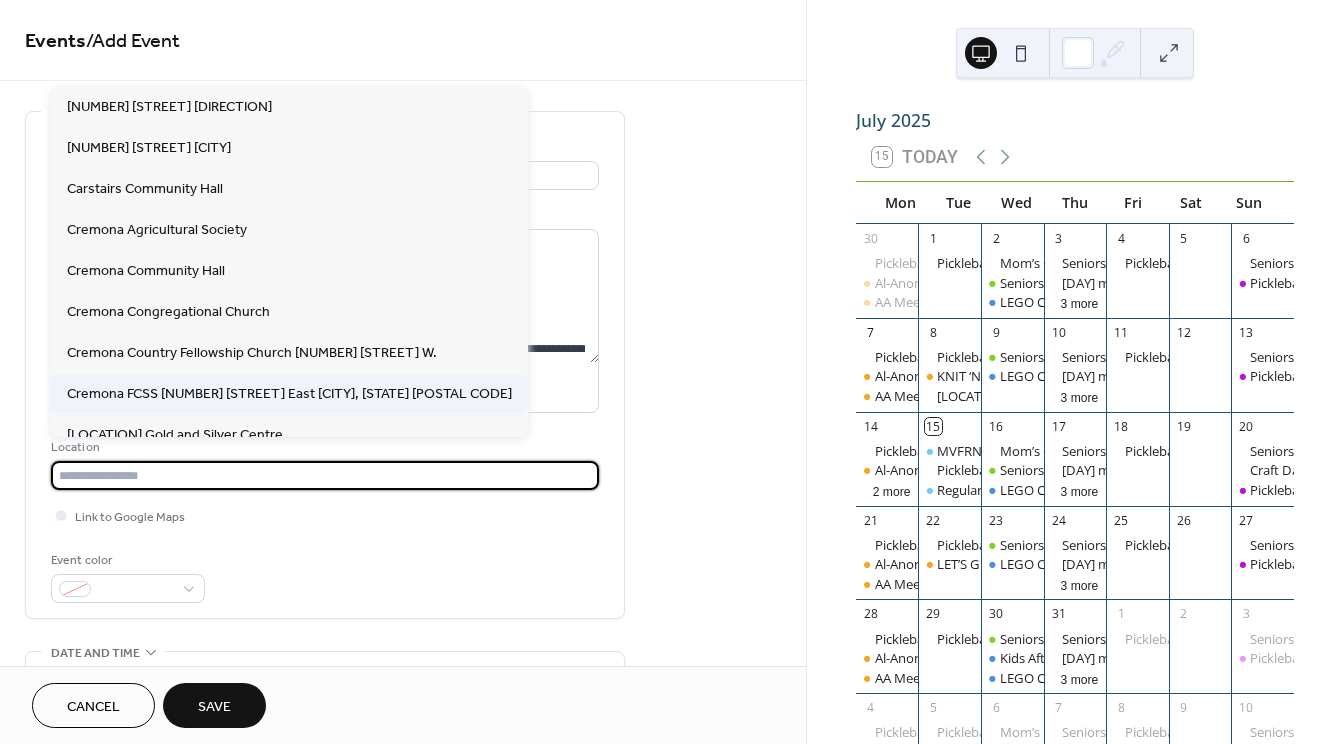 type on "**********" 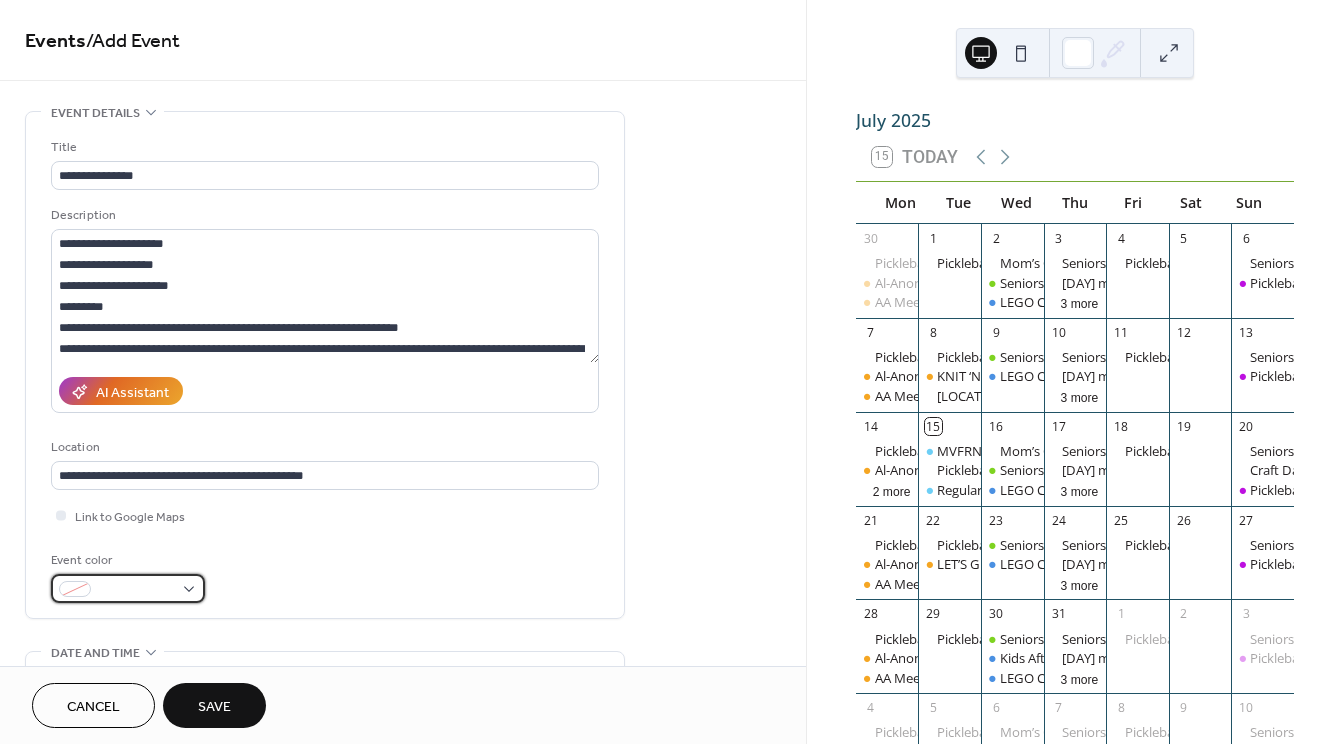 click at bounding box center [128, 588] 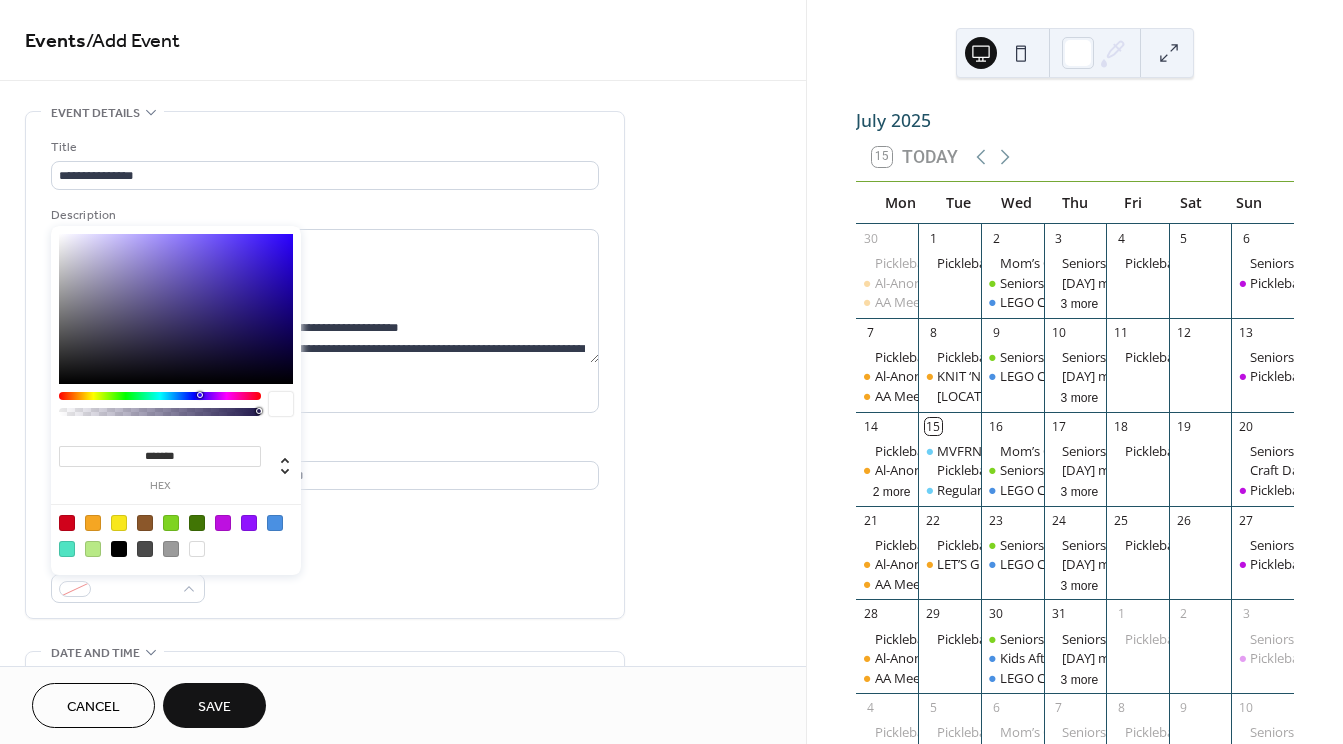 click at bounding box center (275, 523) 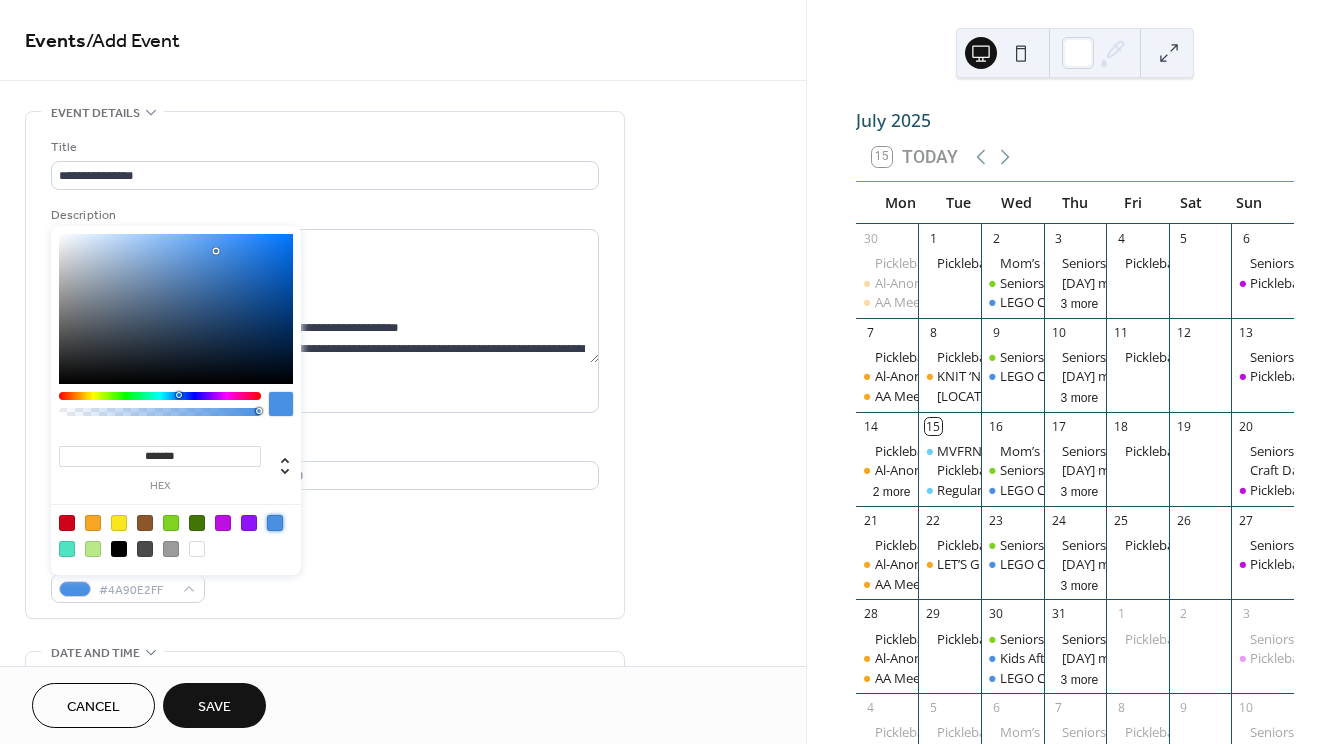 click on "**********" at bounding box center [403, 720] 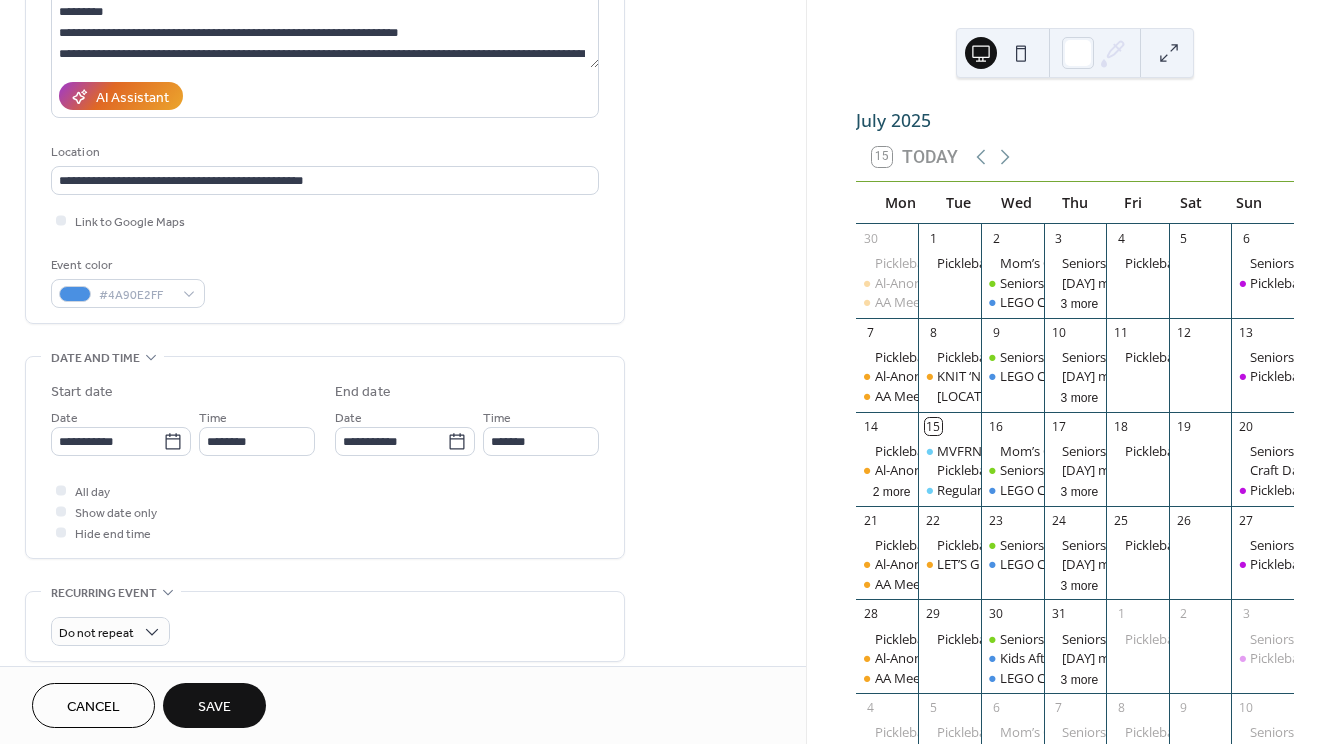 scroll, scrollTop: 300, scrollLeft: 0, axis: vertical 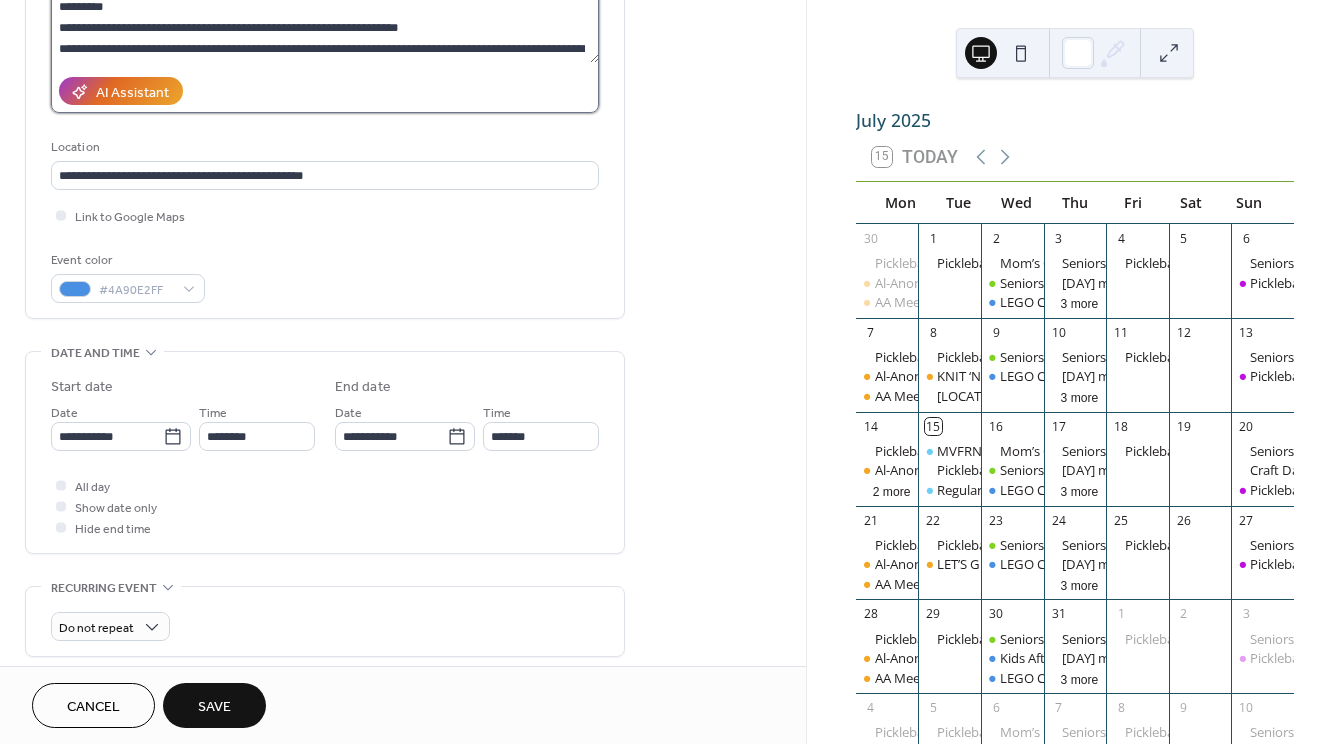 click on "**********" at bounding box center (325, -4) 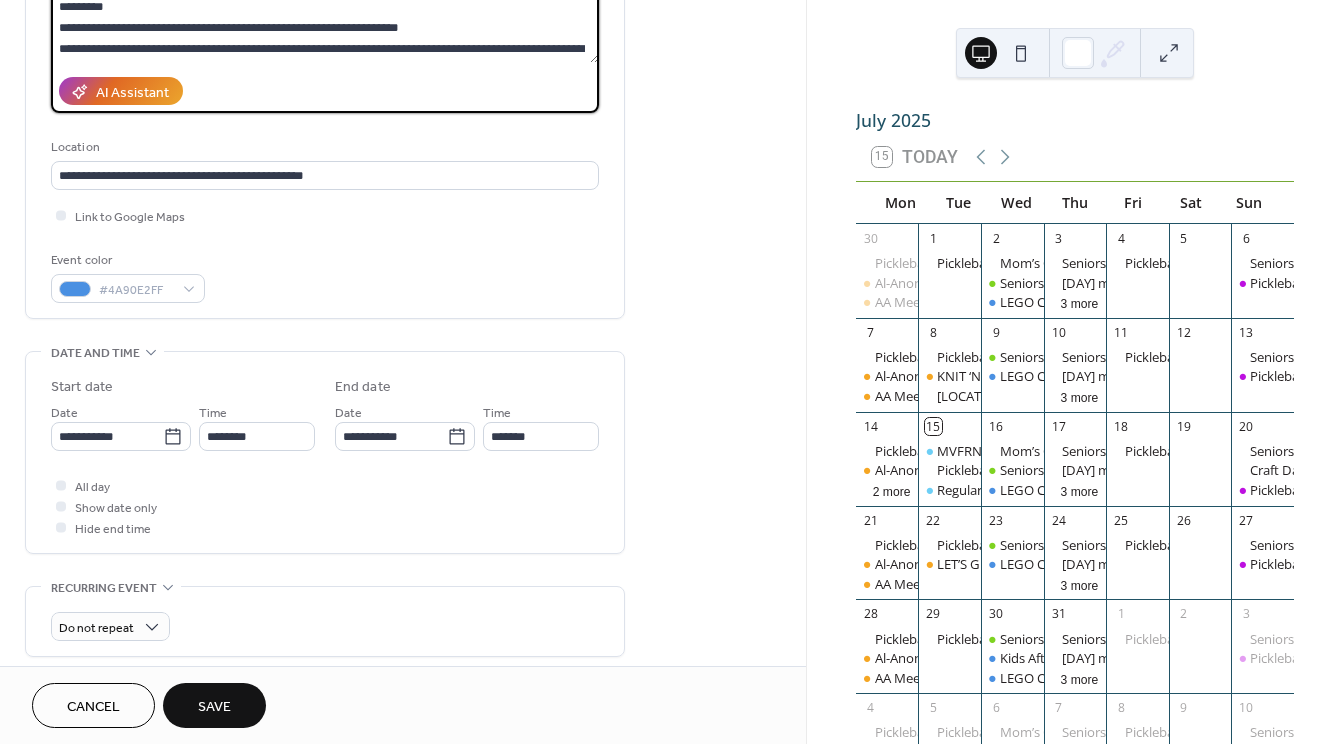 scroll, scrollTop: 0, scrollLeft: 0, axis: both 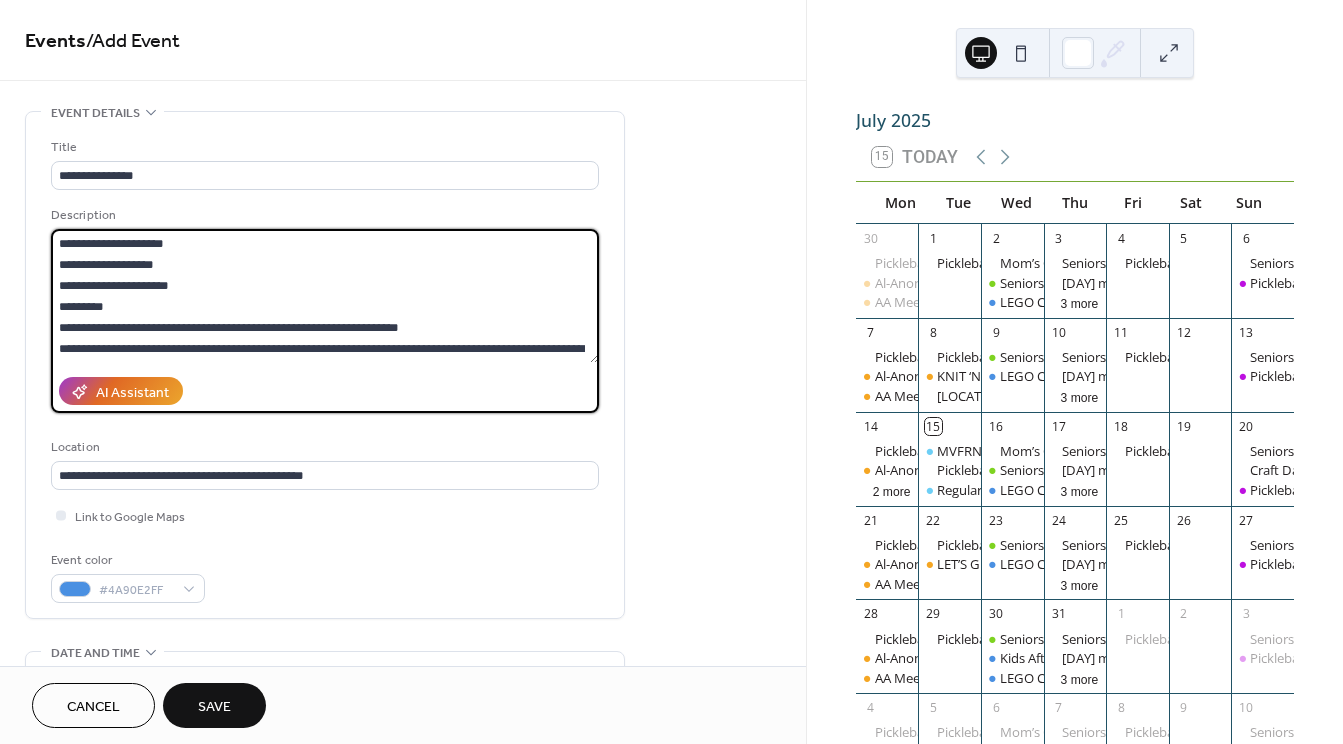 click on "**********" at bounding box center [325, 296] 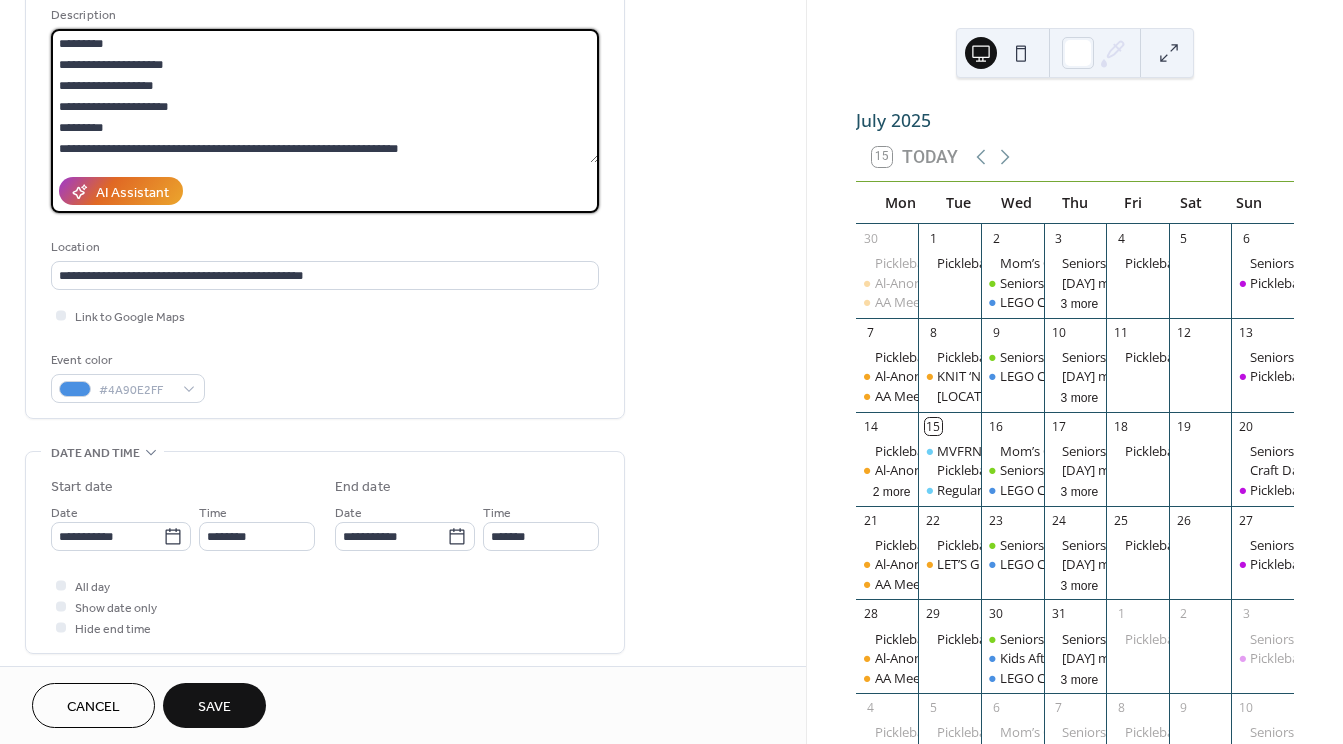 scroll, scrollTop: 300, scrollLeft: 0, axis: vertical 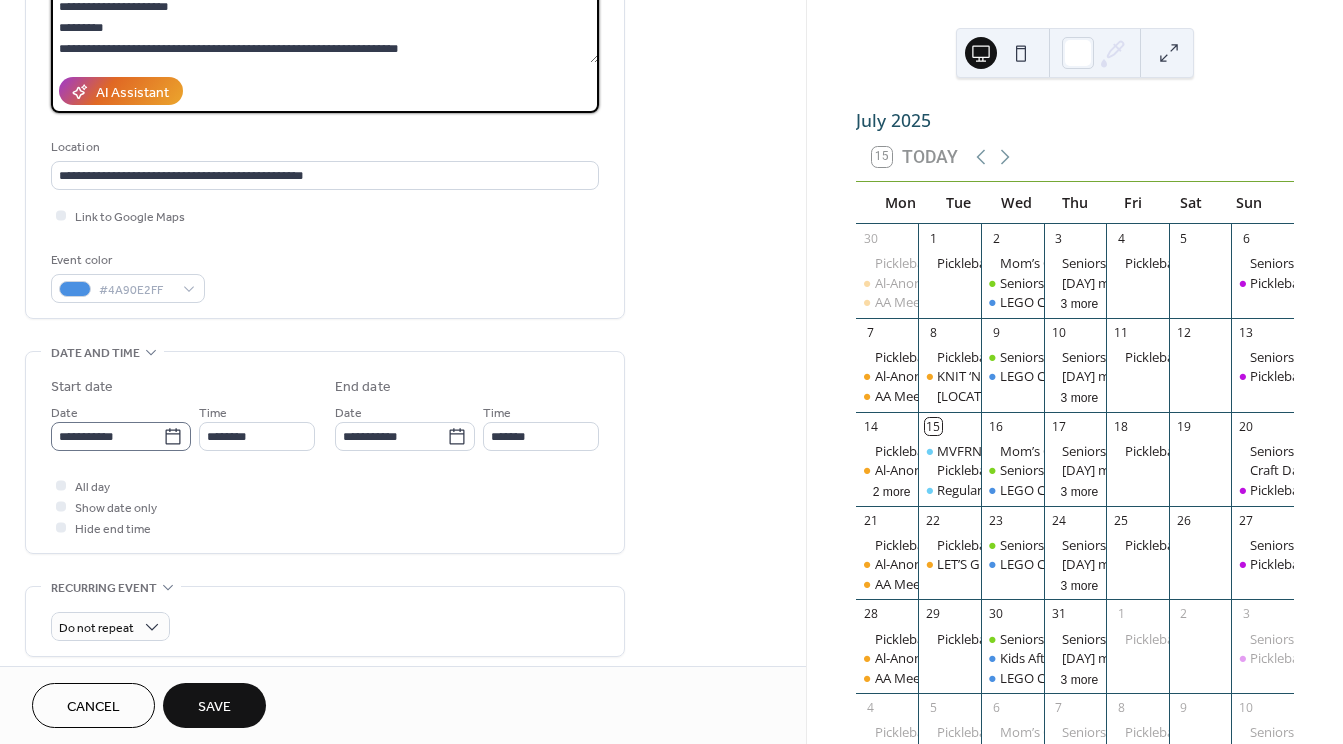 type on "**********" 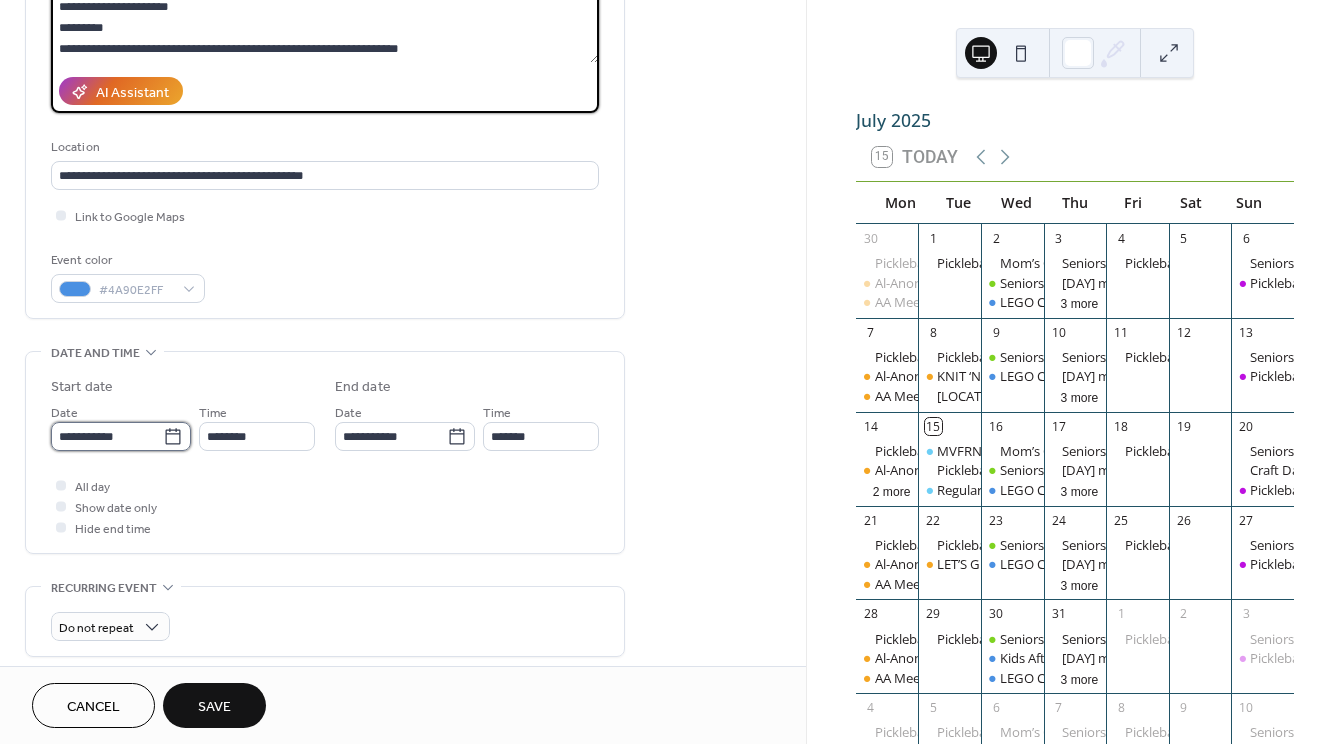 click on "**********" at bounding box center (107, 436) 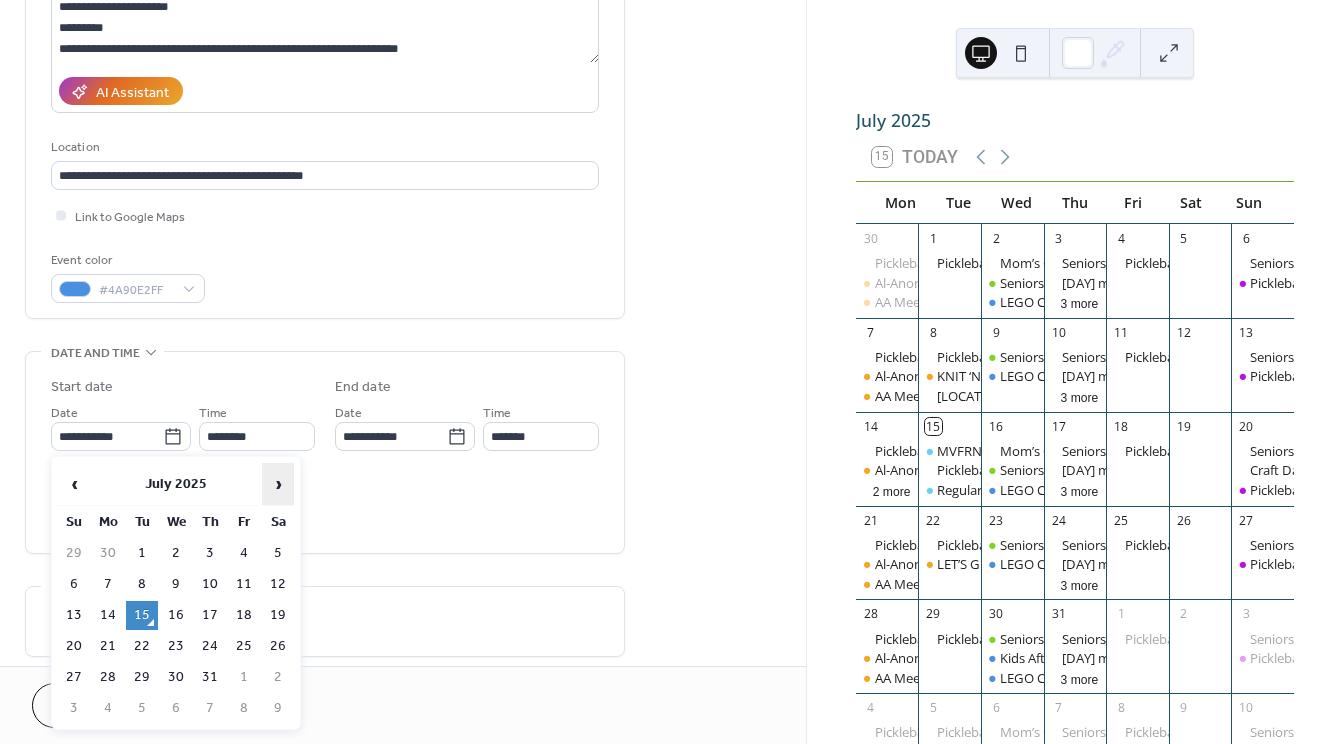 click on "›" at bounding box center (278, 484) 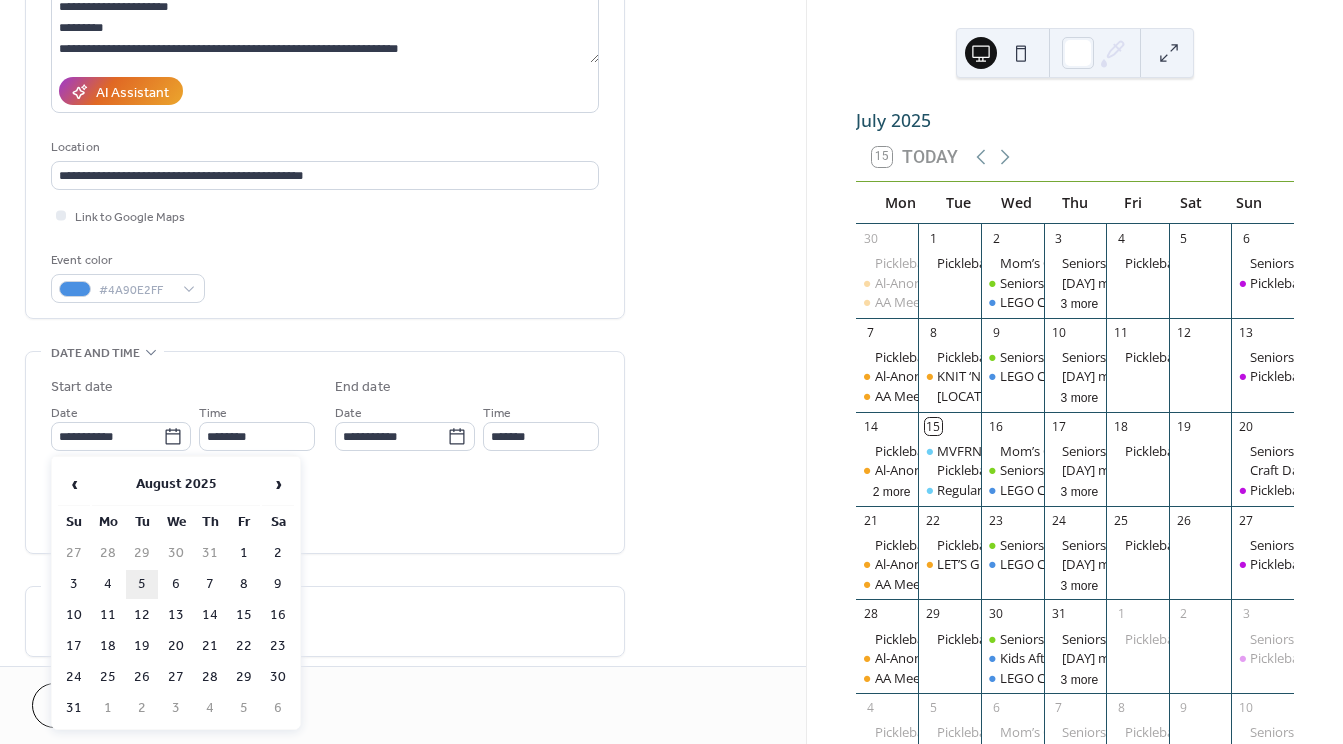 click on "5" at bounding box center (142, 584) 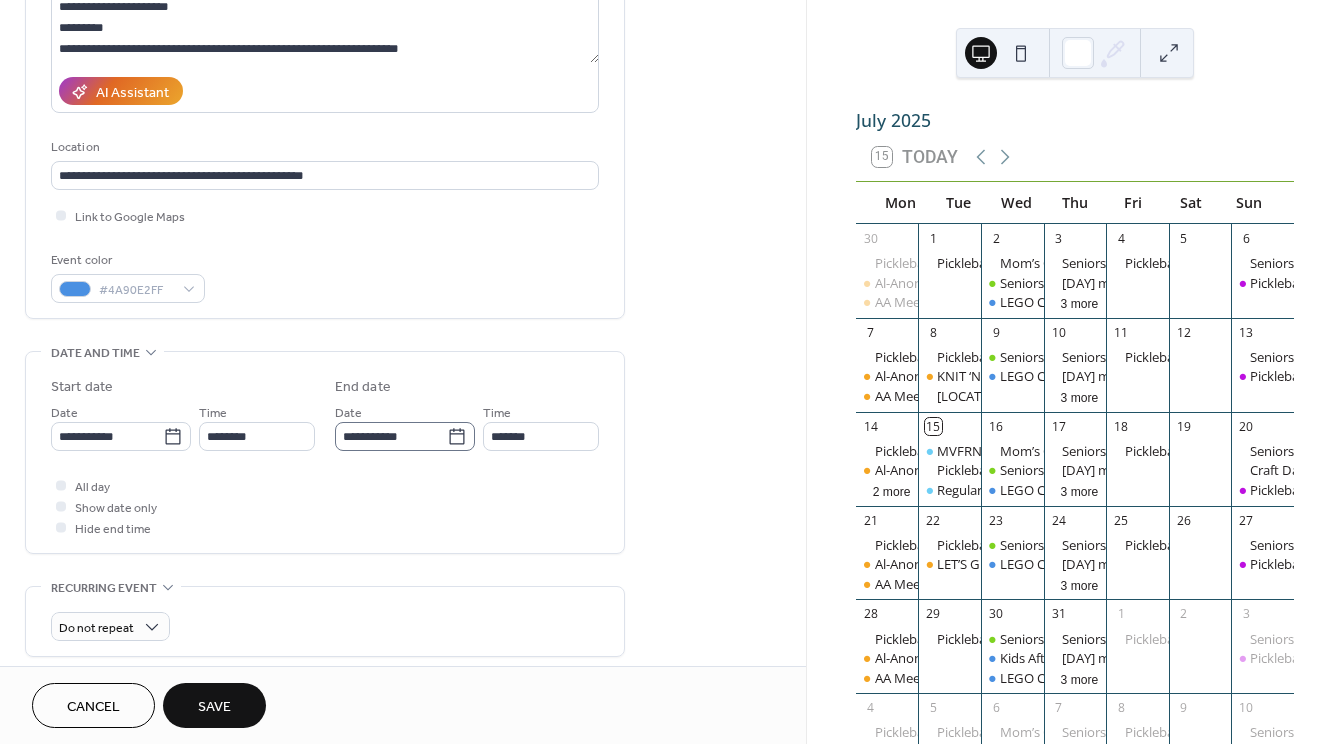 click 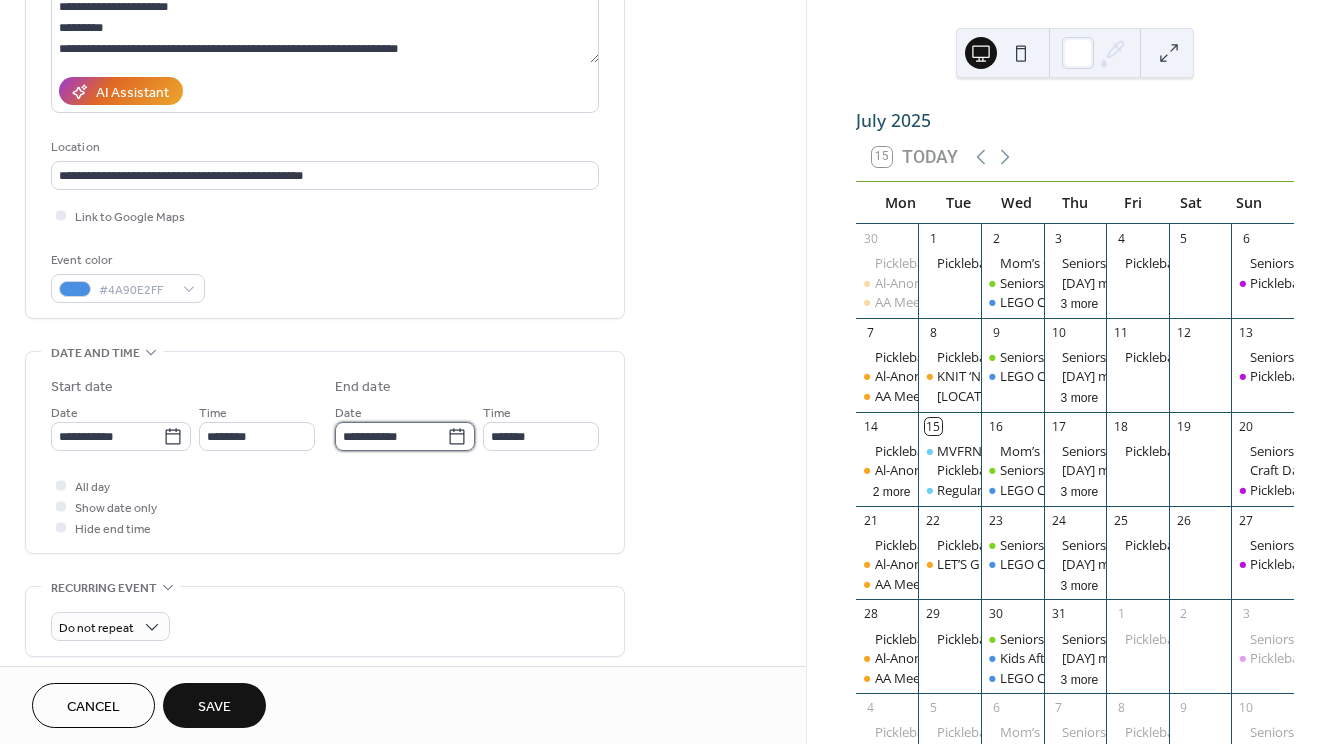 click on "**********" at bounding box center [391, 436] 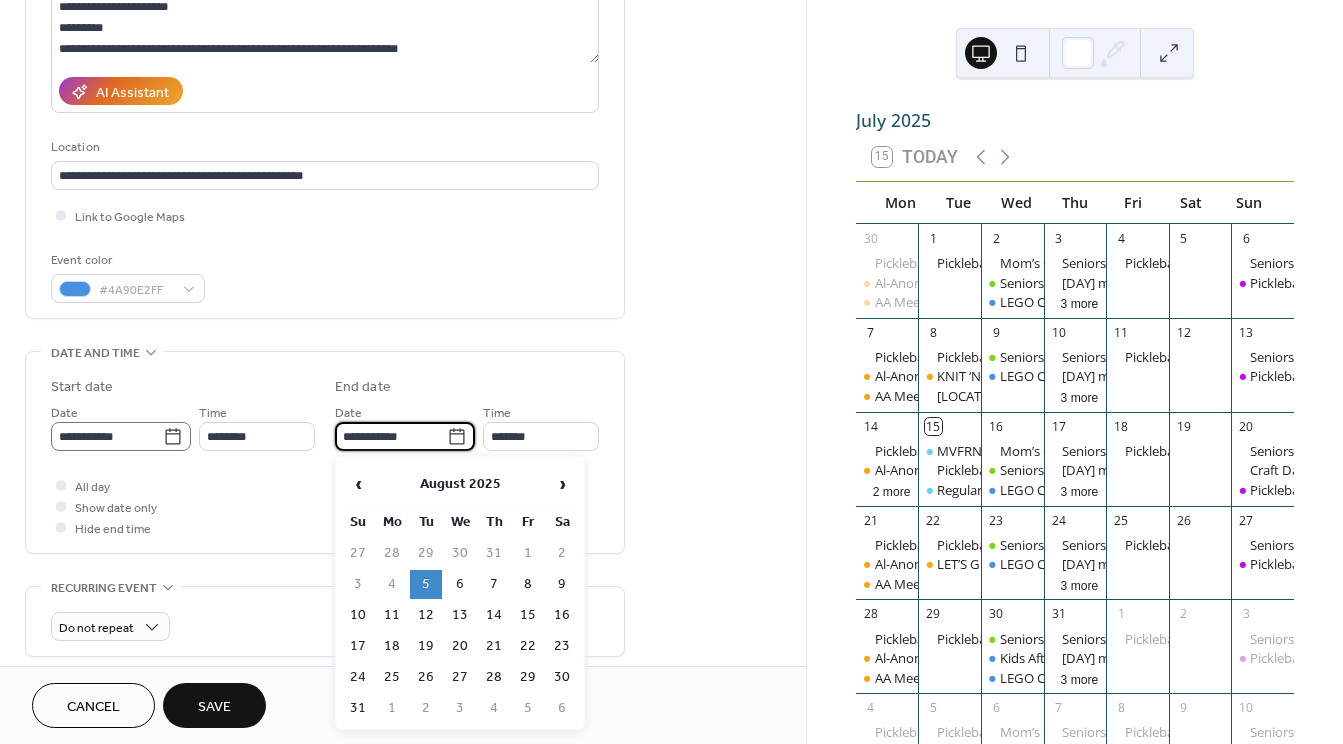 click 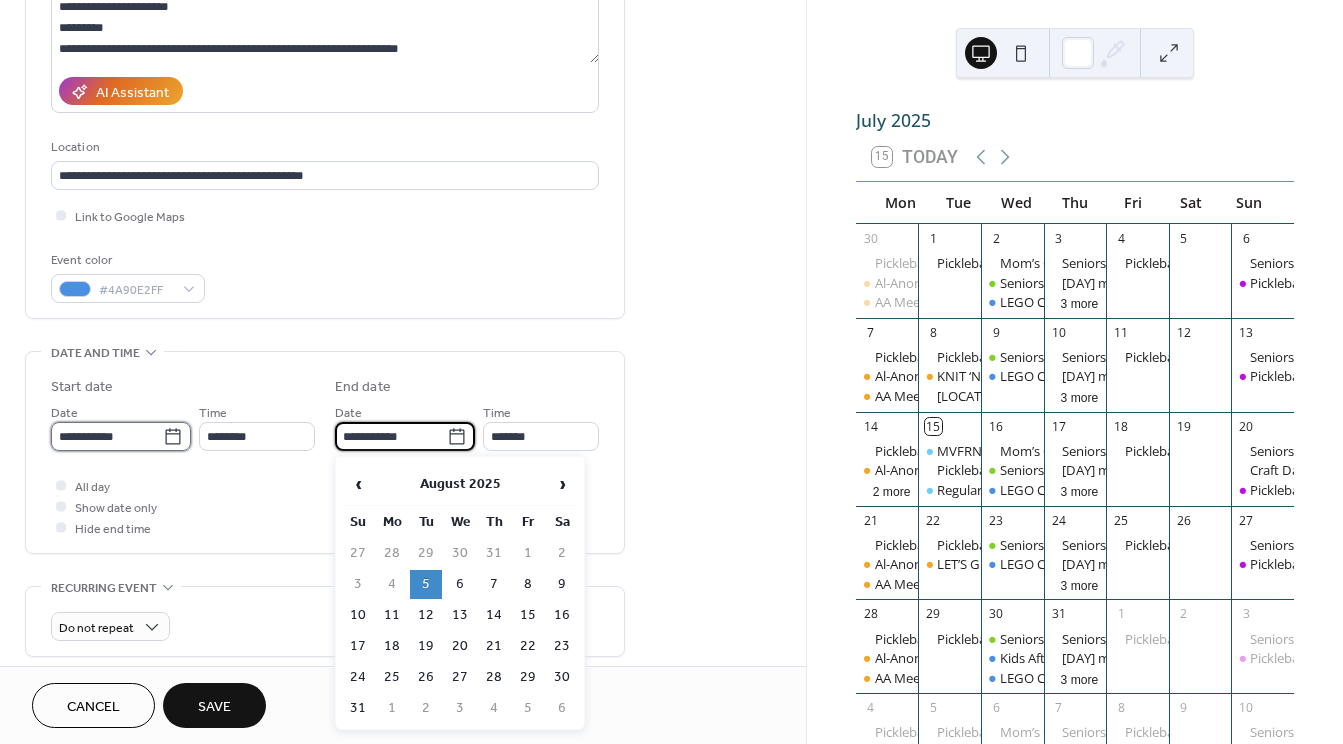 click on "**********" at bounding box center [107, 436] 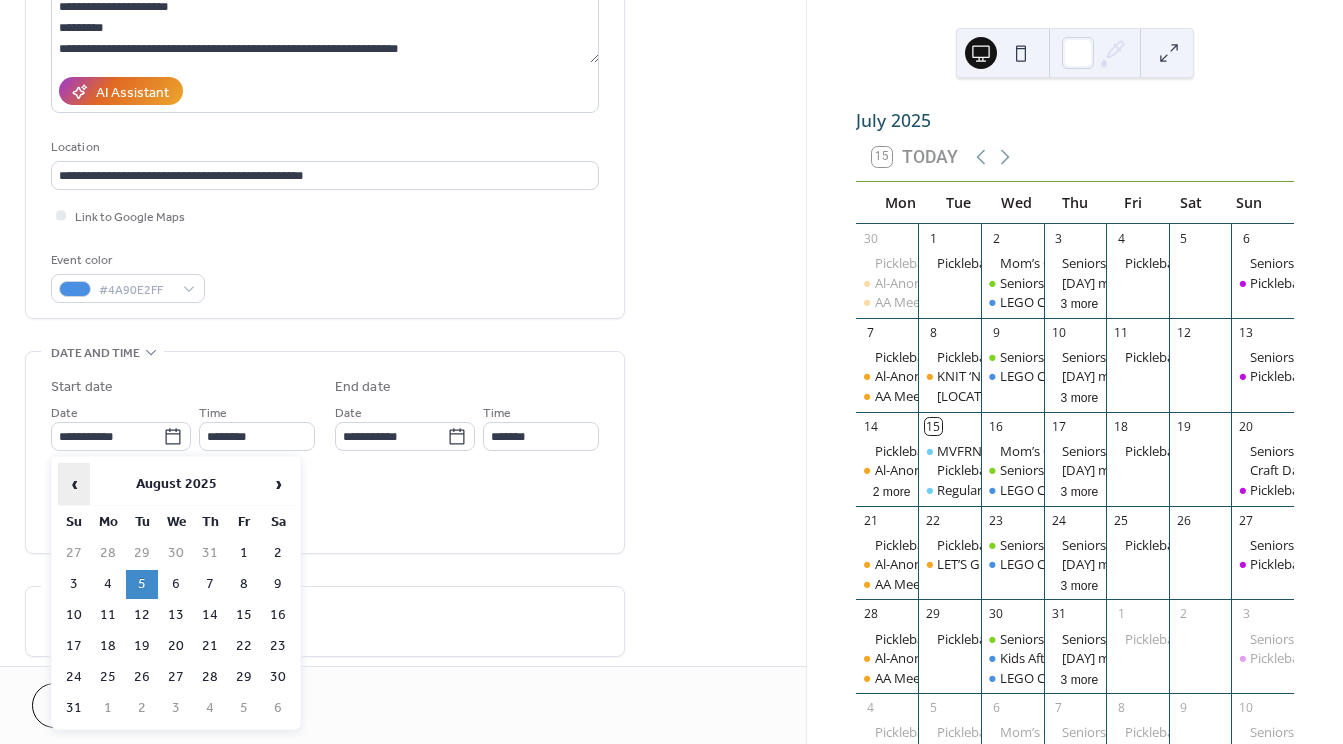 click on "‹" at bounding box center [74, 484] 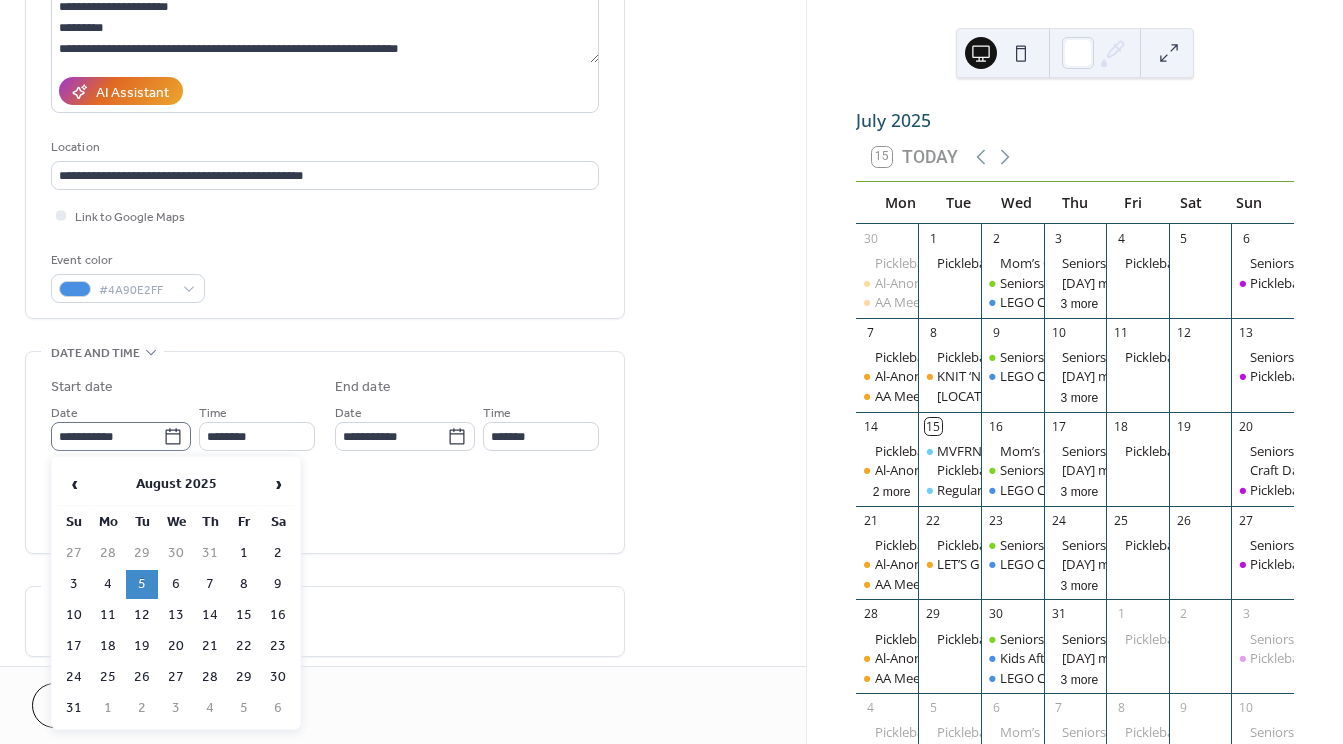 click 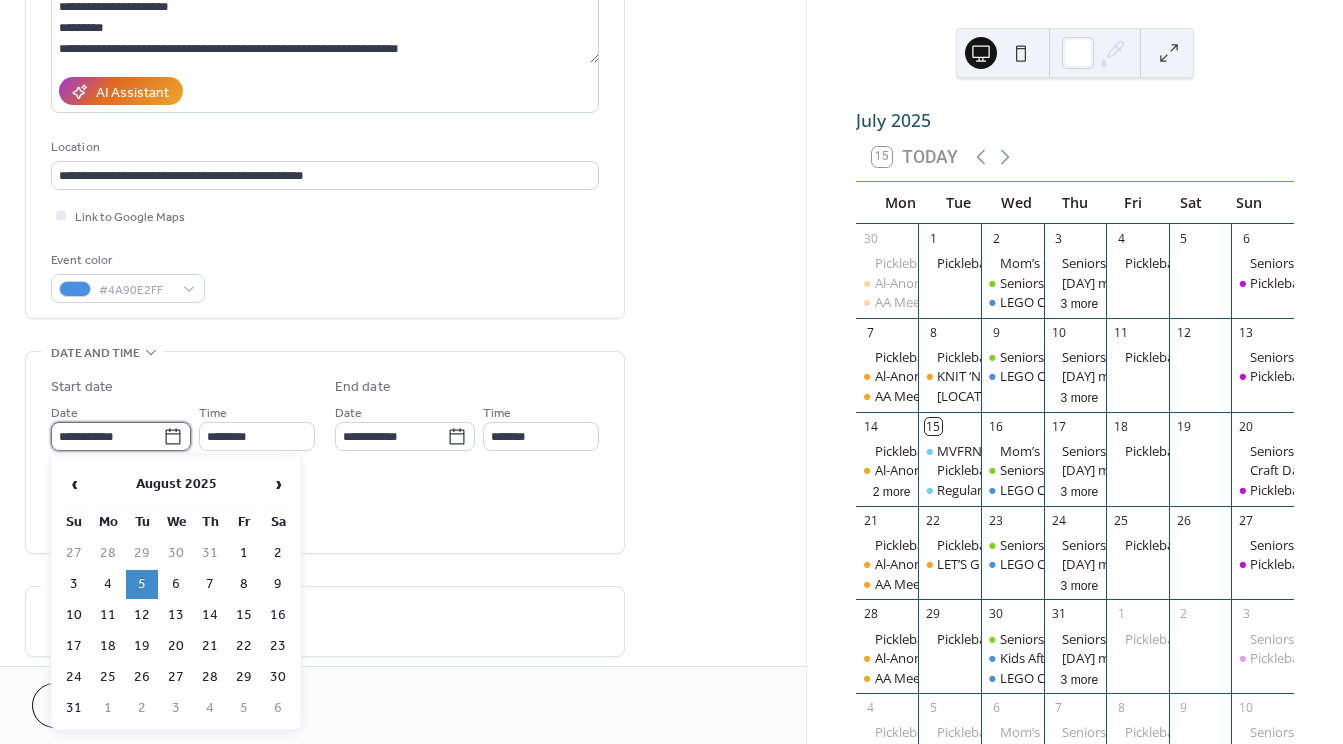 click on "**********" at bounding box center [107, 436] 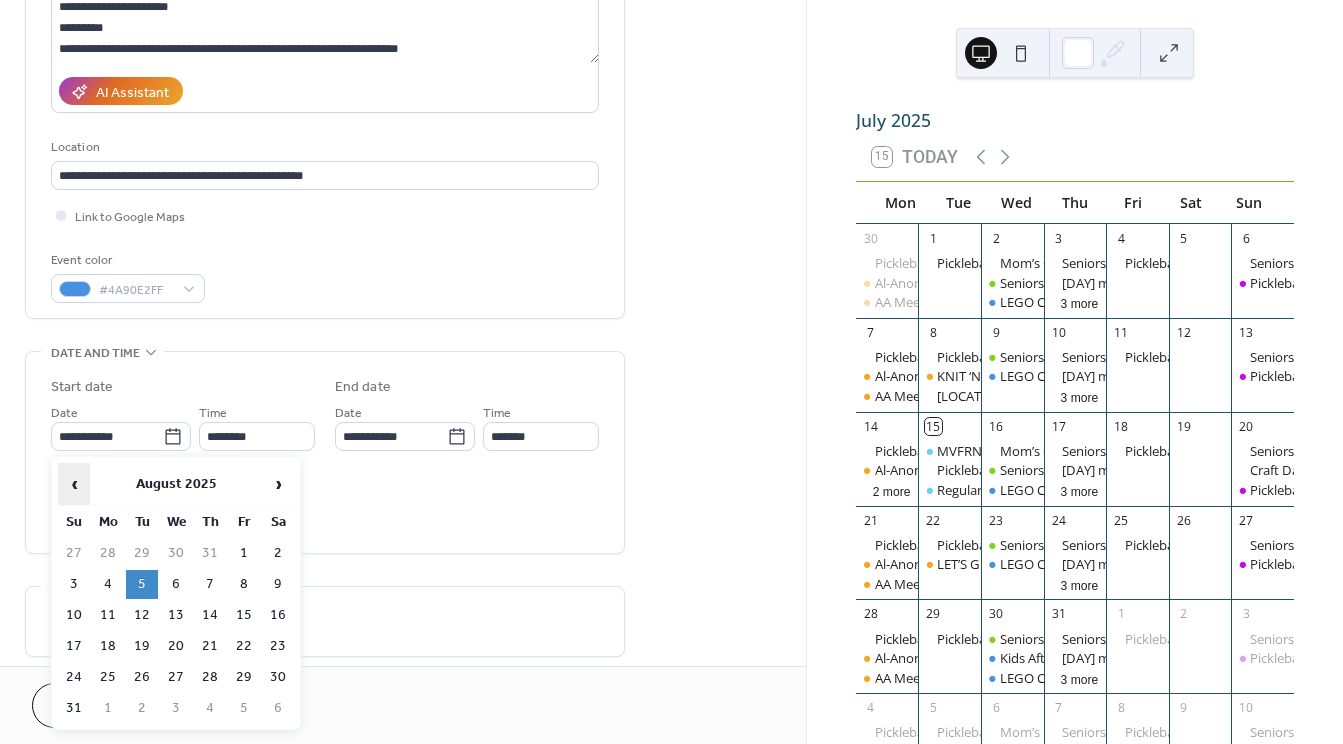 click on "‹" at bounding box center [74, 484] 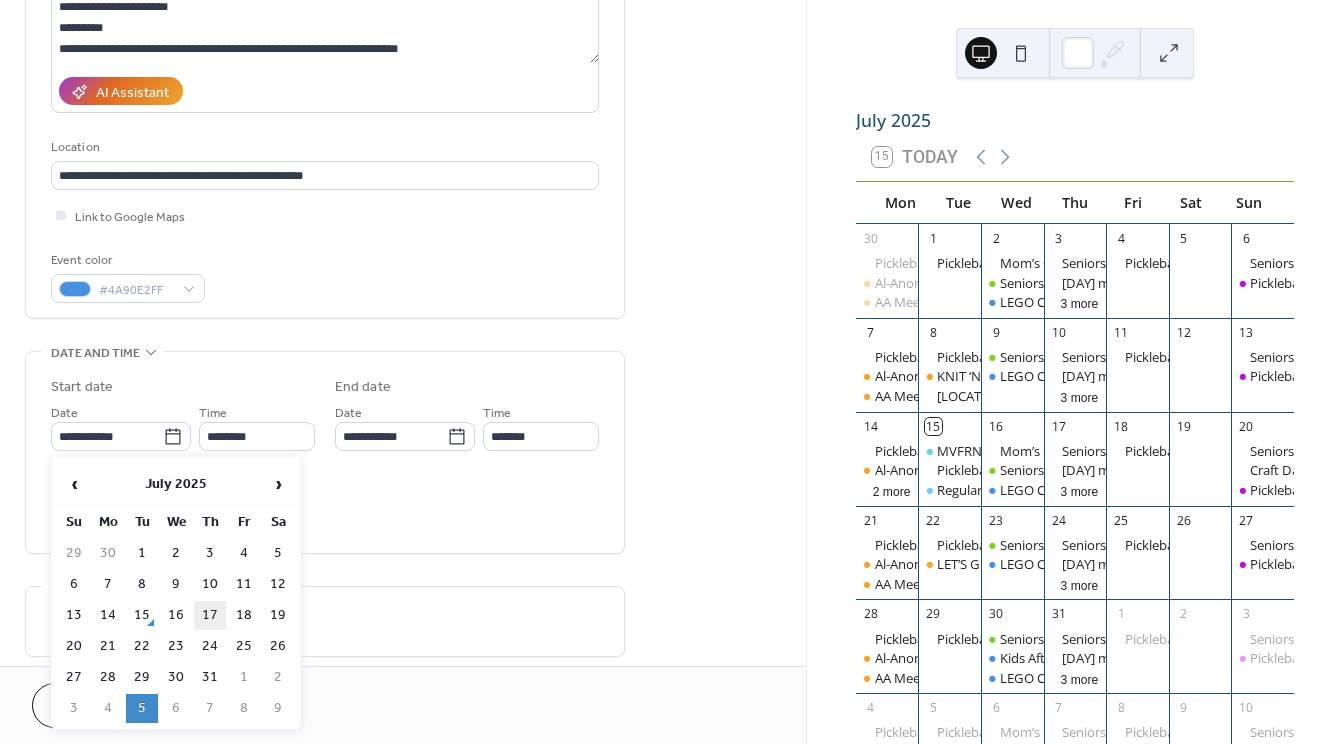 click on "17" at bounding box center [210, 615] 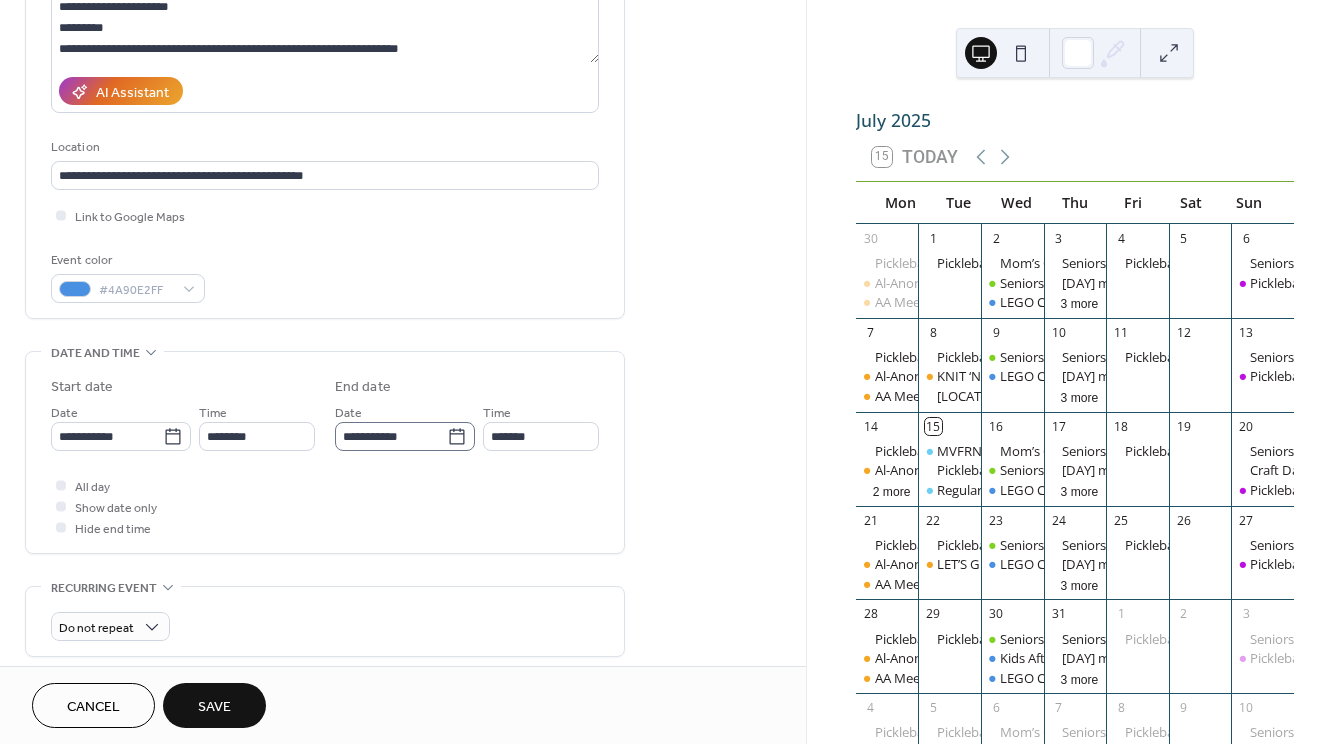 click 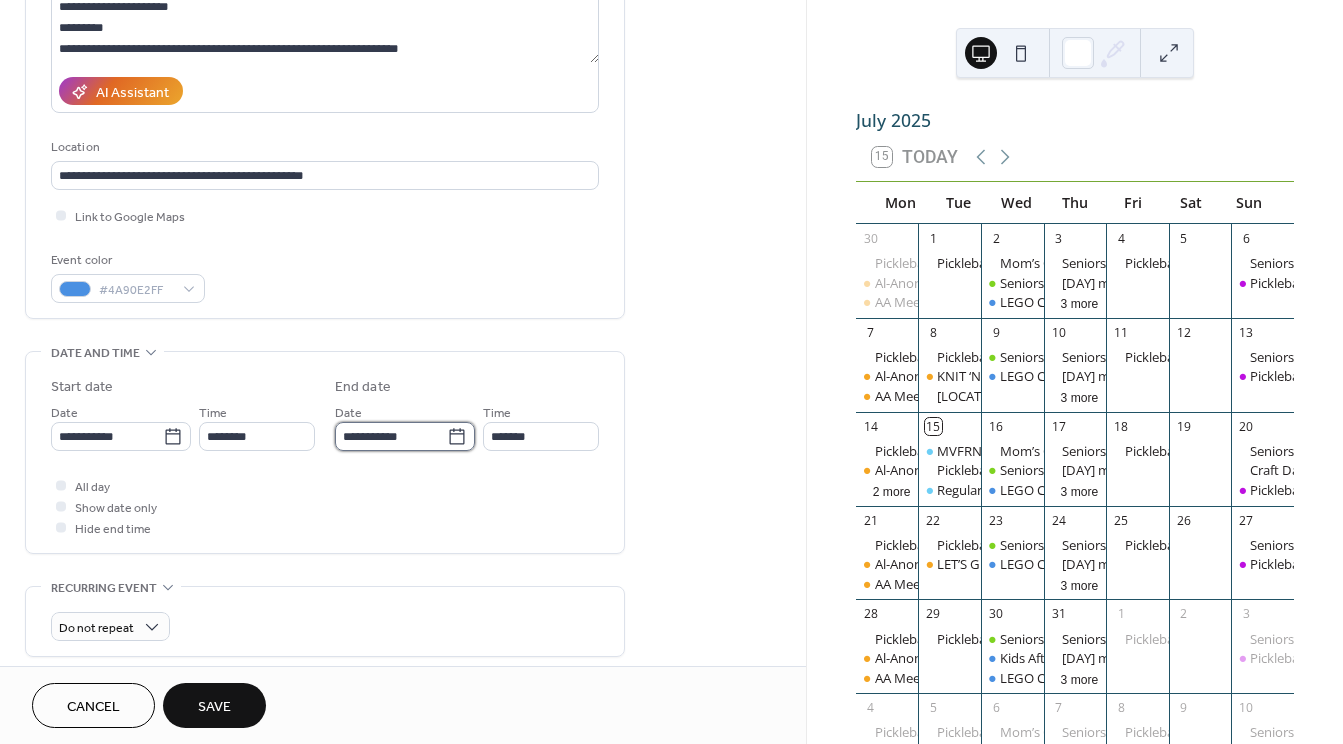 click on "**********" at bounding box center [391, 436] 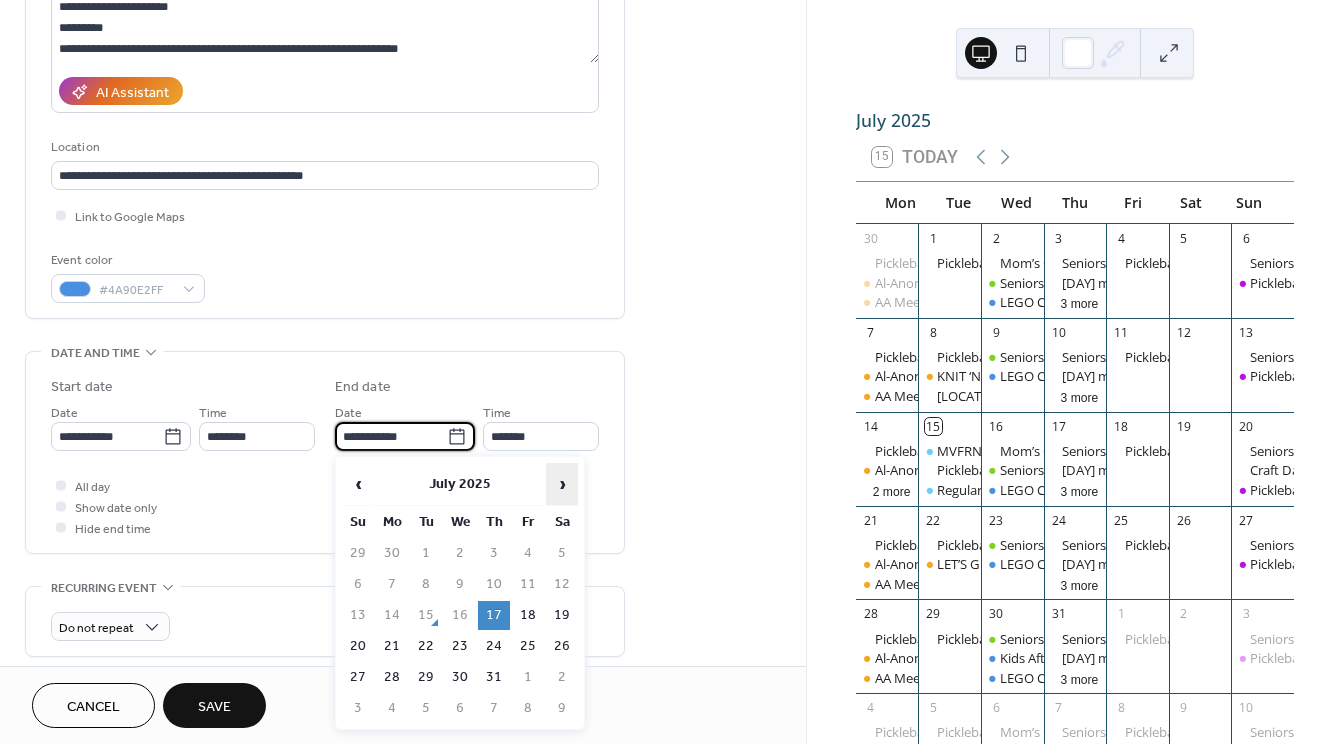 click on "›" at bounding box center (562, 484) 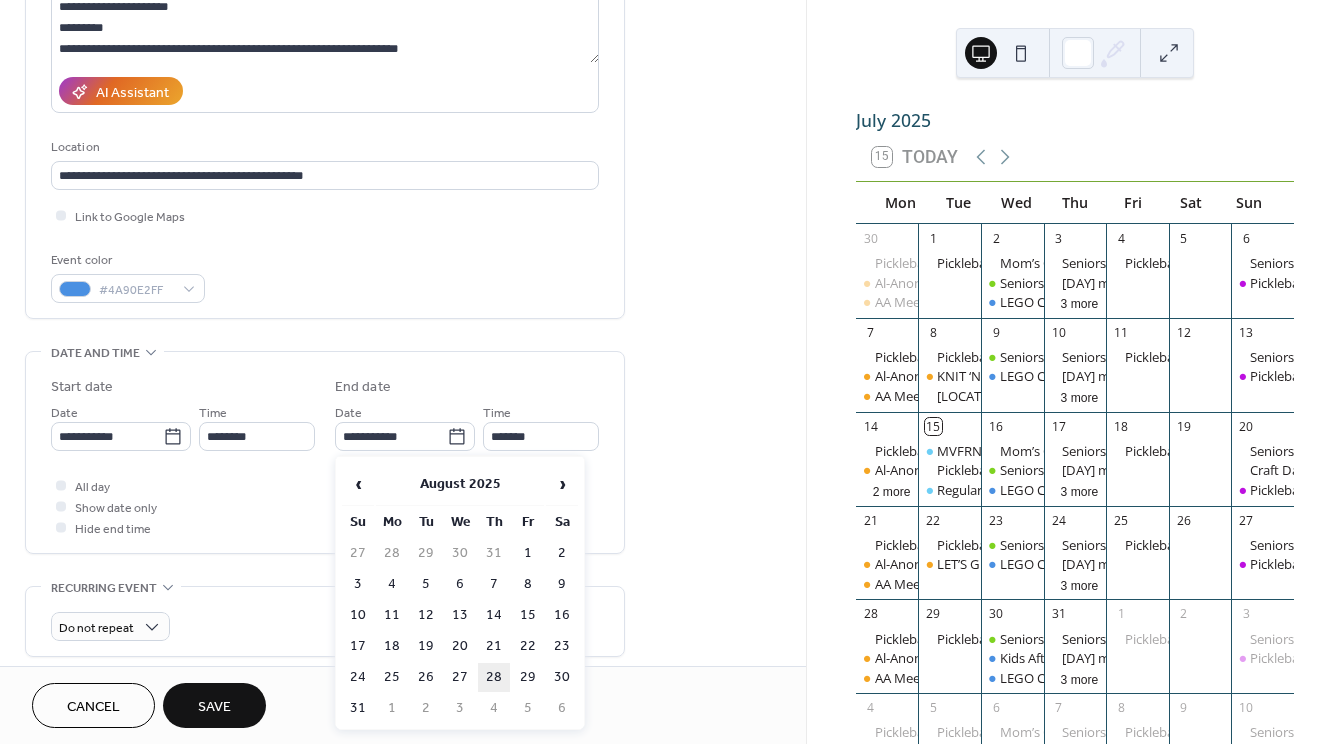 click on "28" at bounding box center [494, 677] 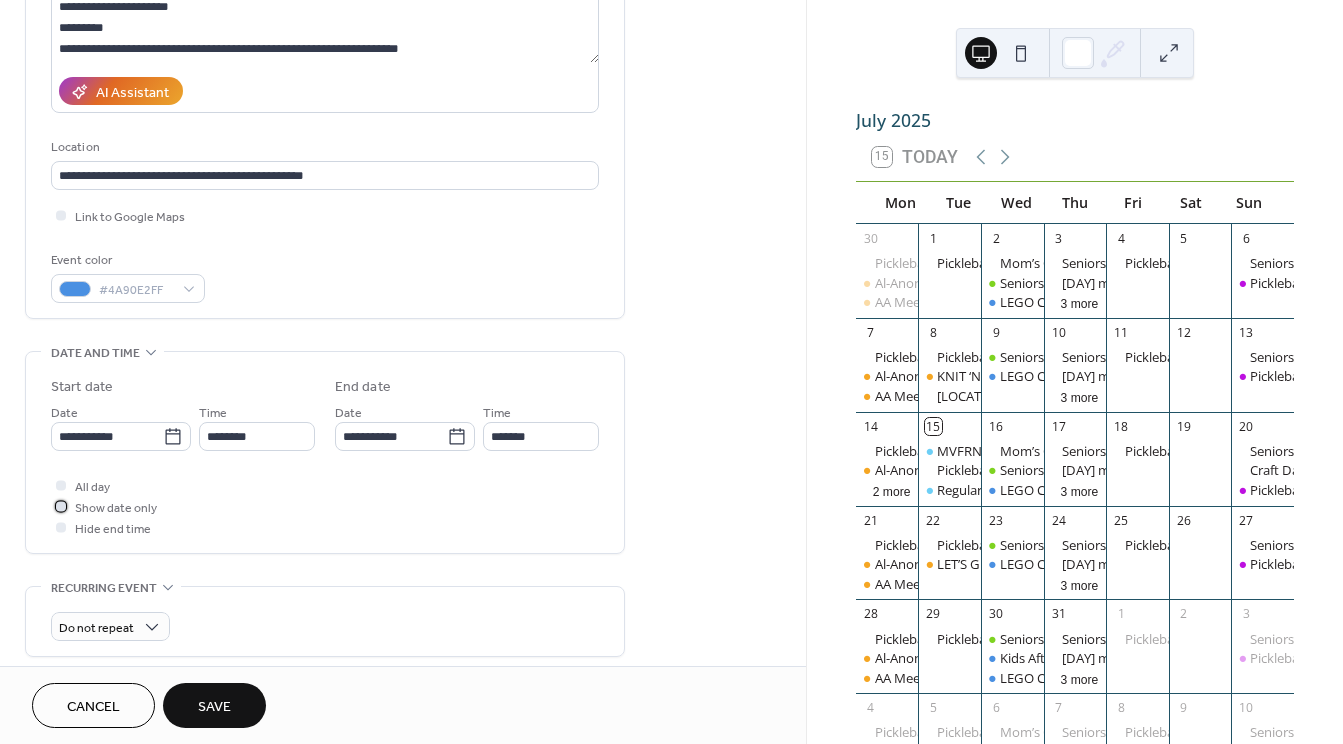 click at bounding box center (61, 506) 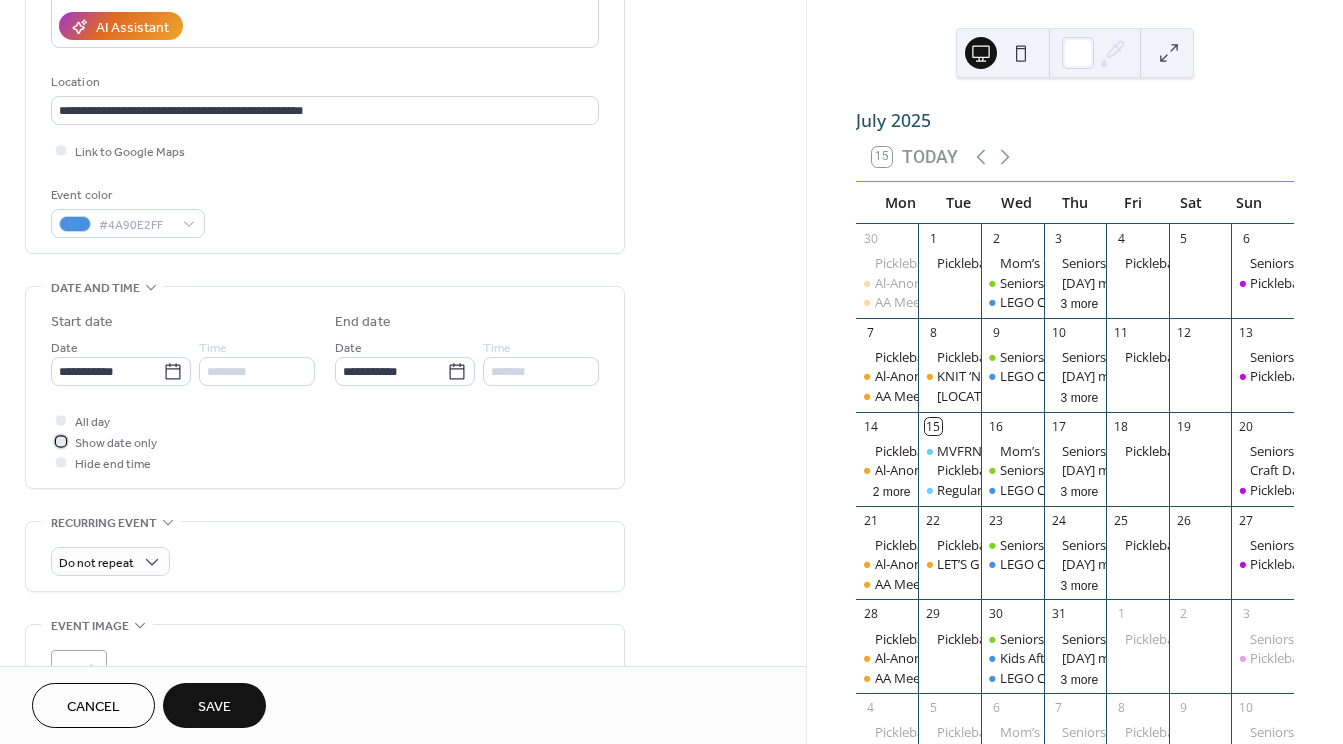 scroll, scrollTop: 400, scrollLeft: 0, axis: vertical 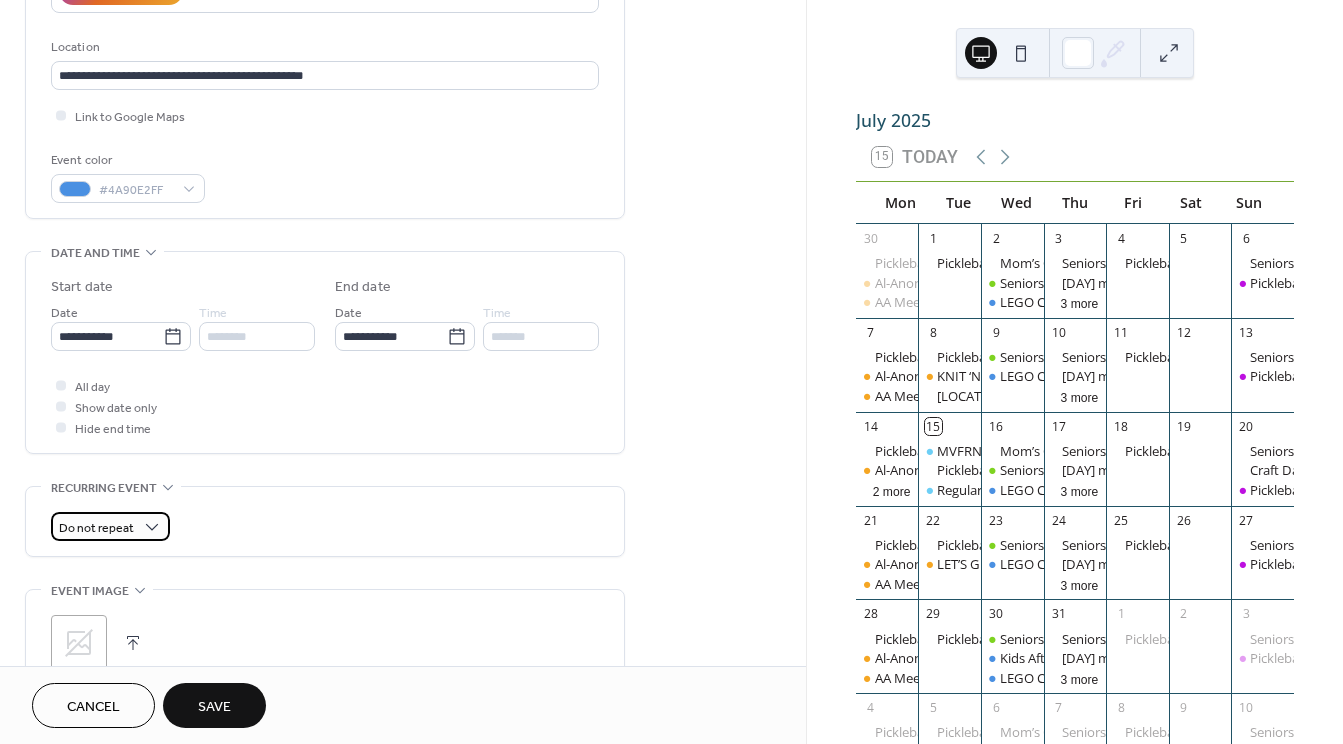 click on "Do not repeat" at bounding box center (110, 526) 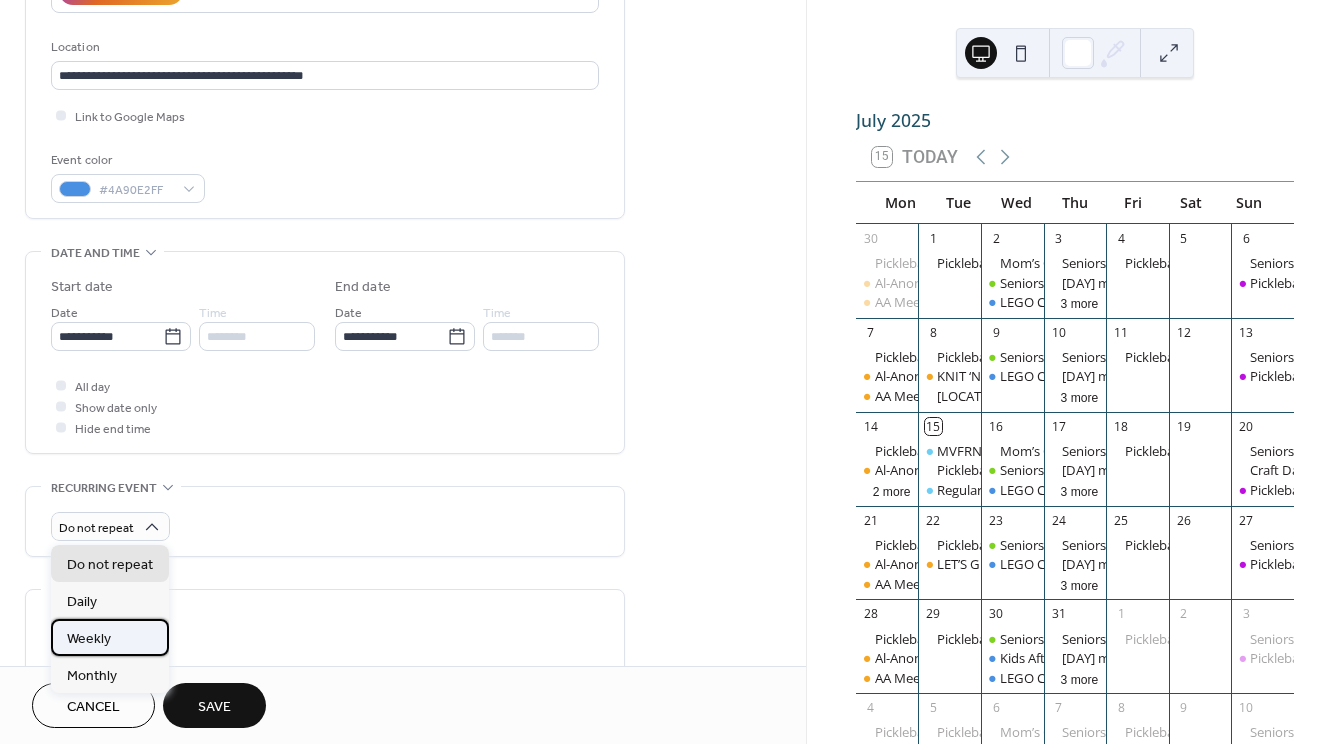 click on "Weekly" at bounding box center [89, 639] 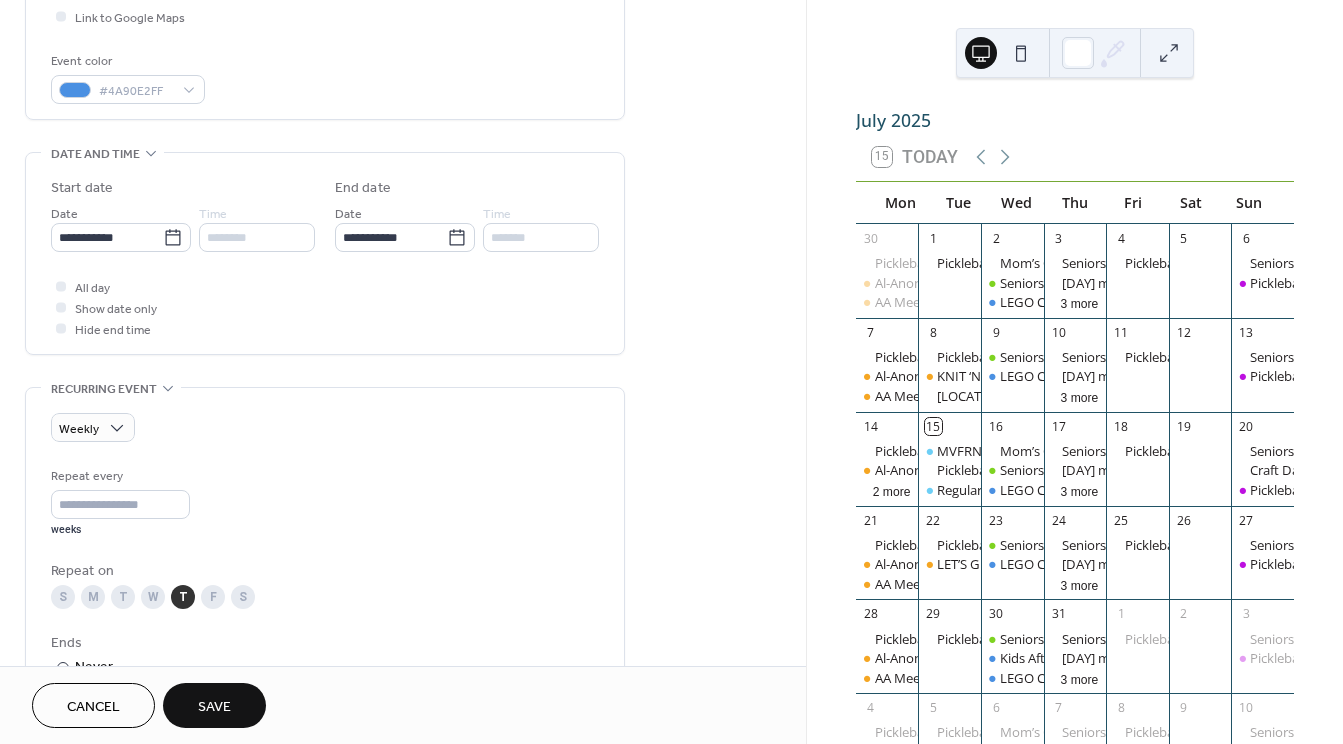 scroll, scrollTop: 500, scrollLeft: 0, axis: vertical 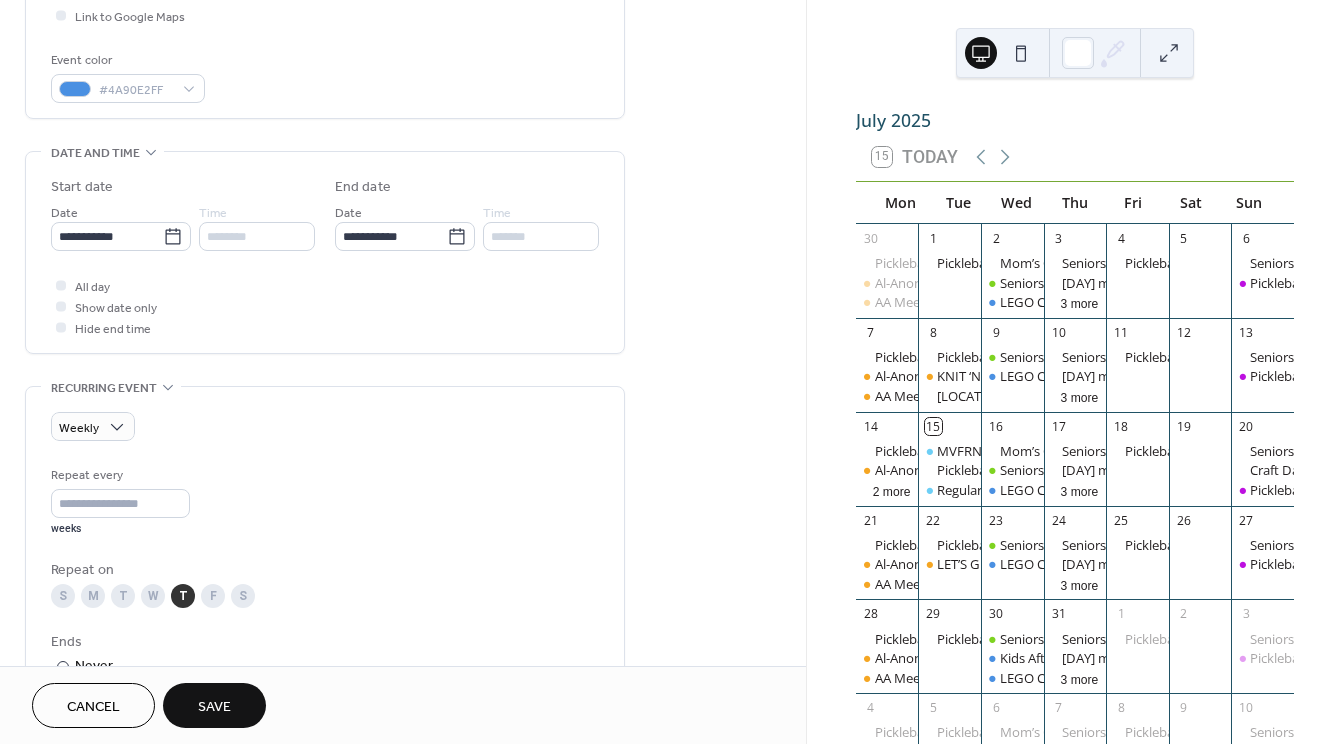 click on "T" at bounding box center [123, 596] 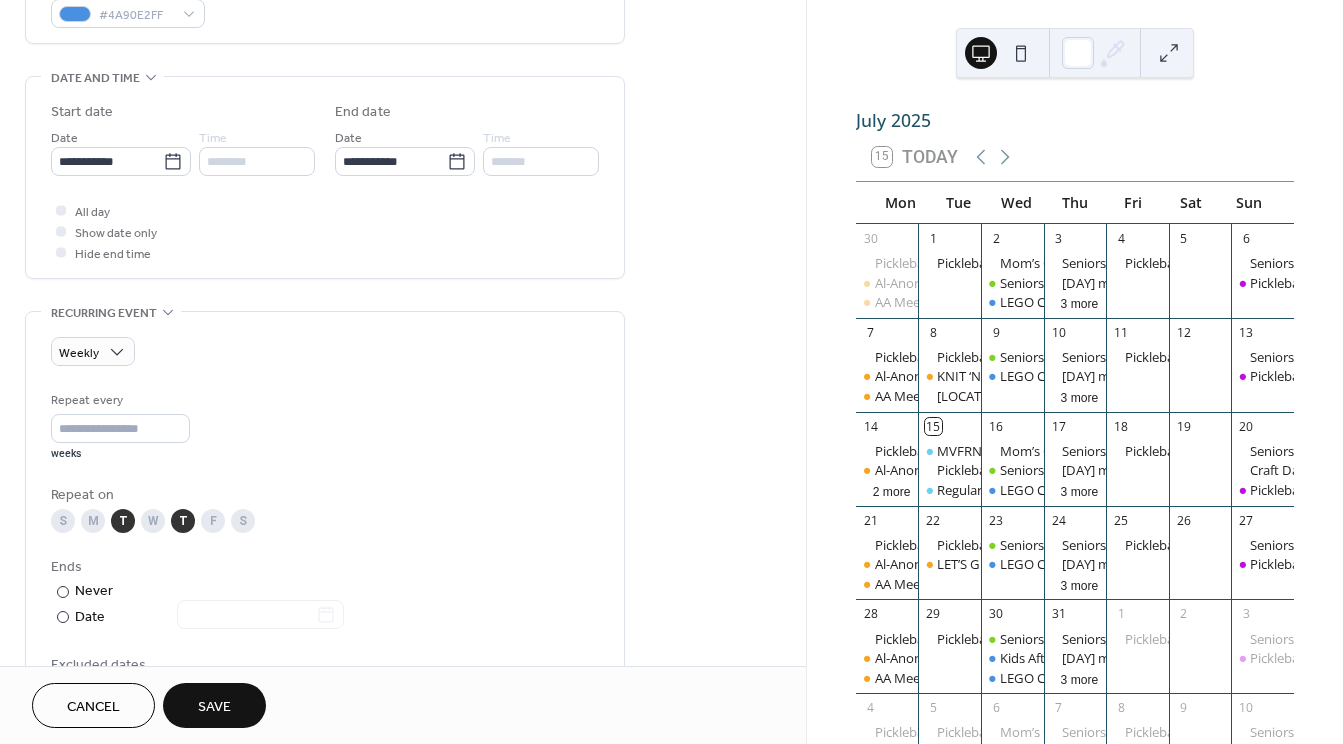 scroll, scrollTop: 600, scrollLeft: 0, axis: vertical 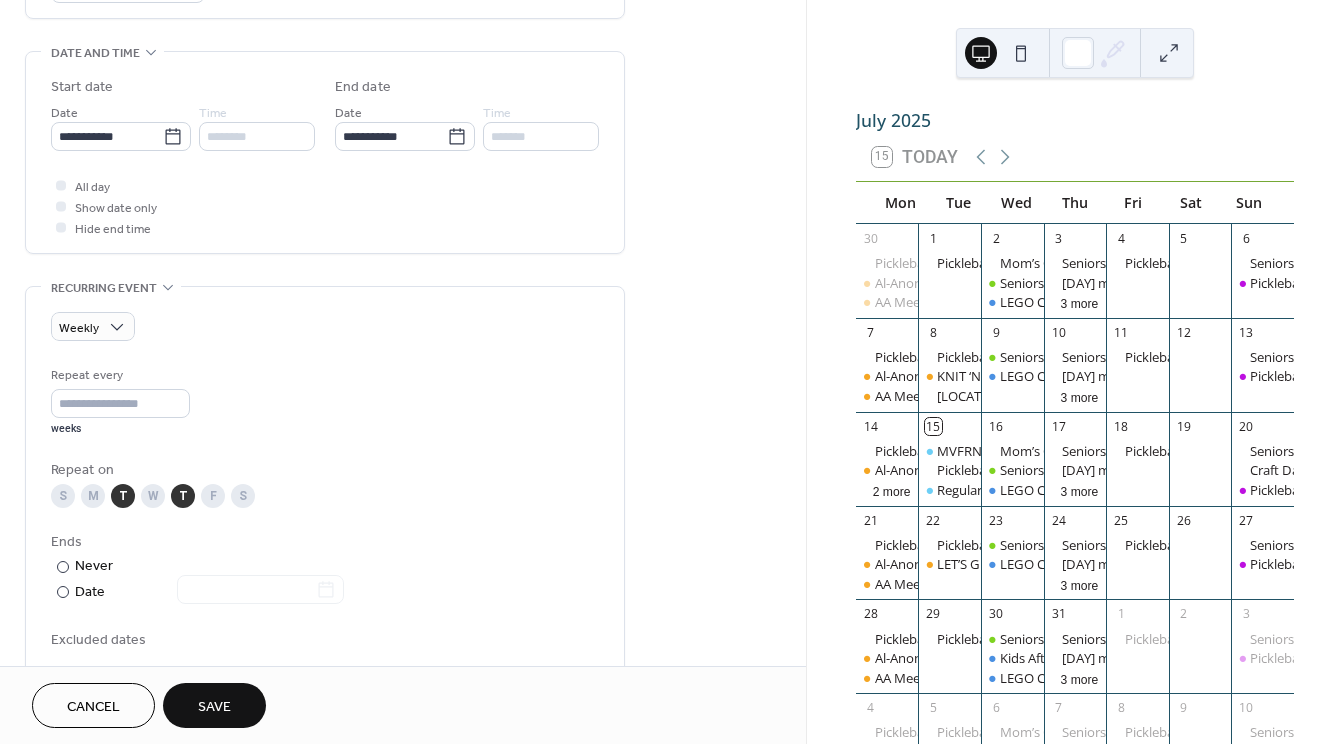 click at bounding box center (61, 227) 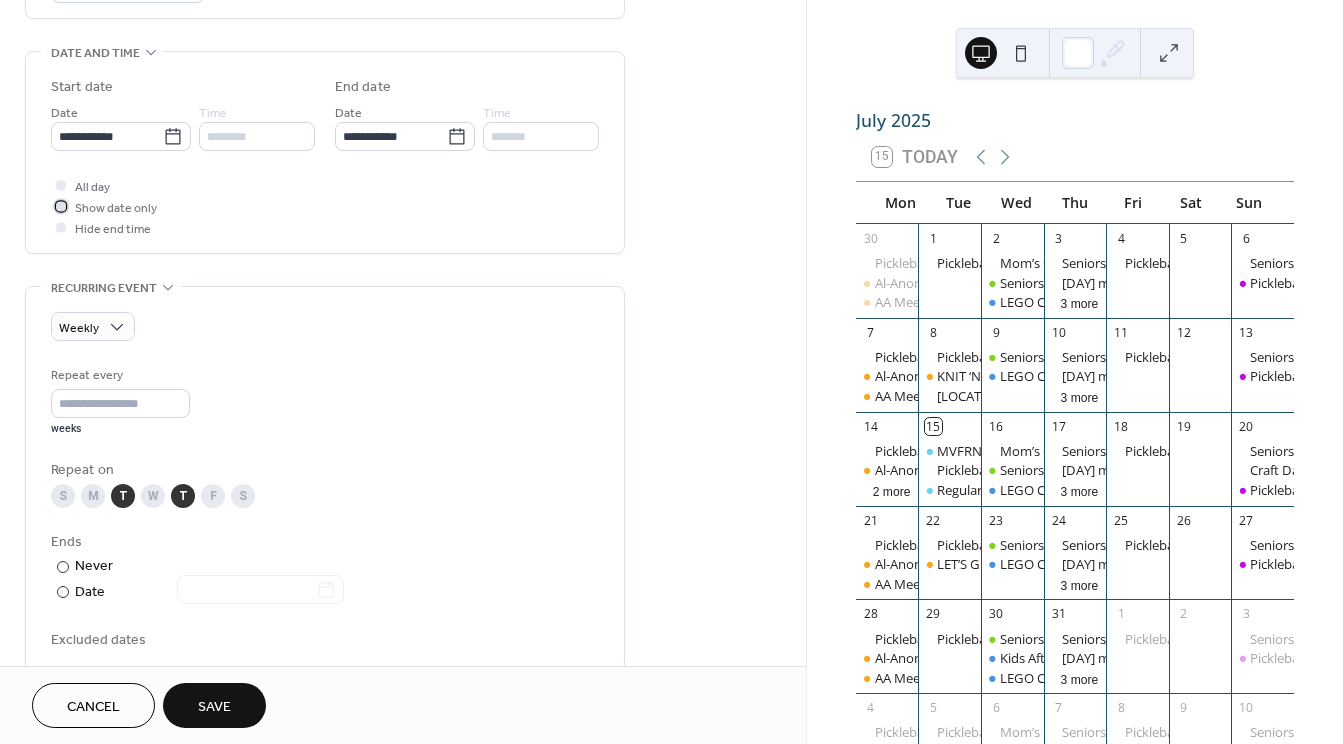 click 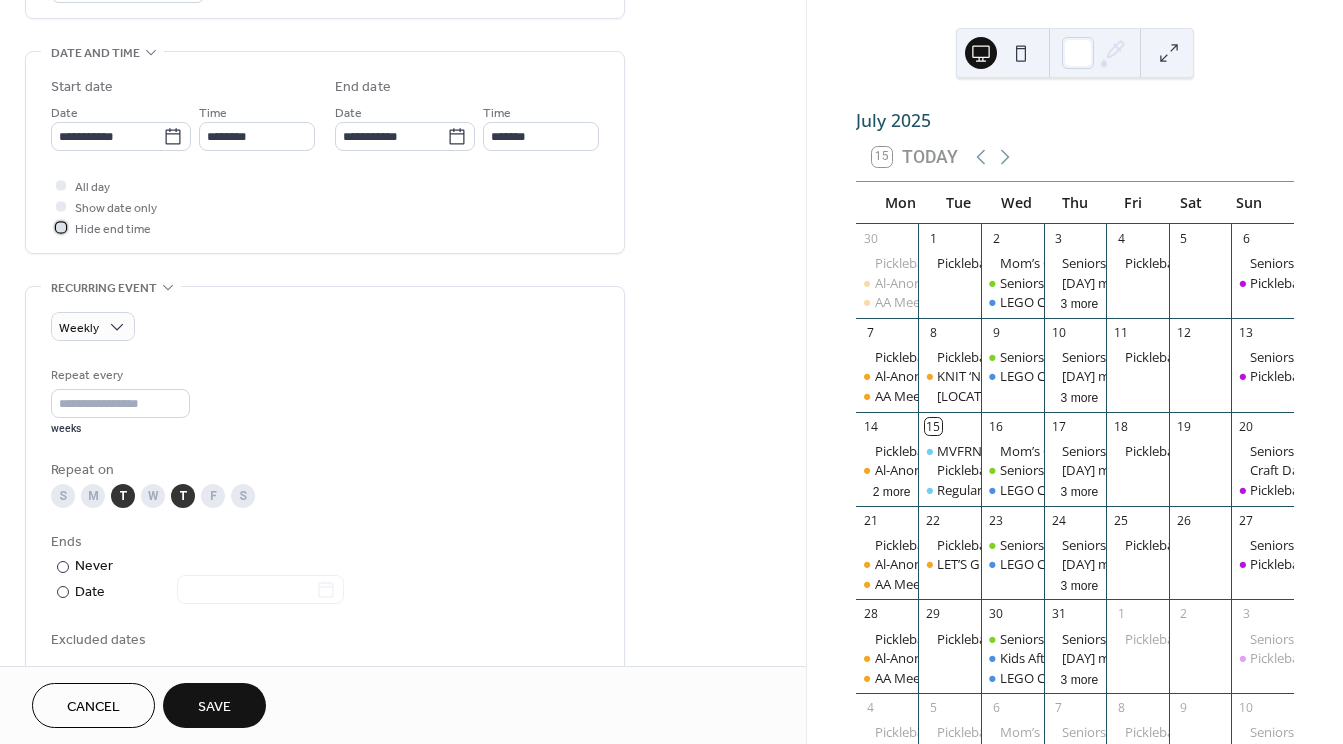 click at bounding box center (61, 227) 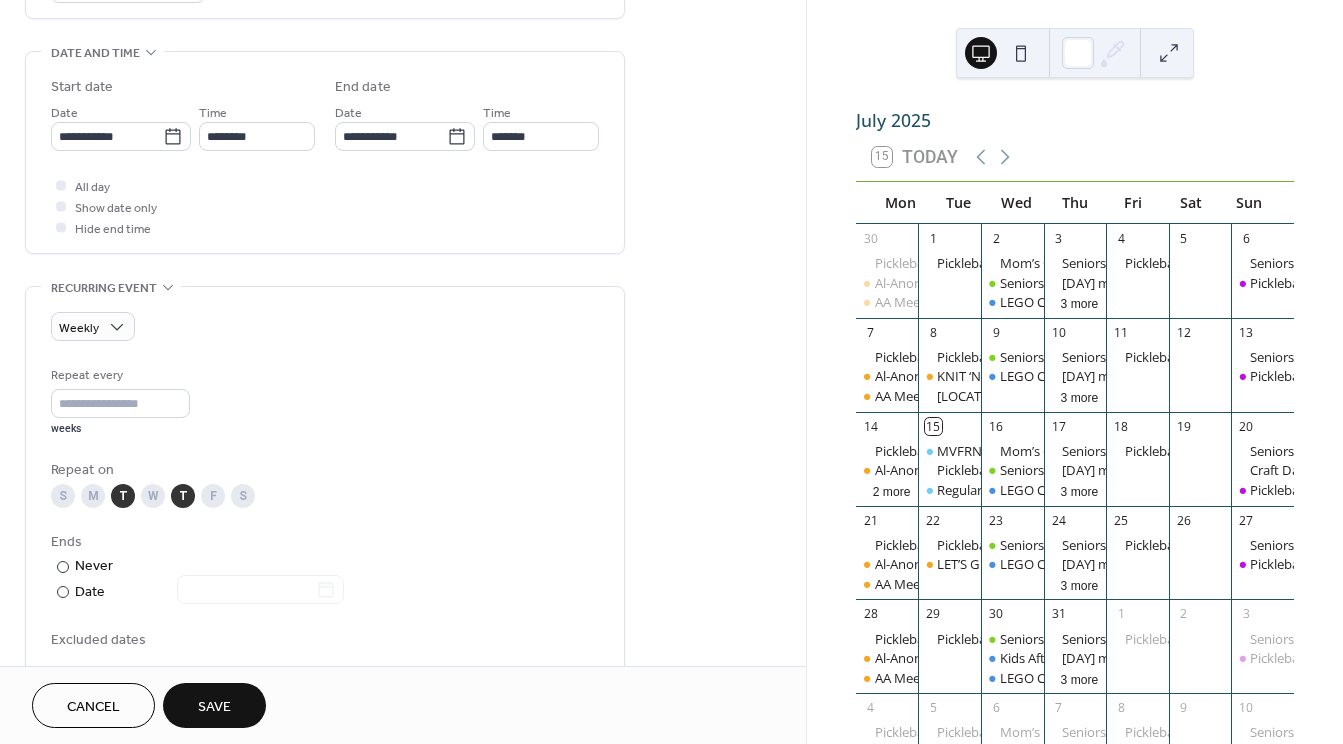 click at bounding box center (61, 206) 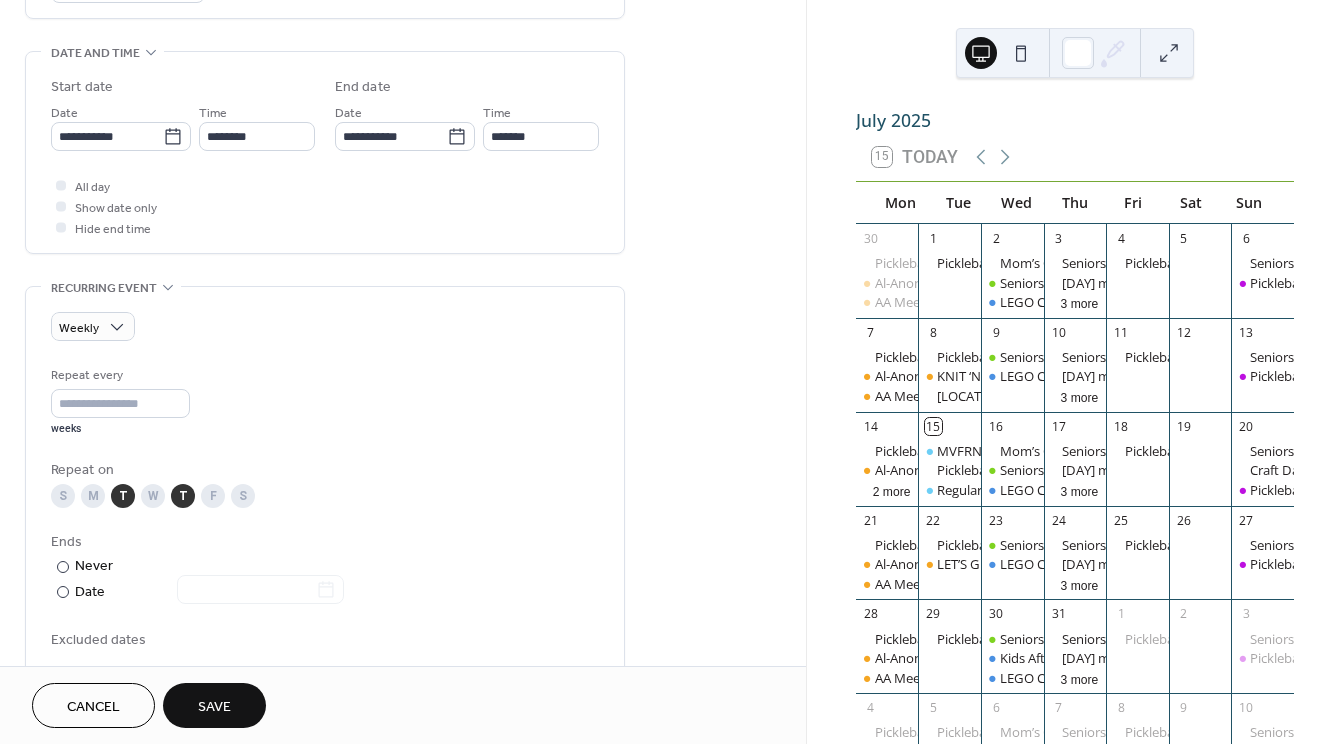 click at bounding box center (61, 206) 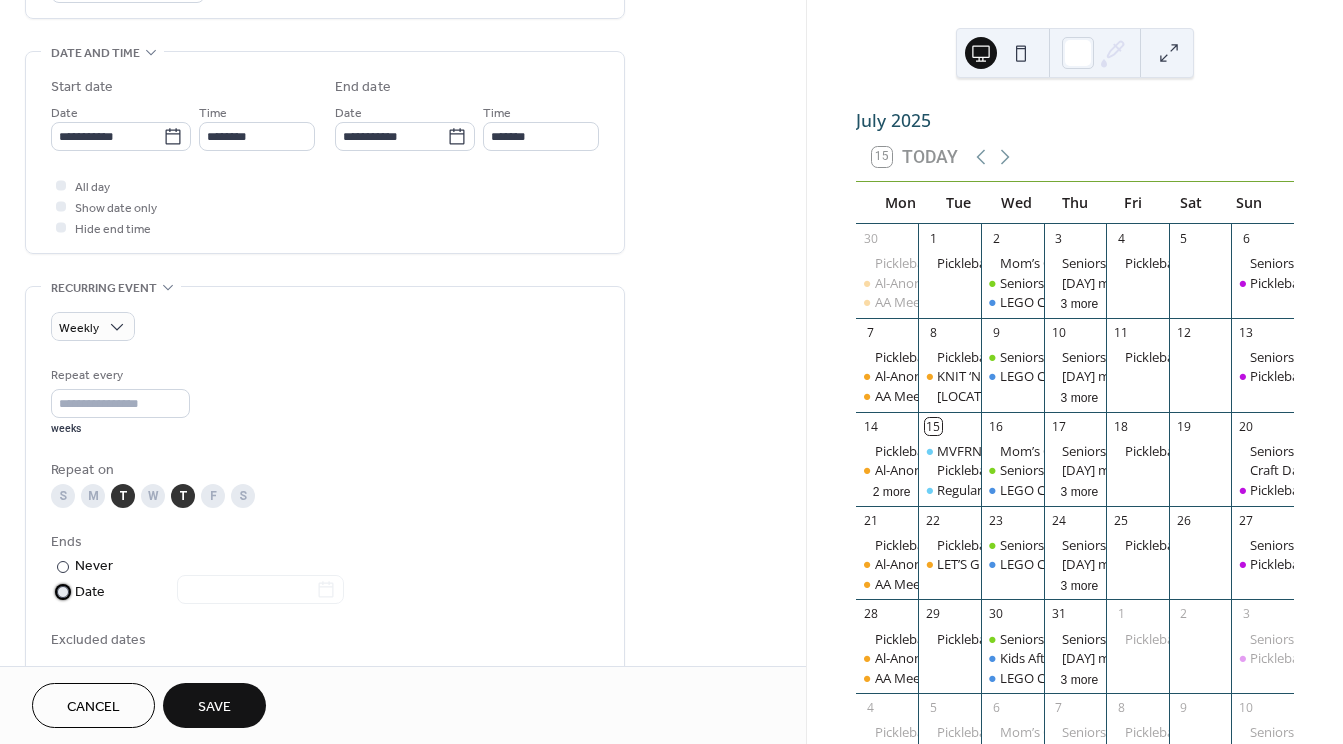 click at bounding box center [63, 592] 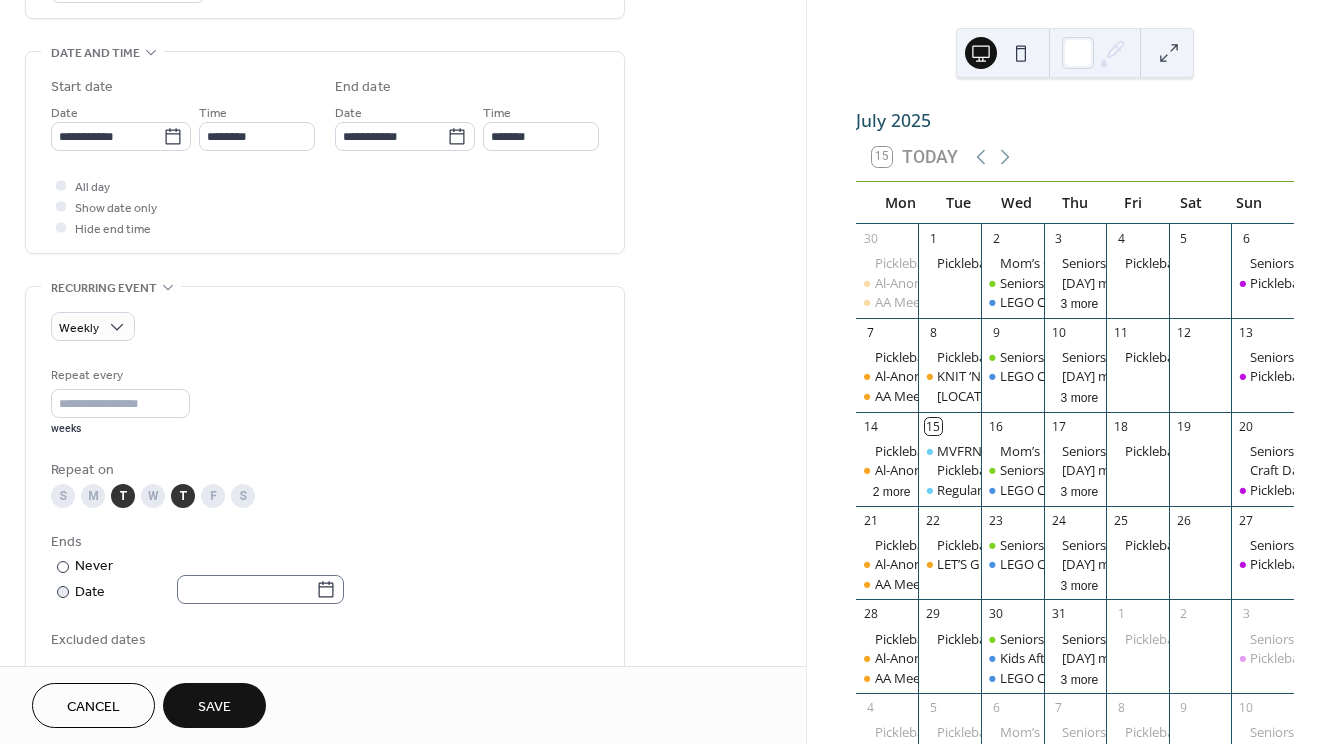 click 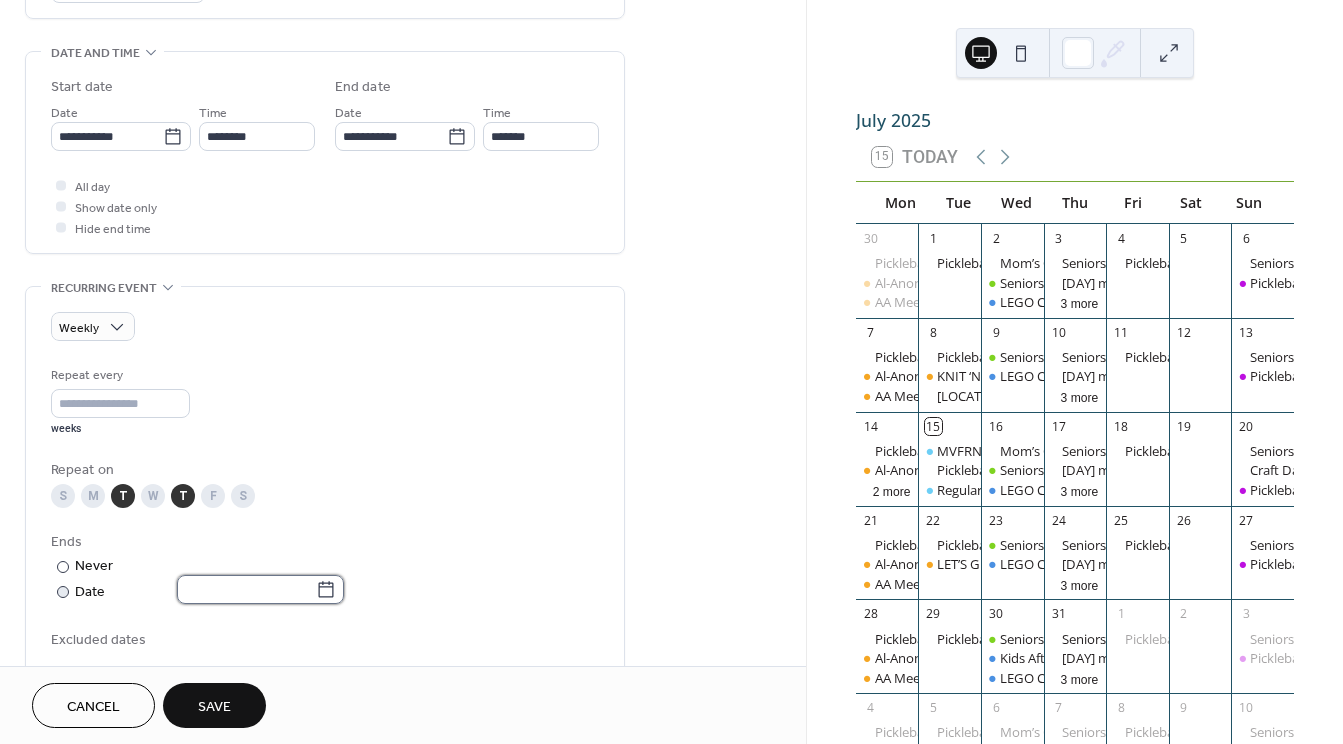 click at bounding box center [246, 589] 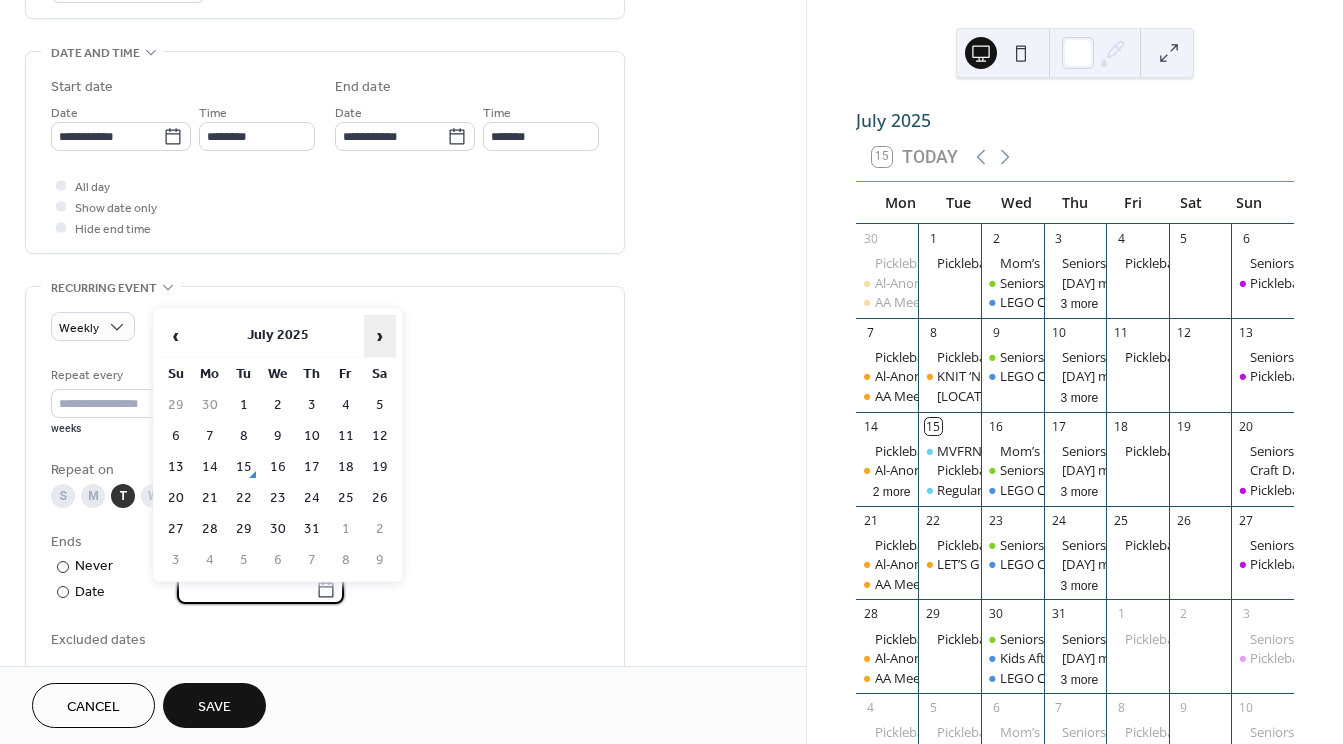 click on "›" at bounding box center [380, 336] 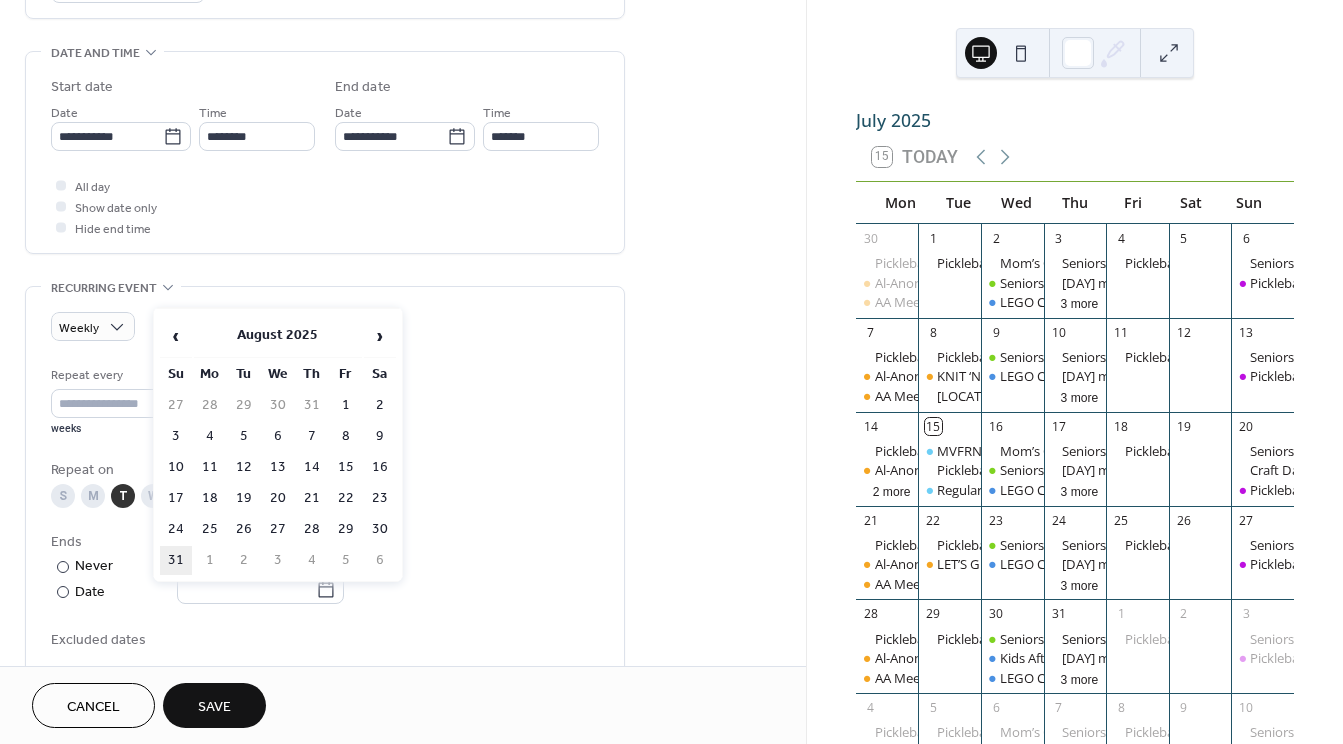 click on "31" at bounding box center [176, 560] 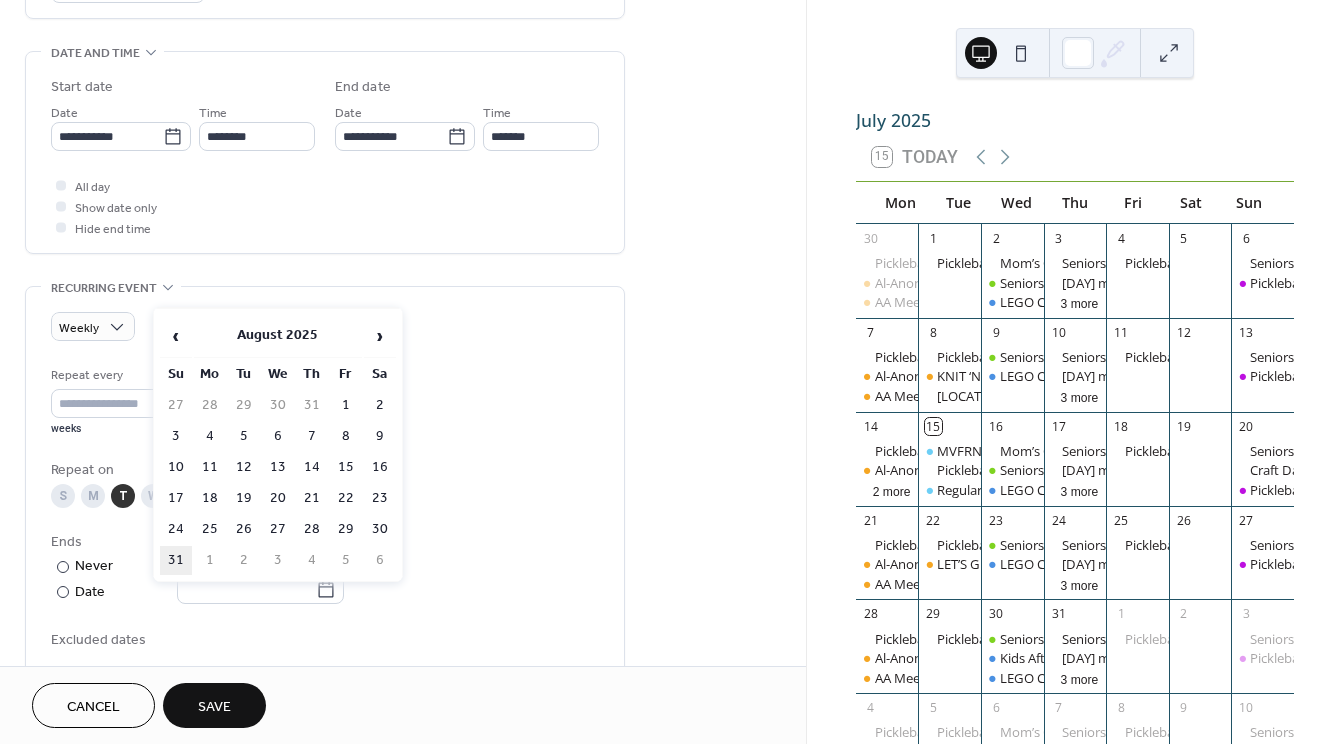 type on "**********" 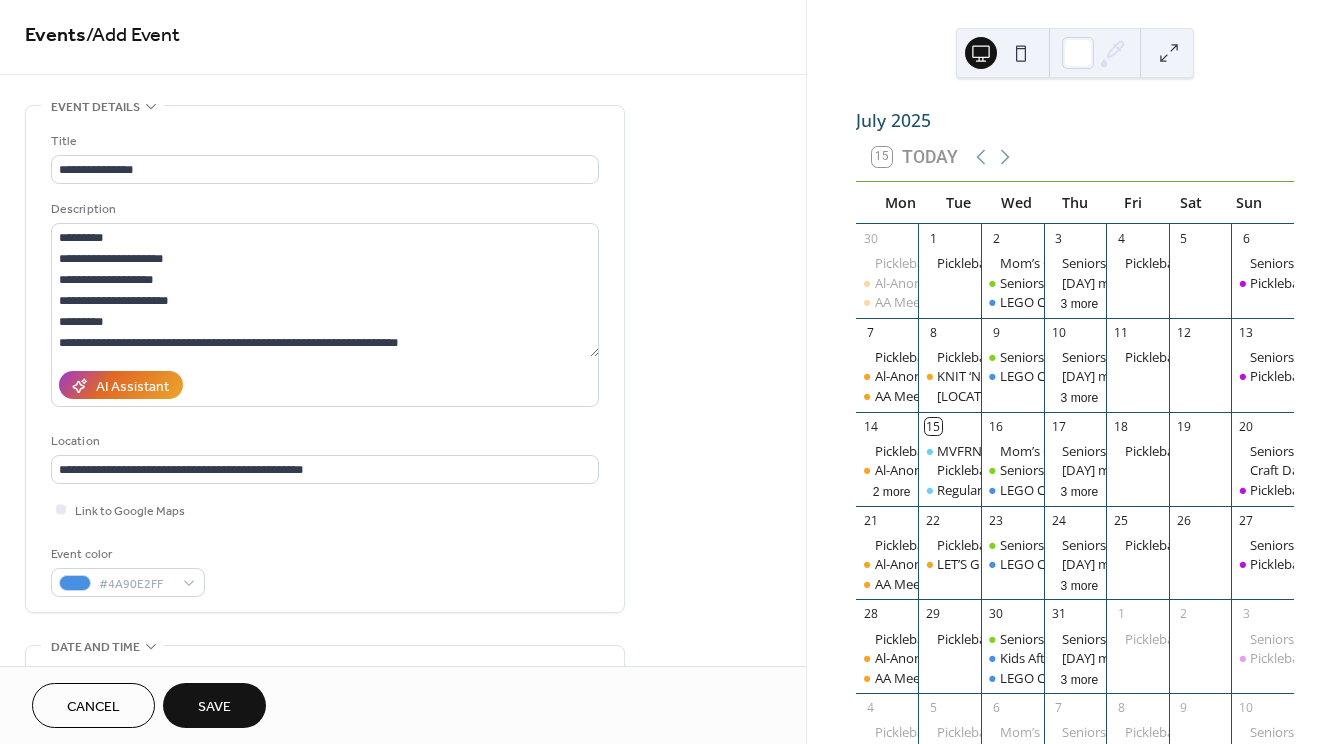 scroll, scrollTop: 0, scrollLeft: 0, axis: both 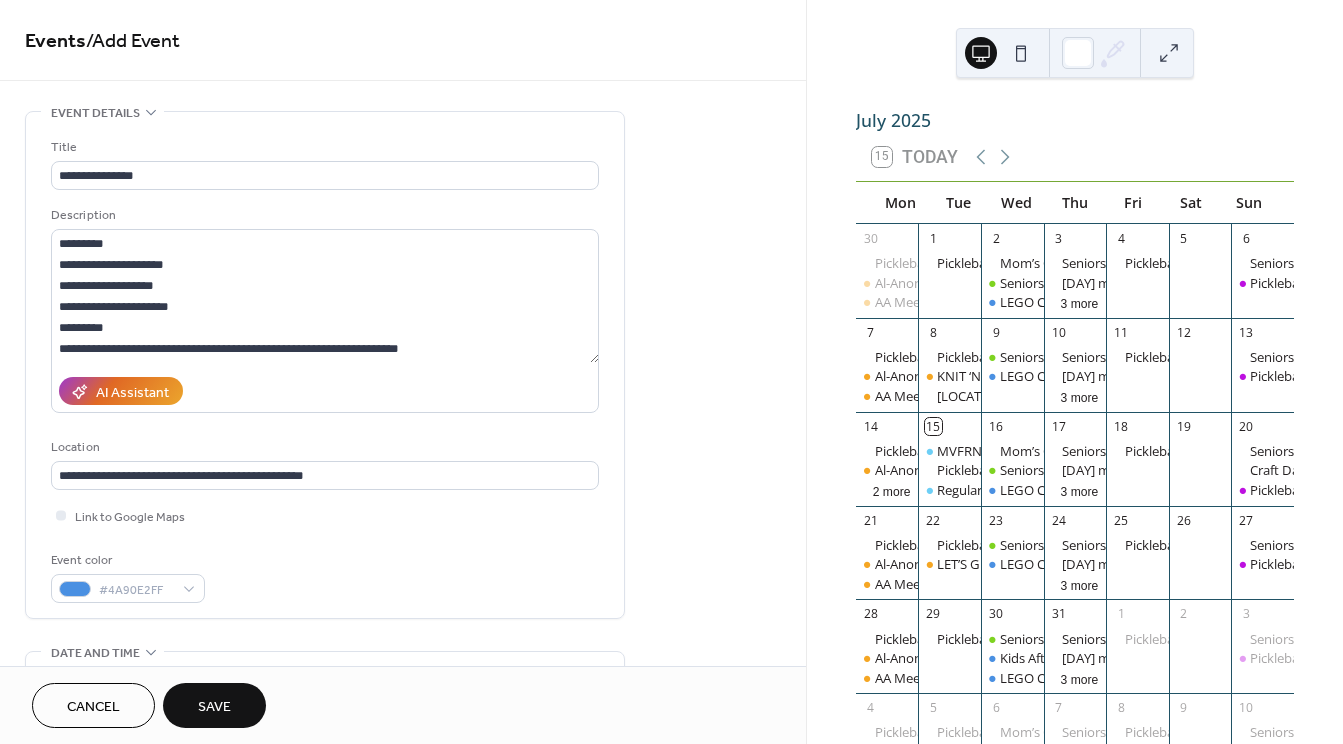click on "Save" at bounding box center [214, 707] 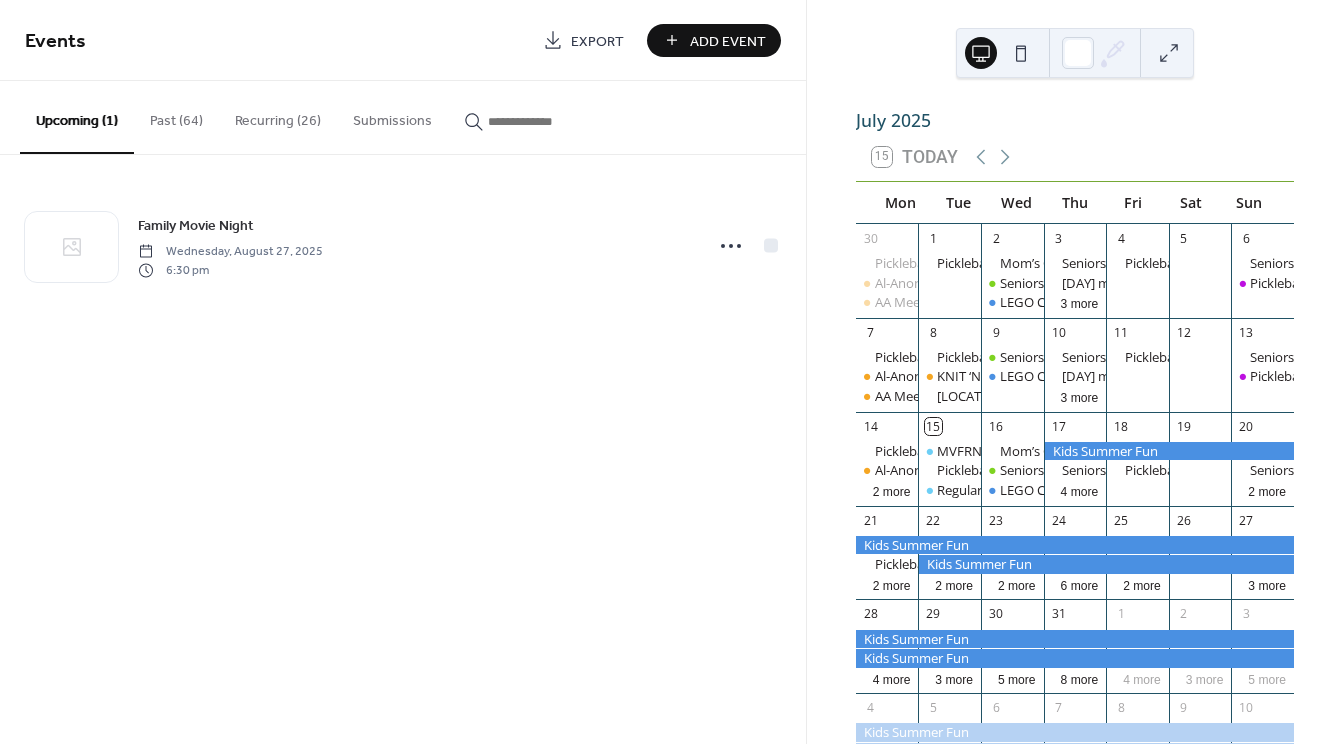 click at bounding box center (1169, 451) 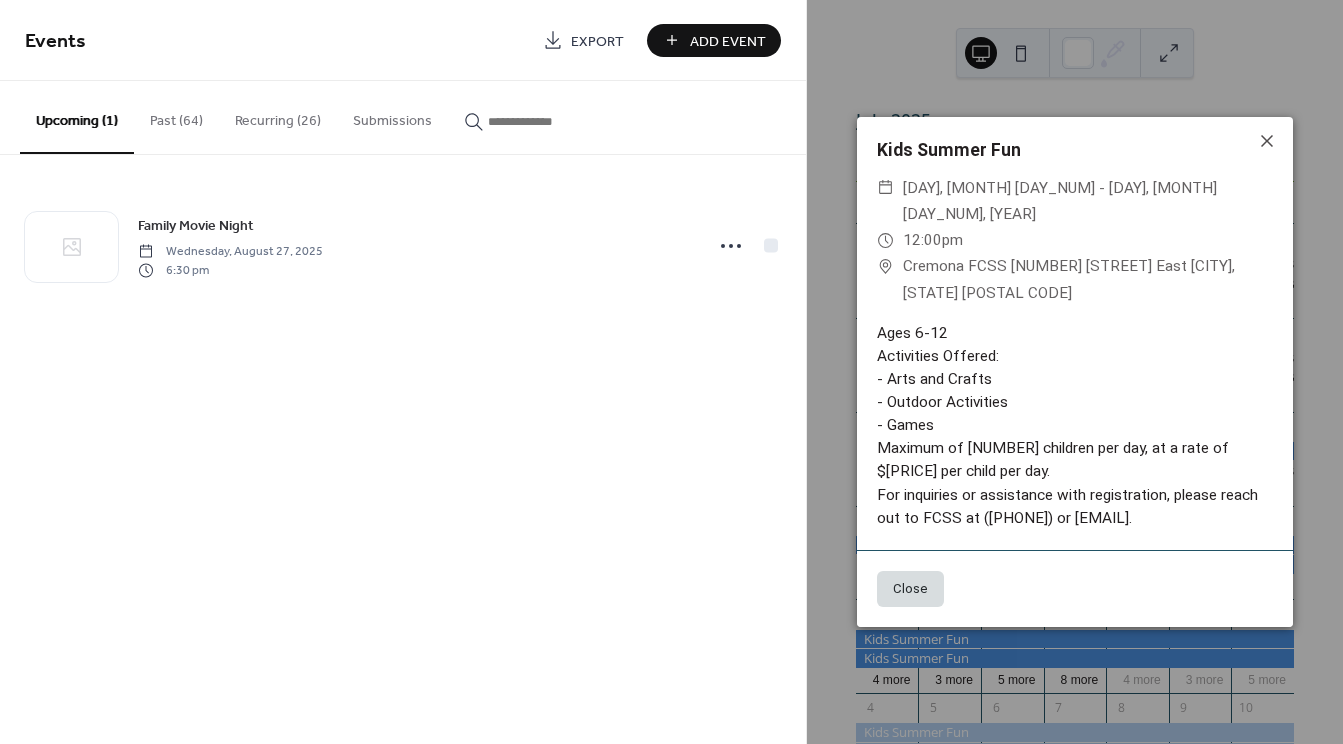 click on "Ages [AGE]-[AGE] Activities Offered:   - Arts and Crafts   - Outdoor Activities   - Games   Maximum of [NUMBER] children per day, at a rate of $[PRICE] per child per day.   For inquiries or assistance with registration, please reach out to FCSS at [PHONE] or [EMAIL]." at bounding box center (1075, 426) 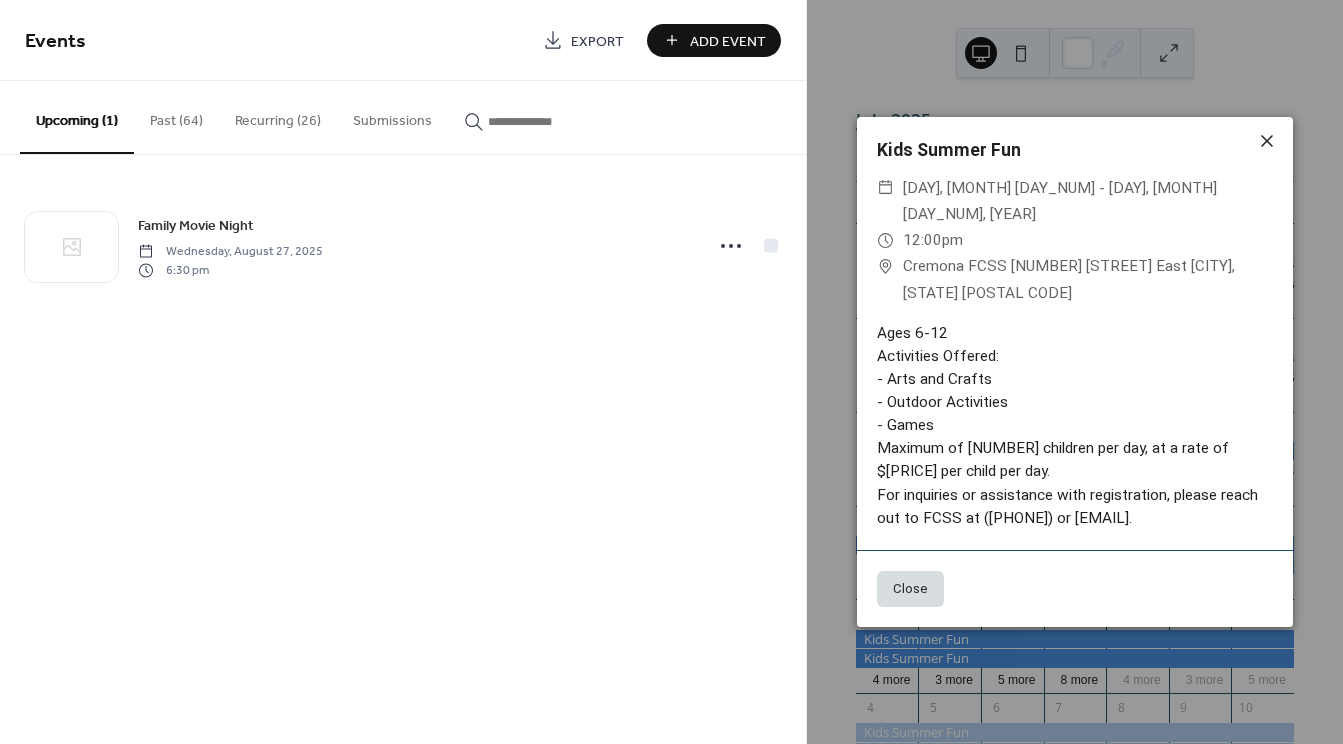 click 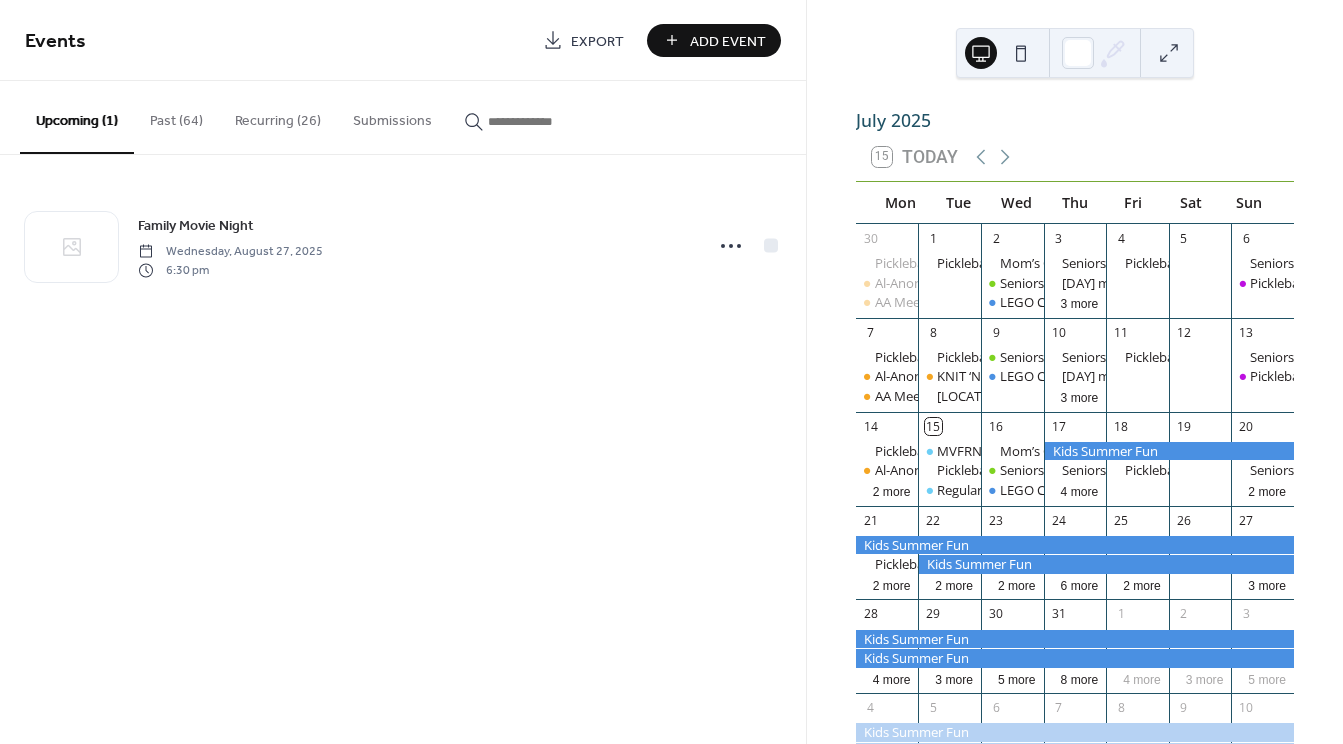 click on "Recurring (26)" at bounding box center (278, 116) 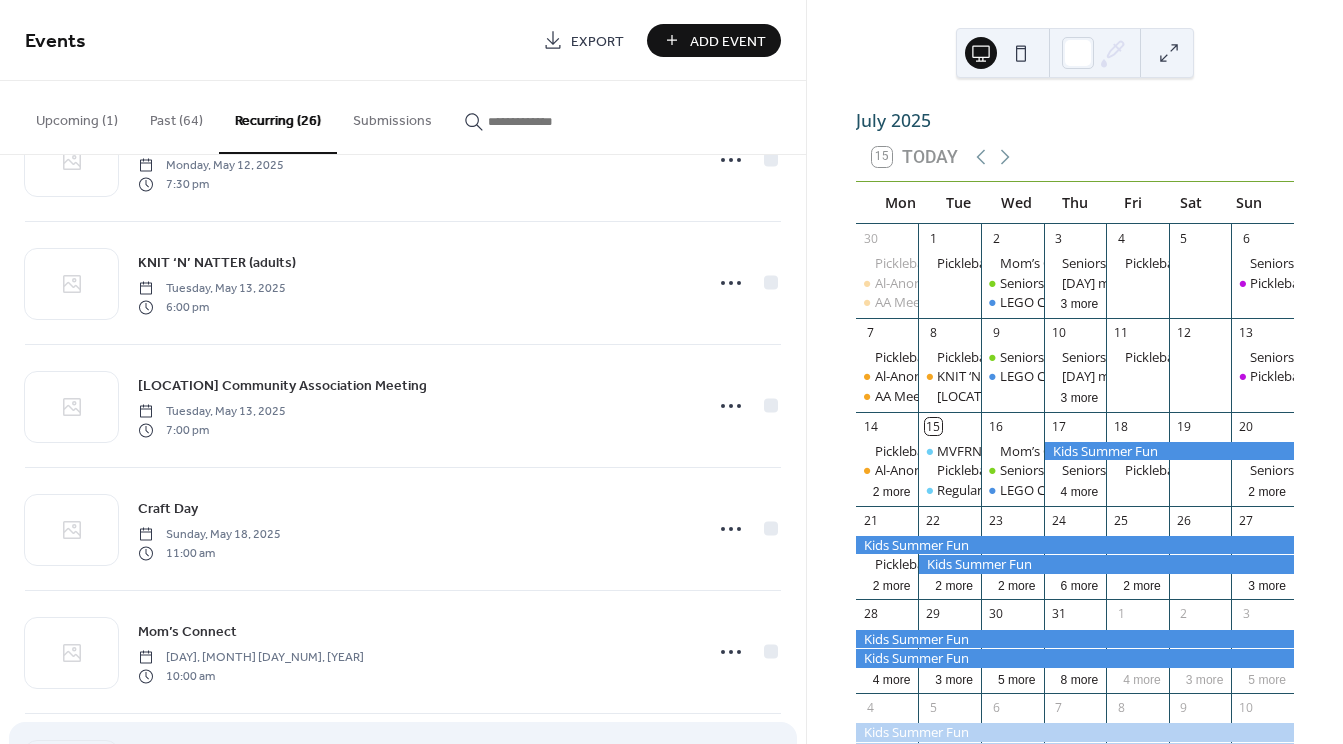 scroll, scrollTop: 2668, scrollLeft: 0, axis: vertical 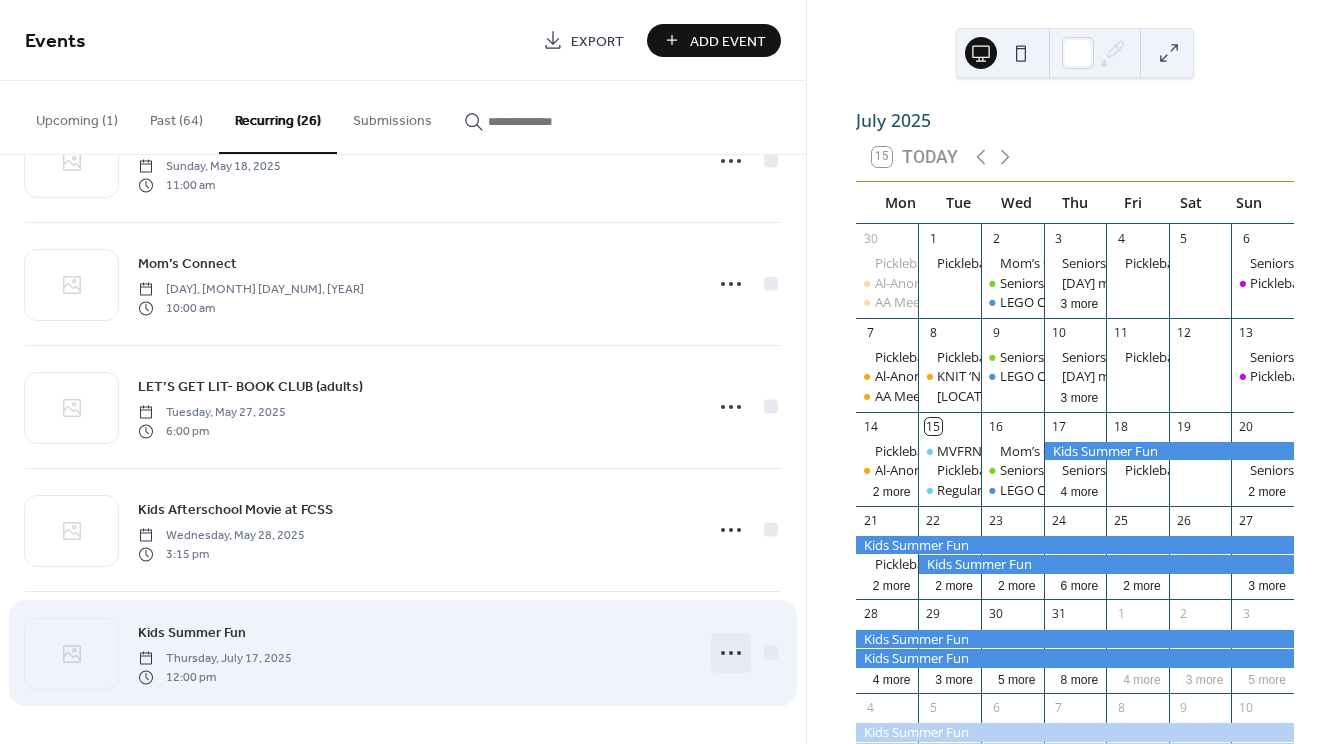 click 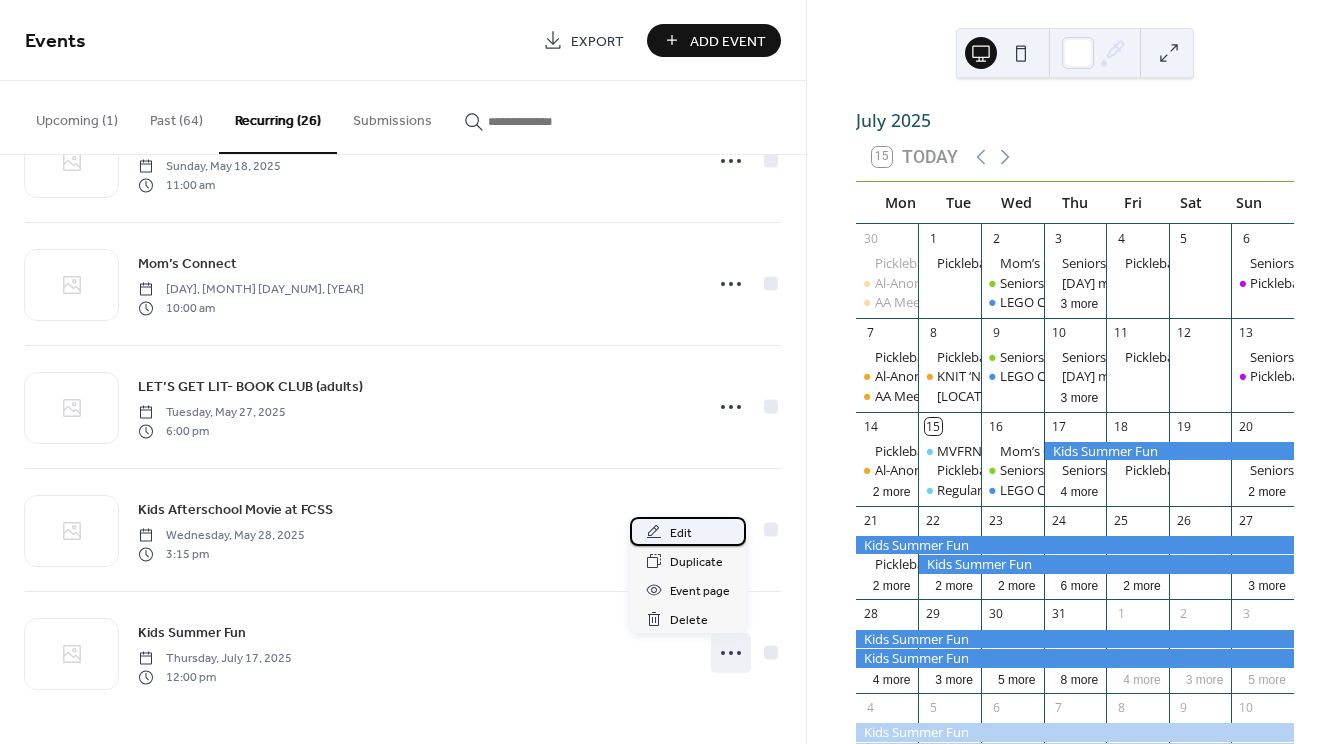 click on "Edit" at bounding box center [681, 533] 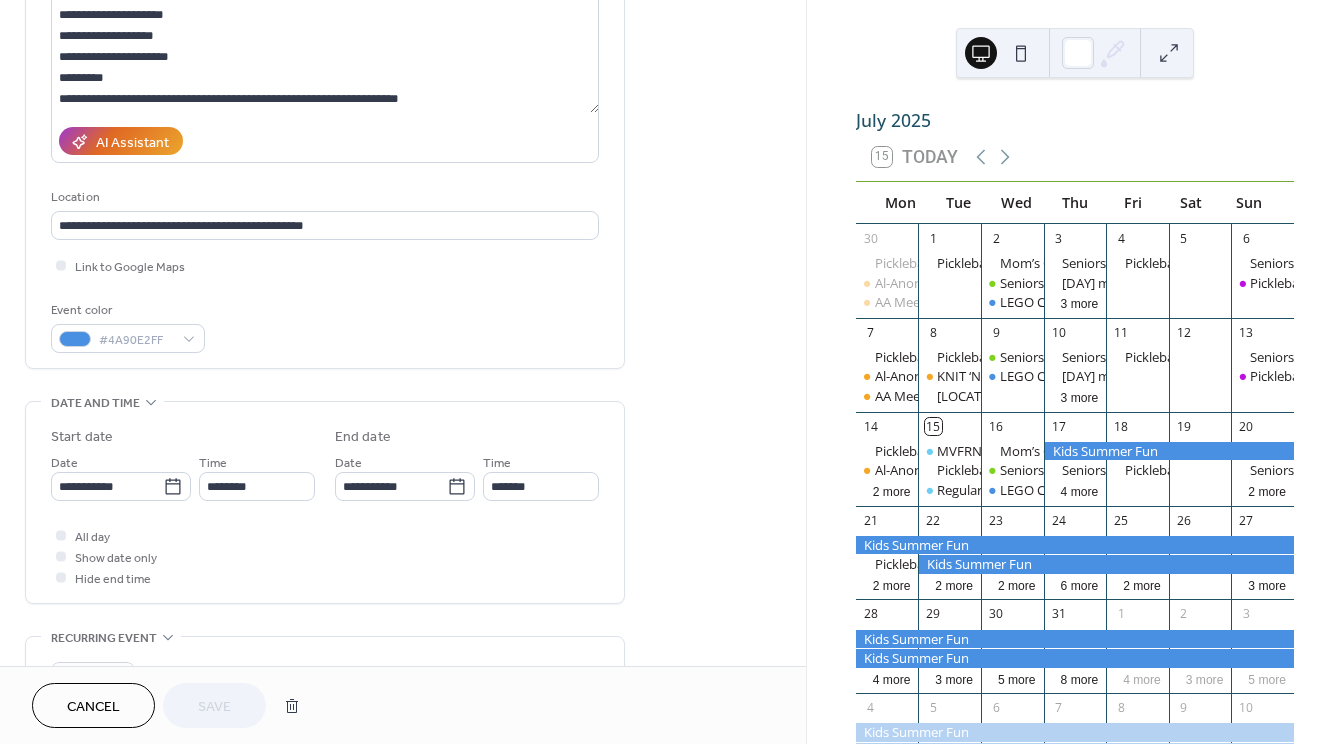 scroll, scrollTop: 400, scrollLeft: 0, axis: vertical 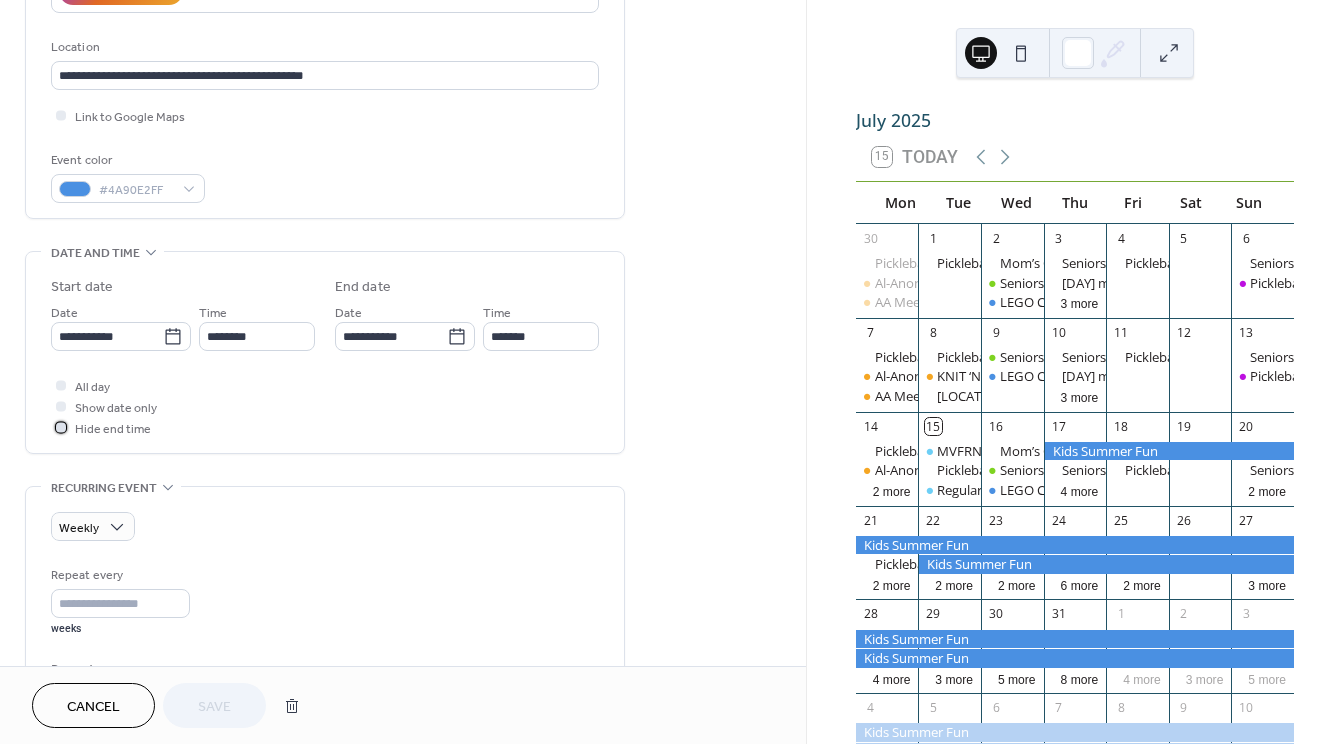 click 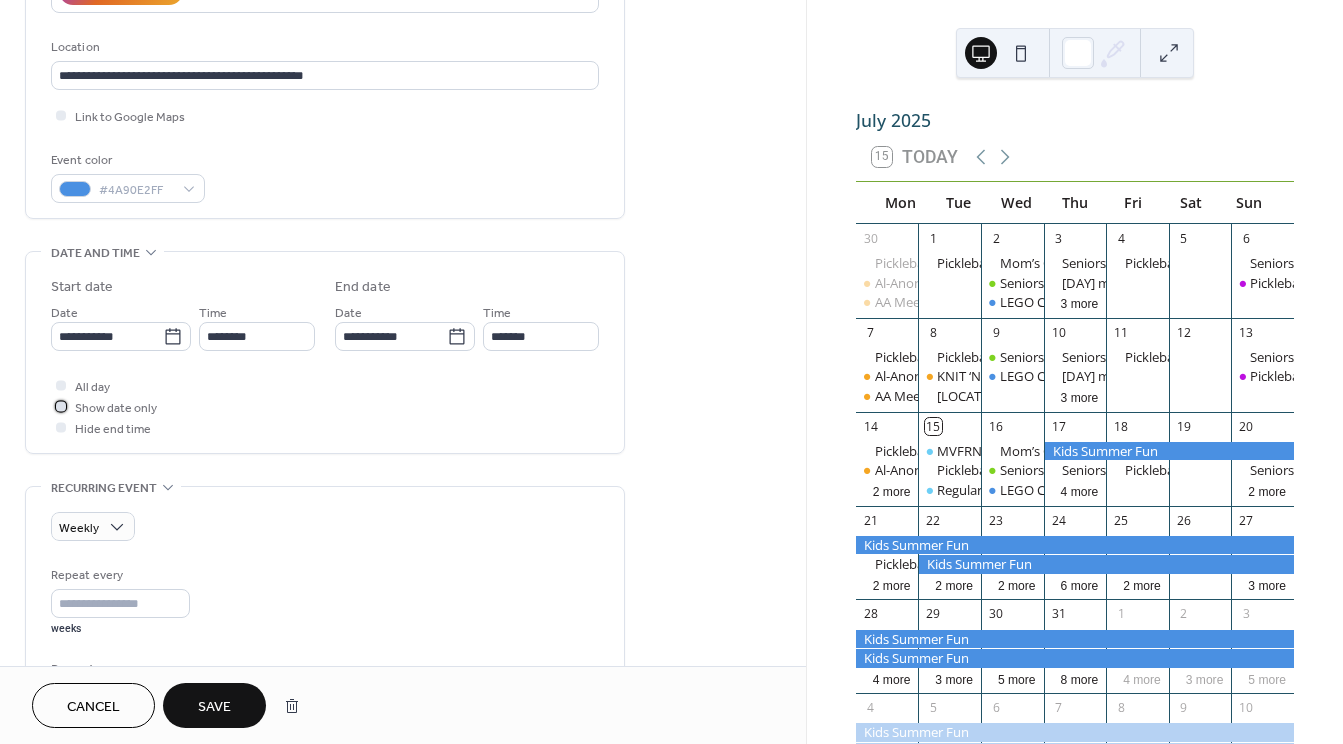 click at bounding box center [61, 406] 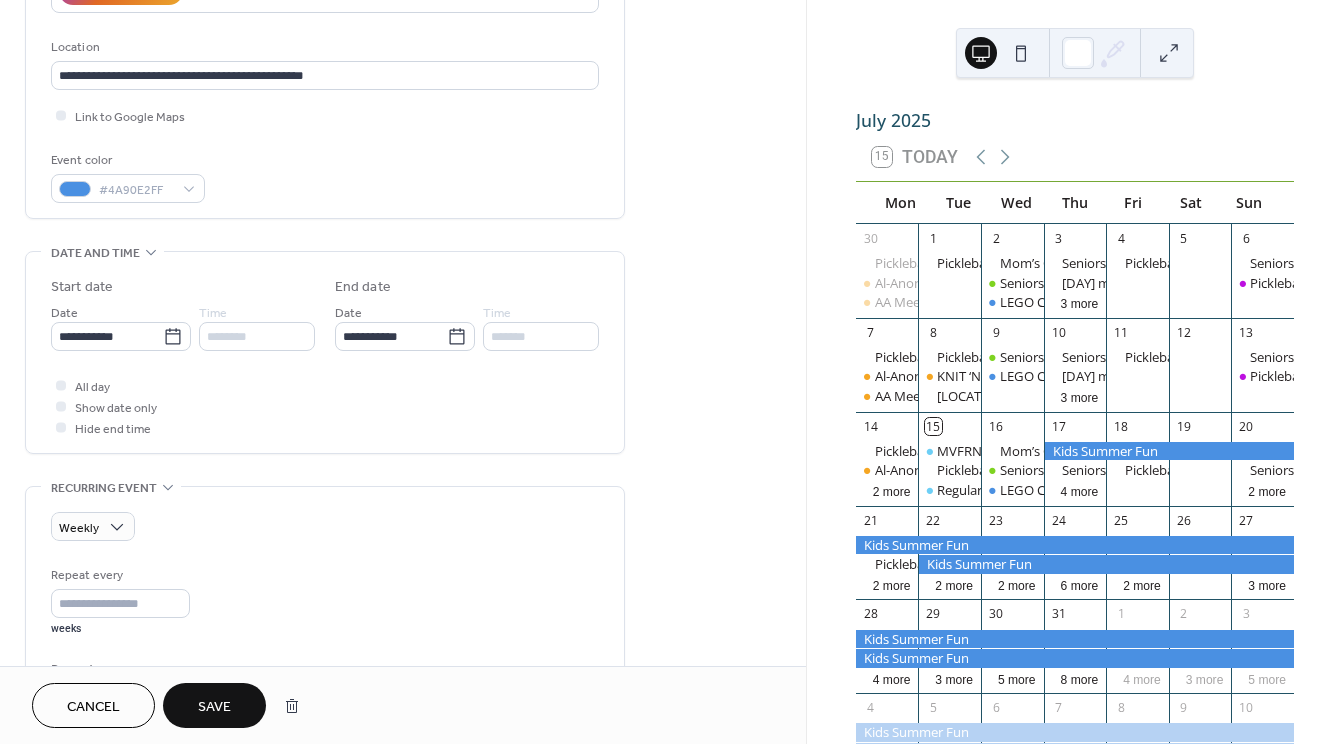 click on "Save" at bounding box center (214, 707) 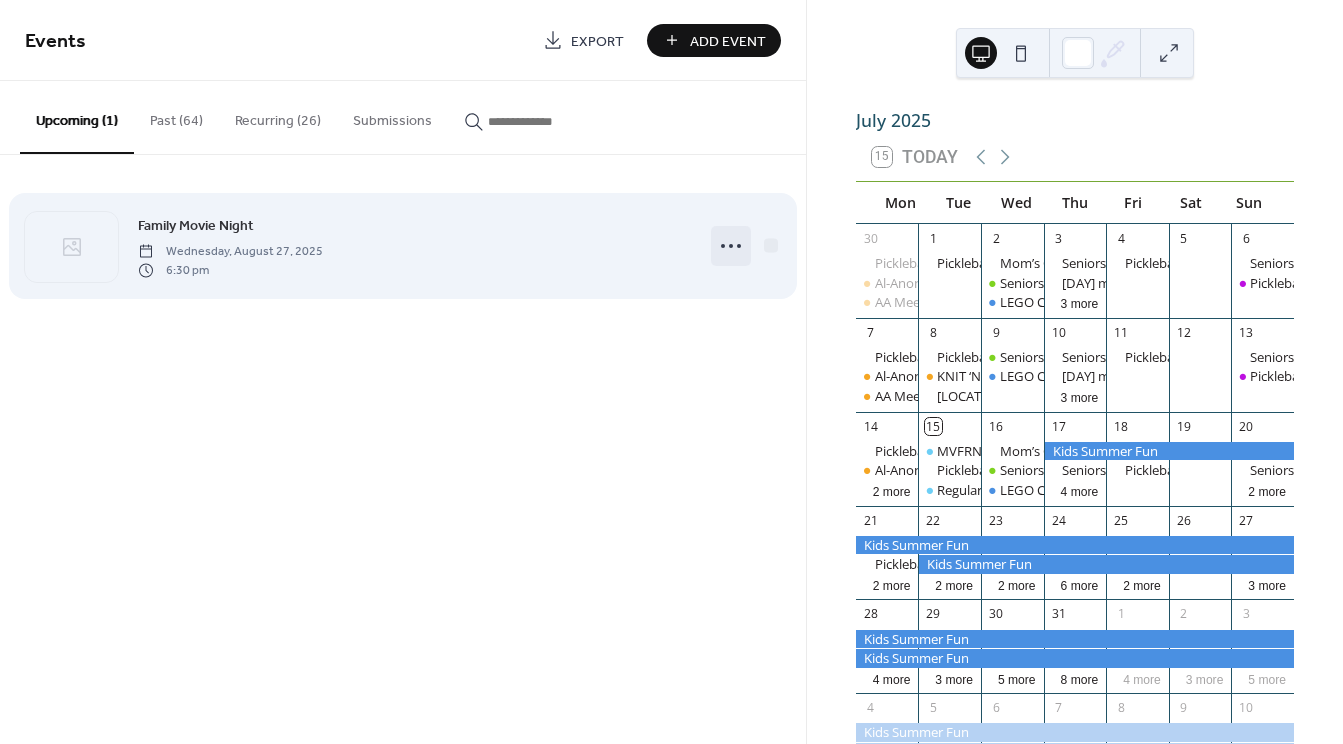 click 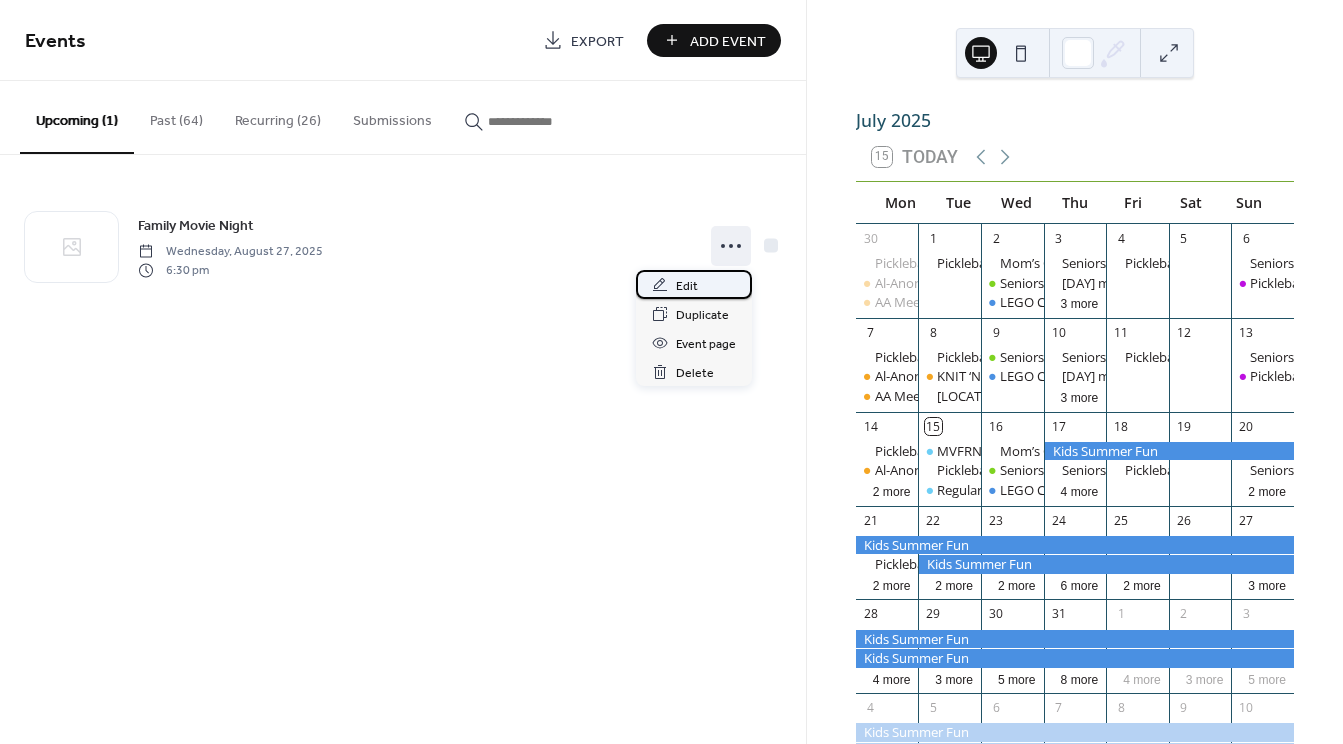 click on "Edit" at bounding box center [687, 286] 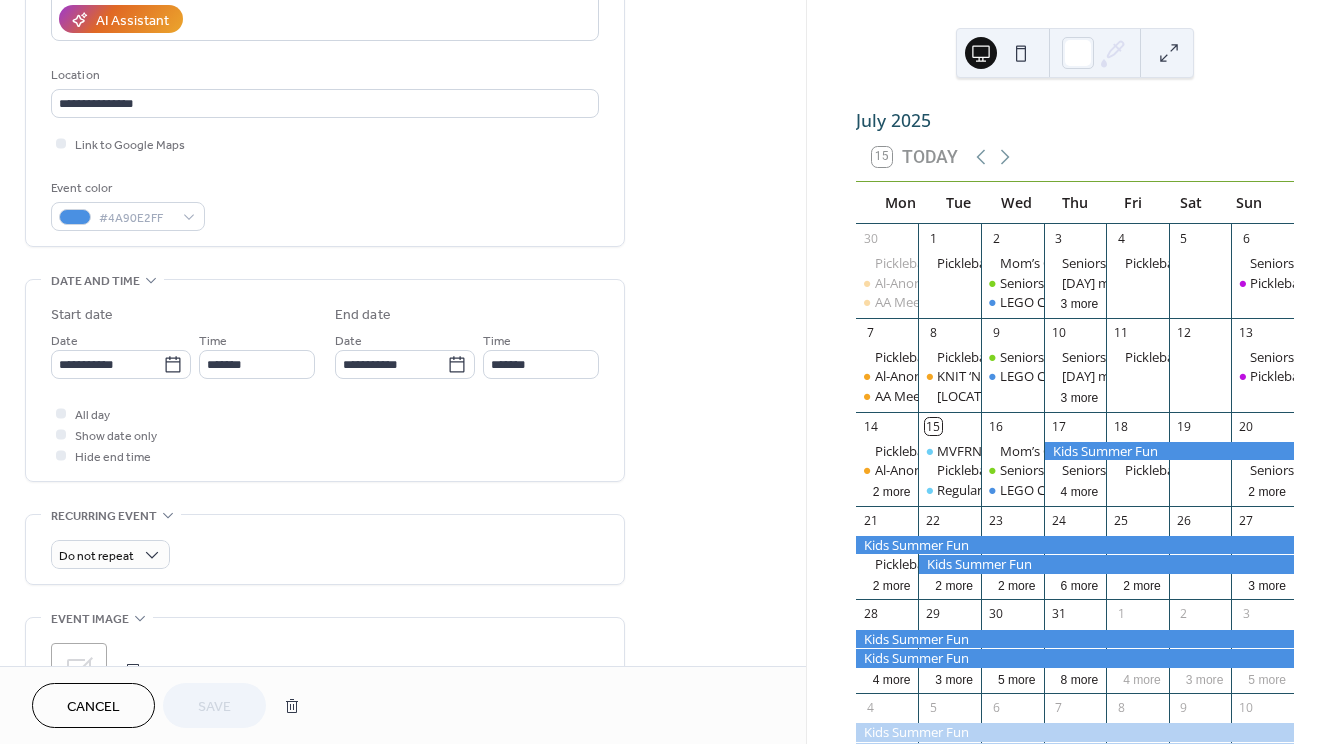 scroll, scrollTop: 400, scrollLeft: 0, axis: vertical 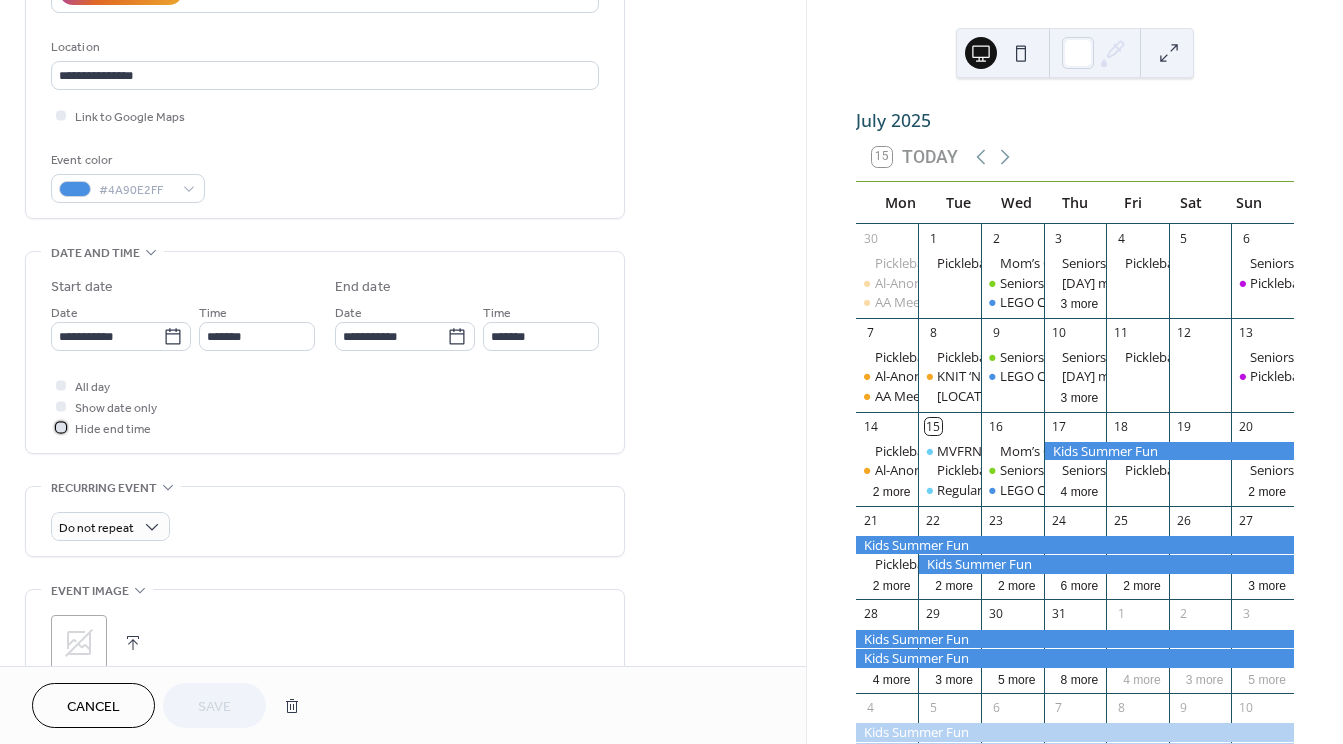 click 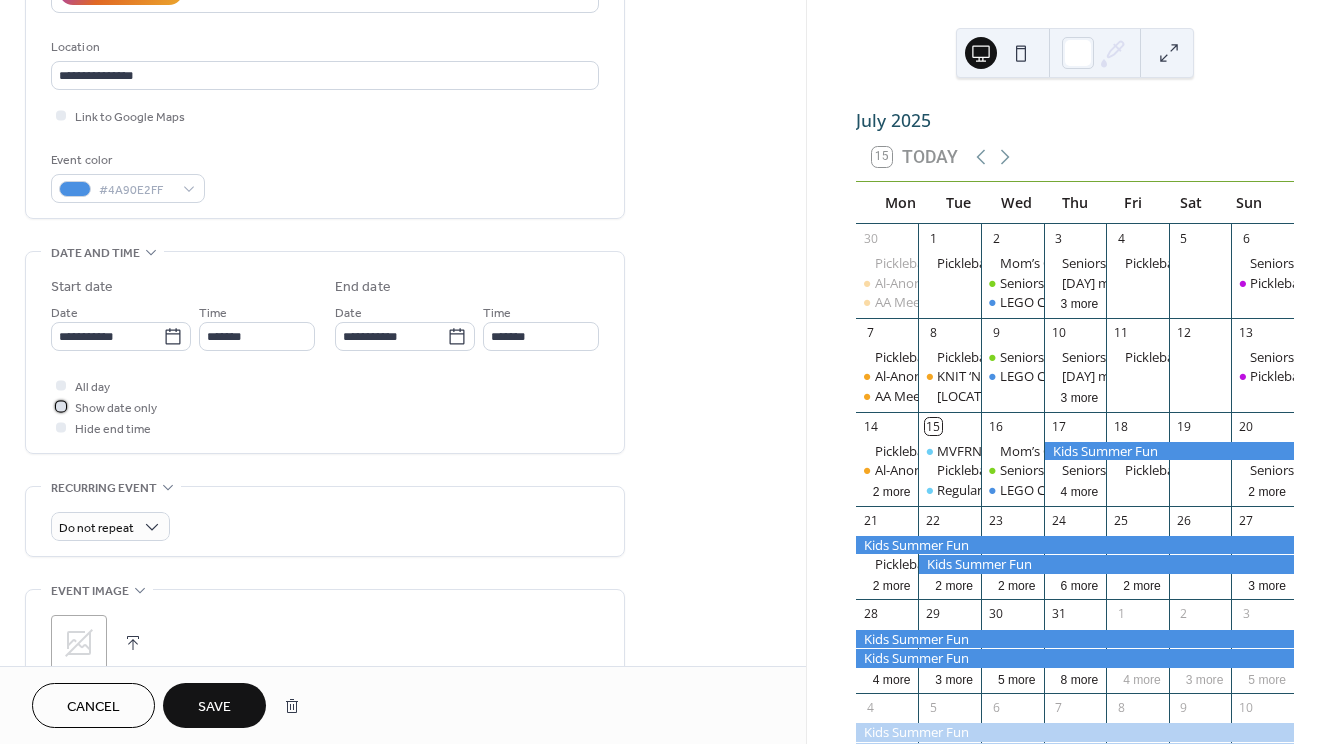 click at bounding box center [61, 406] 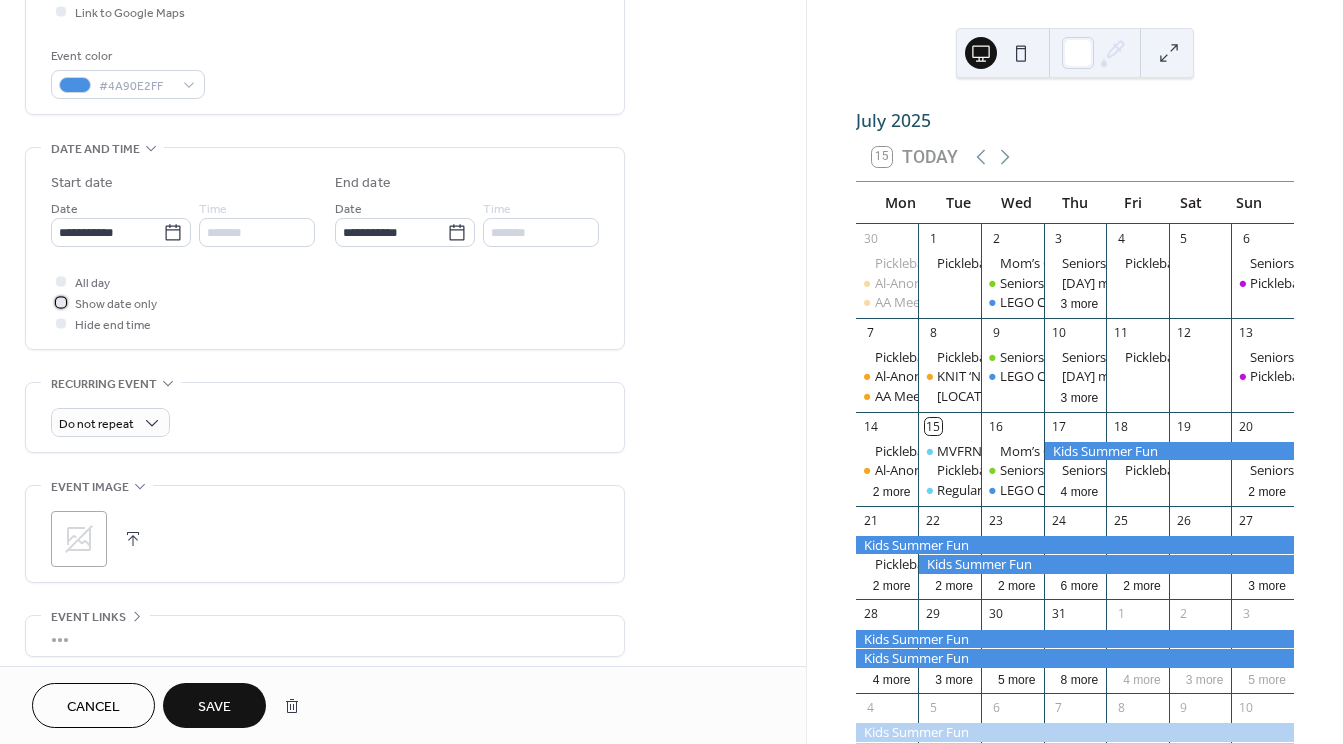 scroll, scrollTop: 600, scrollLeft: 0, axis: vertical 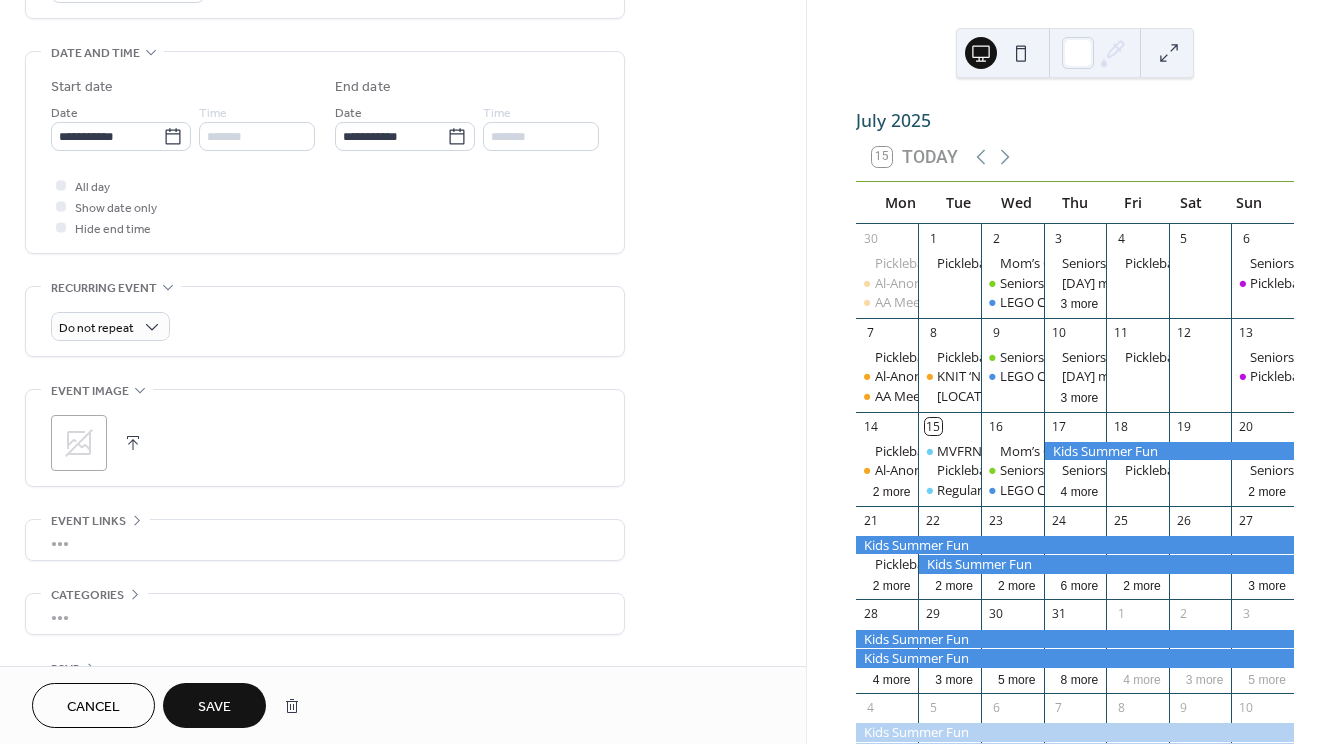 click on "Save" at bounding box center (214, 707) 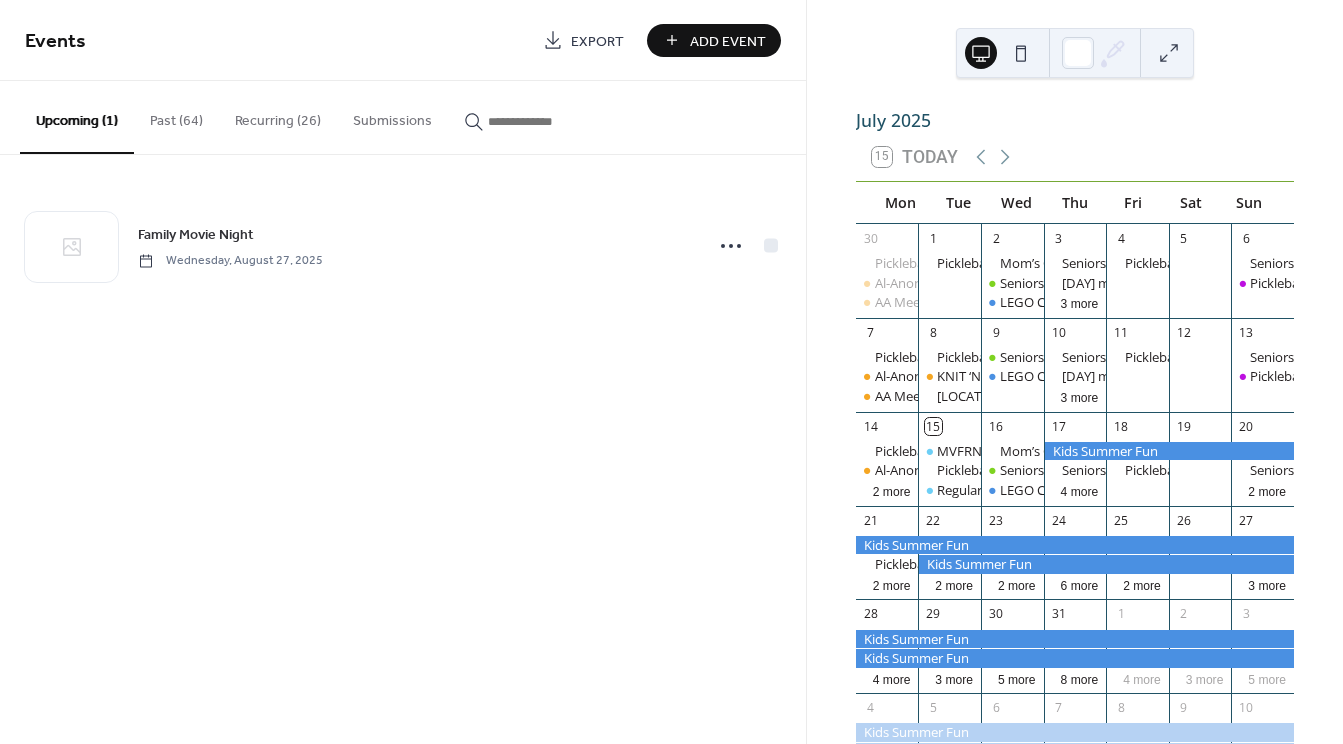 click at bounding box center (1169, 451) 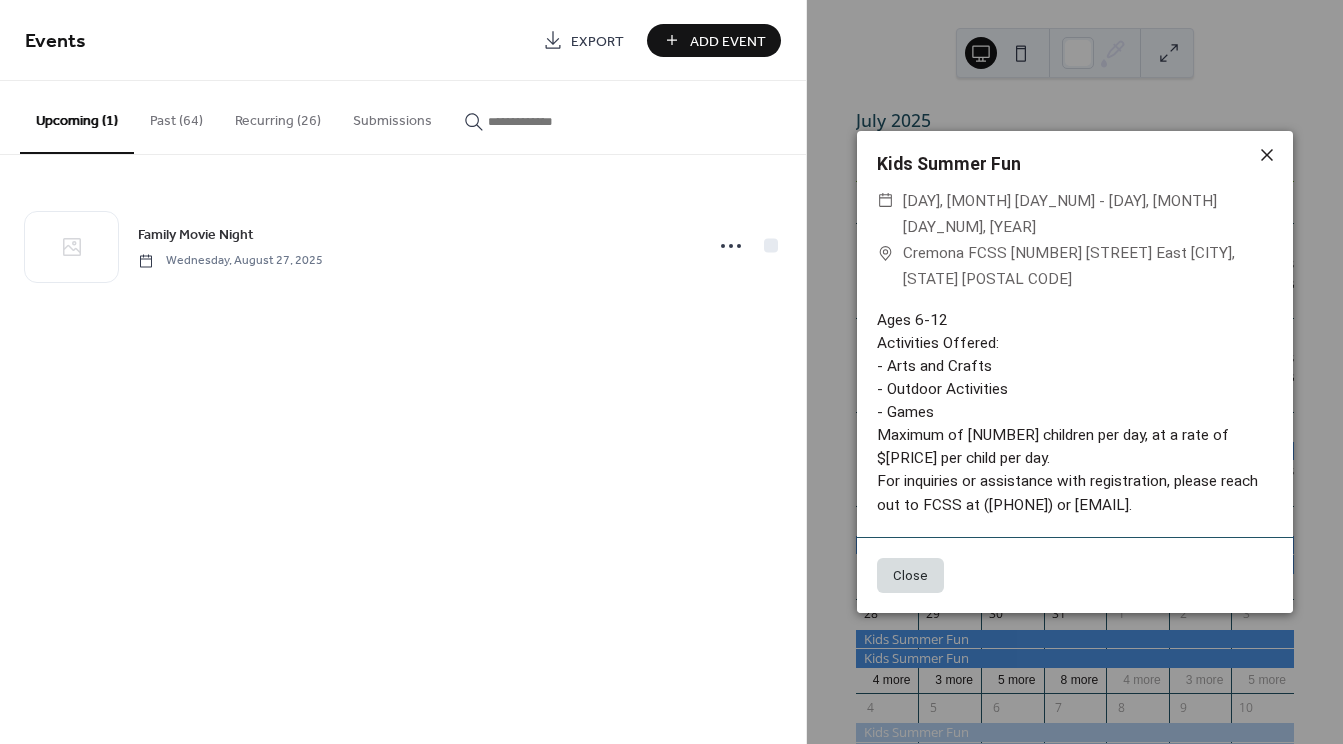 click 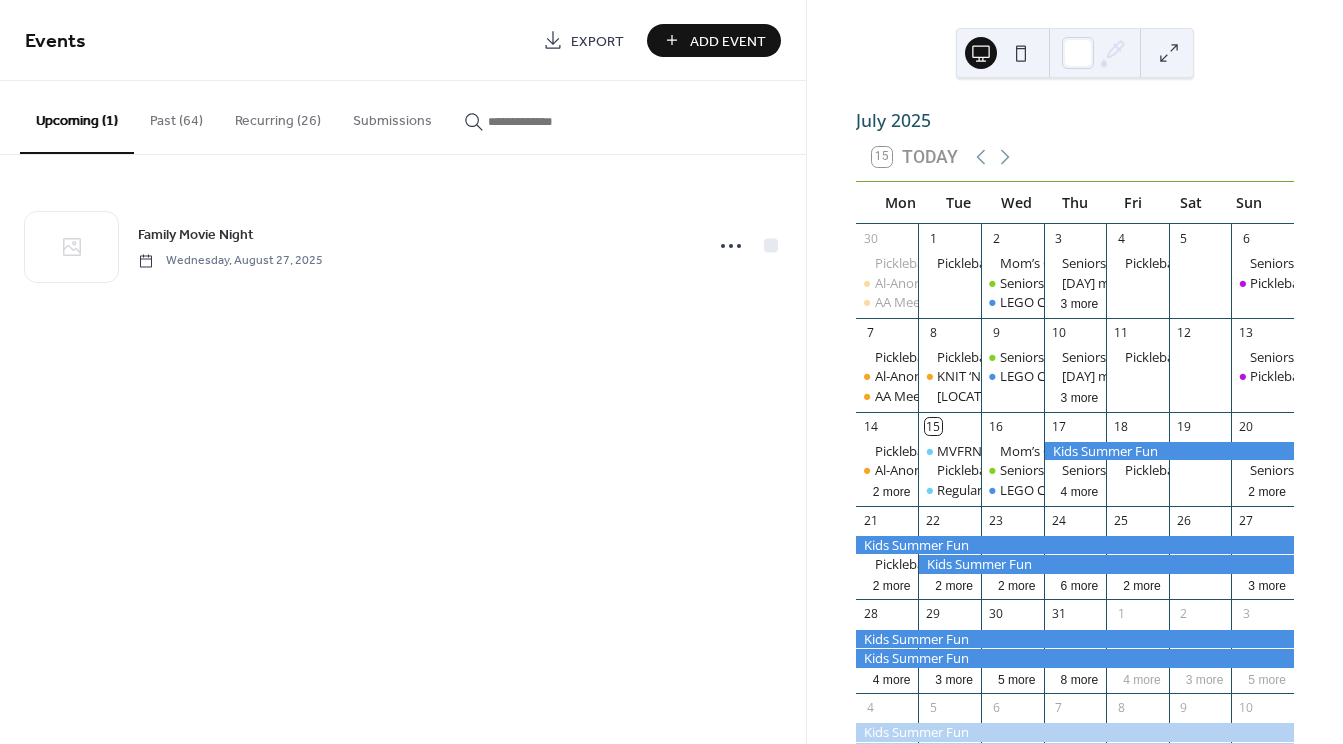 click at bounding box center (1169, 451) 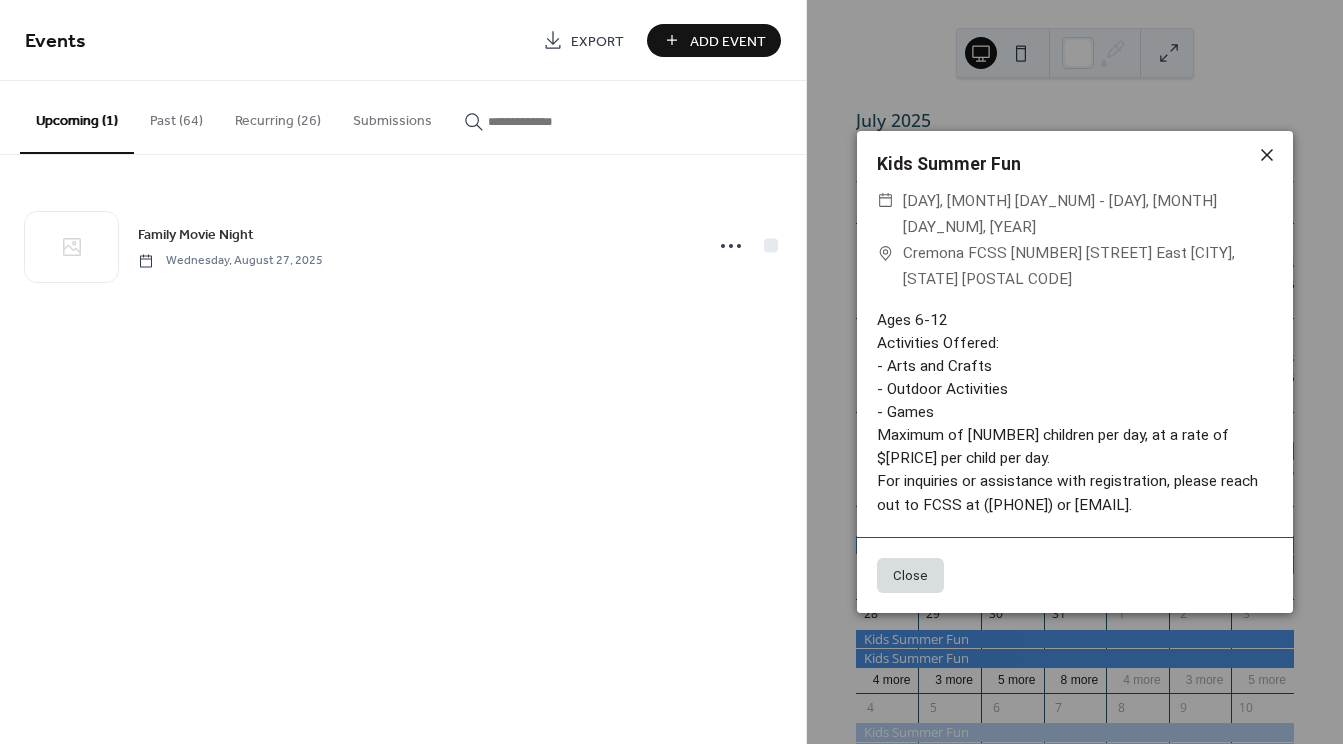 click 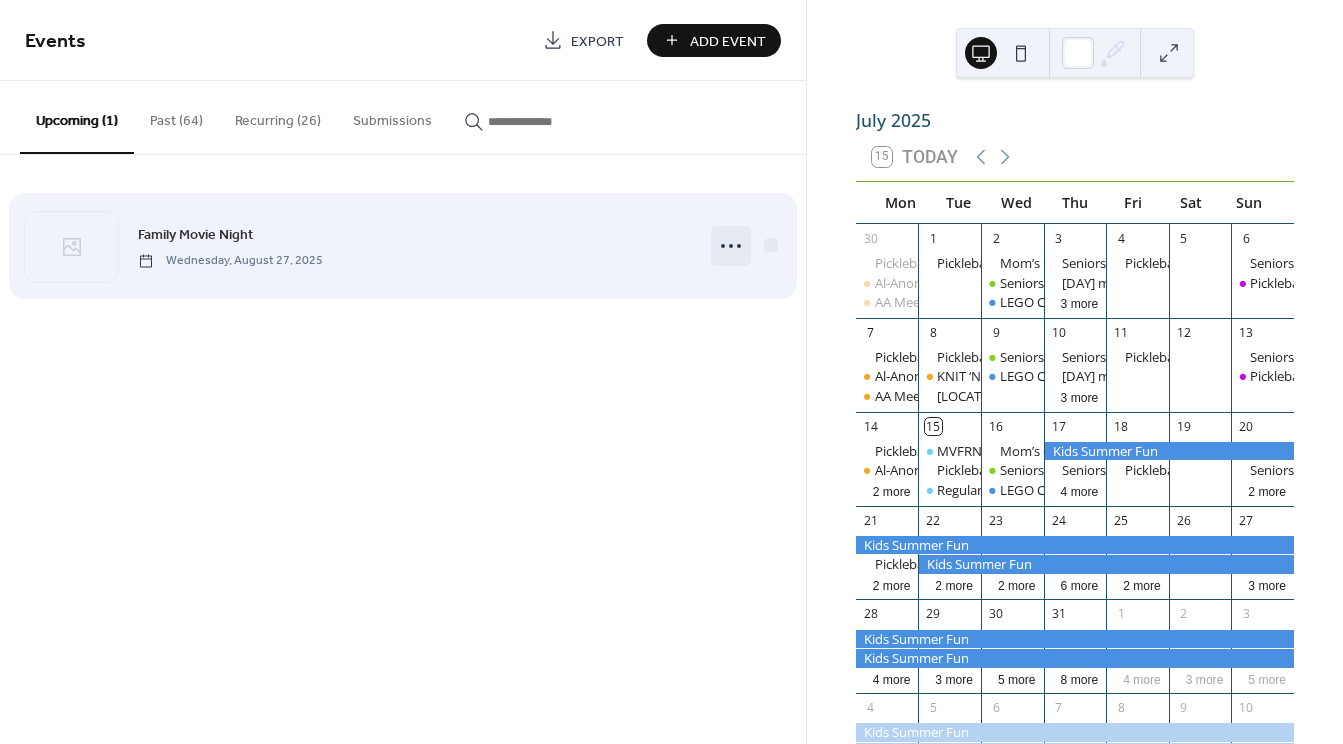 click 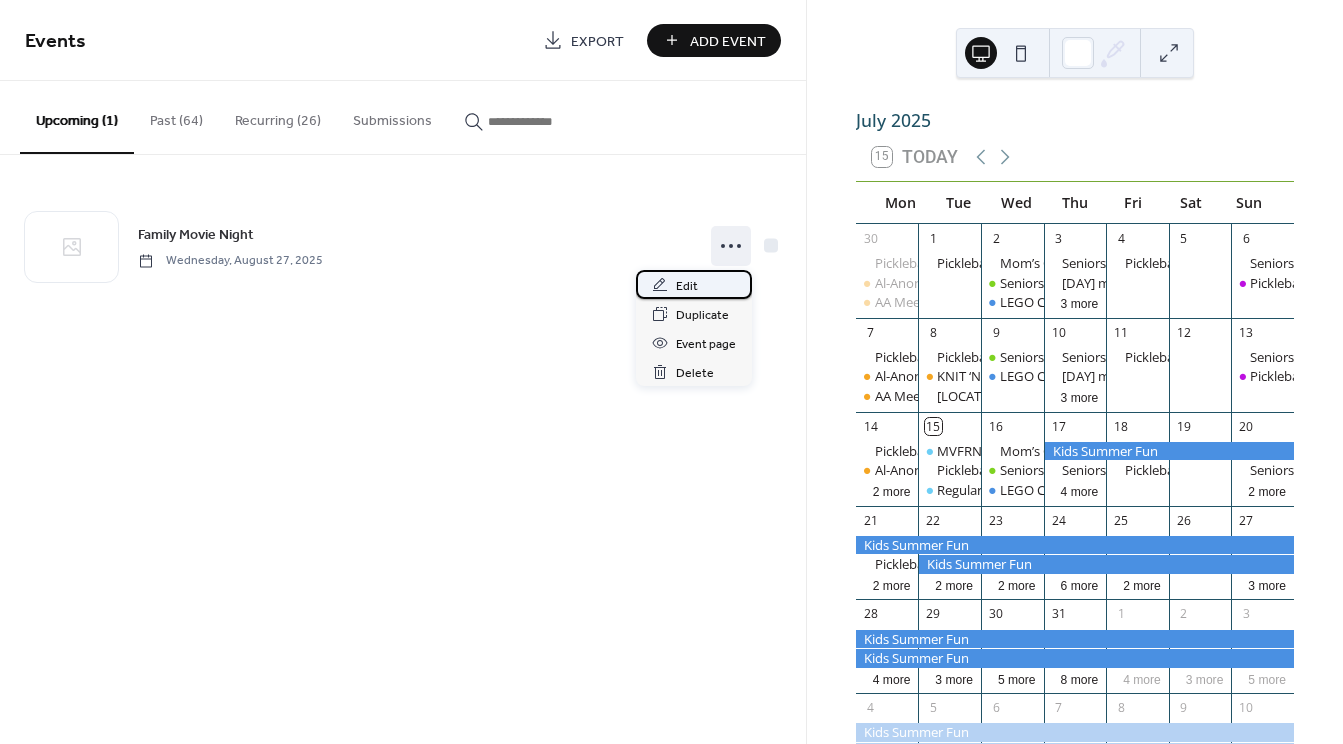 click on "Edit" at bounding box center [687, 286] 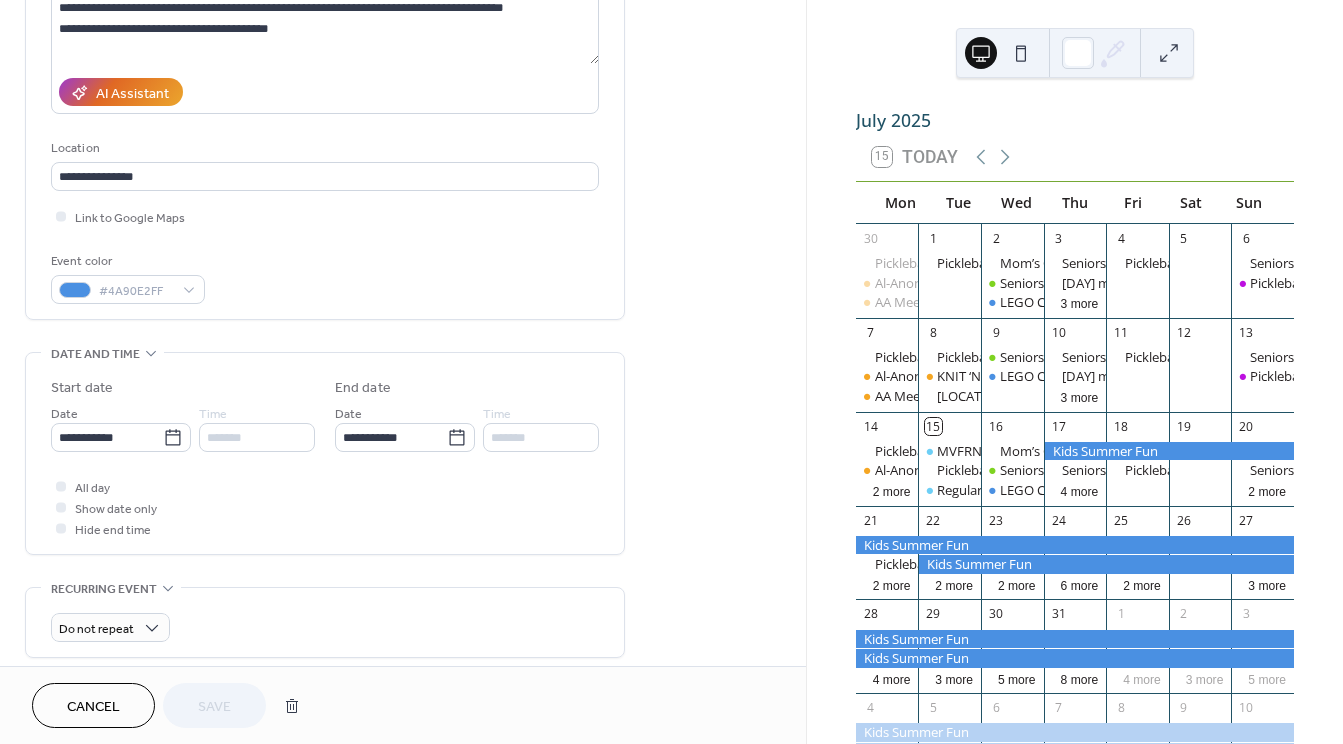 scroll, scrollTop: 300, scrollLeft: 0, axis: vertical 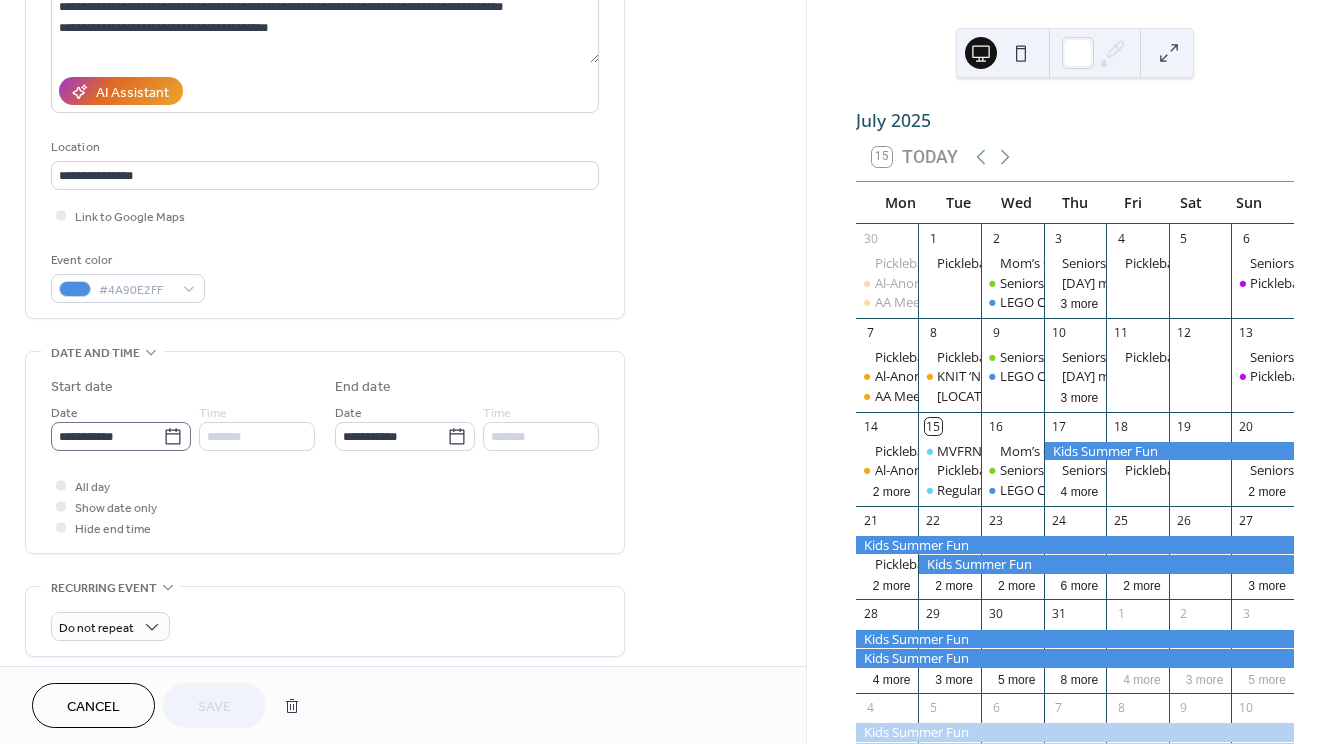 click 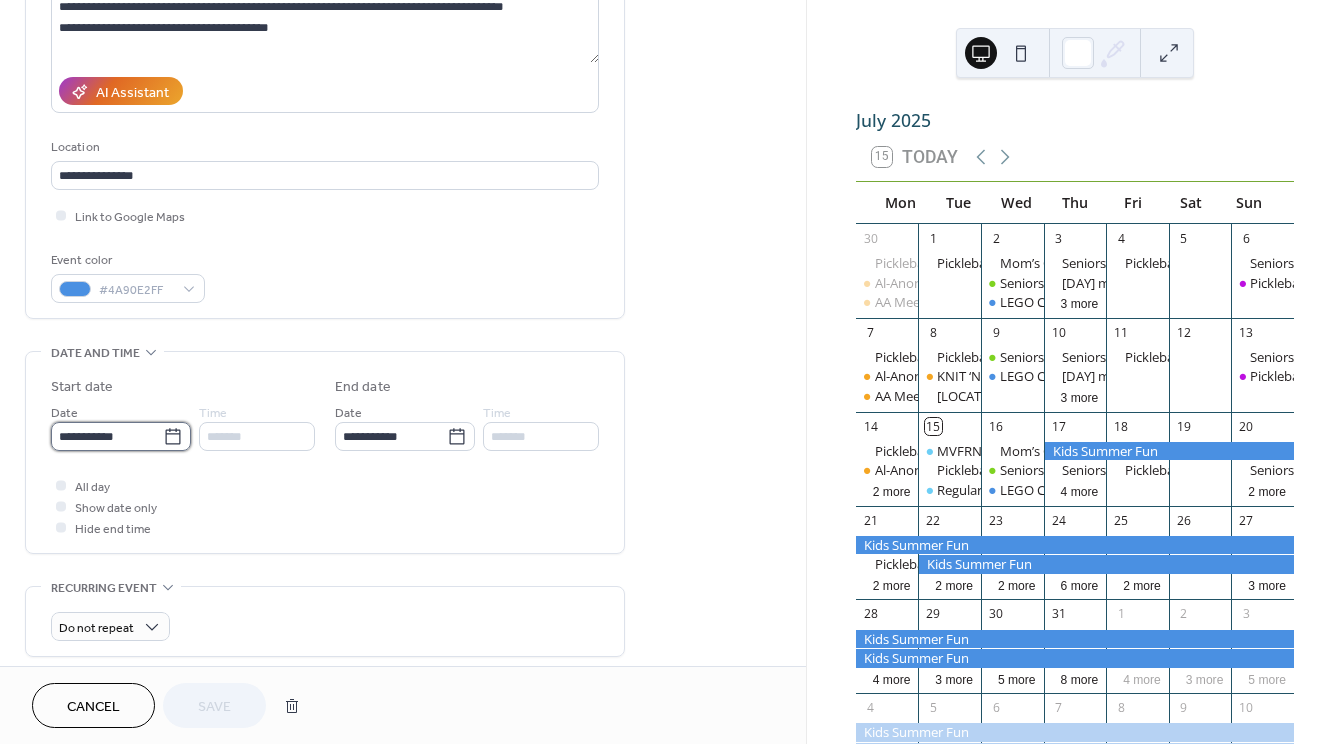 click on "**********" at bounding box center (107, 436) 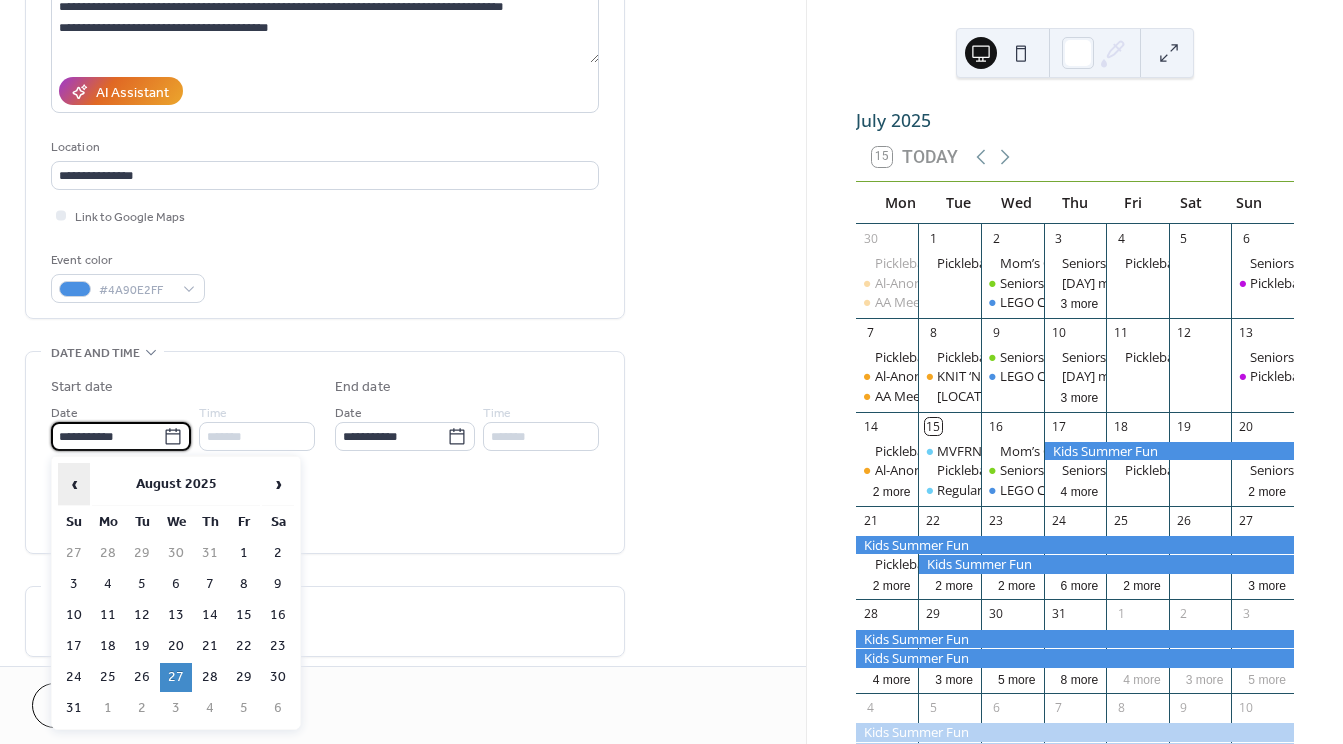 click on "‹" at bounding box center [74, 484] 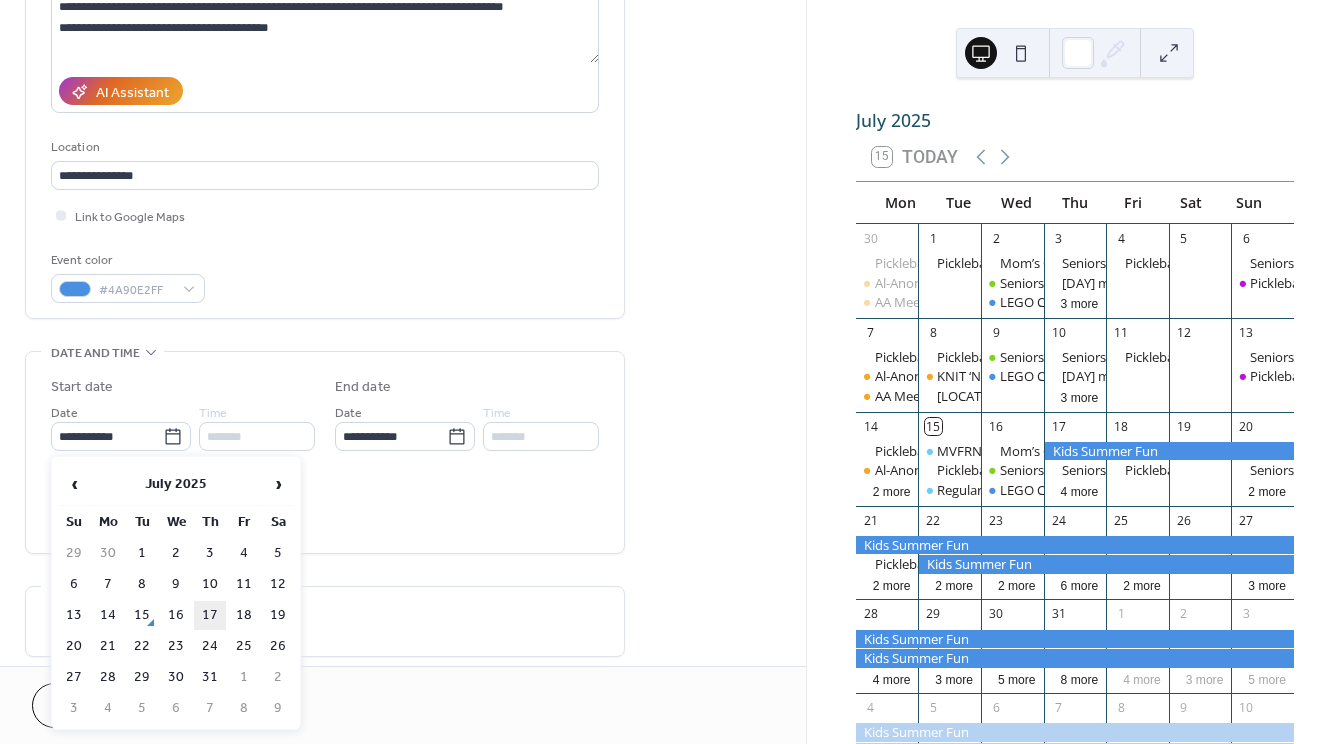 click on "17" at bounding box center [210, 615] 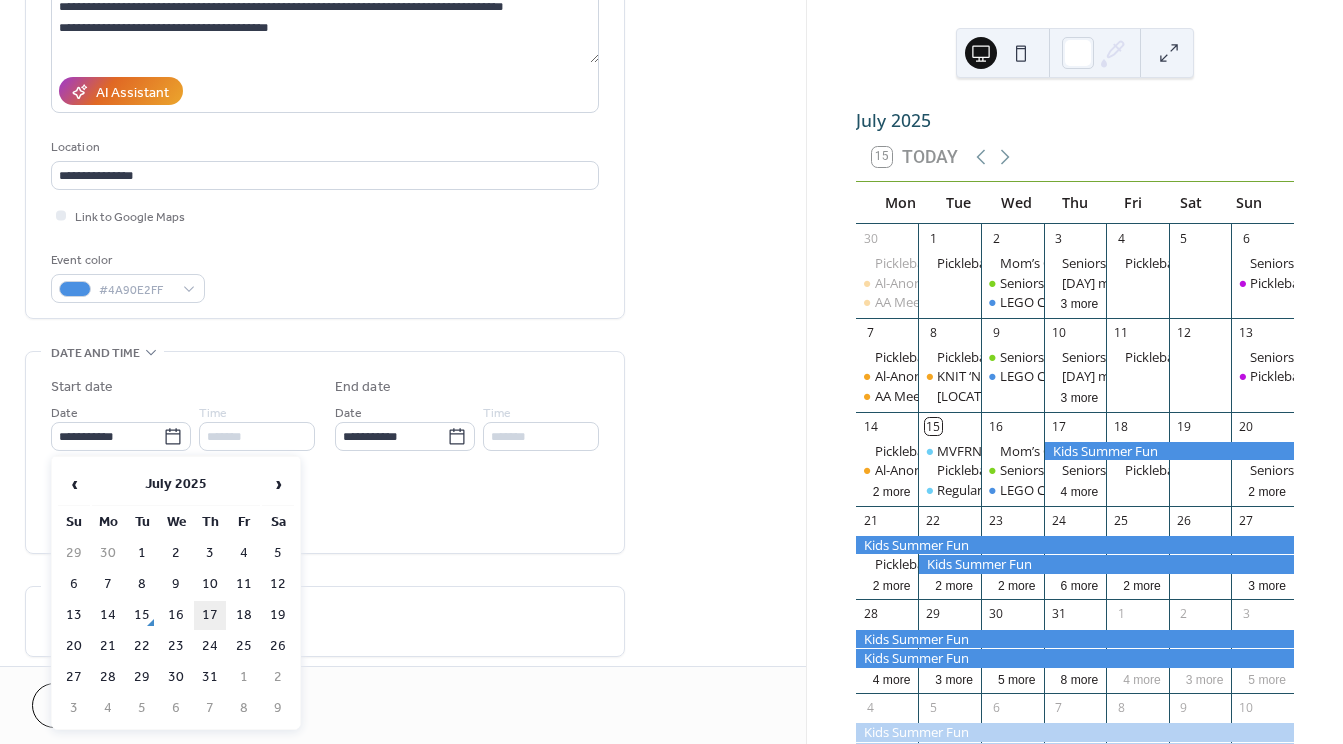 type on "**********" 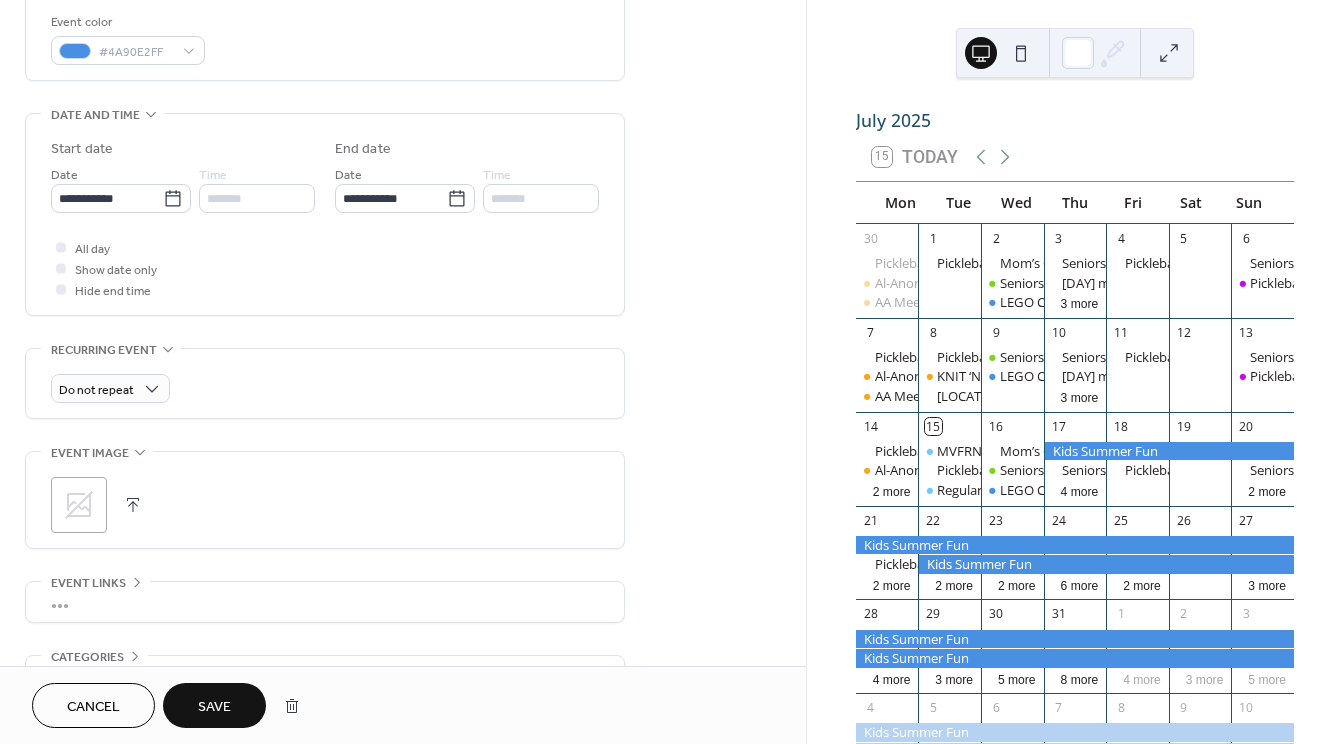 scroll, scrollTop: 600, scrollLeft: 0, axis: vertical 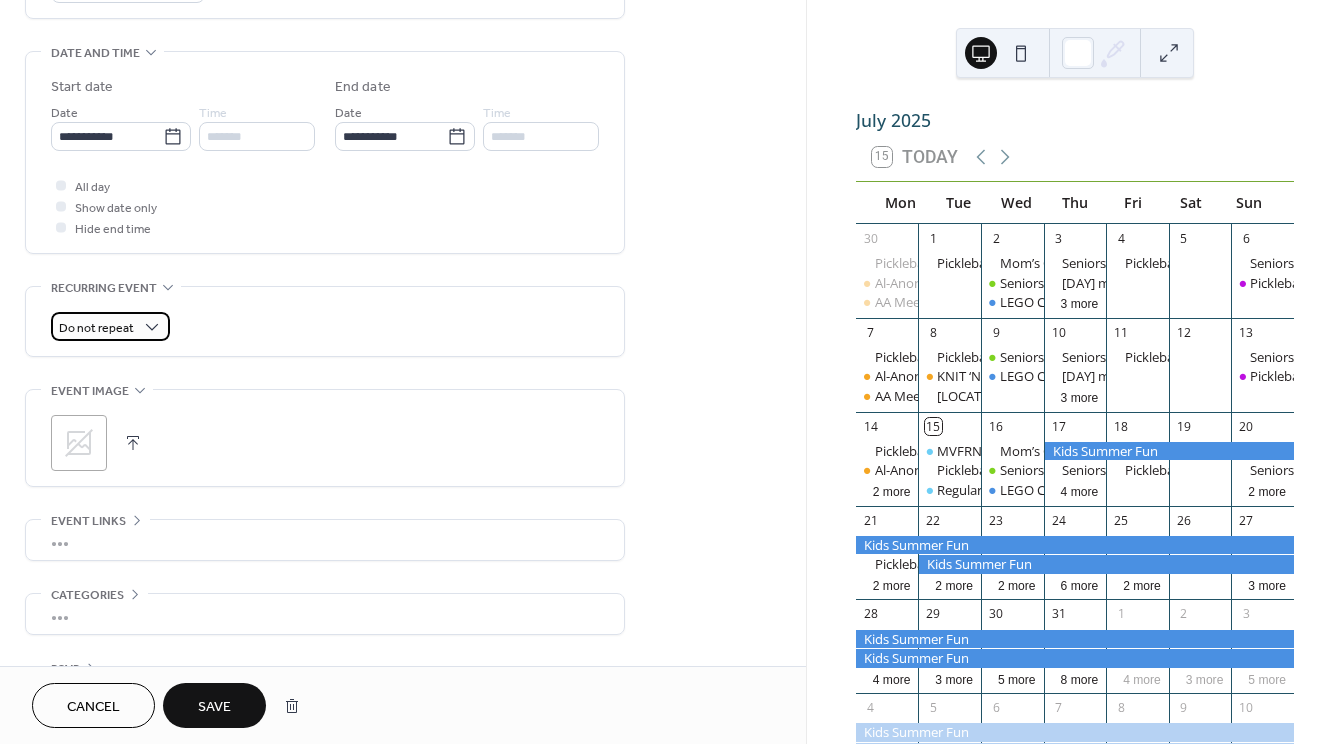 click on "Do not repeat" at bounding box center (110, 326) 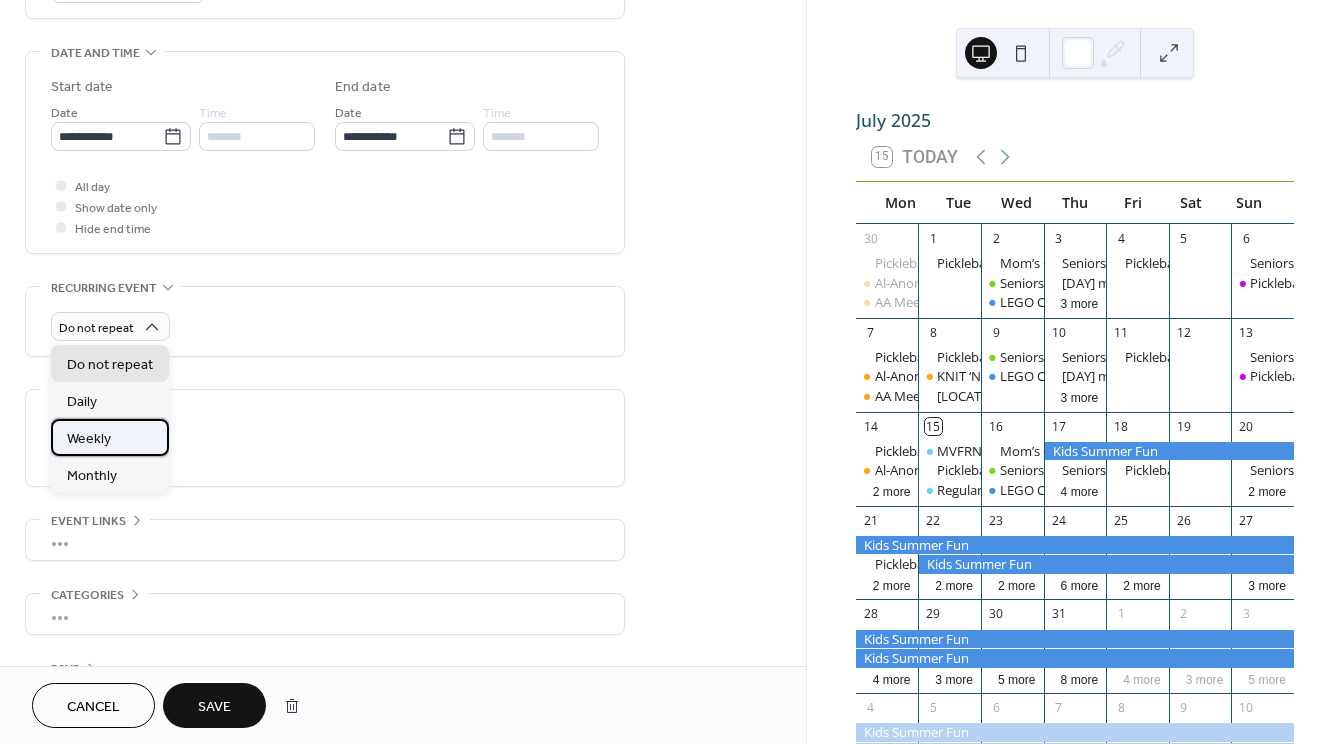 click on "Weekly" at bounding box center [89, 439] 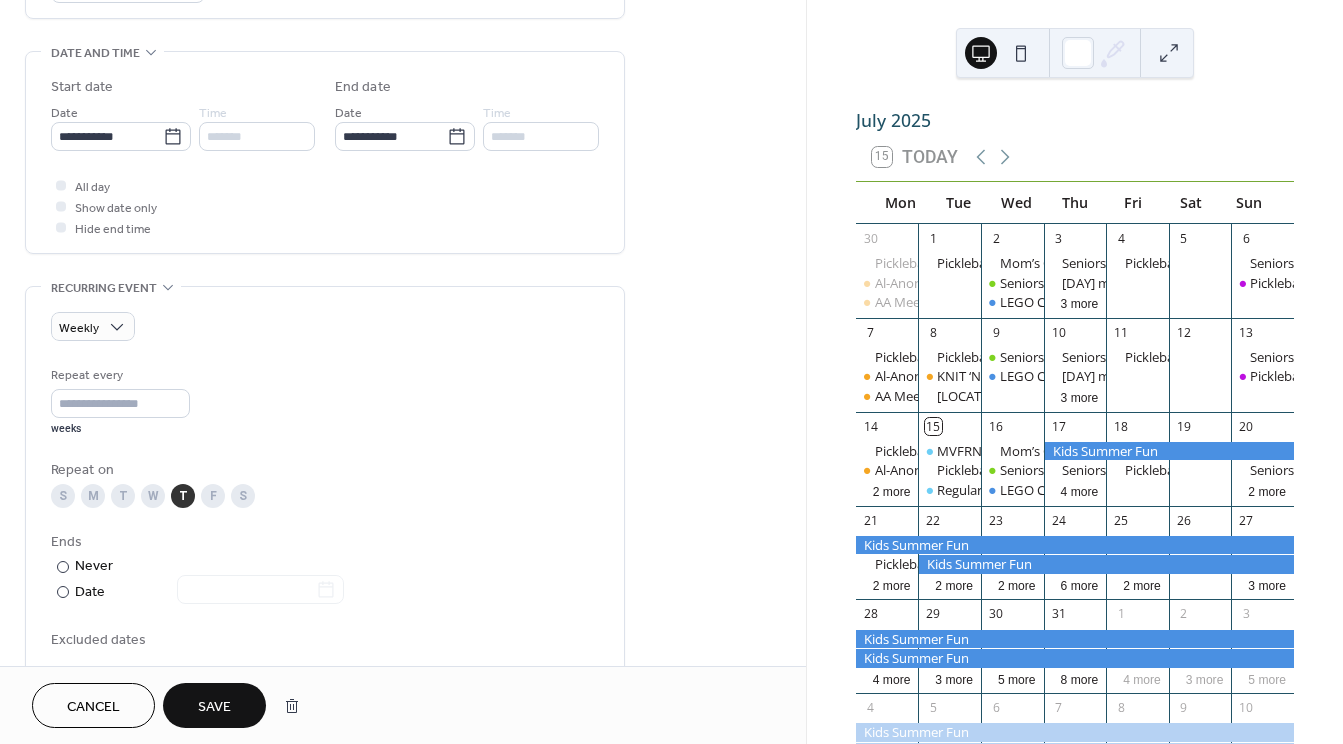 click on "T" at bounding box center (123, 496) 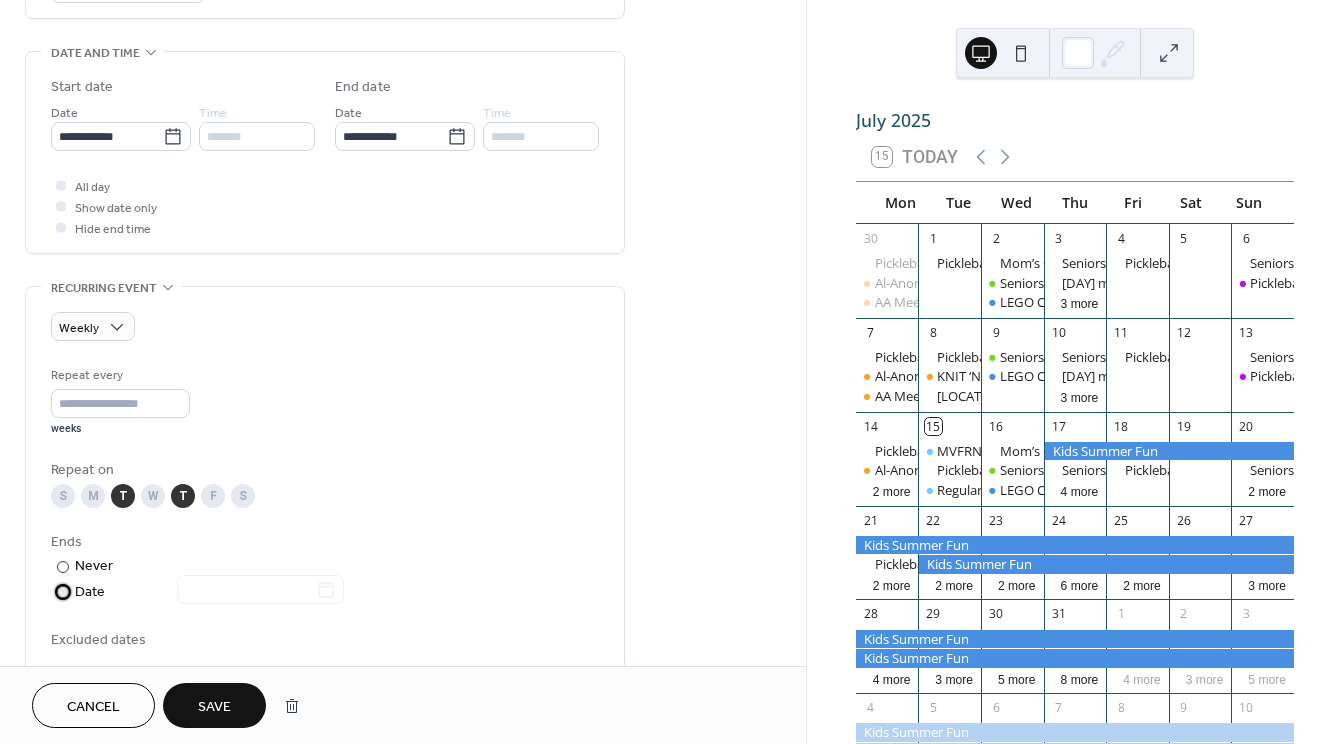 click at bounding box center (63, 592) 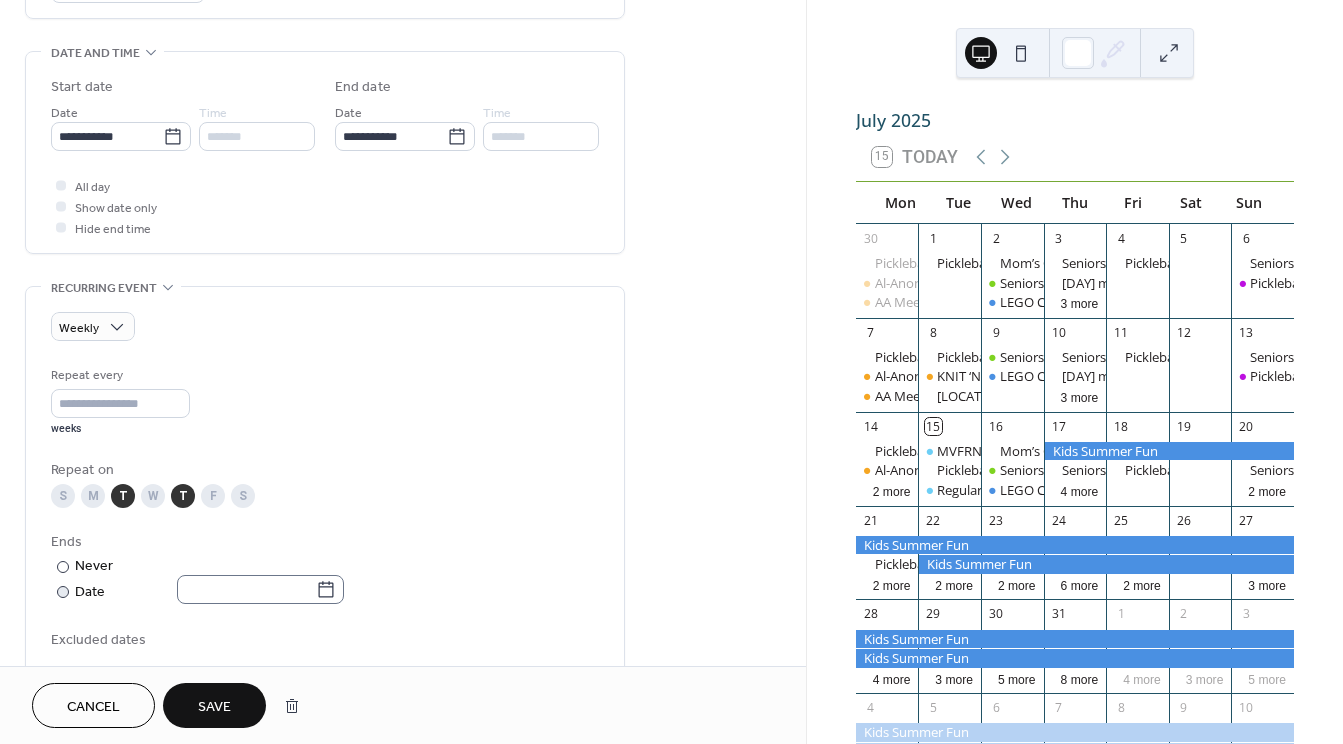 click 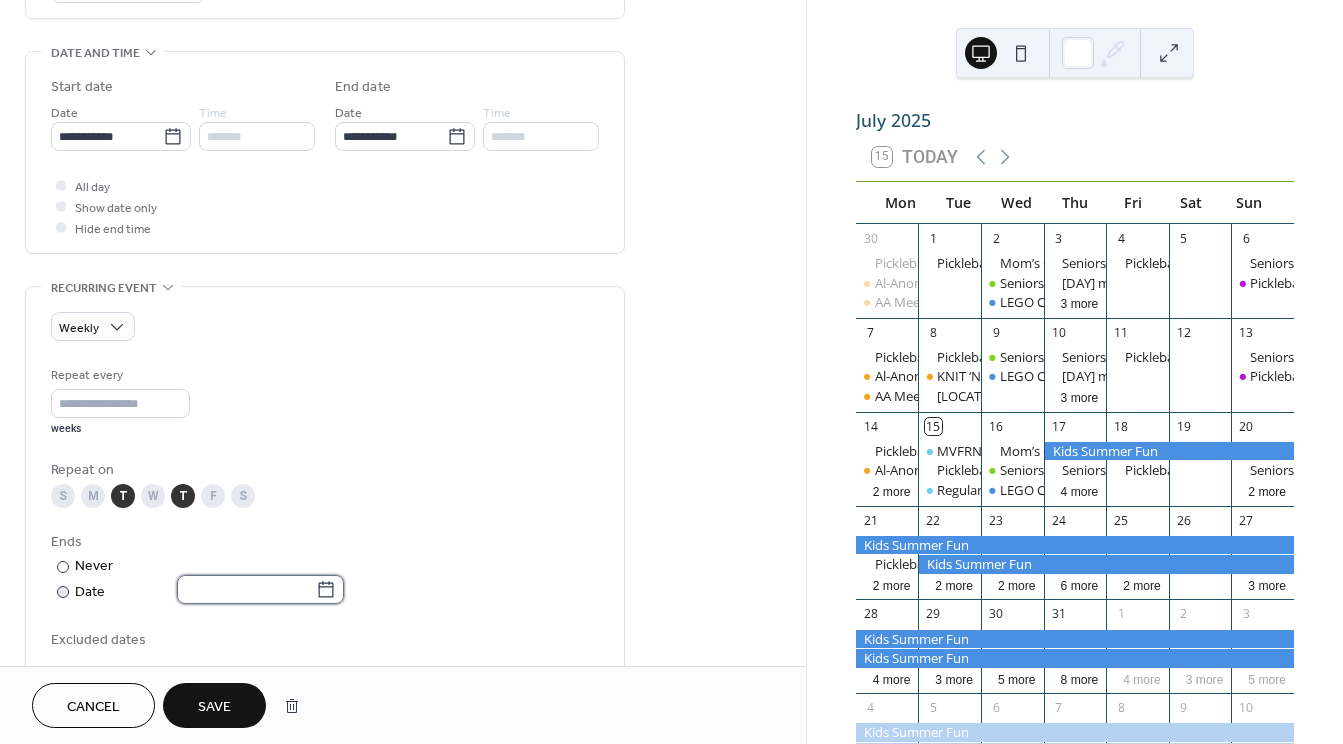 click at bounding box center (246, 589) 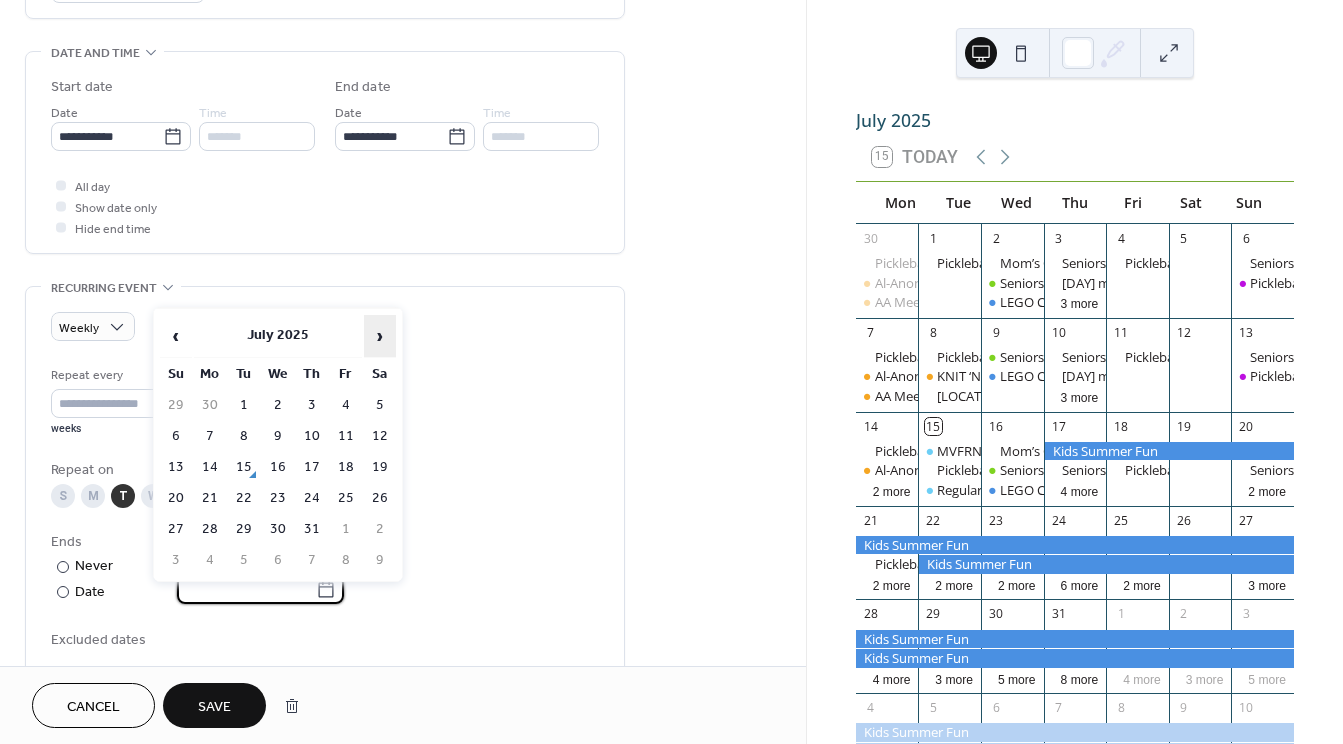 click on "›" at bounding box center [380, 336] 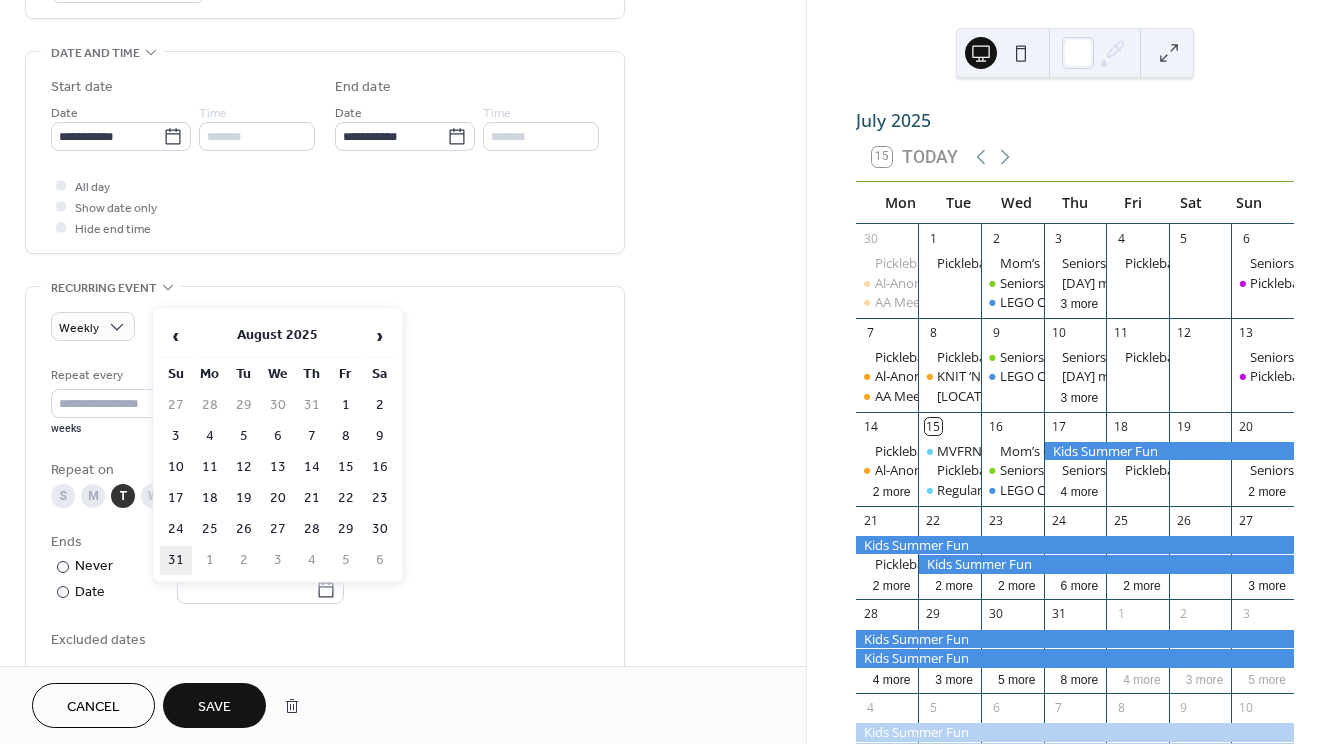 click on "31" at bounding box center (176, 560) 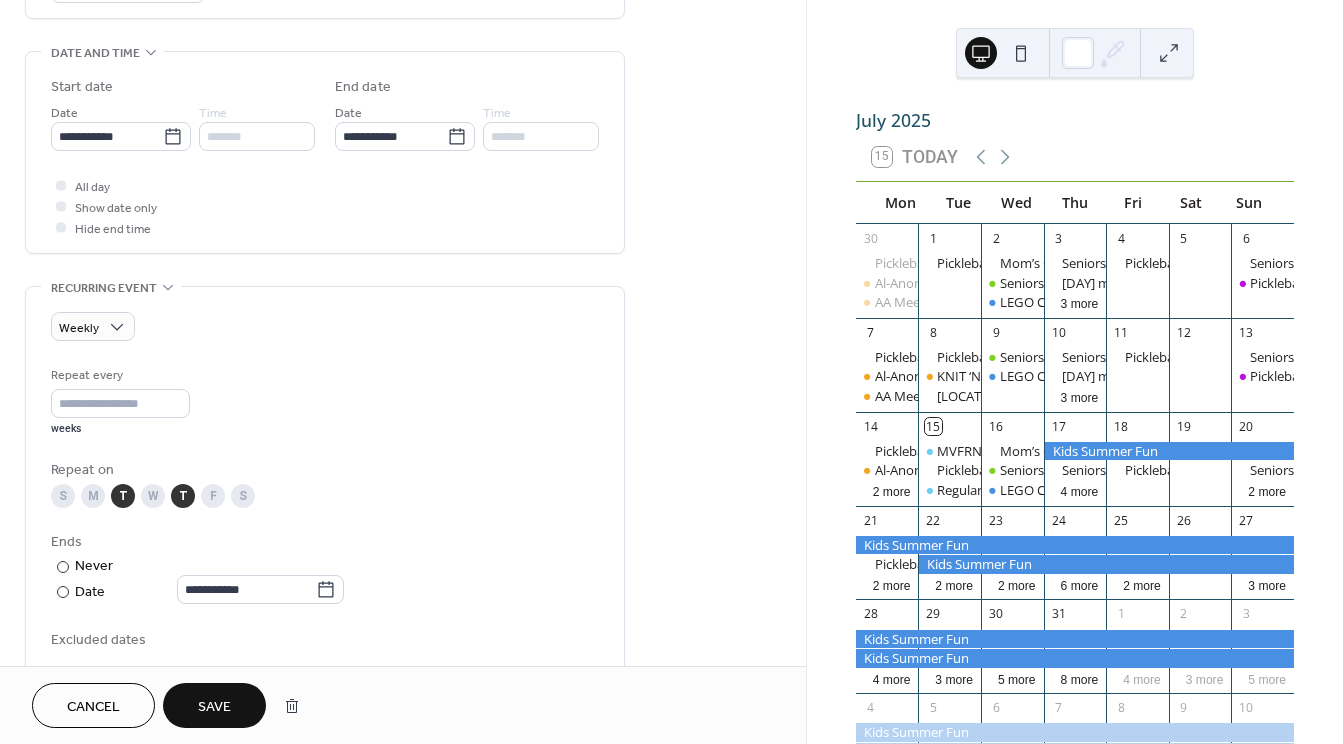 type on "**********" 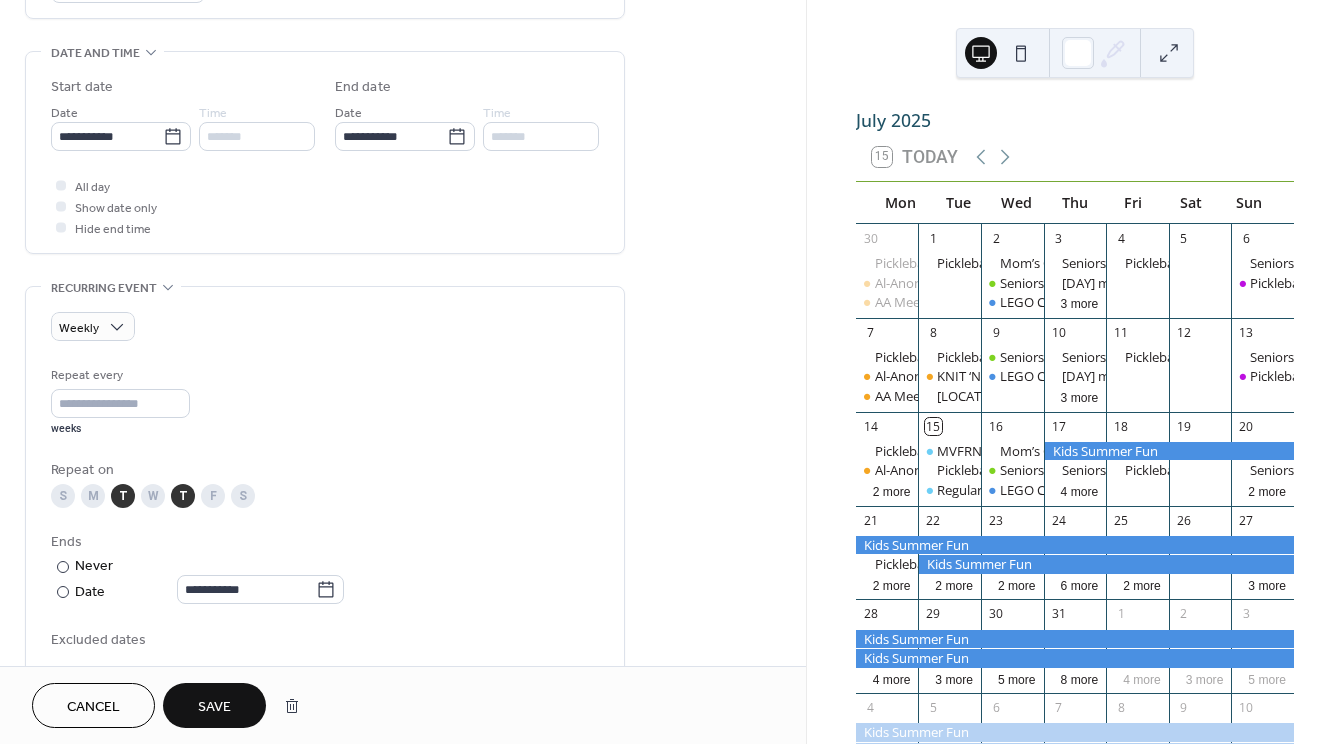 click on "Save" at bounding box center (214, 707) 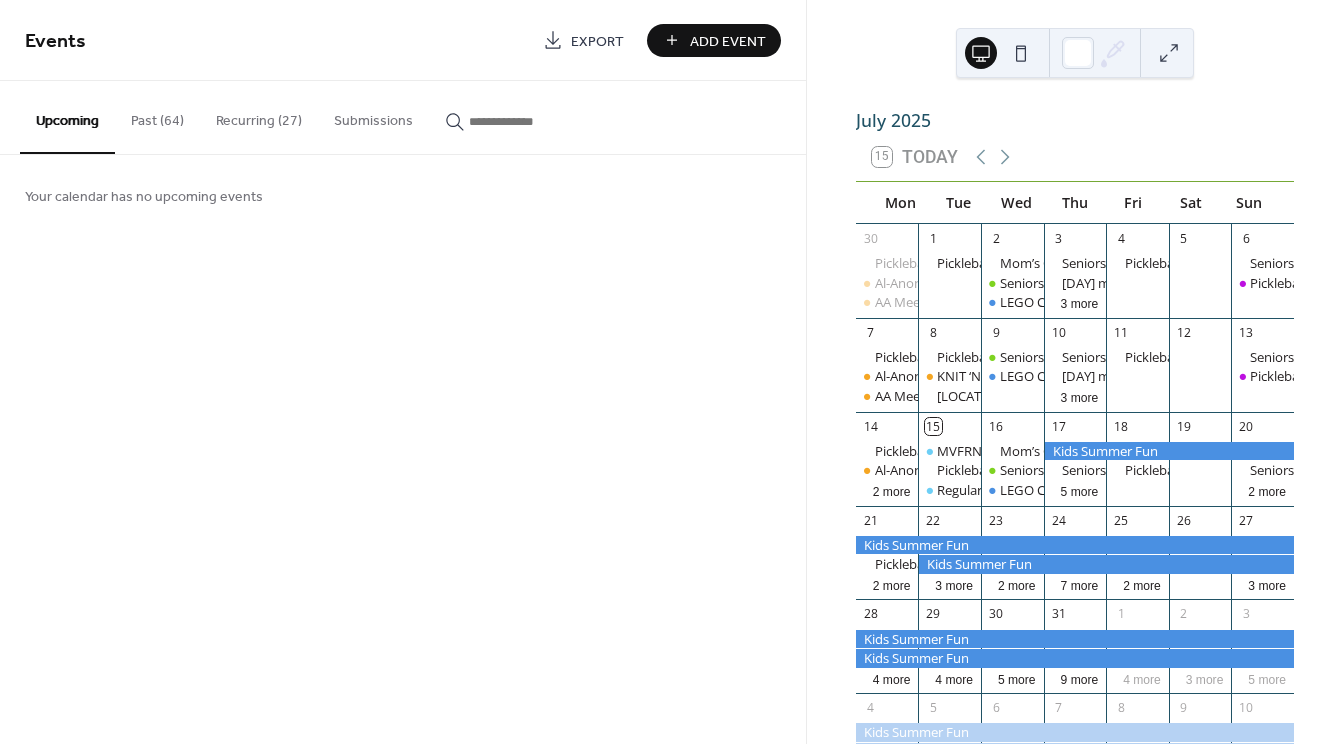 click on "Recurring (27)" at bounding box center (259, 116) 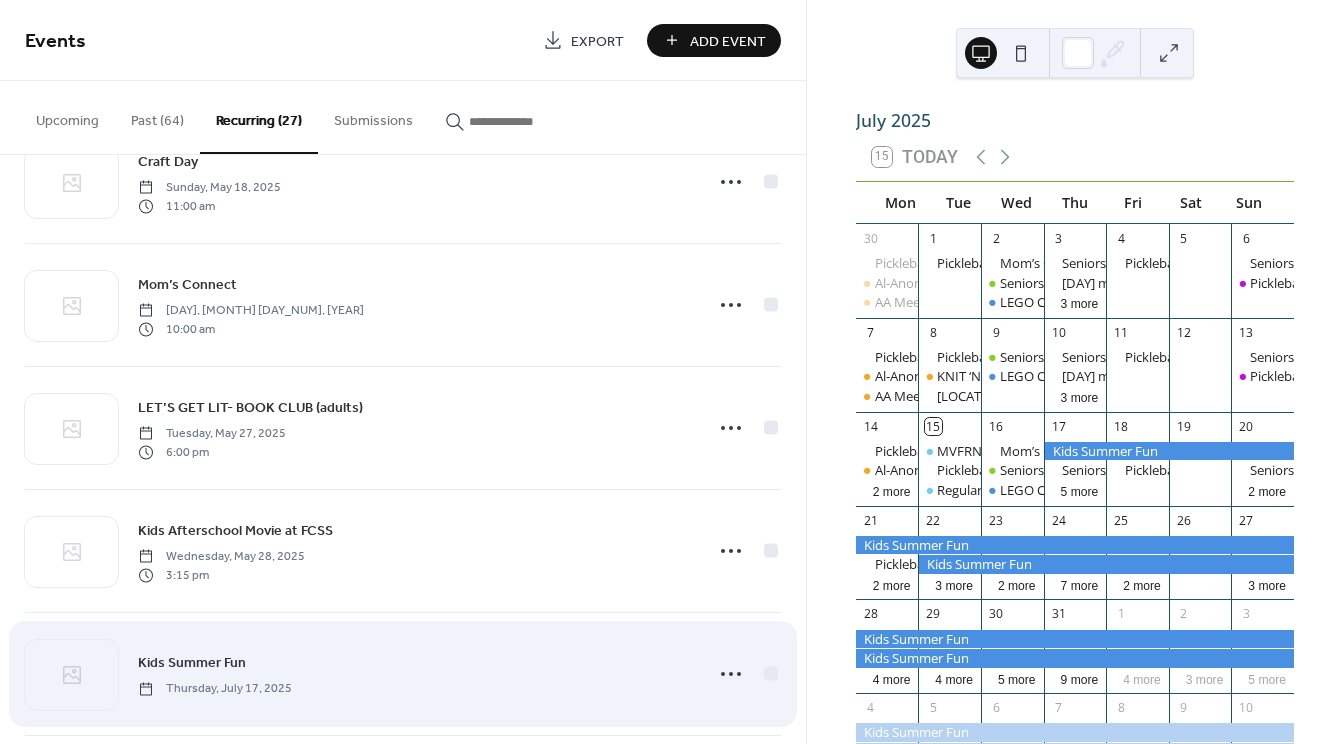 scroll, scrollTop: 2791, scrollLeft: 0, axis: vertical 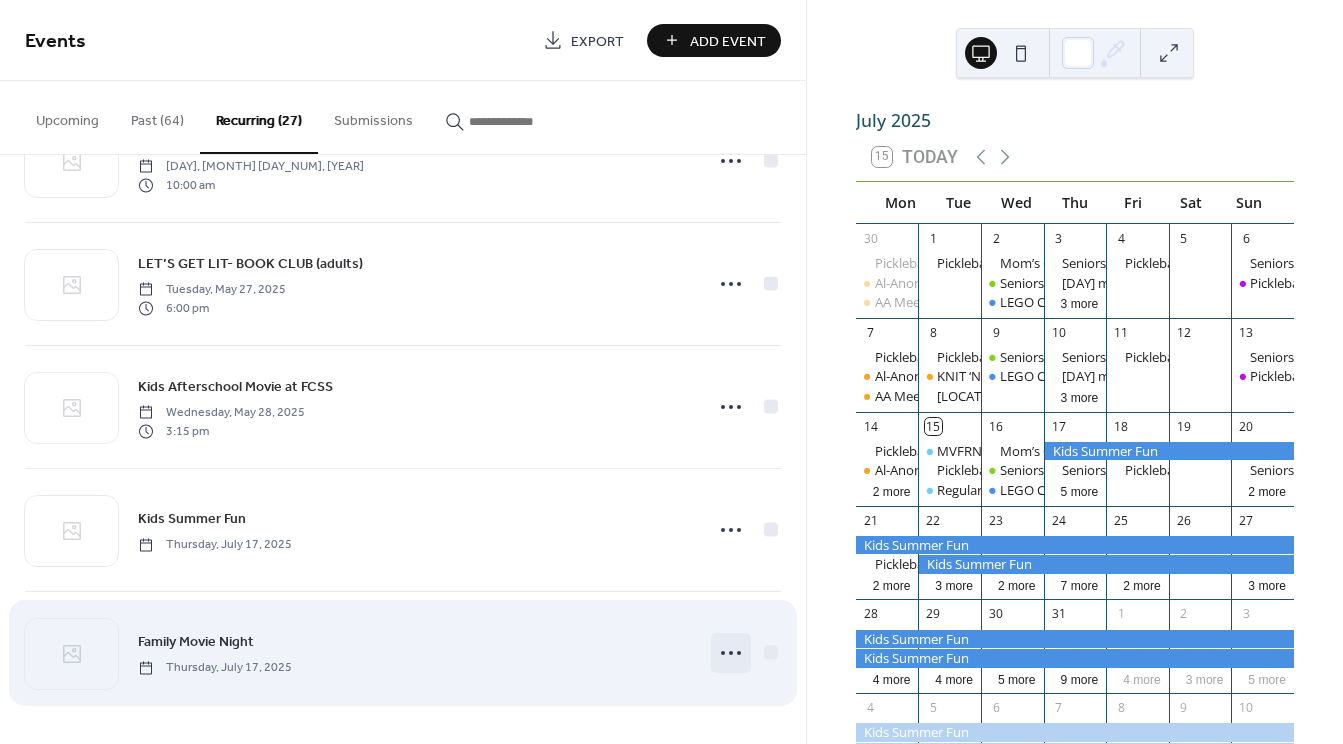 click 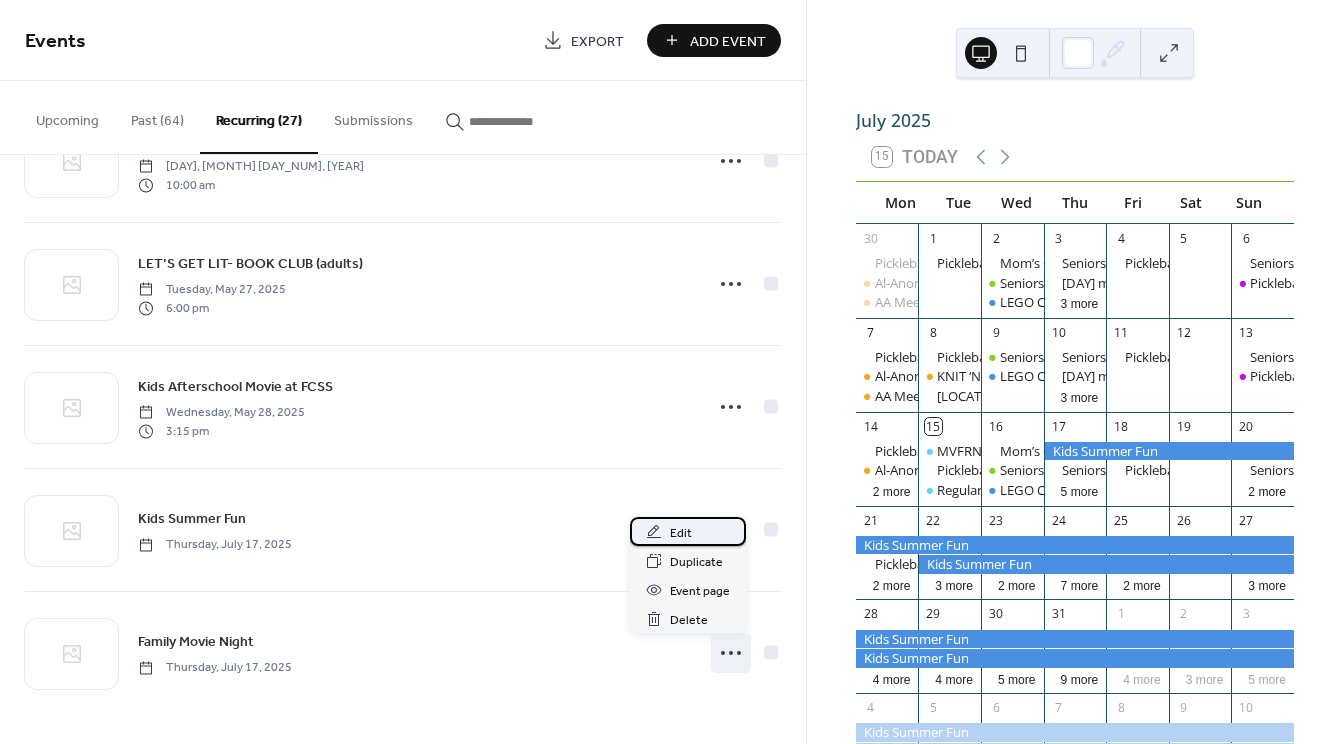 click on "Edit" at bounding box center [681, 533] 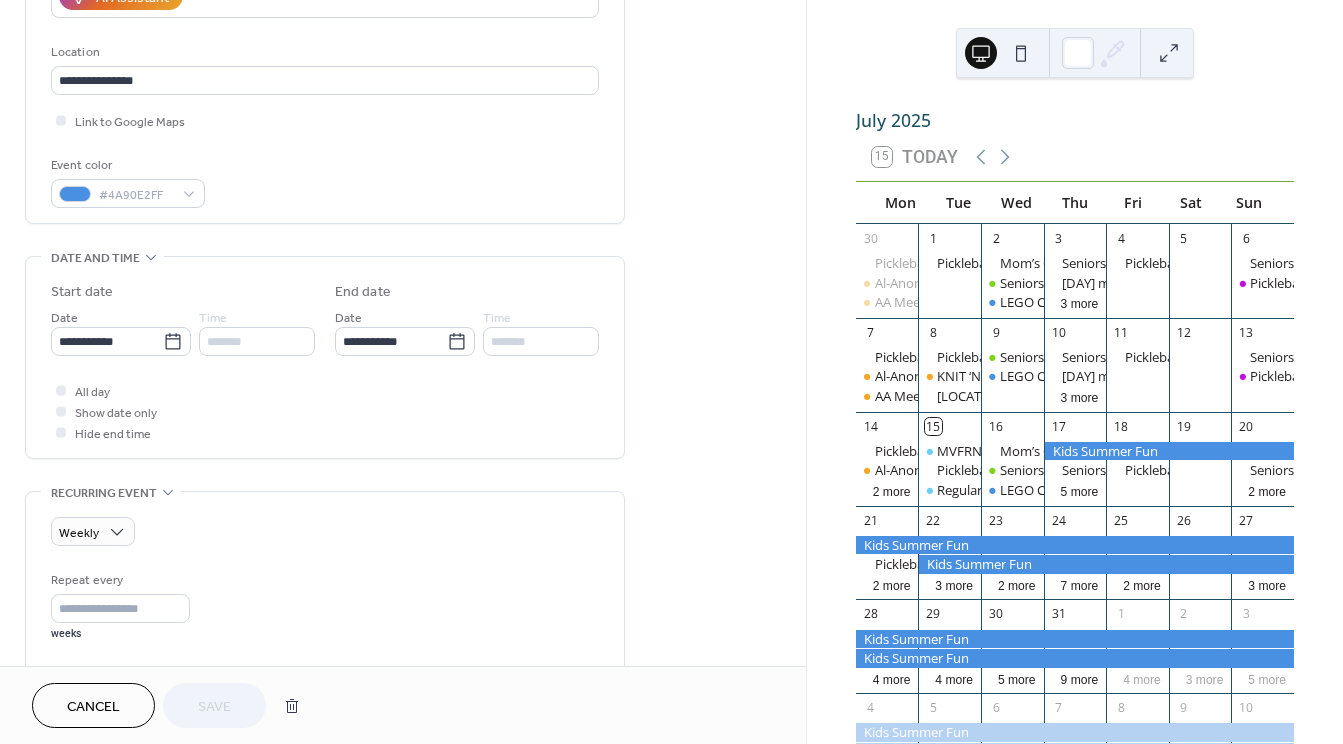 scroll, scrollTop: 400, scrollLeft: 0, axis: vertical 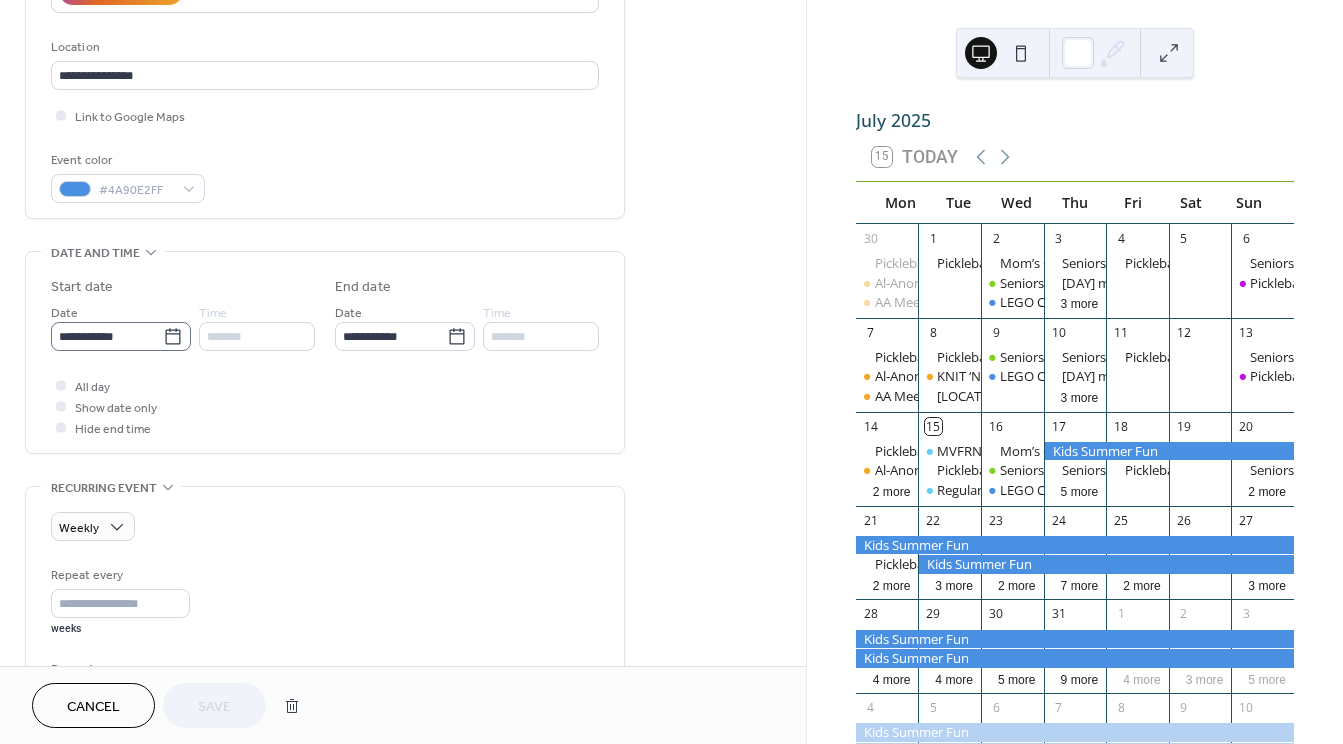 click 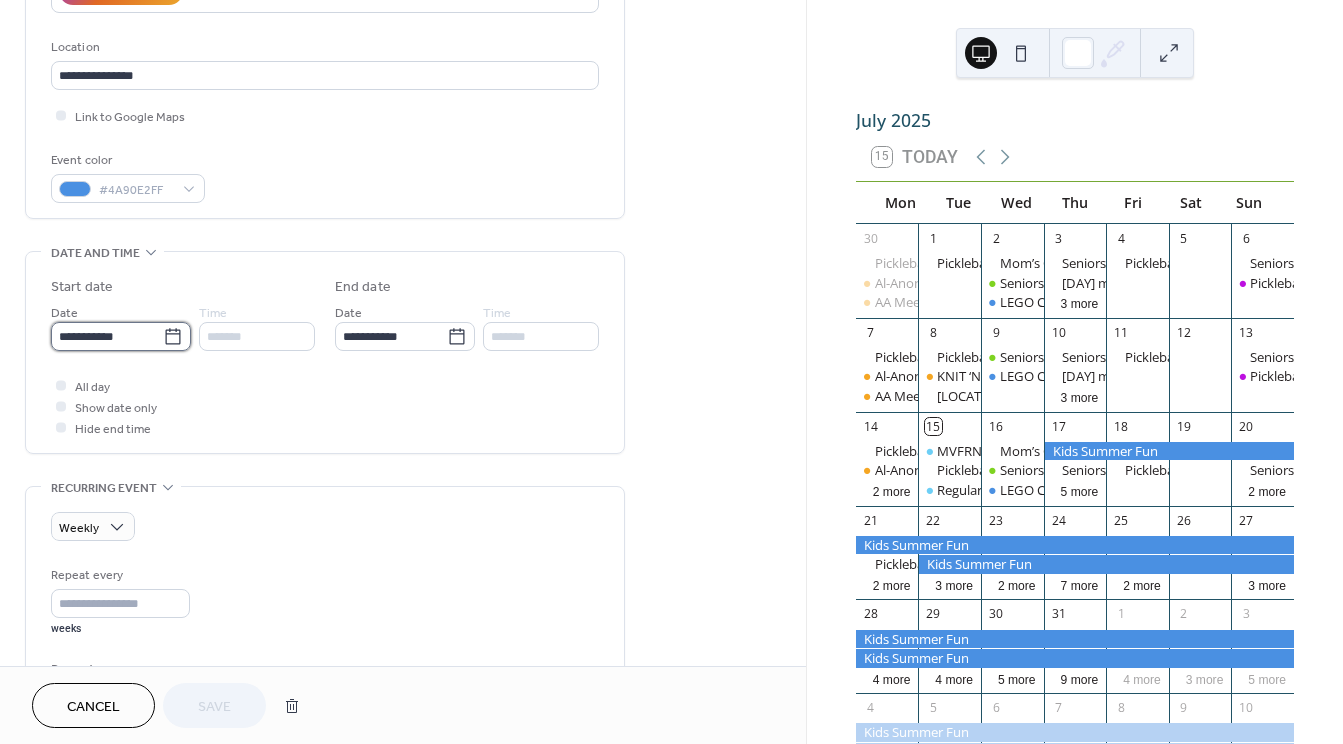 click on "**********" at bounding box center [107, 336] 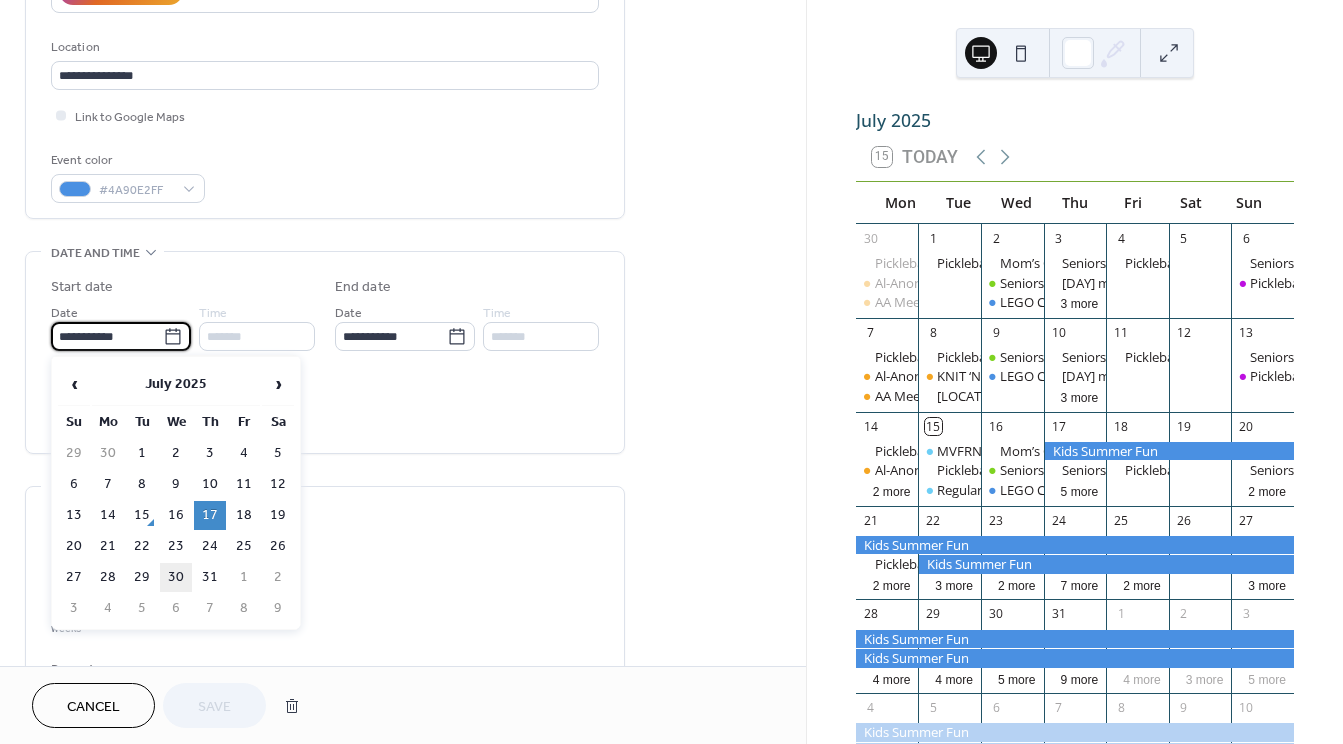 click on "30" at bounding box center [176, 577] 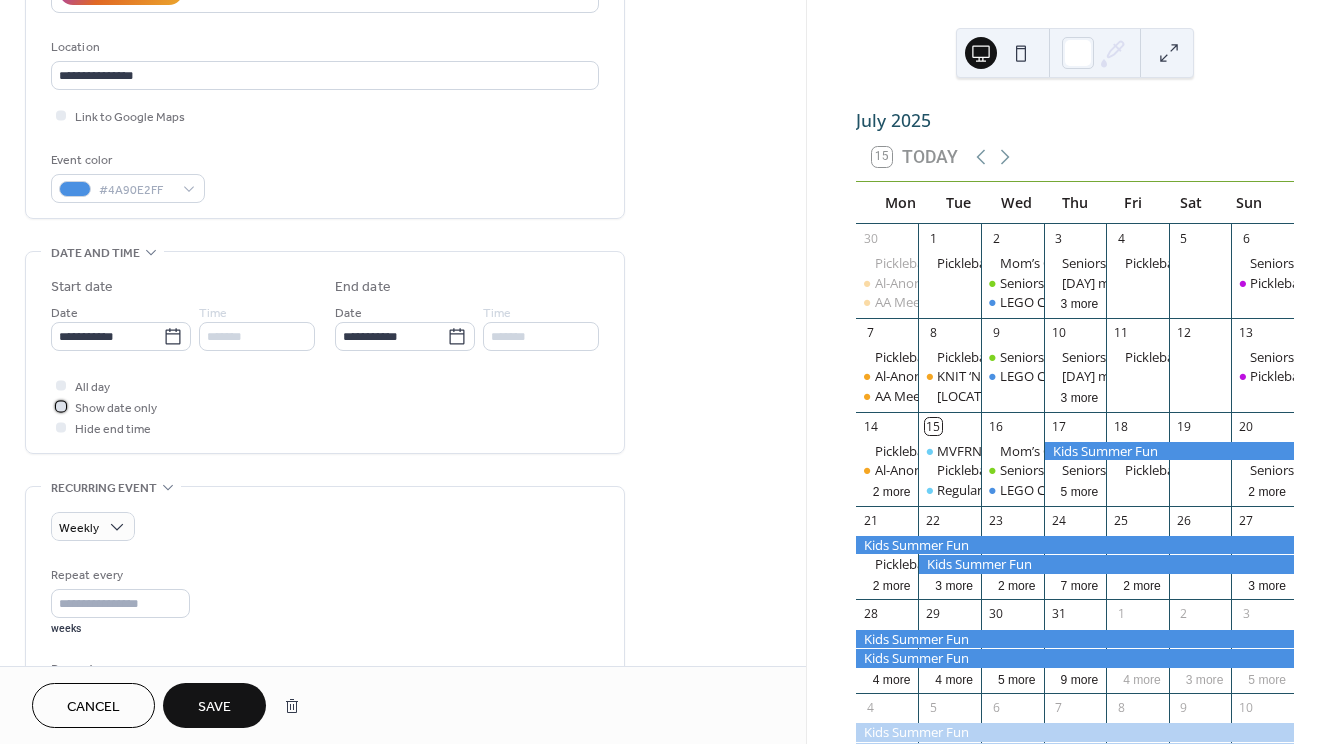 click 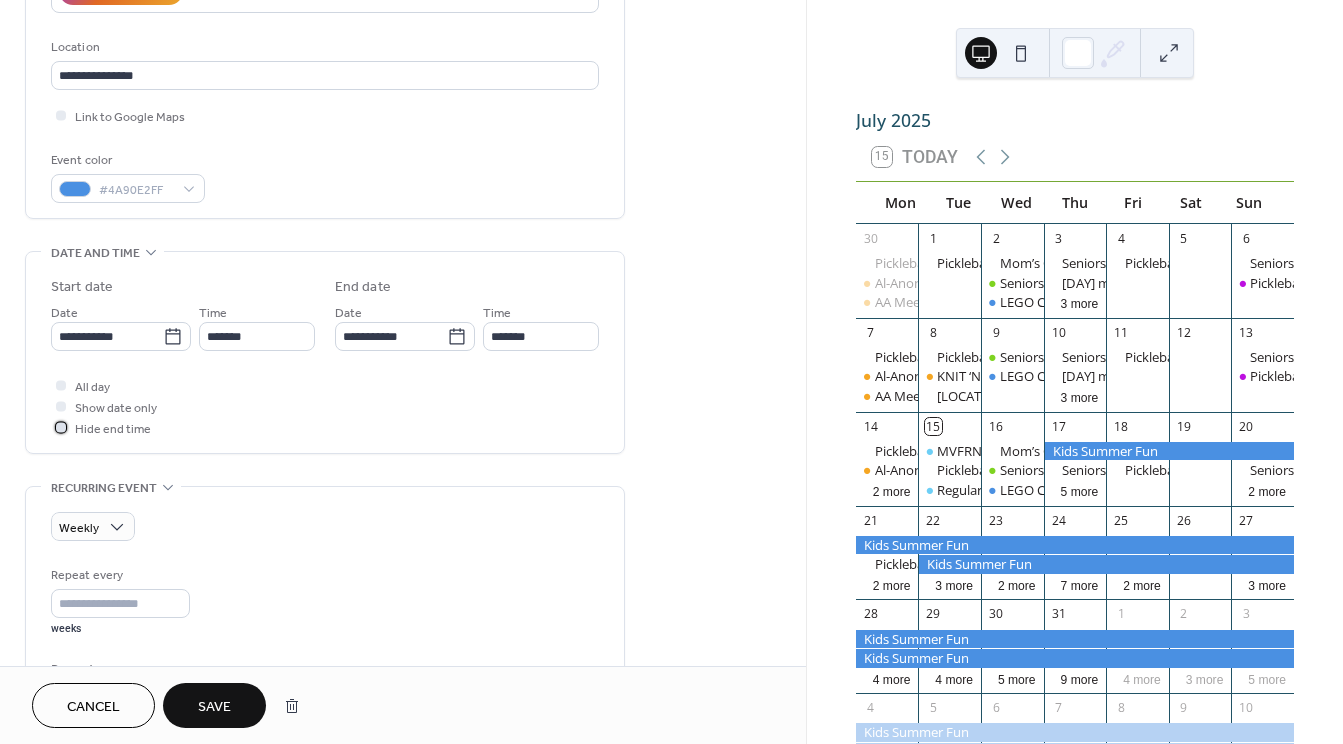 click at bounding box center [61, 427] 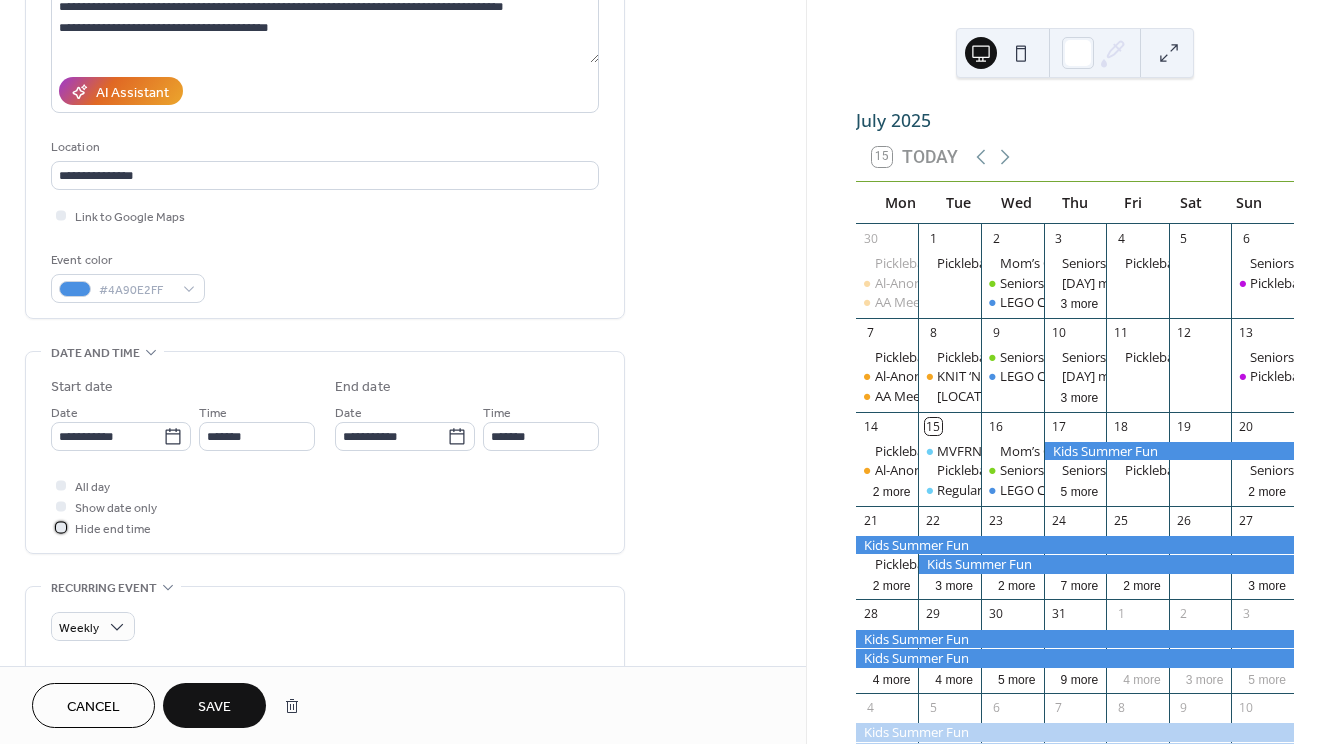 scroll, scrollTop: 400, scrollLeft: 0, axis: vertical 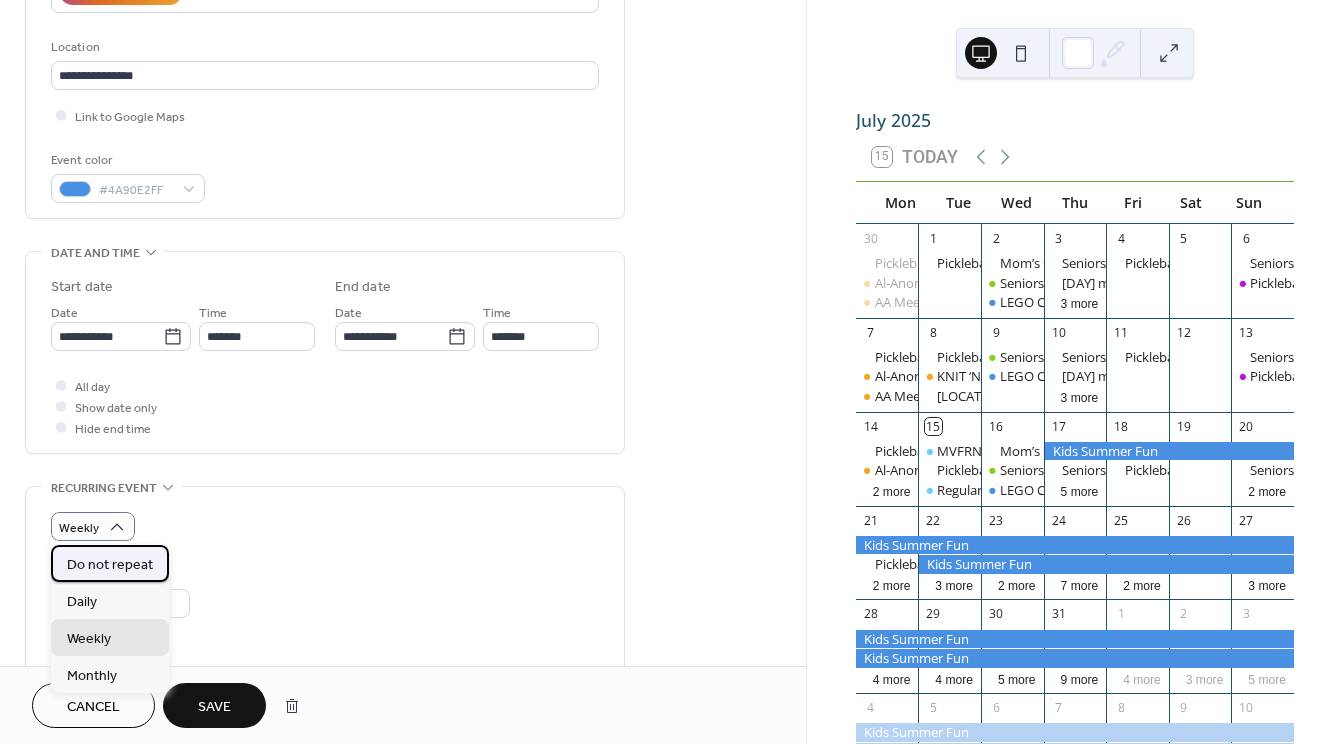 click on "Do not repeat" at bounding box center (110, 565) 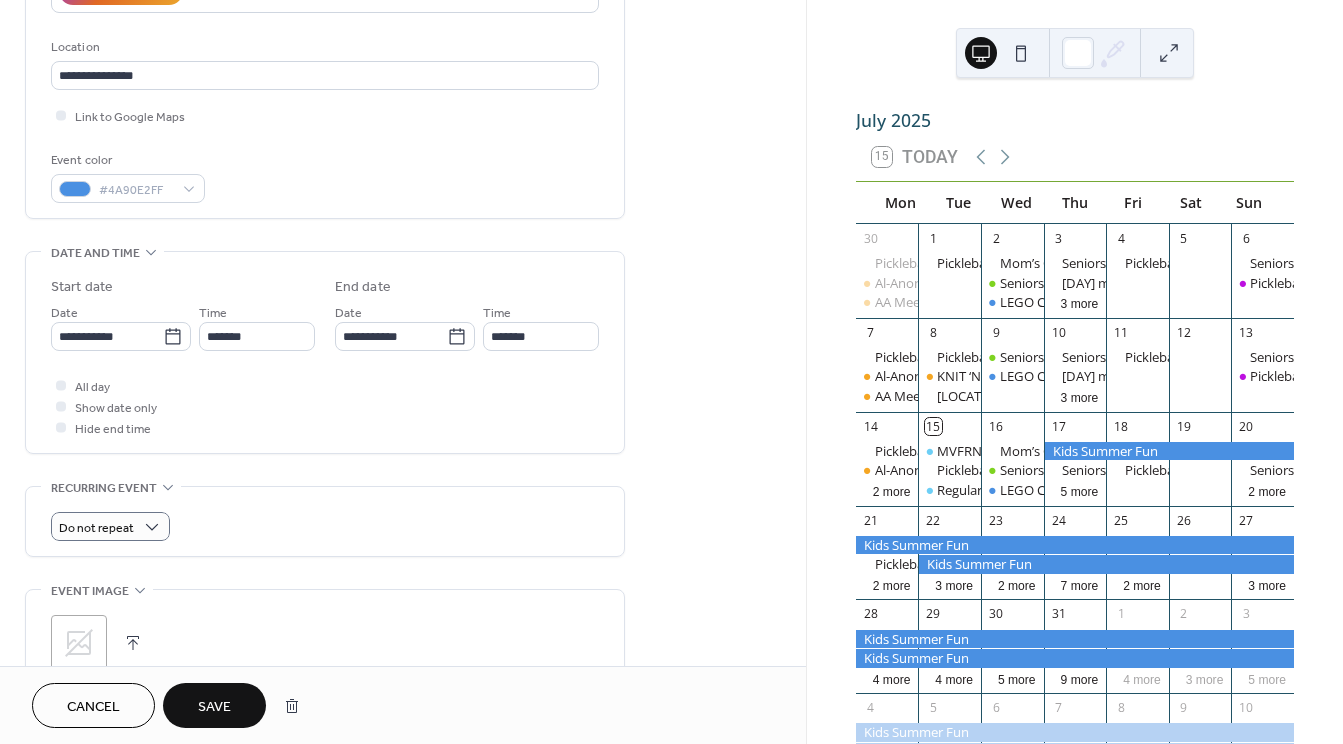 click on "Save" at bounding box center [214, 707] 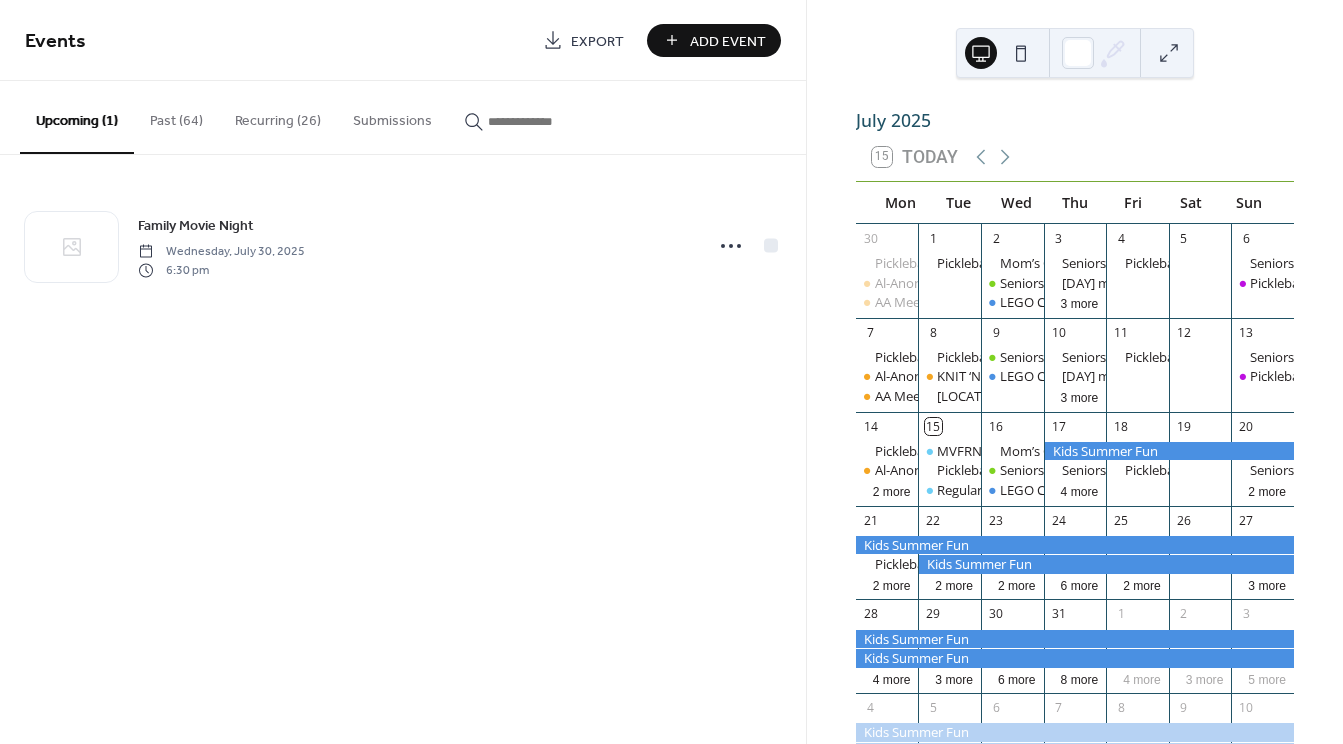 click on "Recurring (26)" at bounding box center (278, 116) 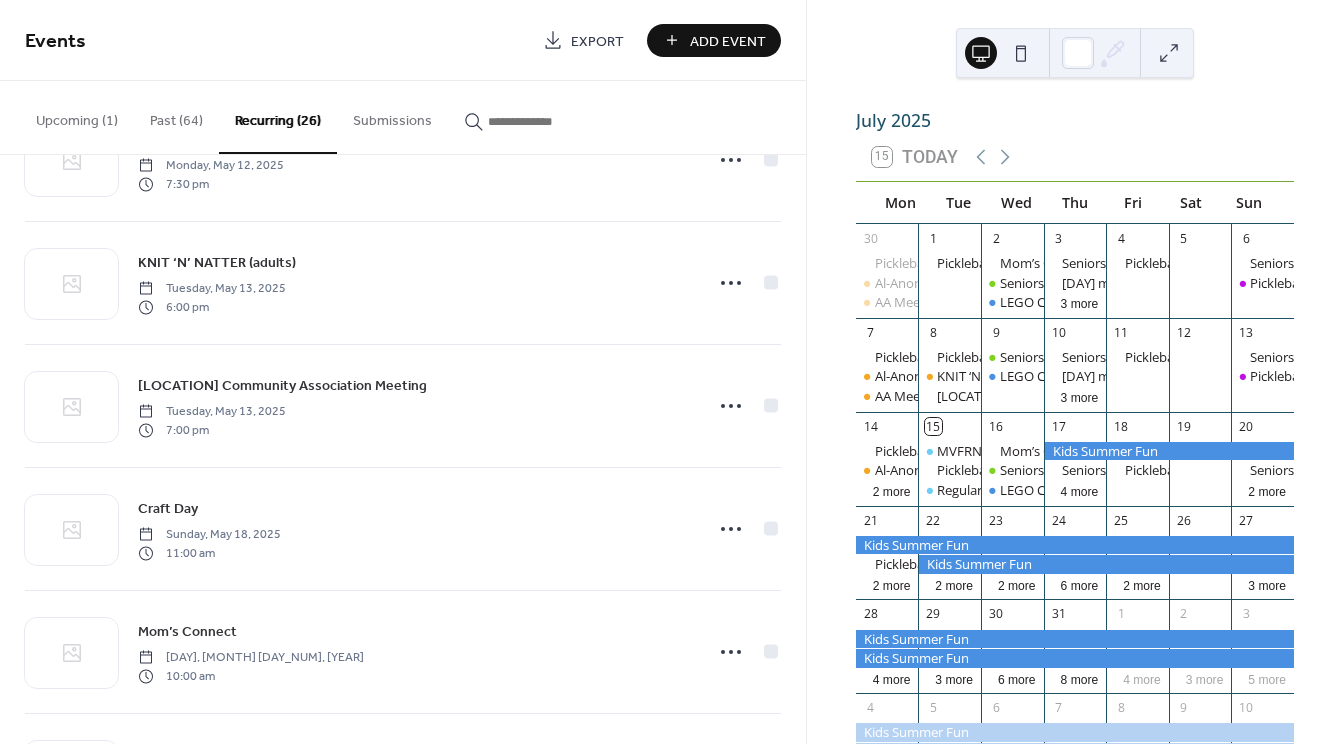 scroll, scrollTop: 2668, scrollLeft: 0, axis: vertical 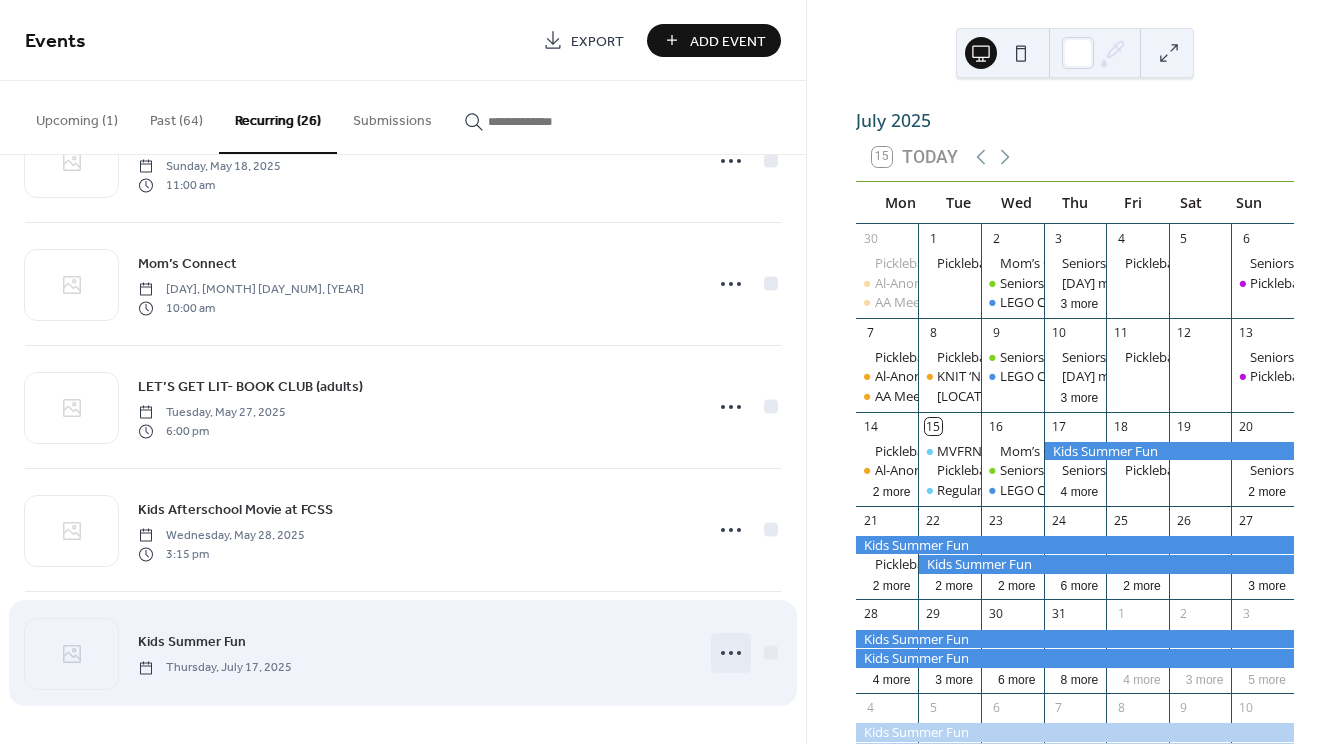 click 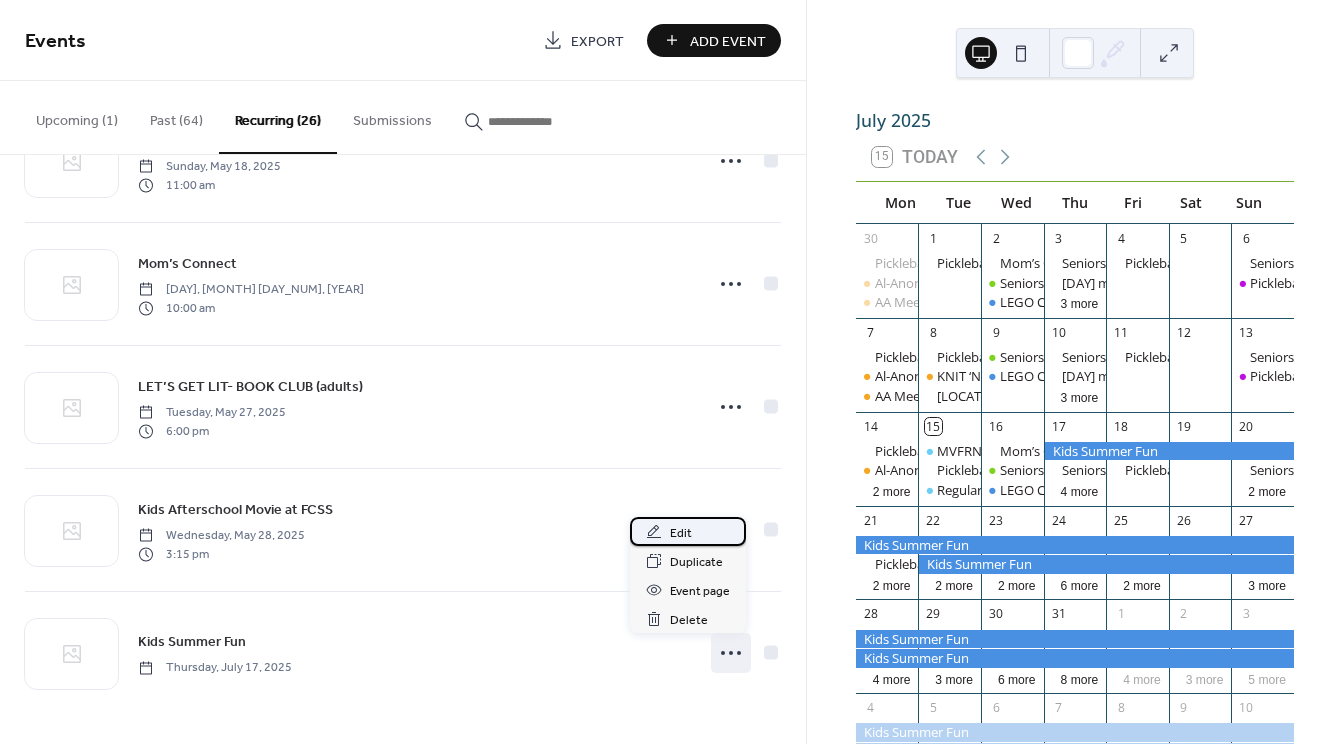 click on "Edit" at bounding box center (681, 533) 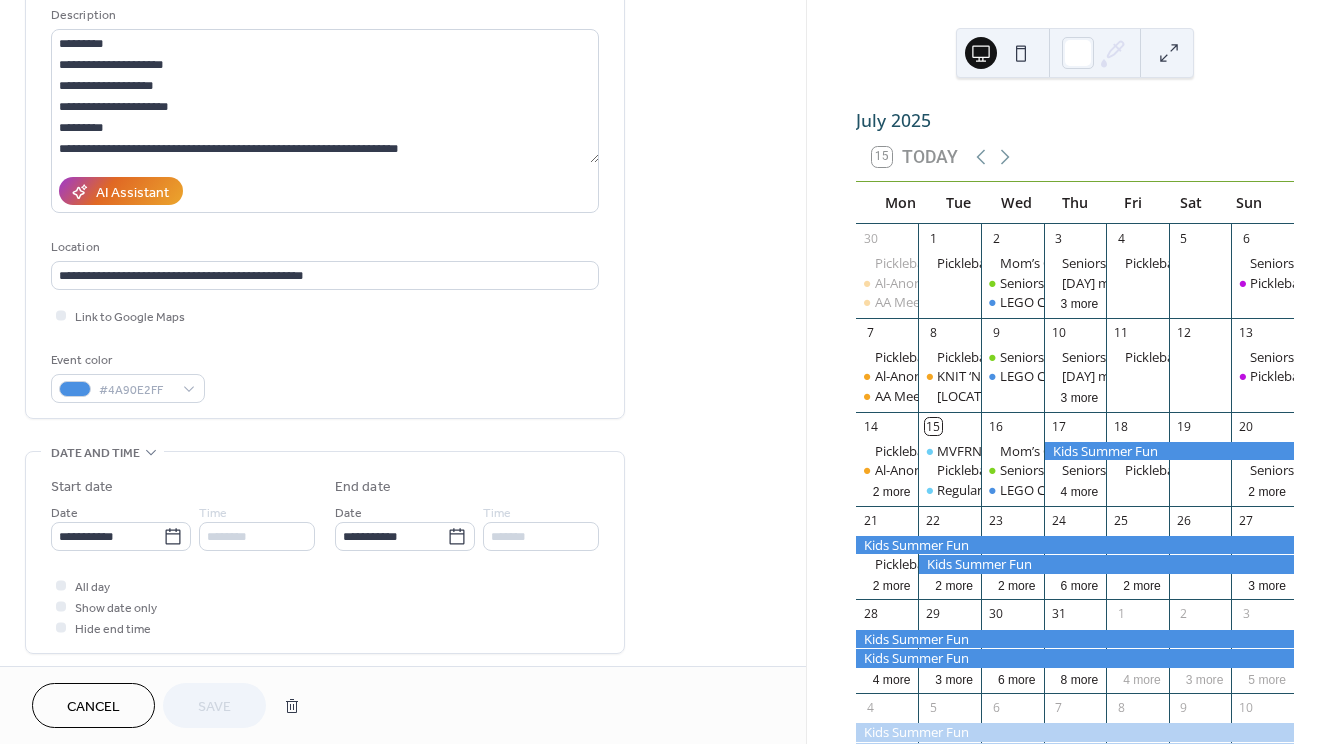 scroll, scrollTop: 400, scrollLeft: 0, axis: vertical 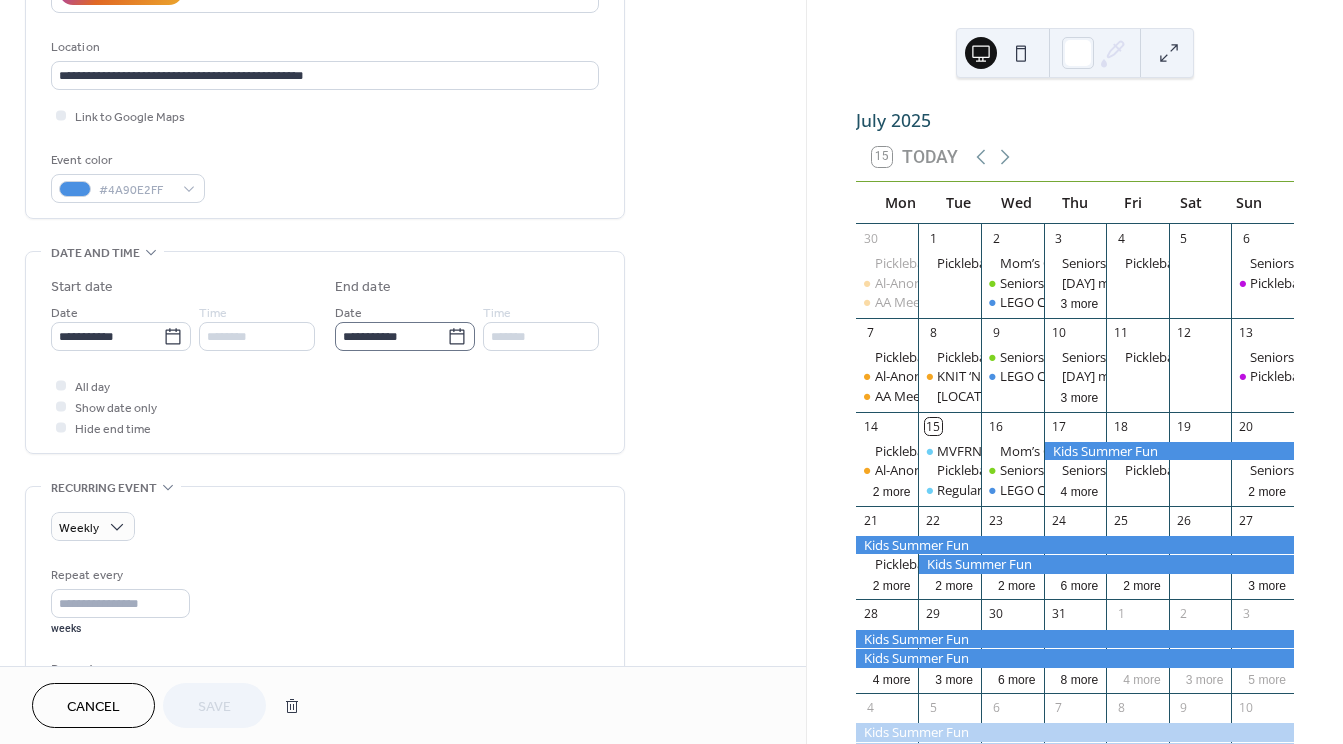 click 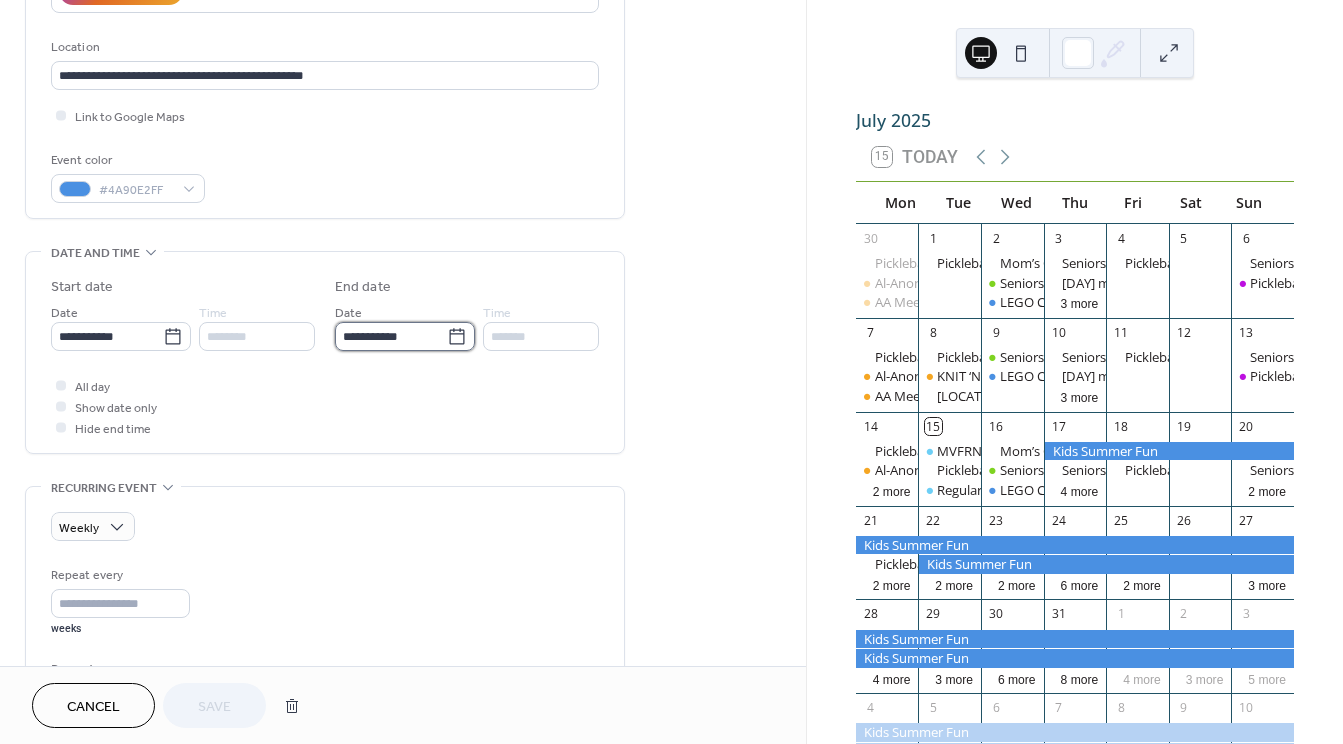 click on "**********" at bounding box center (391, 336) 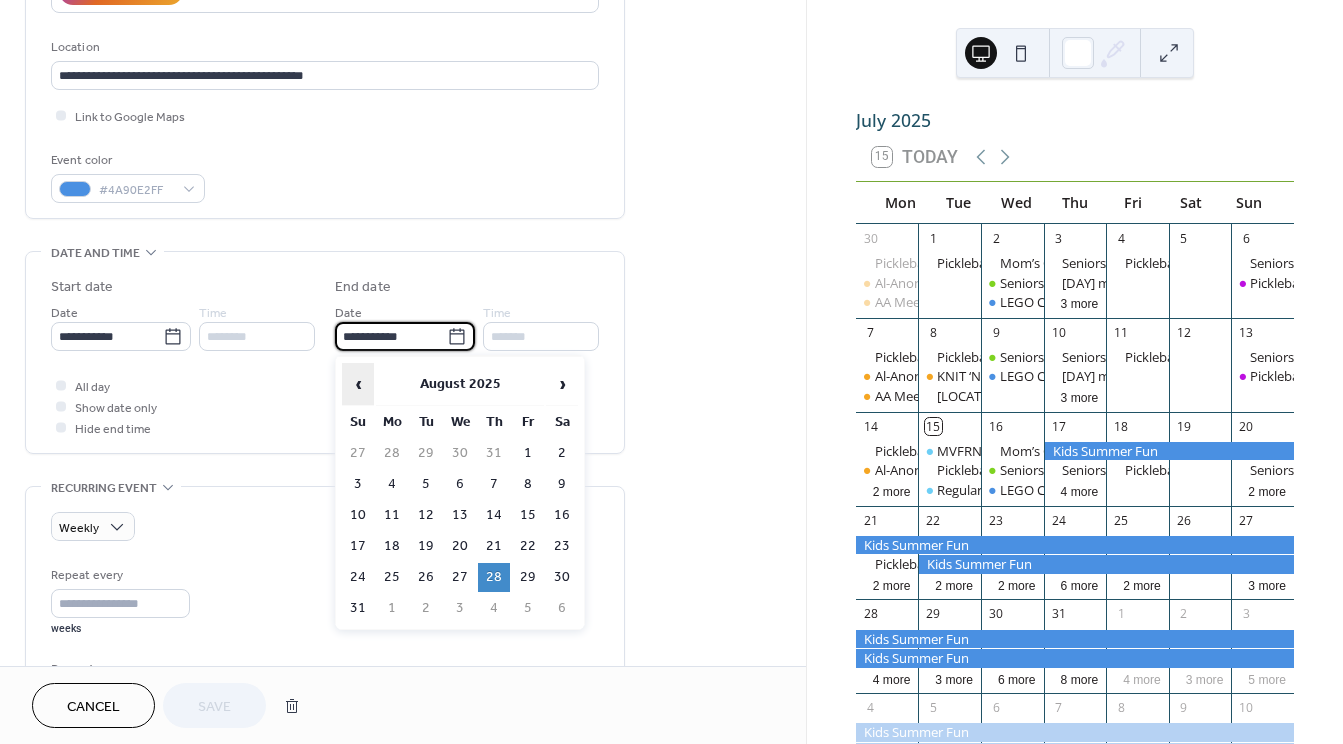click on "‹" at bounding box center [358, 384] 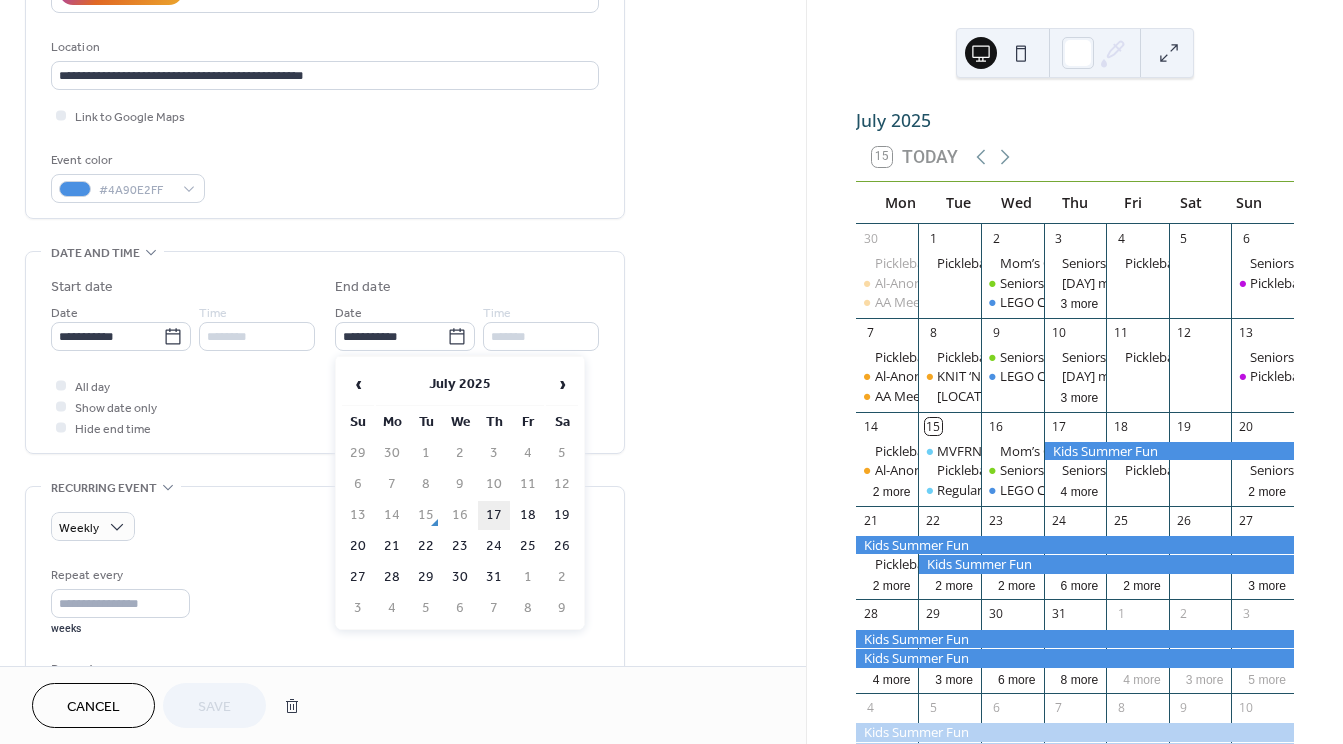 click on "17" at bounding box center (494, 515) 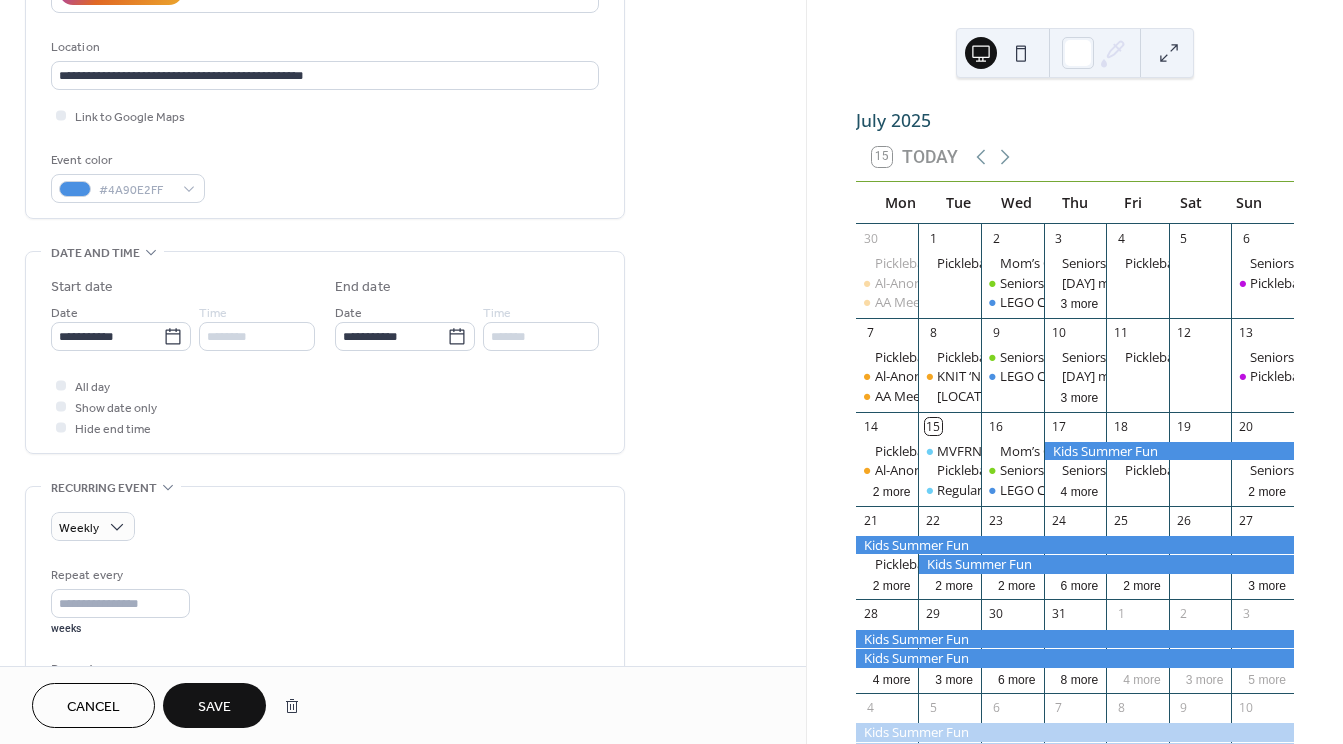 click on "**********" at bounding box center (403, 494) 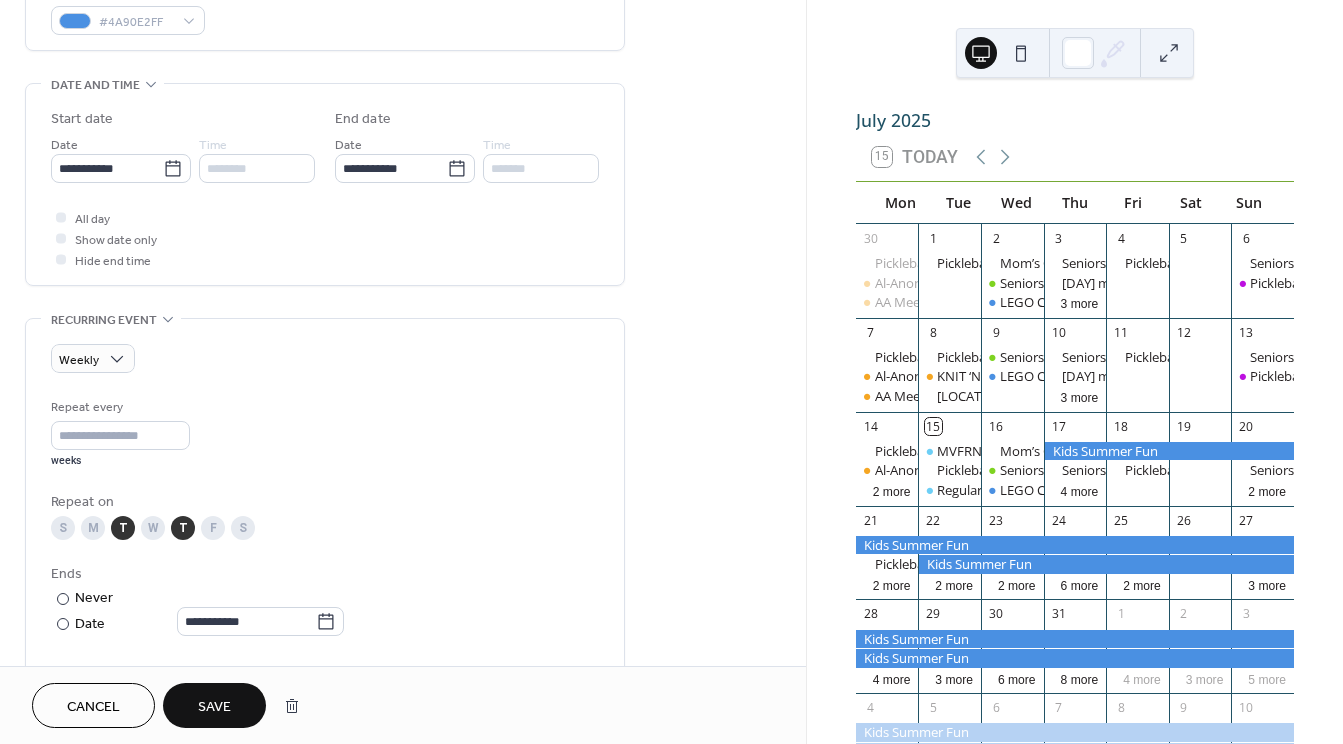 scroll, scrollTop: 600, scrollLeft: 0, axis: vertical 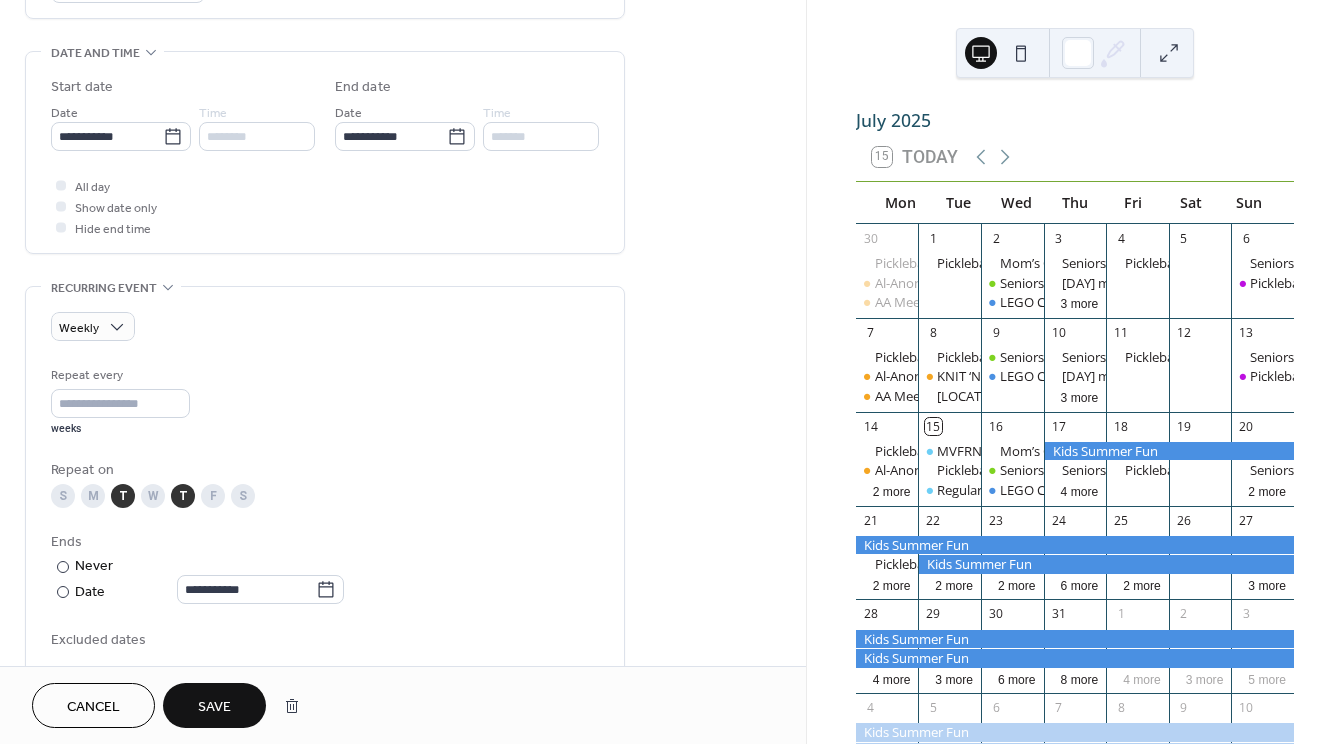 click on "Save" at bounding box center (214, 707) 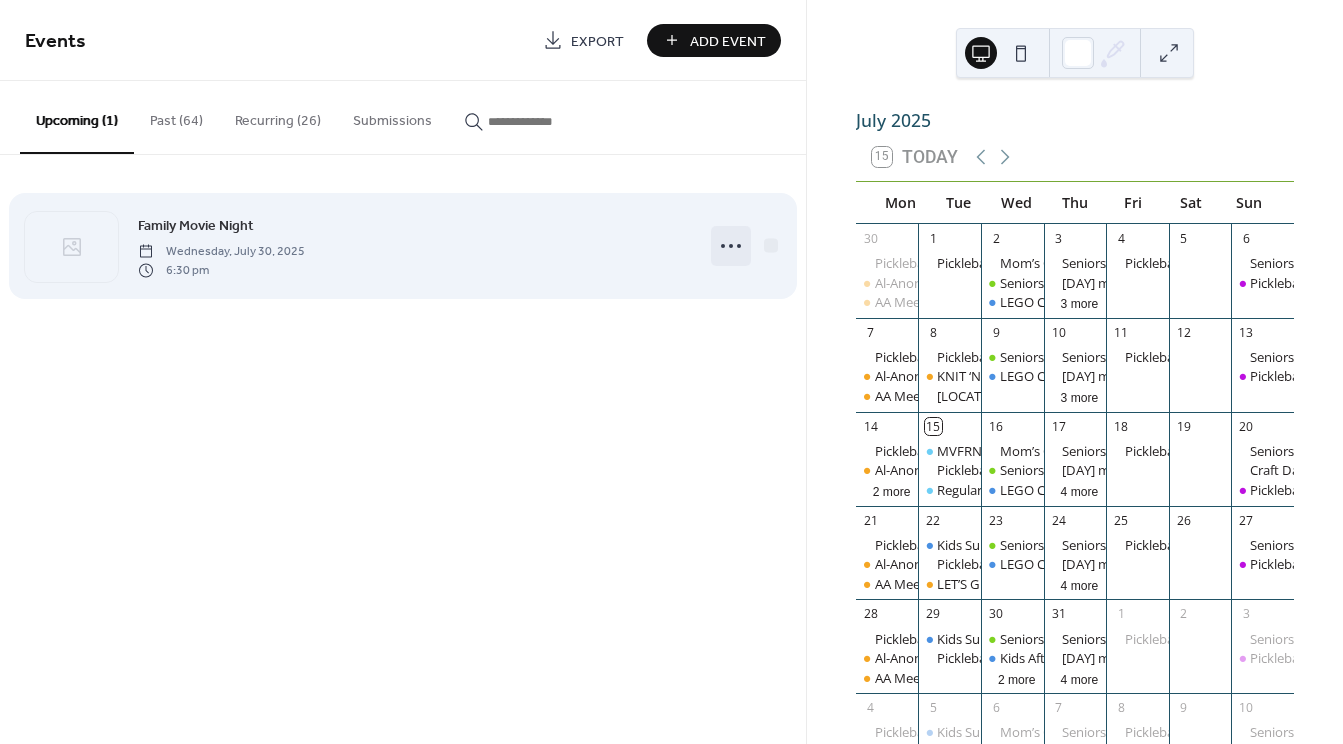 click 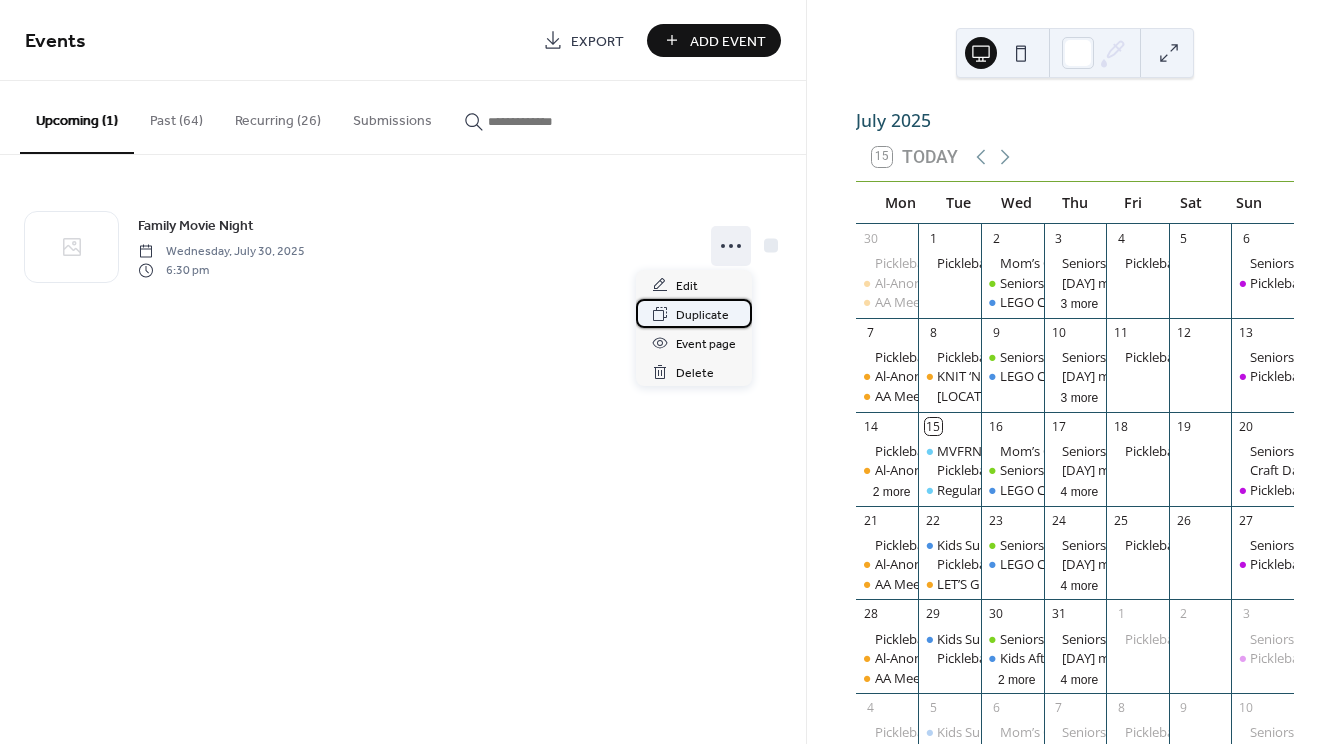 click on "Duplicate" at bounding box center (702, 315) 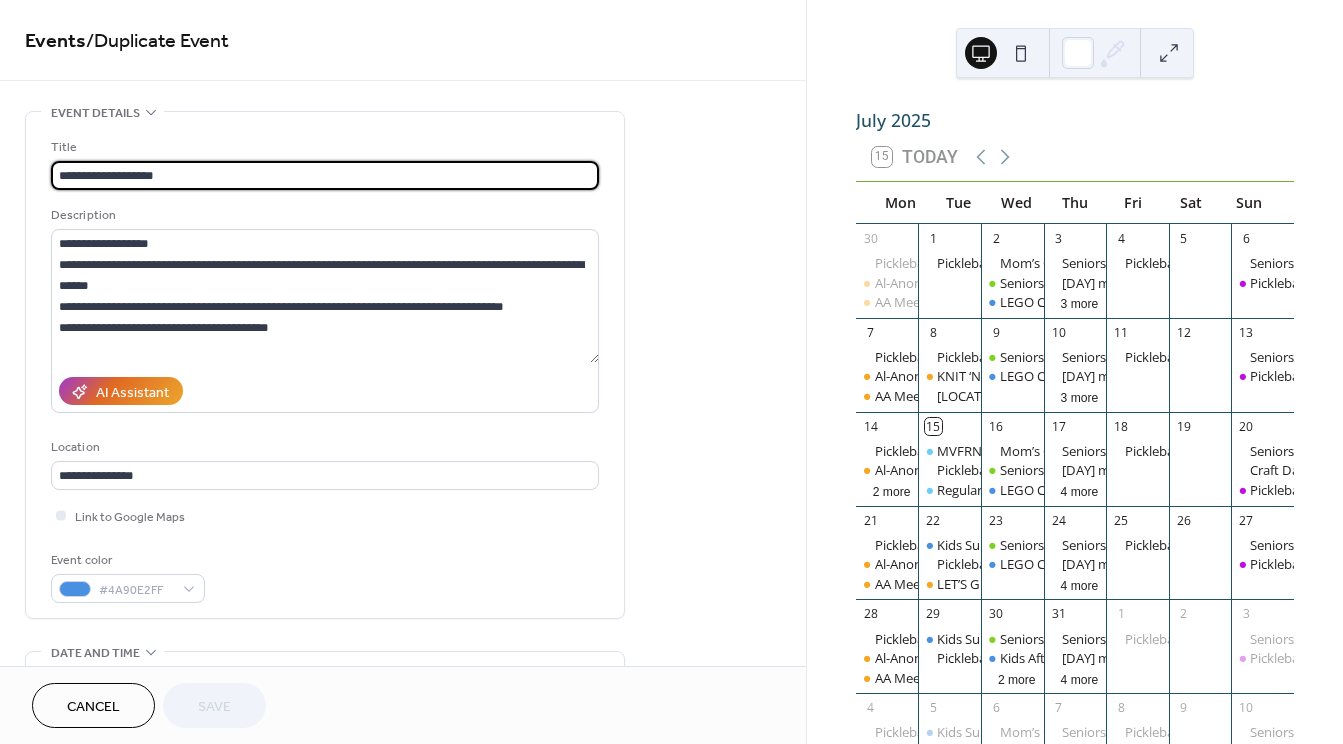 scroll, scrollTop: 300, scrollLeft: 0, axis: vertical 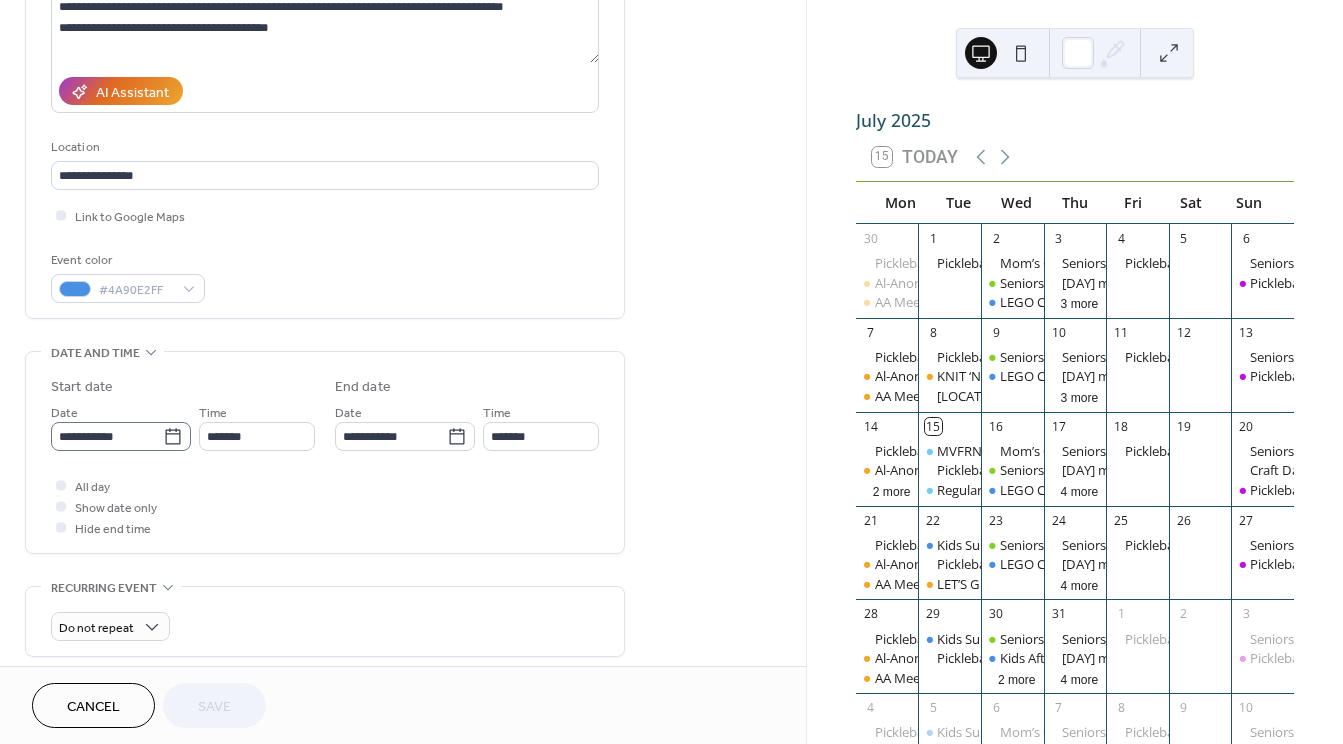 click 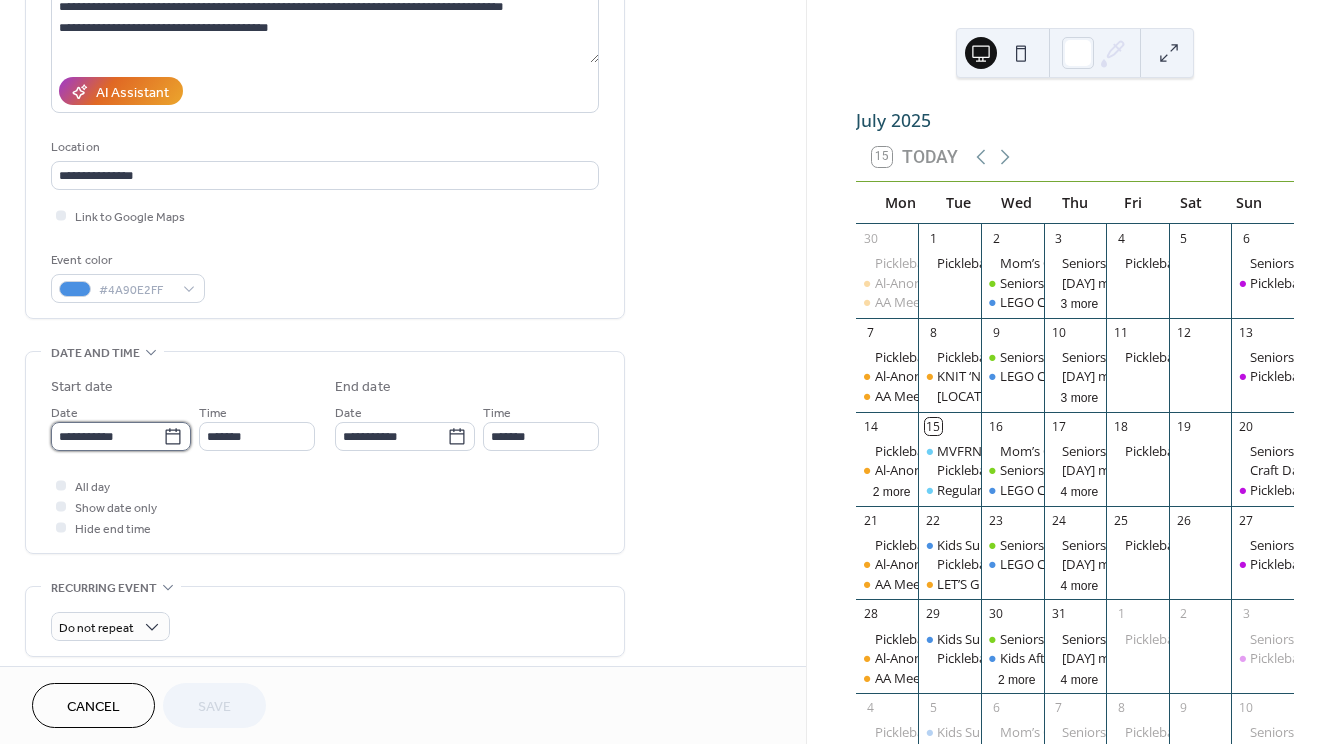 click on "**********" at bounding box center [107, 436] 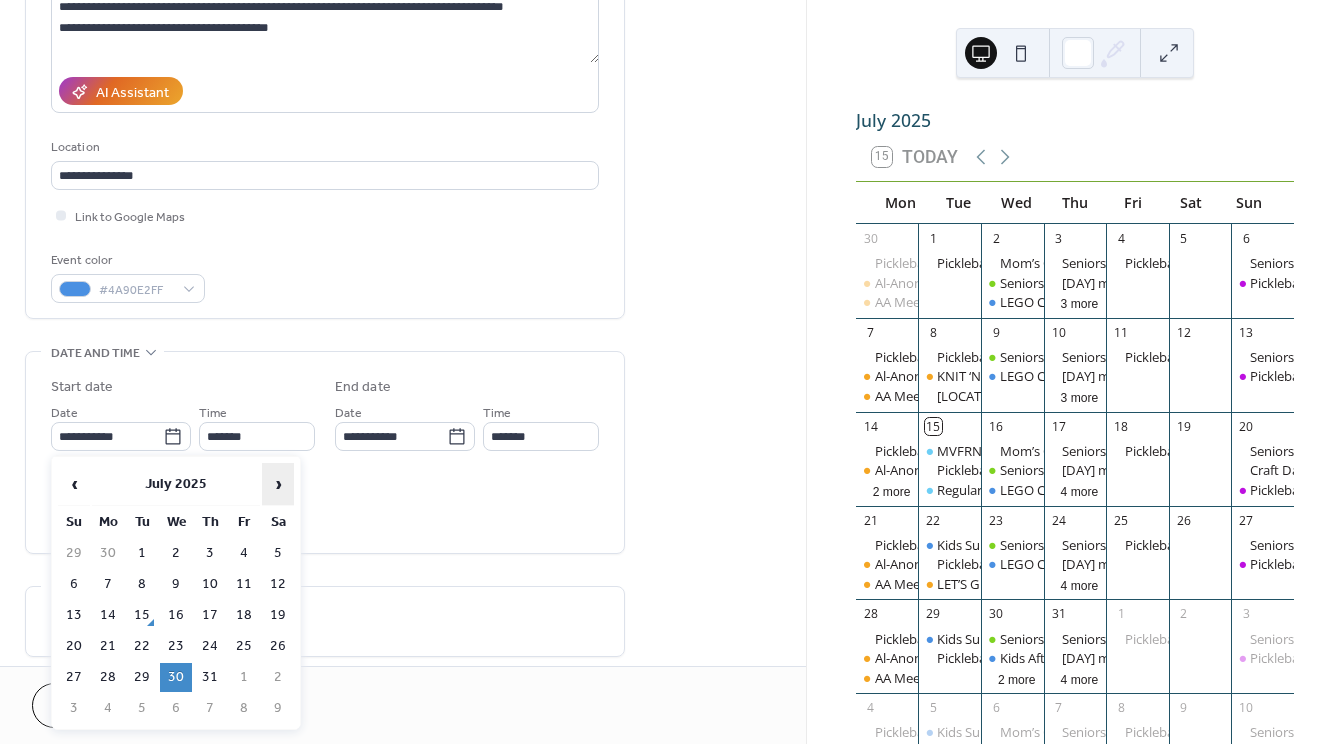 click on "›" at bounding box center [278, 484] 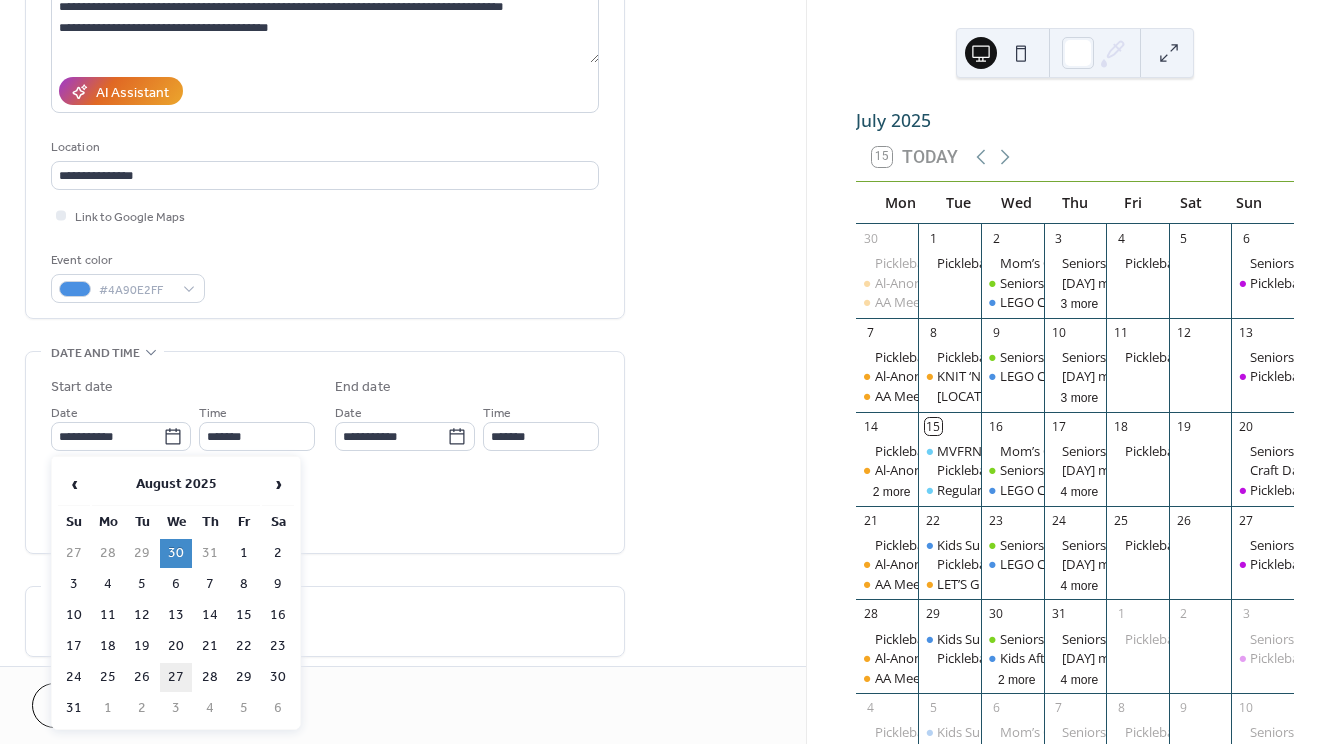 click on "27" at bounding box center (176, 677) 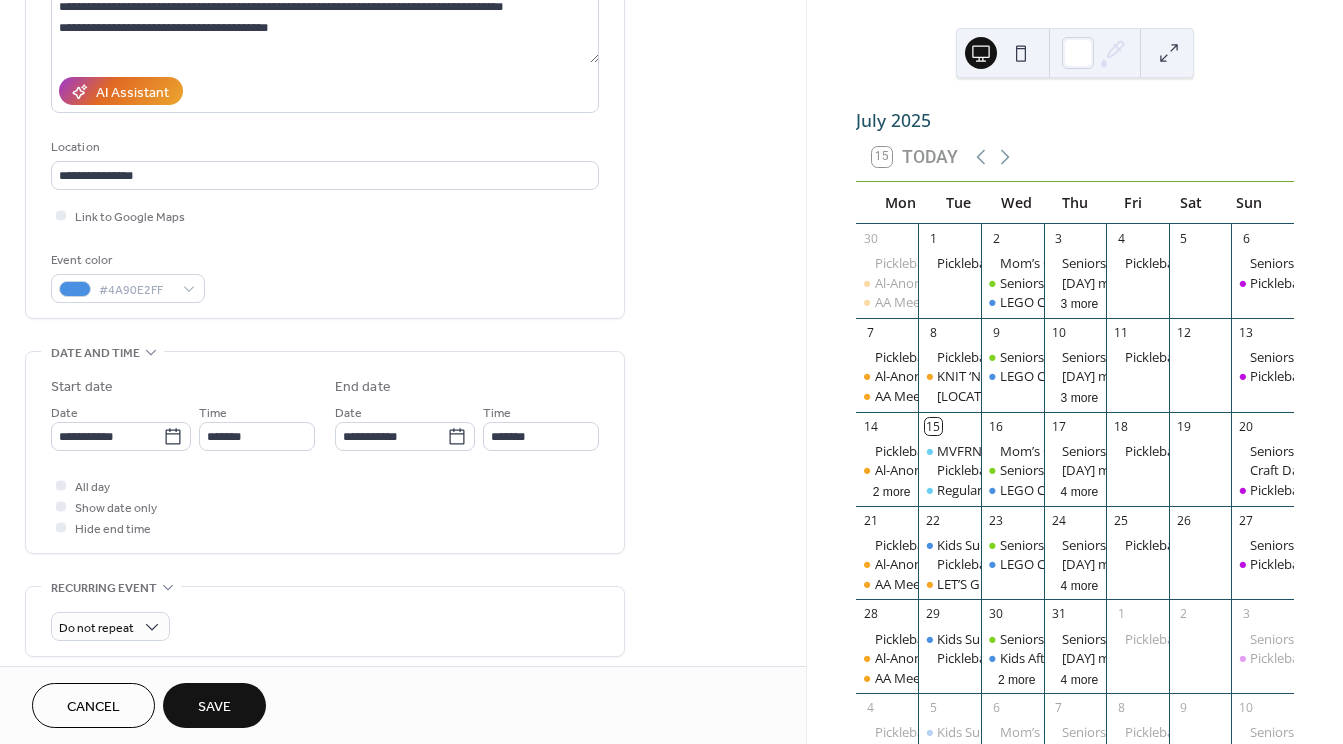 click on "Save" at bounding box center (214, 707) 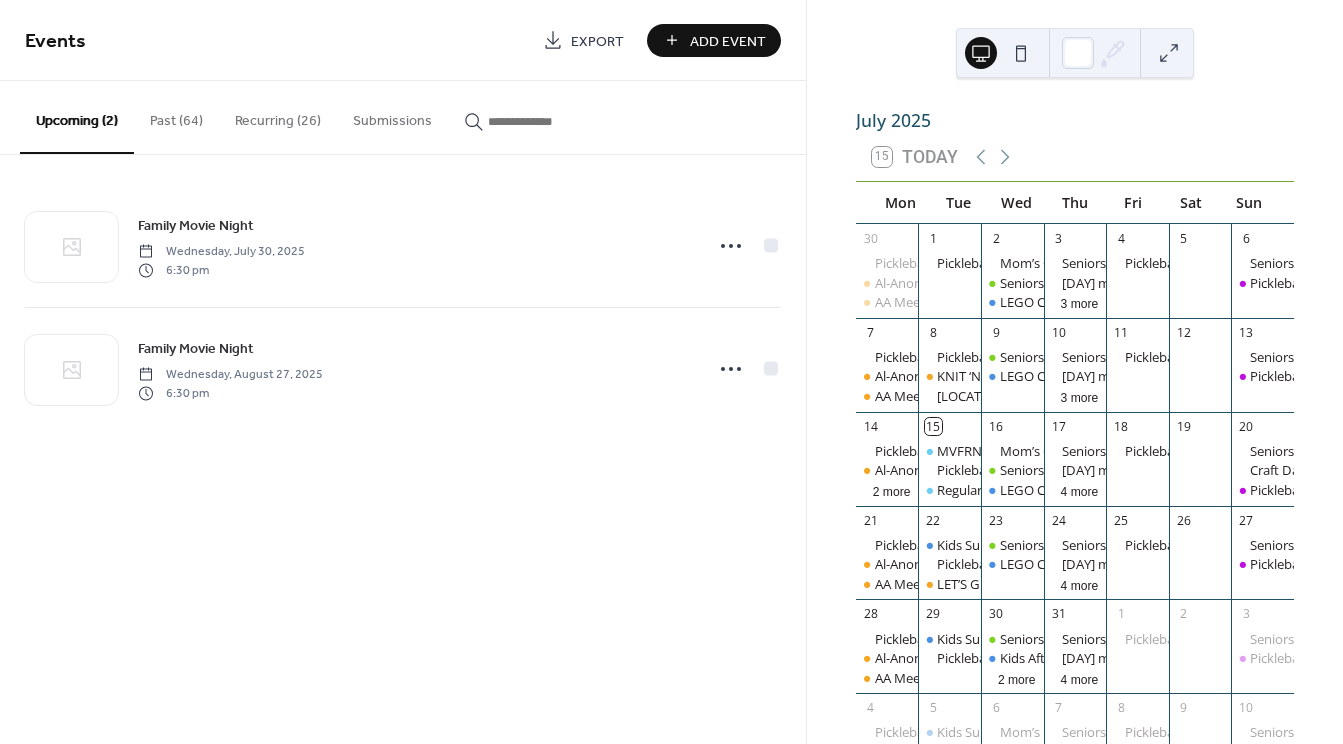 click on "Add Event" at bounding box center (728, 41) 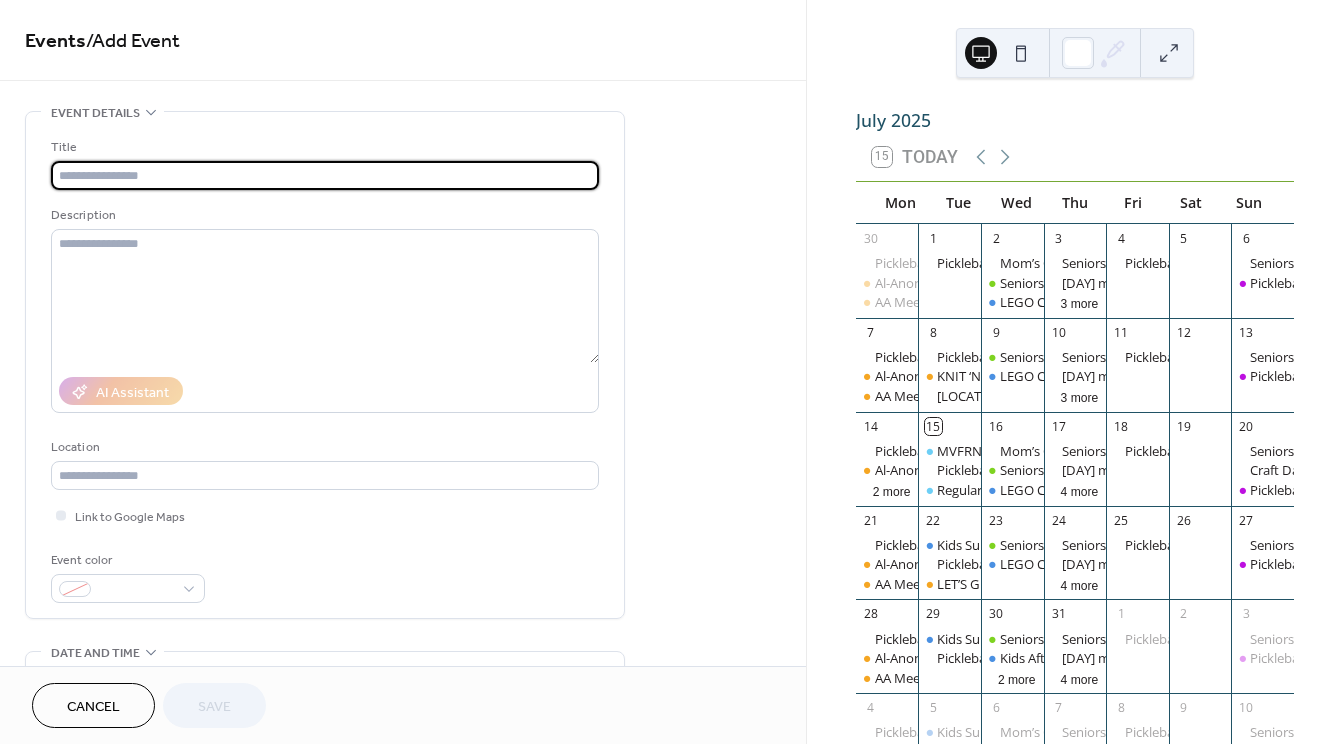 click at bounding box center (325, 175) 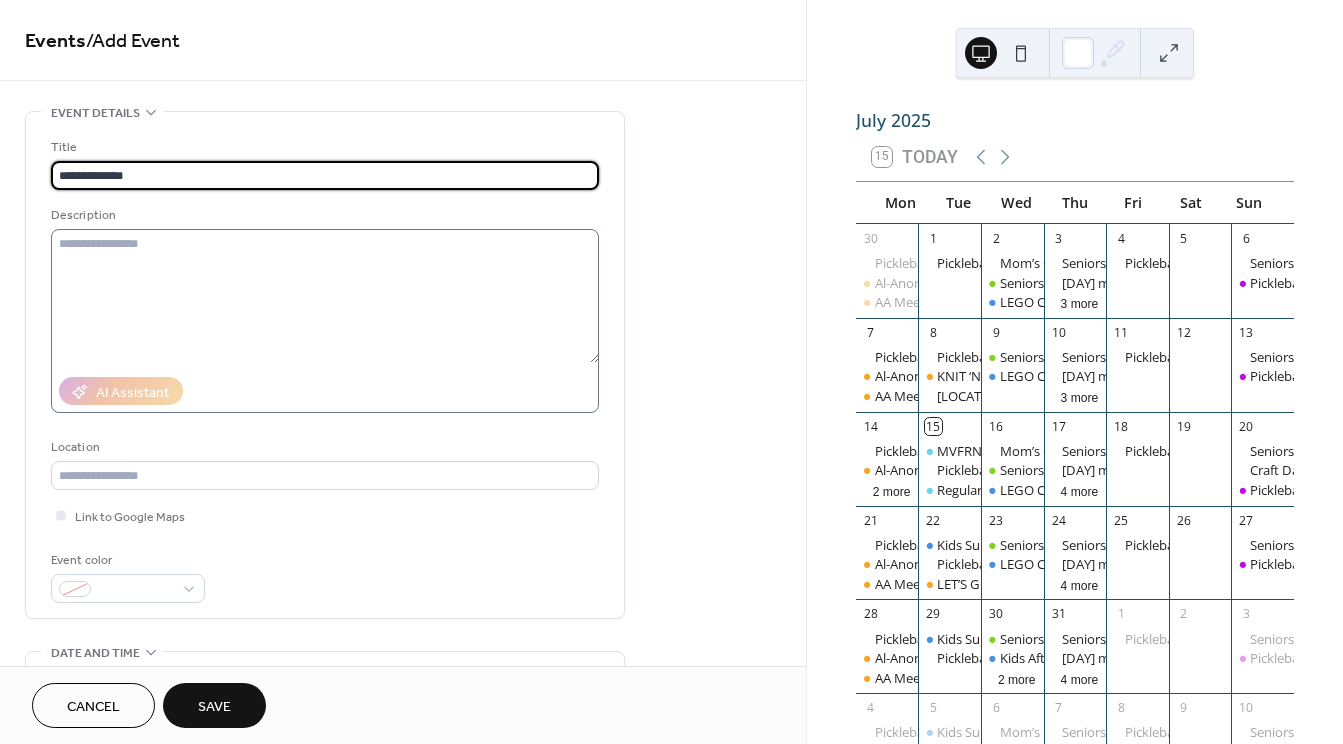 type on "**********" 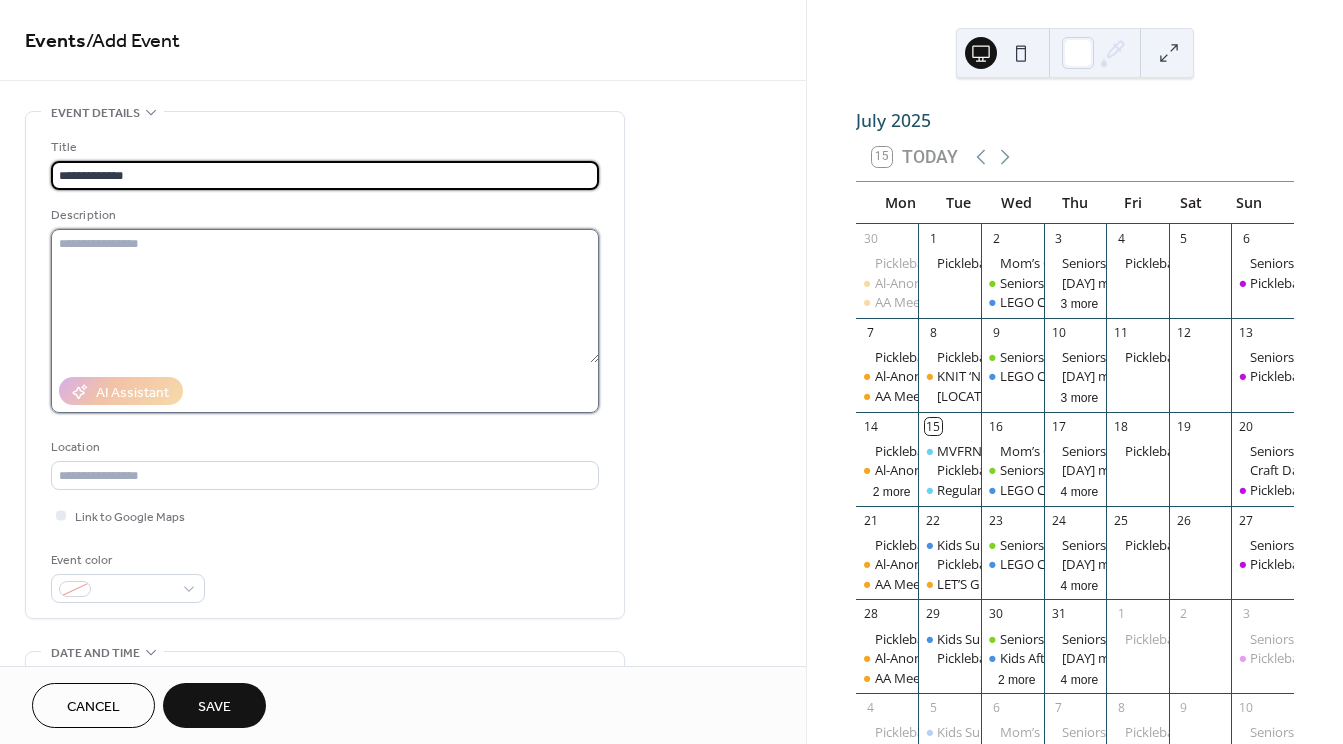 click at bounding box center [325, 296] 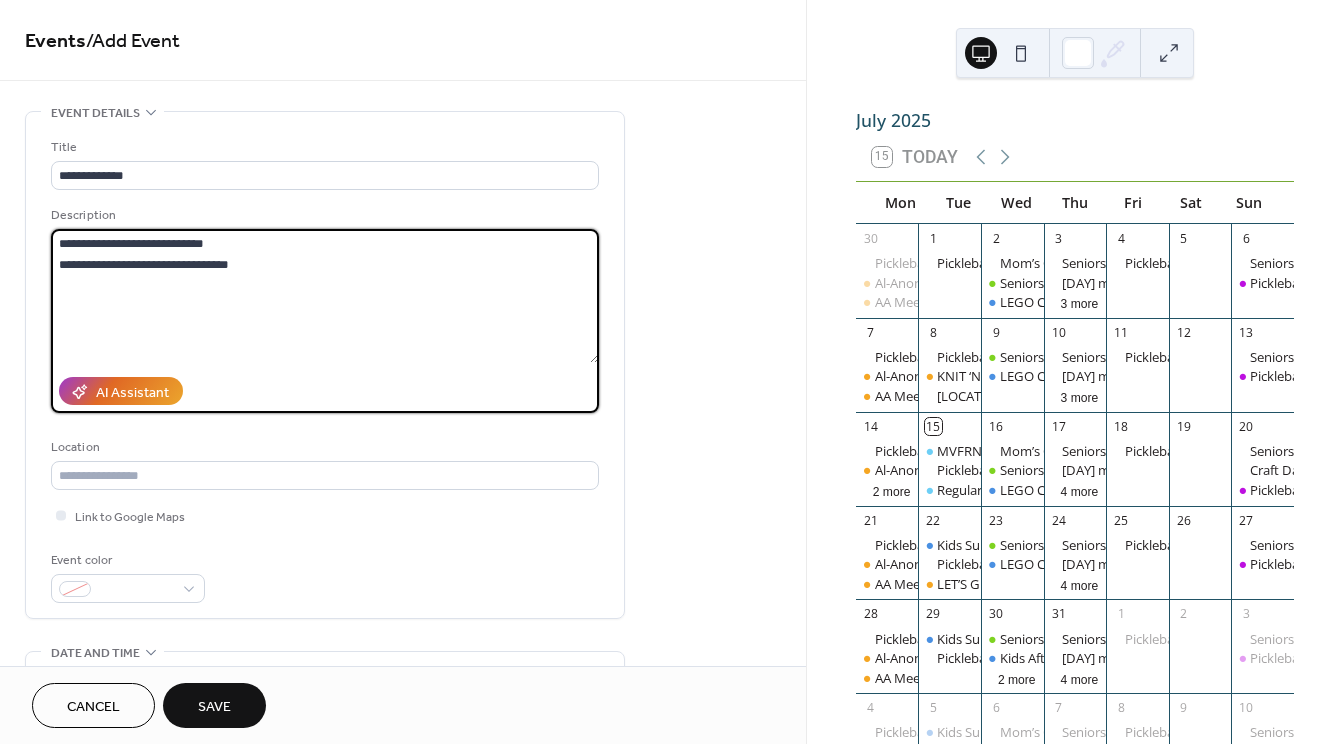 type on "**********" 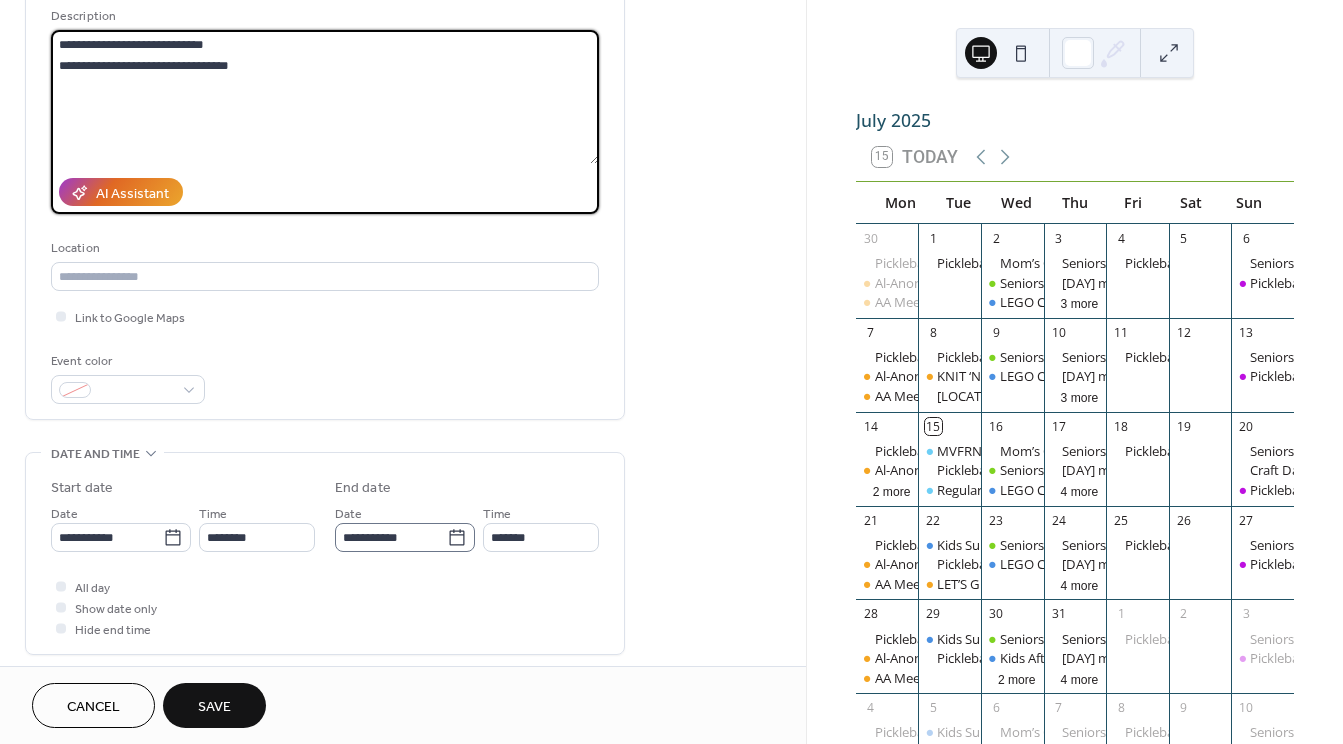 scroll, scrollTop: 200, scrollLeft: 0, axis: vertical 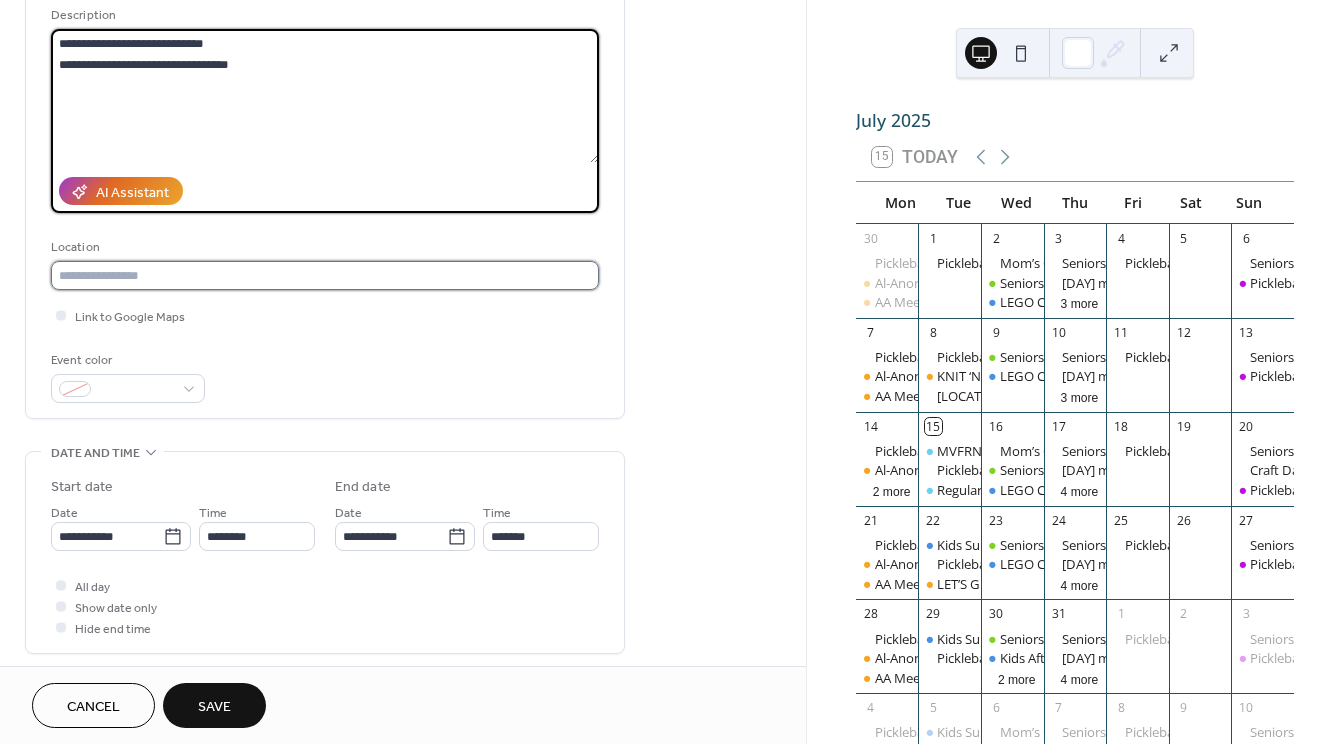 click at bounding box center [325, 275] 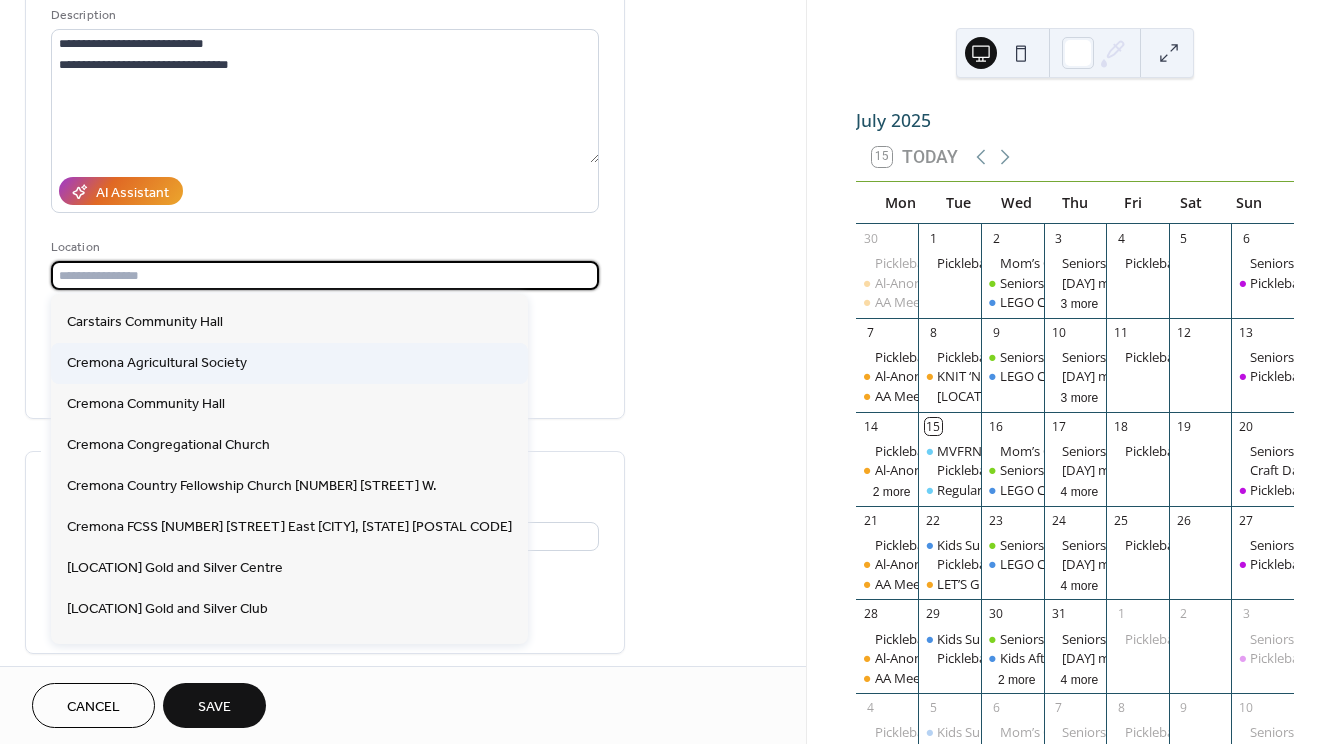 scroll, scrollTop: 100, scrollLeft: 0, axis: vertical 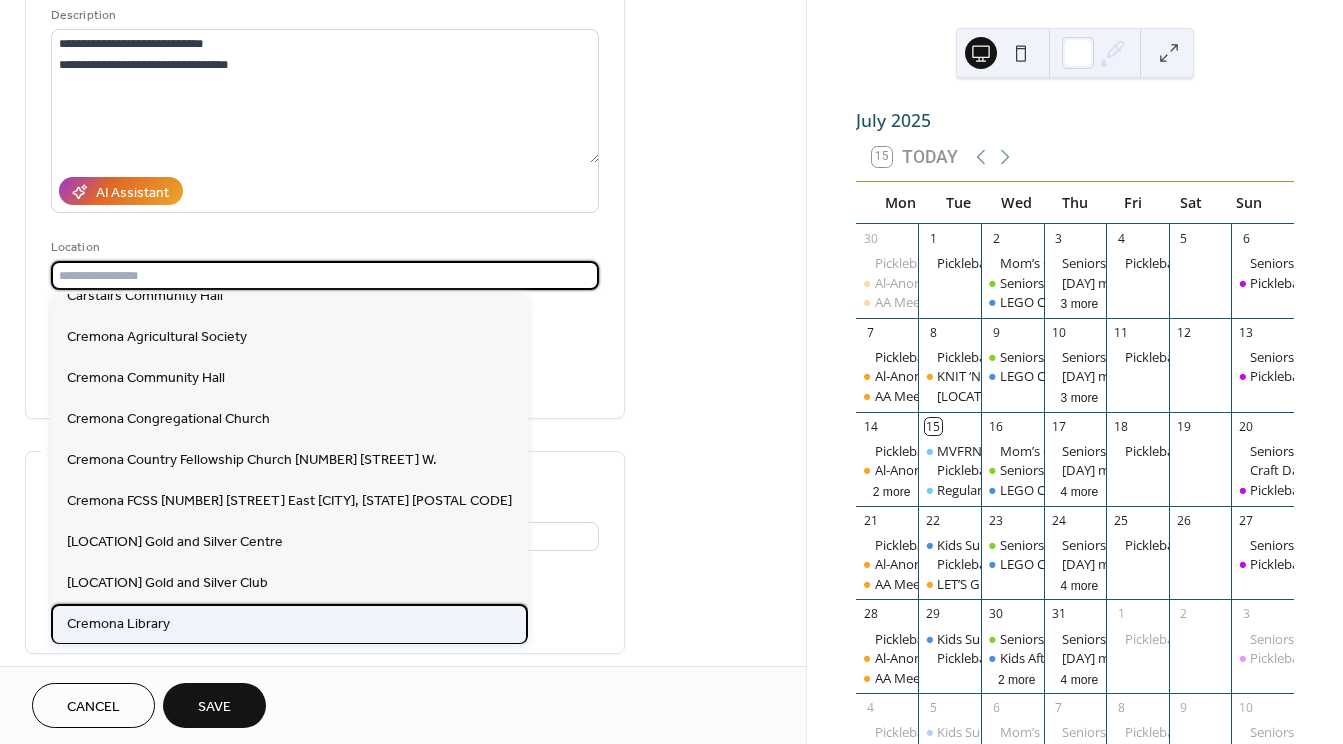 click on "Cremona Library" at bounding box center (118, 624) 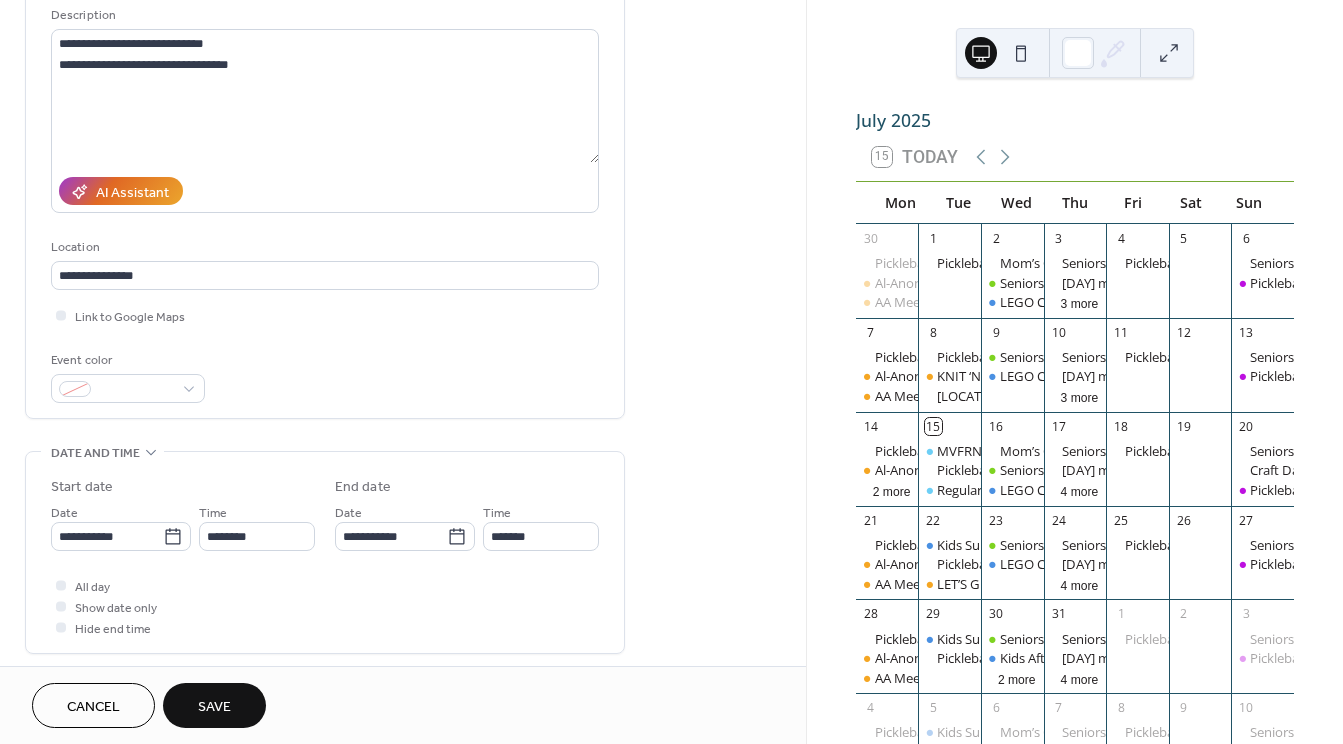type on "**********" 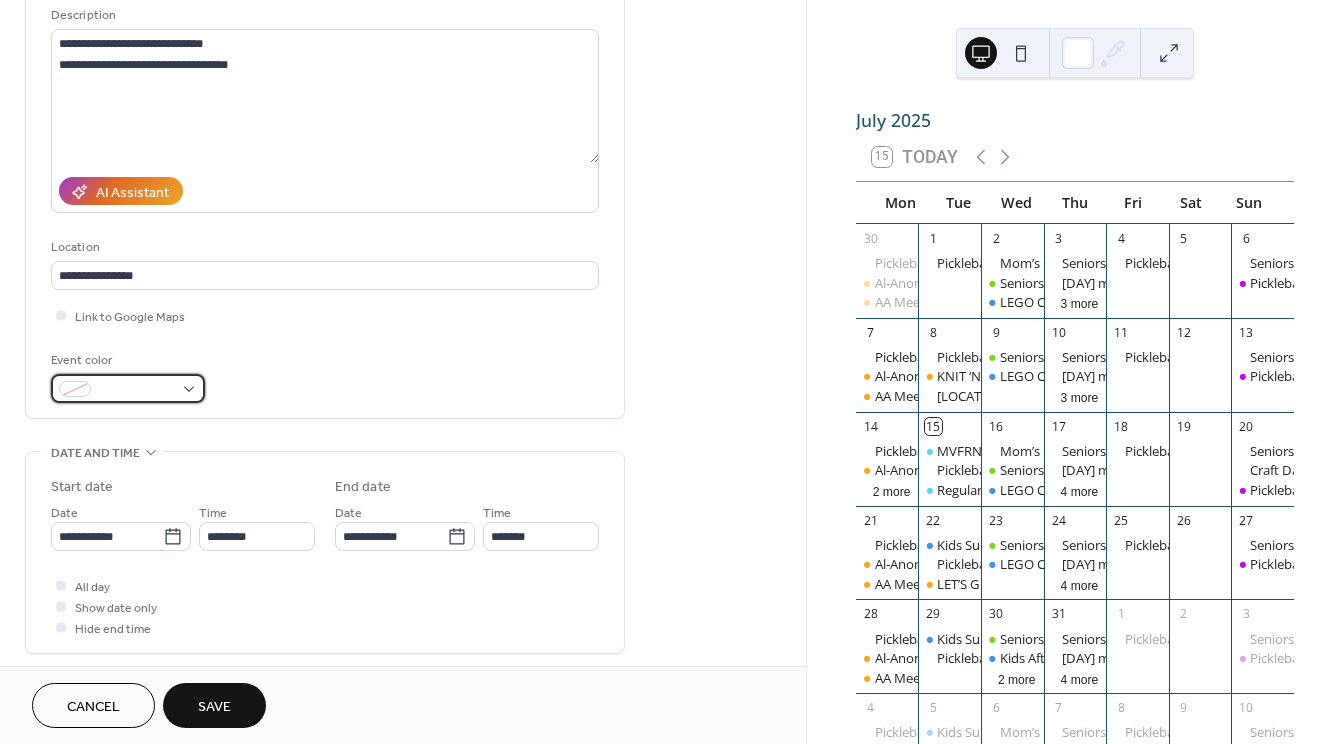 click at bounding box center [128, 388] 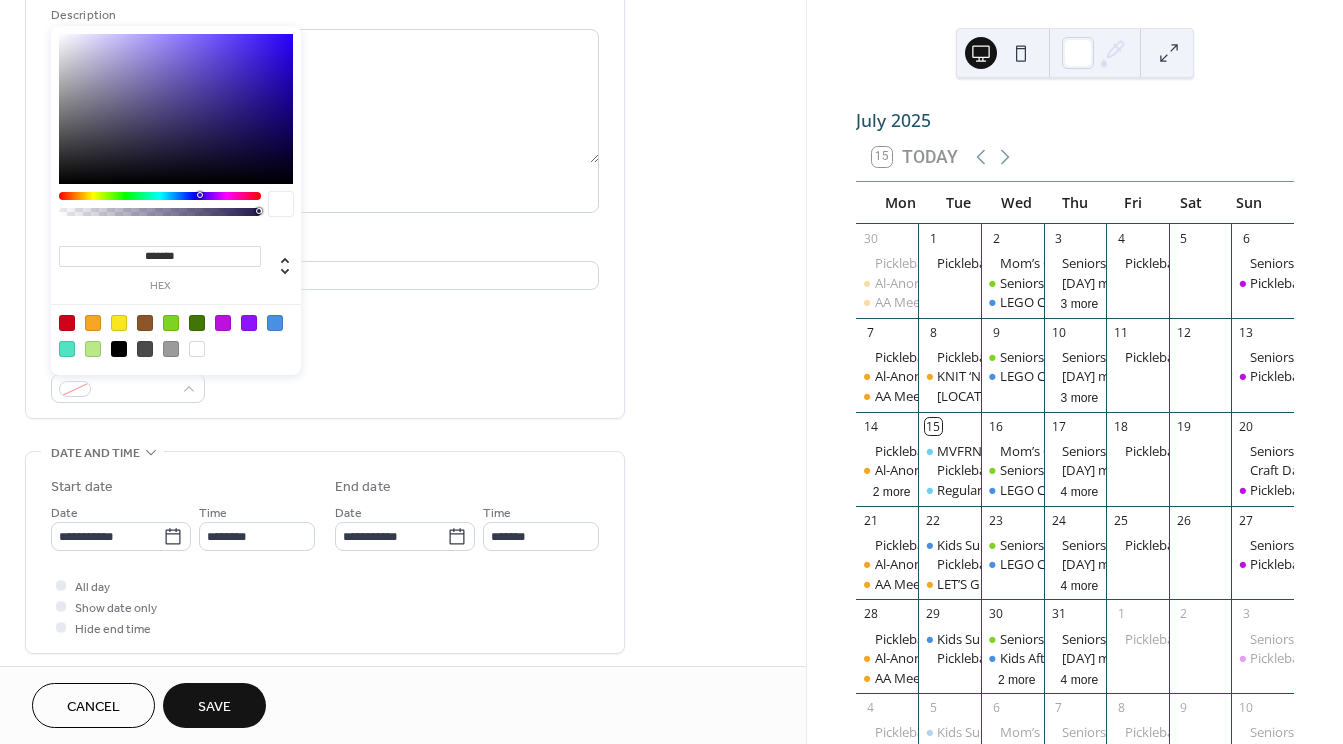click at bounding box center [67, 349] 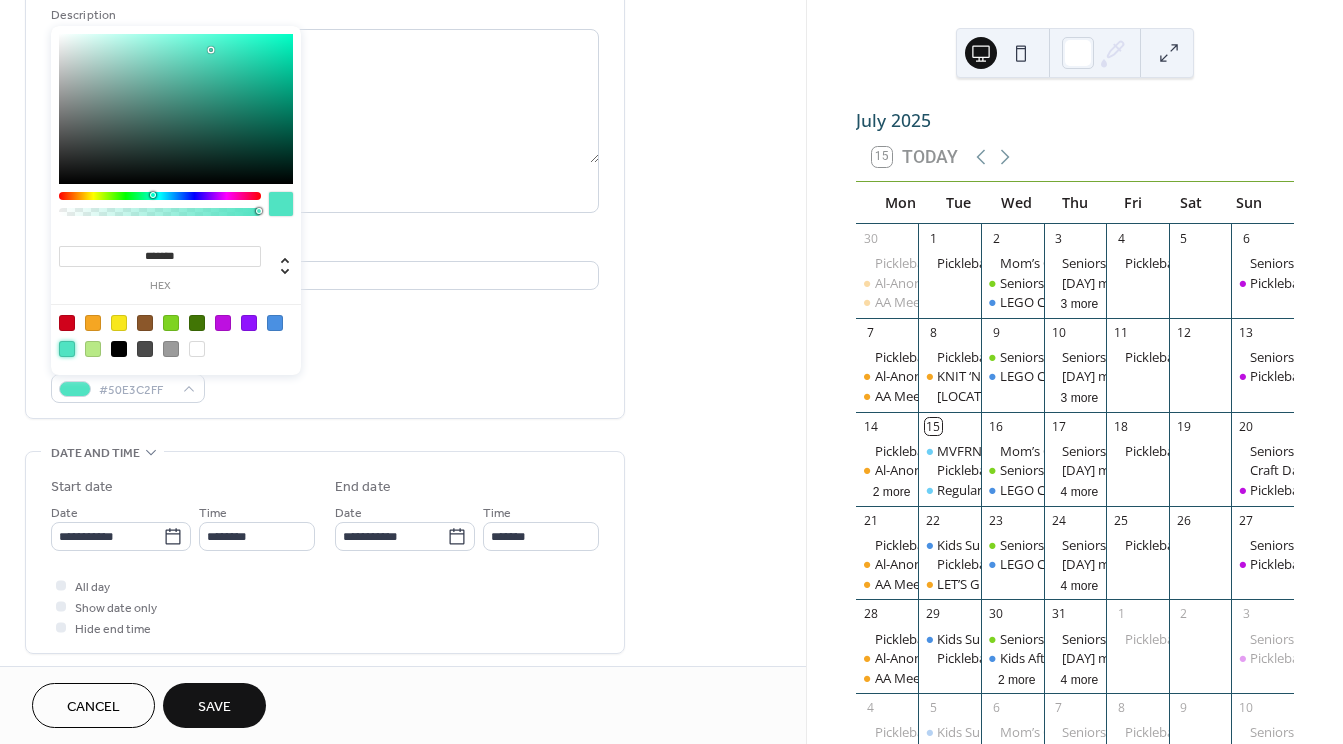 click on "**********" at bounding box center (403, 520) 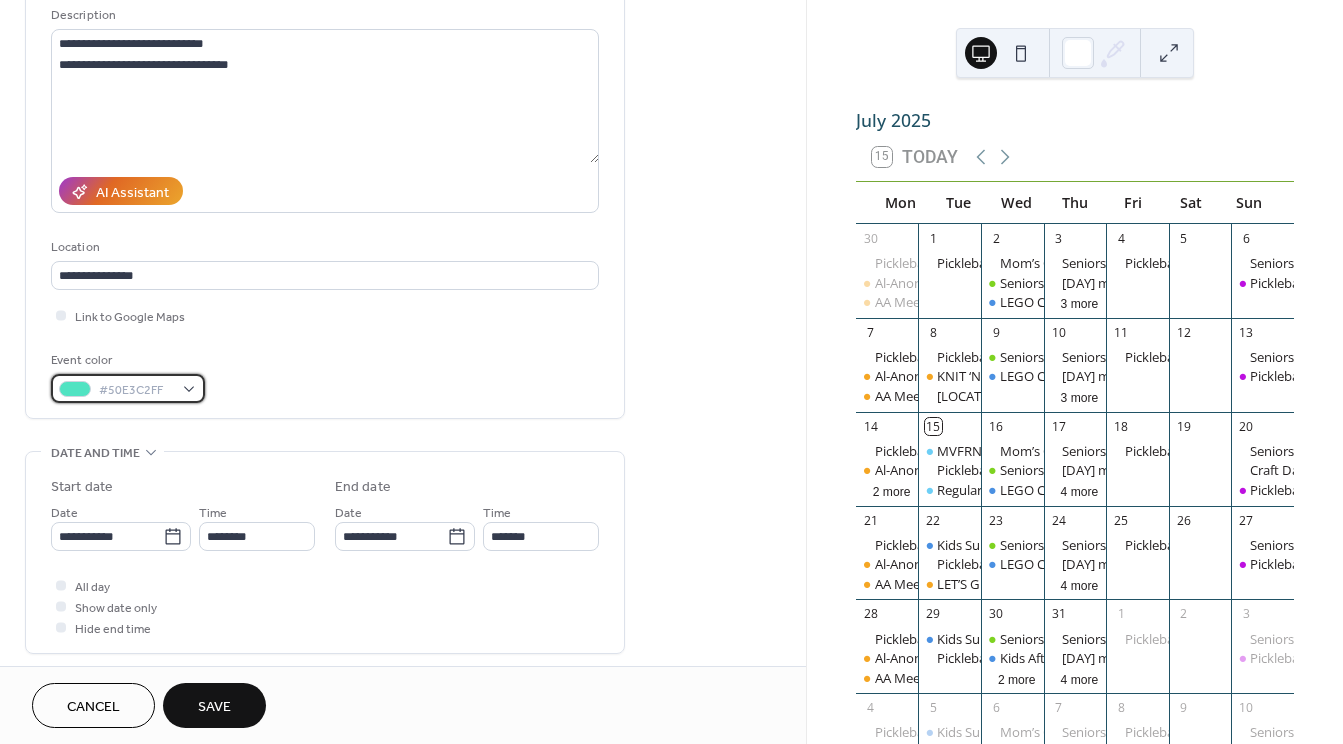 click on "#50E3C2FF" at bounding box center [128, 388] 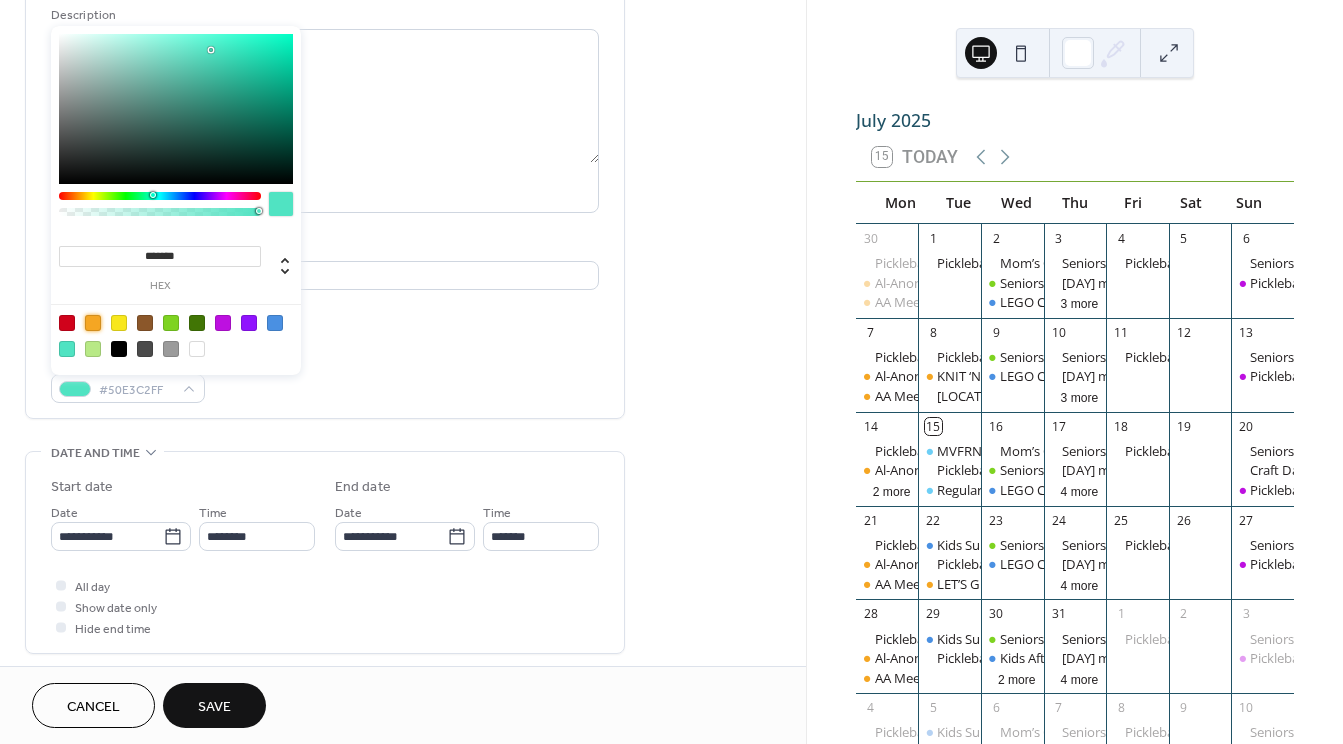 click at bounding box center (93, 323) 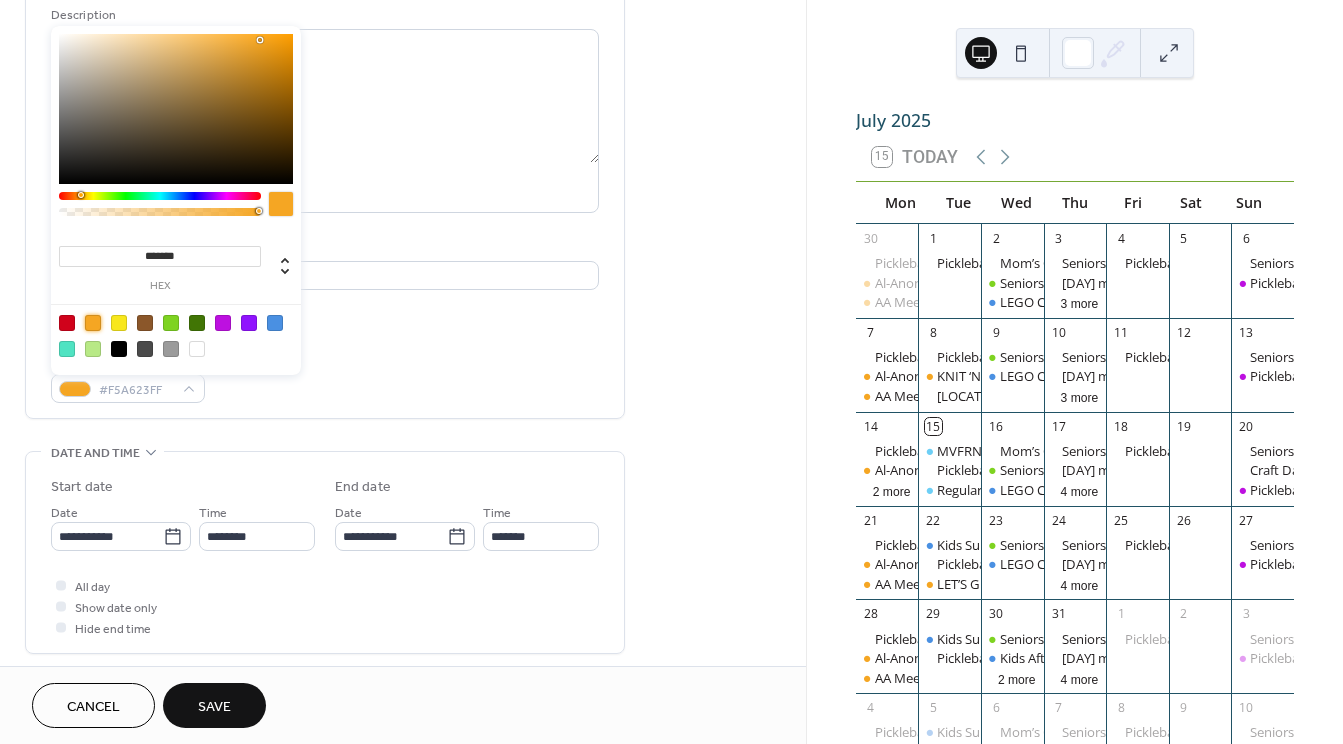 click on "**********" at bounding box center (403, 520) 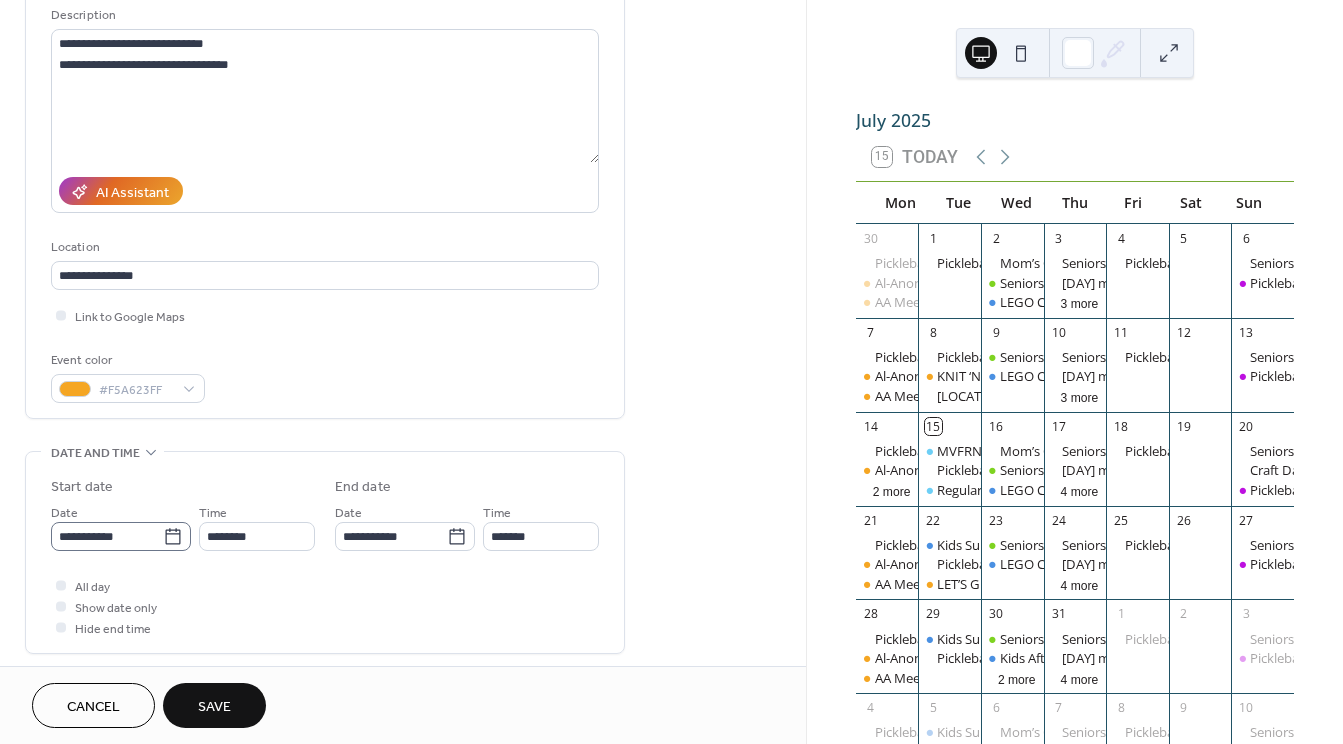 click 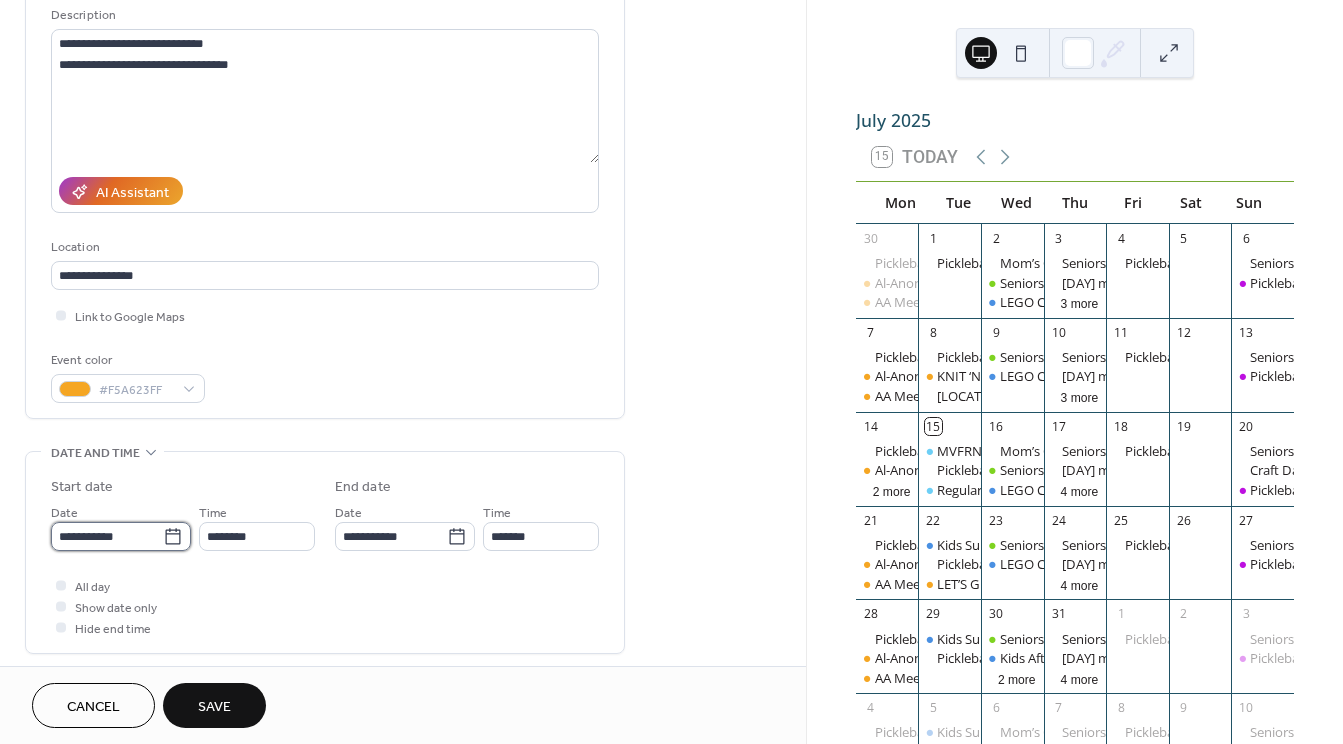 click on "**********" at bounding box center [107, 536] 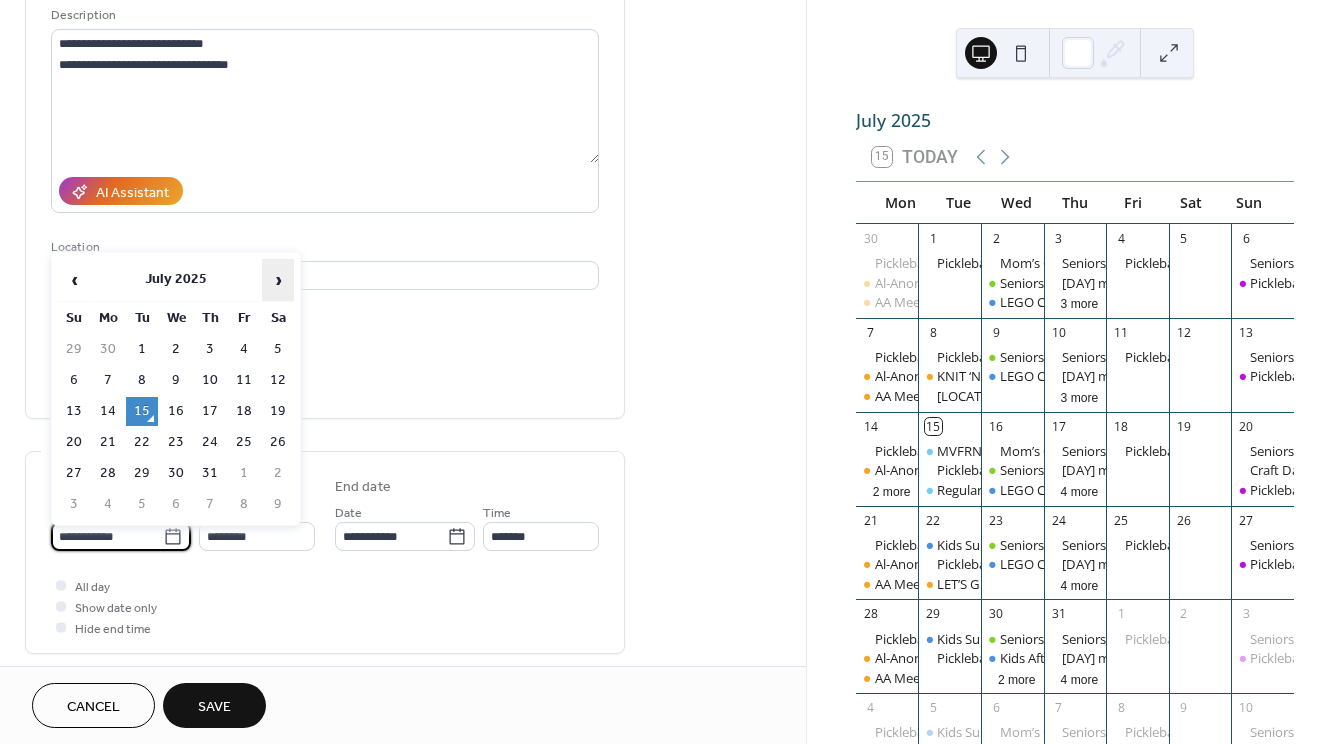 click on "›" at bounding box center [278, 280] 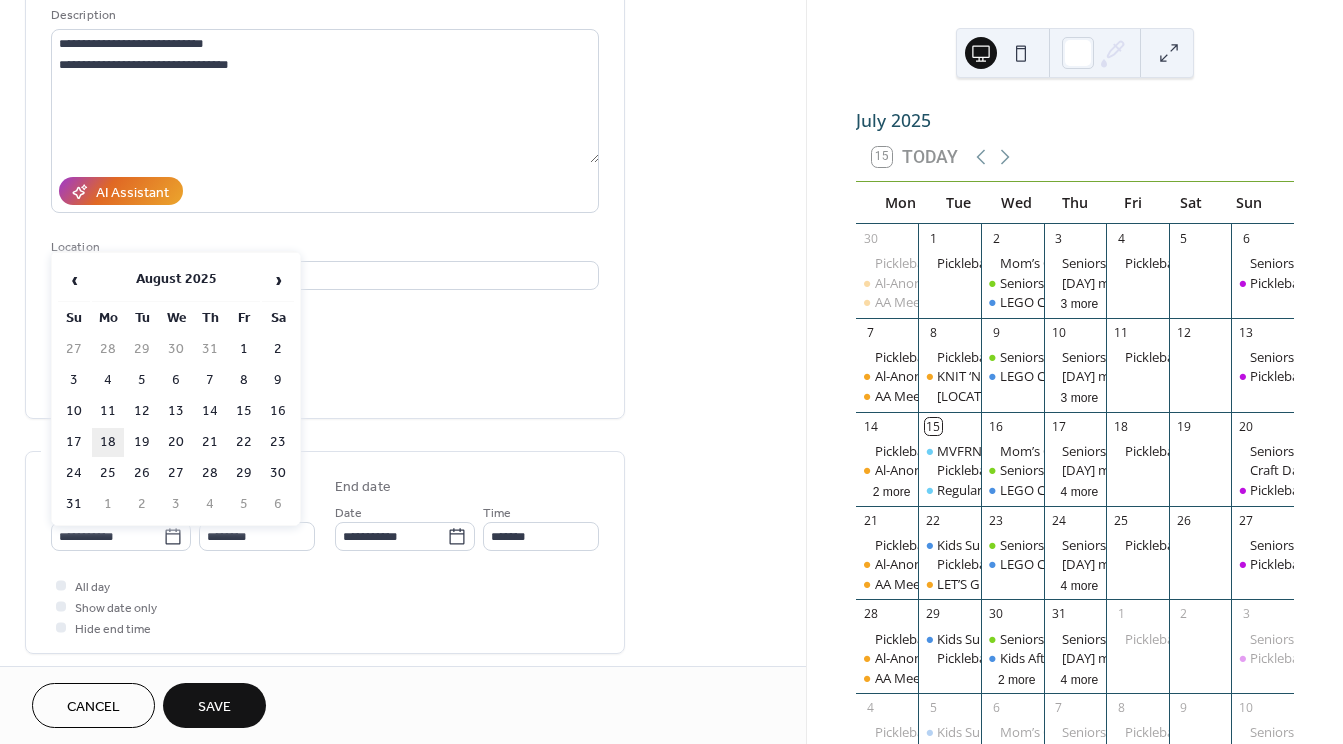 click on "18" at bounding box center [108, 442] 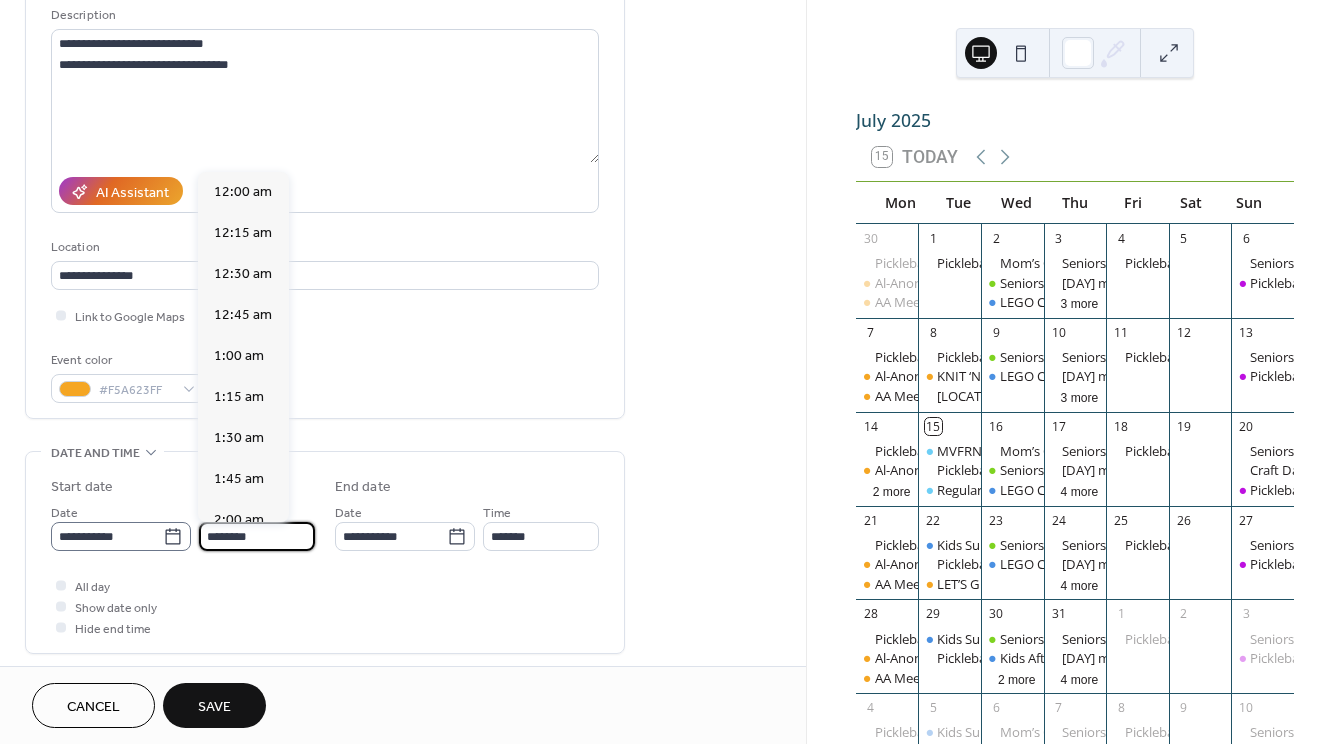 scroll, scrollTop: 1944, scrollLeft: 0, axis: vertical 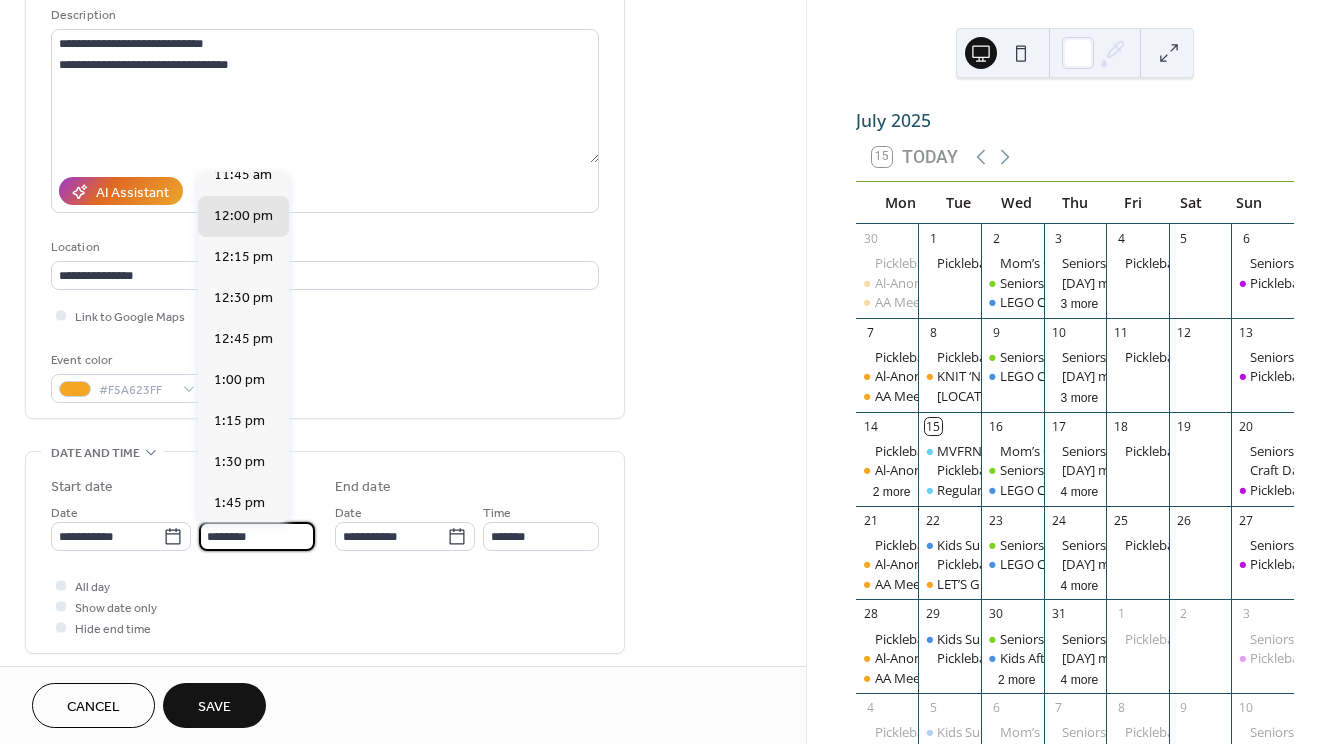 drag, startPoint x: 235, startPoint y: 536, endPoint x: 119, endPoint y: 520, distance: 117.09825 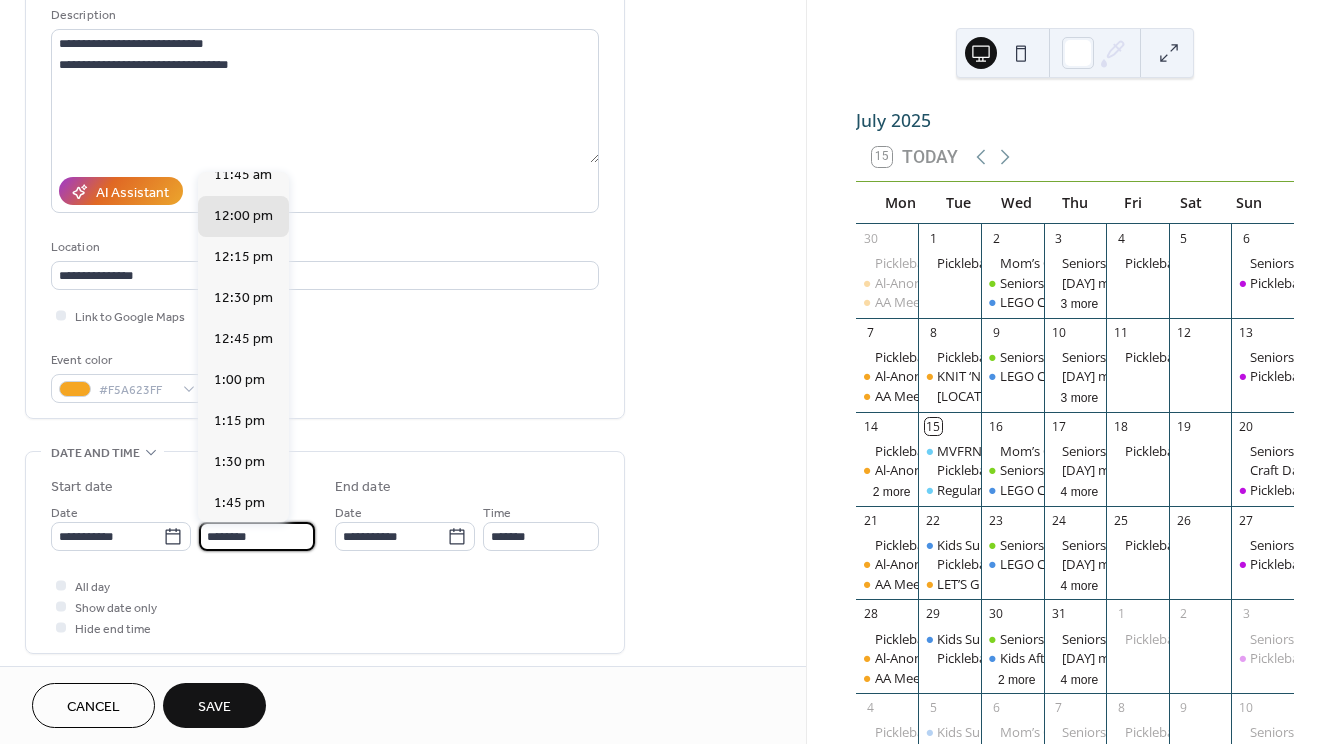 click on "**********" at bounding box center (183, 526) 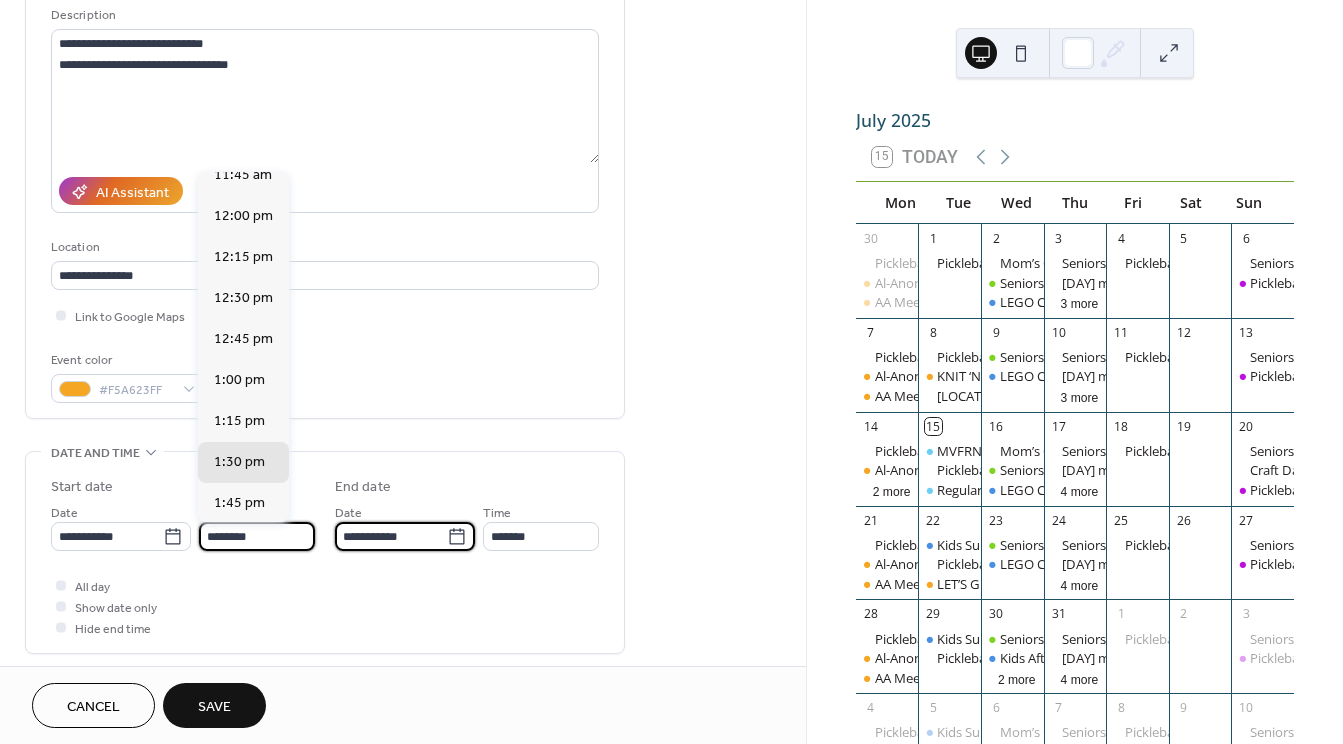 type on "*******" 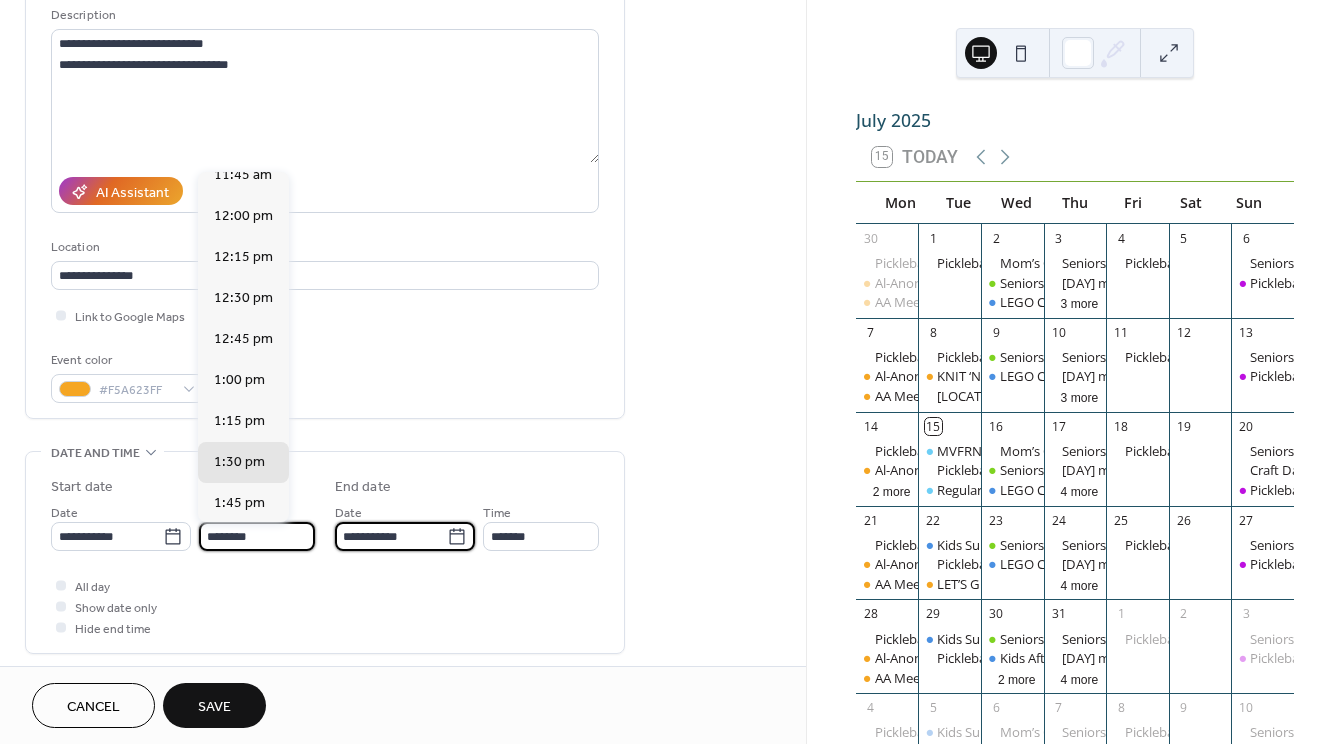 type on "*******" 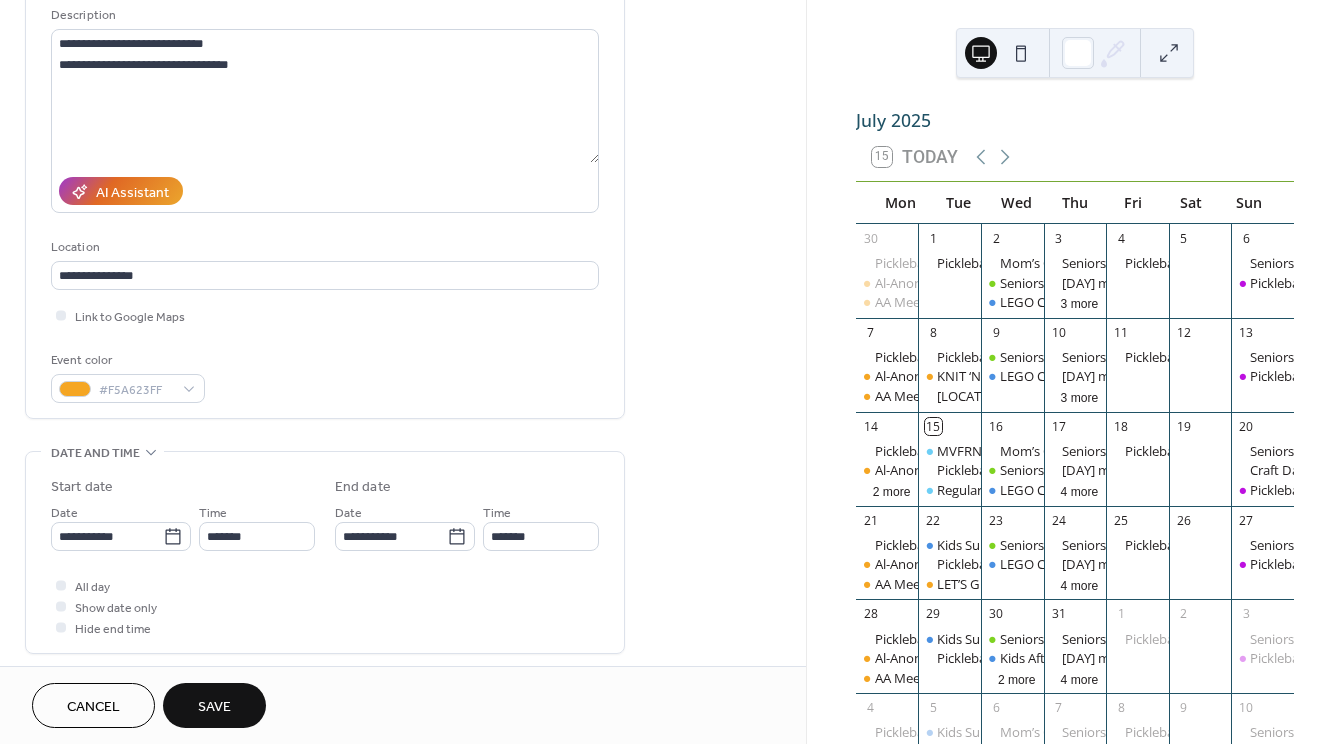 click on "**********" at bounding box center [403, 520] 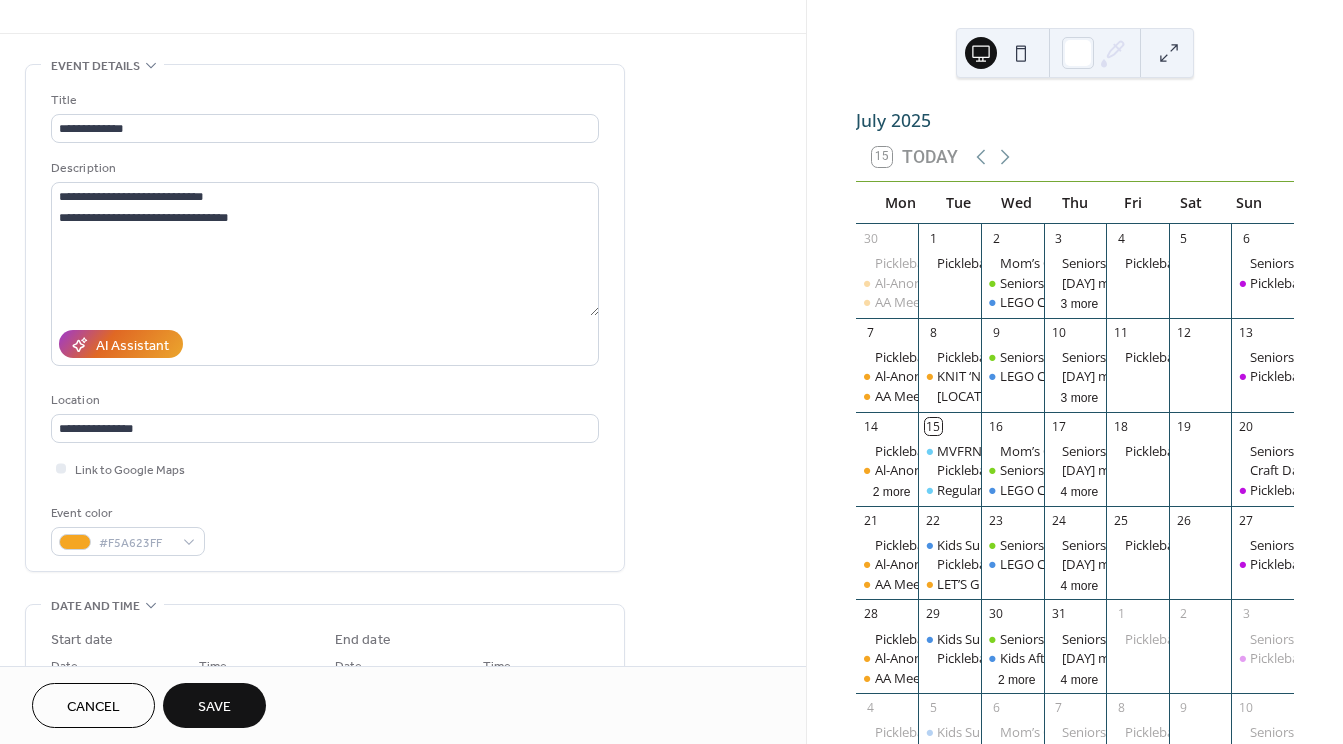 scroll, scrollTop: 100, scrollLeft: 0, axis: vertical 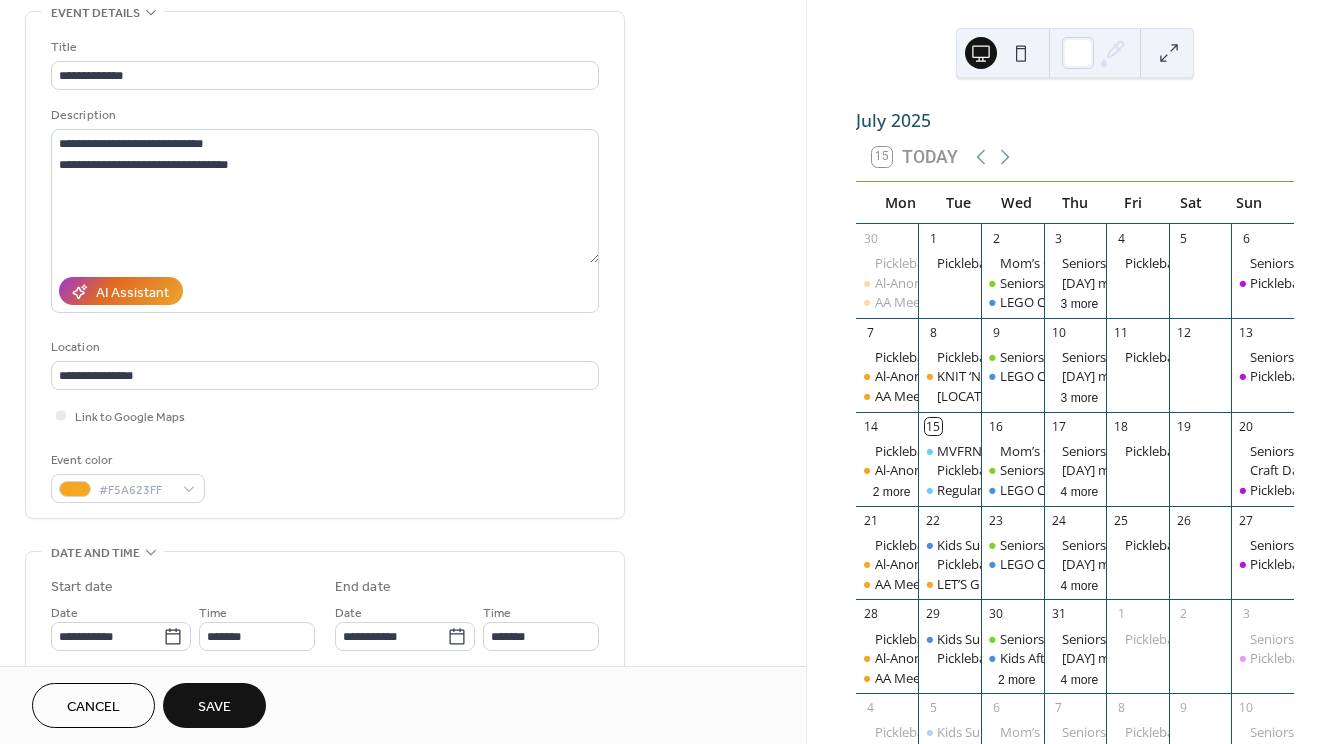 click on "Save" at bounding box center (214, 707) 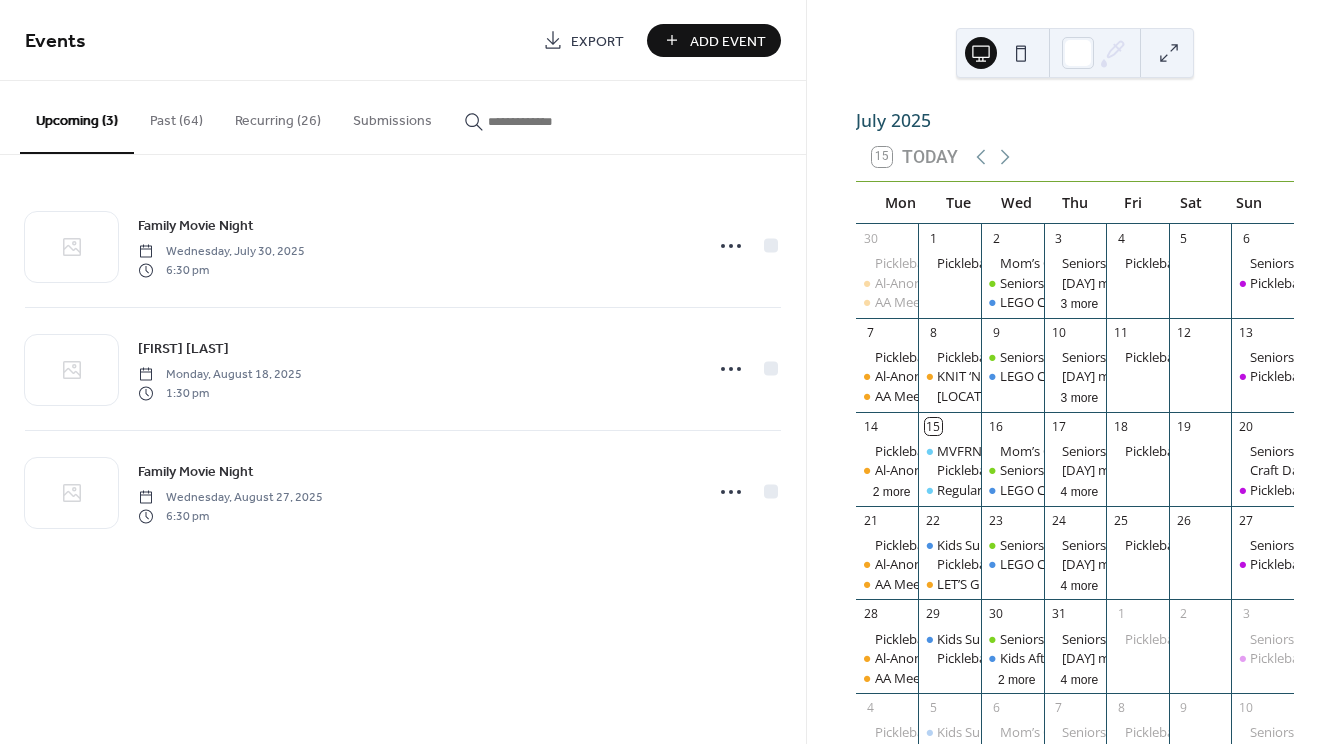 click on "Add Event" at bounding box center (714, 40) 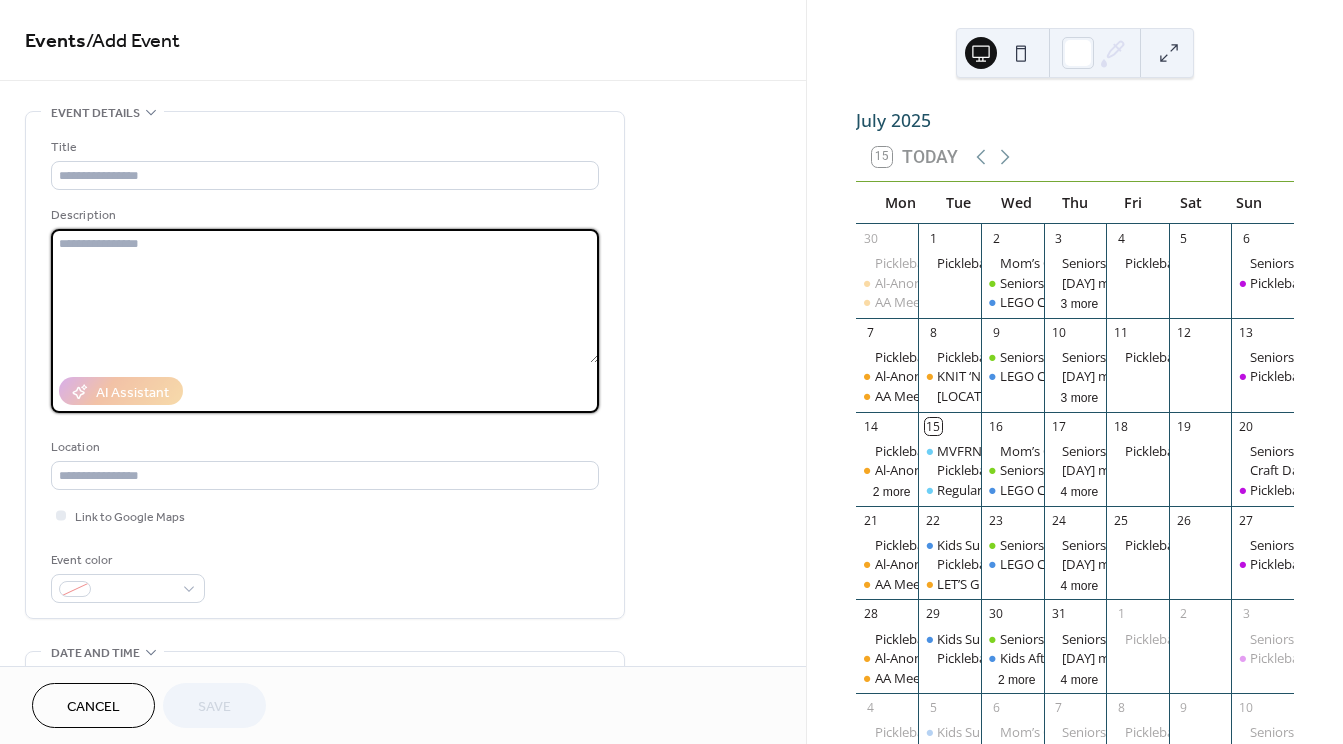 click at bounding box center (325, 296) 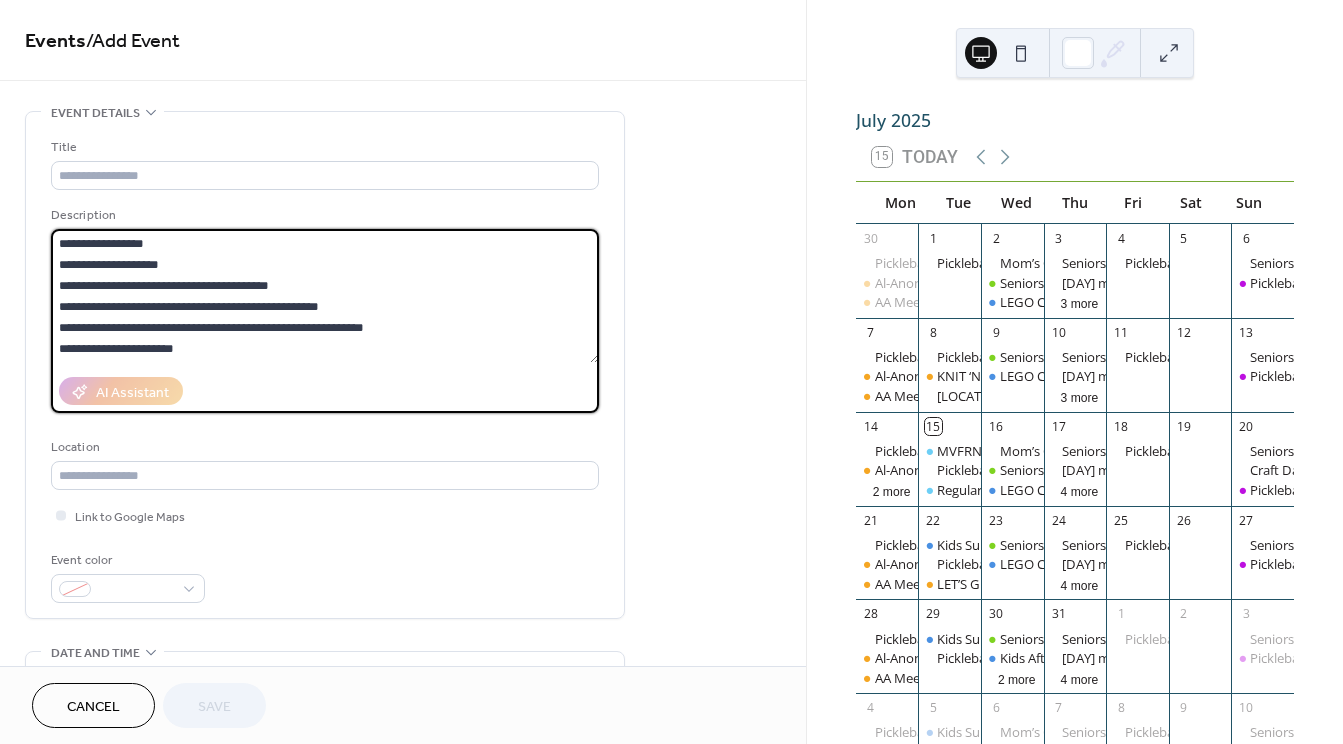 scroll, scrollTop: 18, scrollLeft: 0, axis: vertical 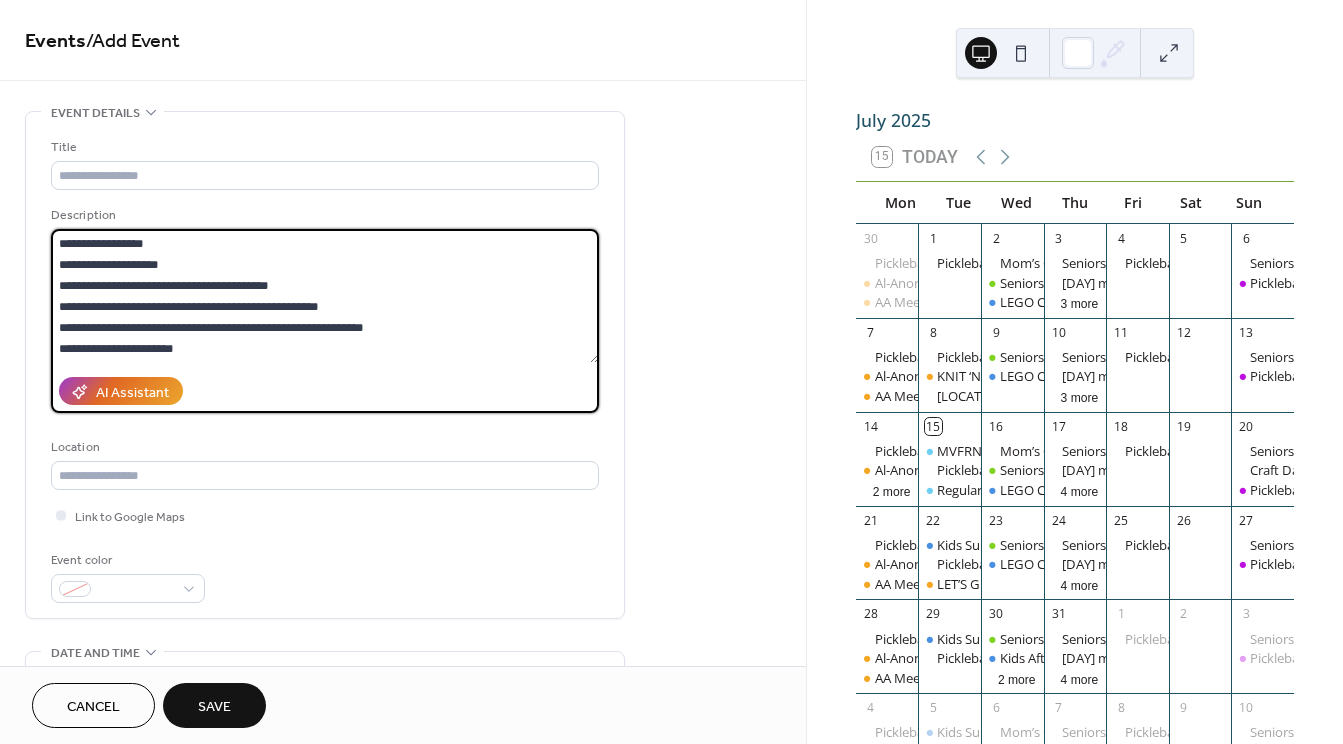 type on "**********" 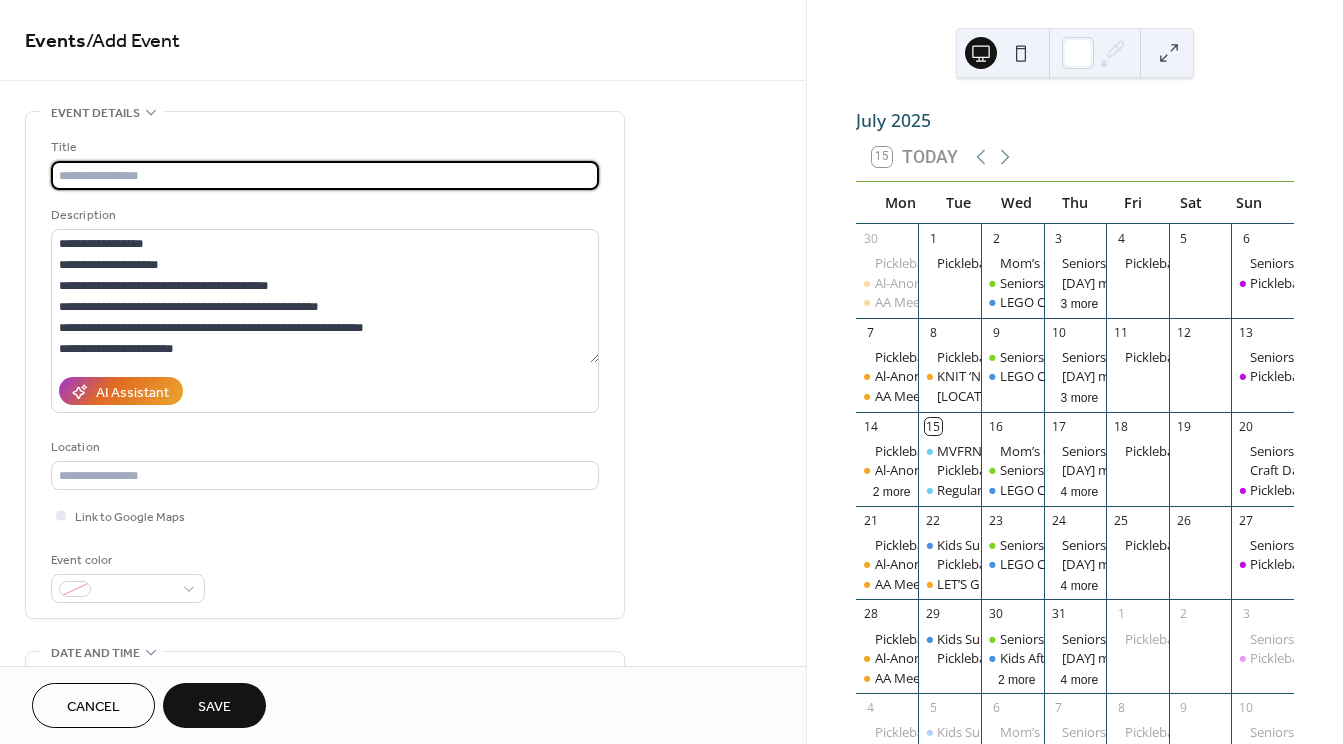 click at bounding box center (325, 175) 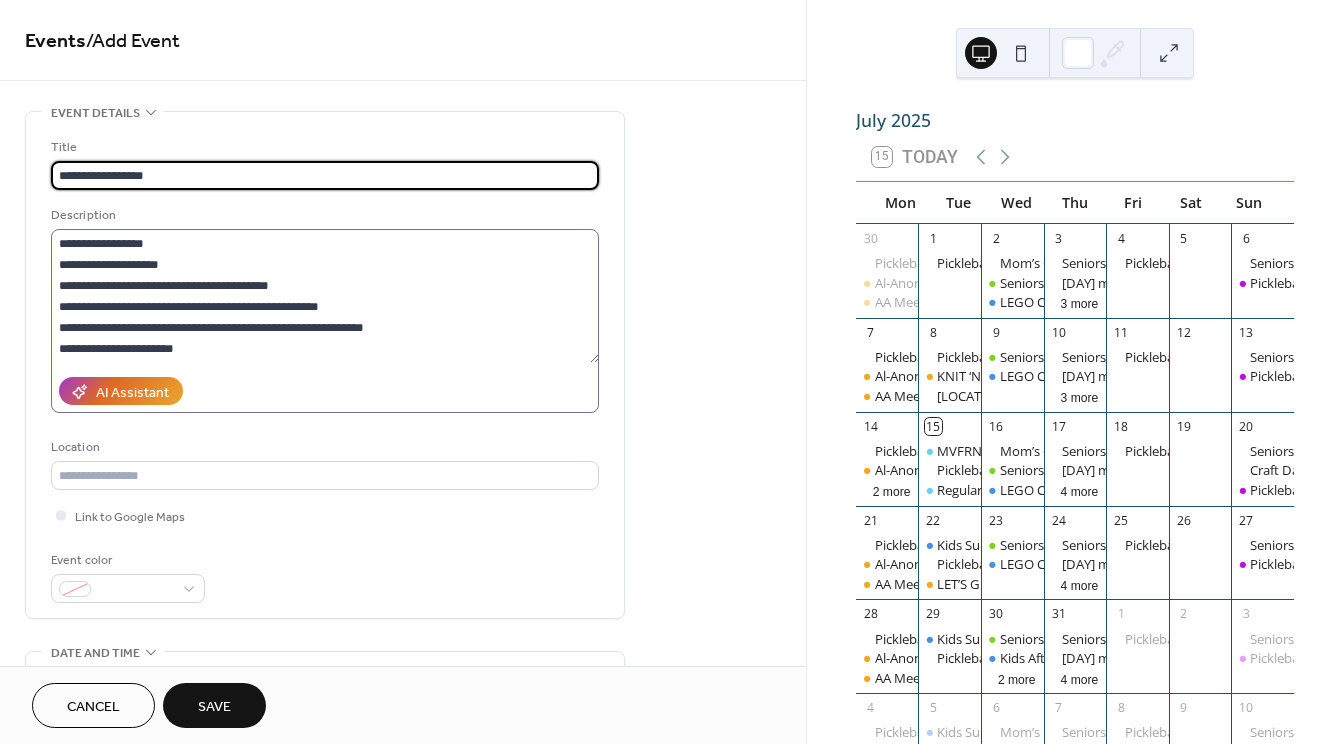 type on "**********" 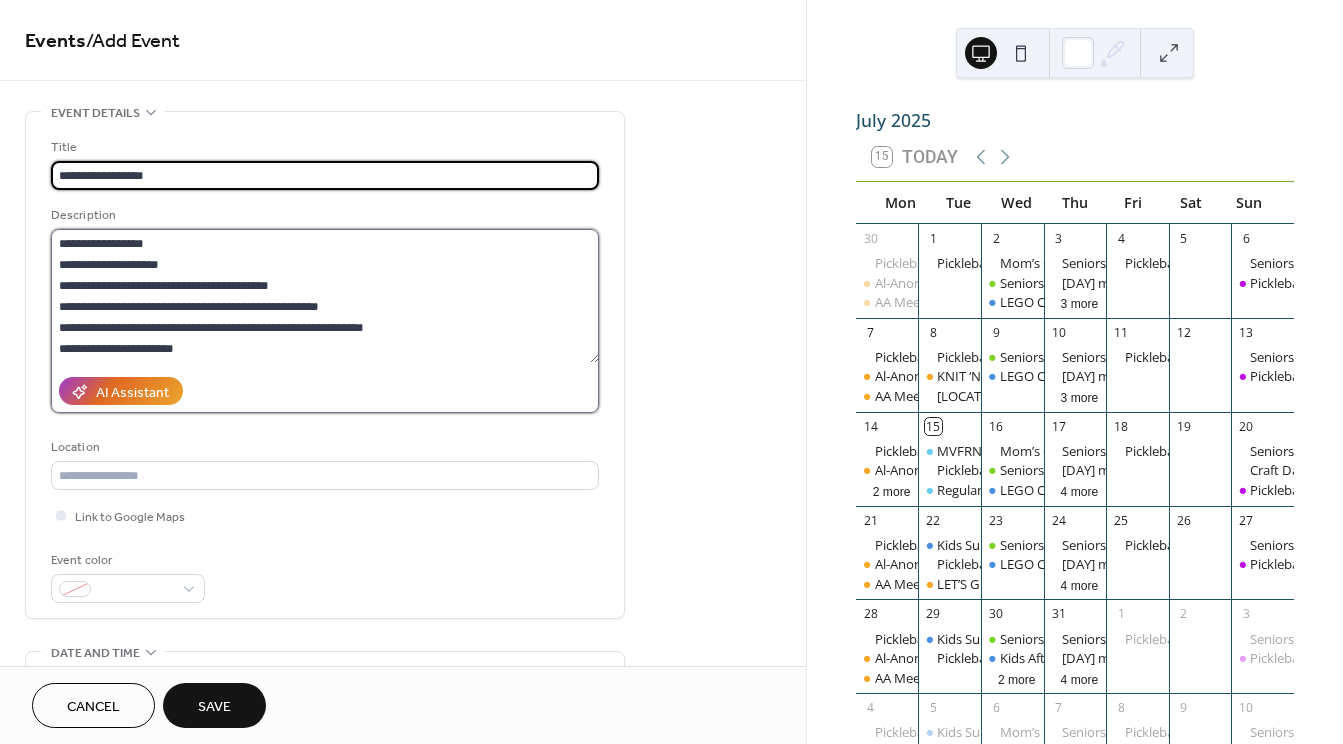 click on "**********" at bounding box center (325, 296) 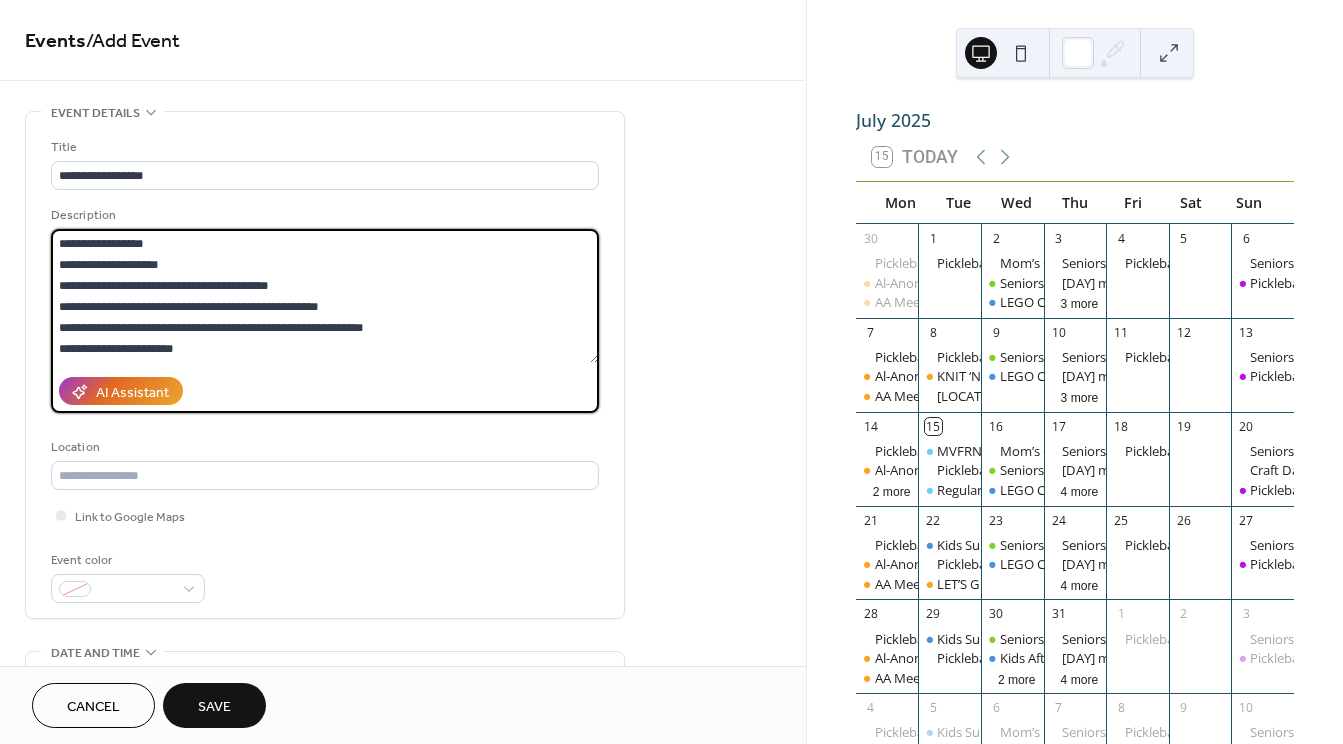 scroll, scrollTop: 0, scrollLeft: 0, axis: both 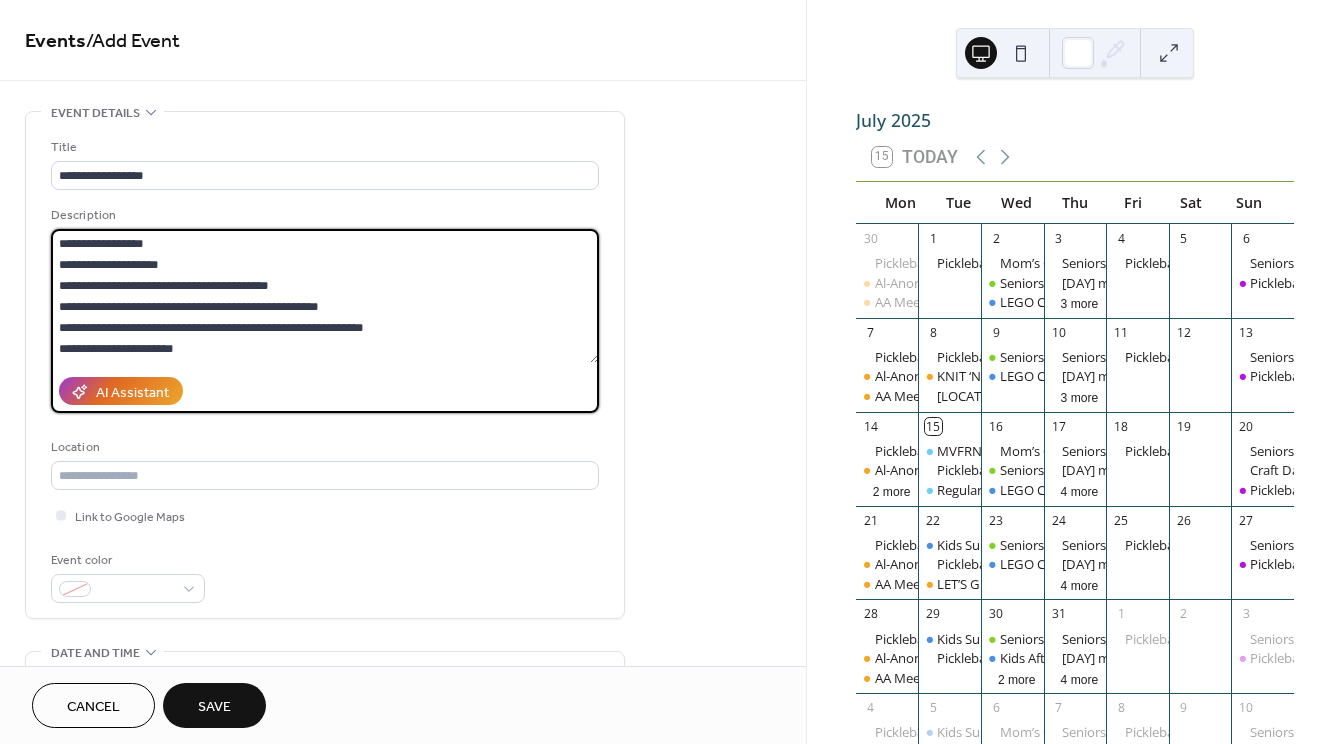 click on "**********" at bounding box center [325, 365] 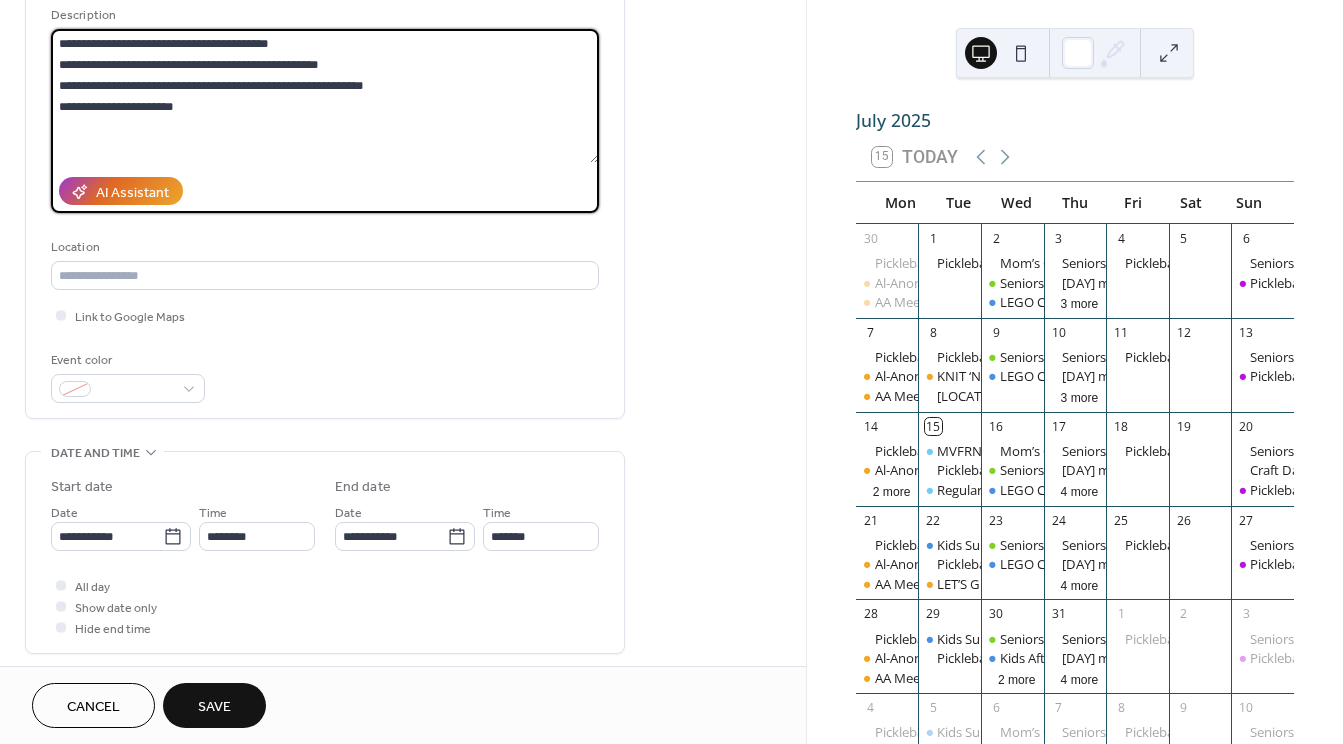 scroll, scrollTop: 300, scrollLeft: 0, axis: vertical 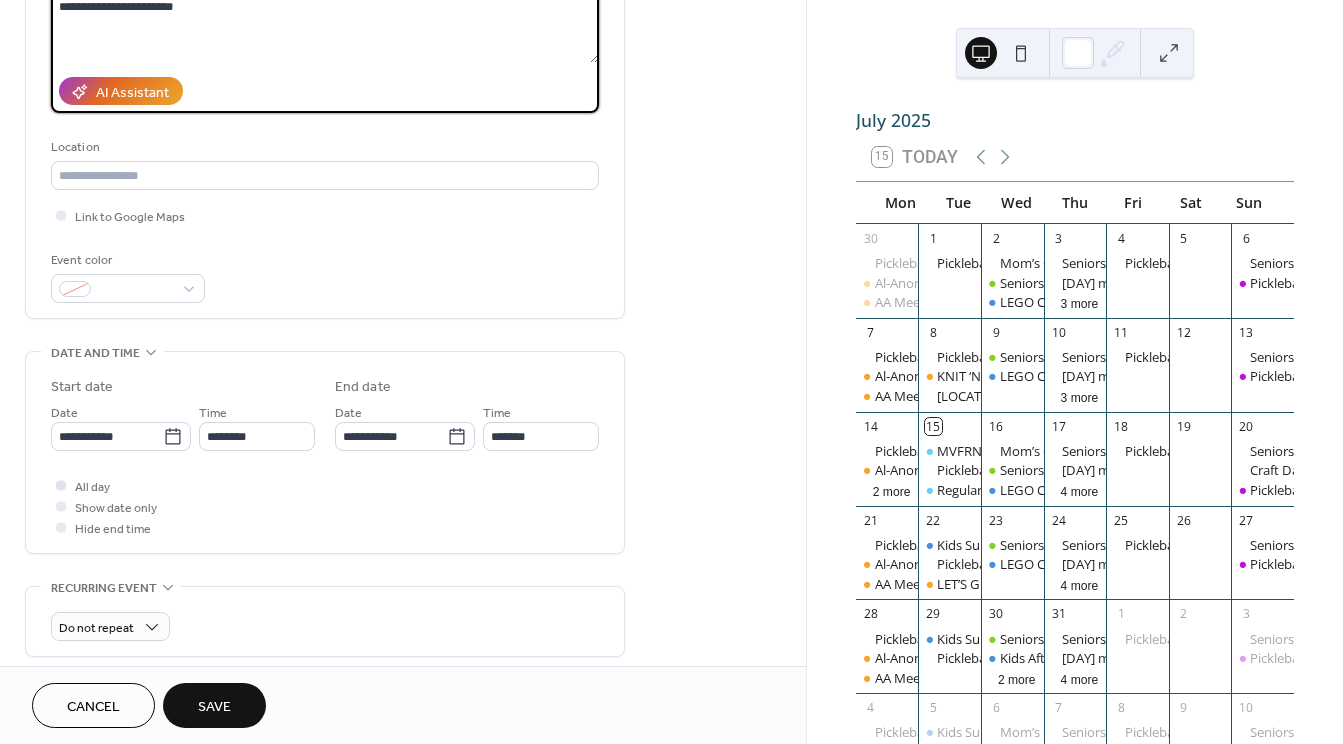 type on "**********" 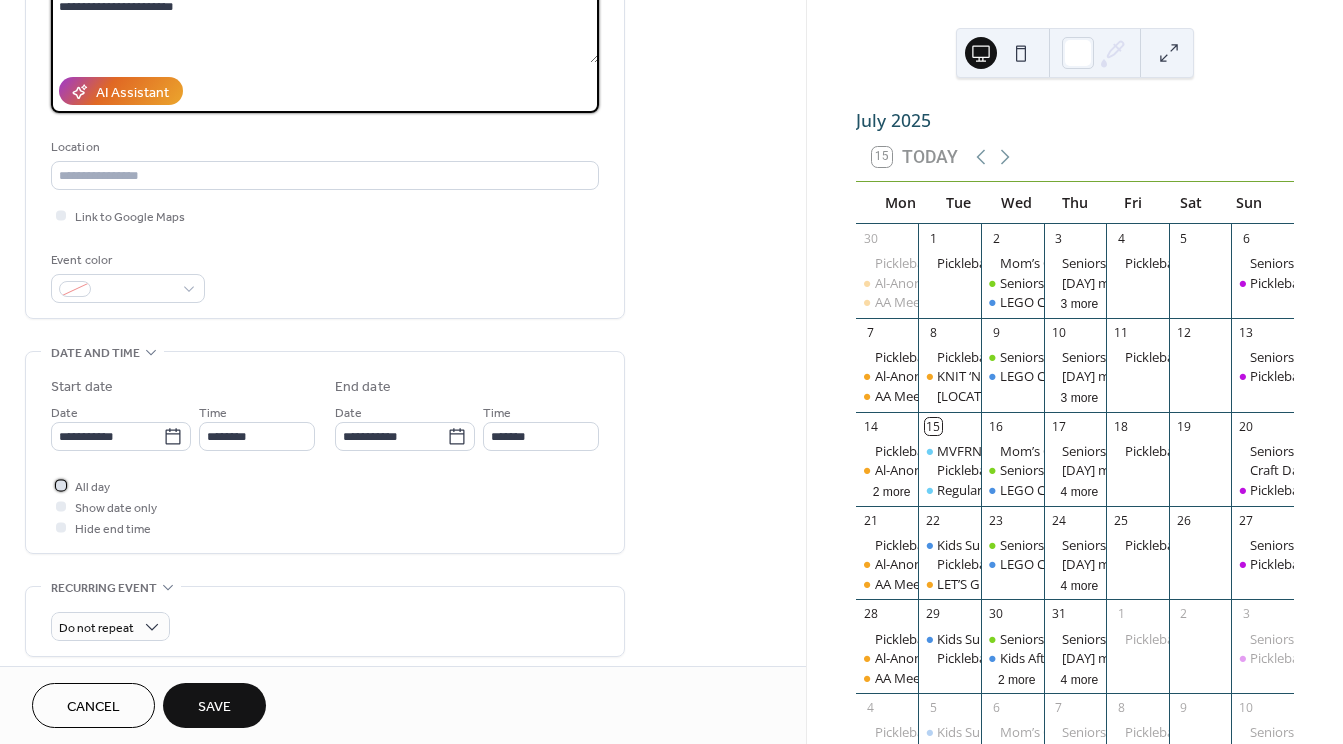 click at bounding box center [61, 485] 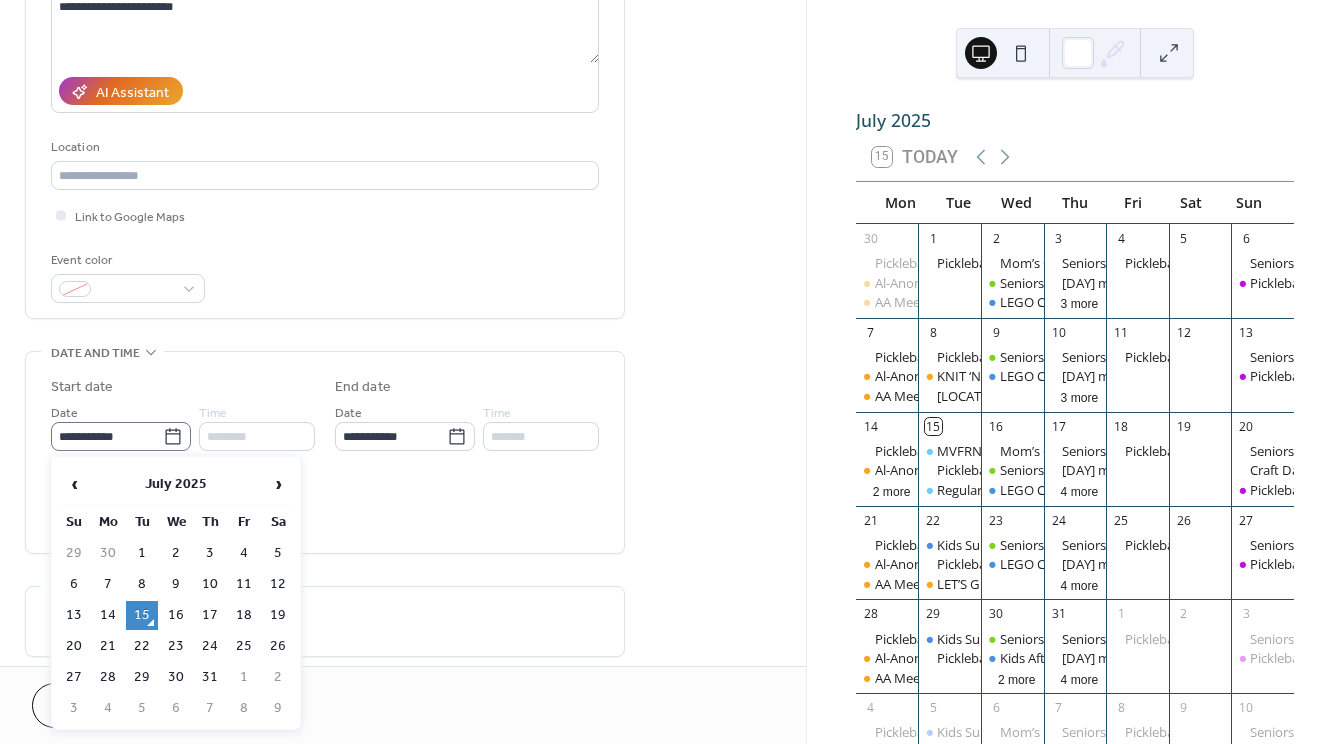 click 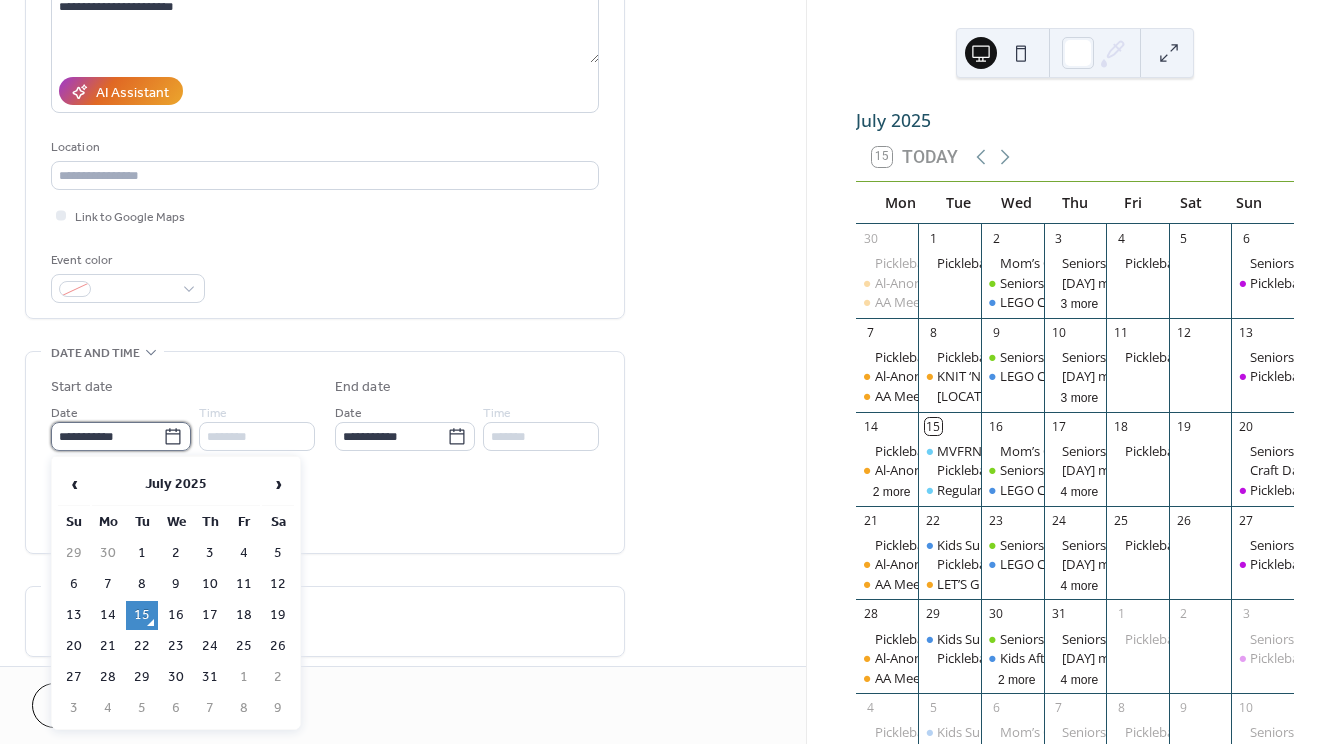 click on "**********" at bounding box center [107, 436] 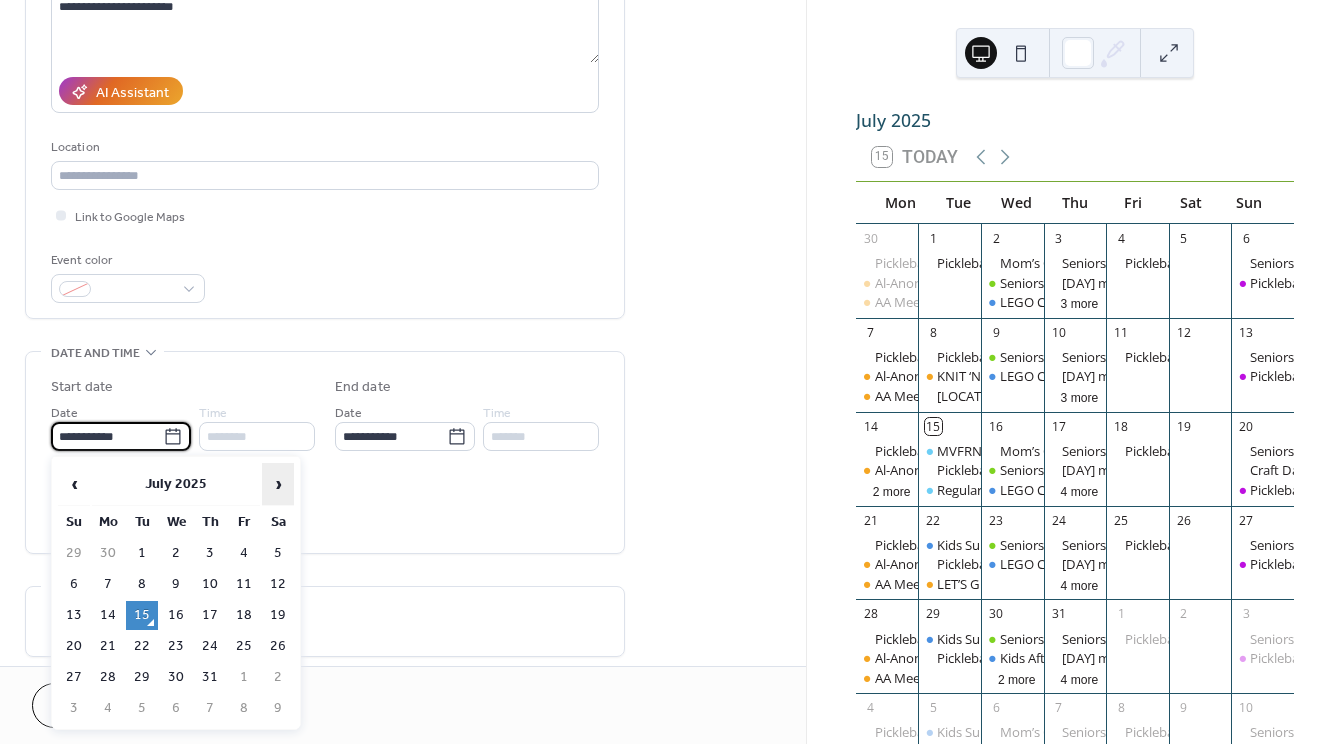click on "›" at bounding box center [278, 484] 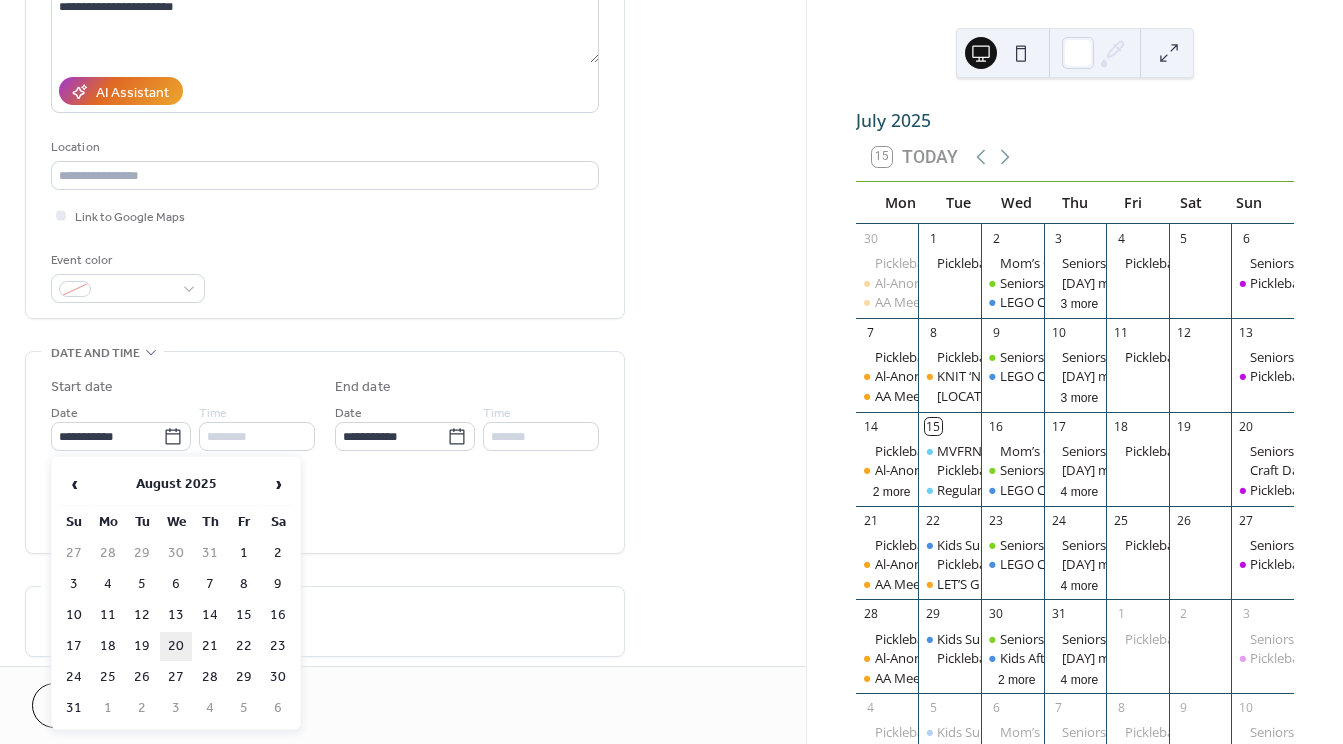 click on "20" at bounding box center [176, 646] 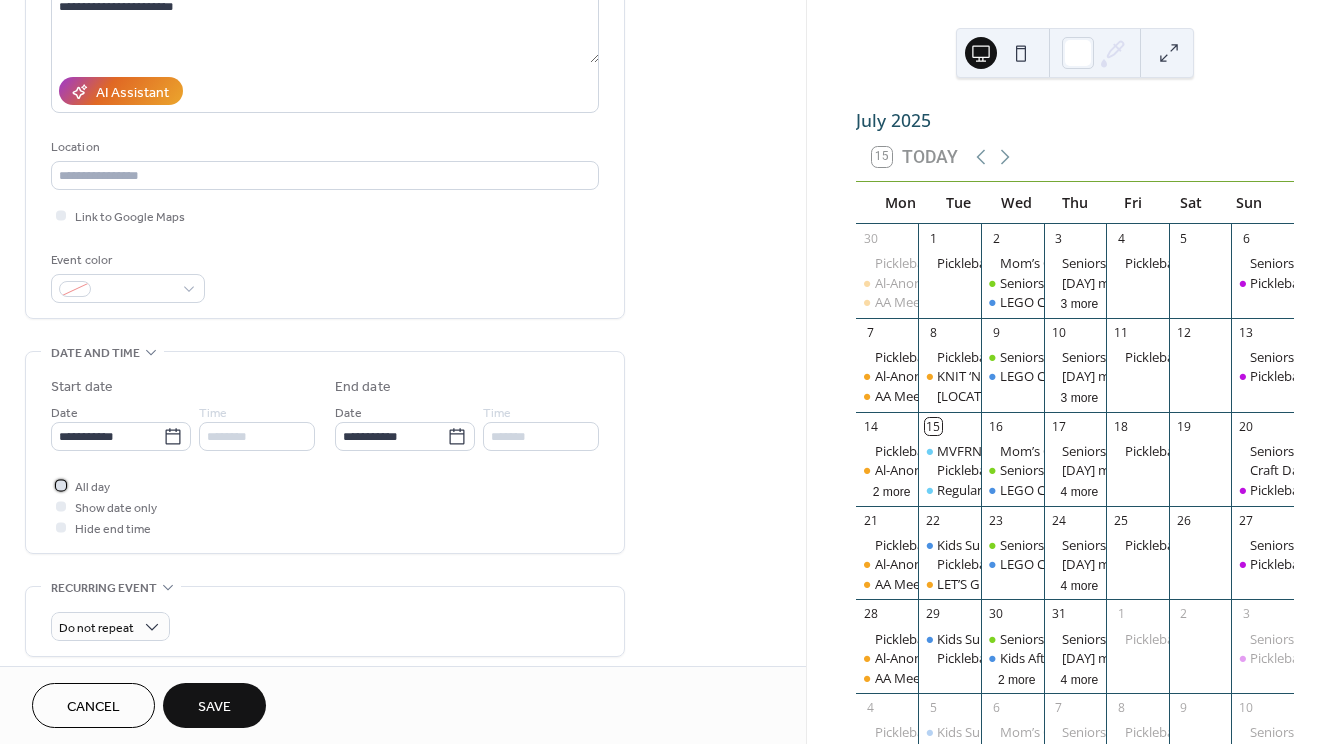 click 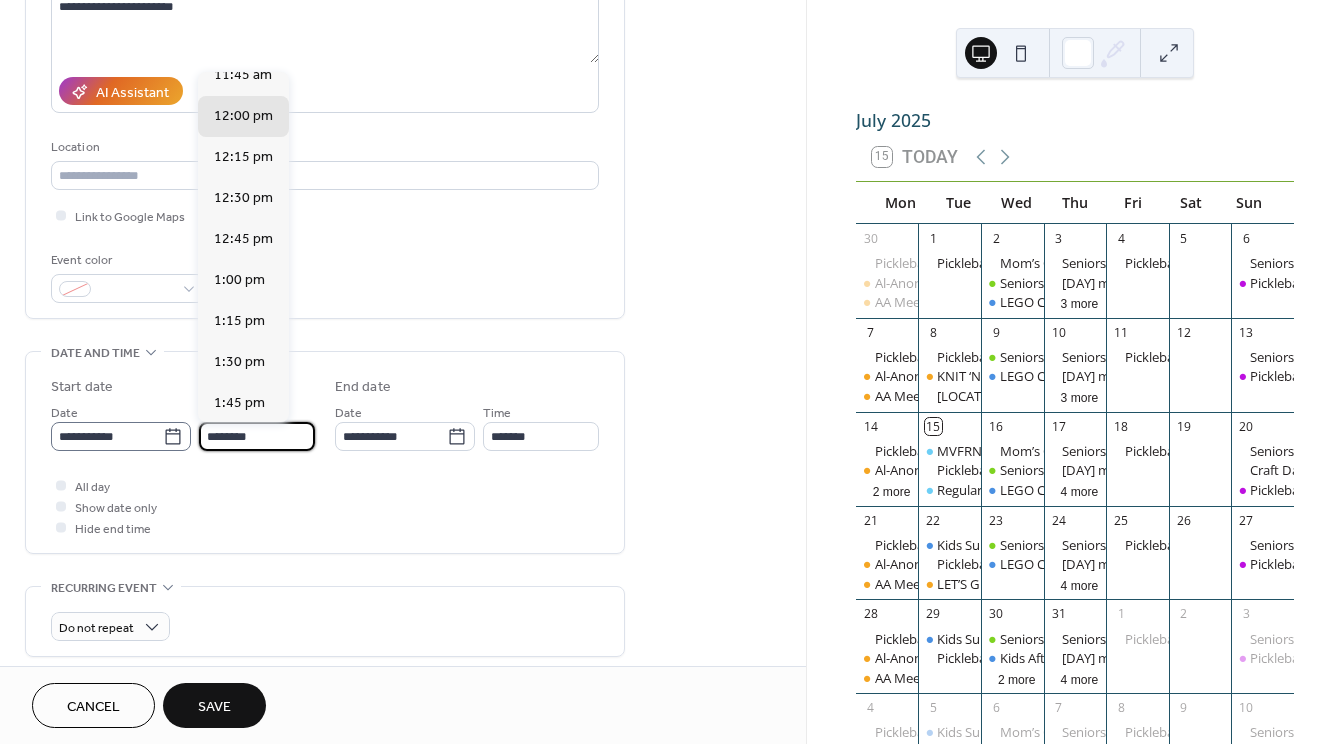 drag, startPoint x: 277, startPoint y: 436, endPoint x: 151, endPoint y: 434, distance: 126.01587 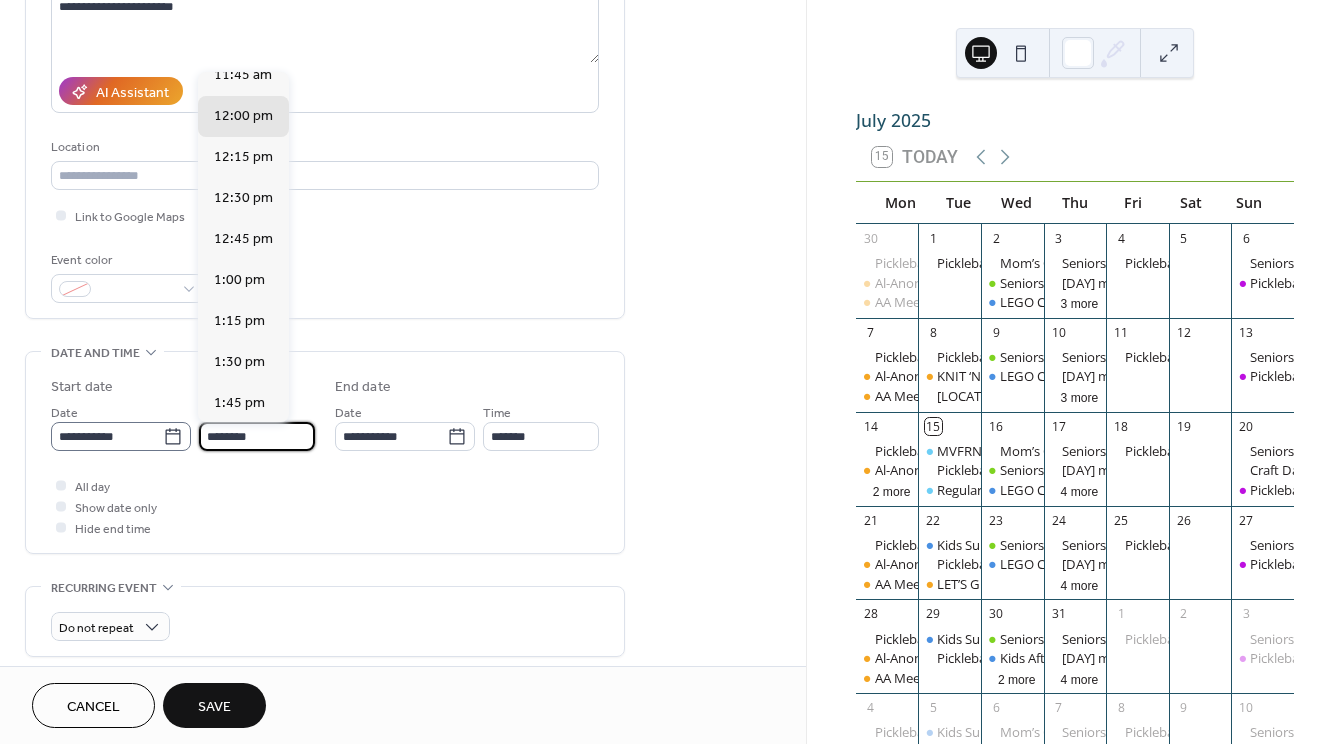 click on "**********" at bounding box center [183, 426] 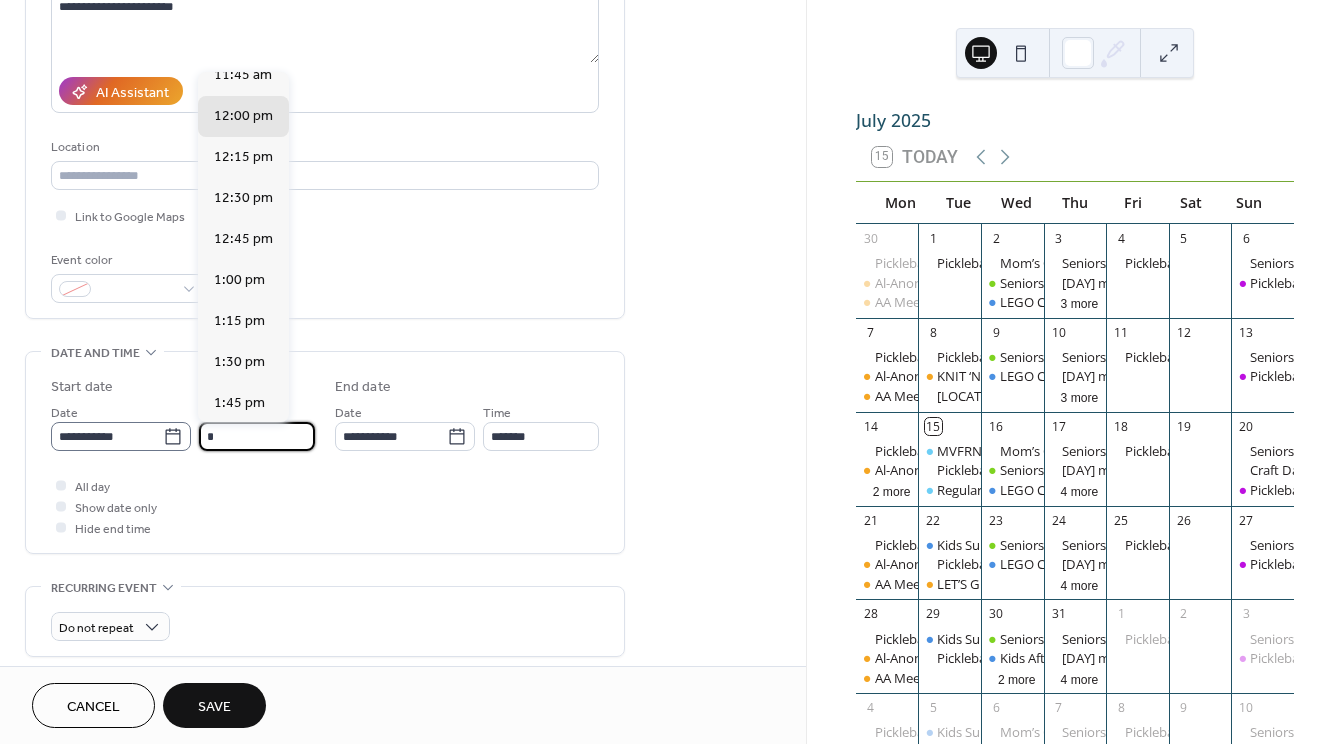 scroll, scrollTop: 1296, scrollLeft: 0, axis: vertical 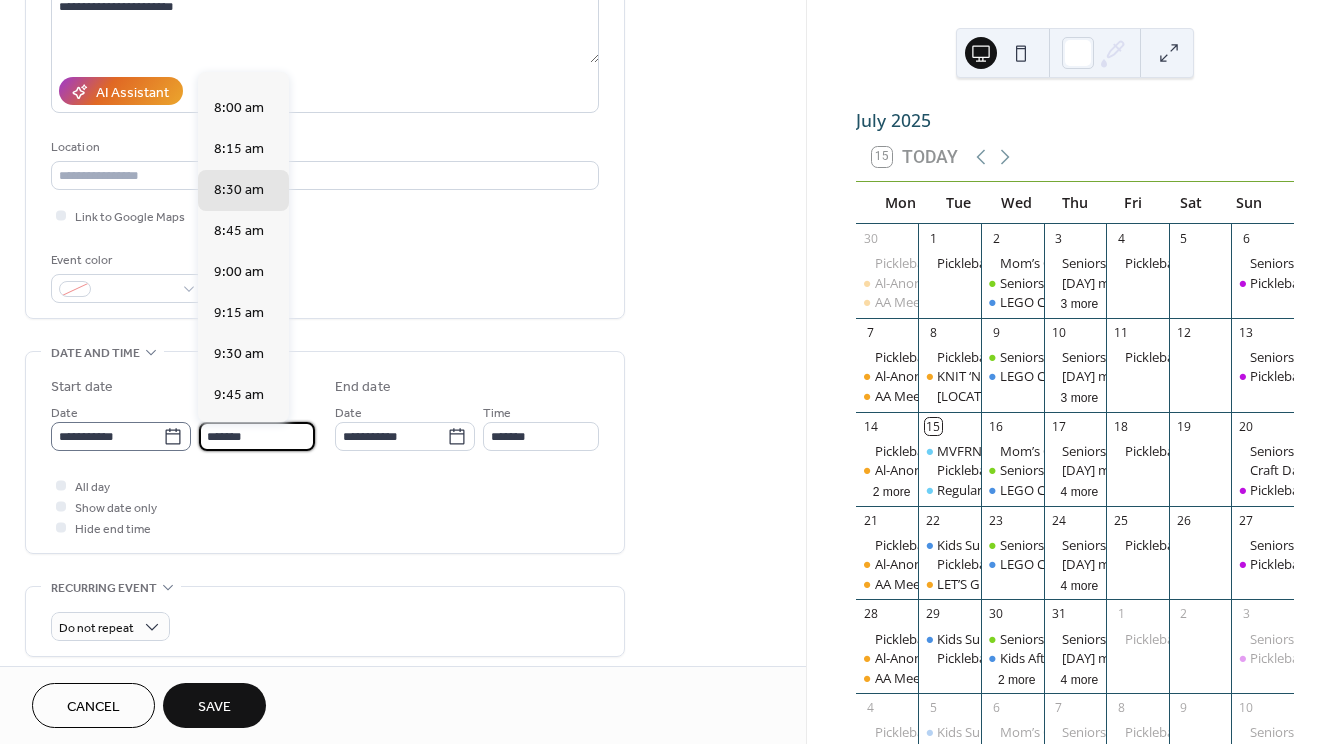 type on "*******" 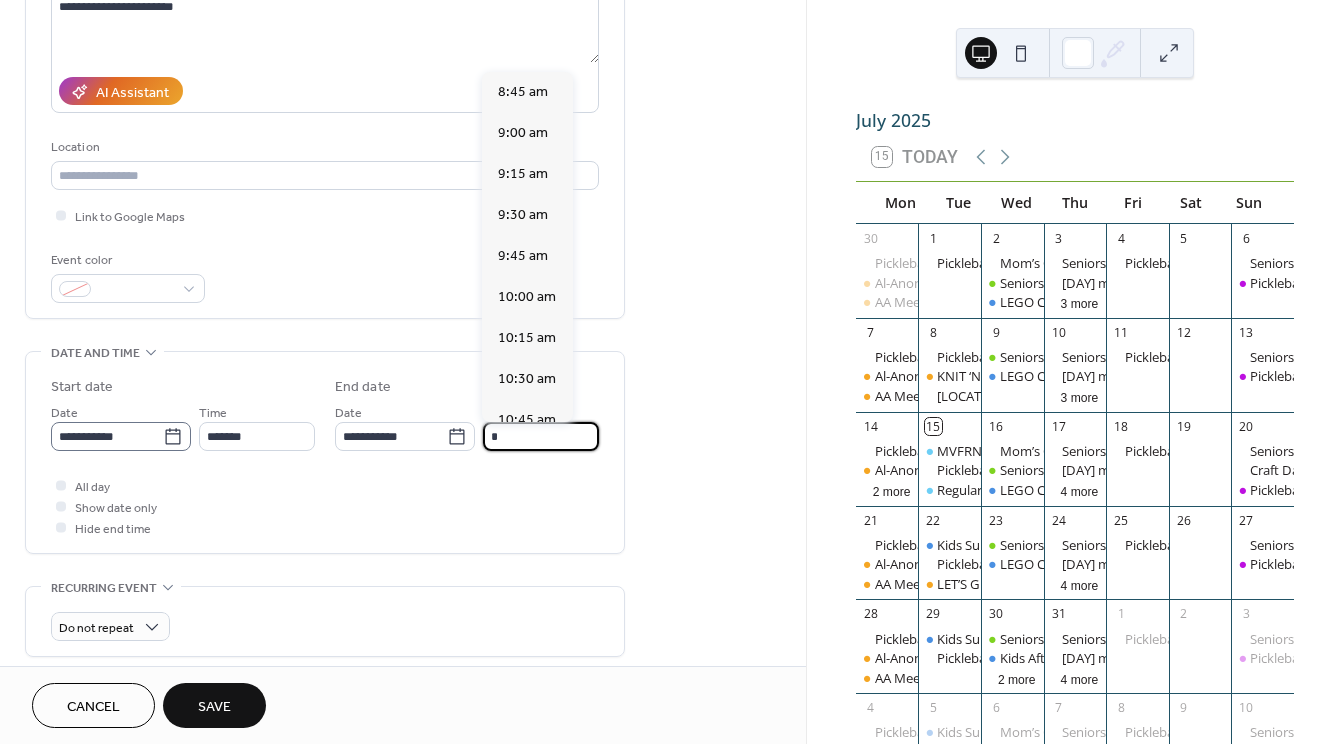 scroll, scrollTop: 1174, scrollLeft: 0, axis: vertical 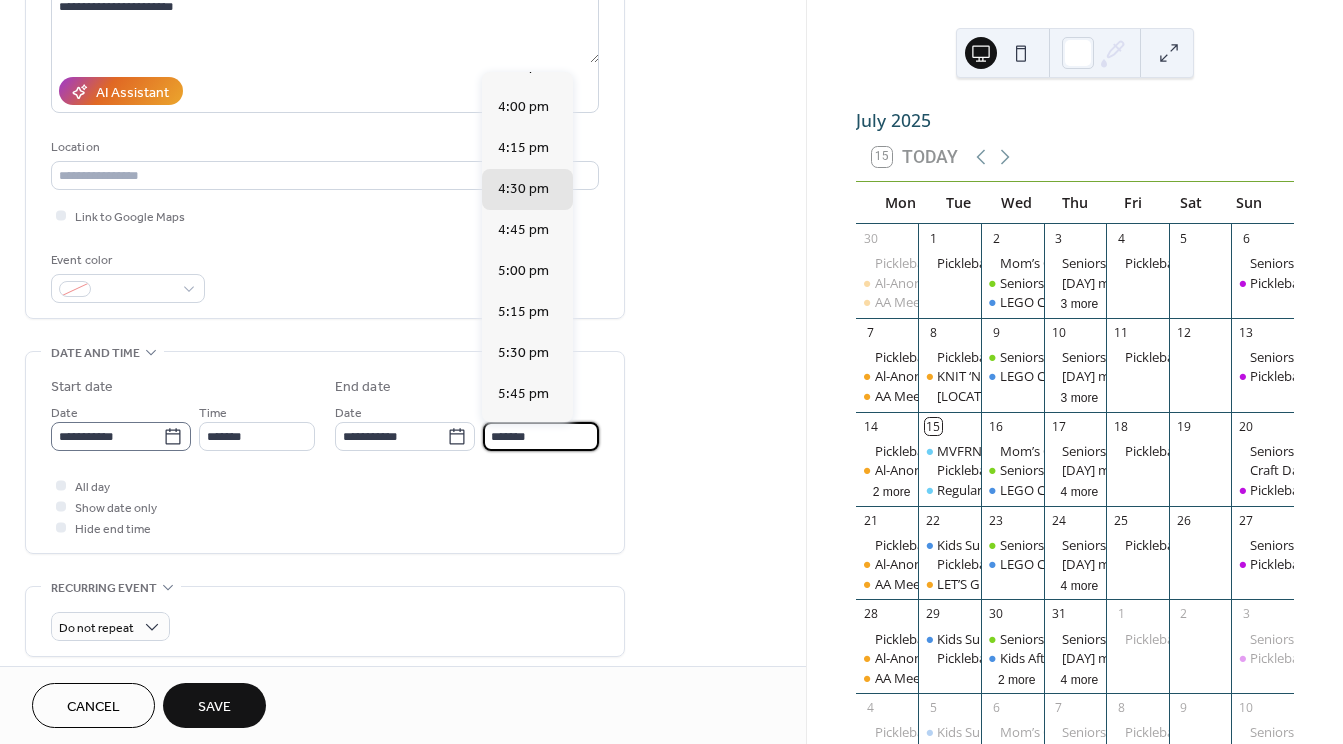 type on "*******" 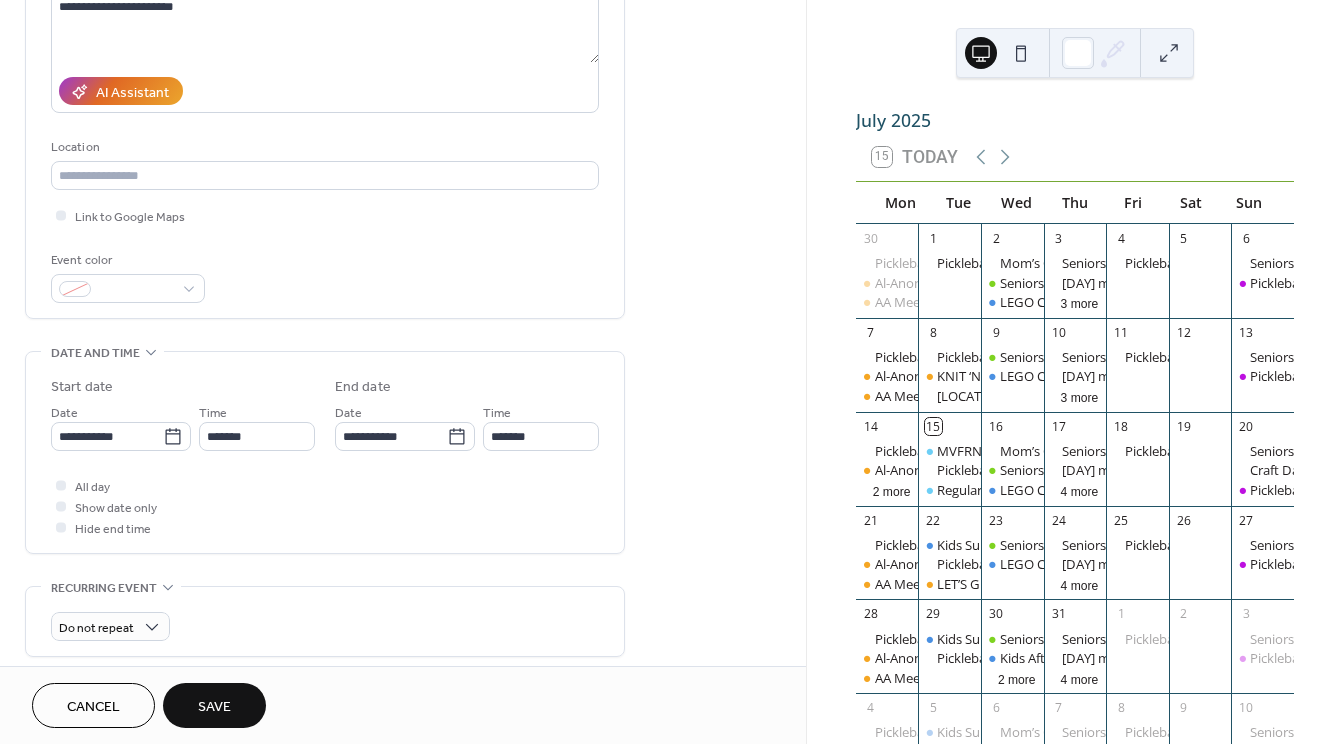 click on "**********" at bounding box center [325, 452] 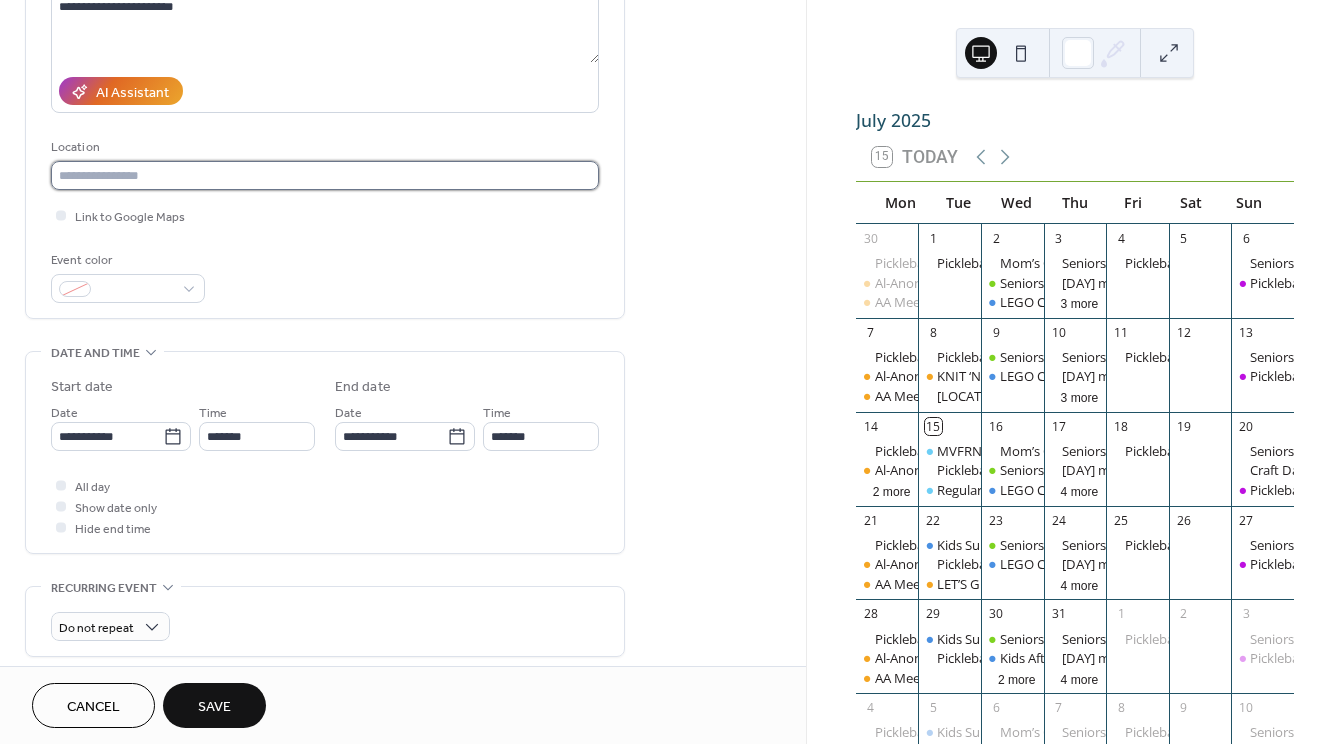 click at bounding box center (325, 175) 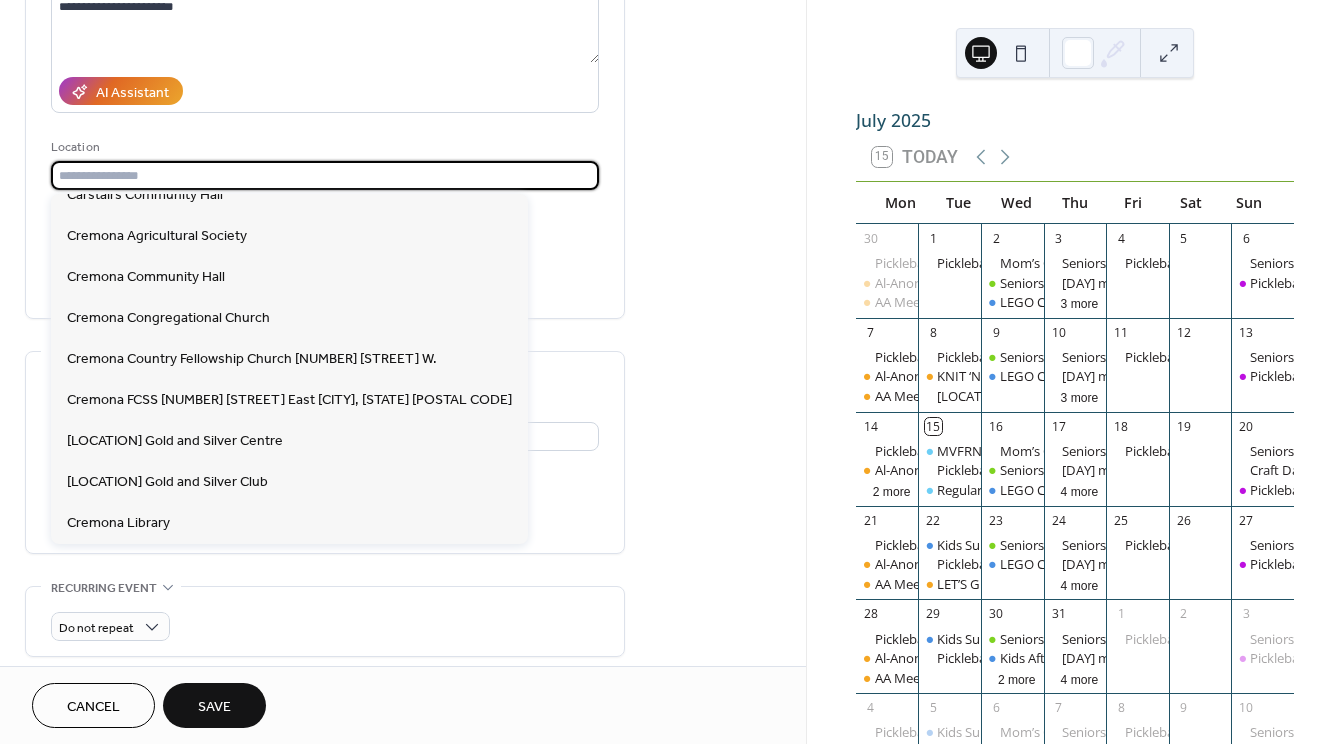 scroll, scrollTop: 100, scrollLeft: 0, axis: vertical 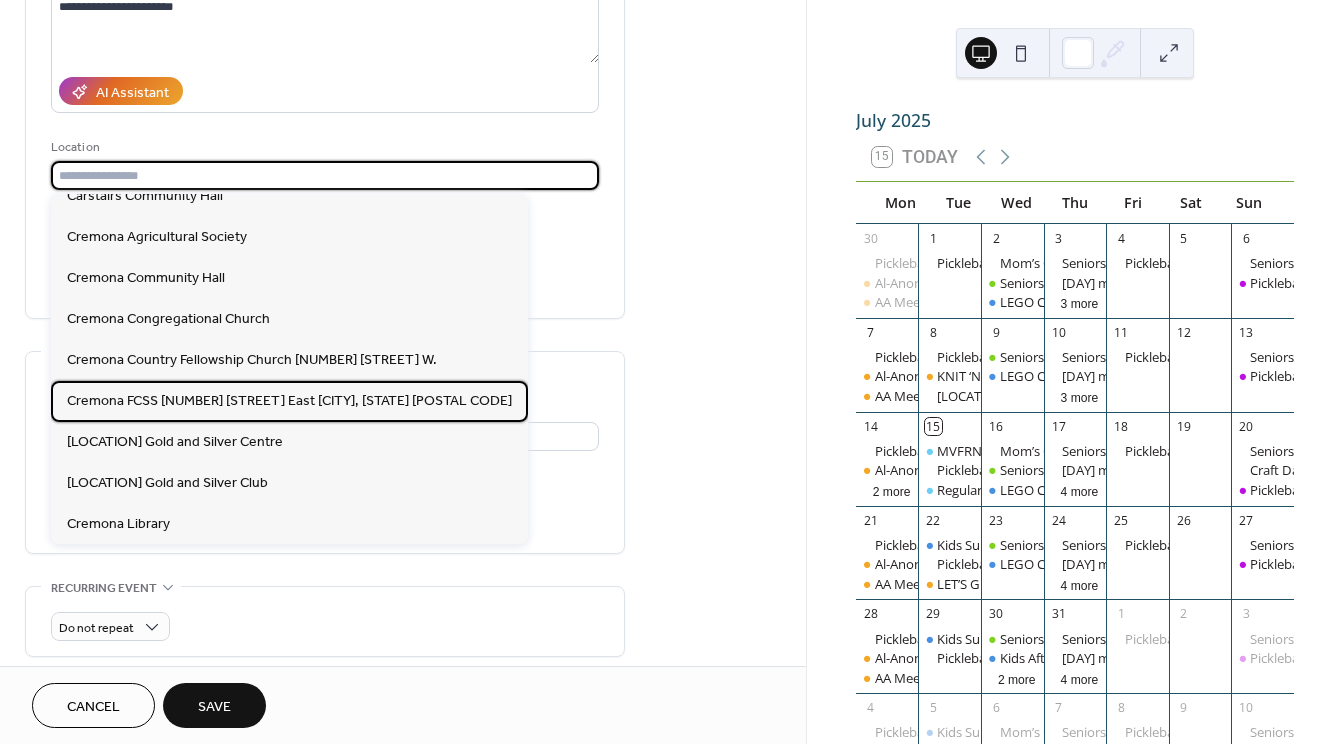 click on "Cremona FCSS [NUMBER] [STREET] East [CITY], [STATE] [POSTAL CODE]" at bounding box center [289, 401] 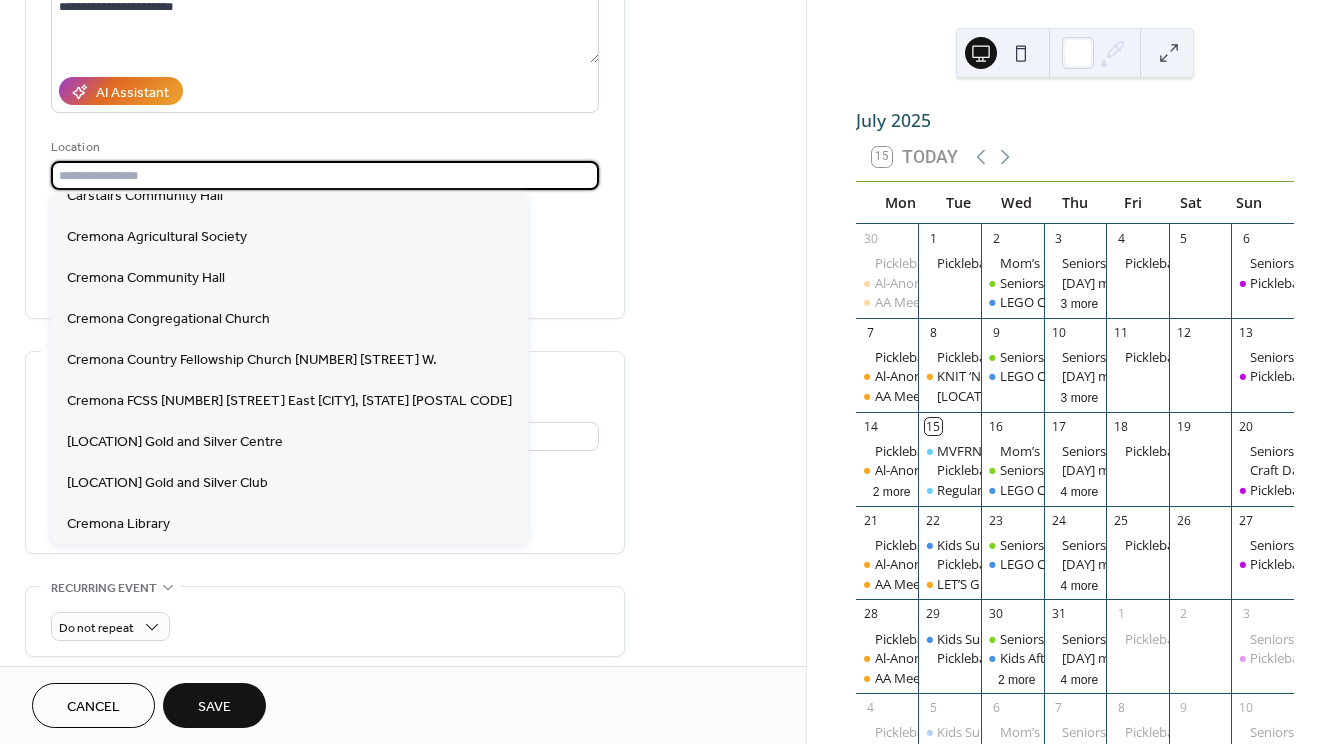 type on "**********" 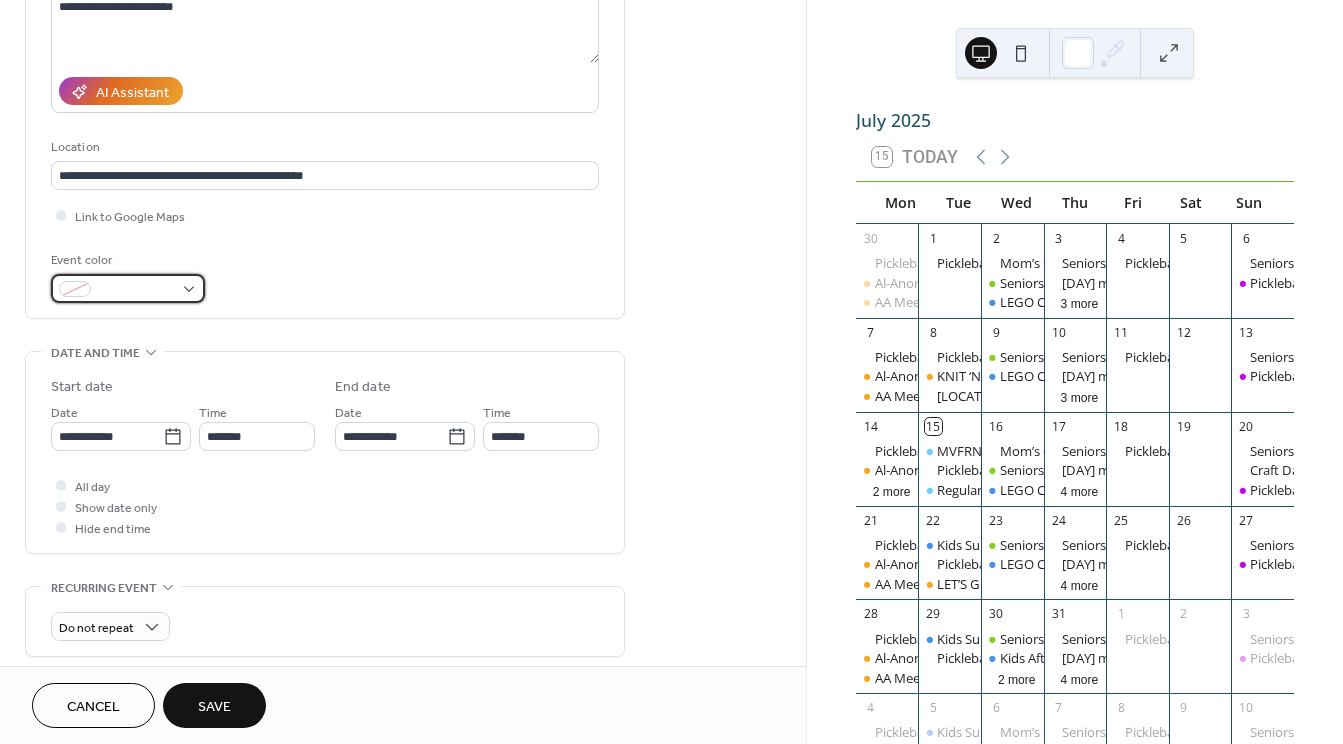 click at bounding box center (128, 288) 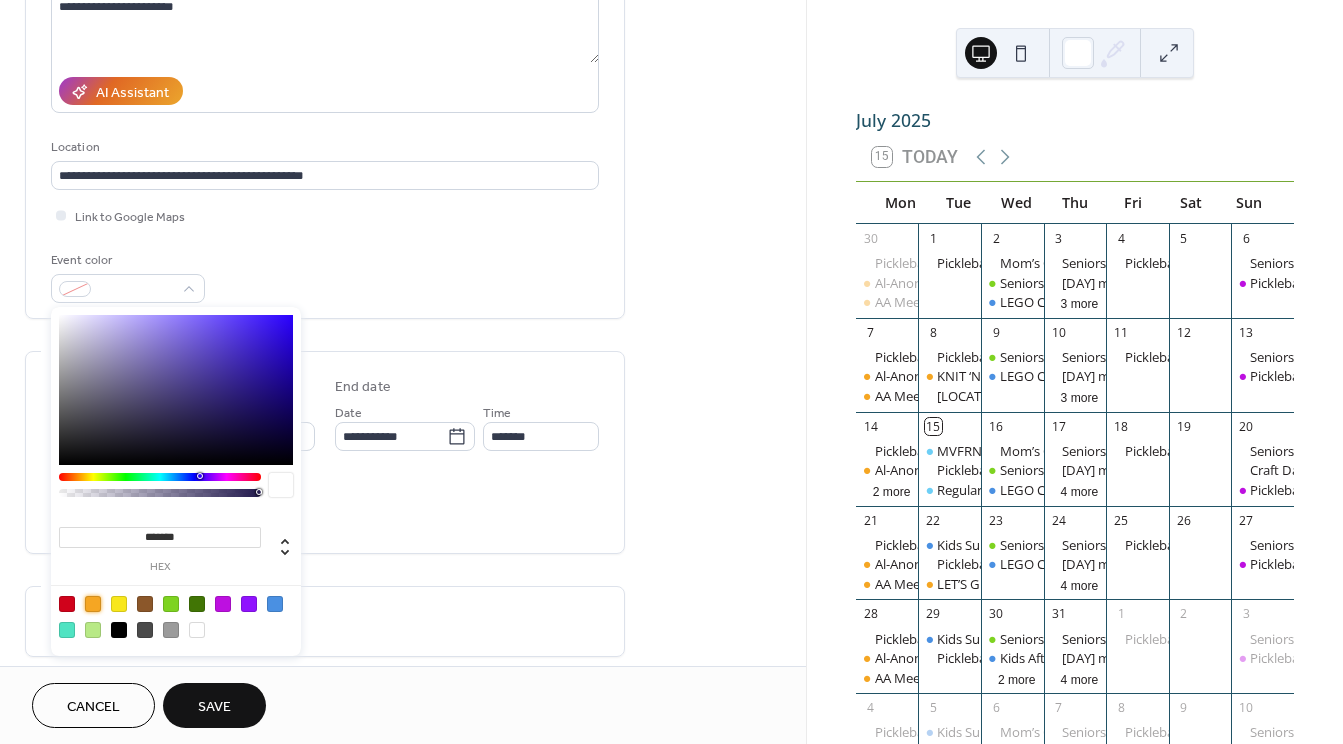 click at bounding box center (93, 604) 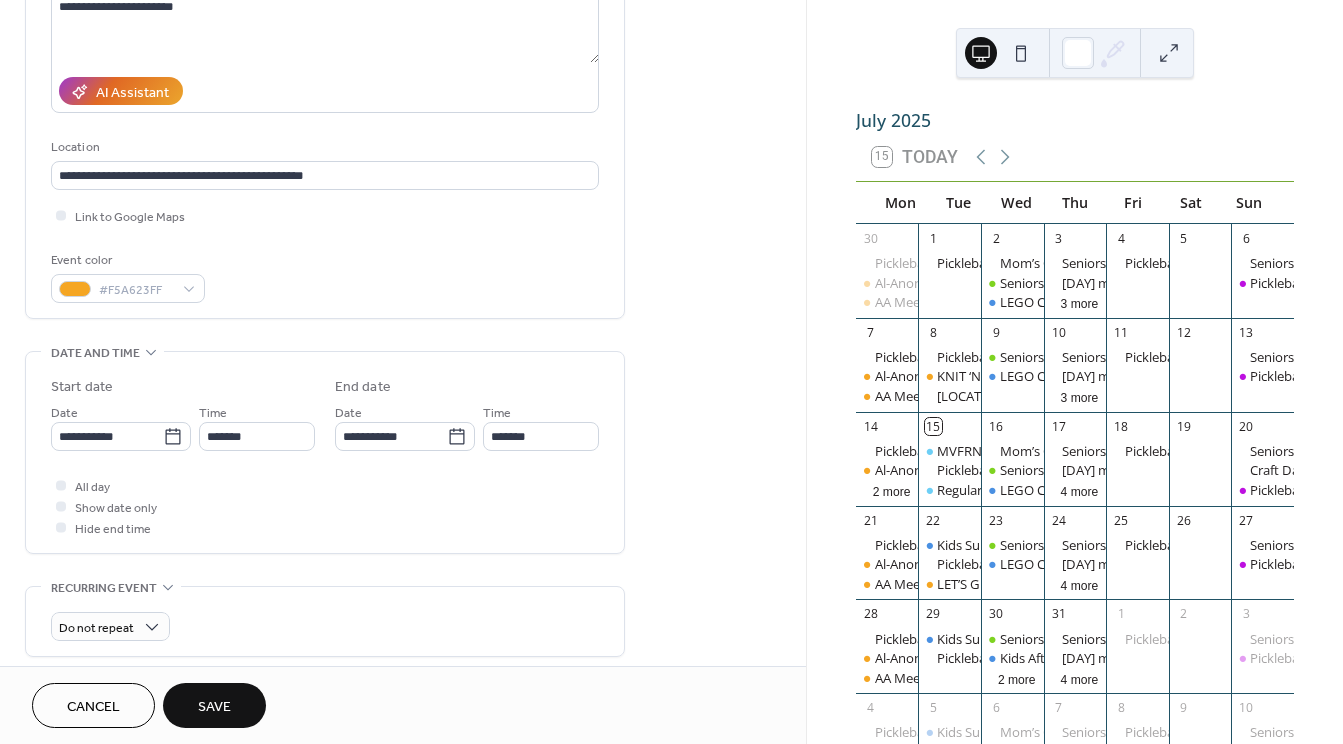 click on "**********" at bounding box center [403, 420] 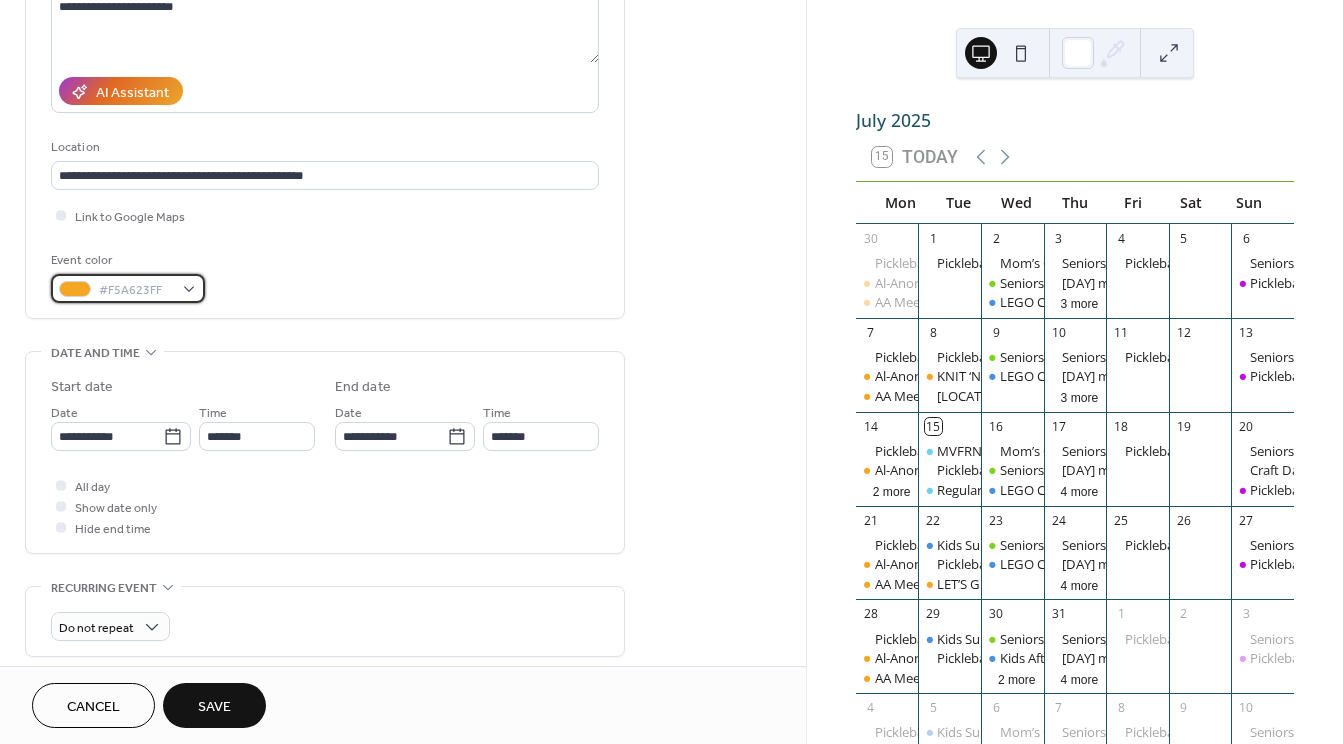click on "#F5A623FF" at bounding box center [128, 288] 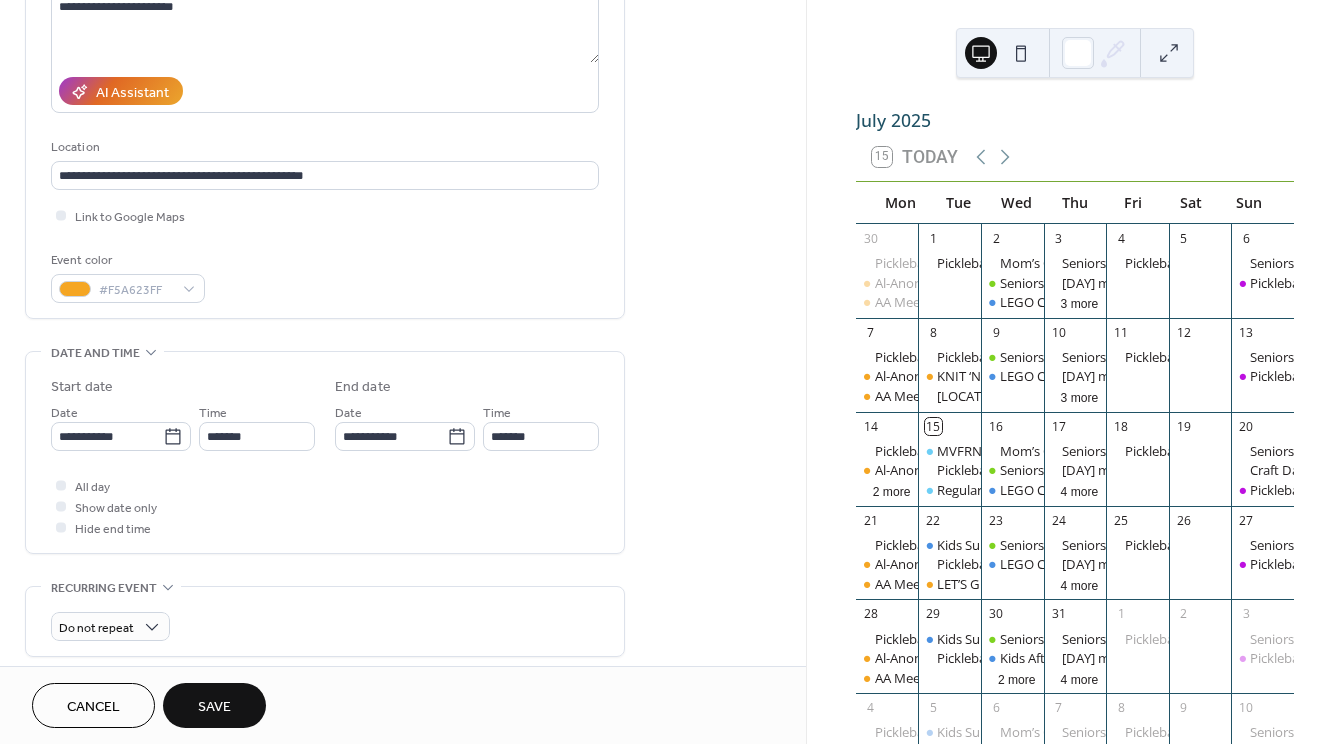 click on "**********" at bounding box center (403, 420) 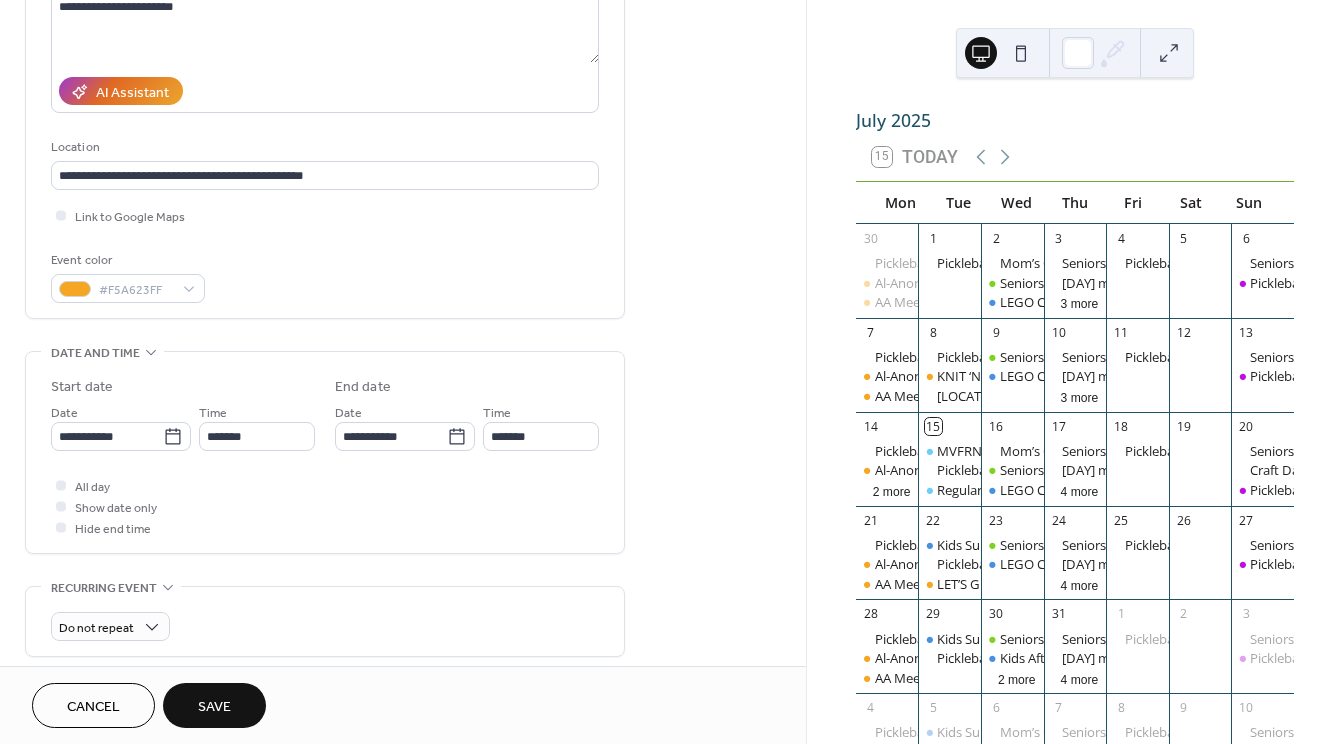 click on "Save" at bounding box center (214, 707) 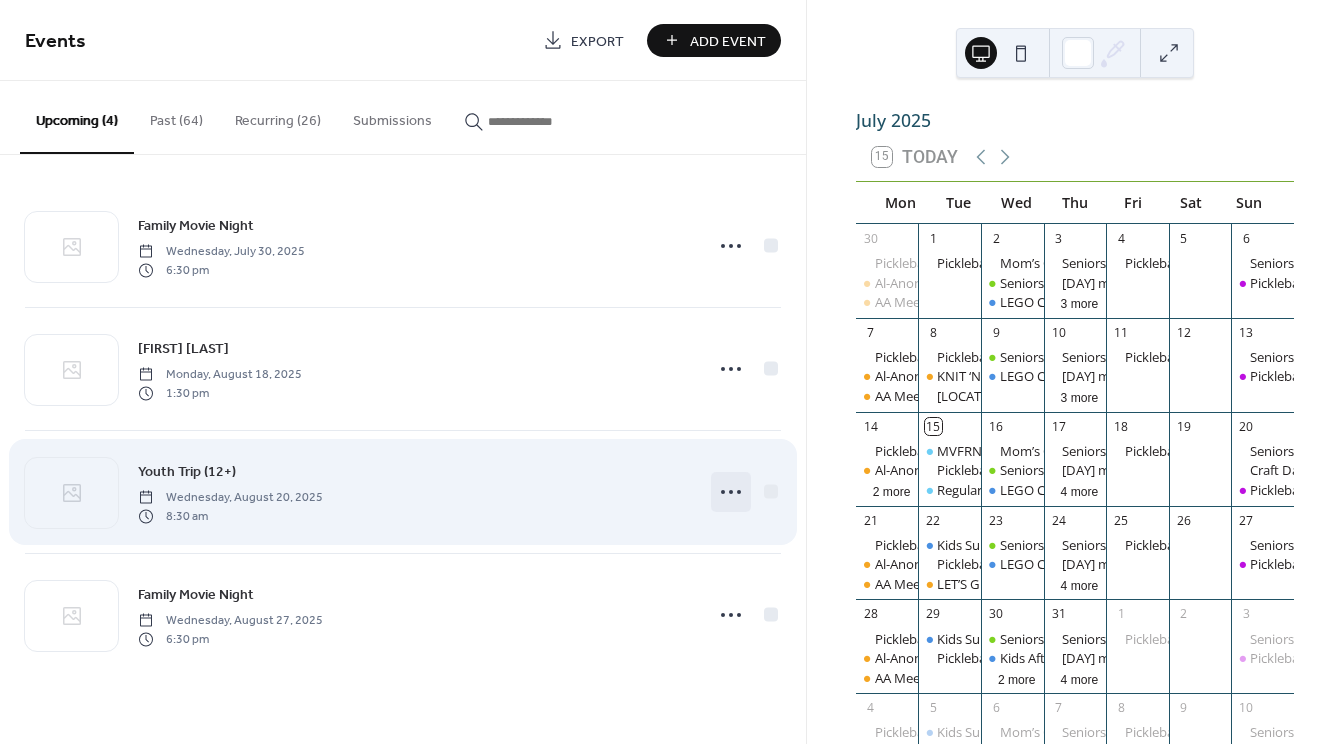 click 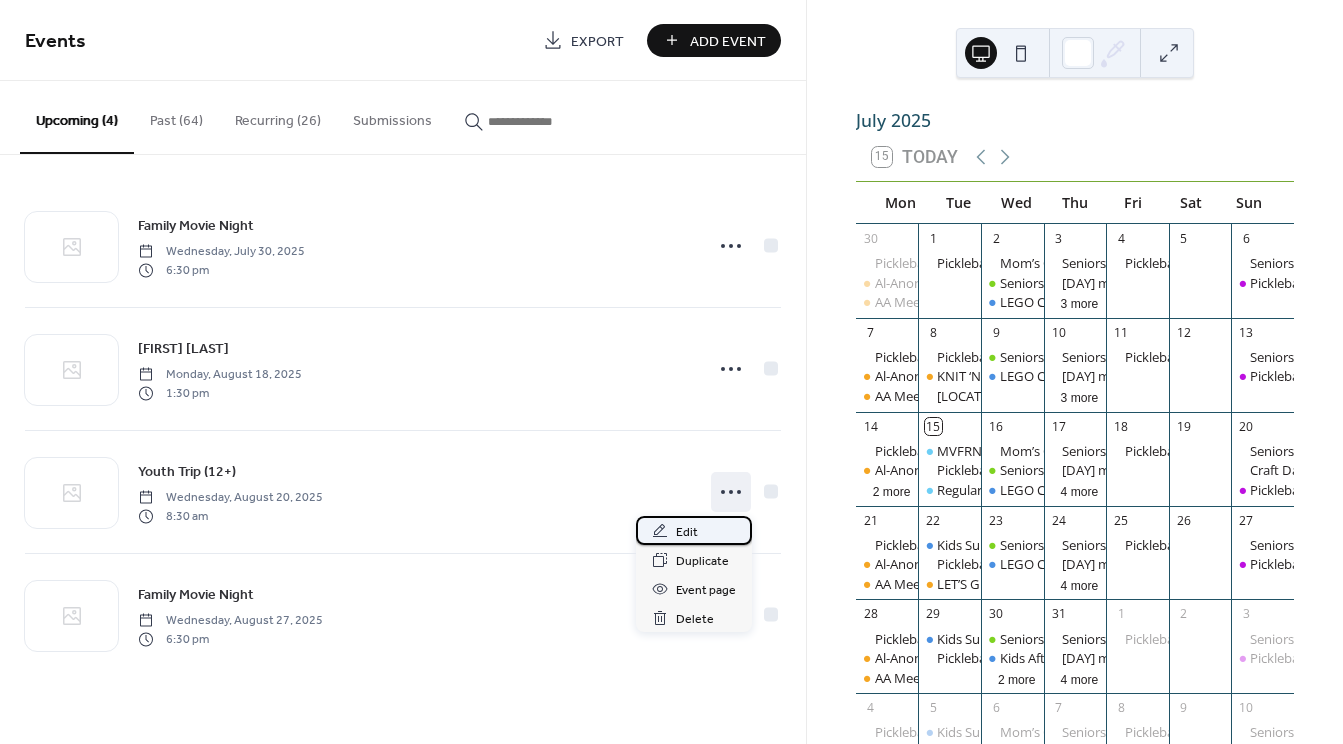 click on "Edit" at bounding box center [687, 532] 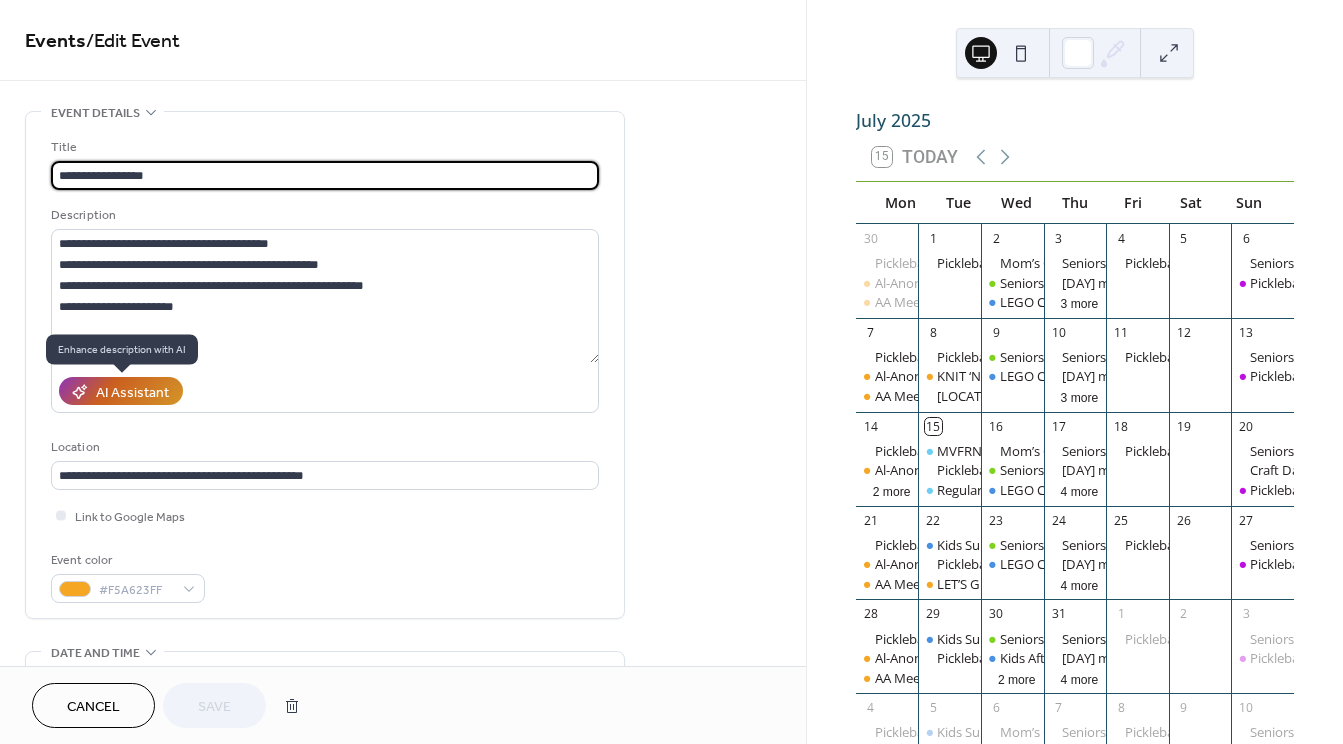 click on "AI Assistant" at bounding box center (132, 392) 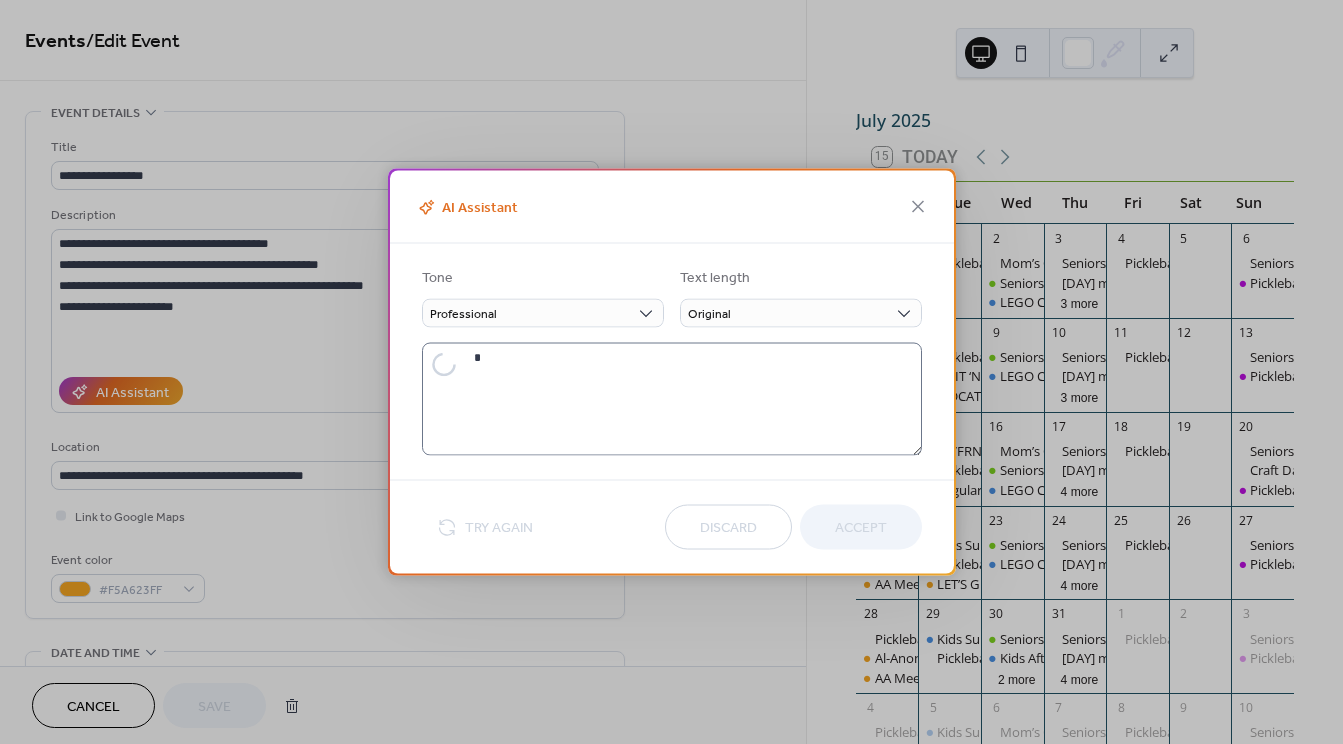 type on "**********" 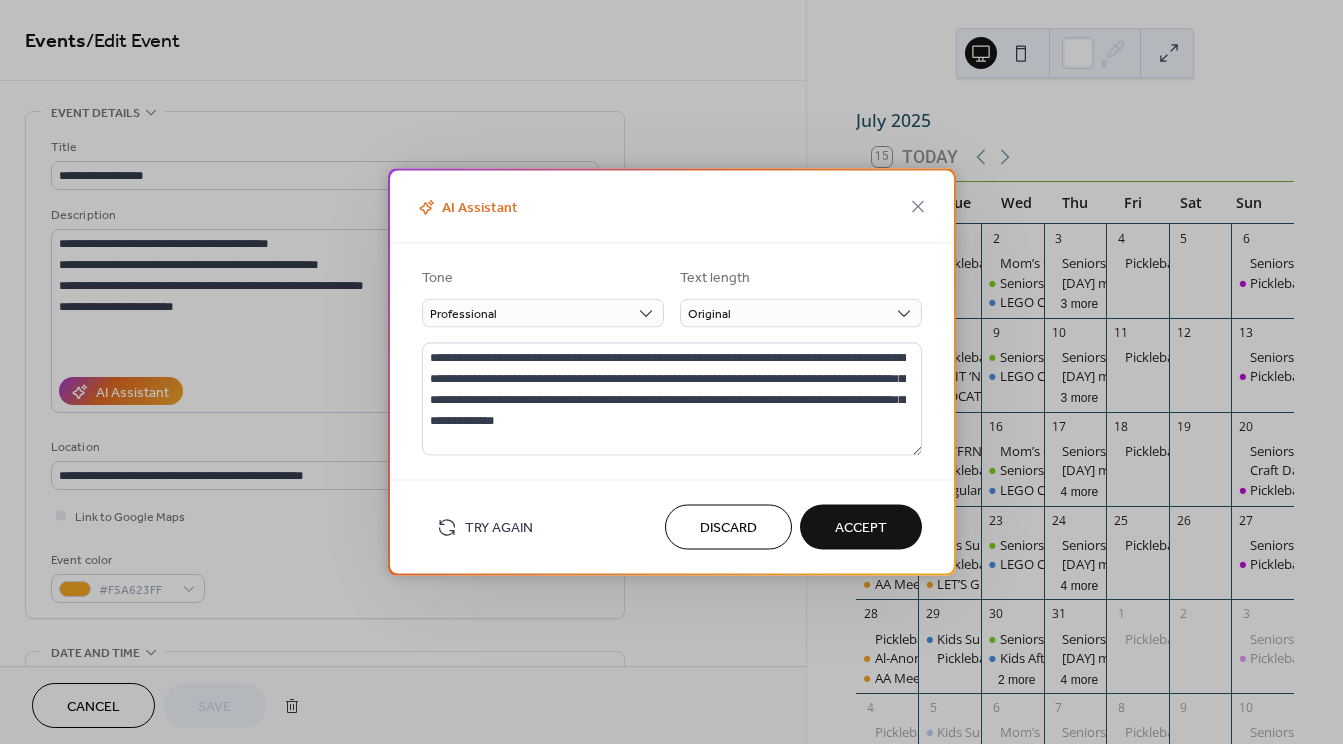 click on "Try Again" at bounding box center [499, 528] 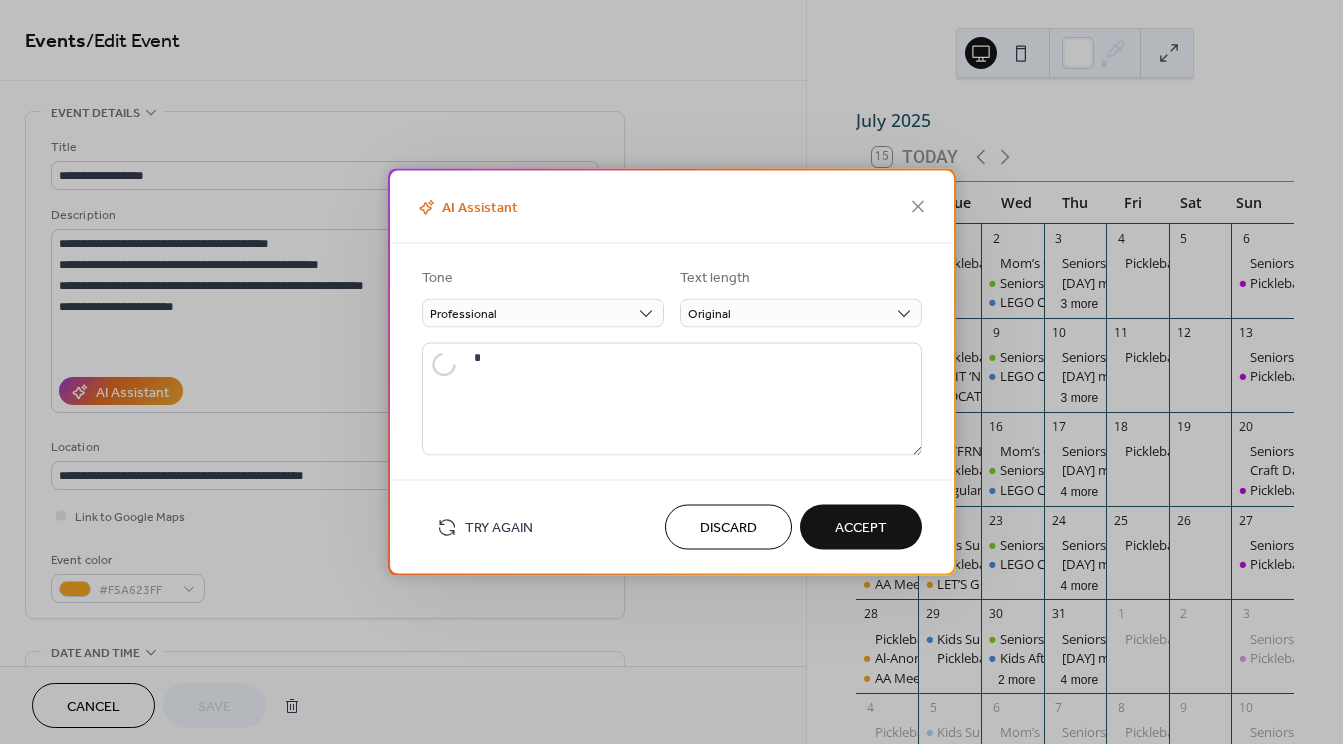 type on "**********" 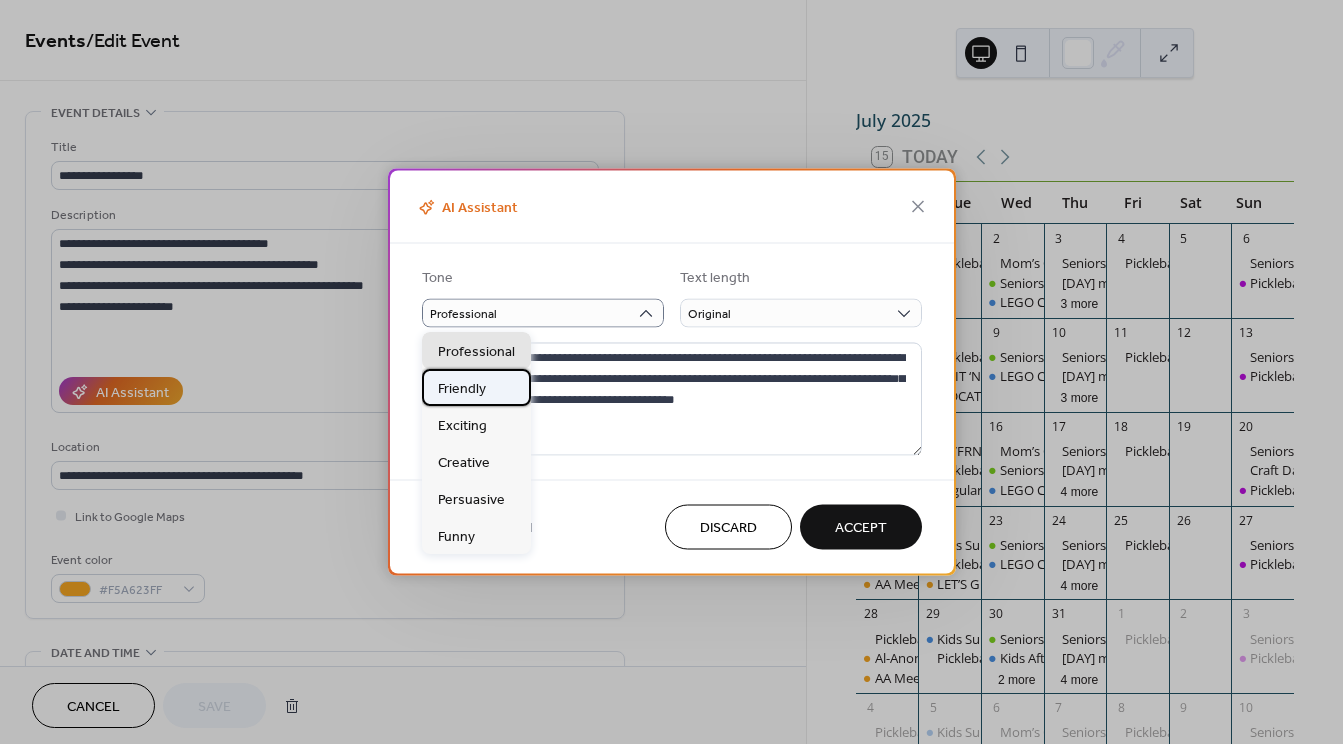 click on "Friendly" at bounding box center (462, 388) 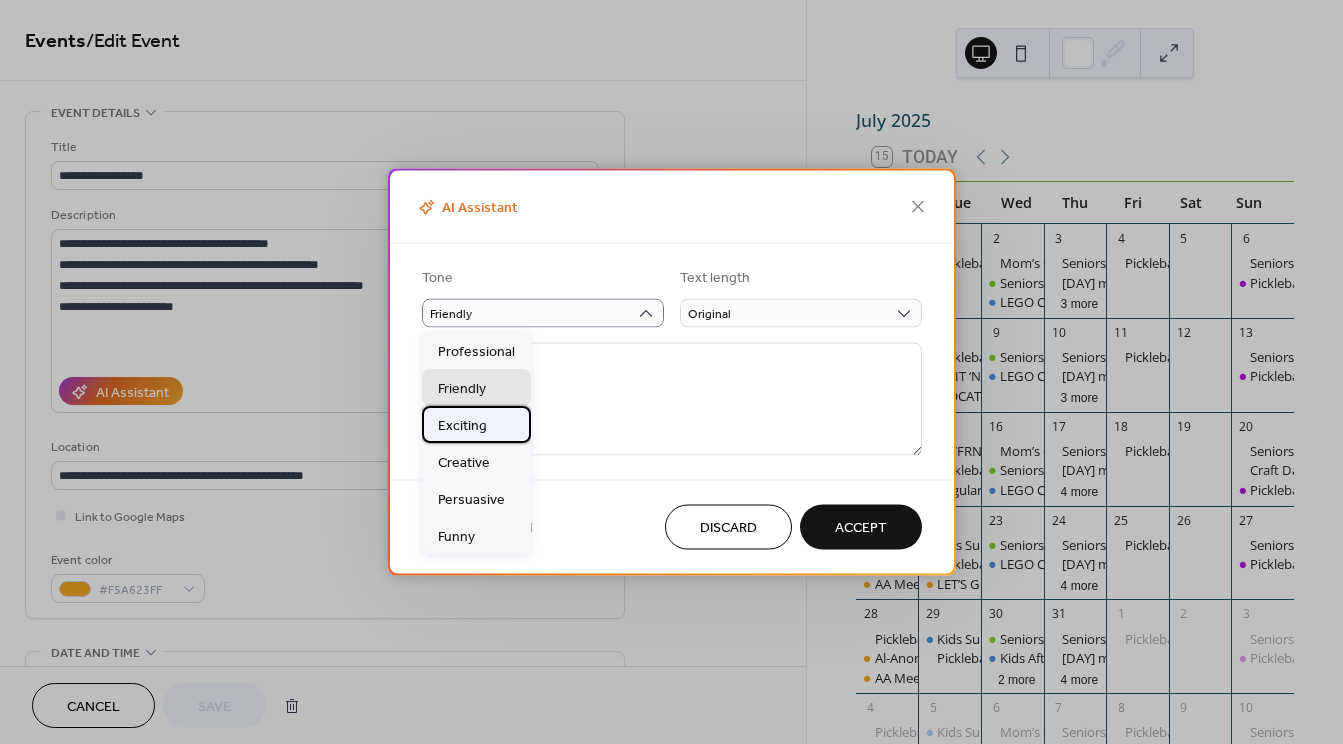 click on "Exciting" at bounding box center [462, 425] 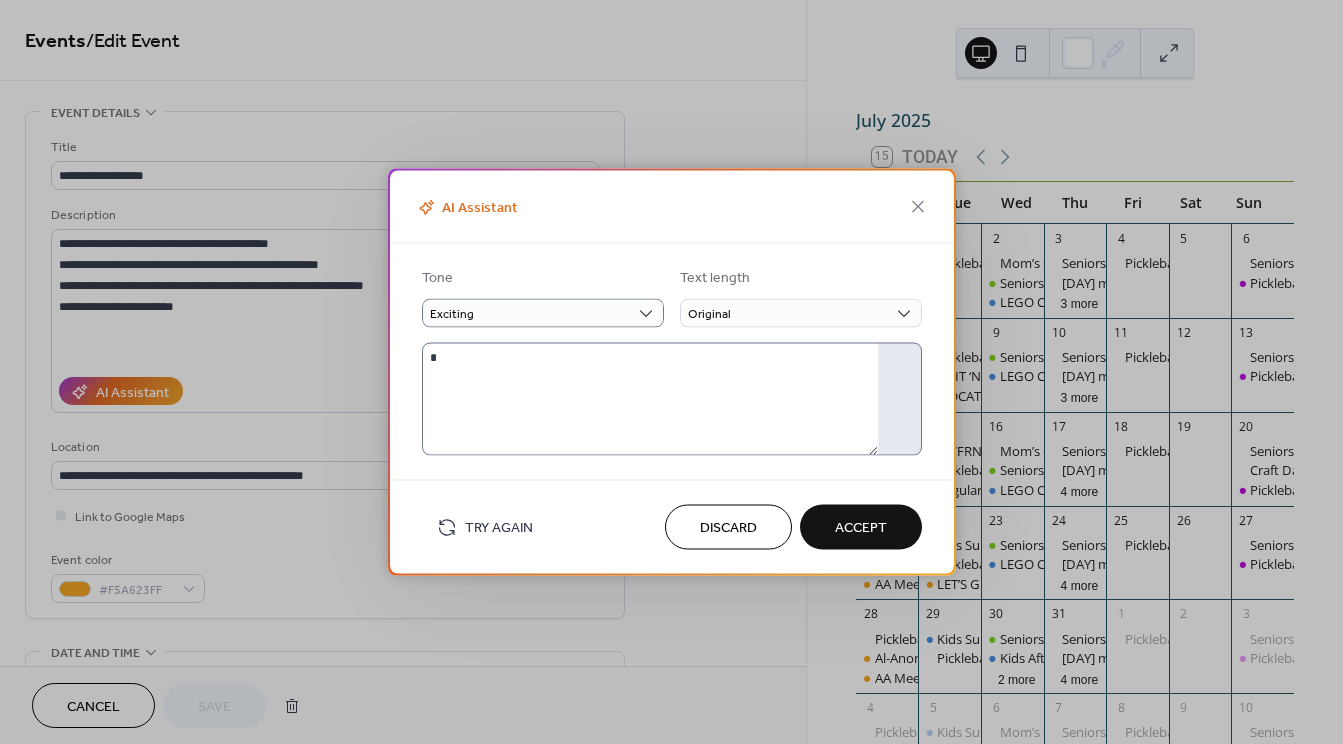type on "**********" 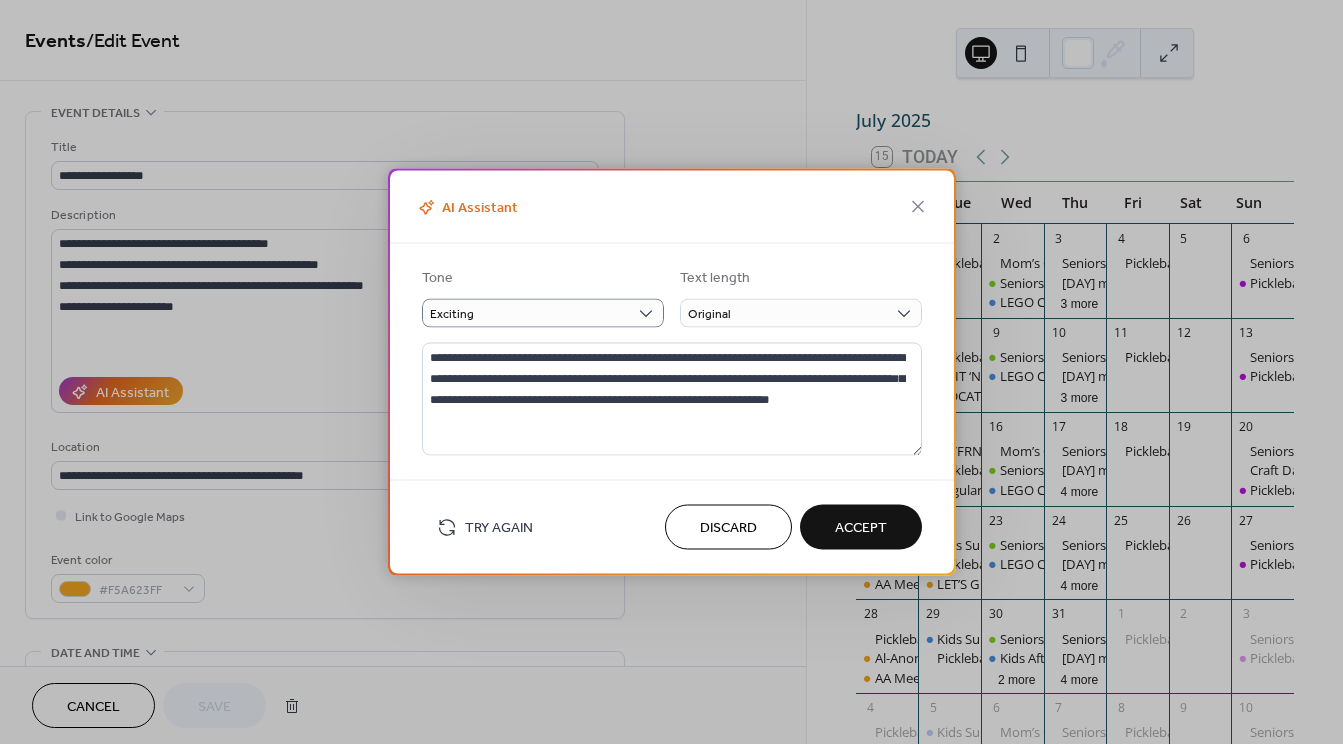 click on "Try Again" at bounding box center [499, 528] 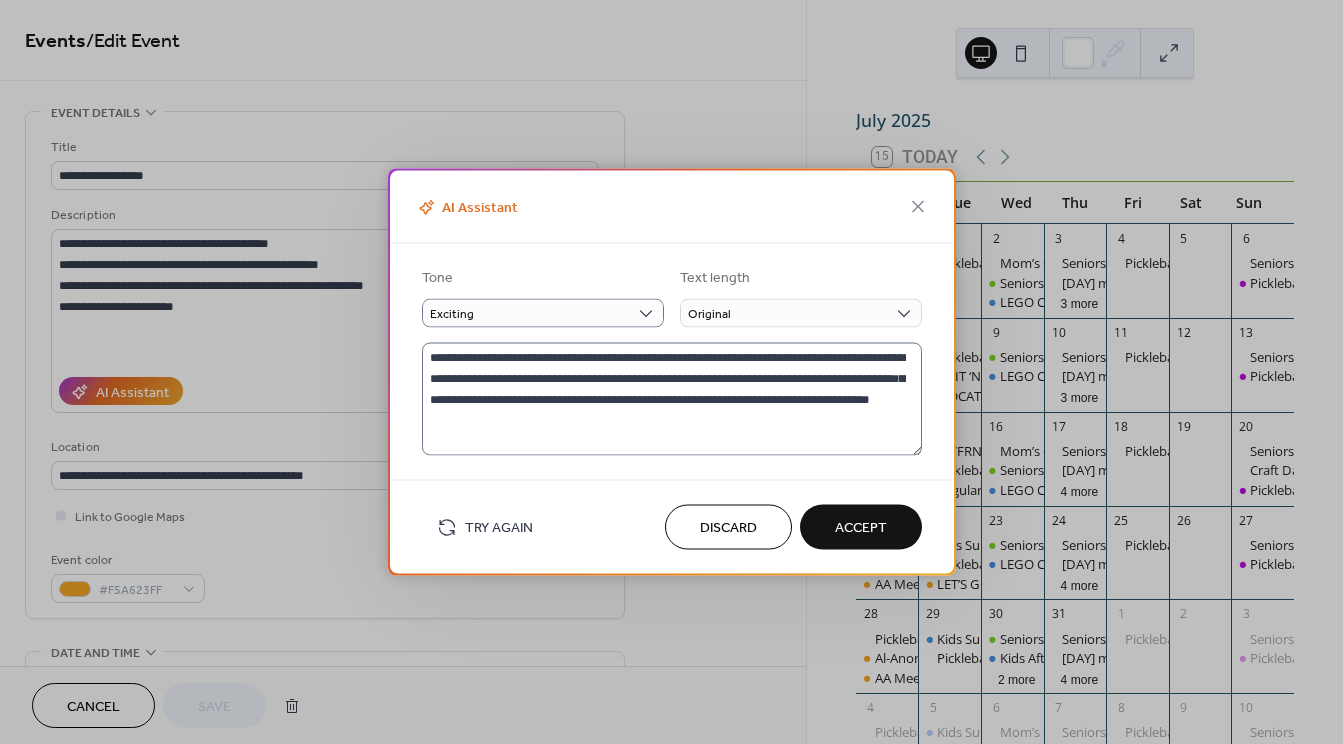 type on "**********" 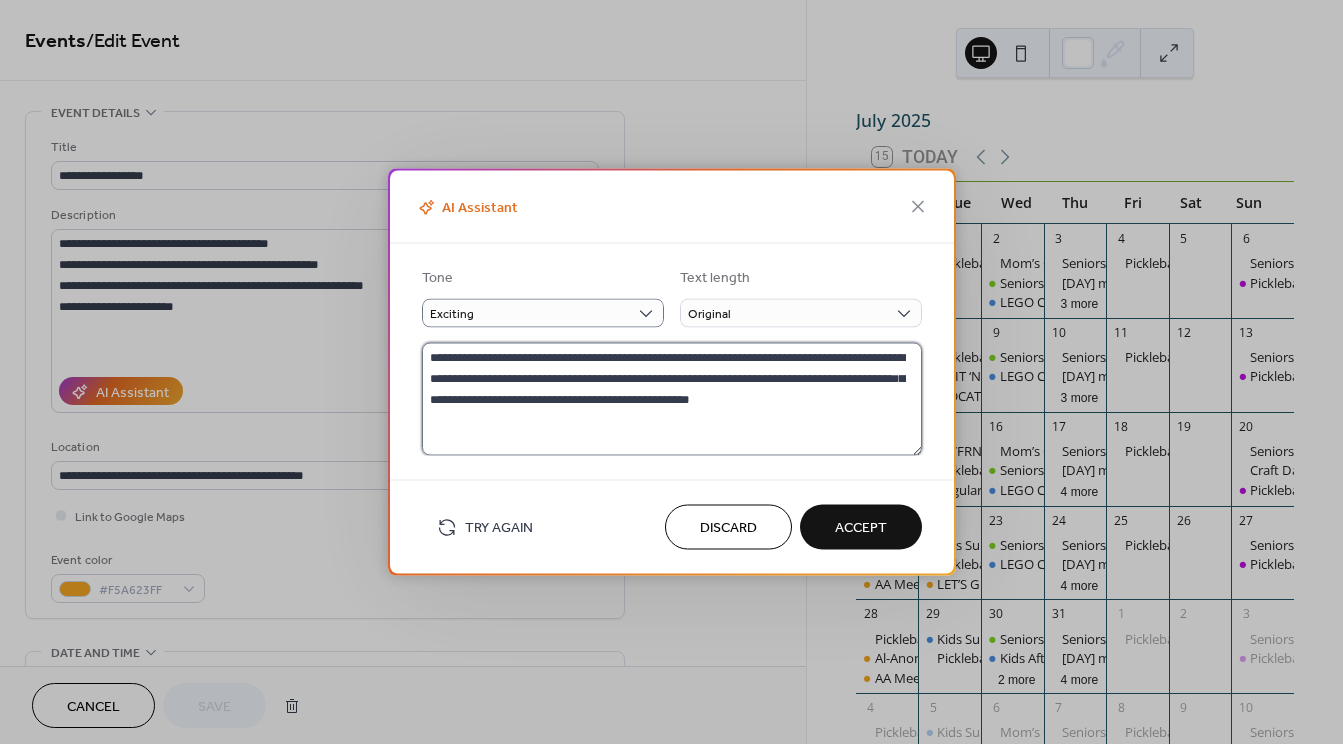 click on "**********" at bounding box center (672, 399) 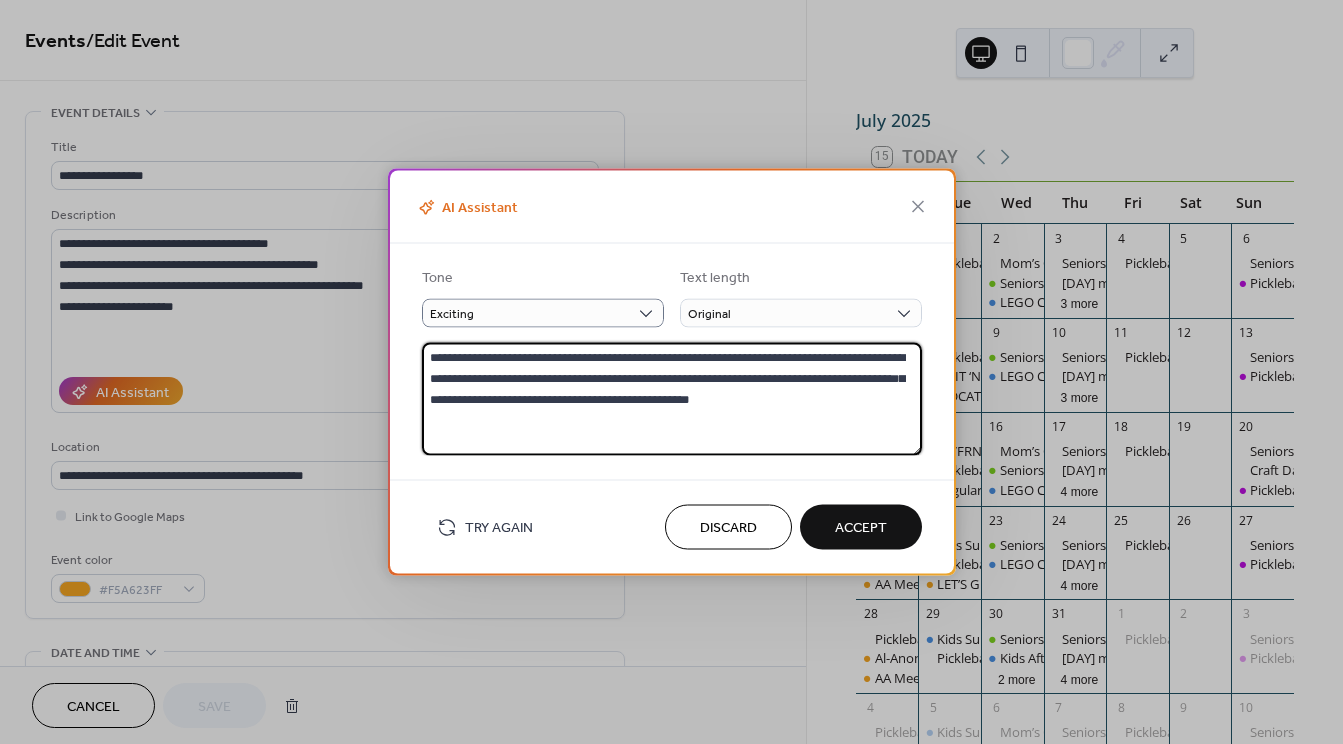 click on "Accept" at bounding box center [861, 528] 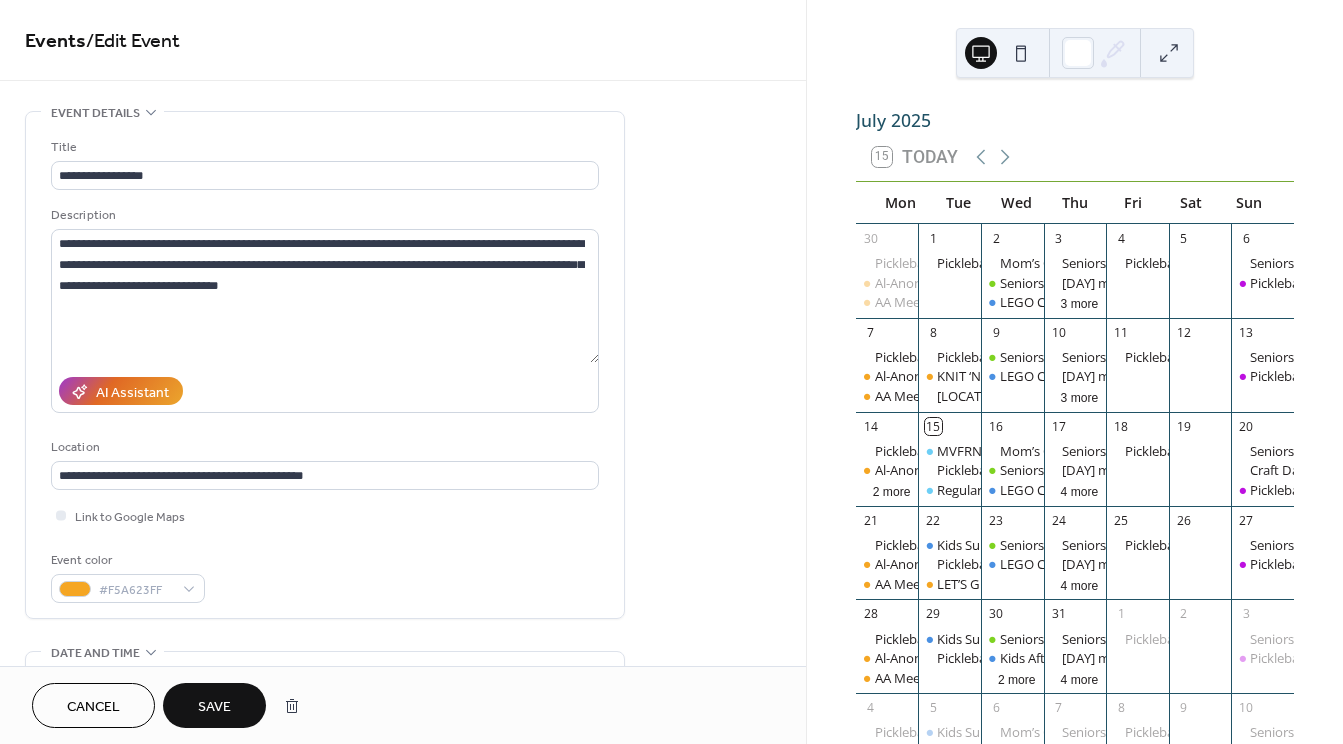 click on "Save" at bounding box center (214, 707) 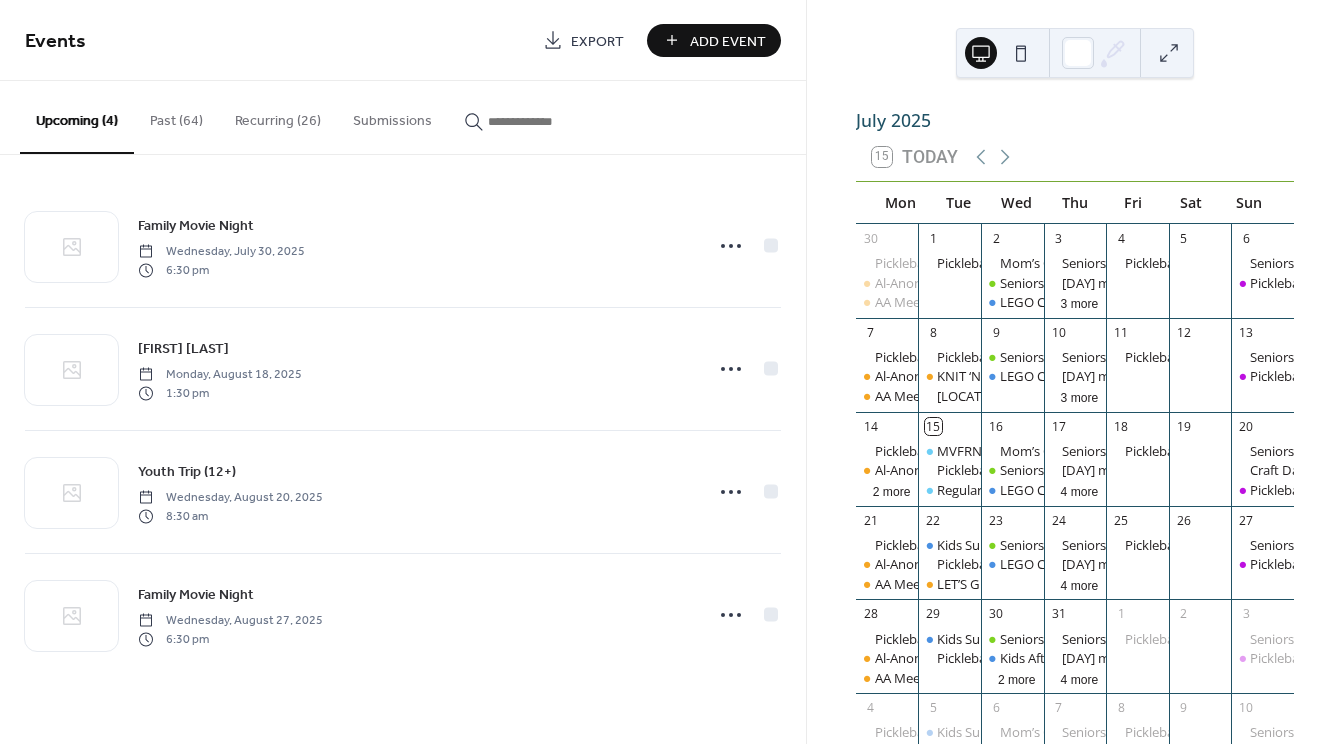 click on "Add Event" at bounding box center [728, 41] 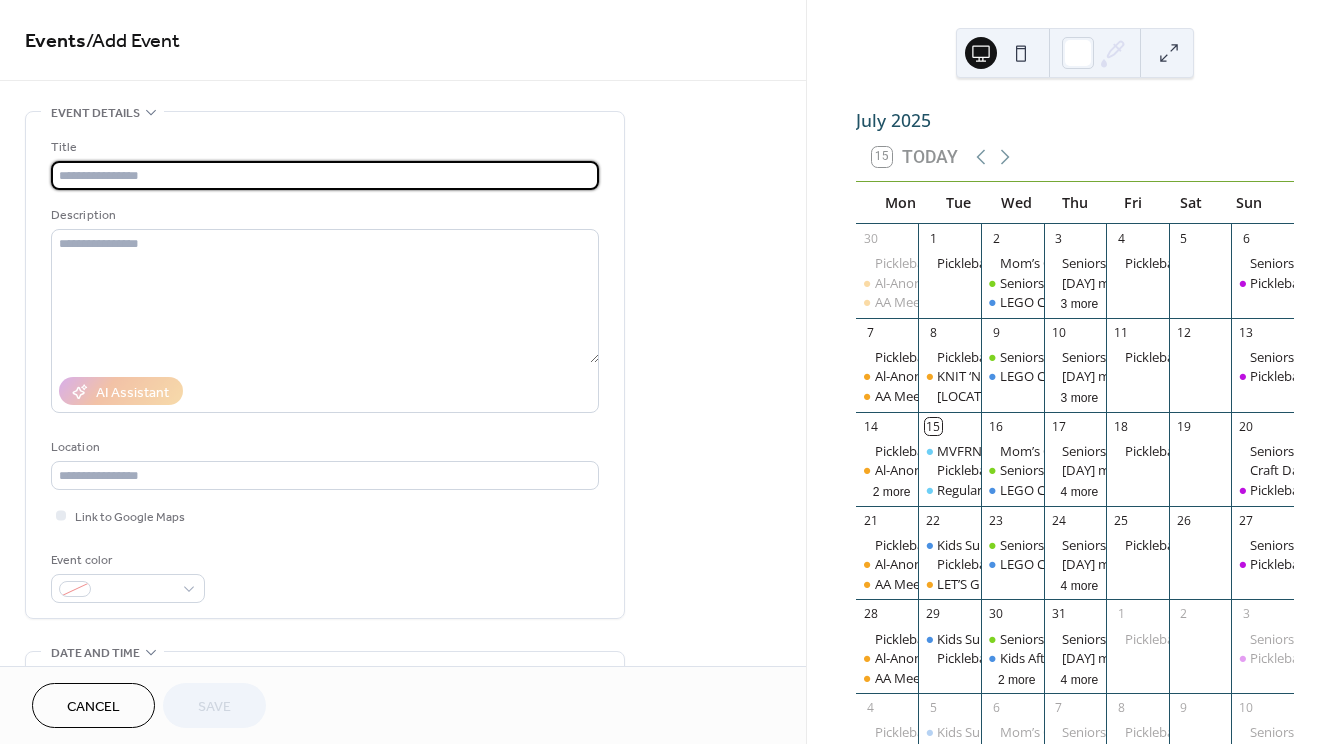 click at bounding box center (325, 175) 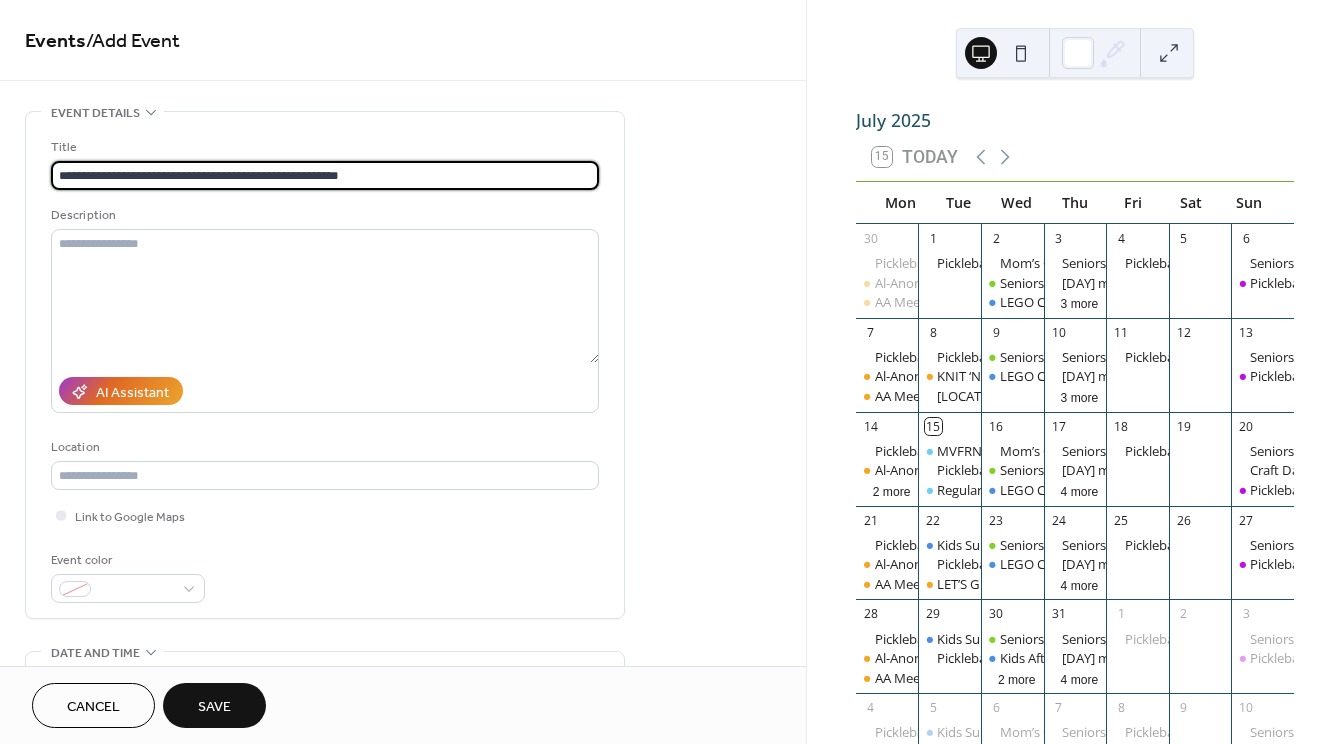type on "**********" 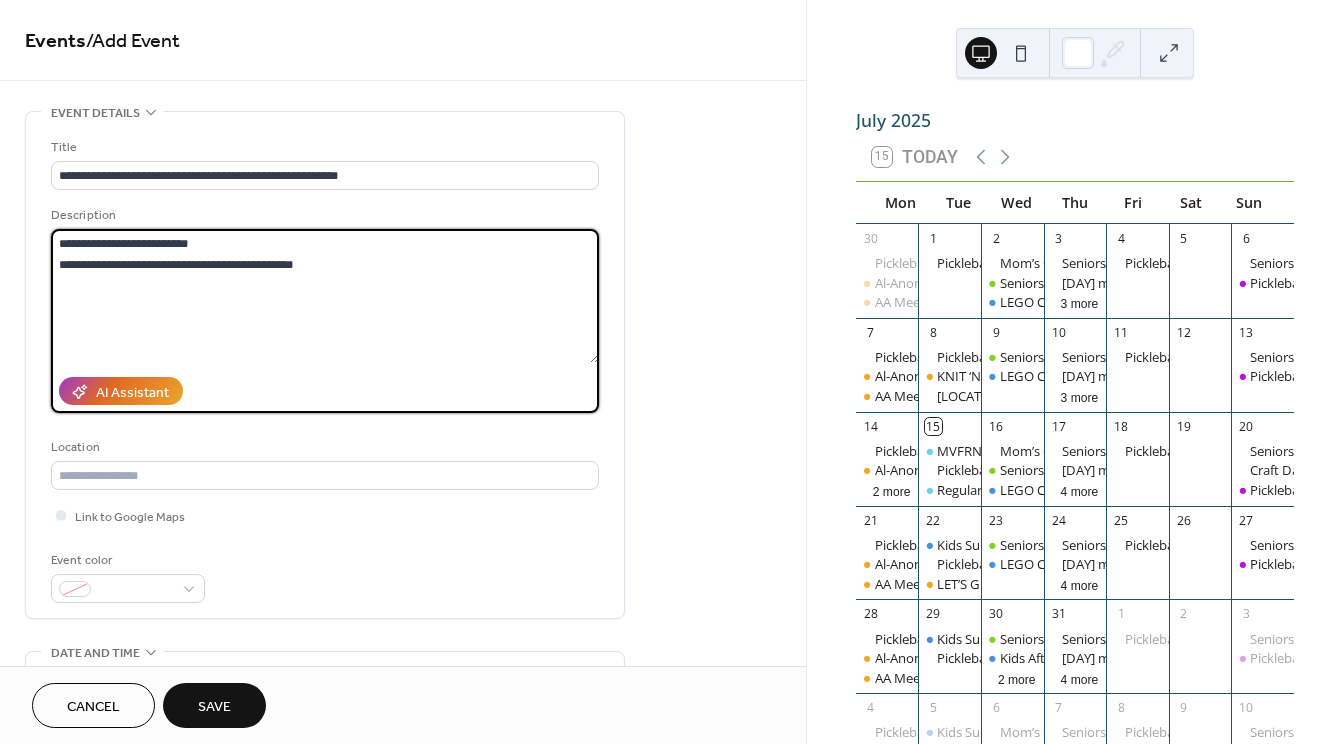 click on "**********" at bounding box center [325, 296] 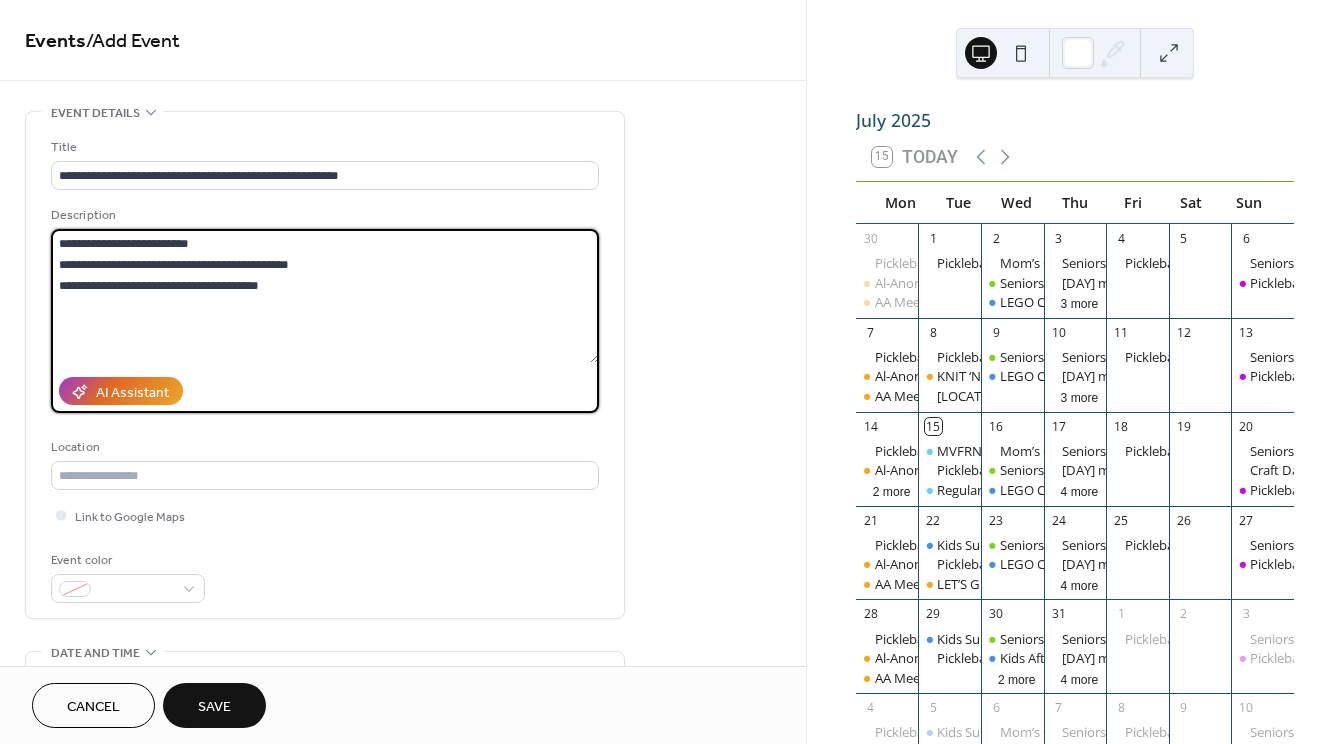 type on "**********" 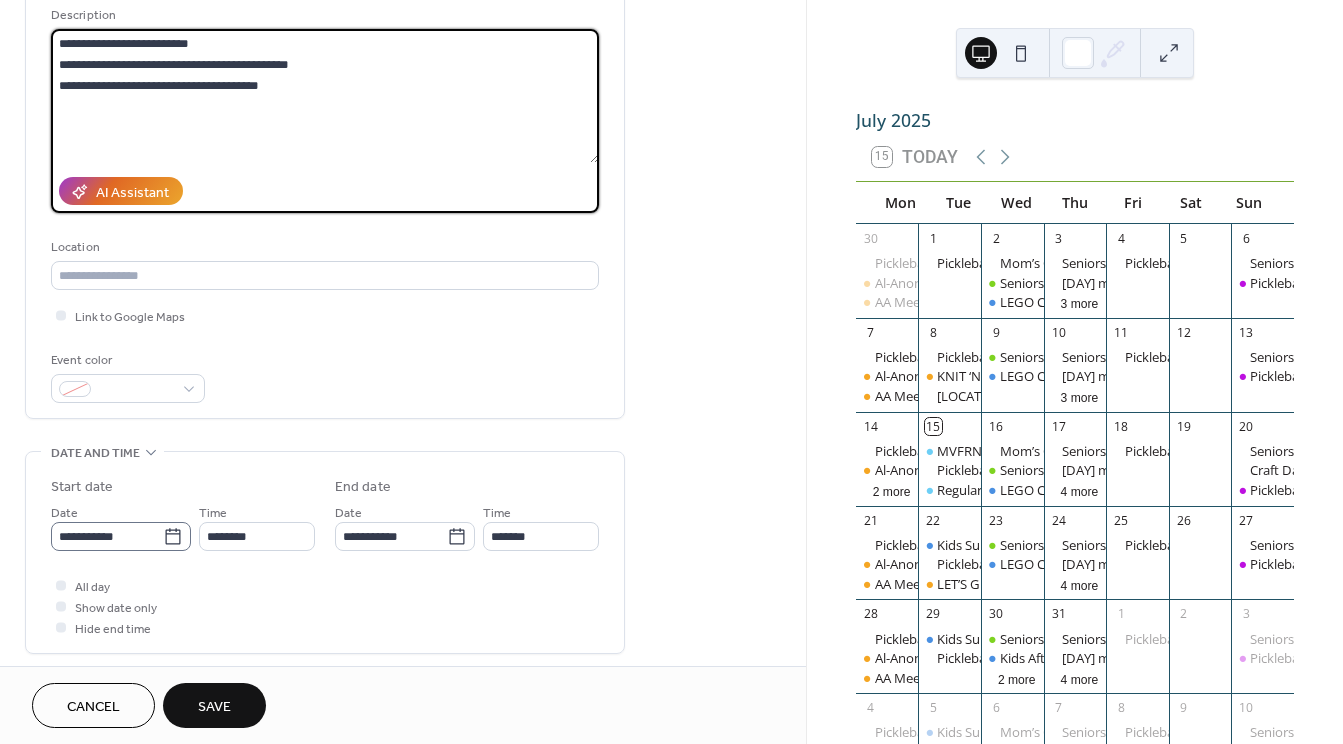 click 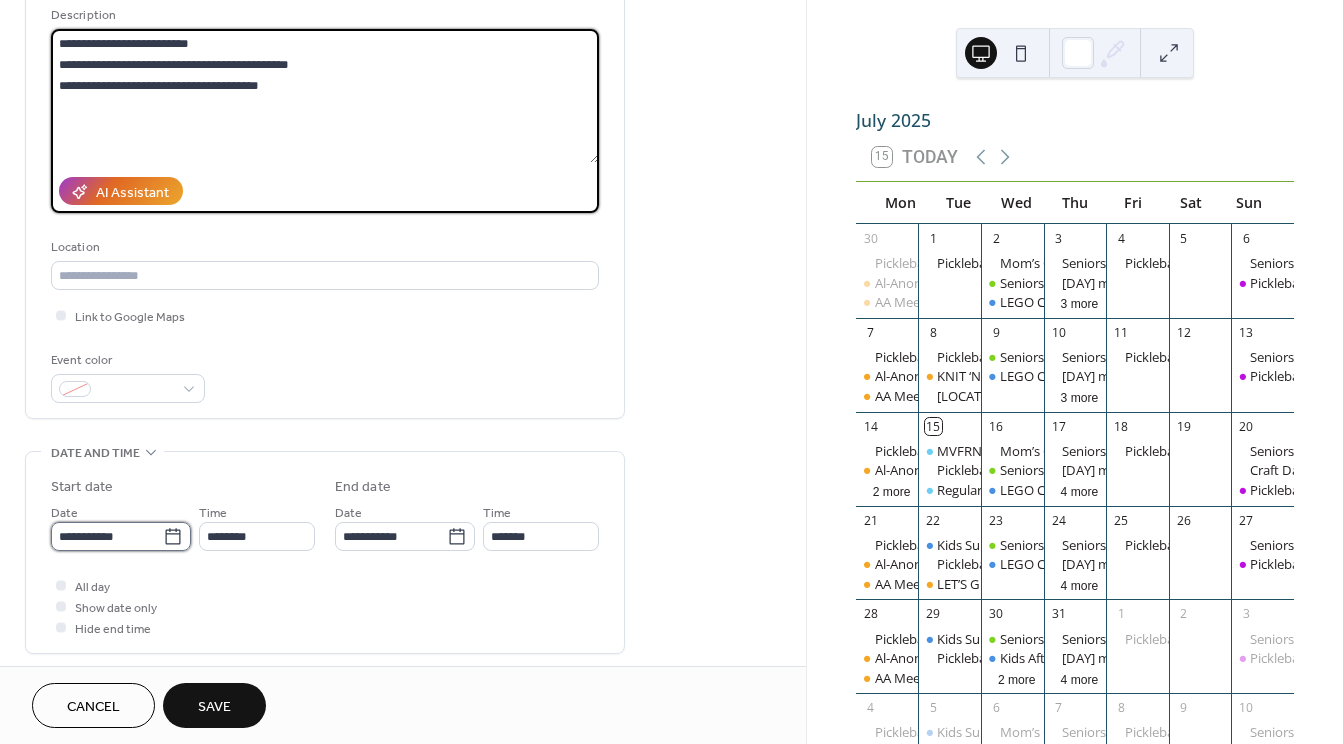 click on "**********" at bounding box center [107, 536] 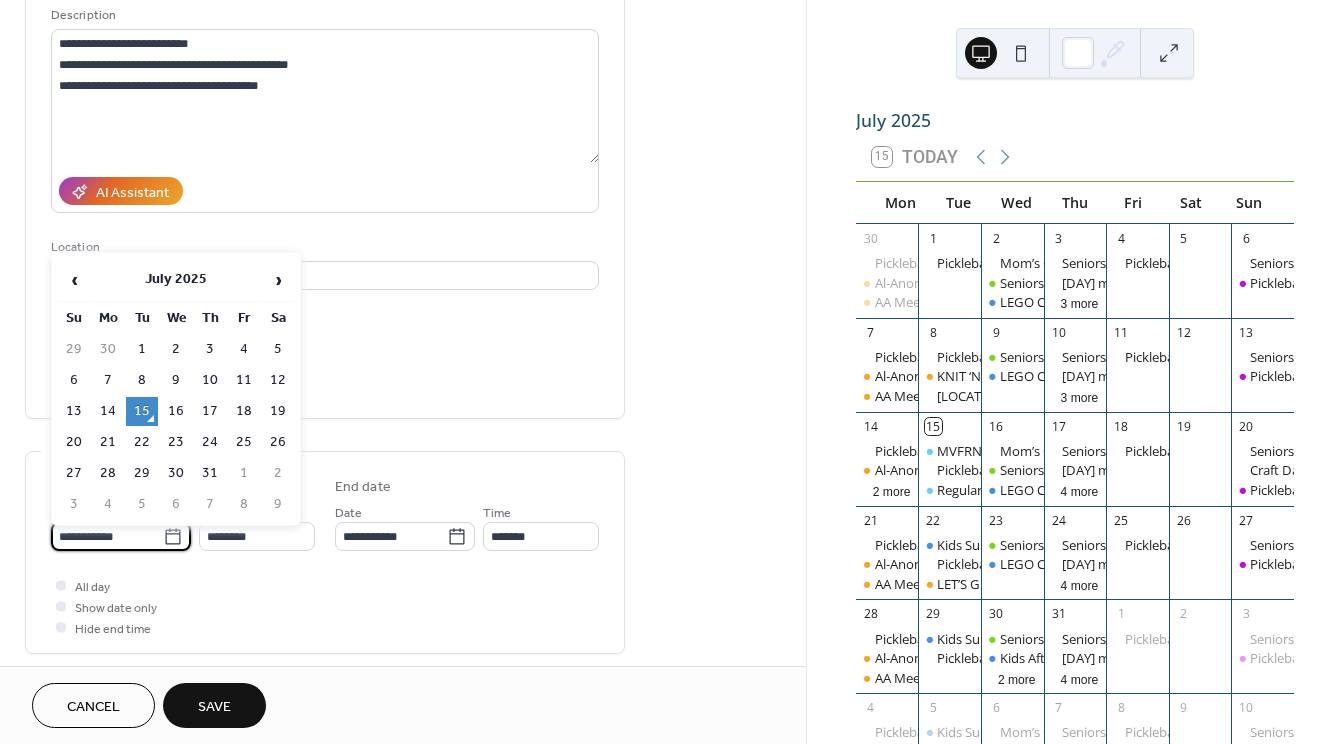 click on "**********" at bounding box center [403, 520] 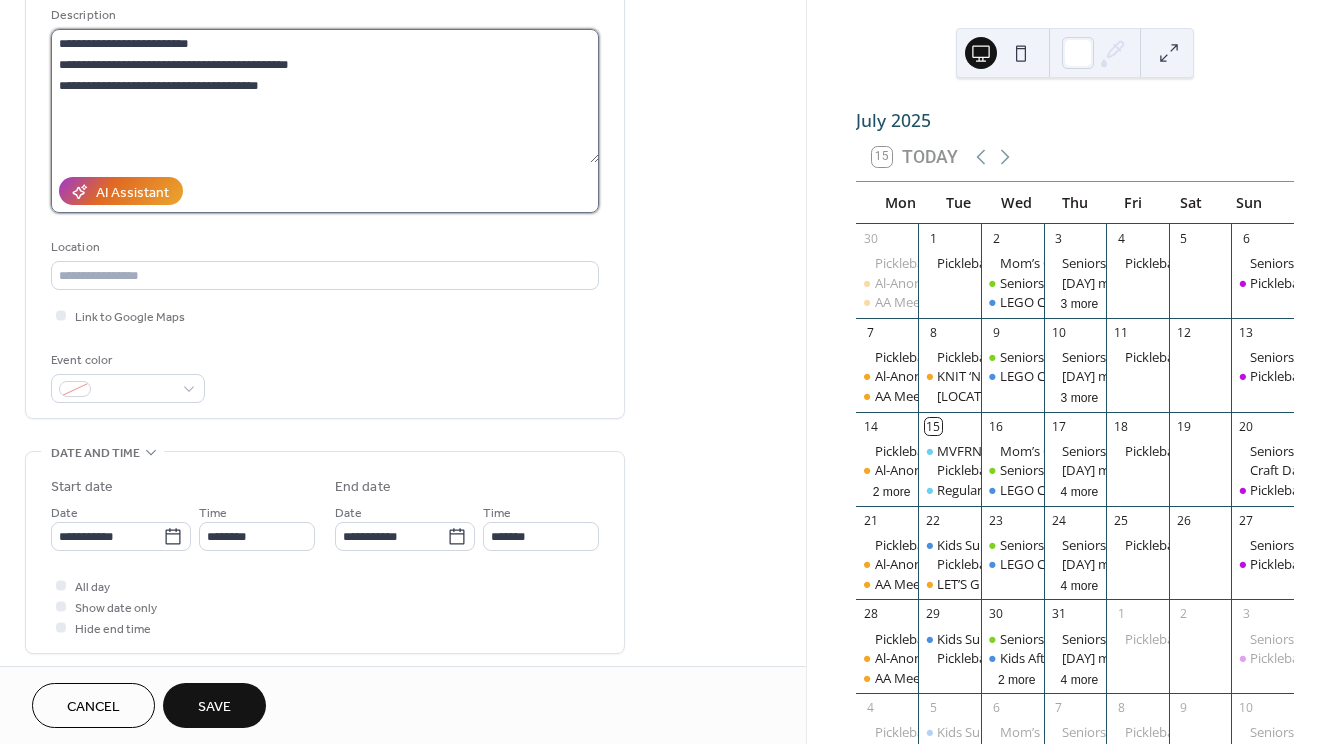 click on "**********" at bounding box center (325, 96) 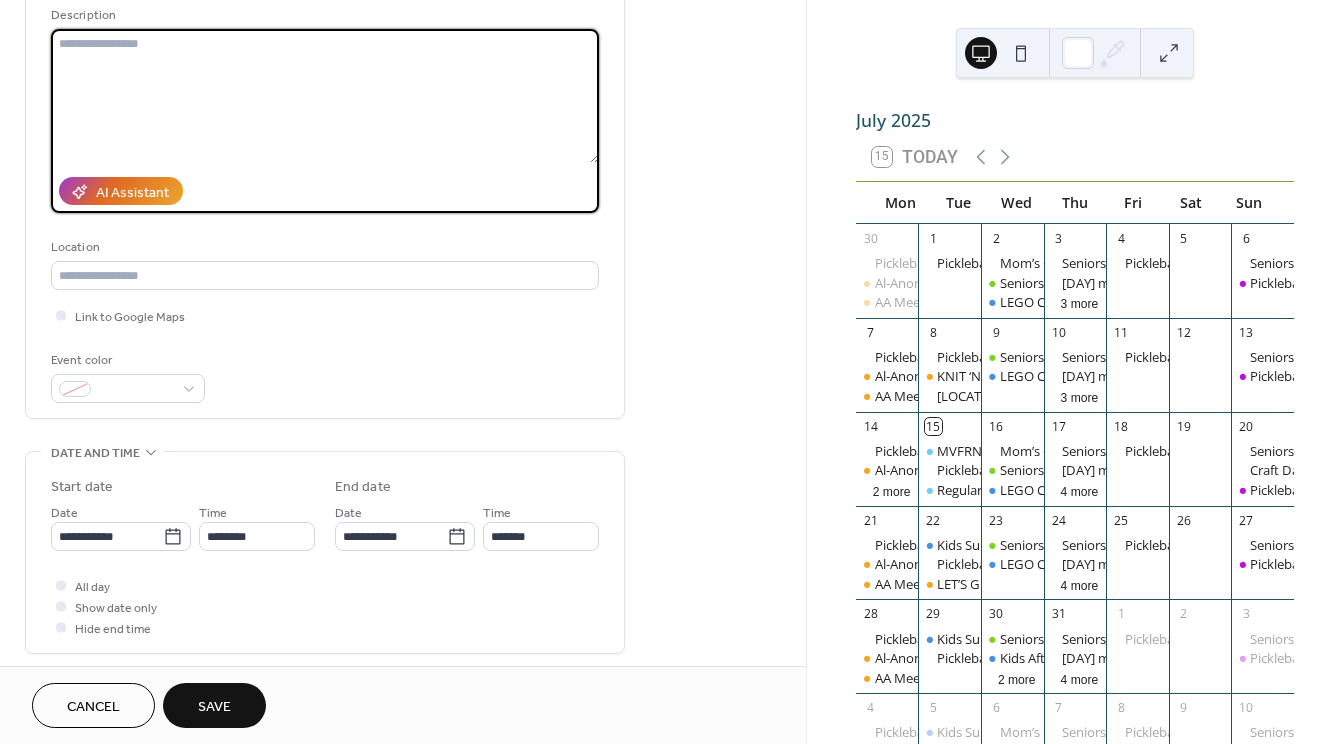 scroll, scrollTop: 0, scrollLeft: 0, axis: both 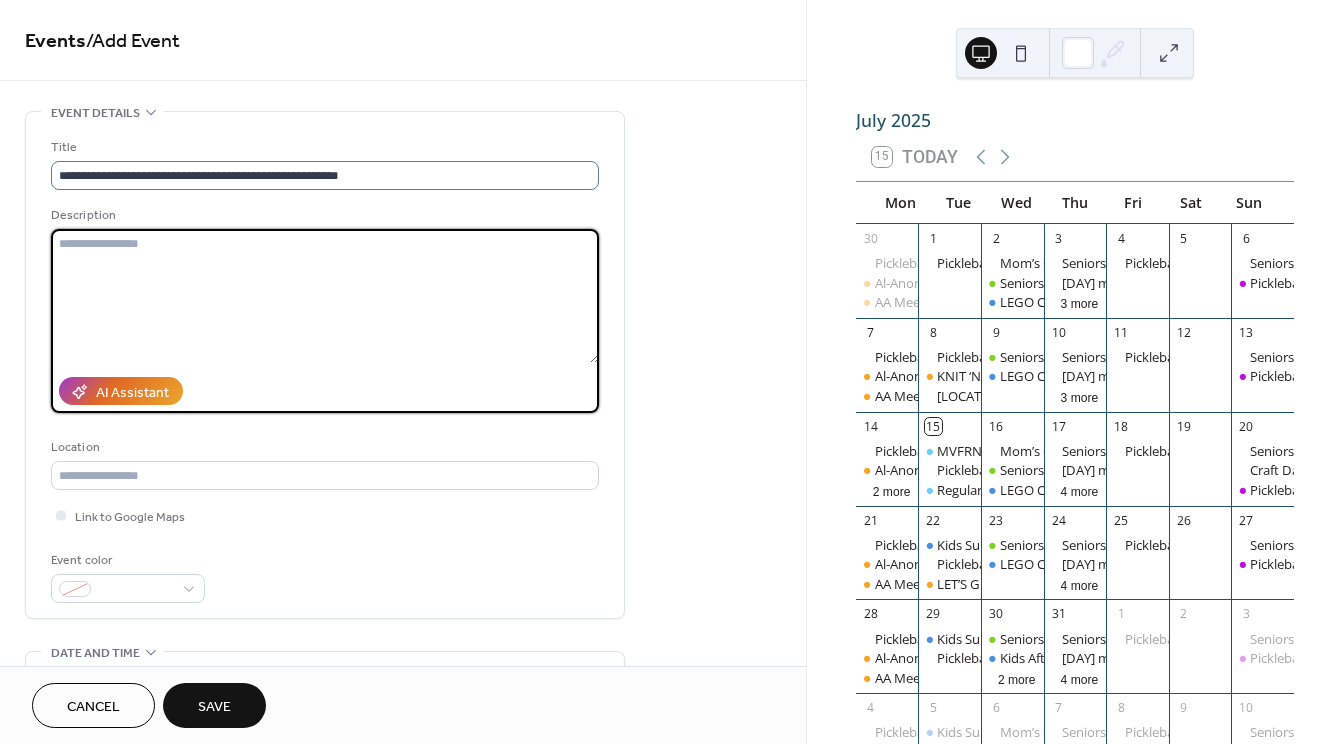 type 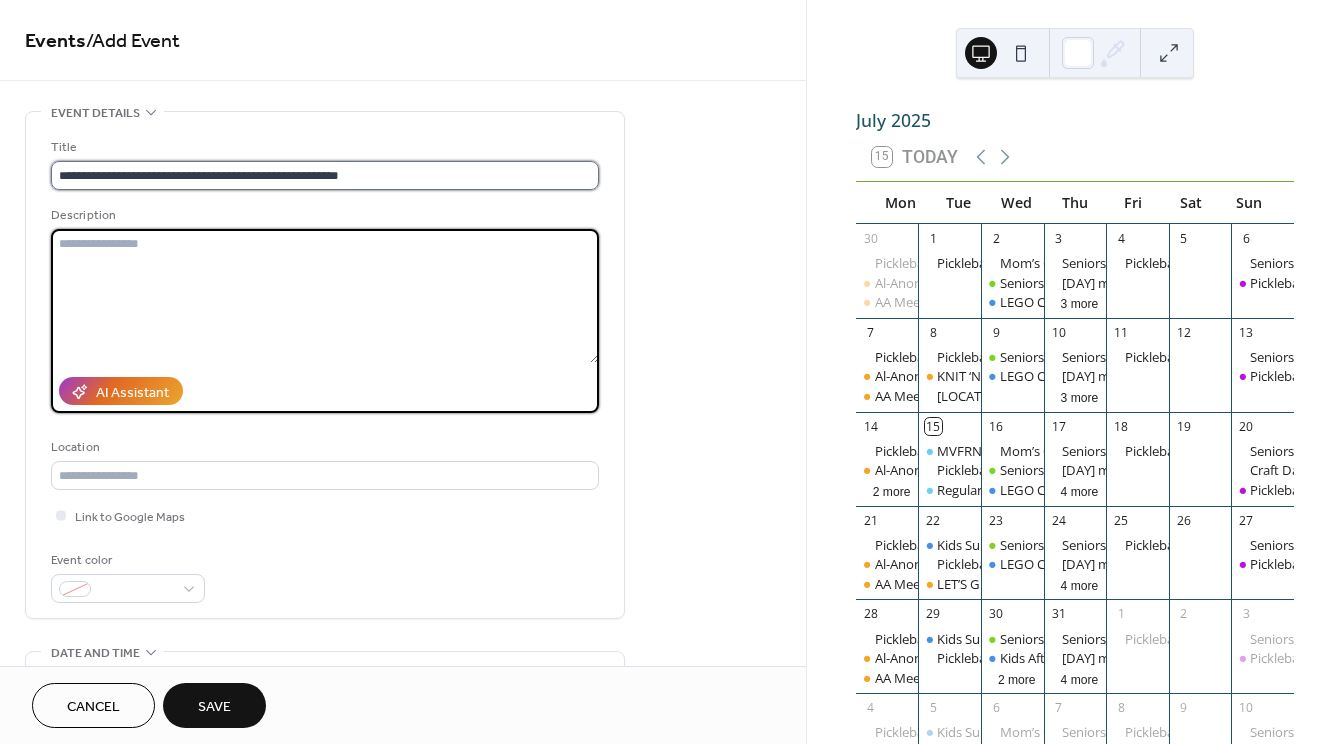 click on "**********" at bounding box center [325, 175] 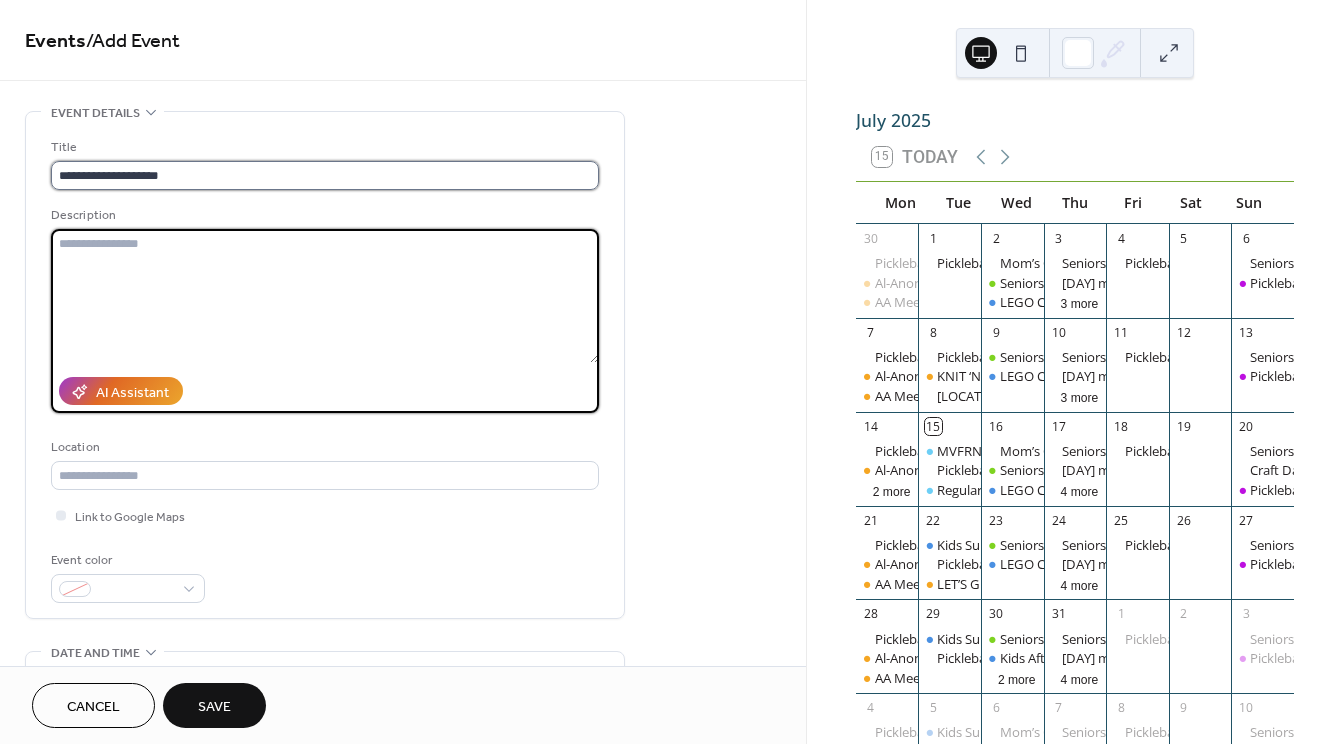 click on "**********" at bounding box center (325, 175) 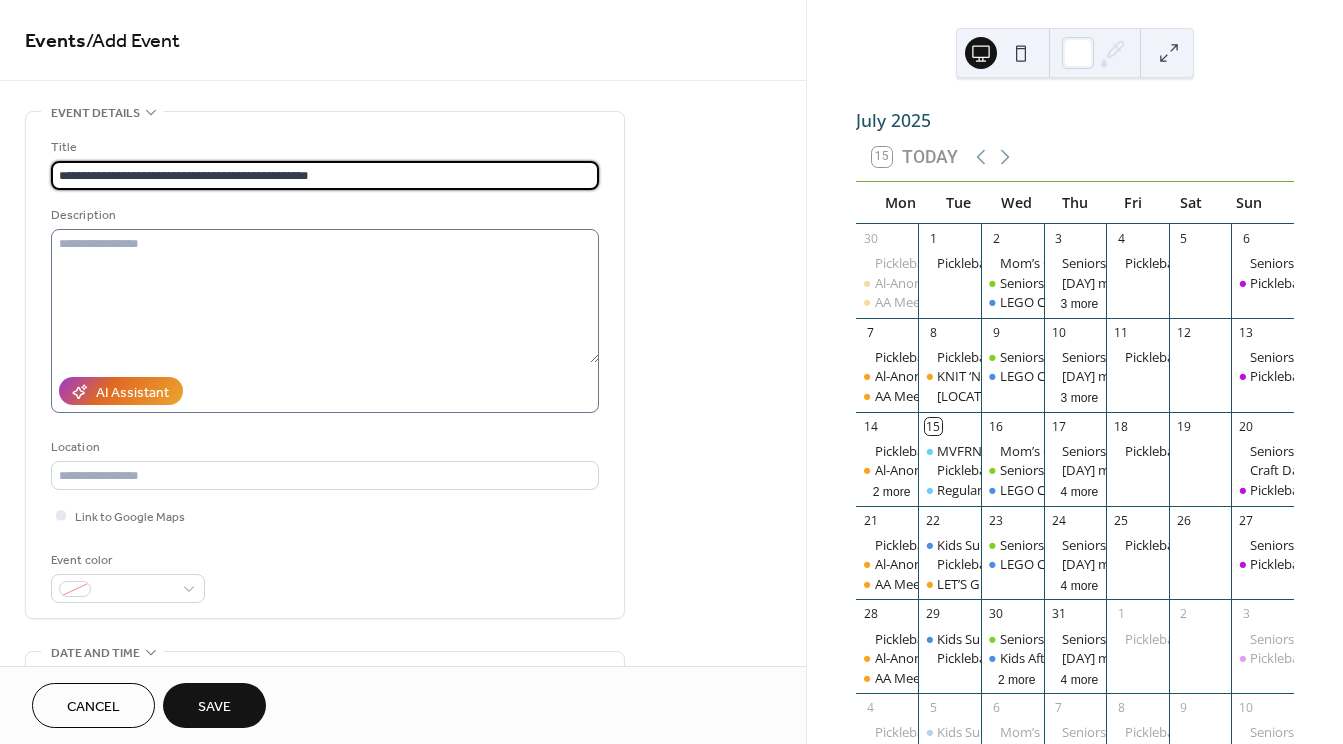 type on "**********" 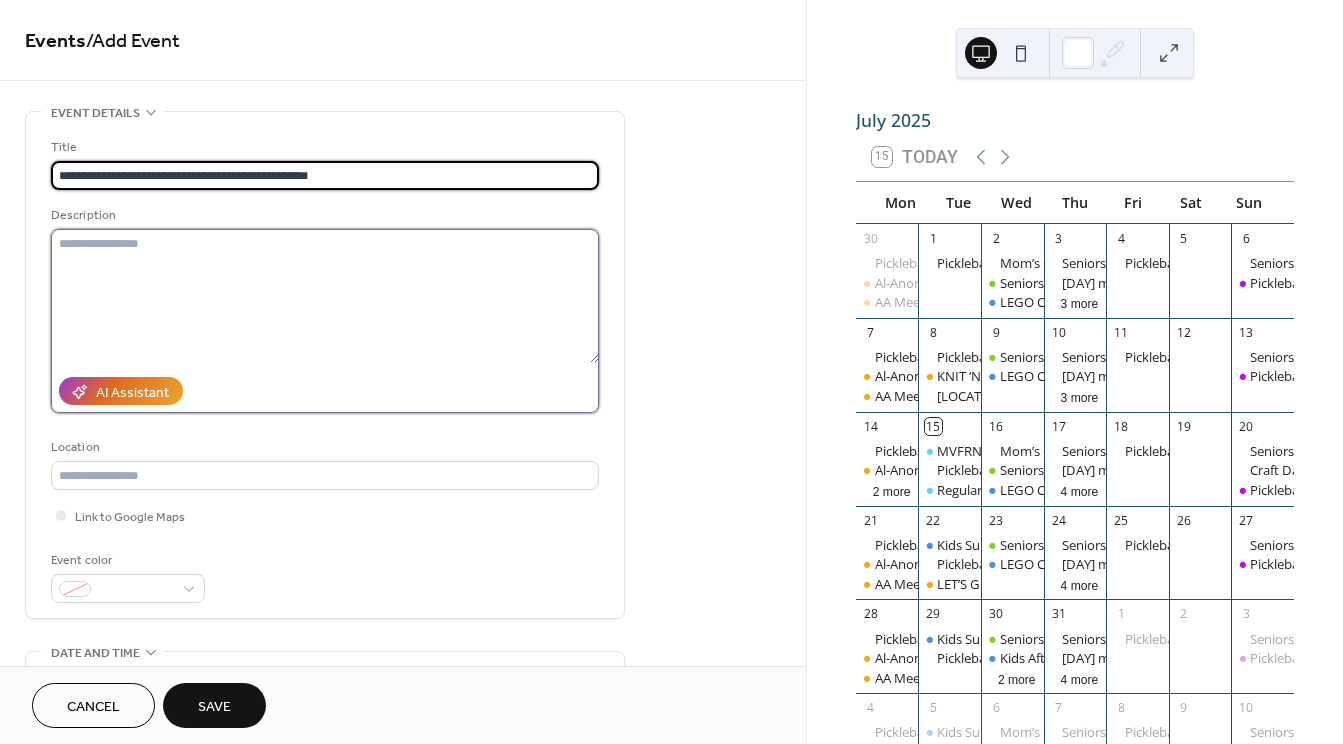 drag, startPoint x: 177, startPoint y: 252, endPoint x: 206, endPoint y: 255, distance: 29.15476 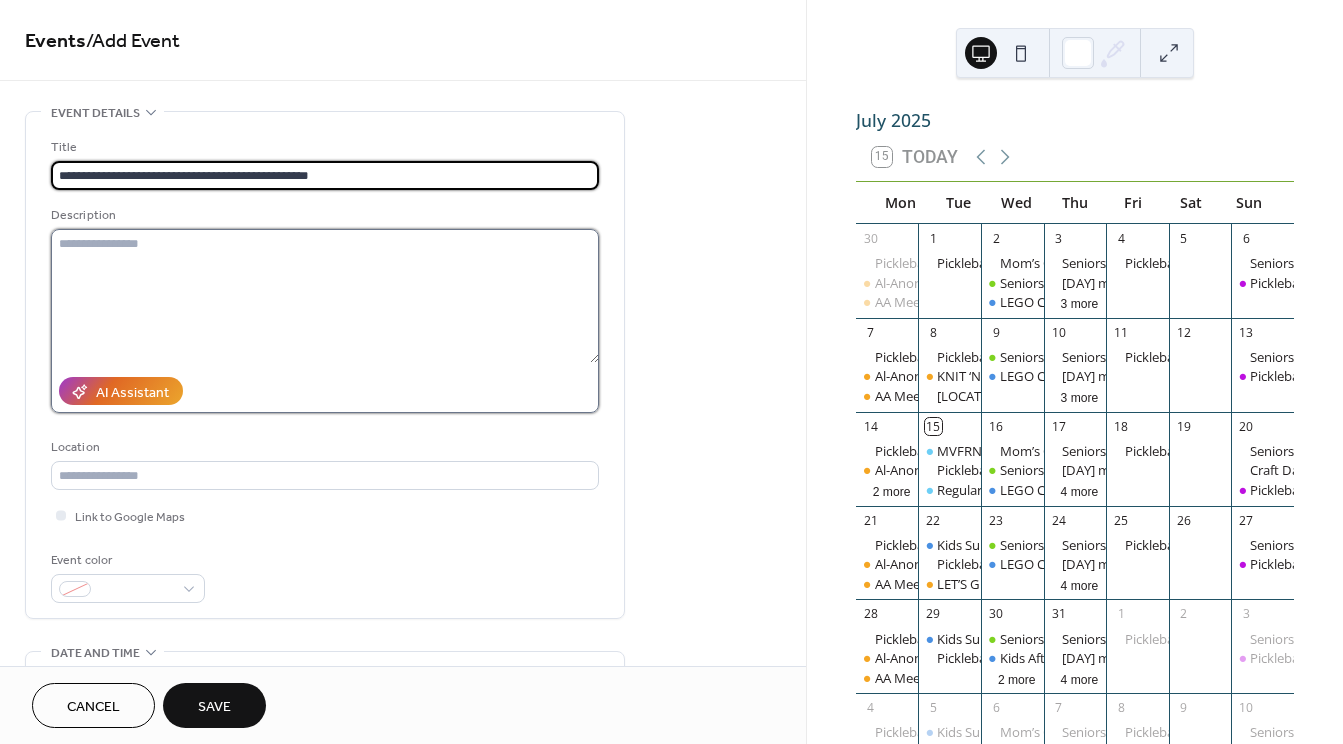 click at bounding box center [325, 296] 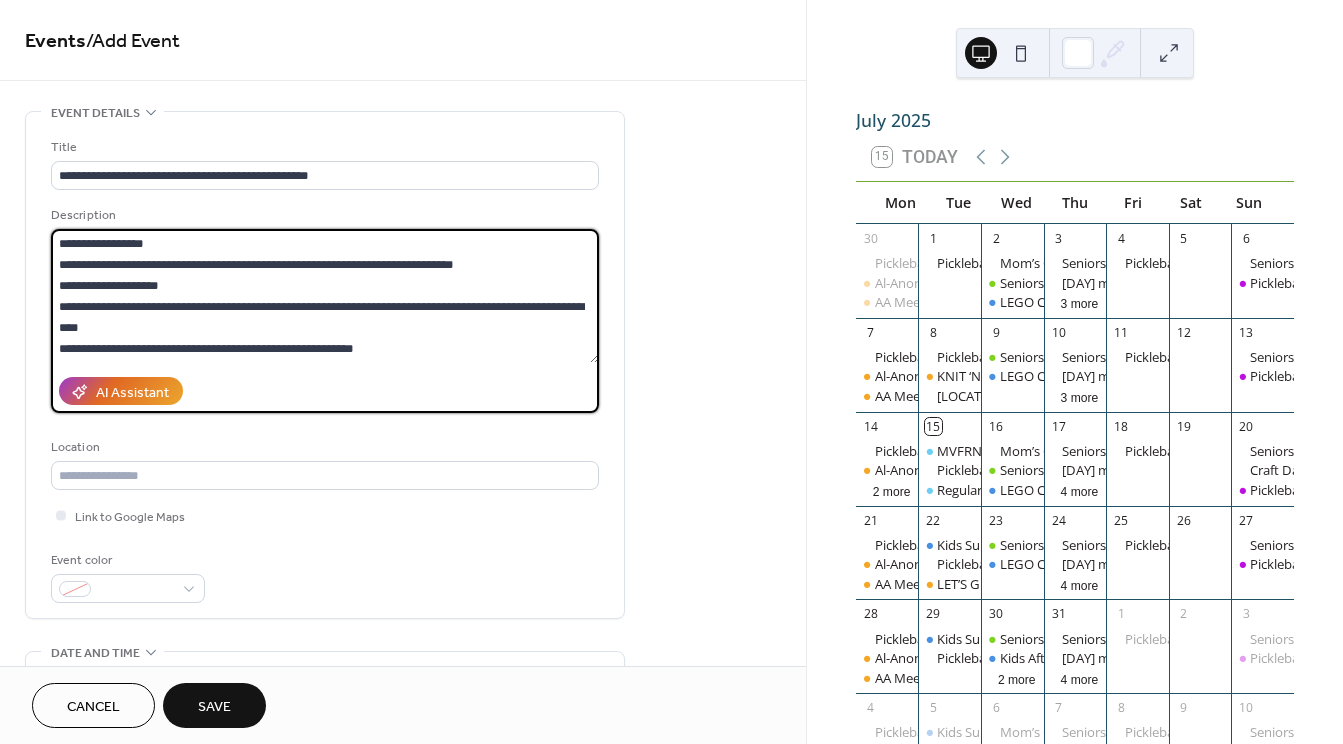 scroll, scrollTop: 18, scrollLeft: 0, axis: vertical 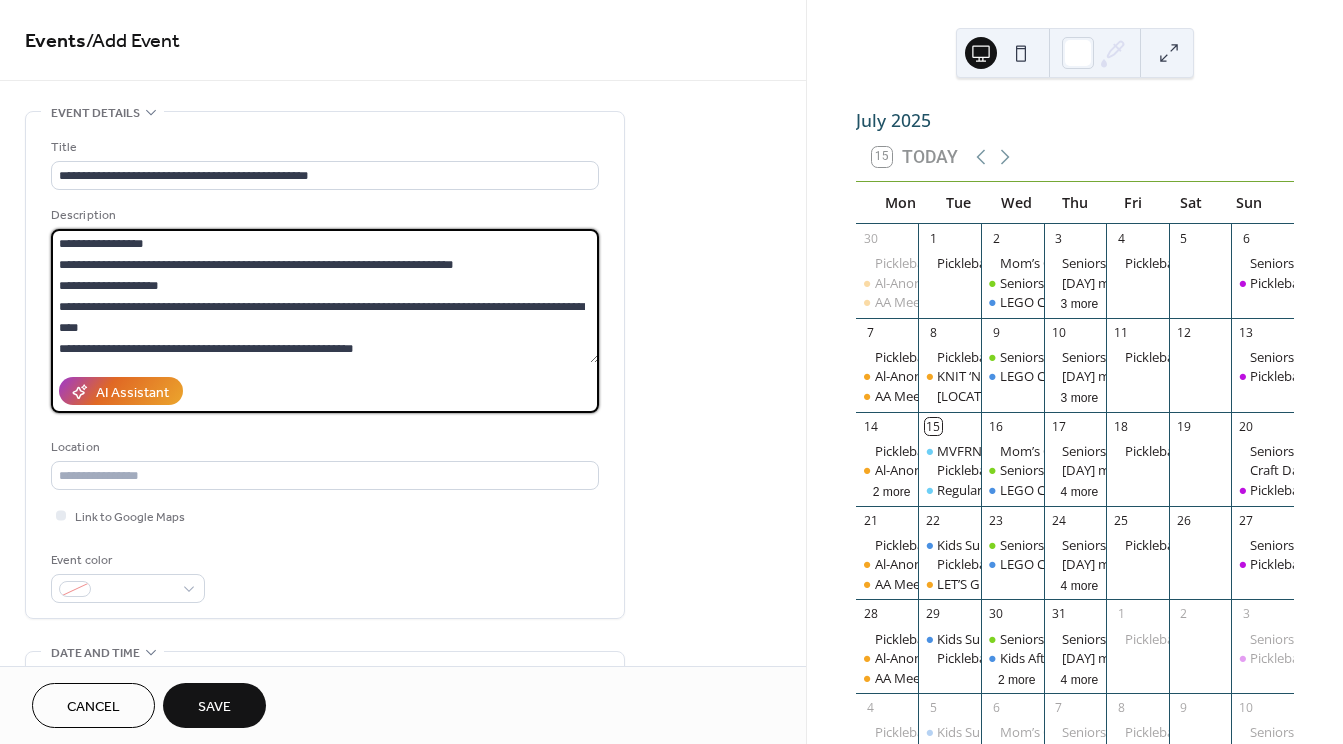 click on "**********" at bounding box center (325, 296) 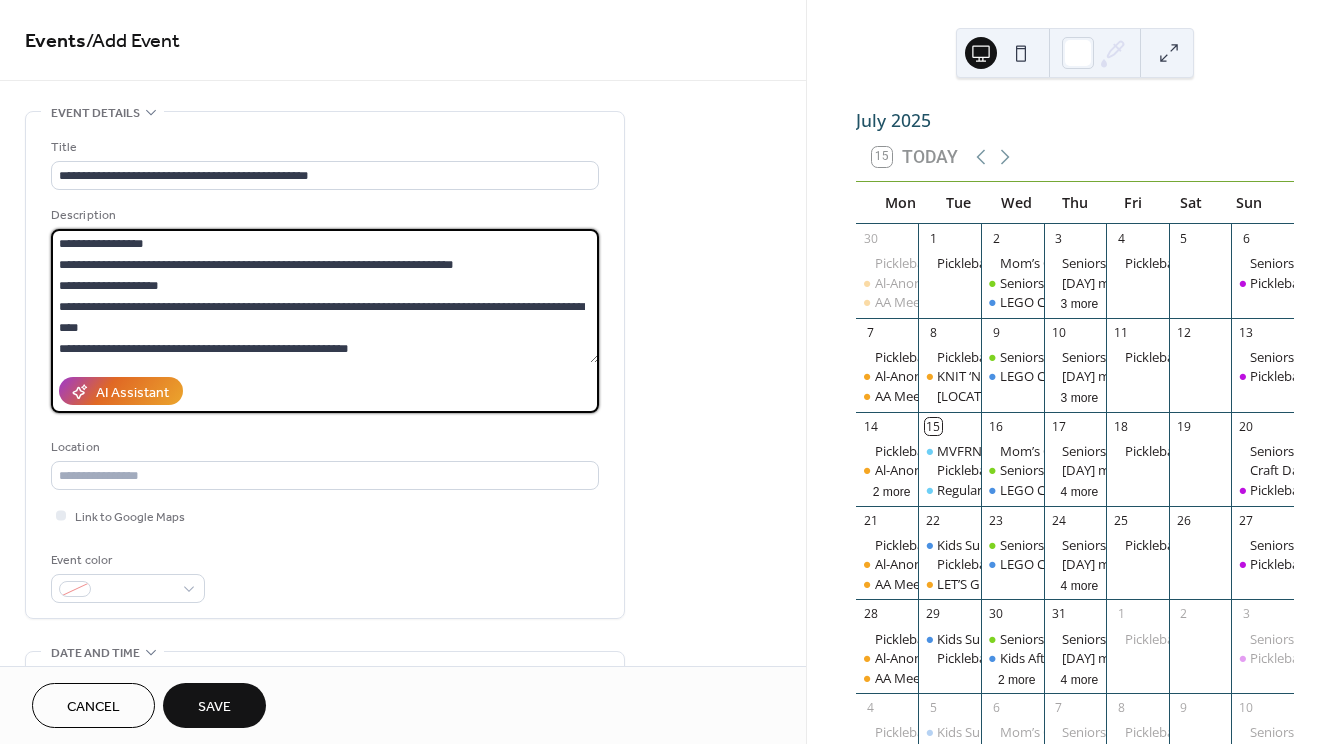 click on "**********" at bounding box center (325, 296) 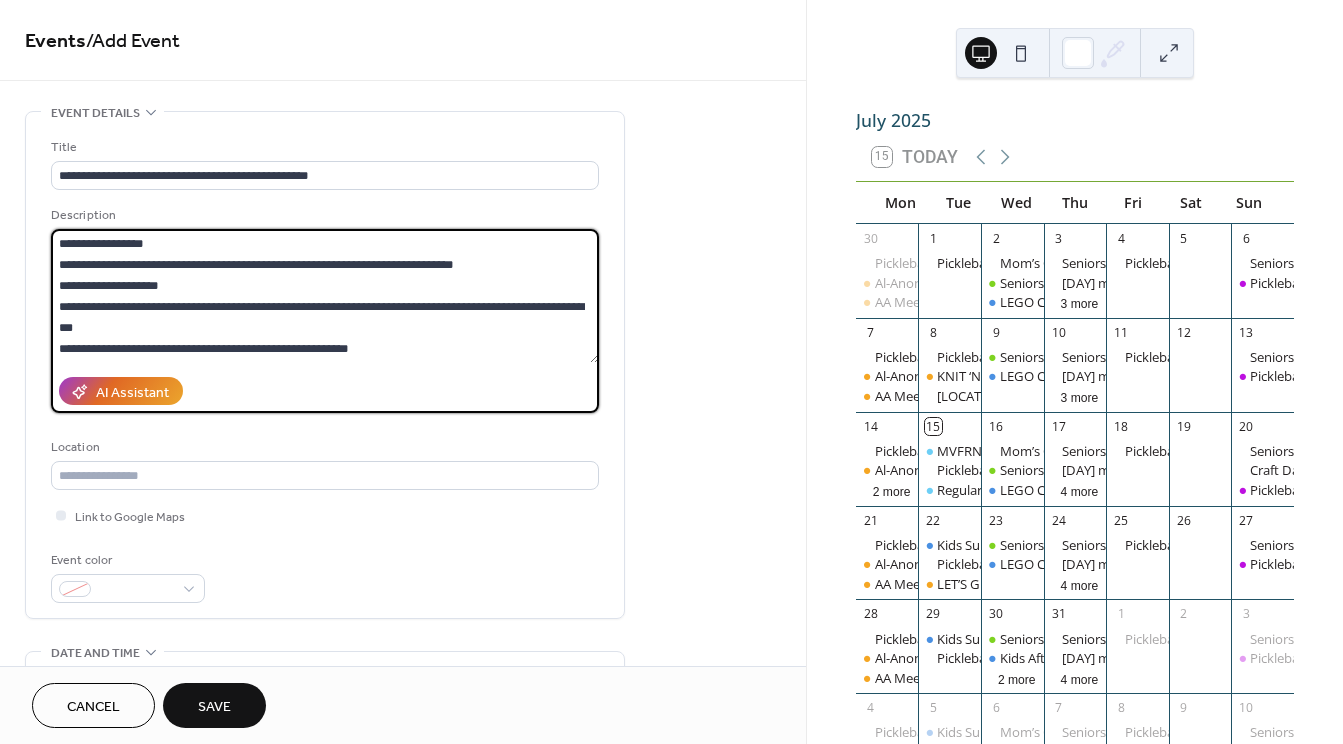 click on "**********" at bounding box center [325, 296] 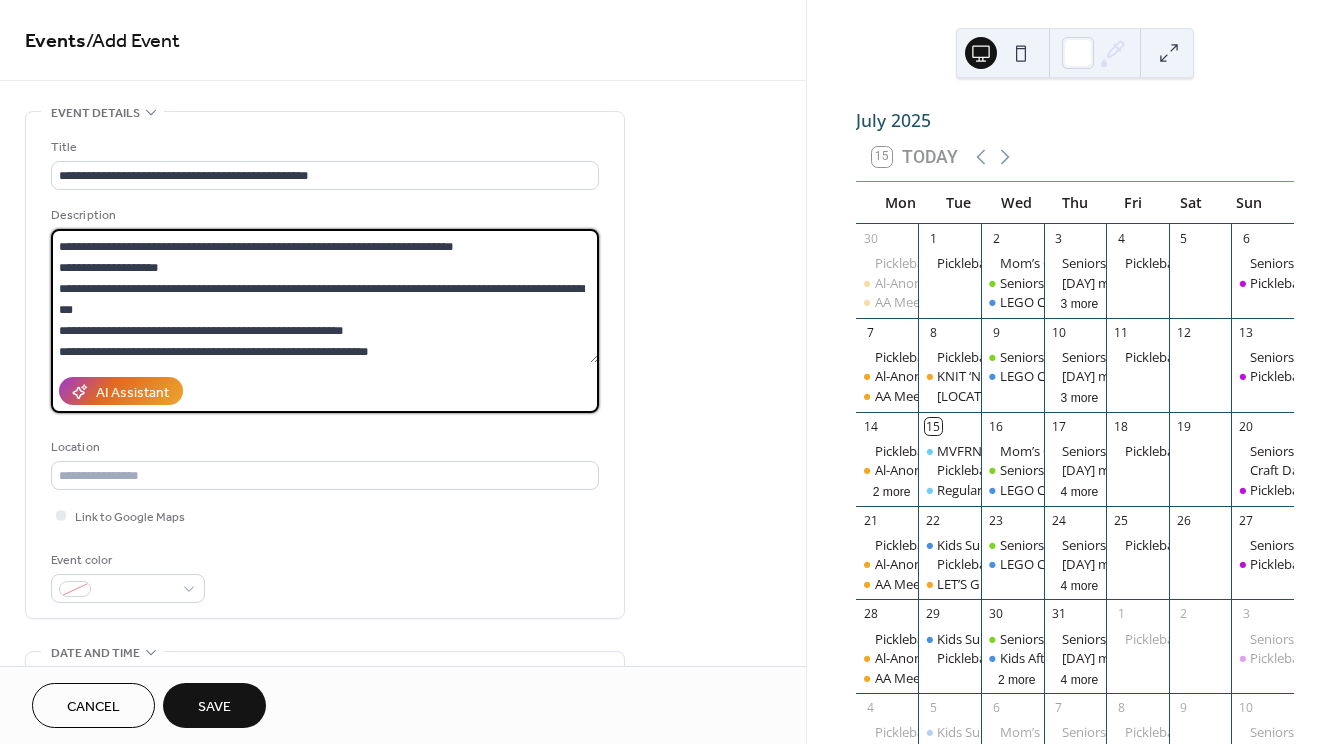 scroll, scrollTop: 39, scrollLeft: 0, axis: vertical 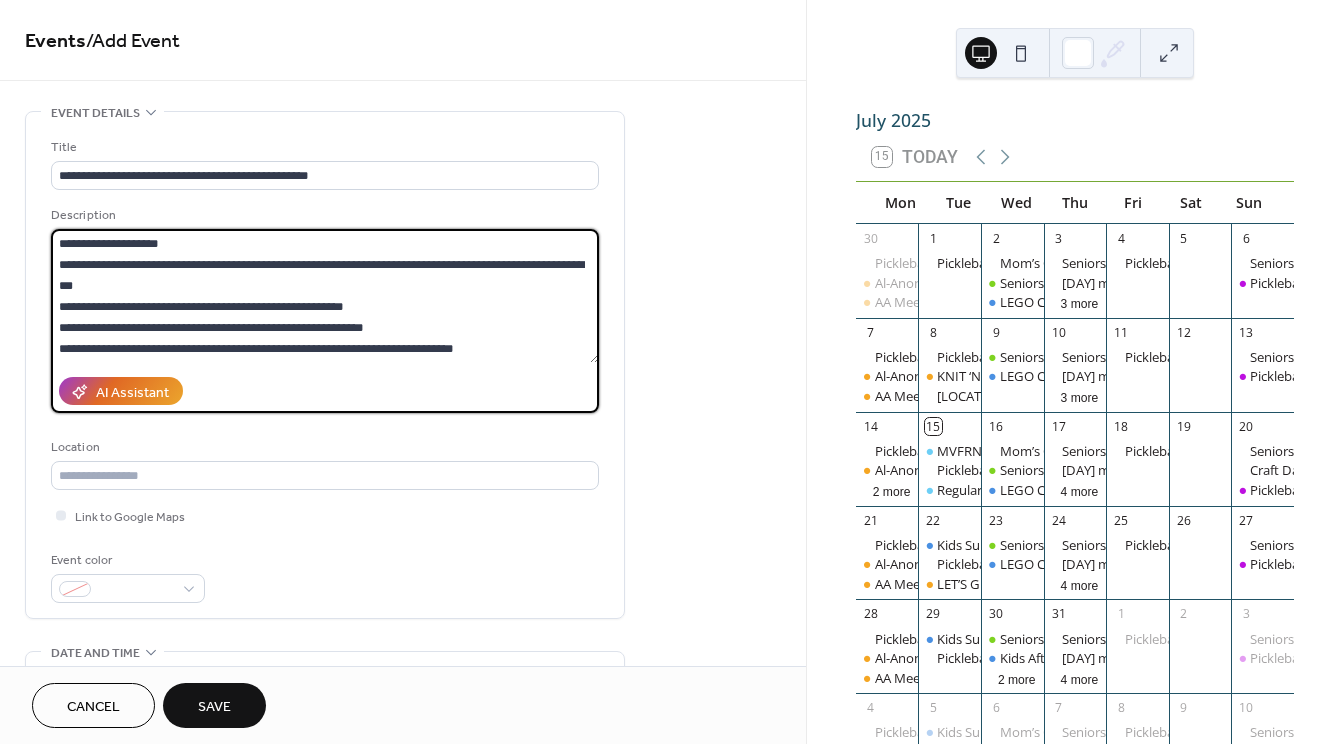 type on "**********" 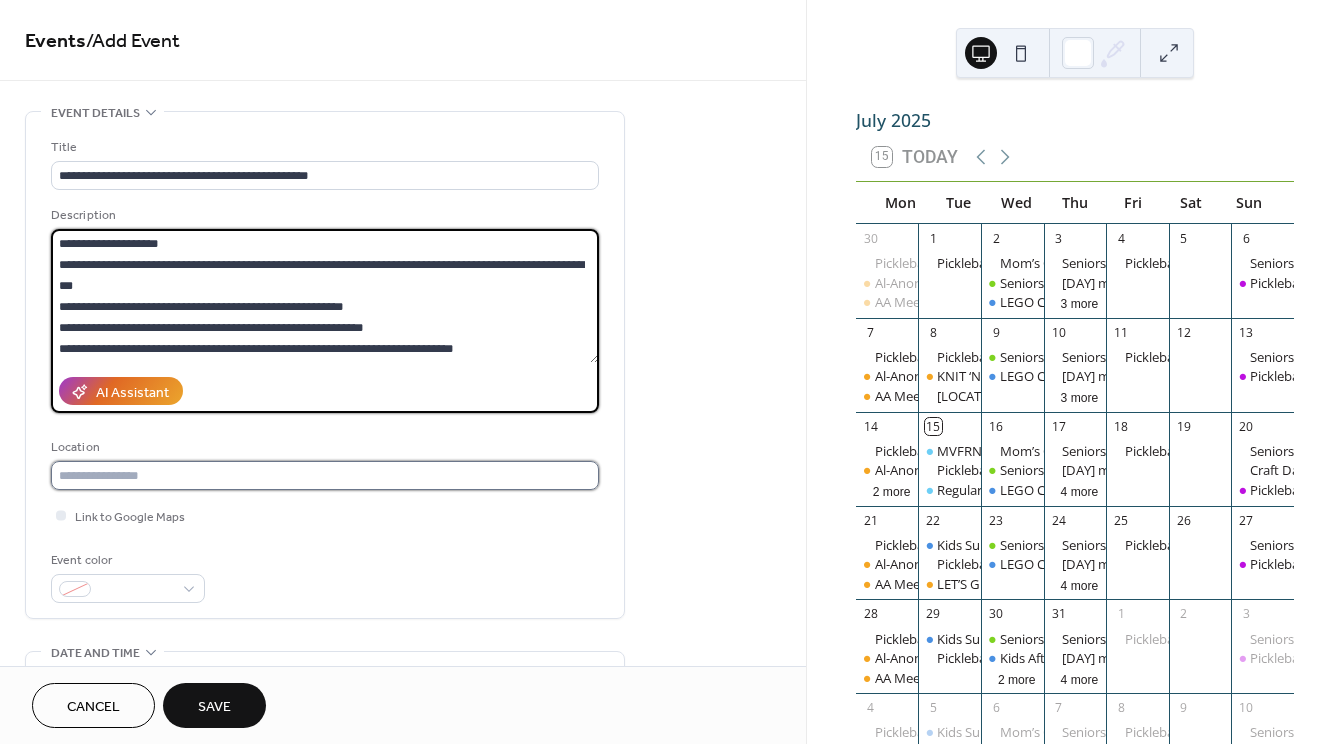 click at bounding box center (325, 475) 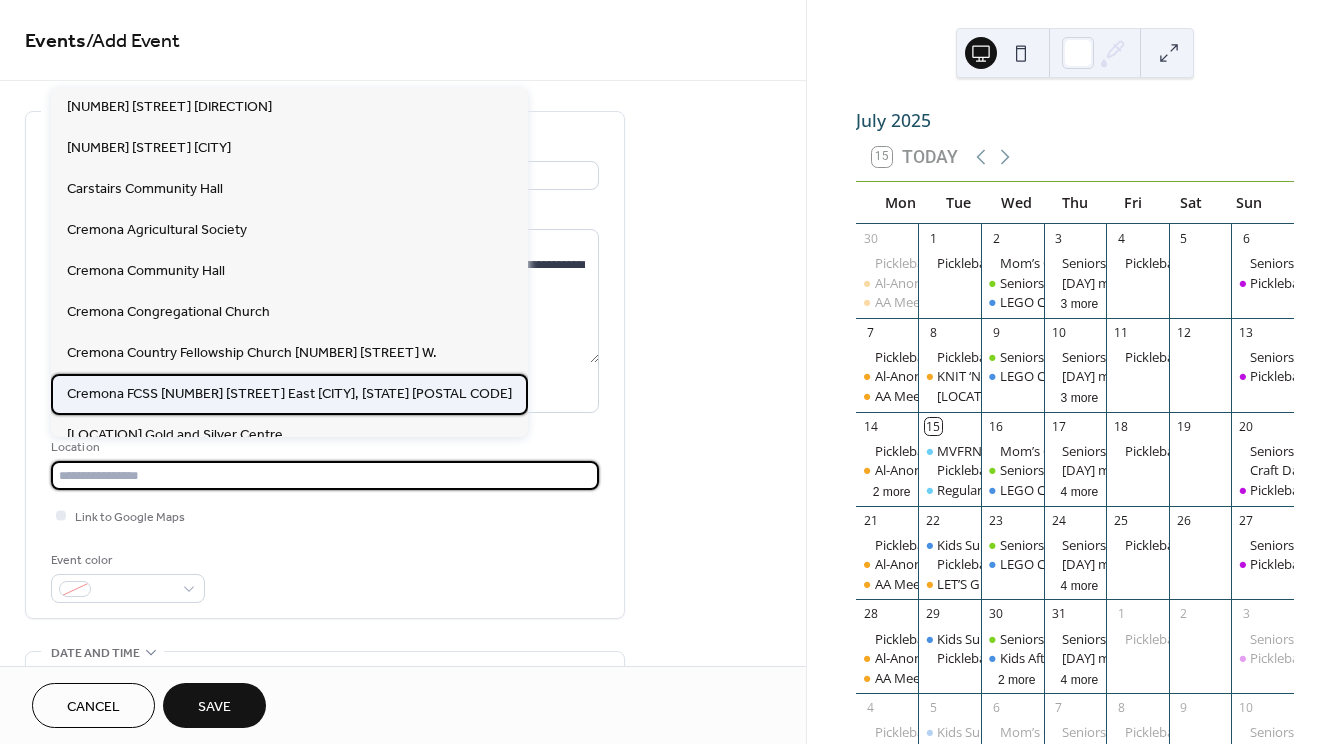 click on "Cremona FCSS [NUMBER] [STREET] East [CITY], [STATE] [POSTAL CODE]" at bounding box center (289, 394) 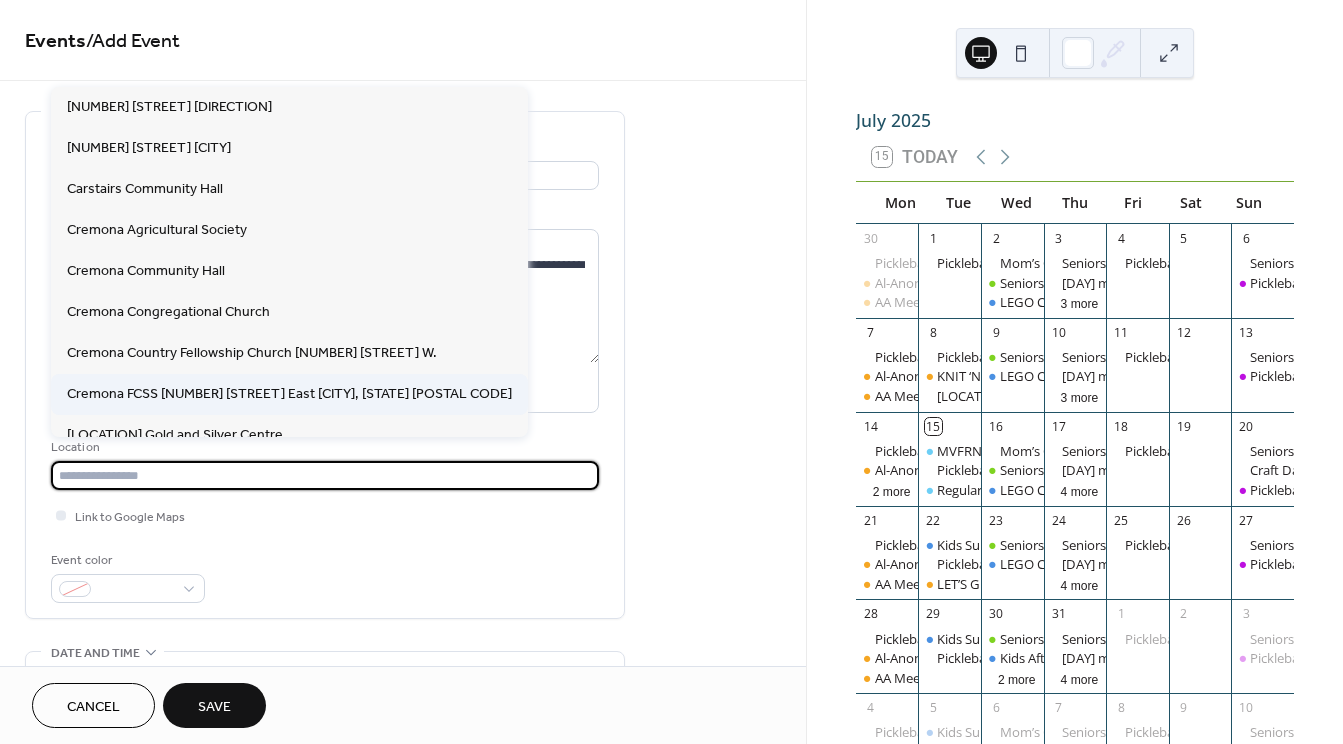 type on "**********" 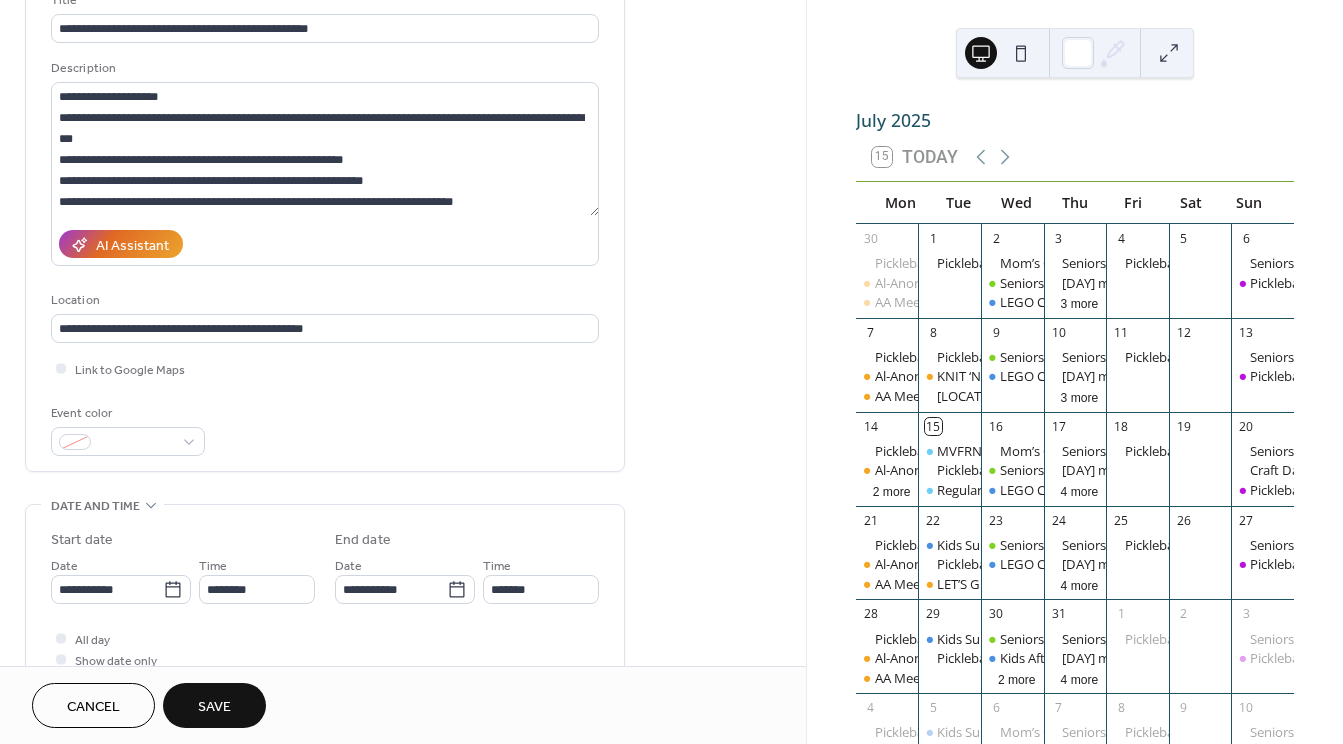 scroll, scrollTop: 200, scrollLeft: 0, axis: vertical 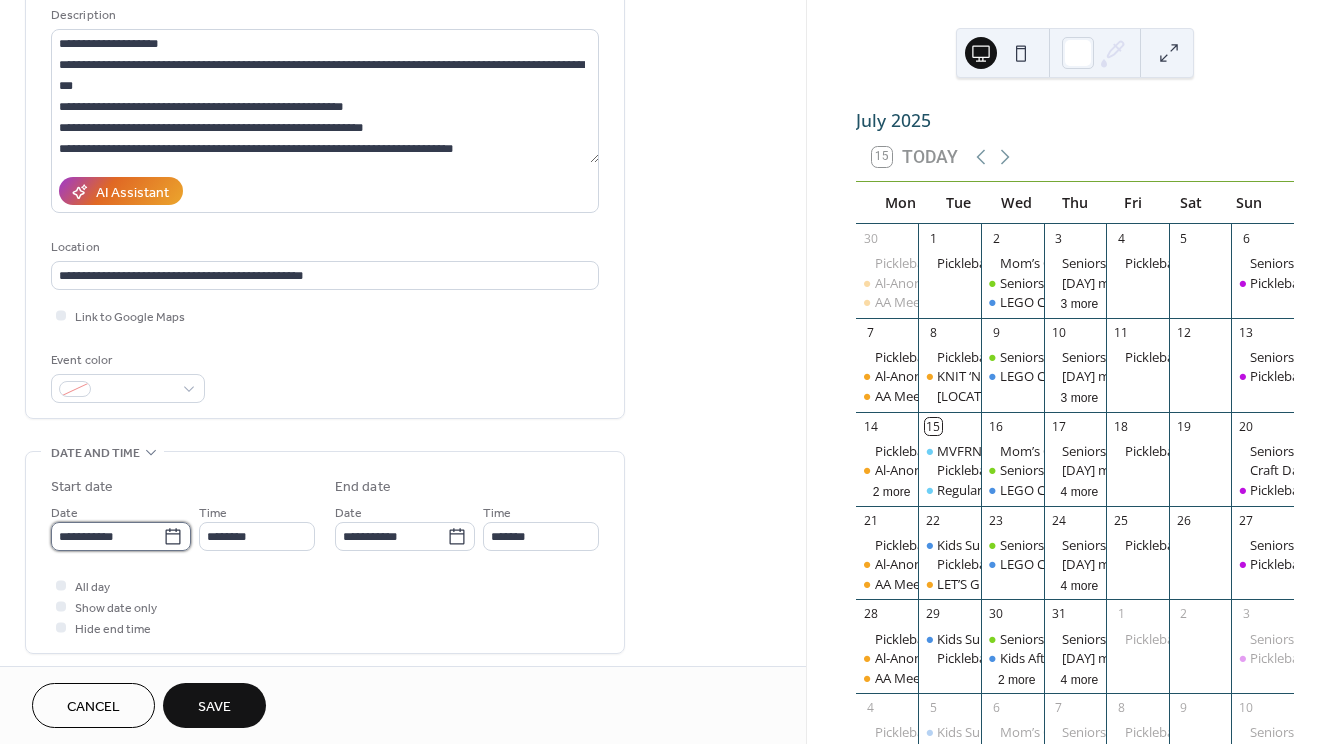 click on "**********" at bounding box center (107, 536) 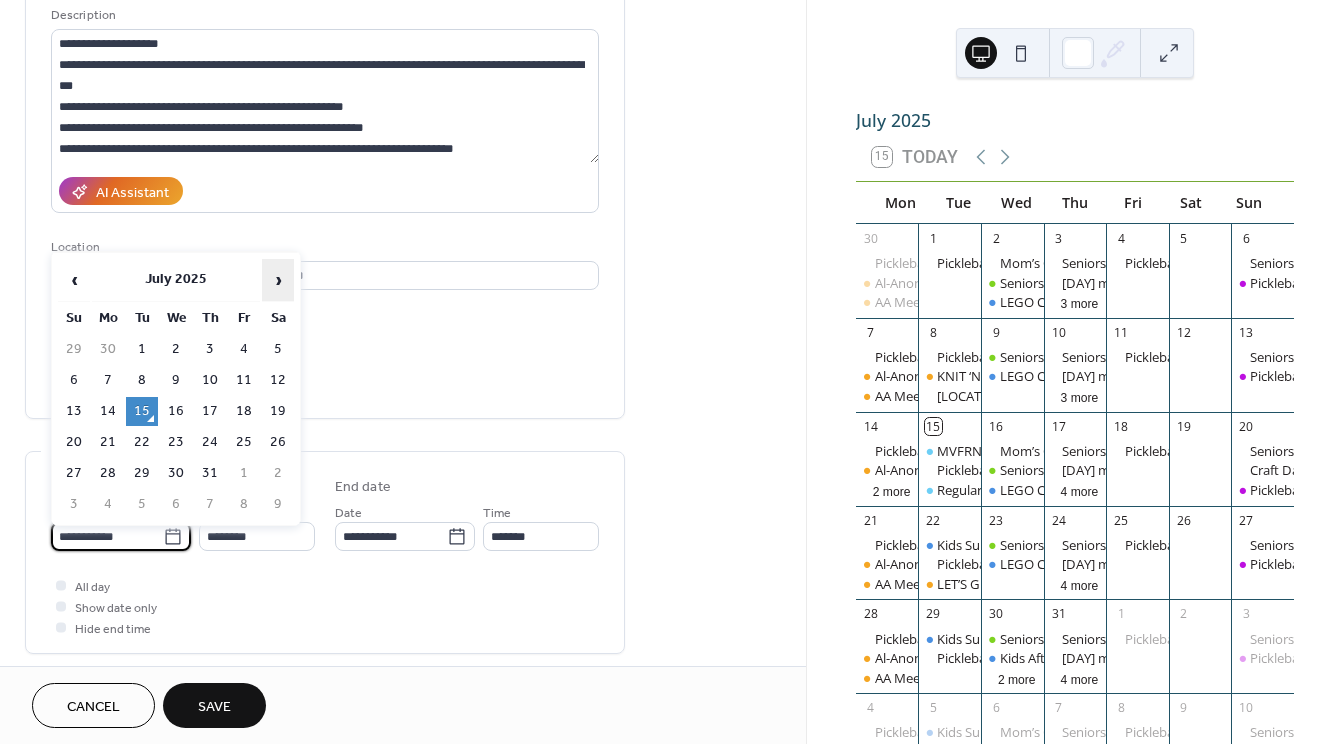 click on "›" at bounding box center (278, 280) 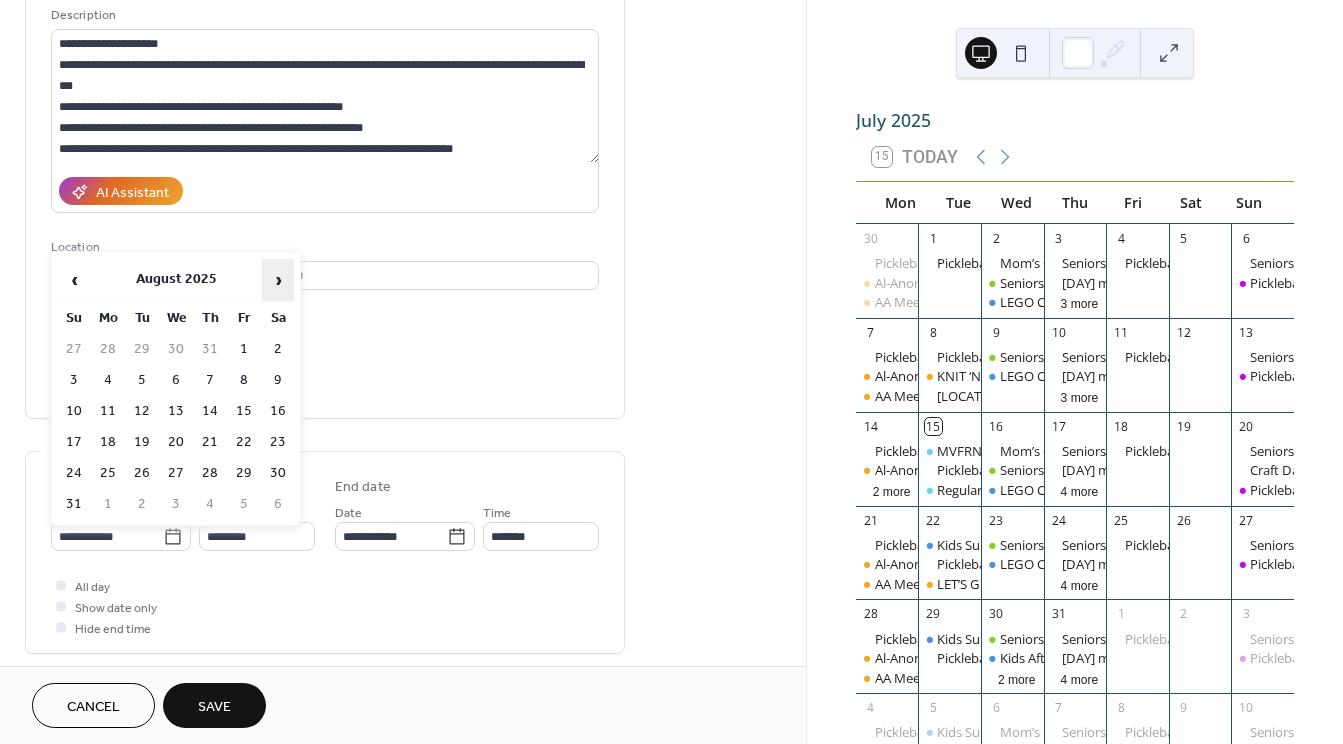 click on "›" at bounding box center [278, 280] 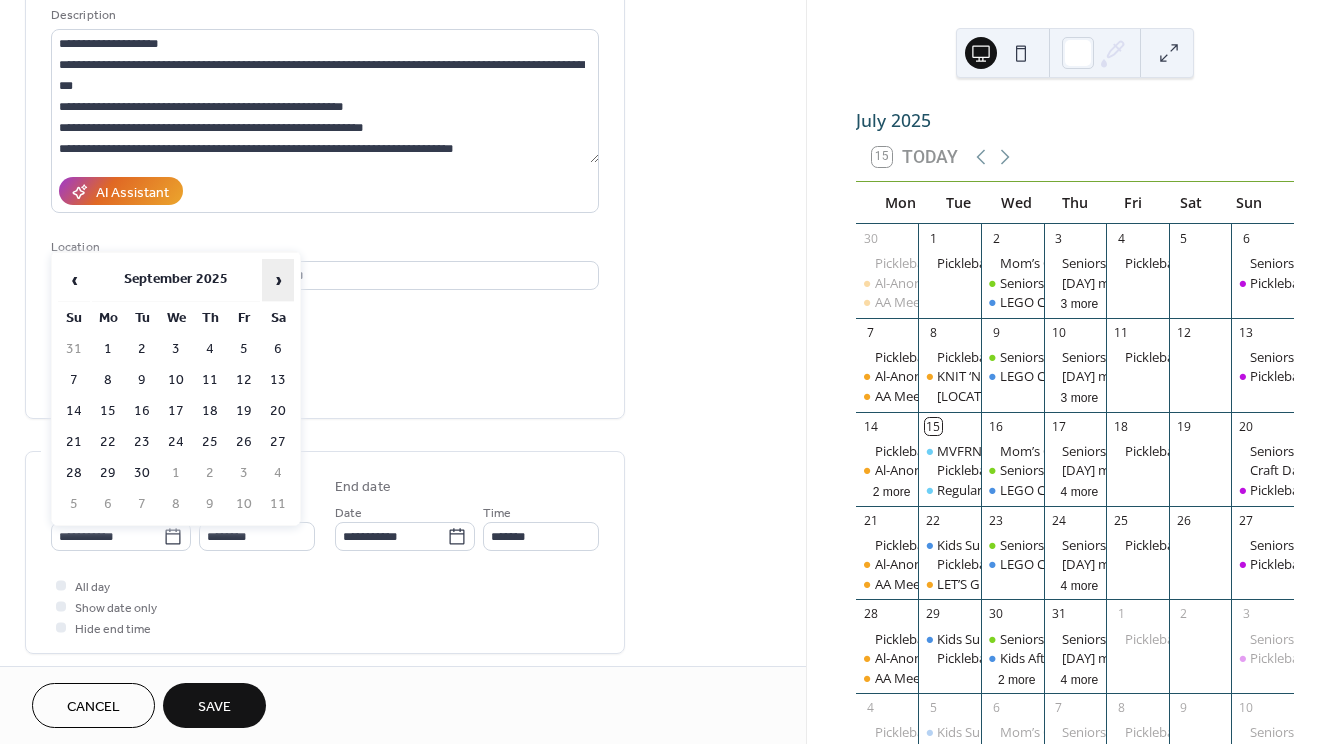 click on "›" at bounding box center (278, 280) 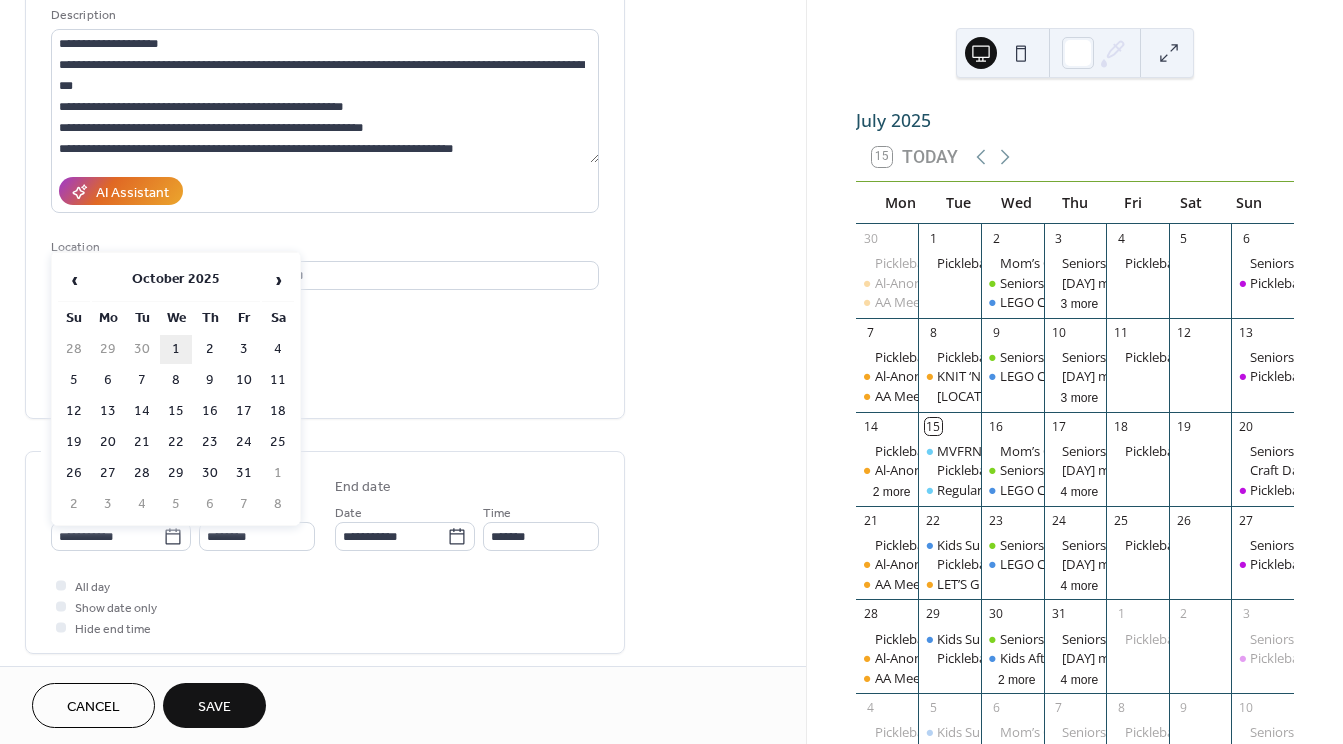 click on "1" at bounding box center (176, 349) 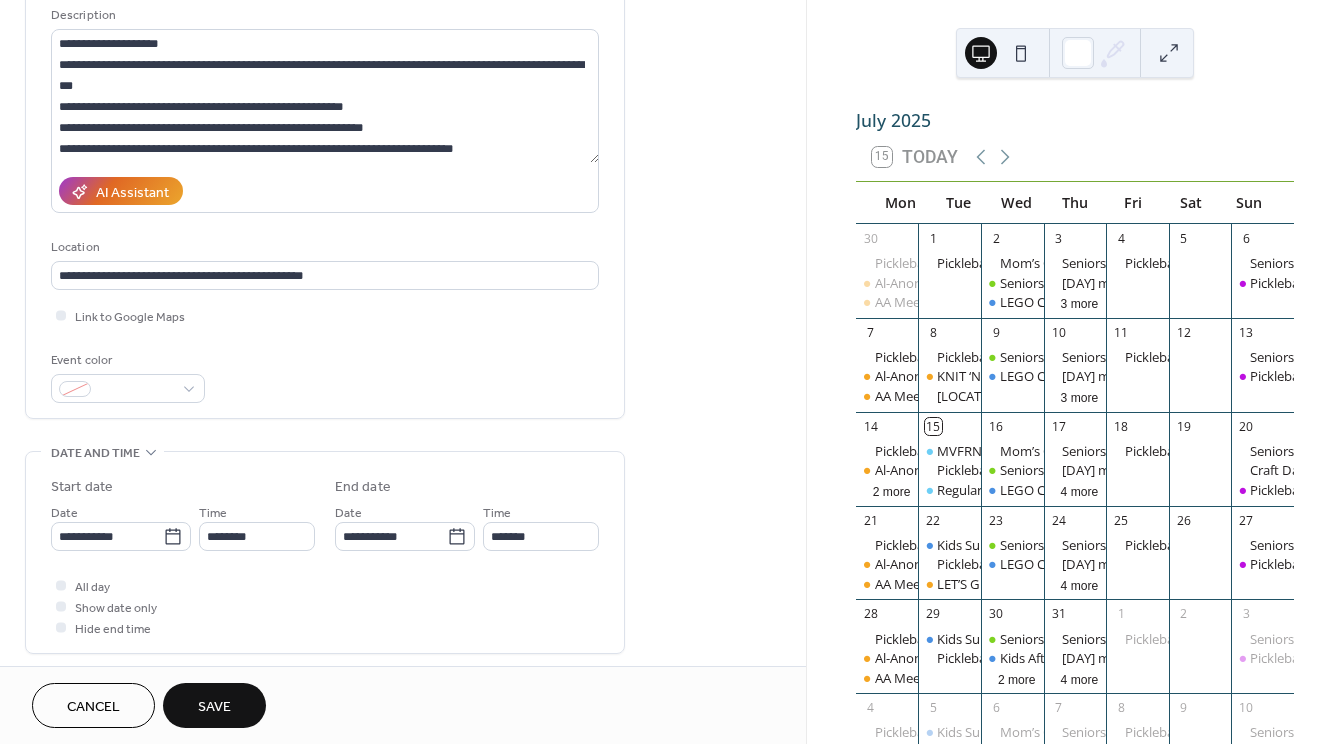 scroll, scrollTop: 300, scrollLeft: 0, axis: vertical 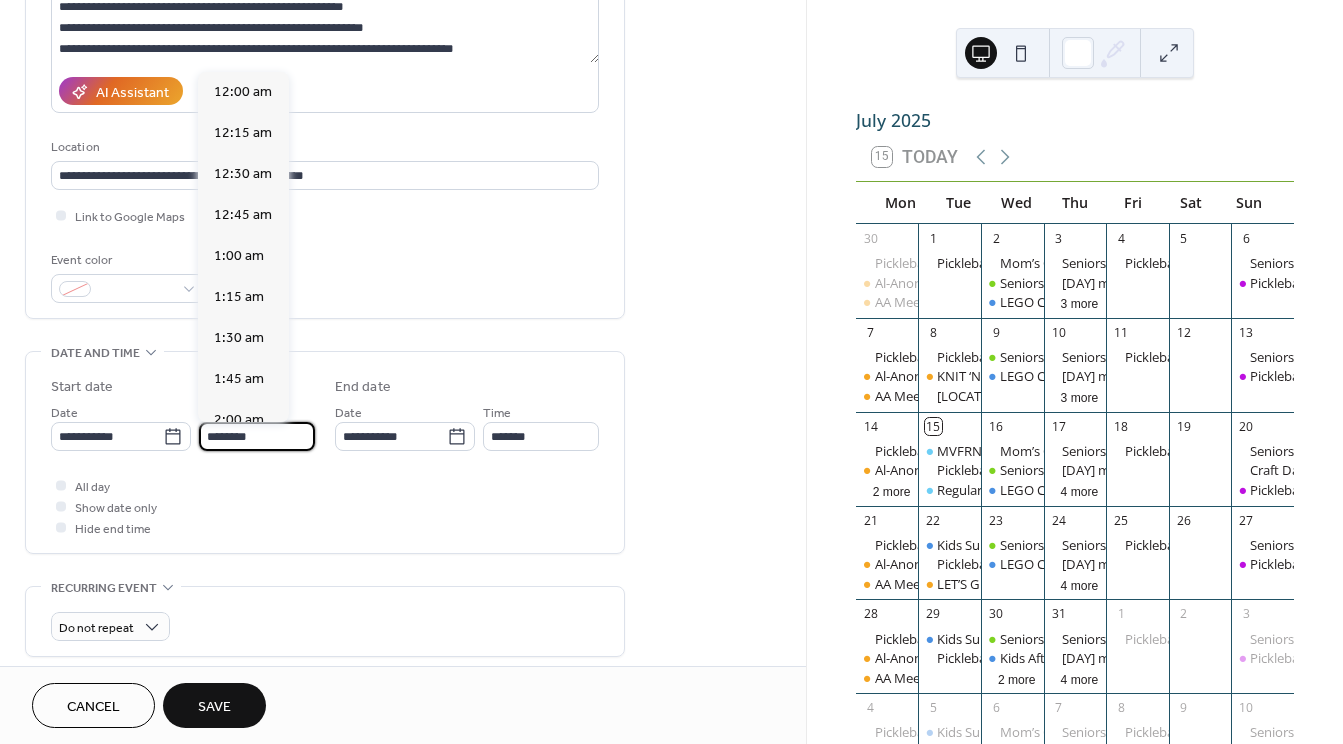 drag, startPoint x: 277, startPoint y: 434, endPoint x: 210, endPoint y: 429, distance: 67.18631 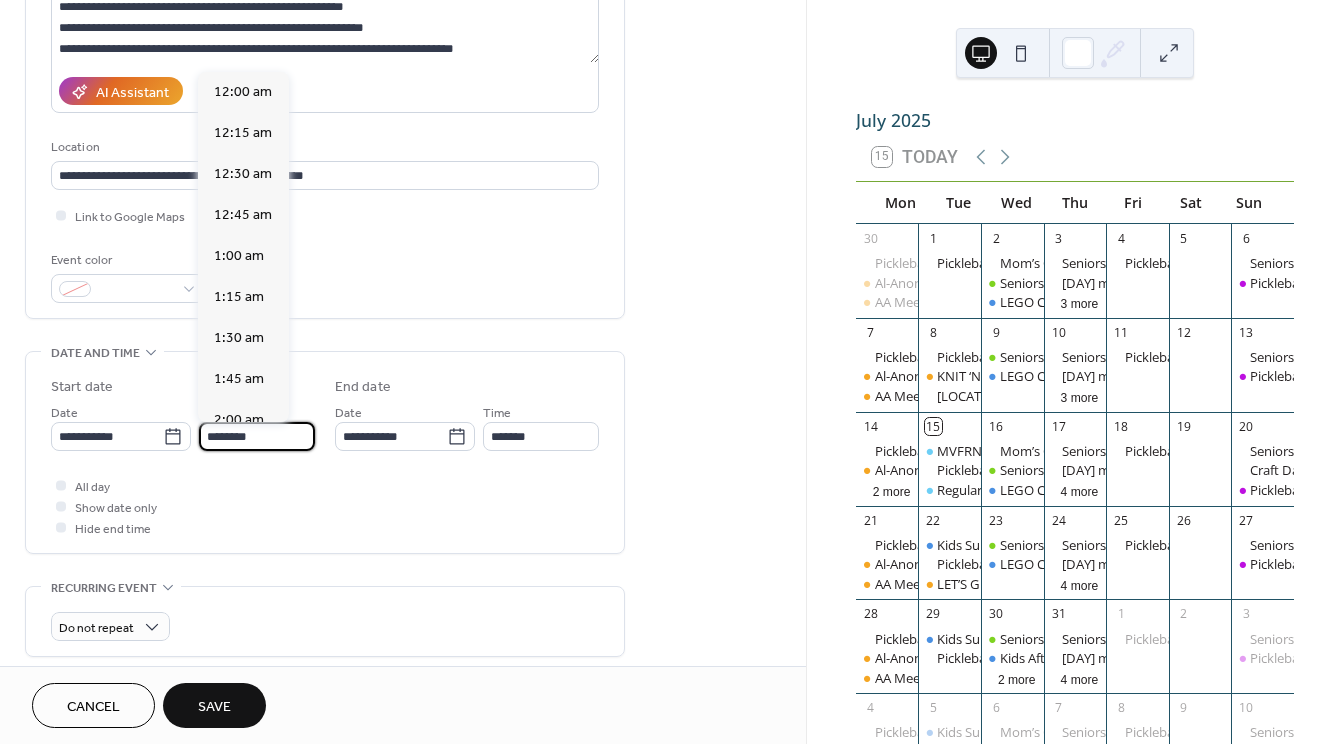 click on "********" at bounding box center (257, 436) 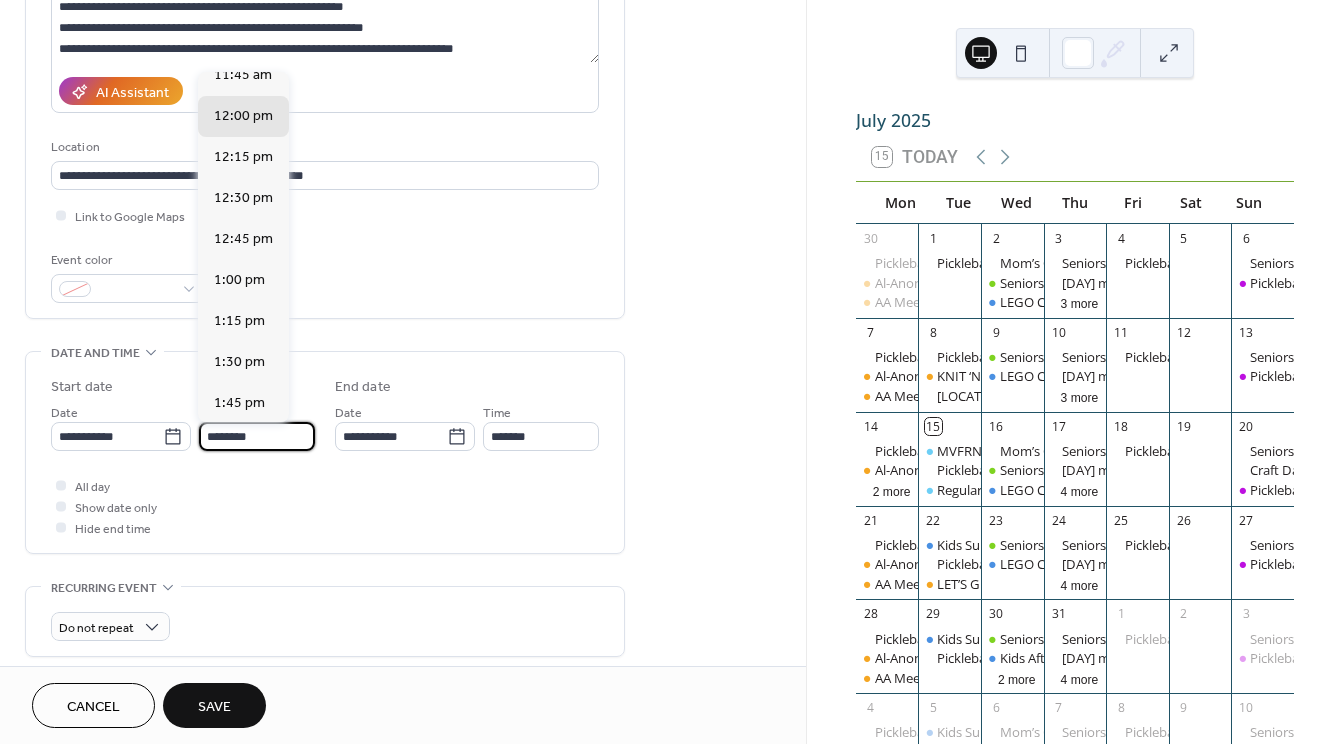 click on "All day Show date only Hide end time" at bounding box center (325, 506) 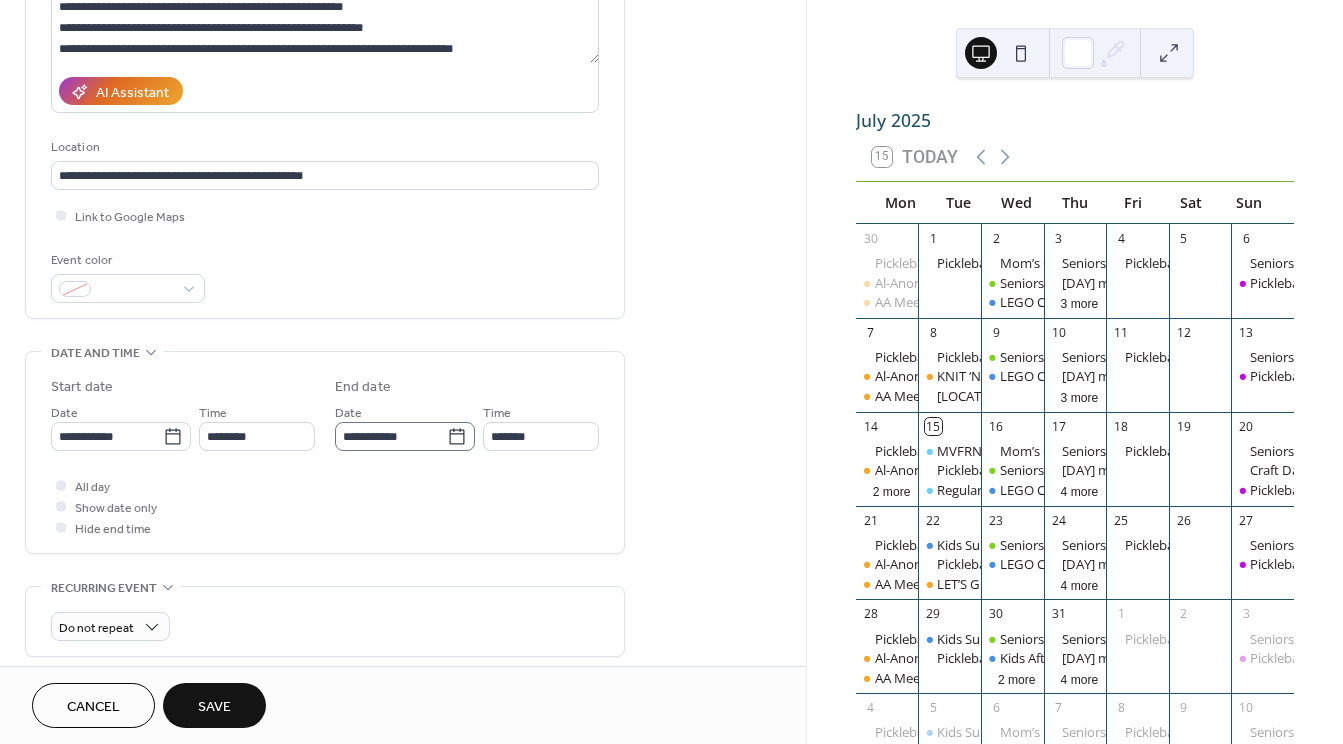 click 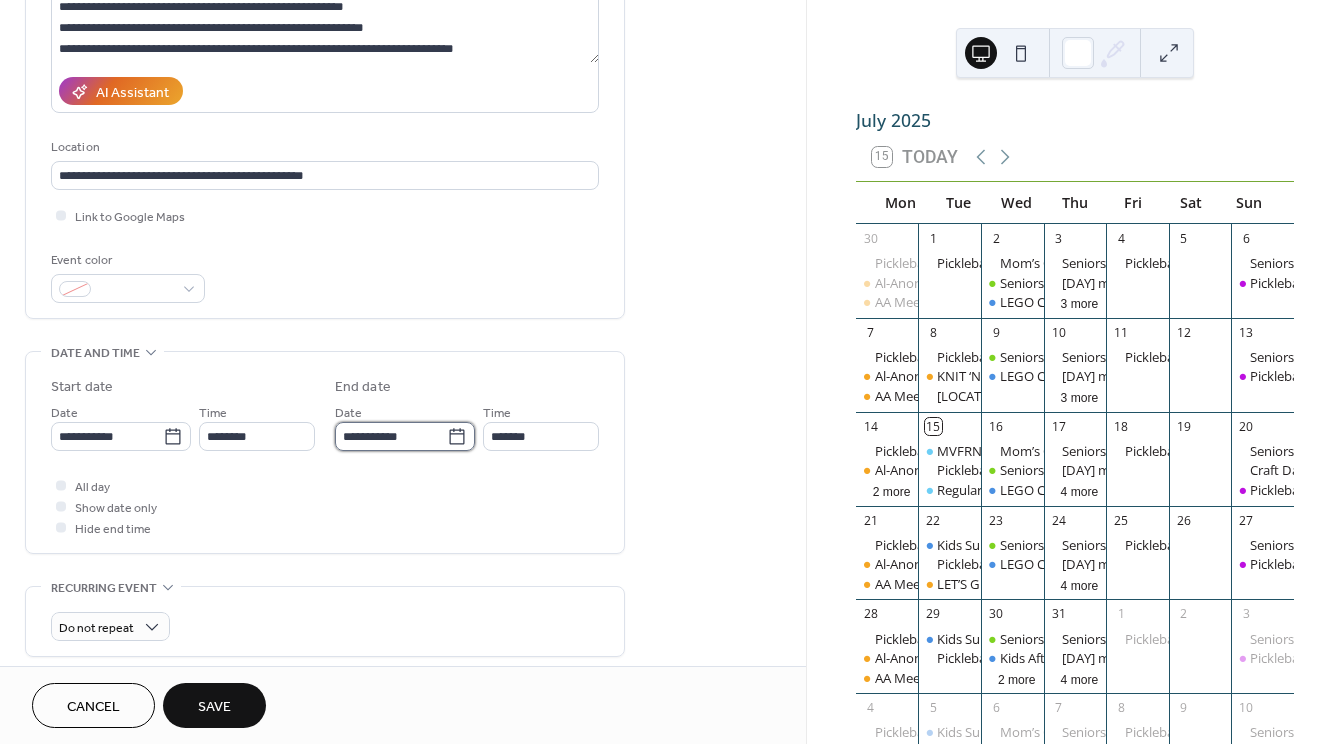 click on "**********" at bounding box center [391, 436] 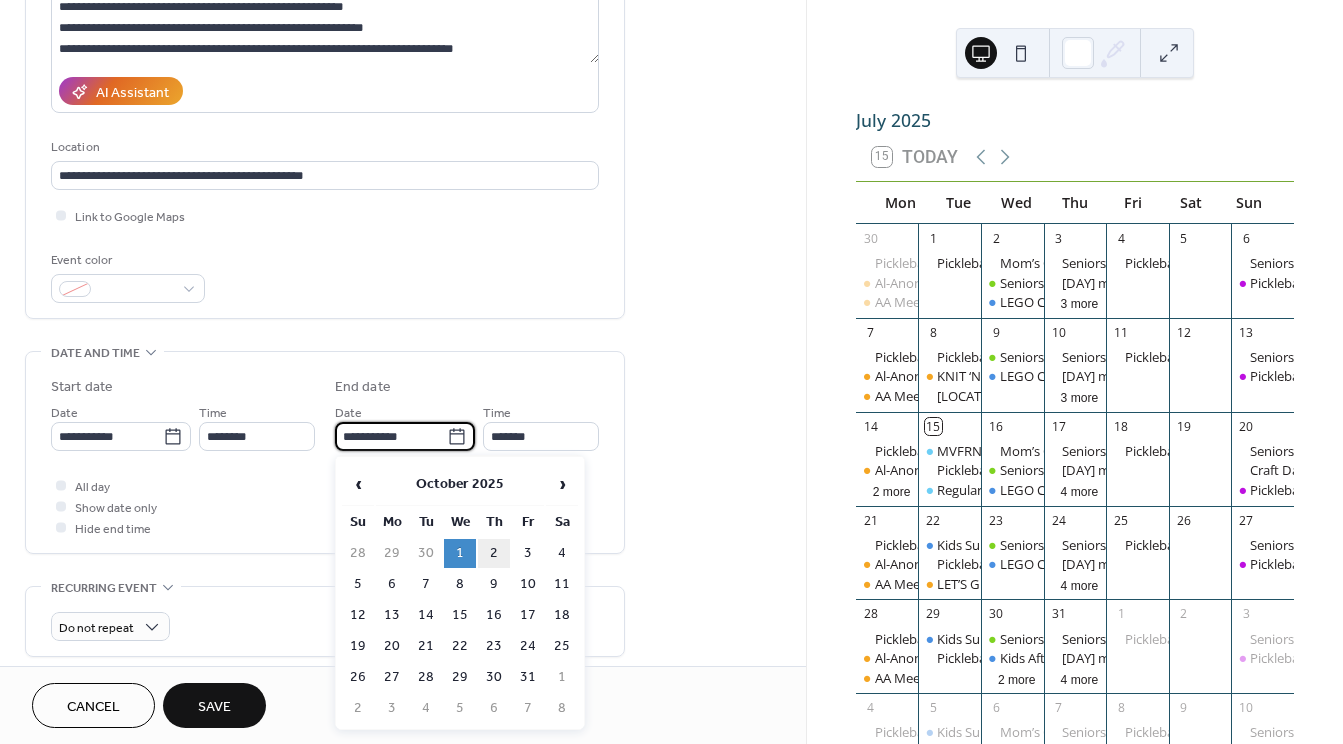 click on "2" at bounding box center [494, 553] 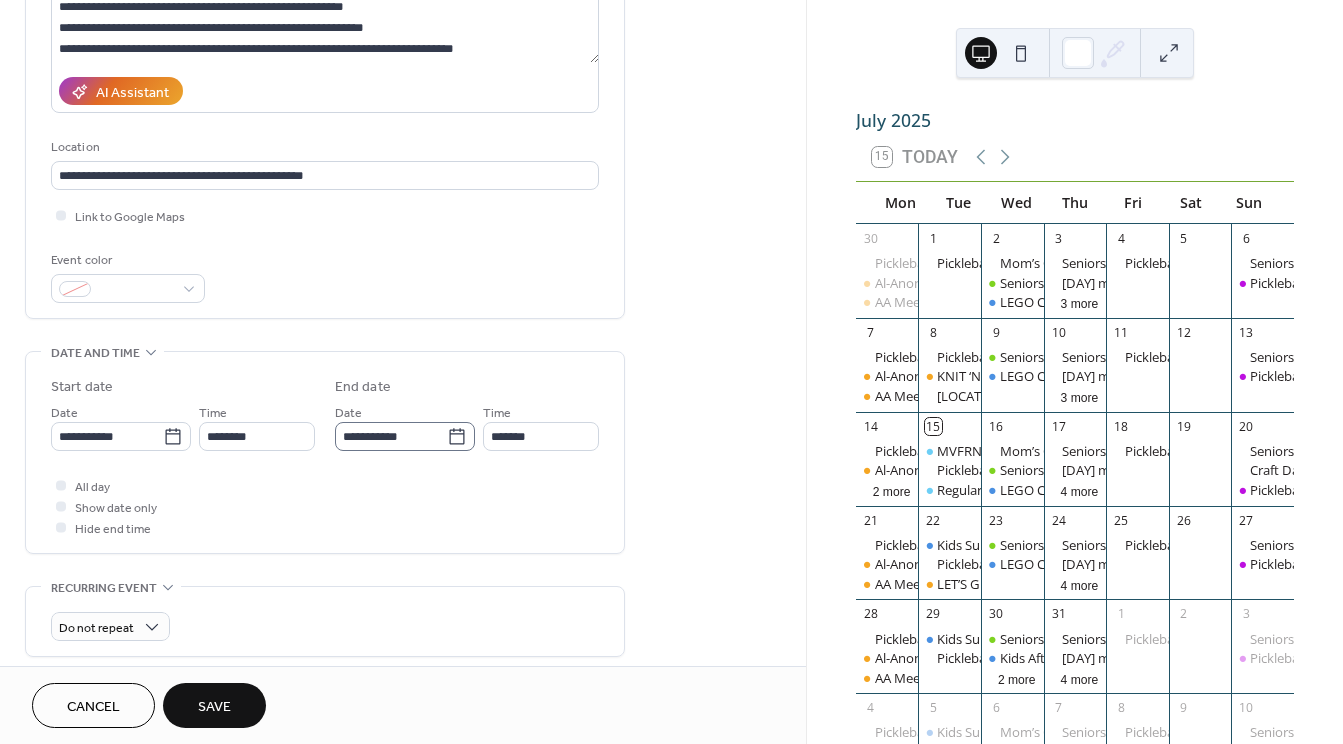 click 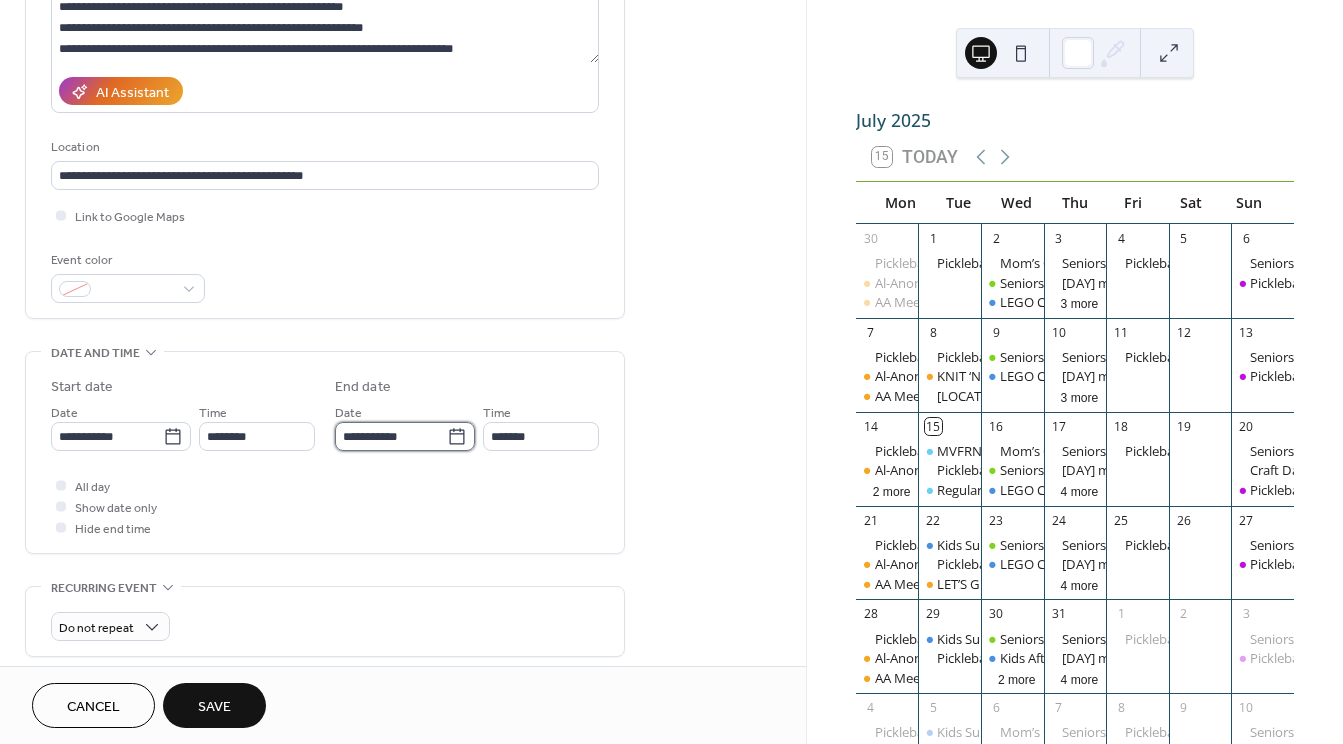 click on "**********" at bounding box center (391, 436) 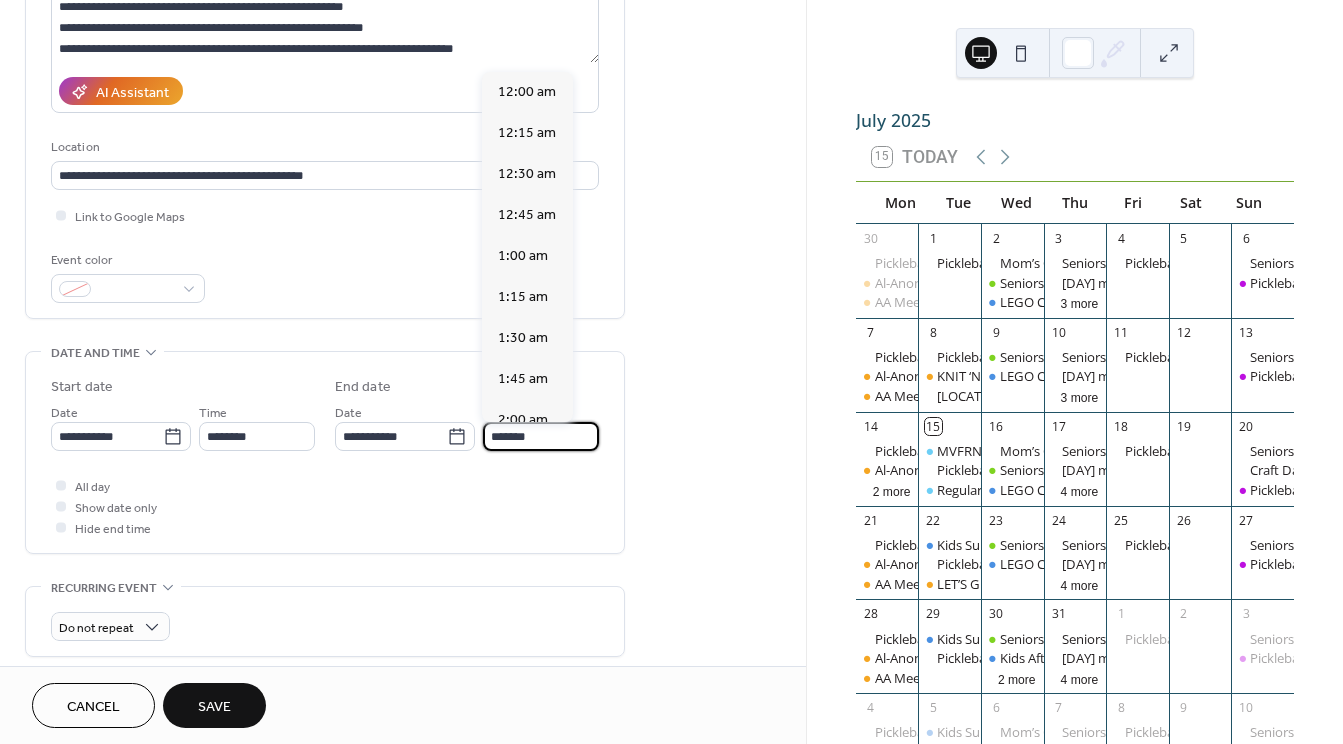 scroll, scrollTop: 2106, scrollLeft: 0, axis: vertical 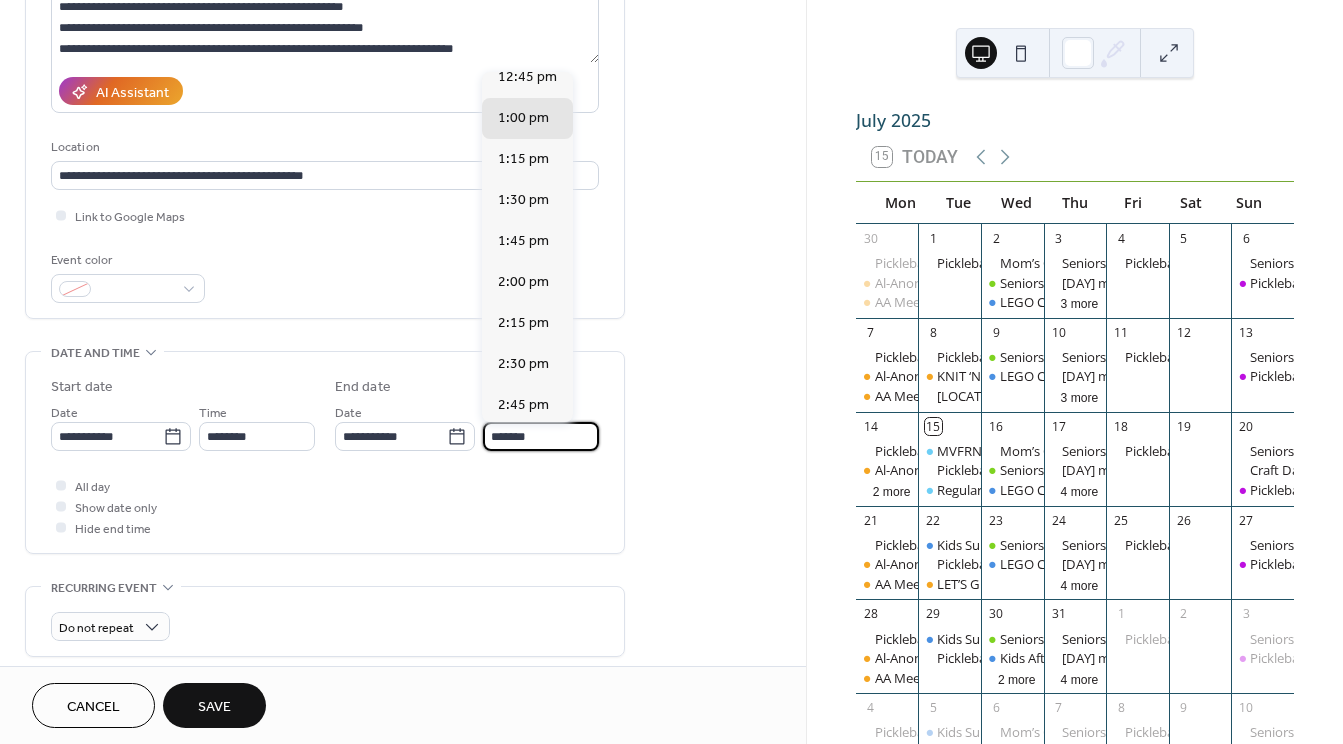 click on "*******" at bounding box center (541, 436) 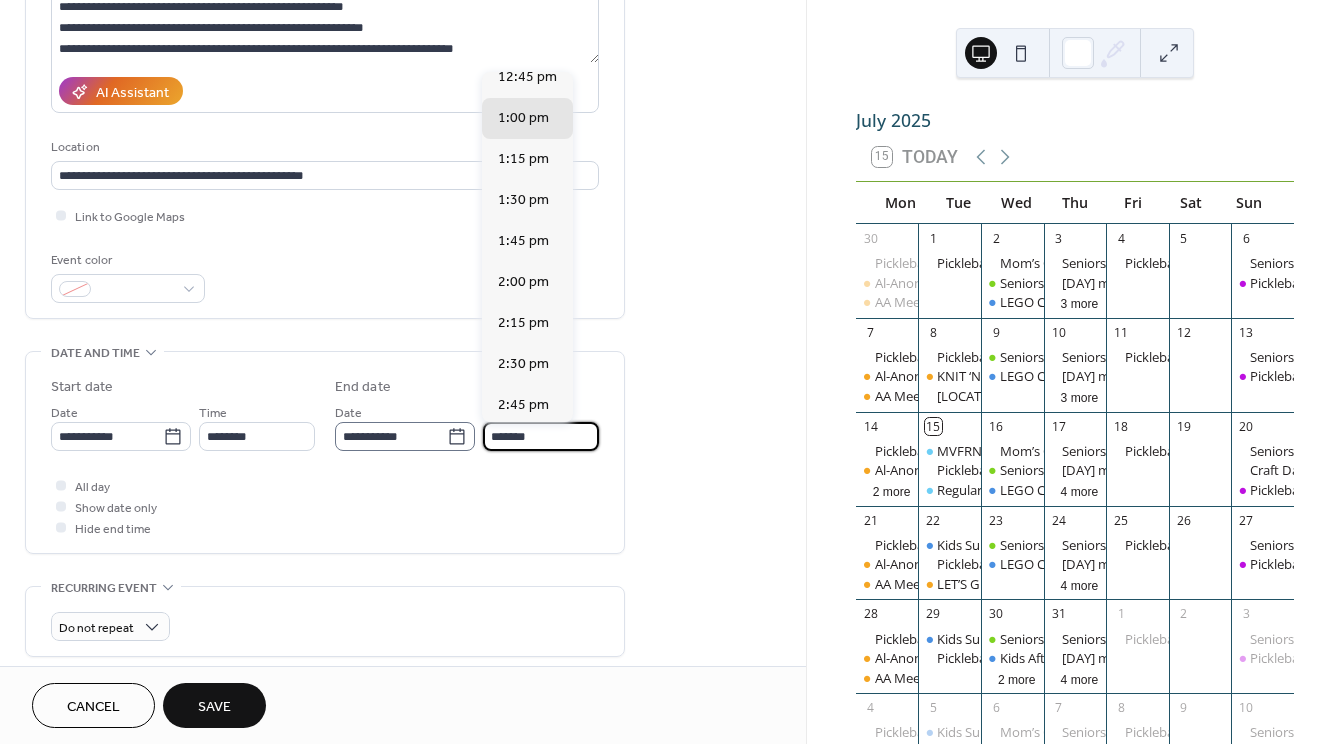 drag, startPoint x: 552, startPoint y: 433, endPoint x: 435, endPoint y: 424, distance: 117.34564 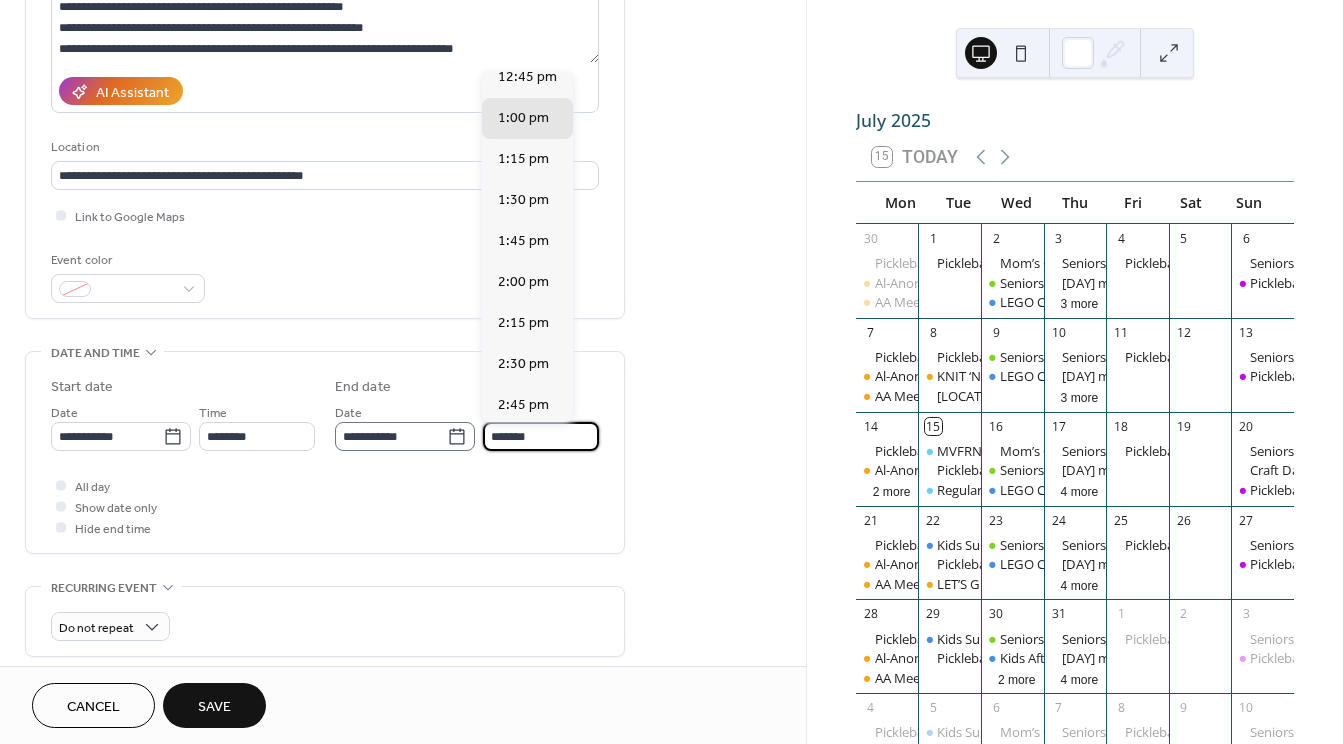 click on "**********" at bounding box center (467, 426) 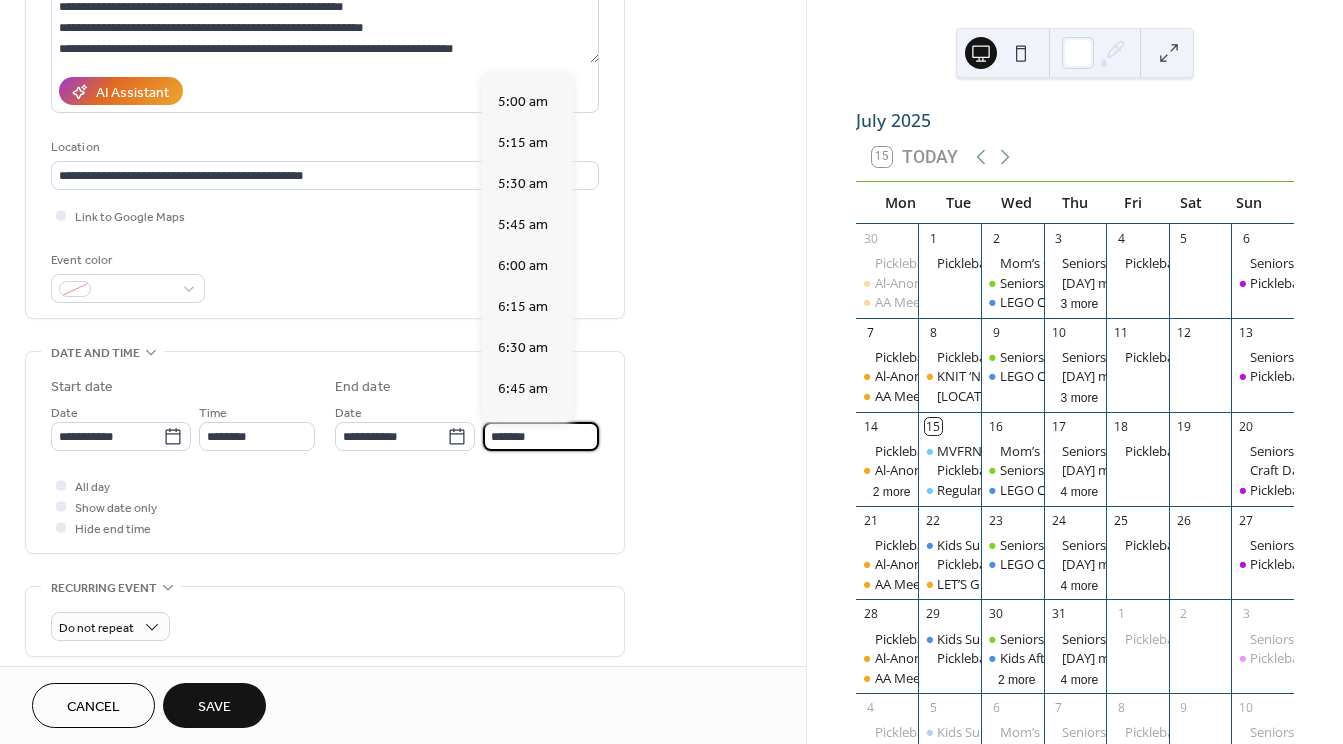 scroll, scrollTop: 2754, scrollLeft: 0, axis: vertical 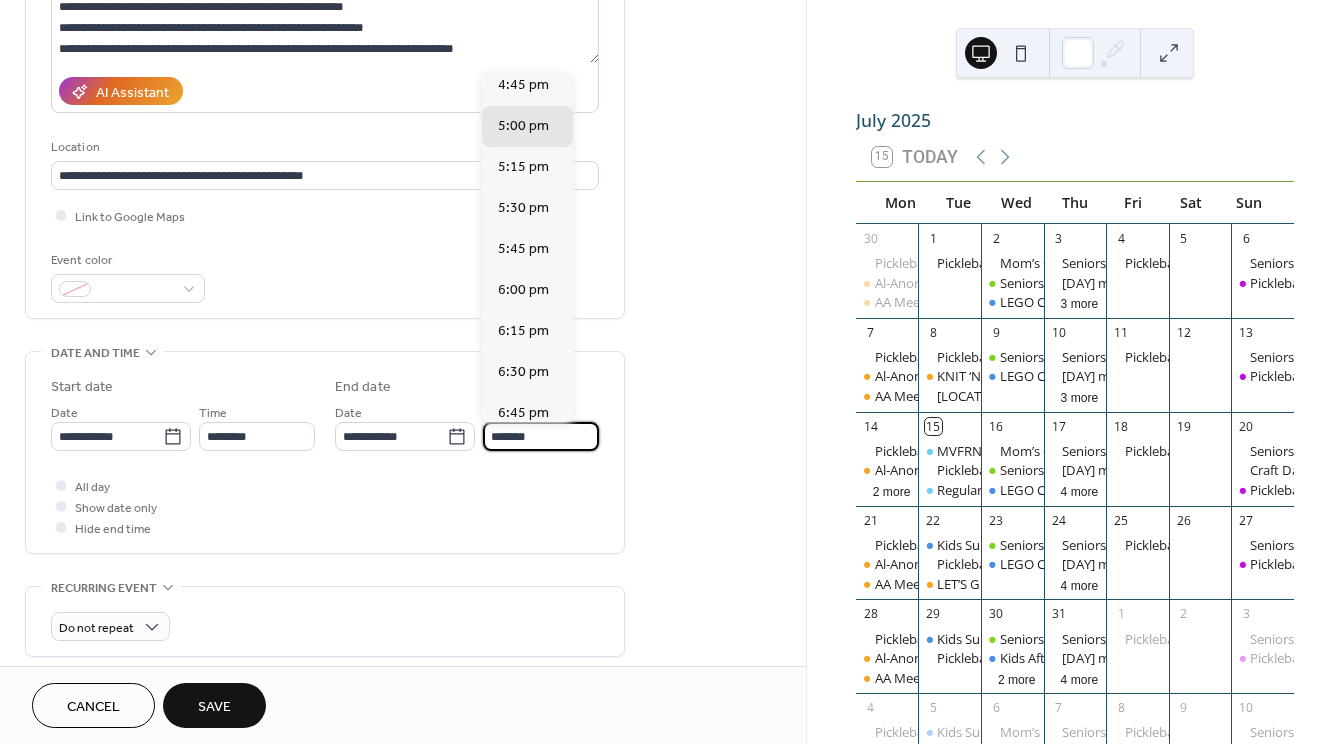 type on "*******" 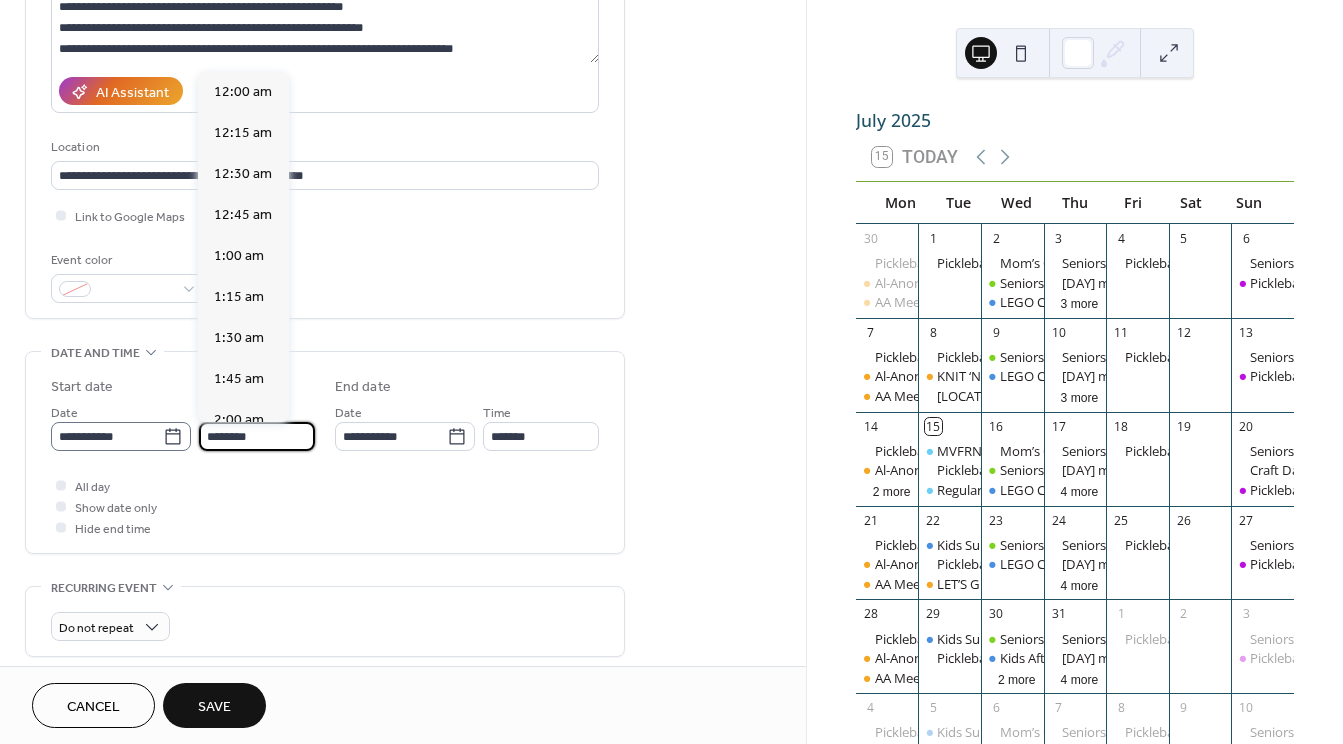 drag, startPoint x: 251, startPoint y: 434, endPoint x: 174, endPoint y: 425, distance: 77.52419 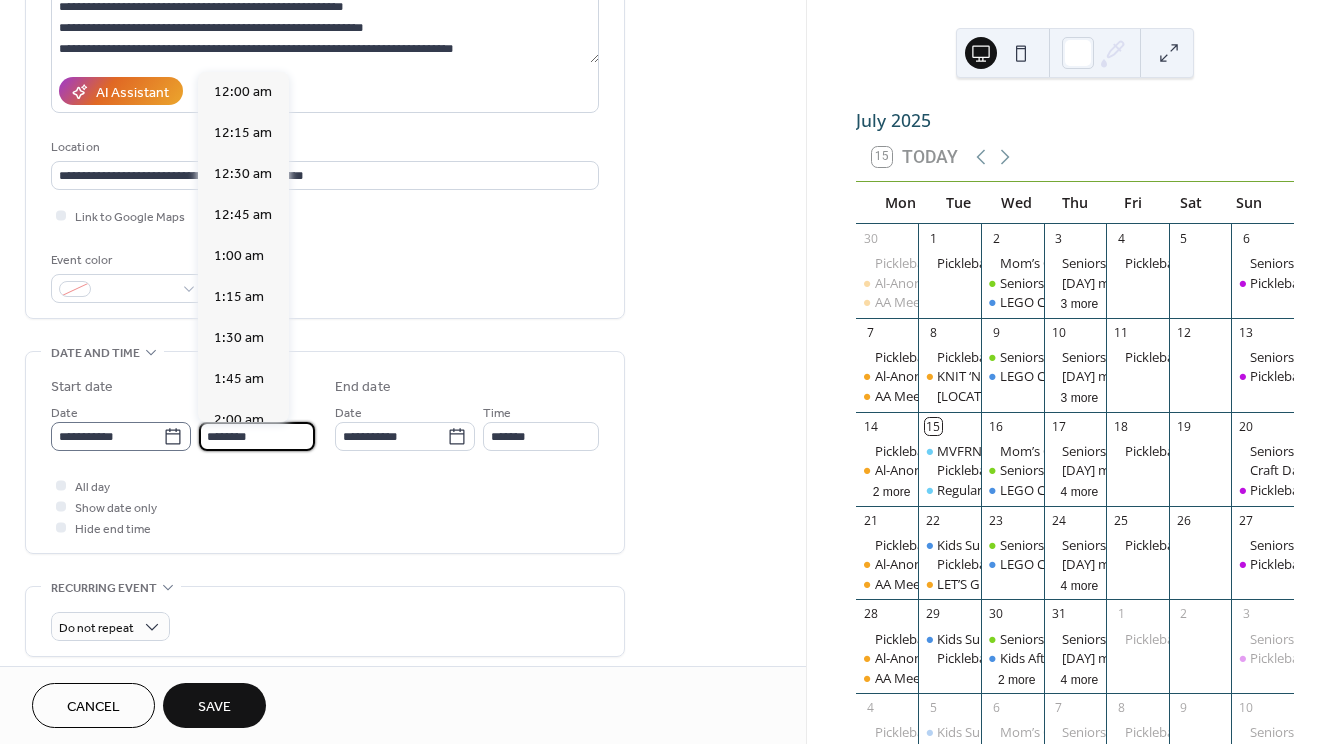 click on "**********" at bounding box center [183, 426] 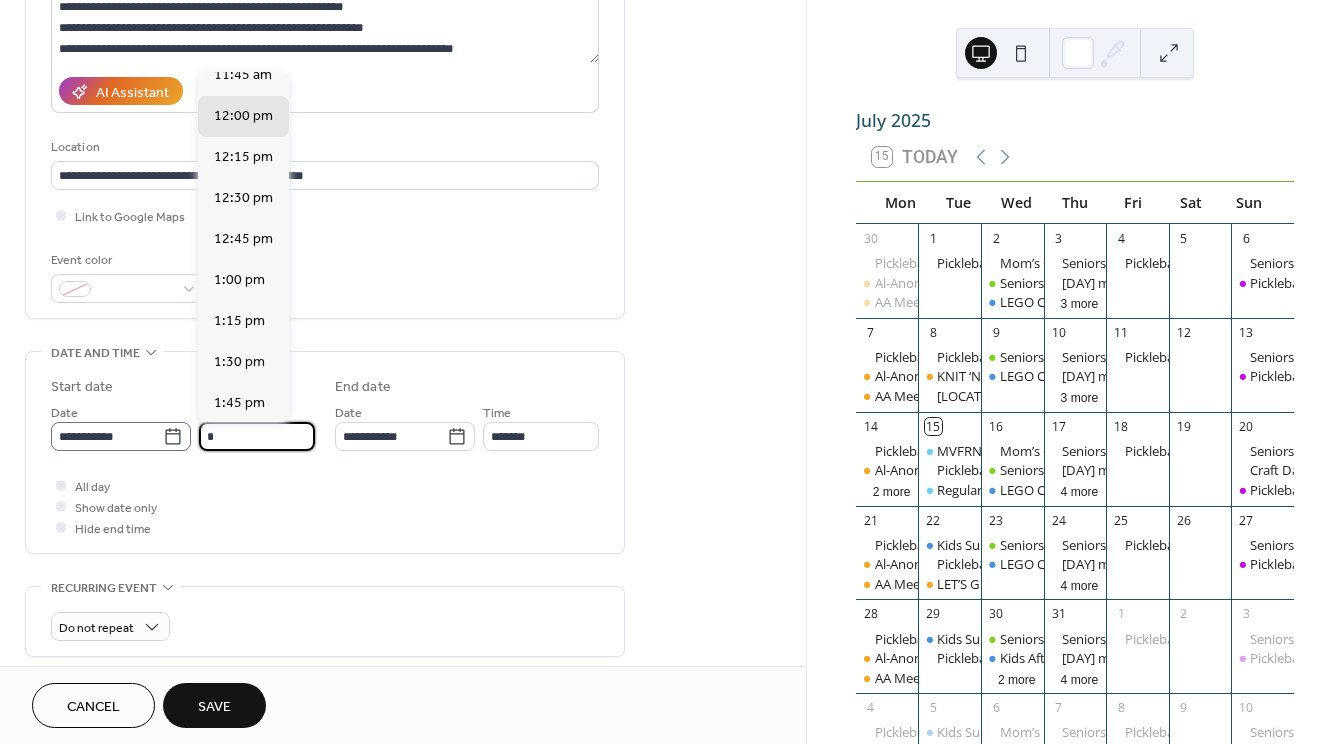 scroll, scrollTop: 1458, scrollLeft: 0, axis: vertical 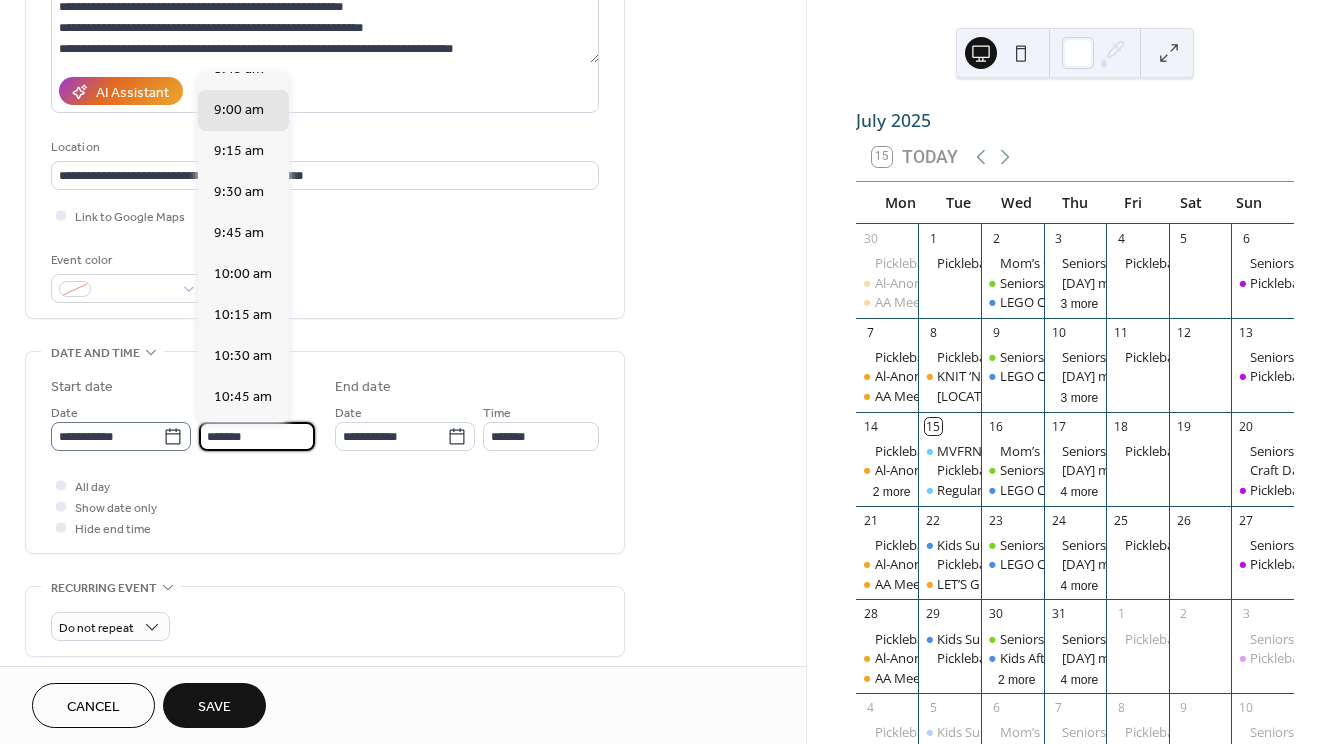 type on "*******" 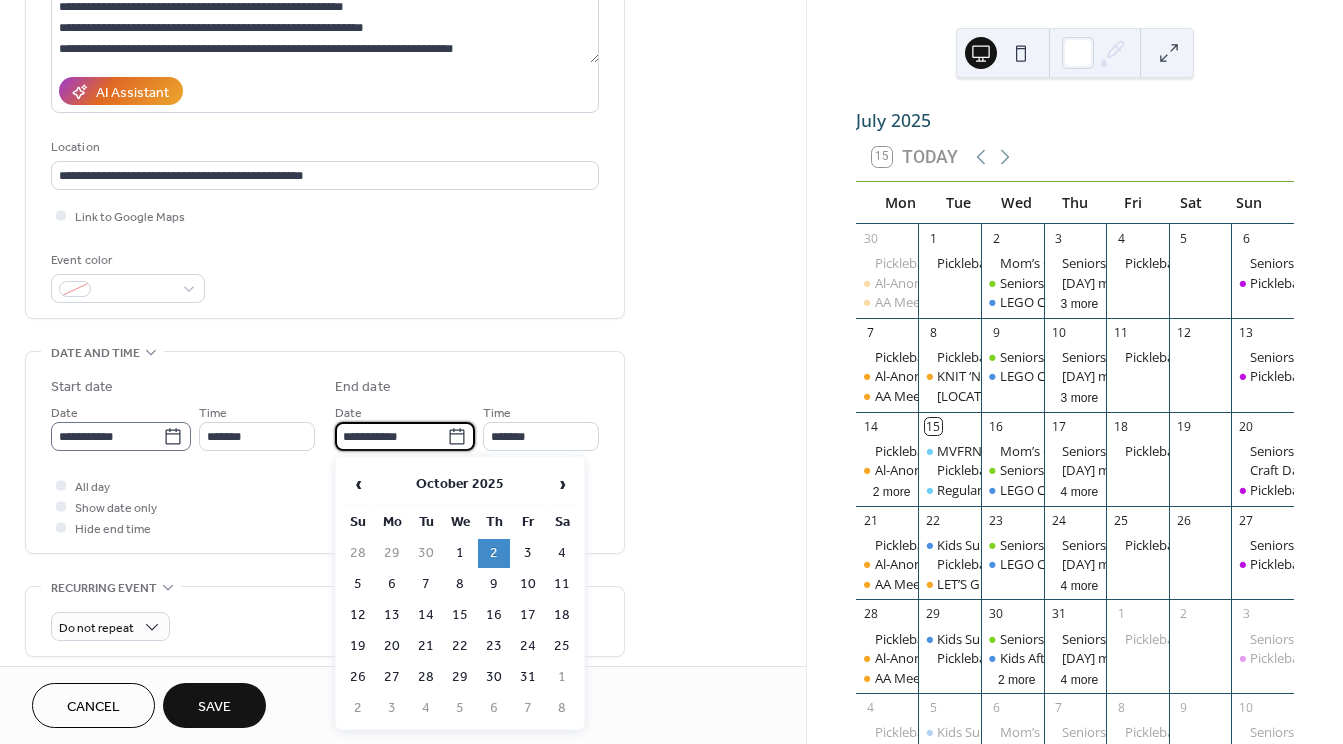 type on "*******" 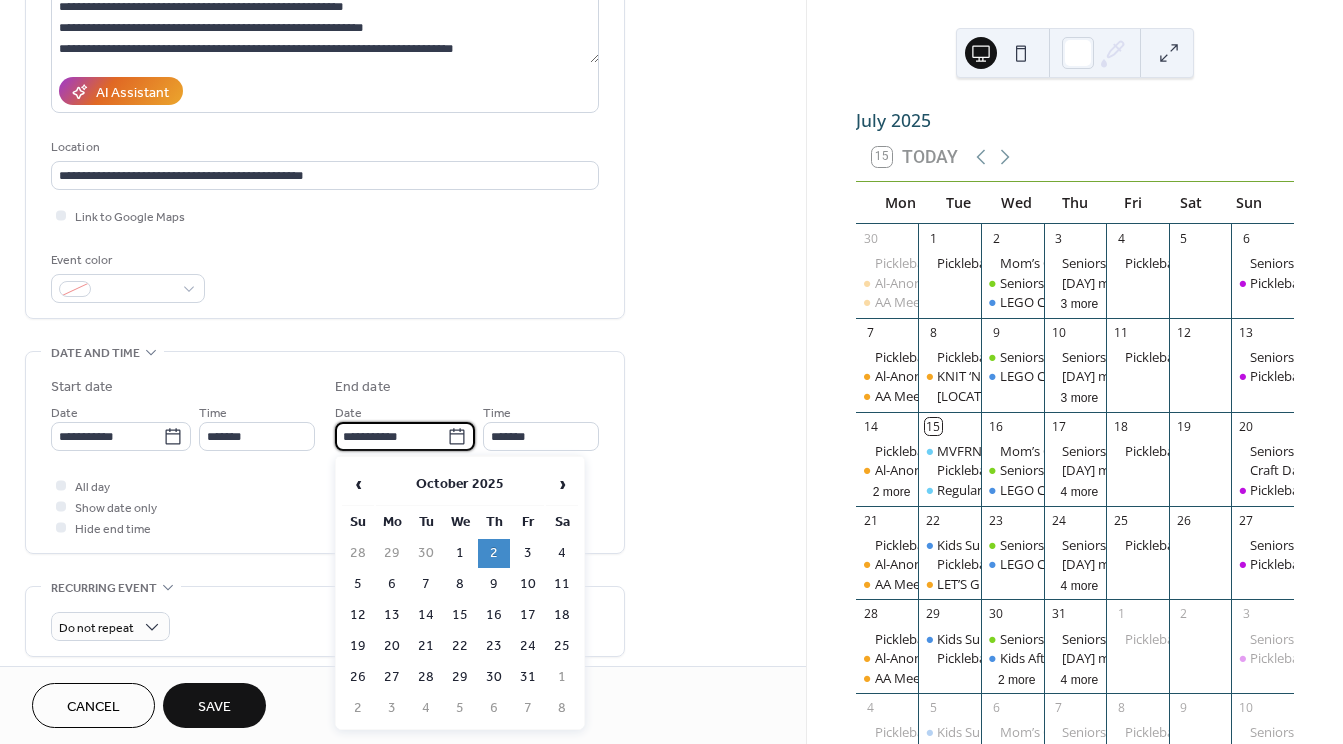 click on "**********" at bounding box center (403, 420) 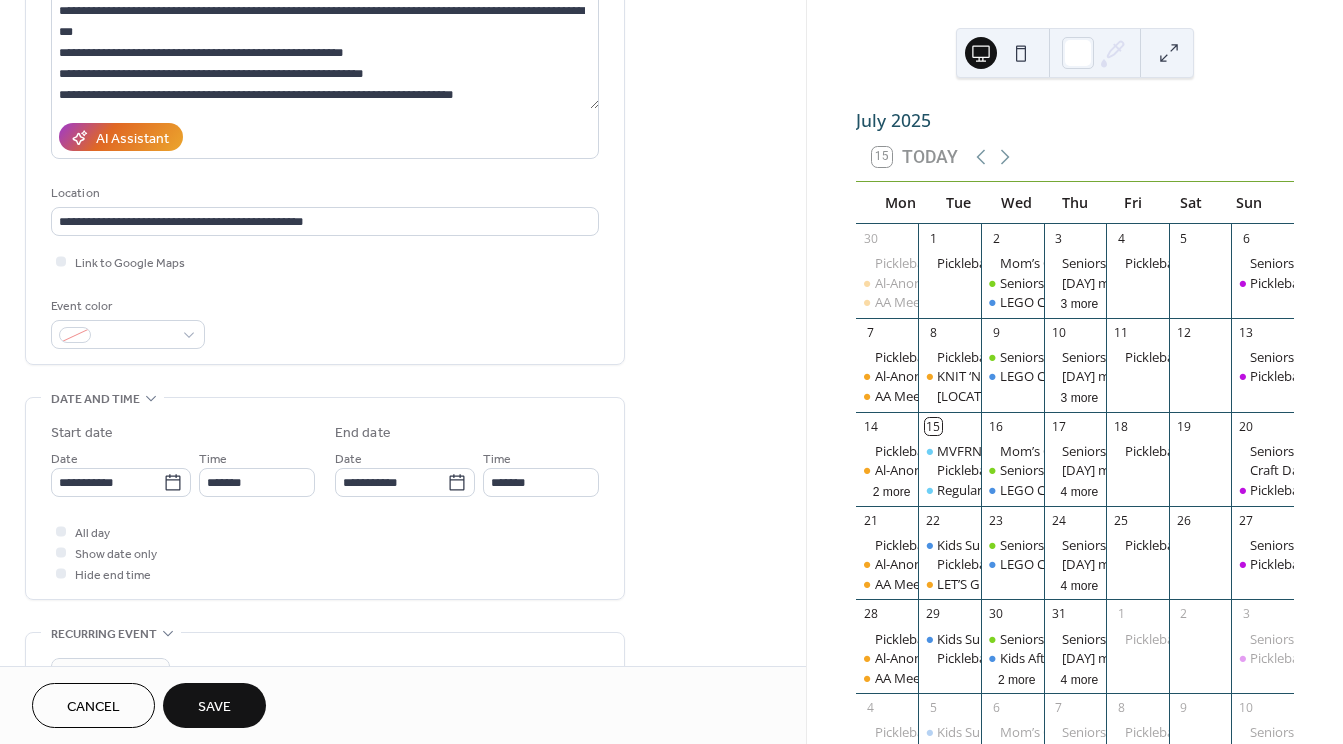 scroll, scrollTop: 200, scrollLeft: 0, axis: vertical 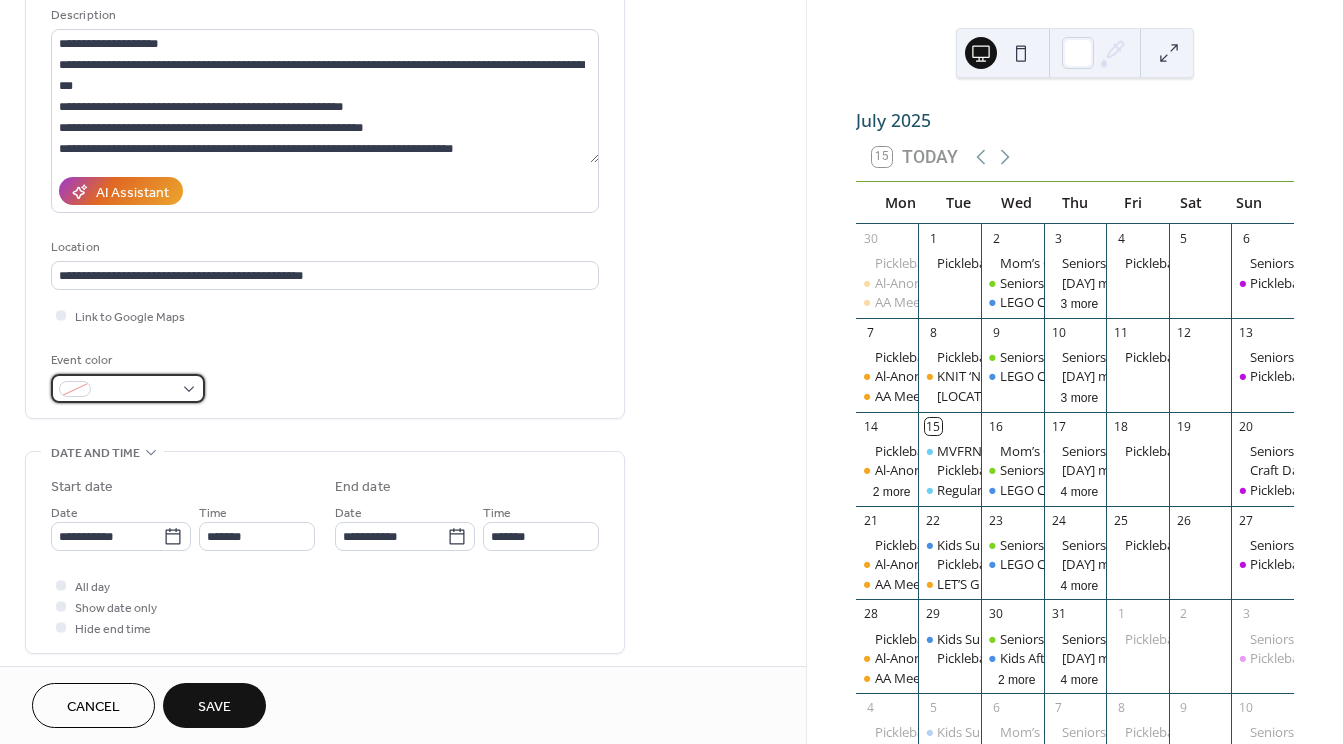 click at bounding box center (136, 390) 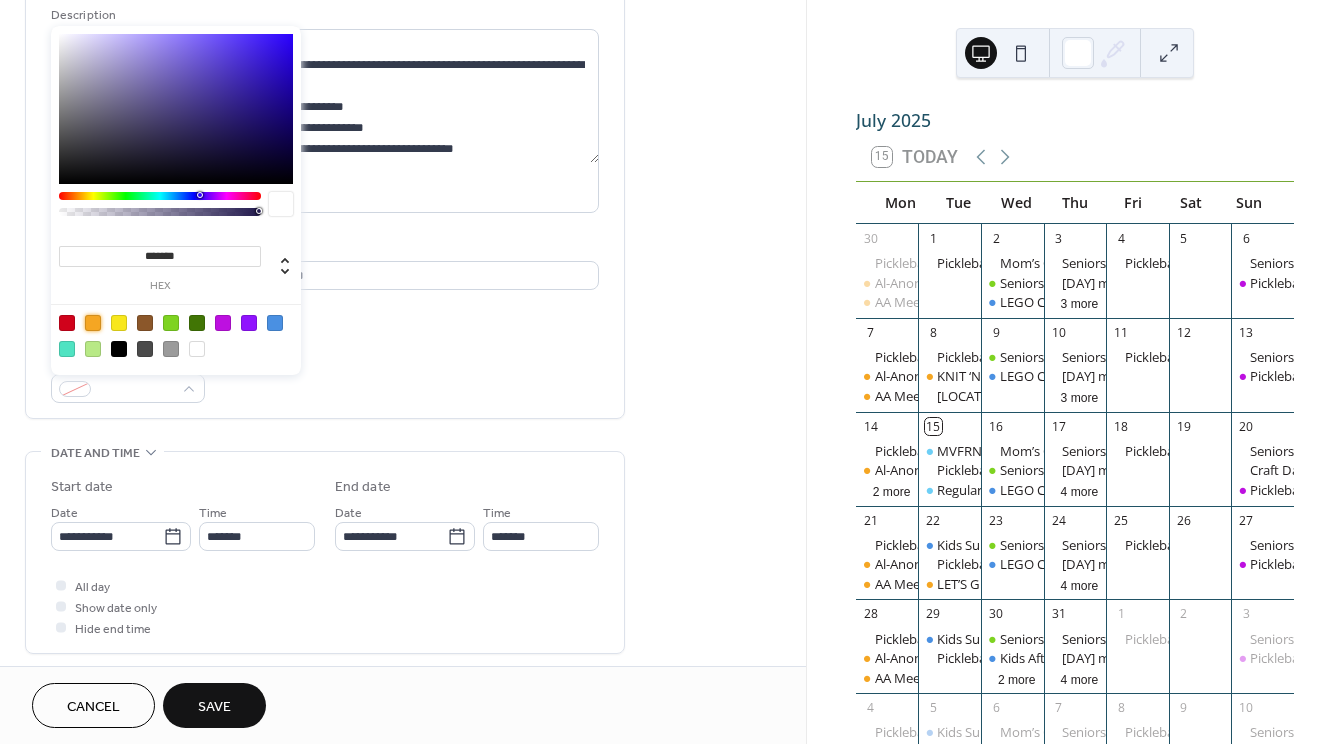 click at bounding box center [93, 323] 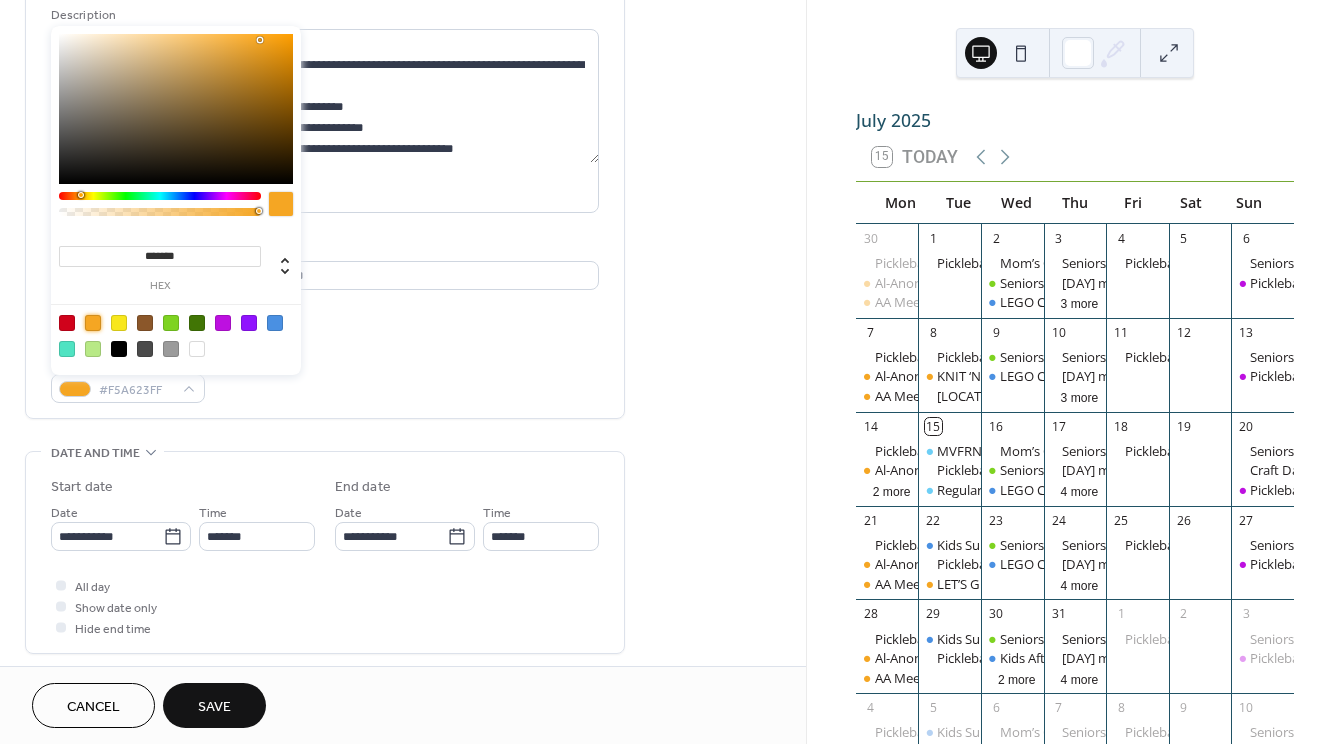 click on "**********" at bounding box center (403, 520) 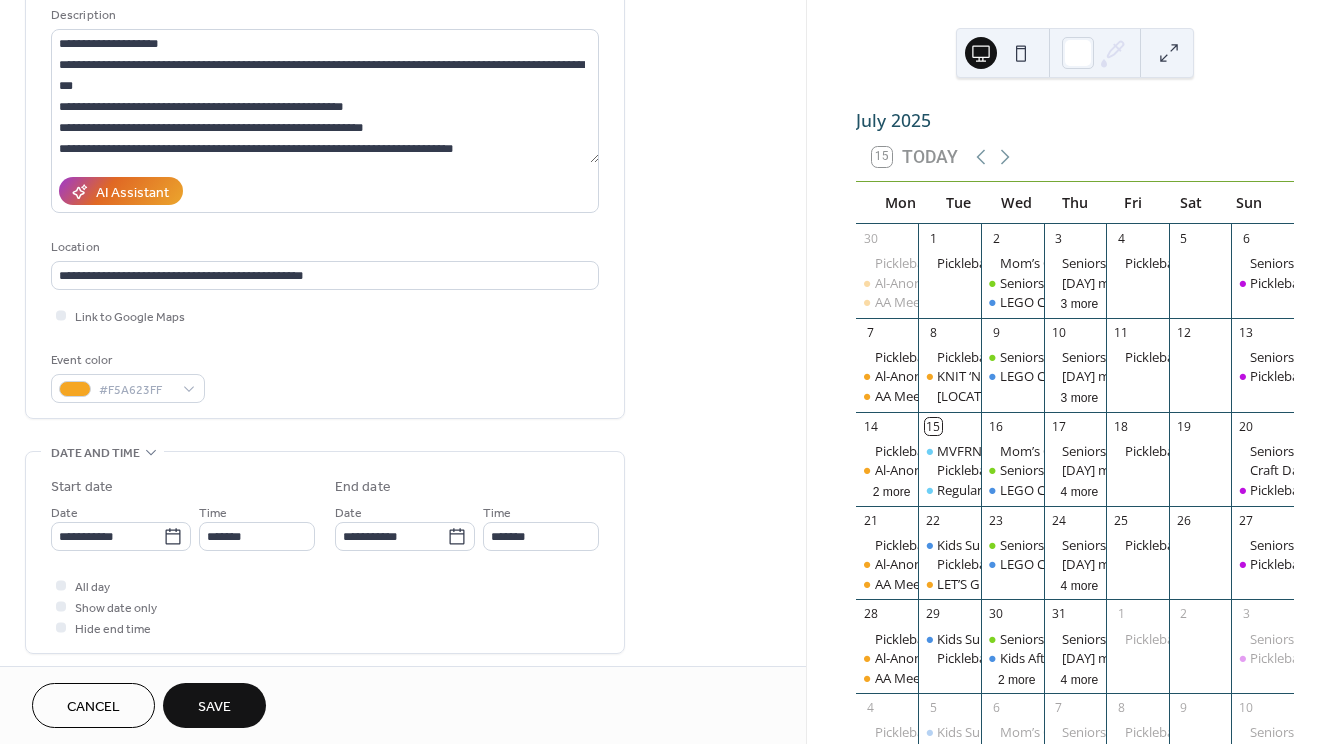scroll, scrollTop: 0, scrollLeft: 0, axis: both 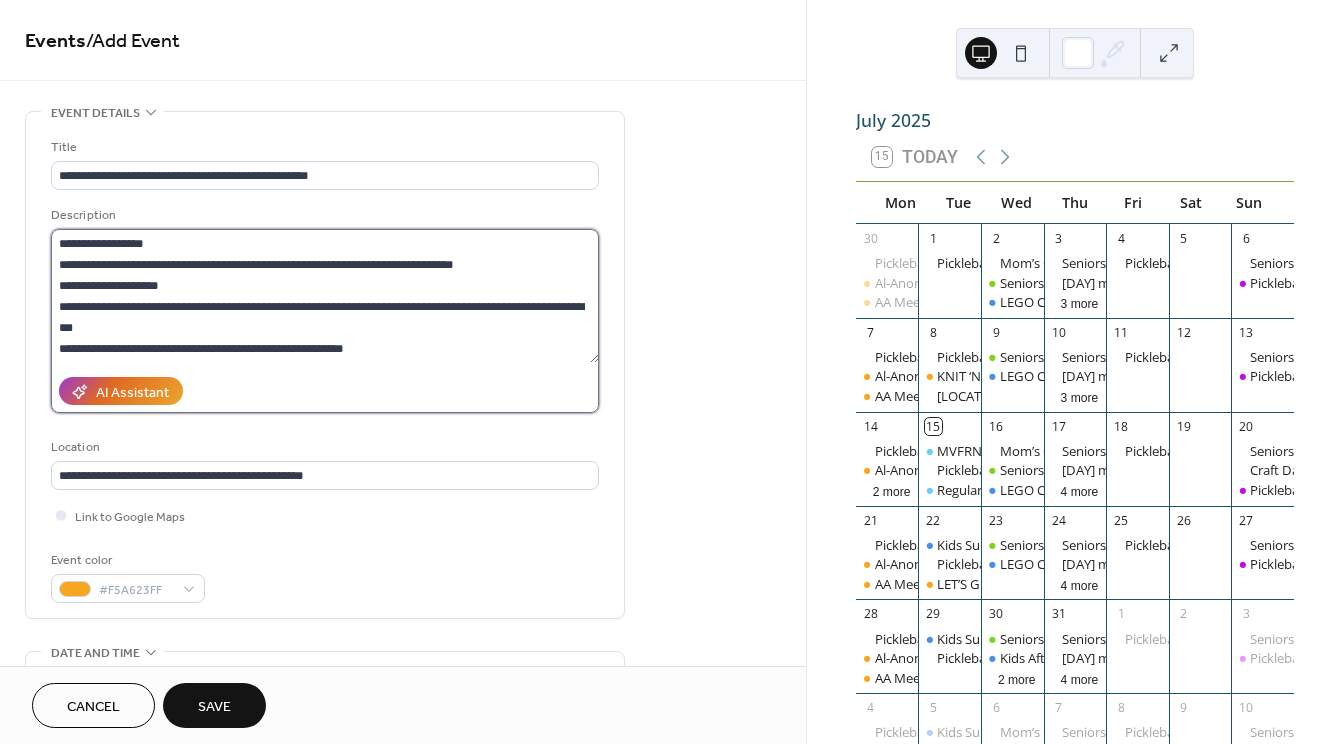 click on "**********" at bounding box center [325, 296] 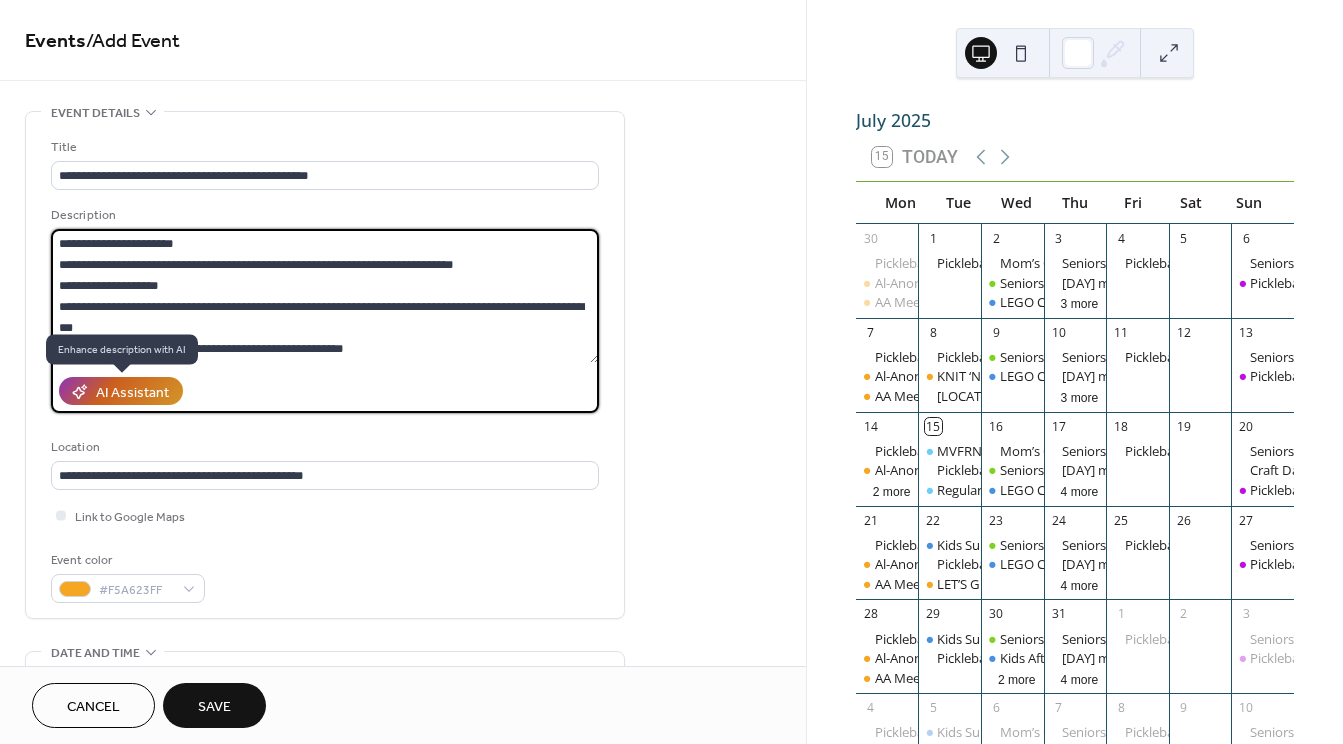 type on "**********" 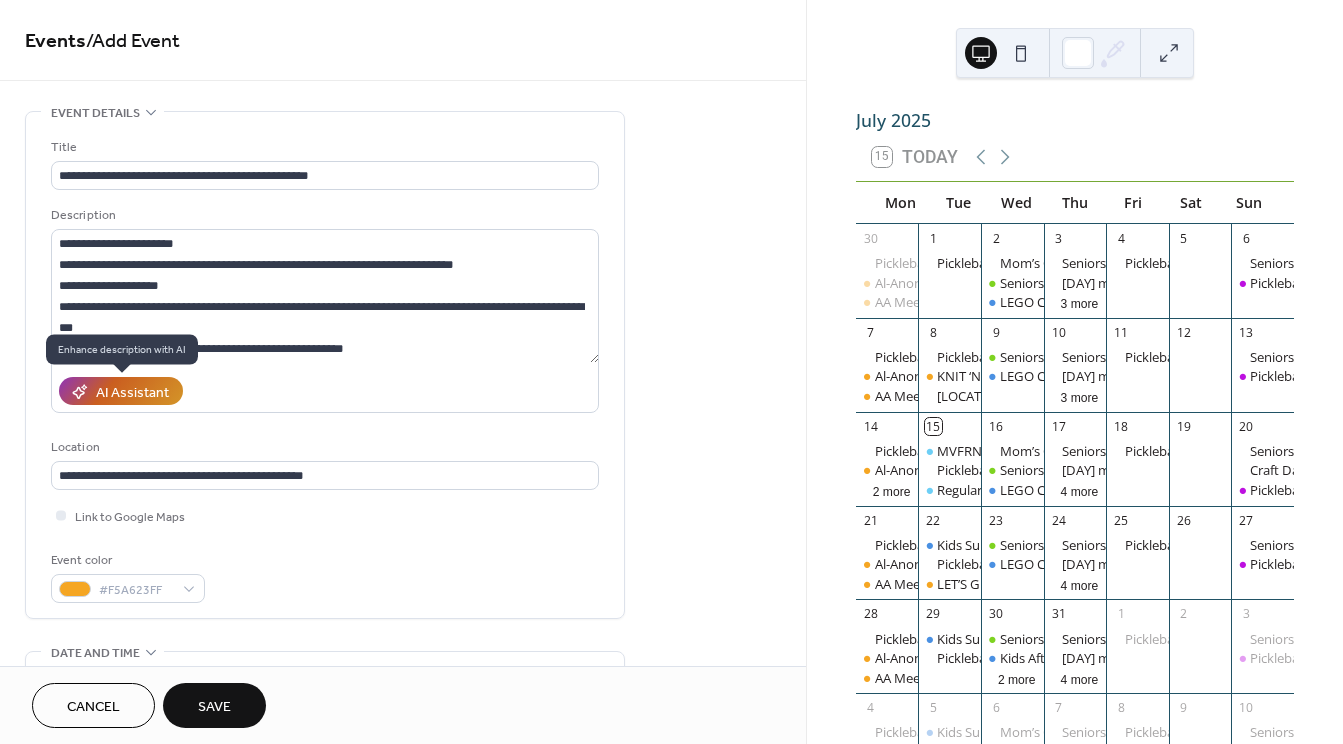 click on "AI Assistant" at bounding box center (132, 392) 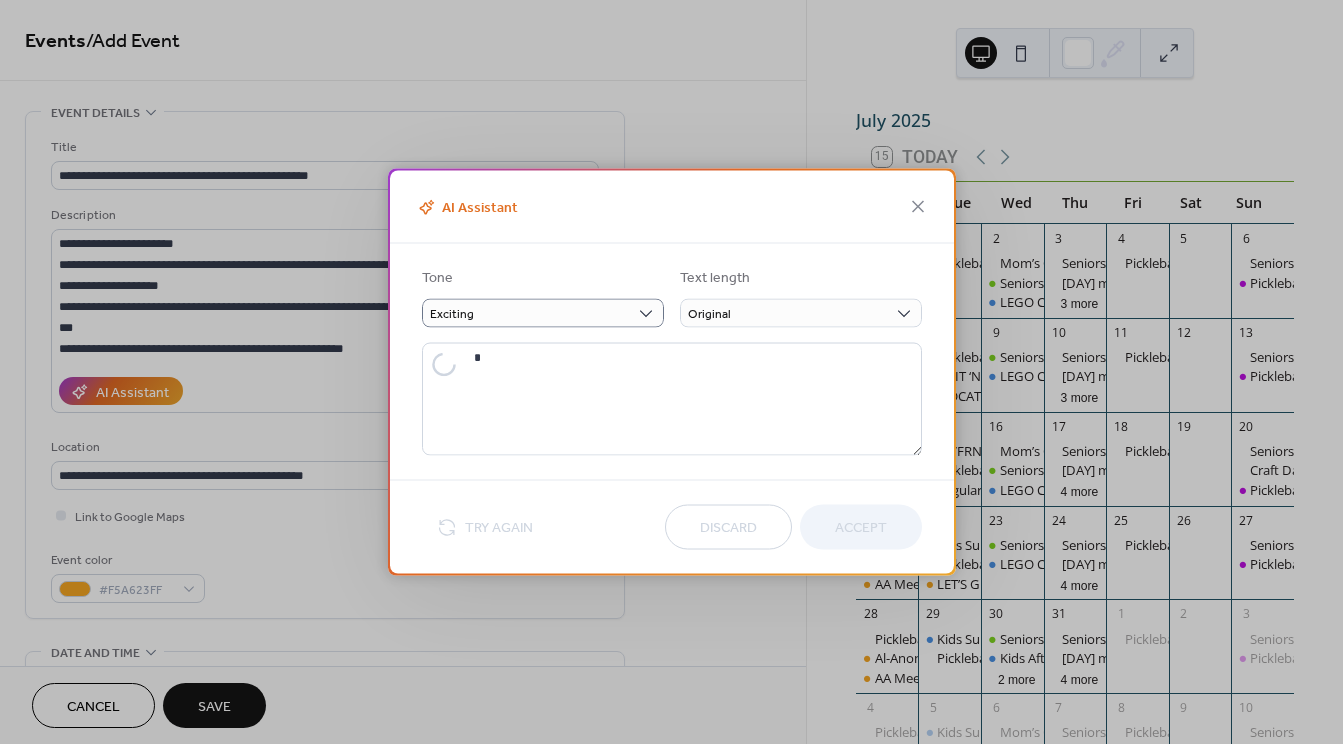 type on "**********" 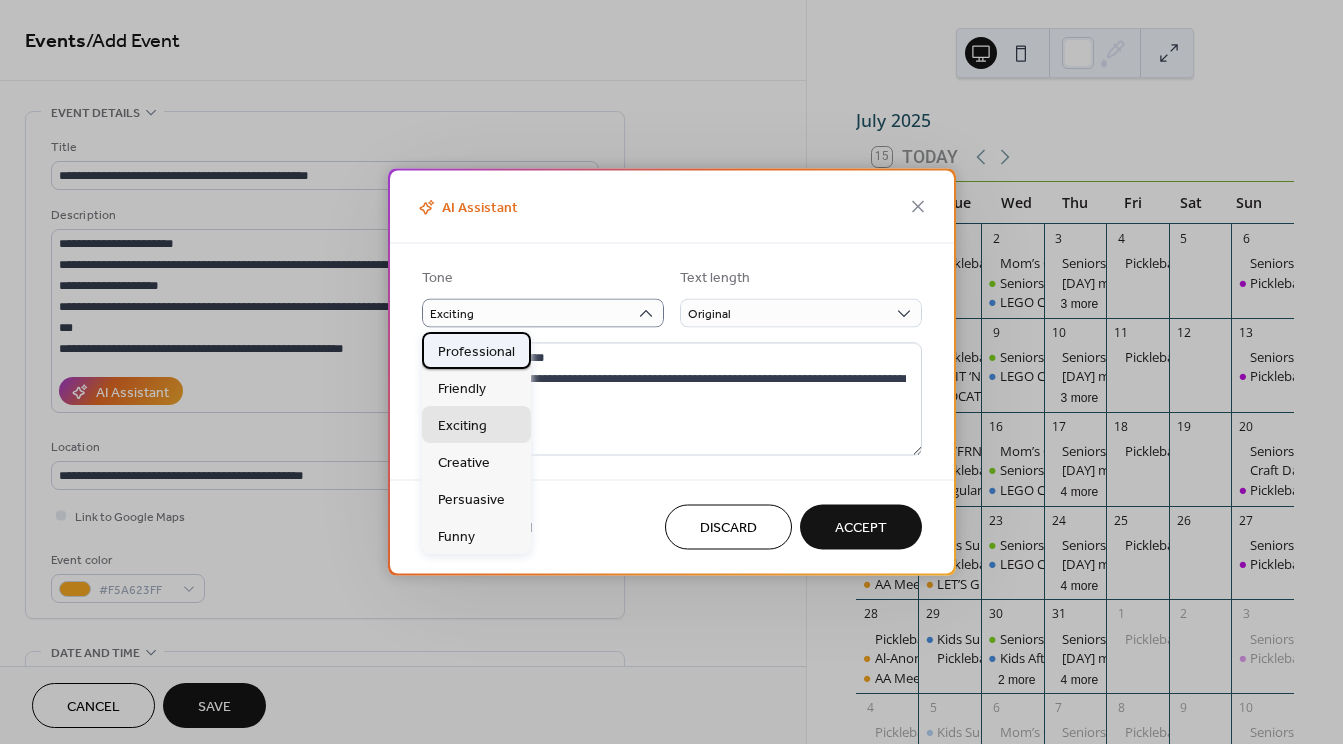 click on "Professional" at bounding box center (476, 351) 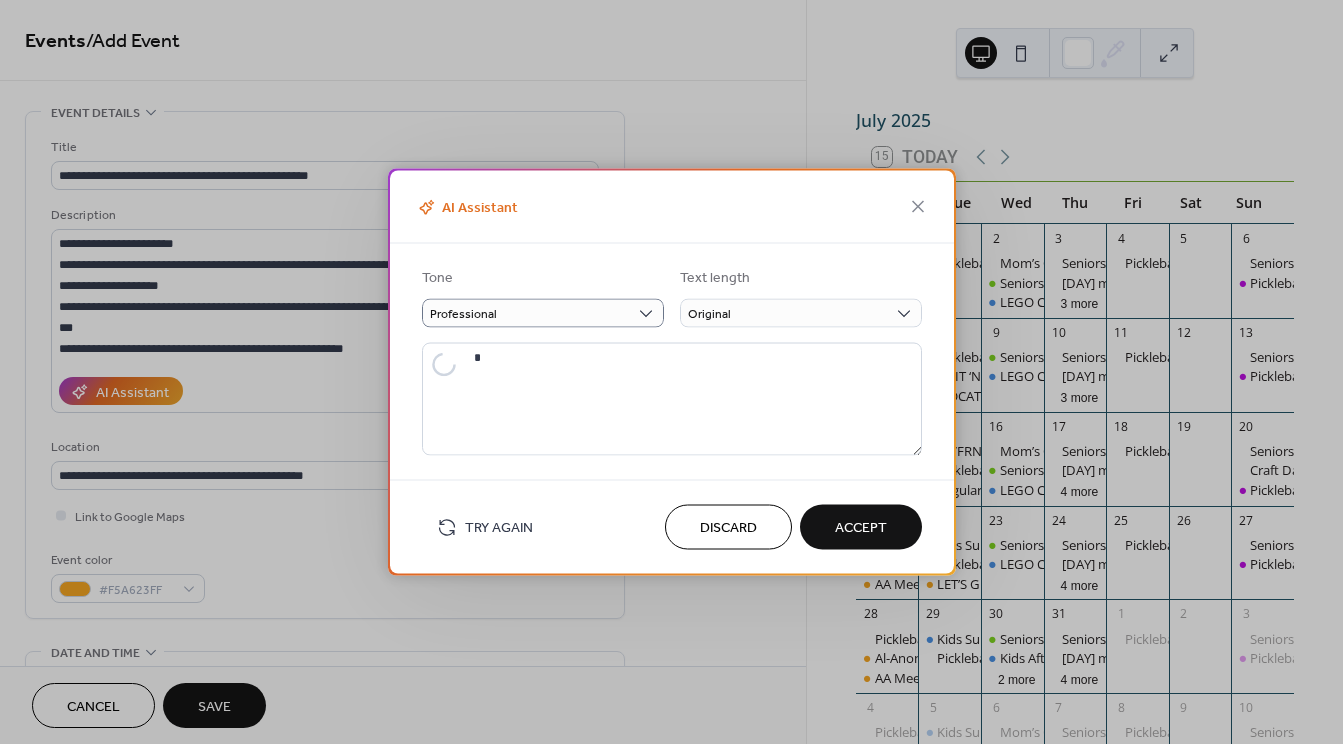 type on "**********" 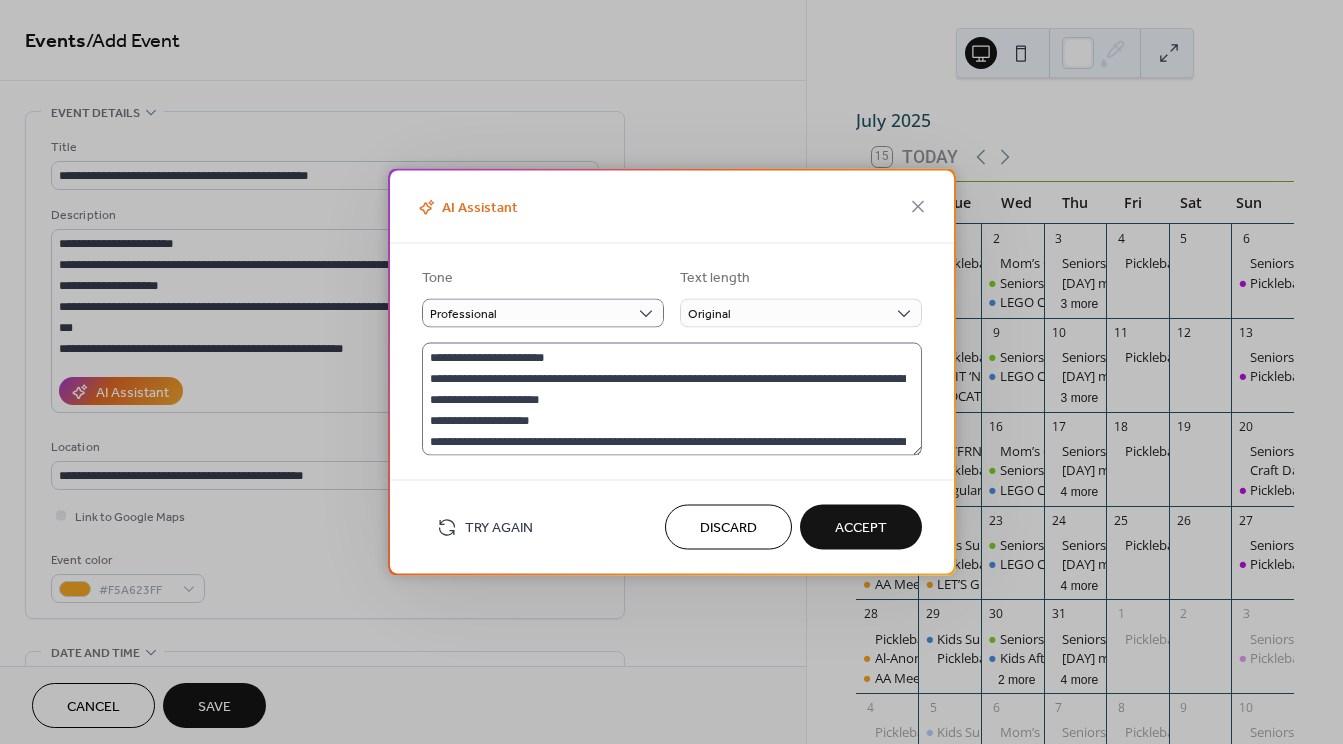 scroll, scrollTop: 84, scrollLeft: 0, axis: vertical 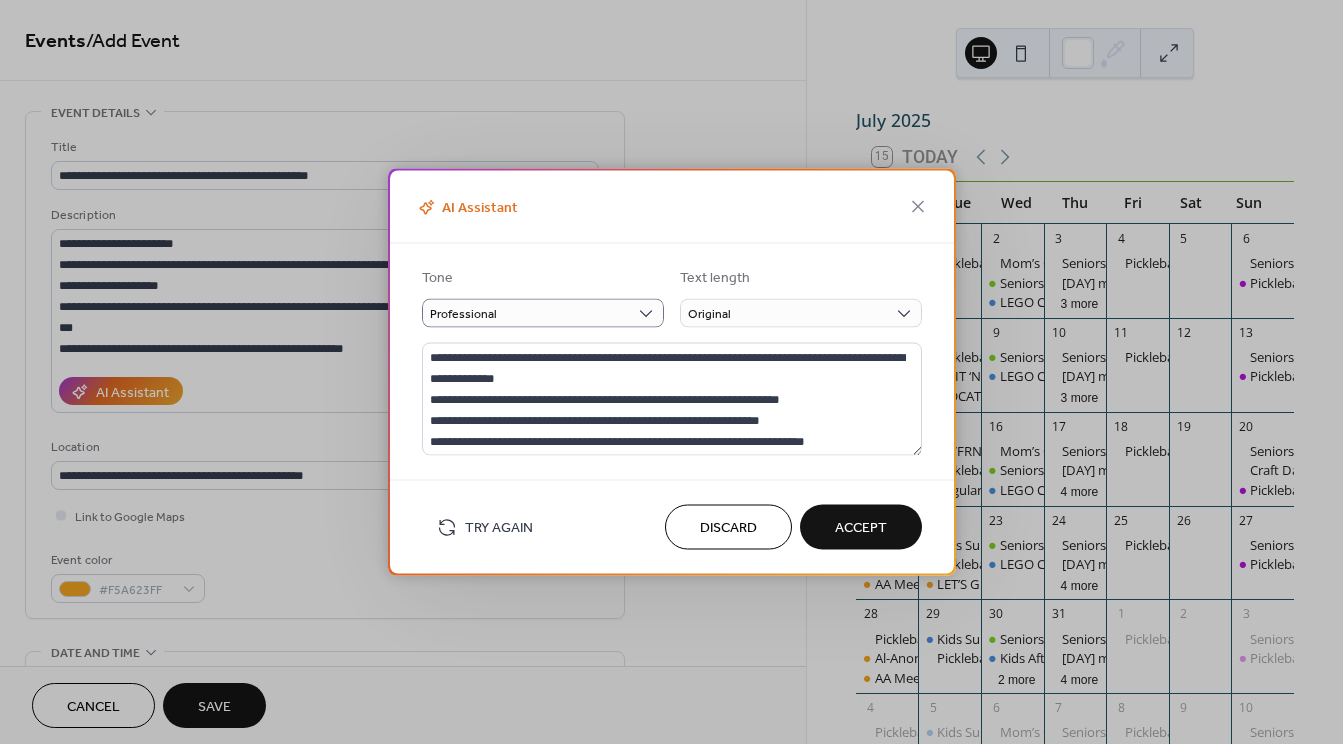 click on "Discard" at bounding box center (728, 528) 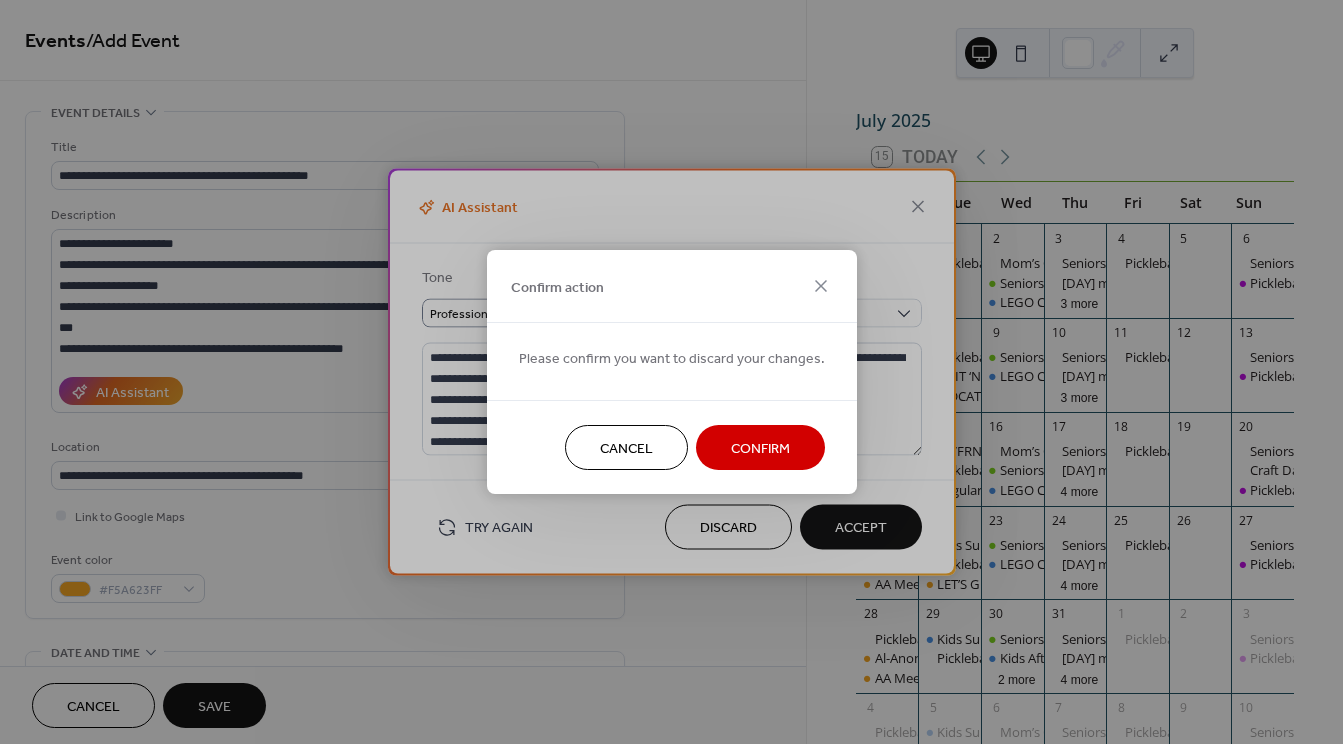 click on "Confirm" at bounding box center (760, 449) 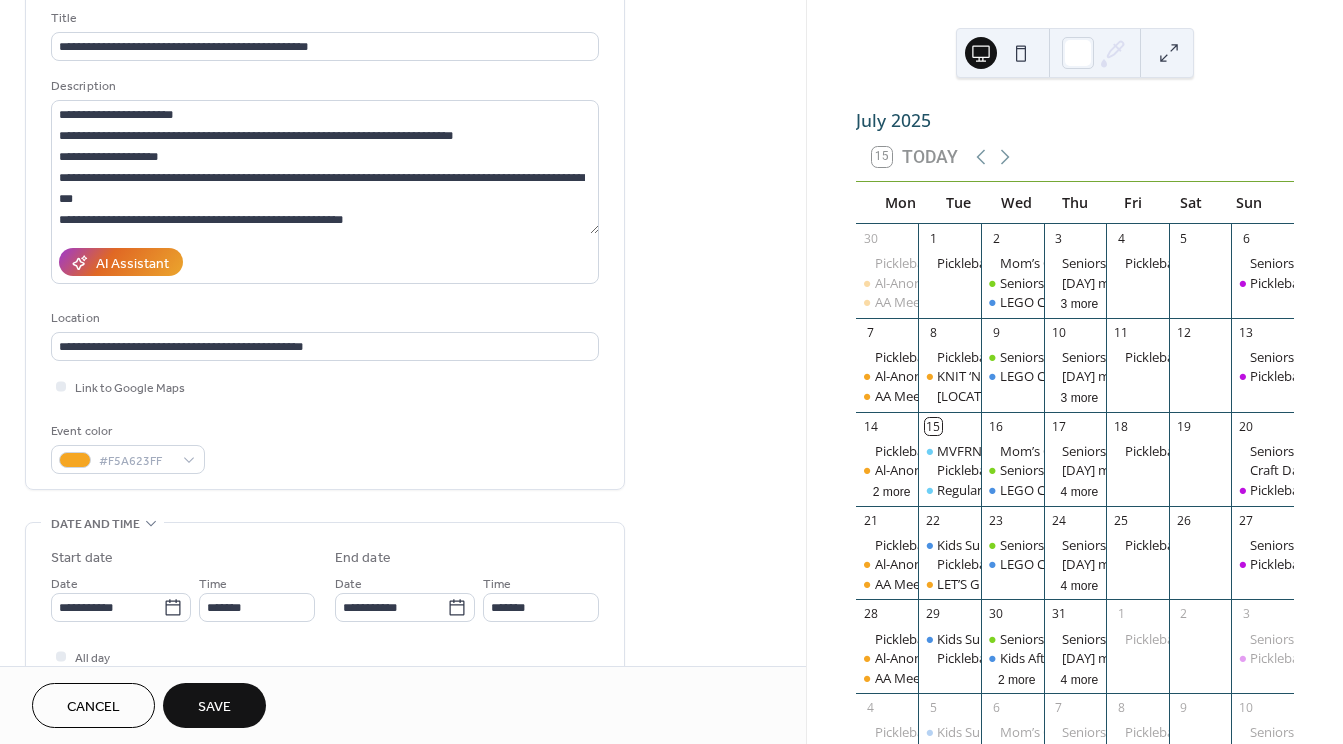 scroll, scrollTop: 200, scrollLeft: 0, axis: vertical 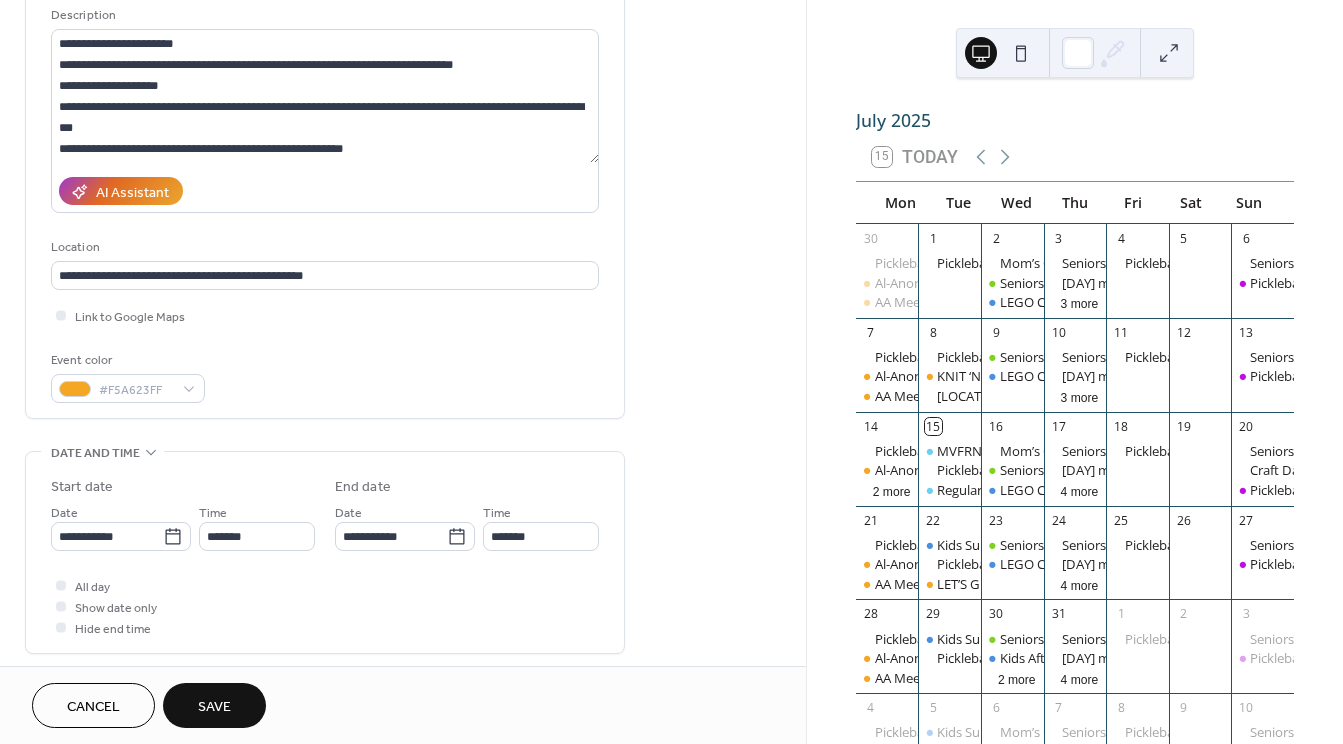 click on "Save" at bounding box center [214, 707] 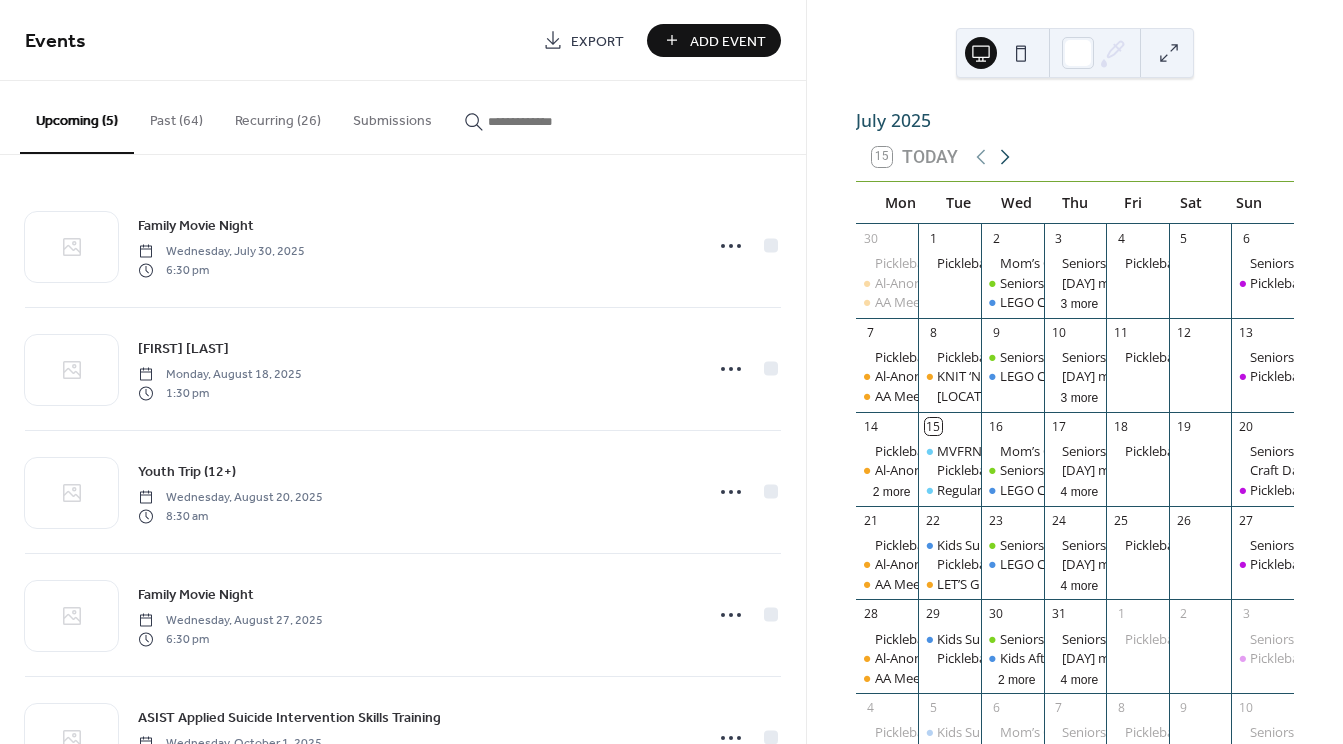 click 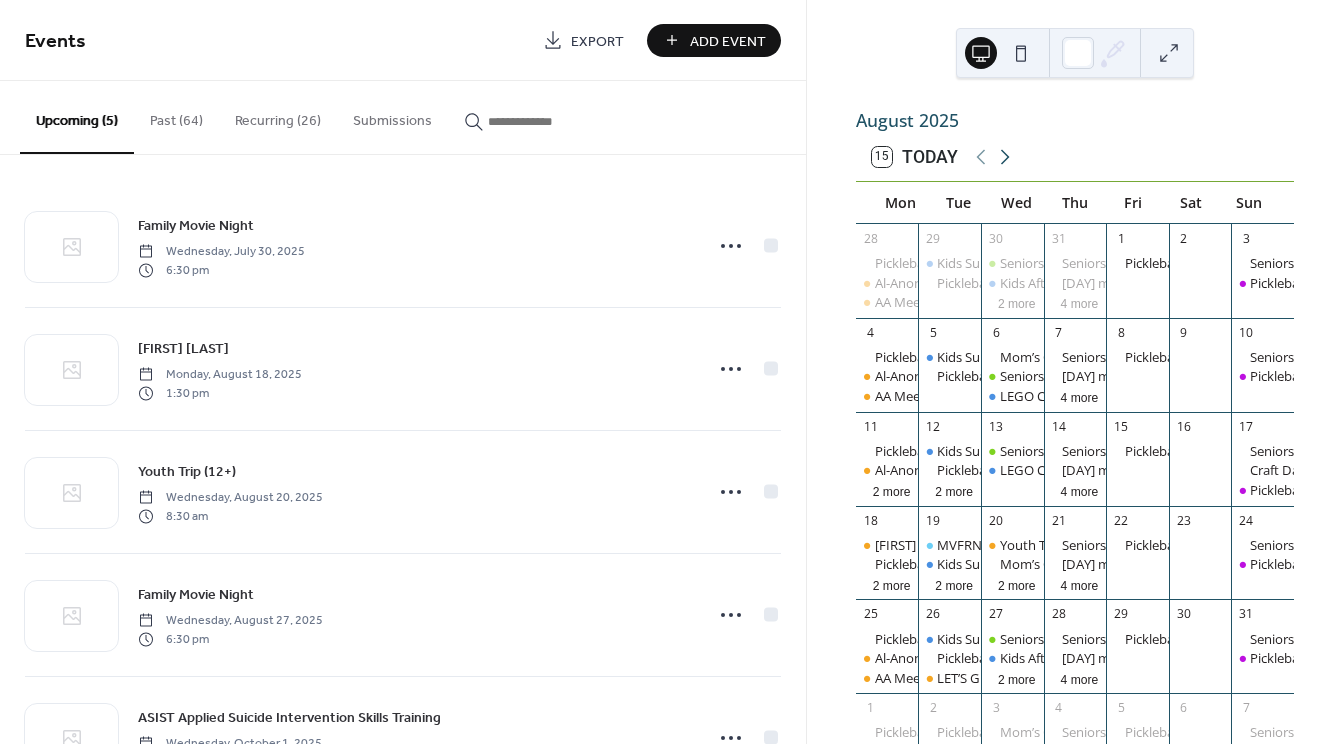 click 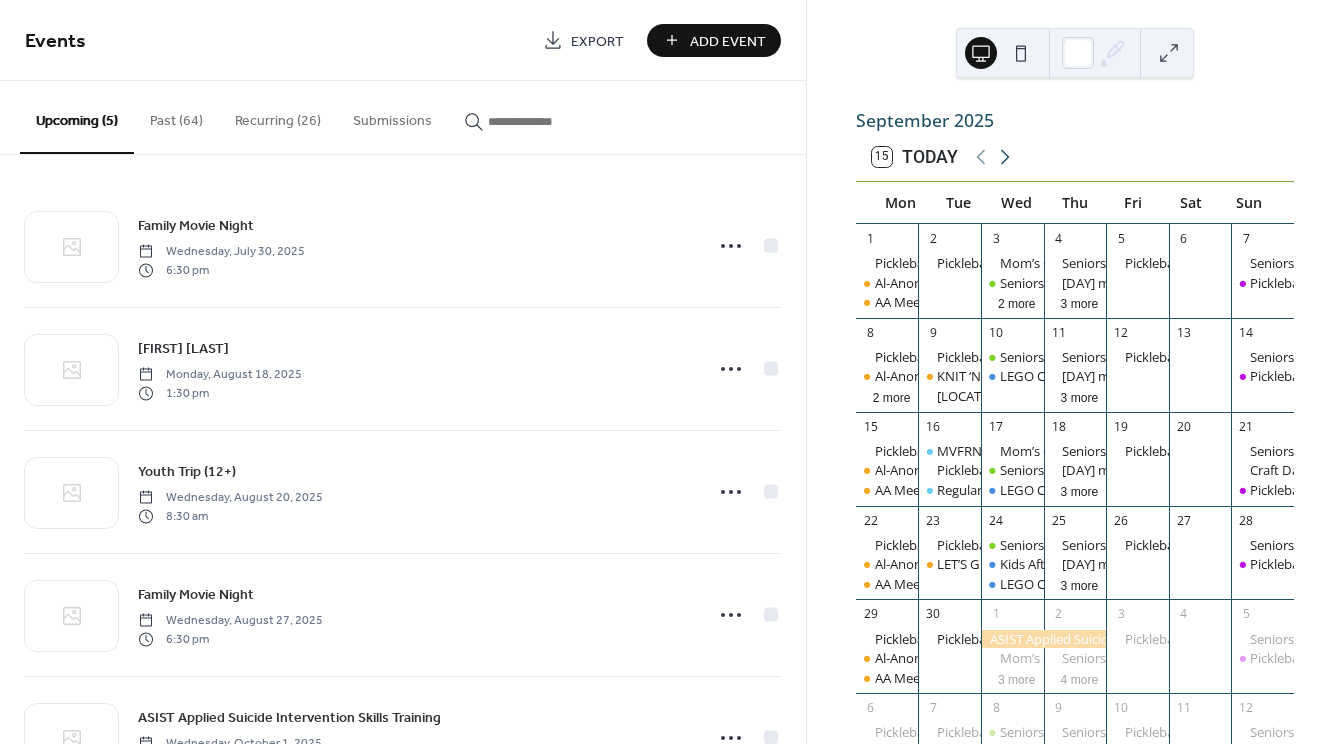 click 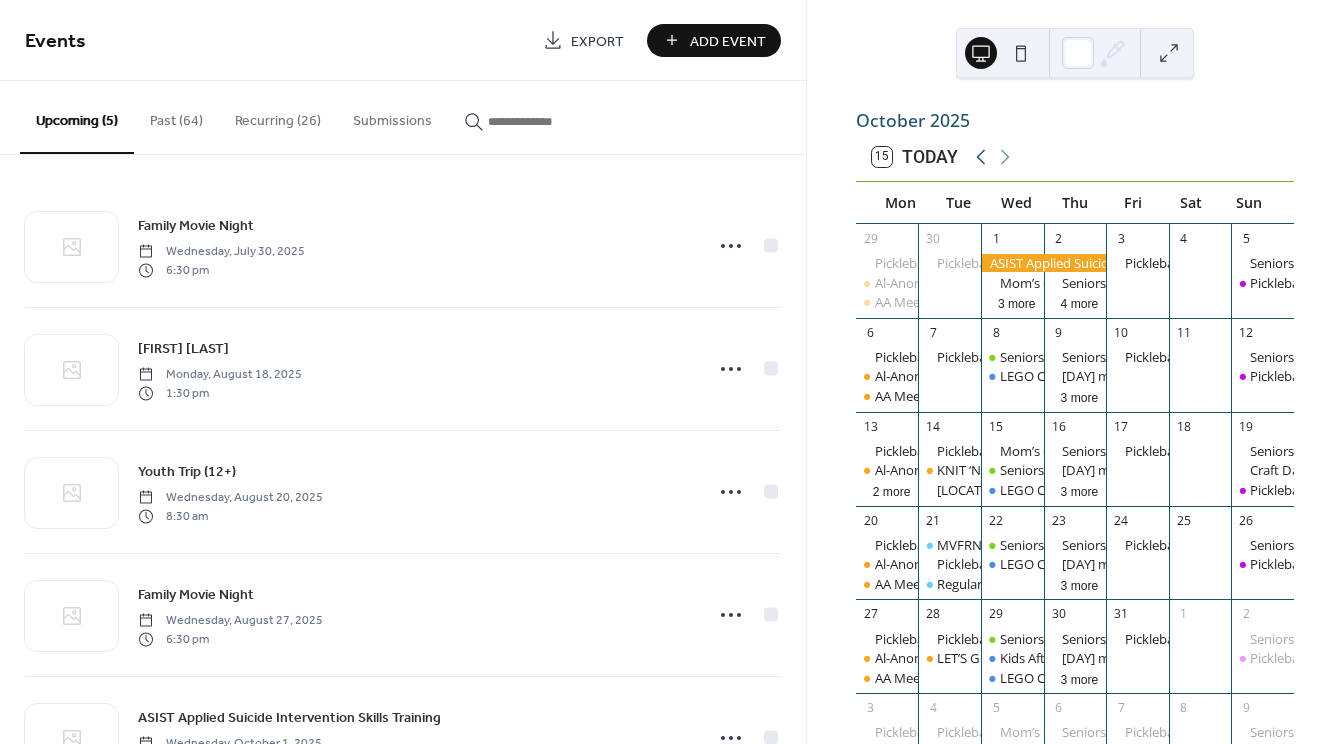 click 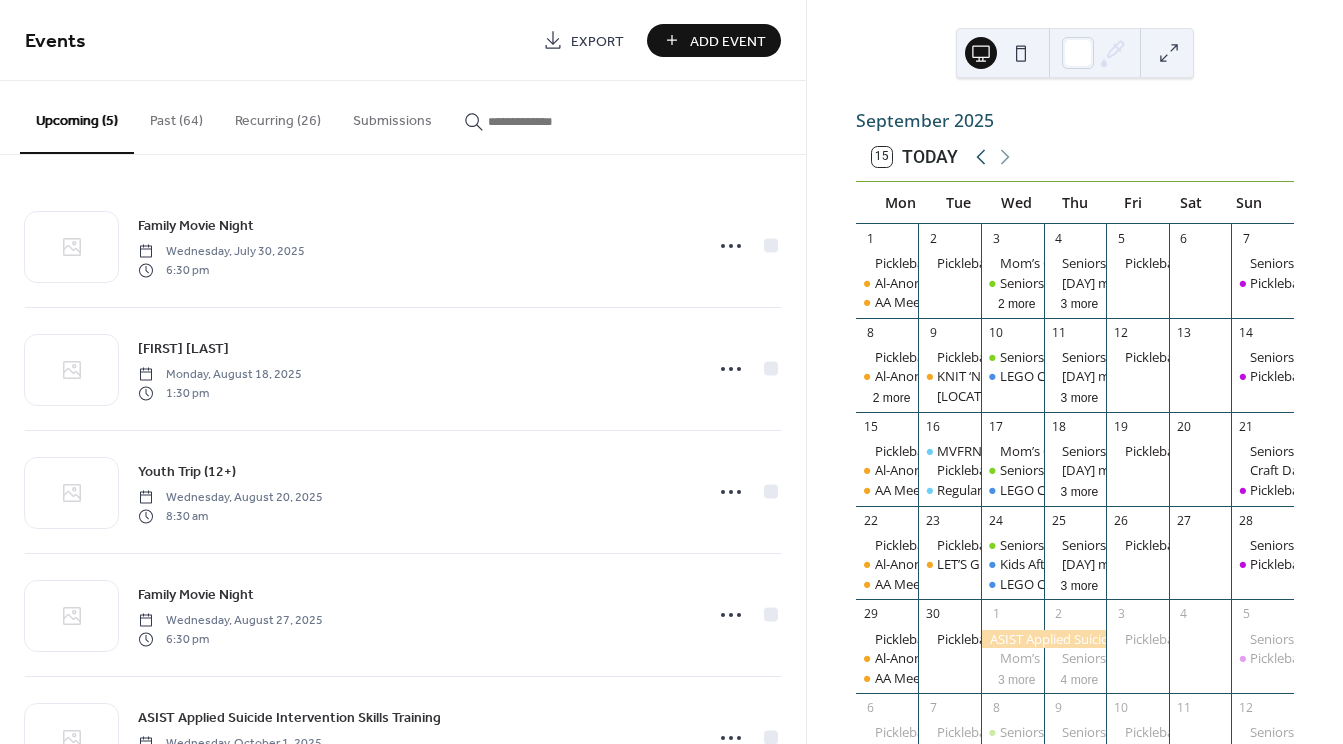 click on "Add Event" at bounding box center [728, 41] 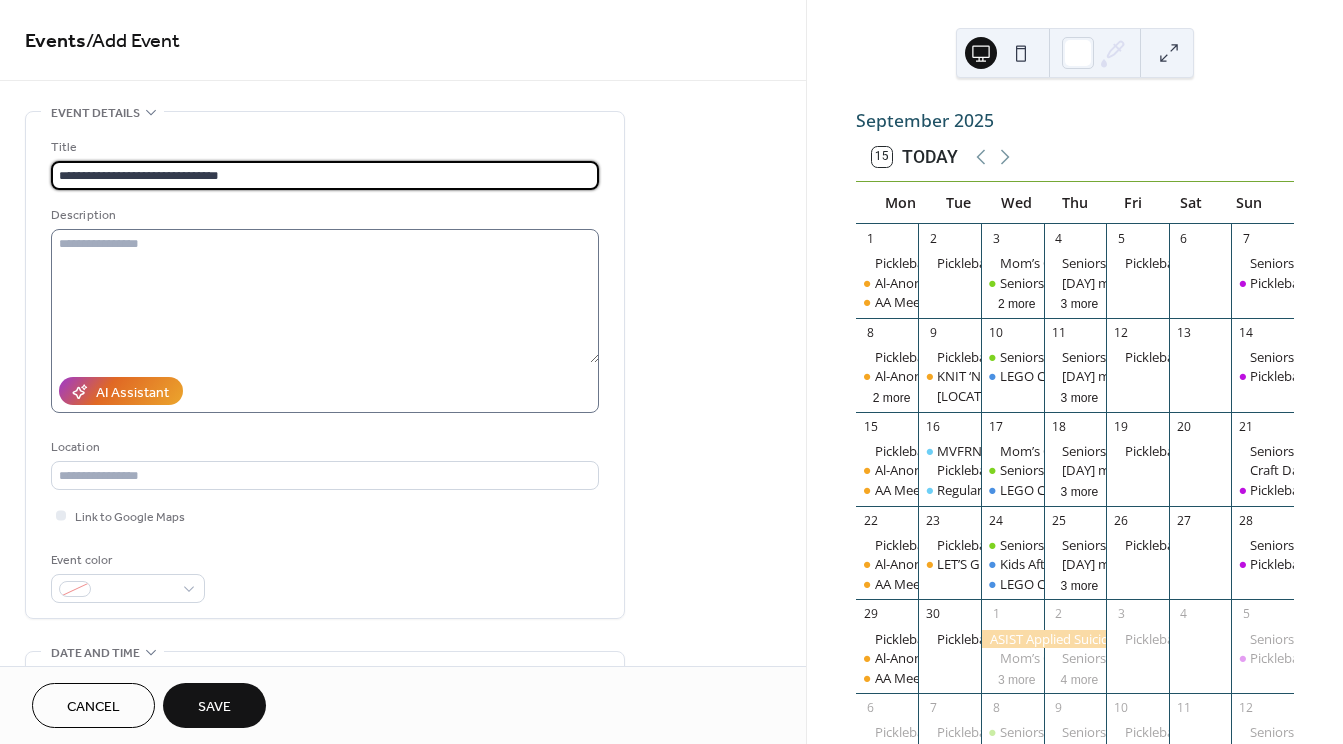 type on "**********" 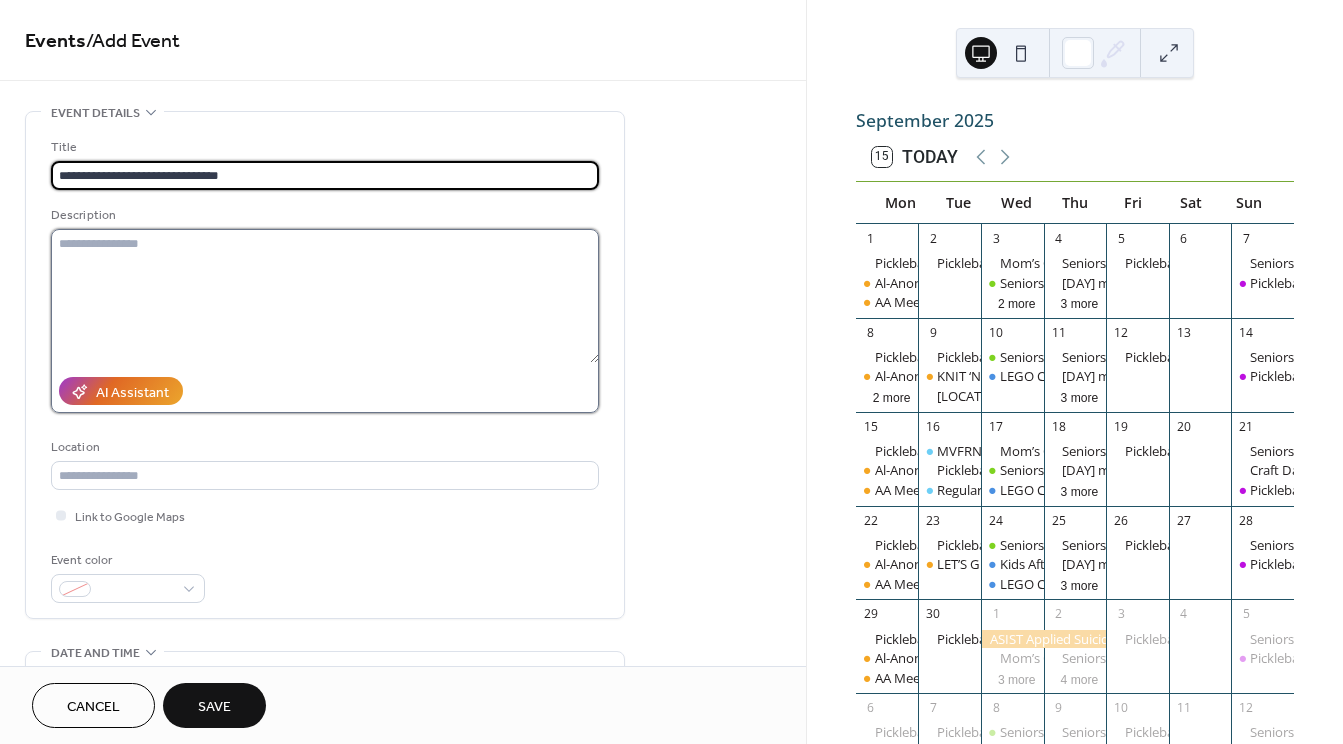 click at bounding box center [325, 296] 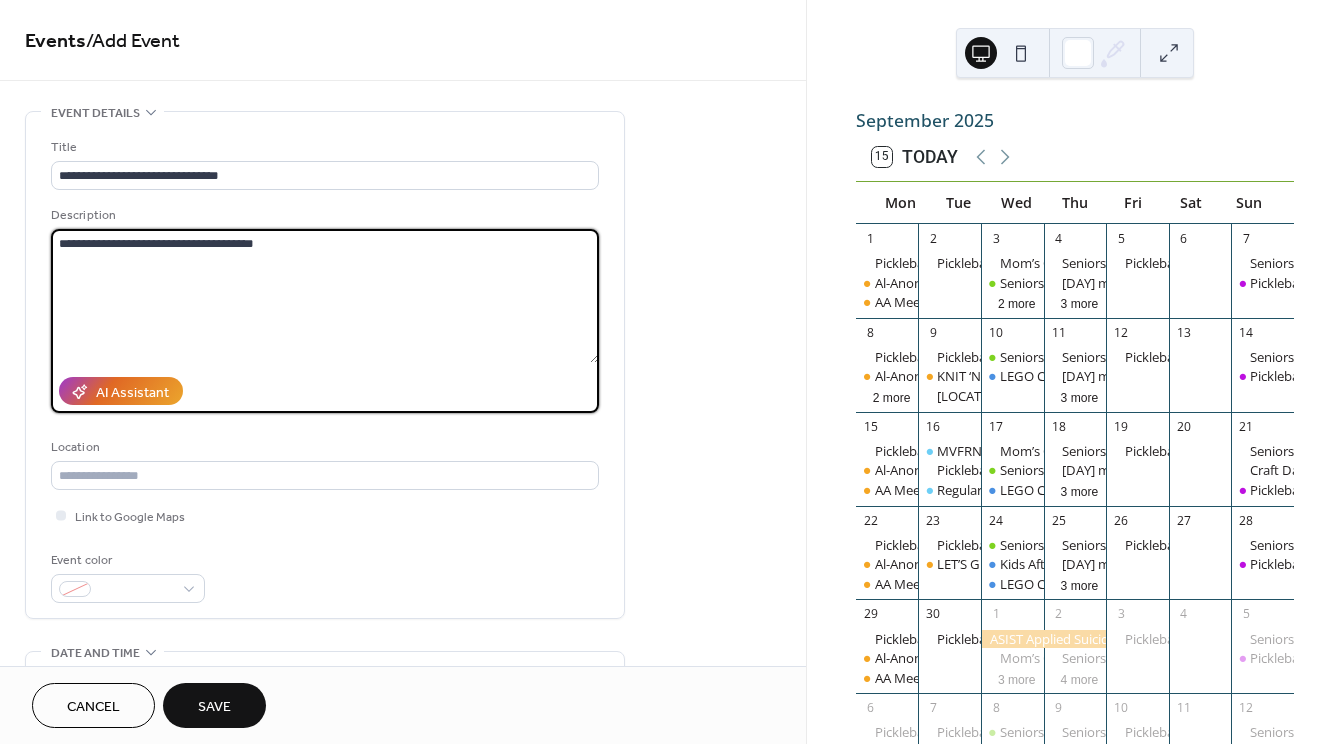 click on "**********" at bounding box center [325, 296] 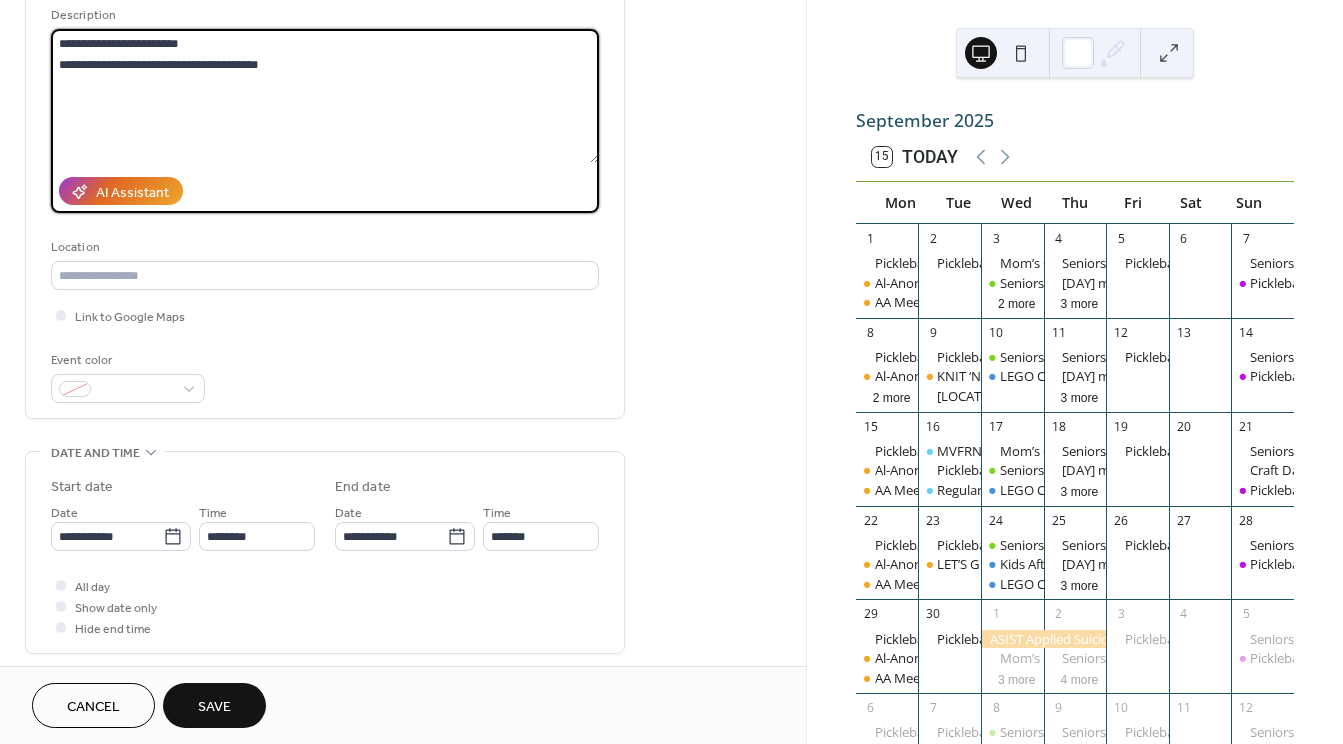 scroll, scrollTop: 300, scrollLeft: 0, axis: vertical 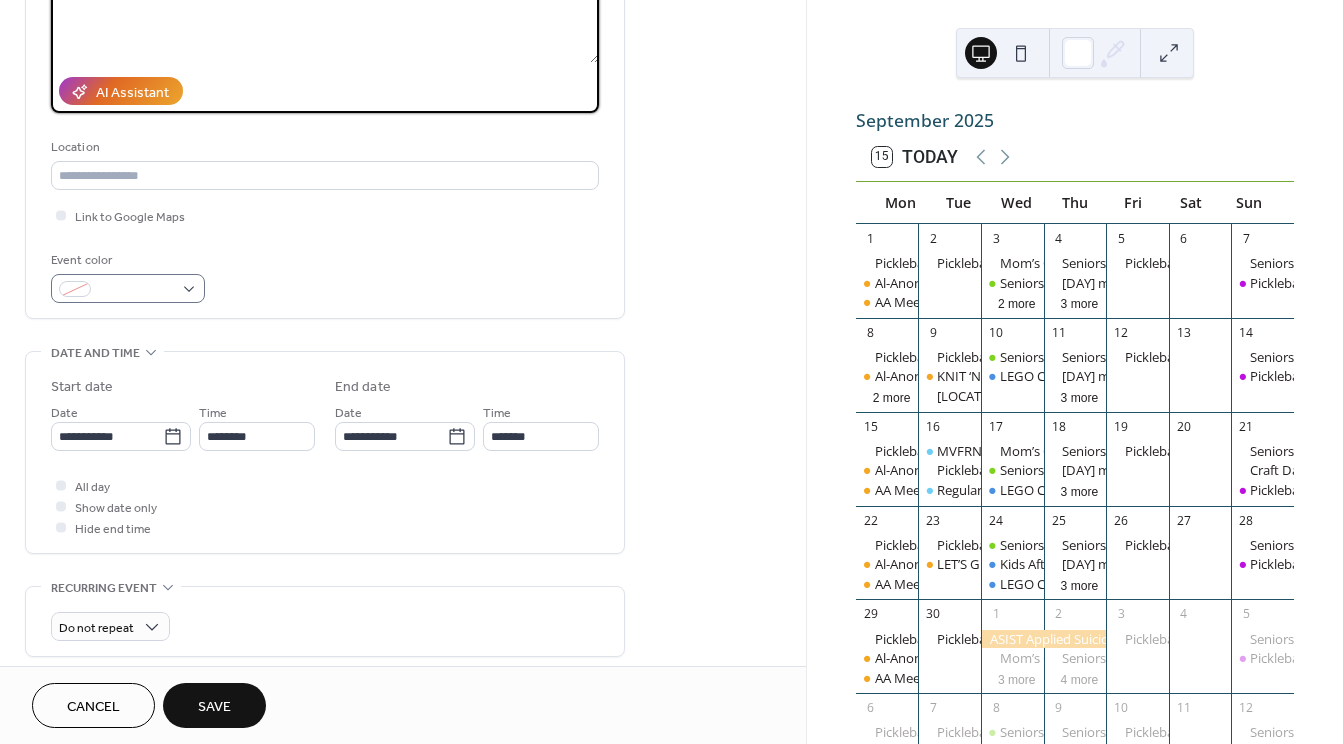 type on "**********" 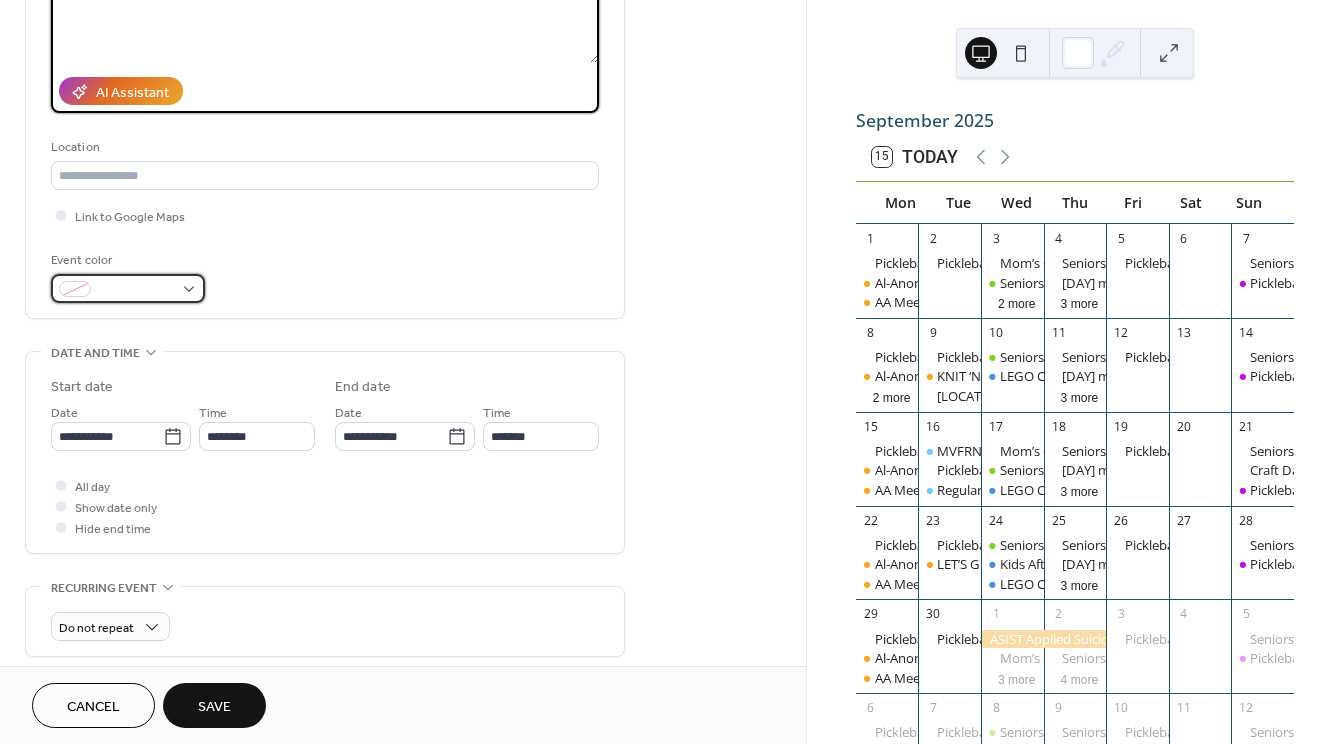 click at bounding box center [128, 288] 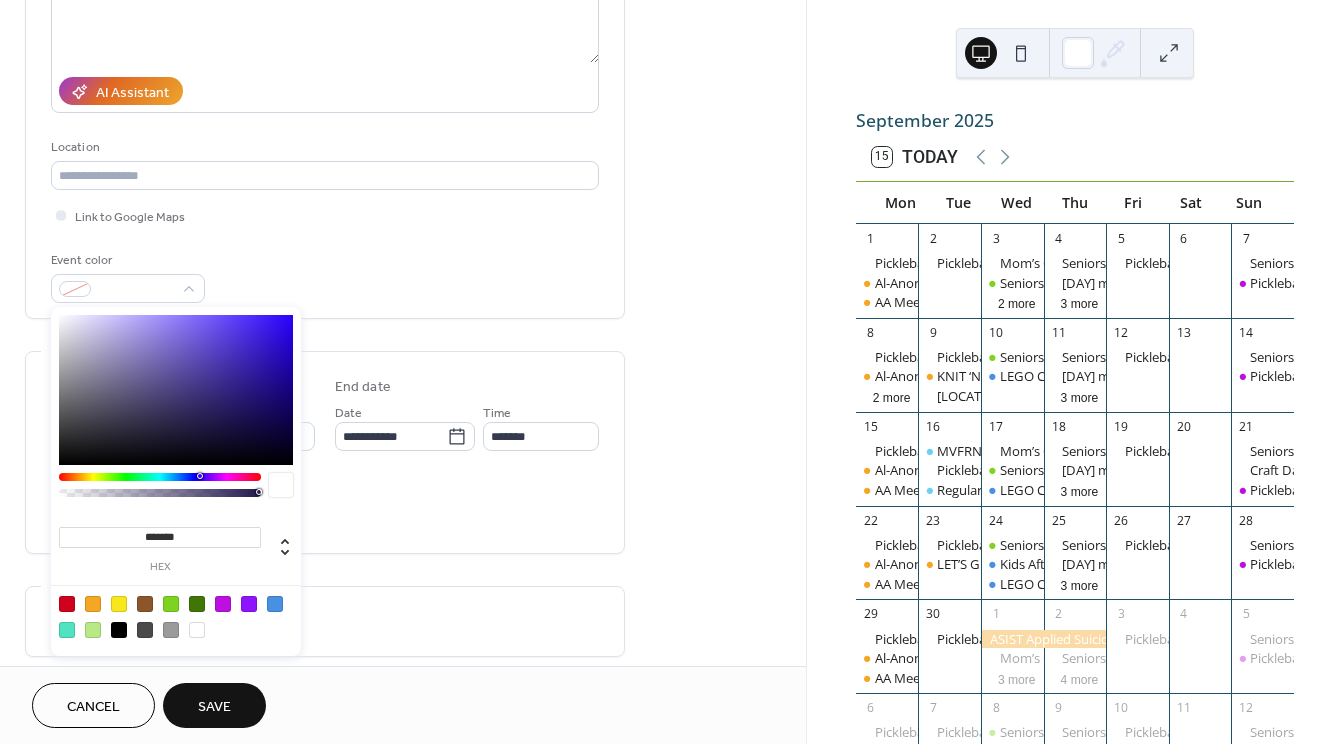 click at bounding box center [93, 604] 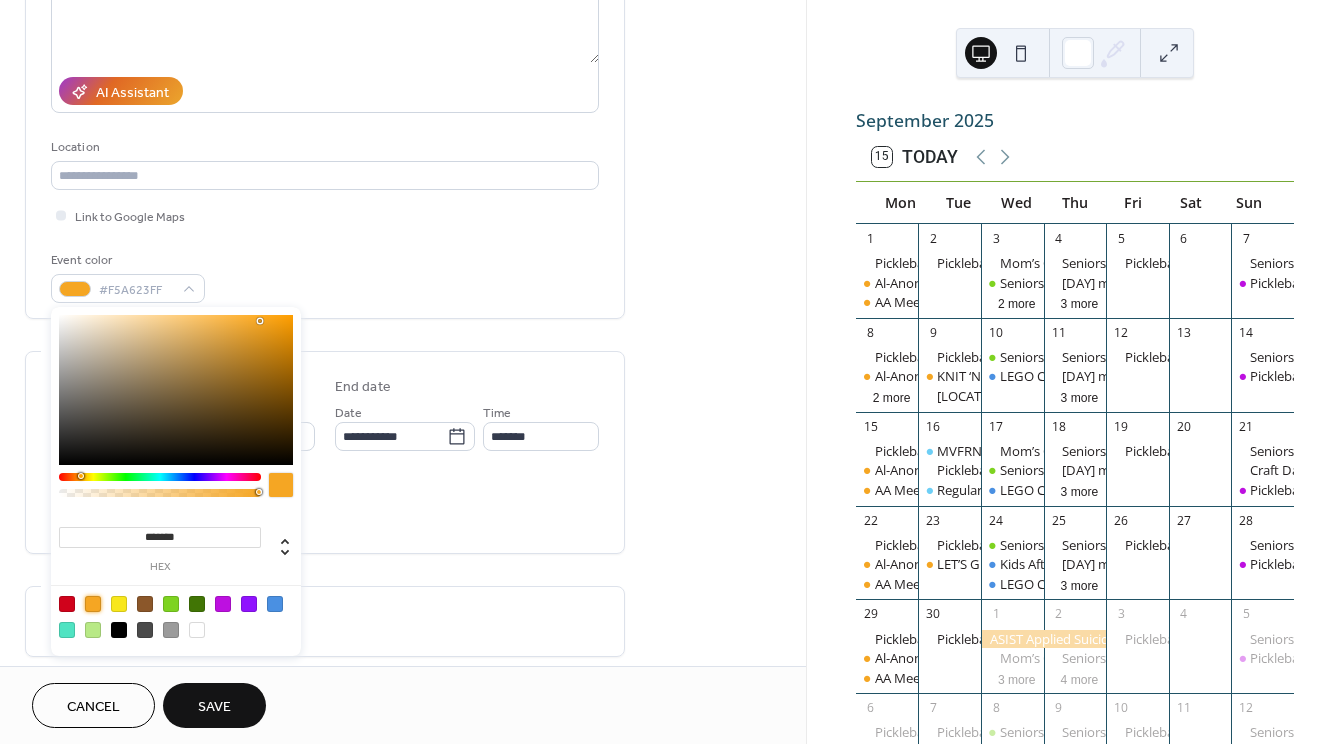 click on "**********" at bounding box center (403, 420) 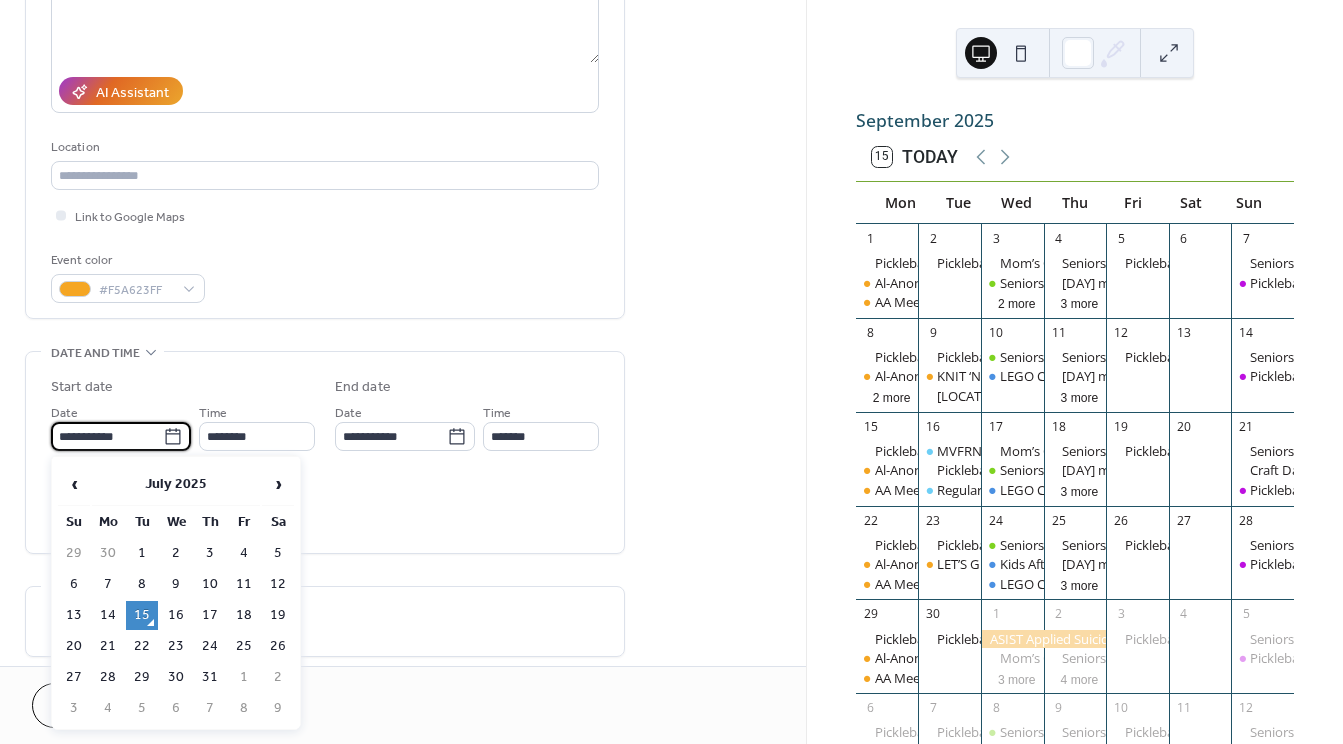 click on "**********" at bounding box center (107, 436) 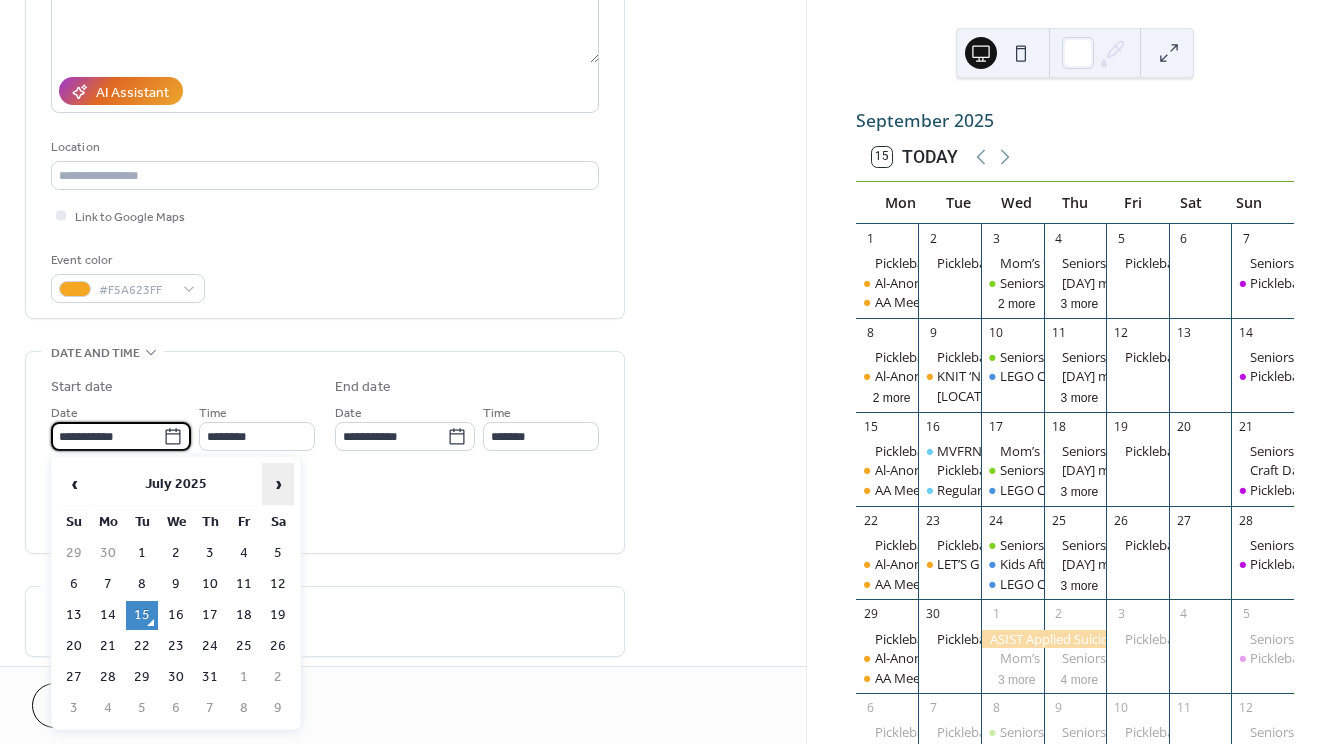 click on "›" at bounding box center (278, 484) 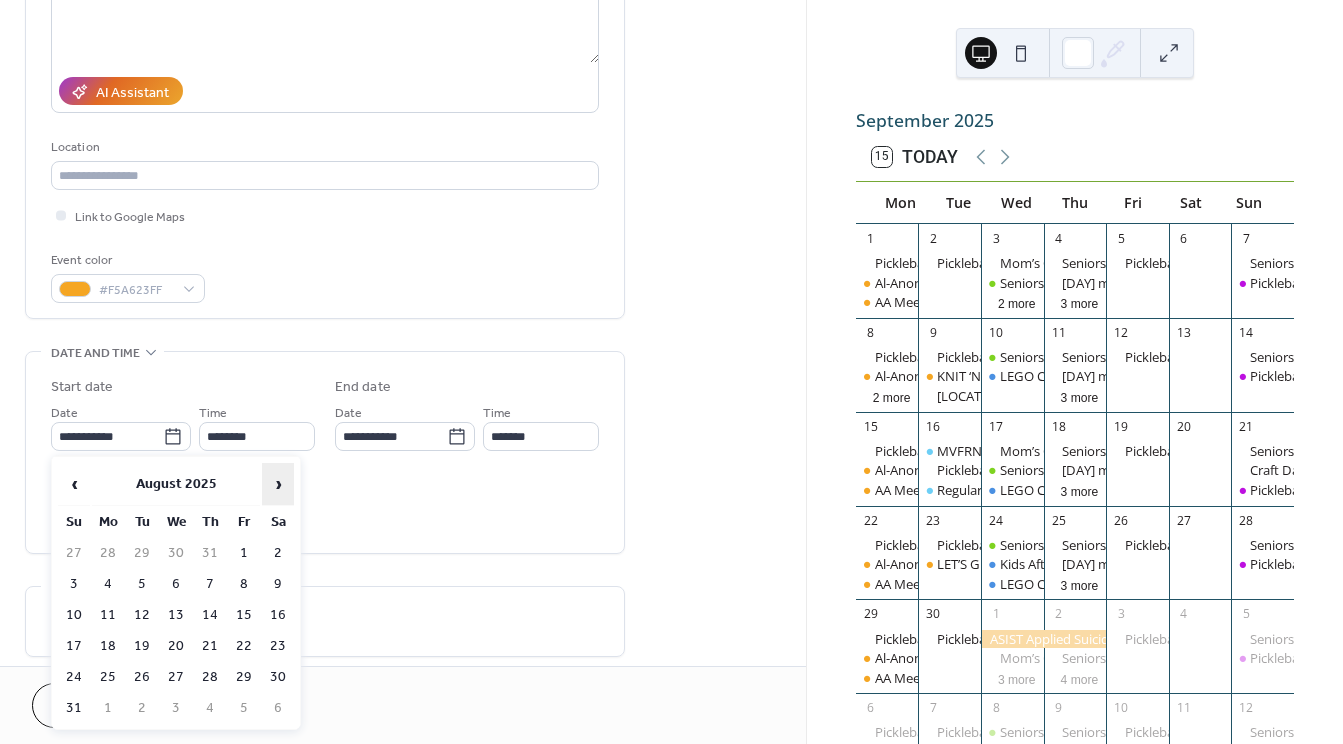 click on "›" at bounding box center [278, 484] 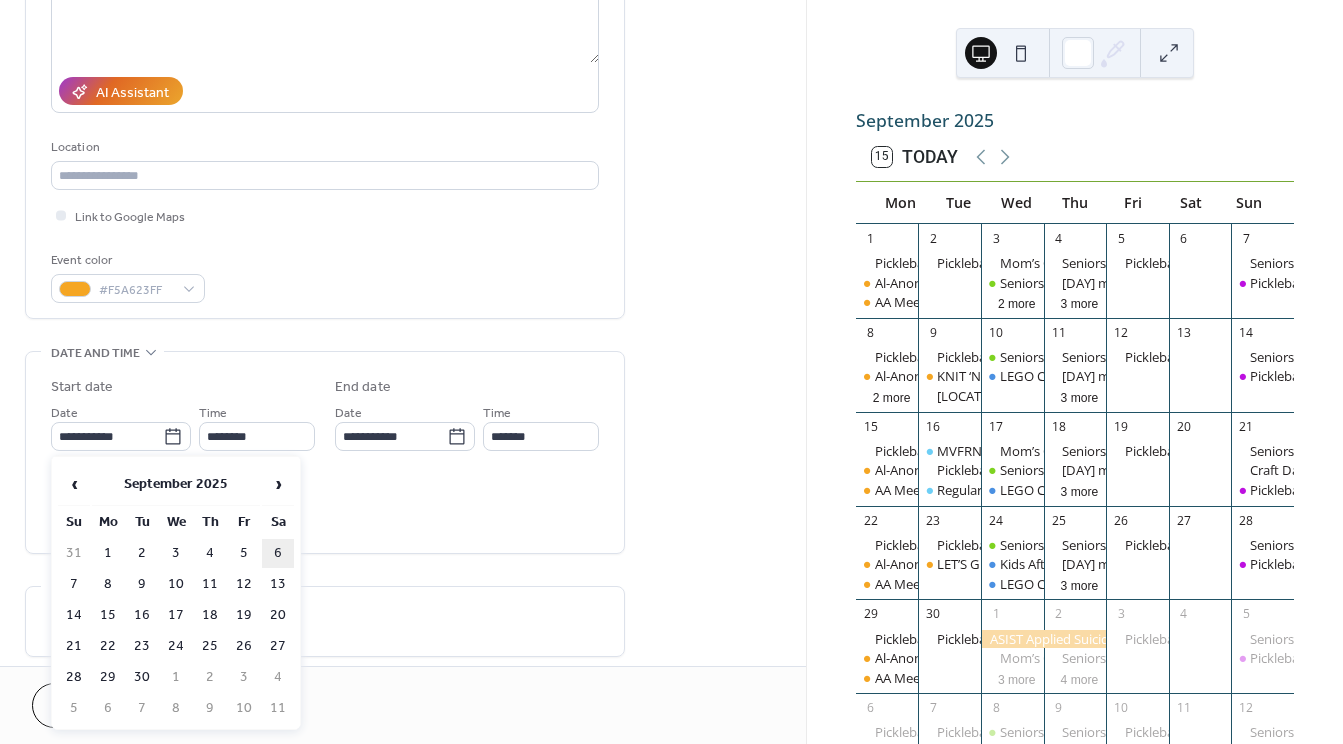 click on "6" at bounding box center [278, 553] 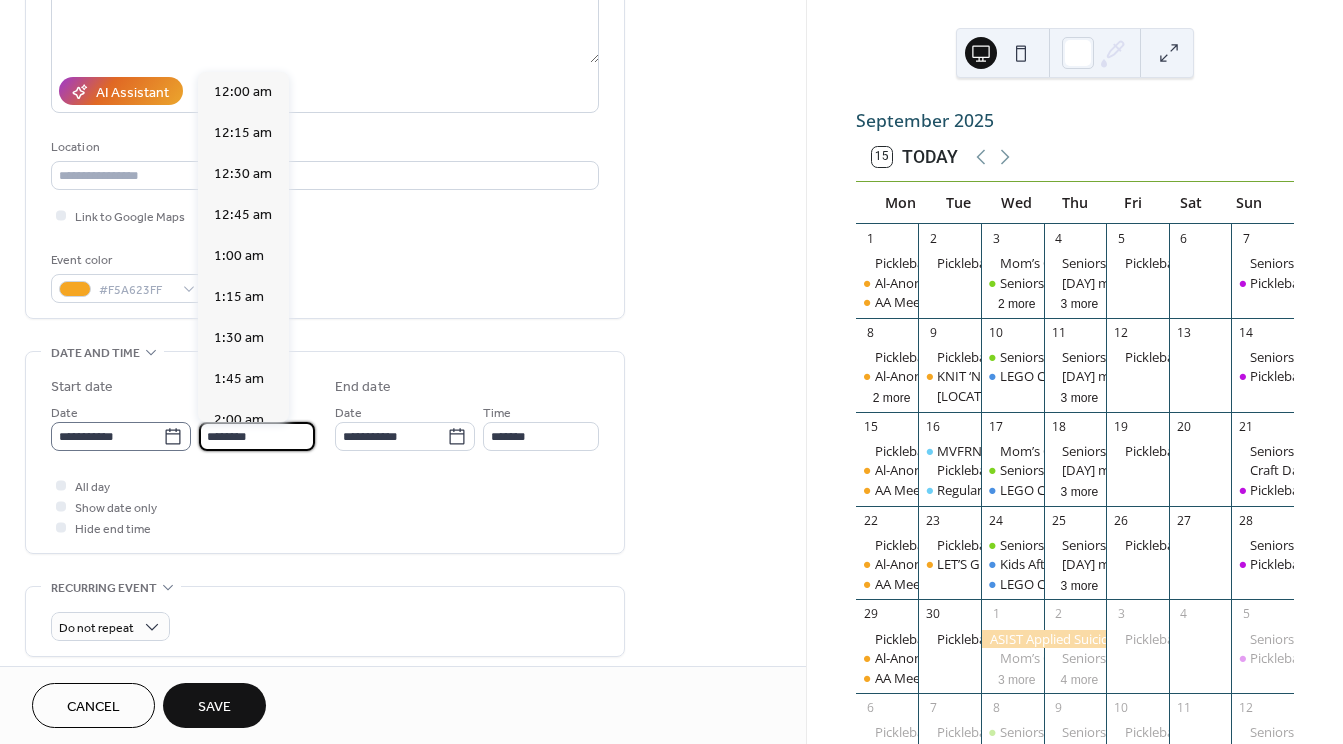 scroll, scrollTop: 1944, scrollLeft: 0, axis: vertical 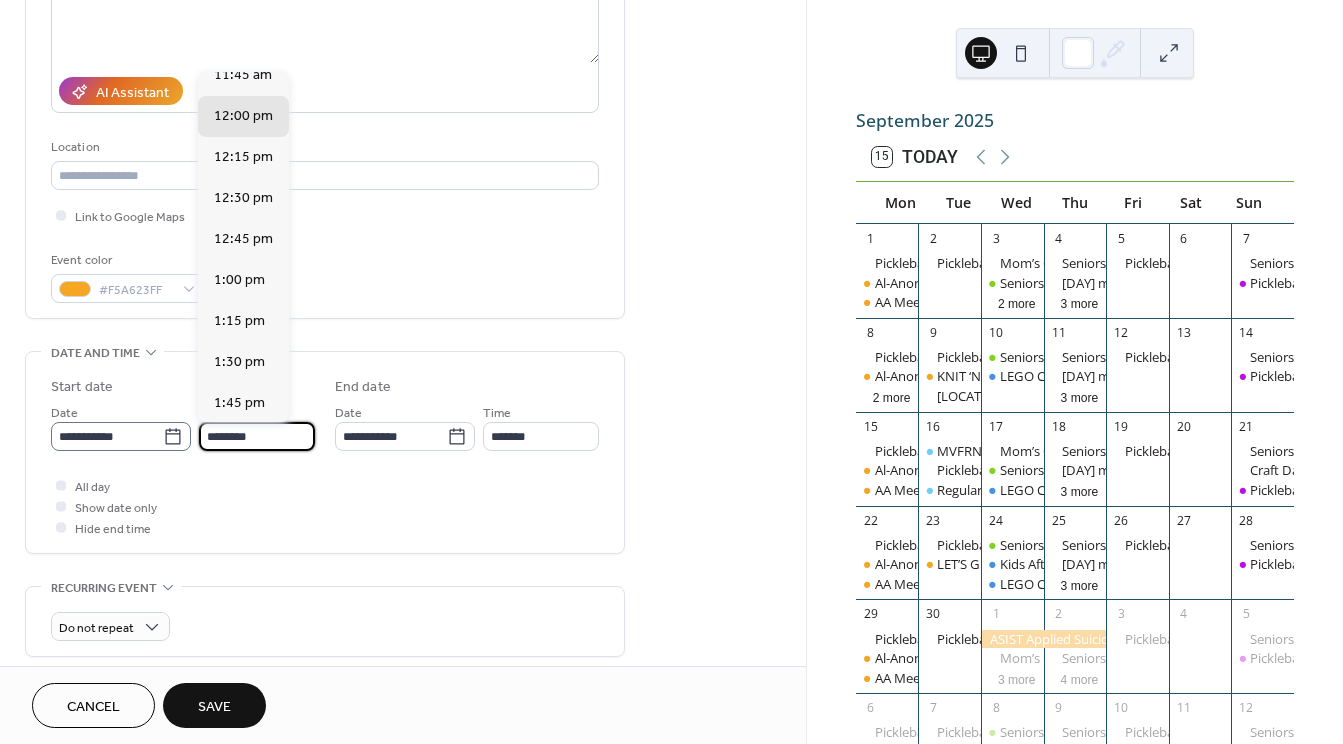 drag, startPoint x: 272, startPoint y: 431, endPoint x: 159, endPoint y: 427, distance: 113.07078 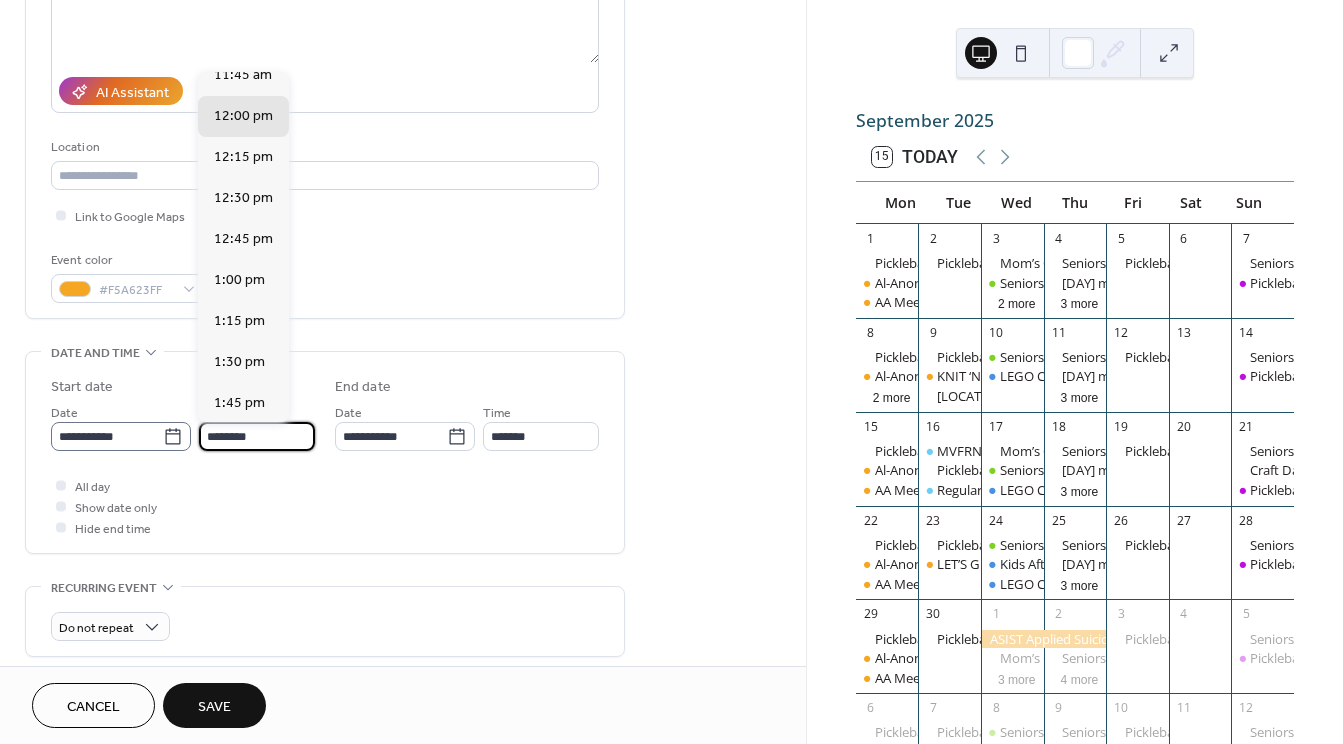 click on "**********" at bounding box center [183, 426] 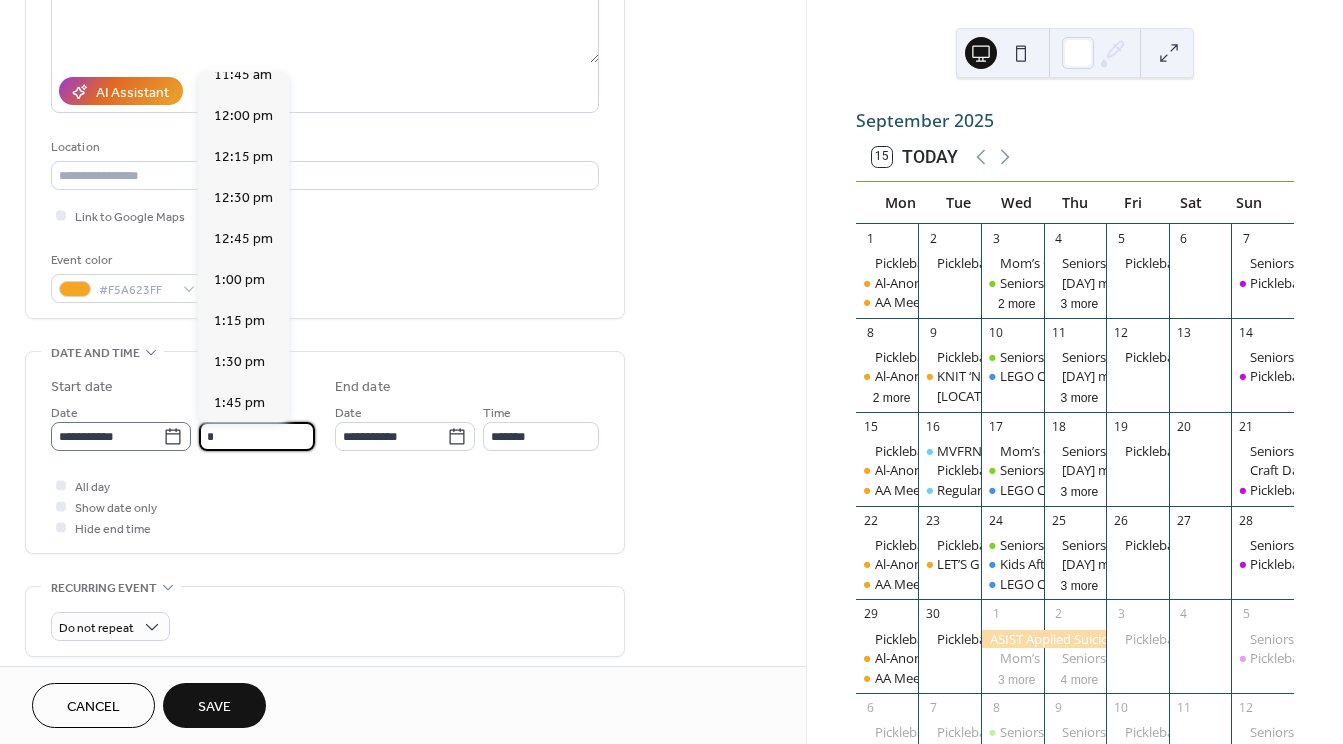 scroll, scrollTop: 1458, scrollLeft: 0, axis: vertical 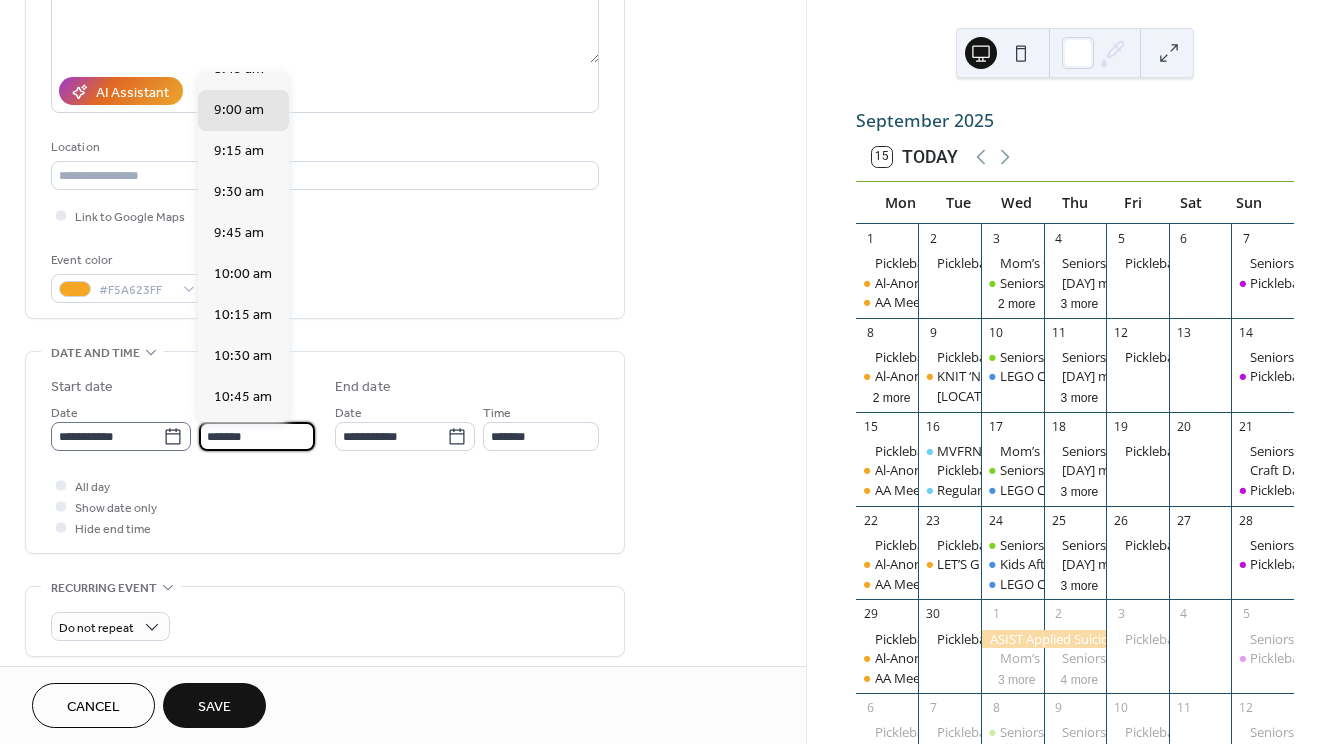type on "*******" 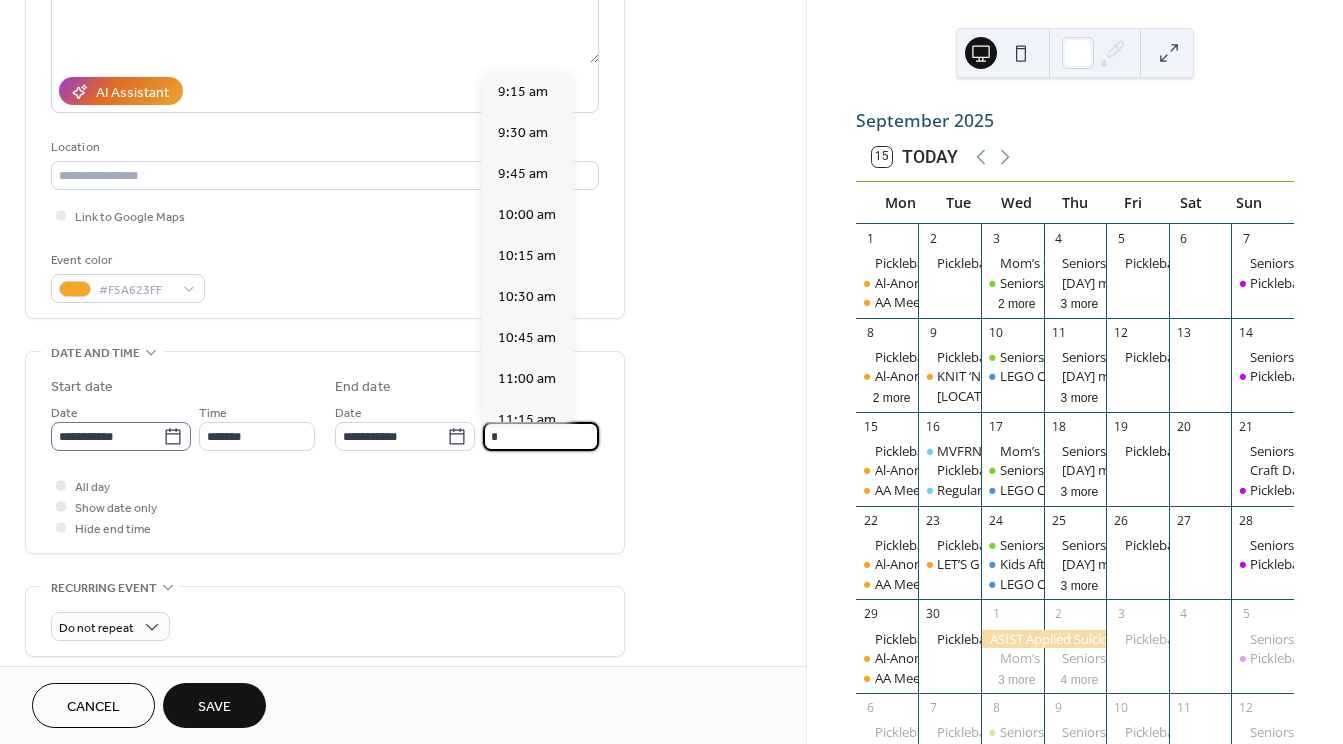 scroll, scrollTop: 931, scrollLeft: 0, axis: vertical 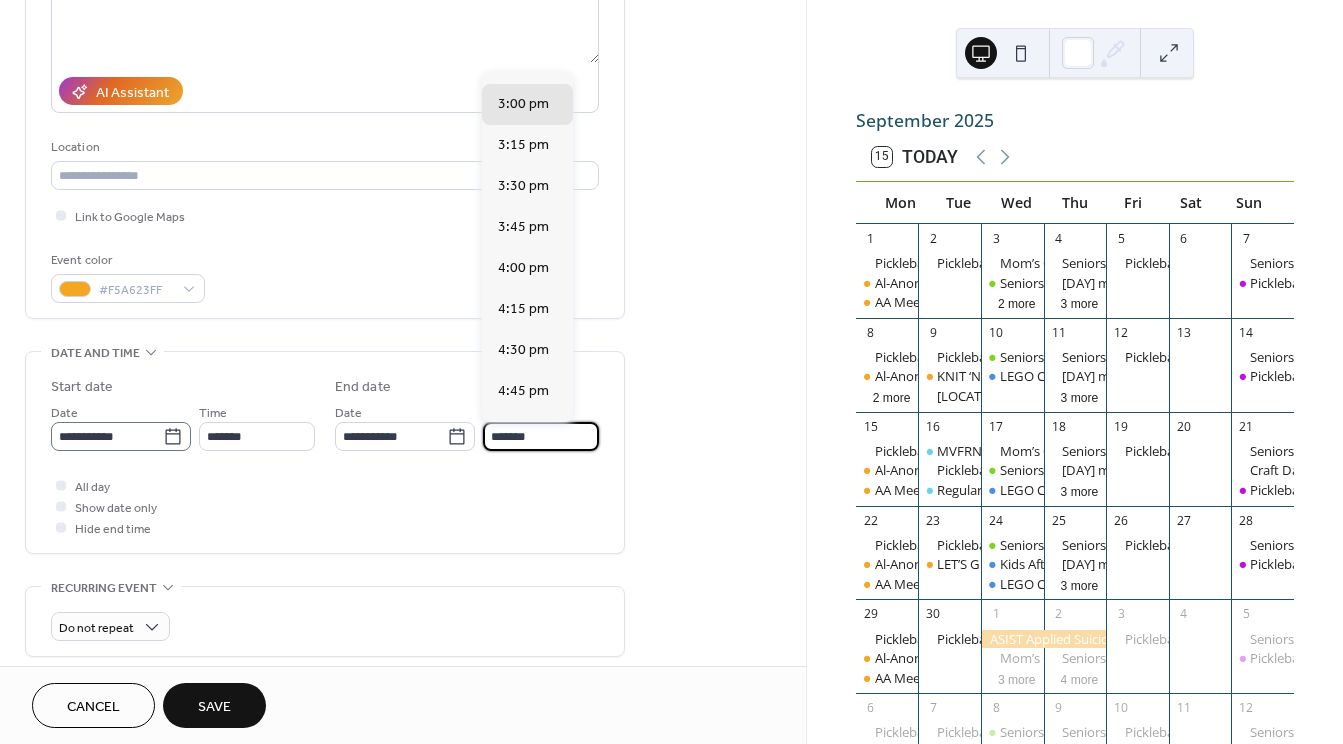 type on "*******" 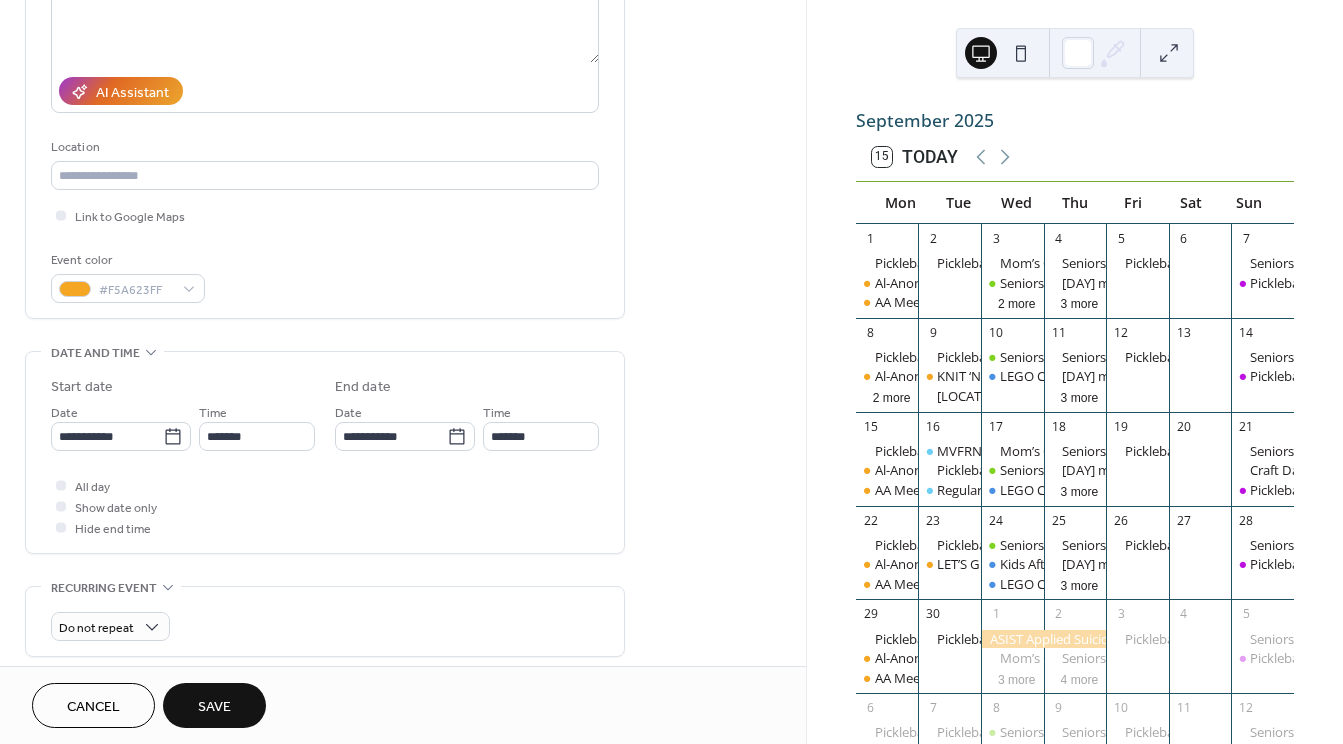 click on "**********" at bounding box center [403, 420] 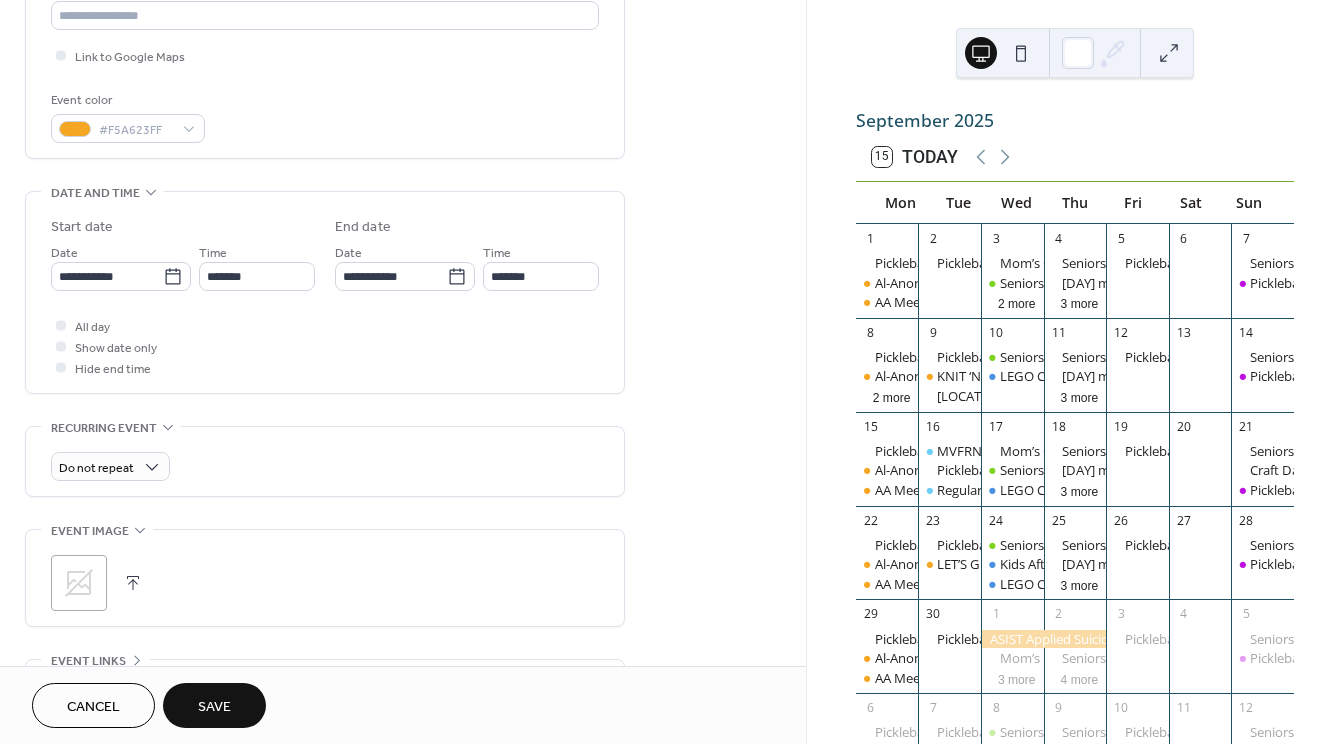 scroll, scrollTop: 500, scrollLeft: 0, axis: vertical 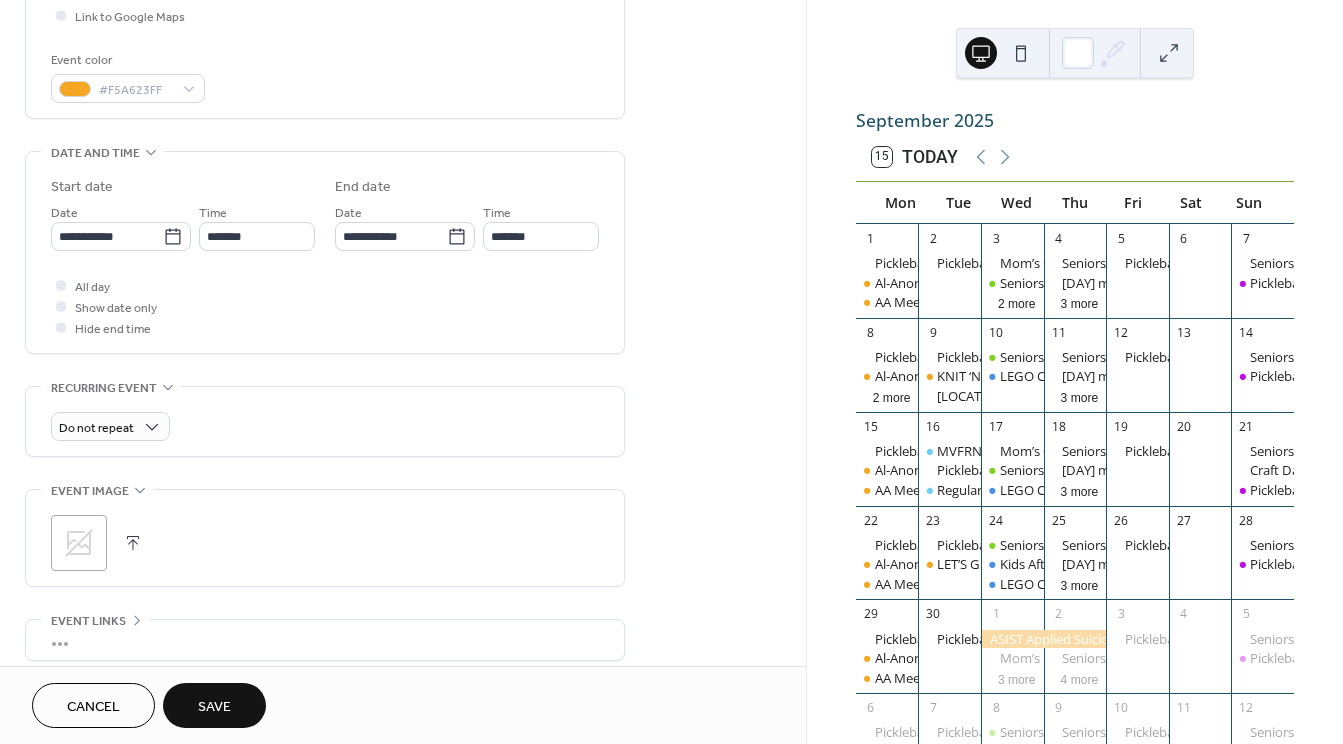 click on "Save" at bounding box center [214, 707] 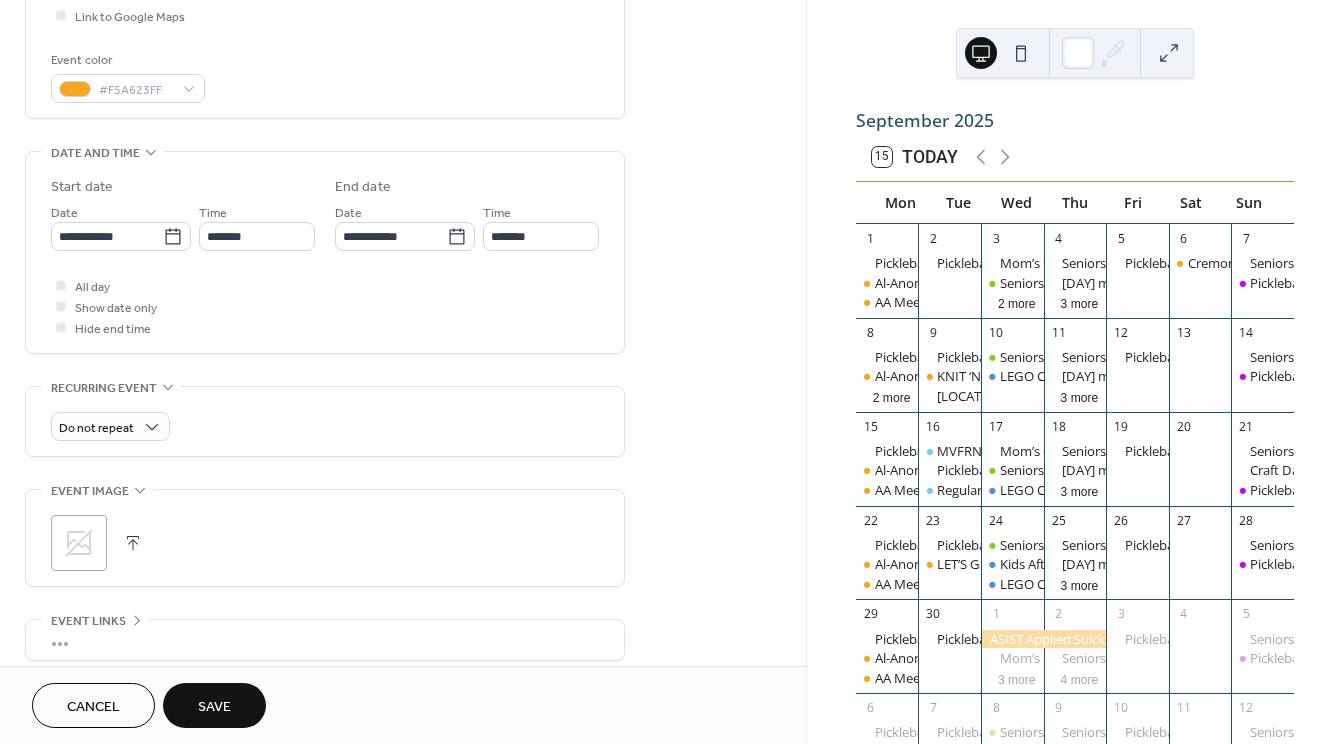 scroll, scrollTop: 0, scrollLeft: 0, axis: both 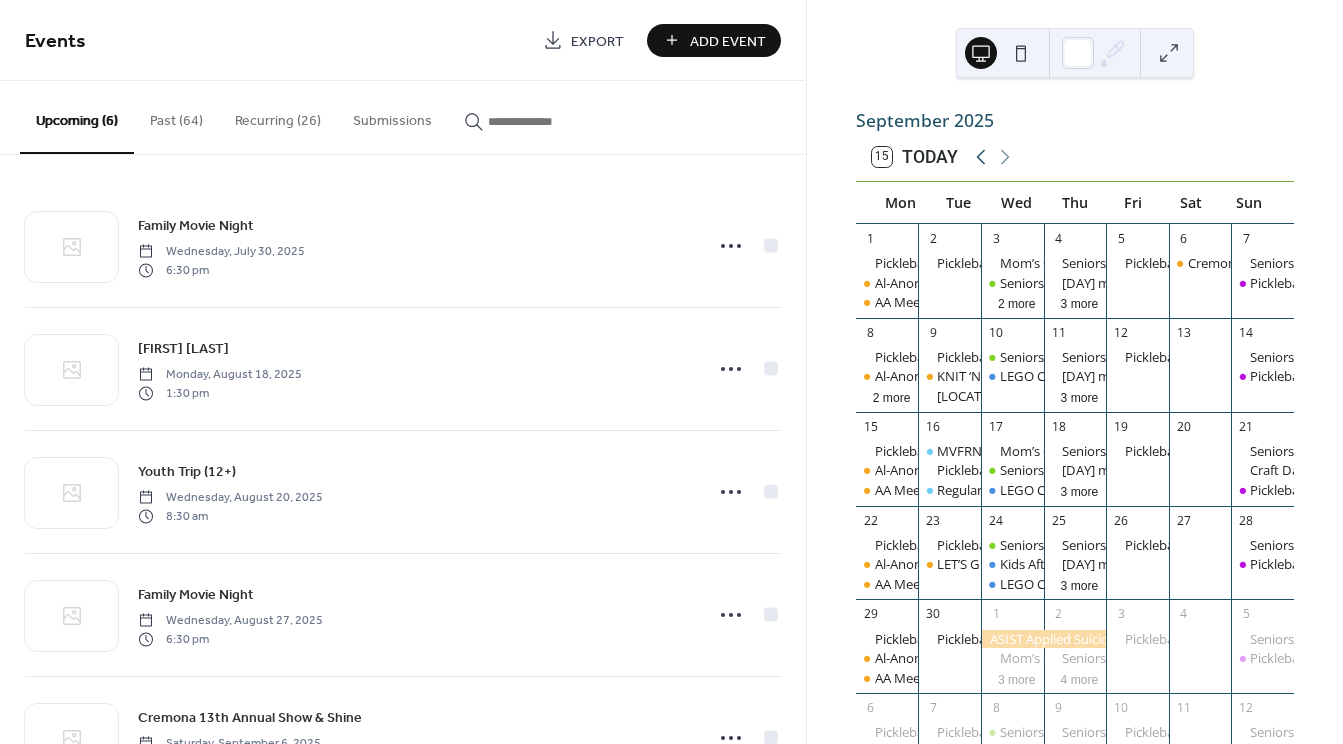 click 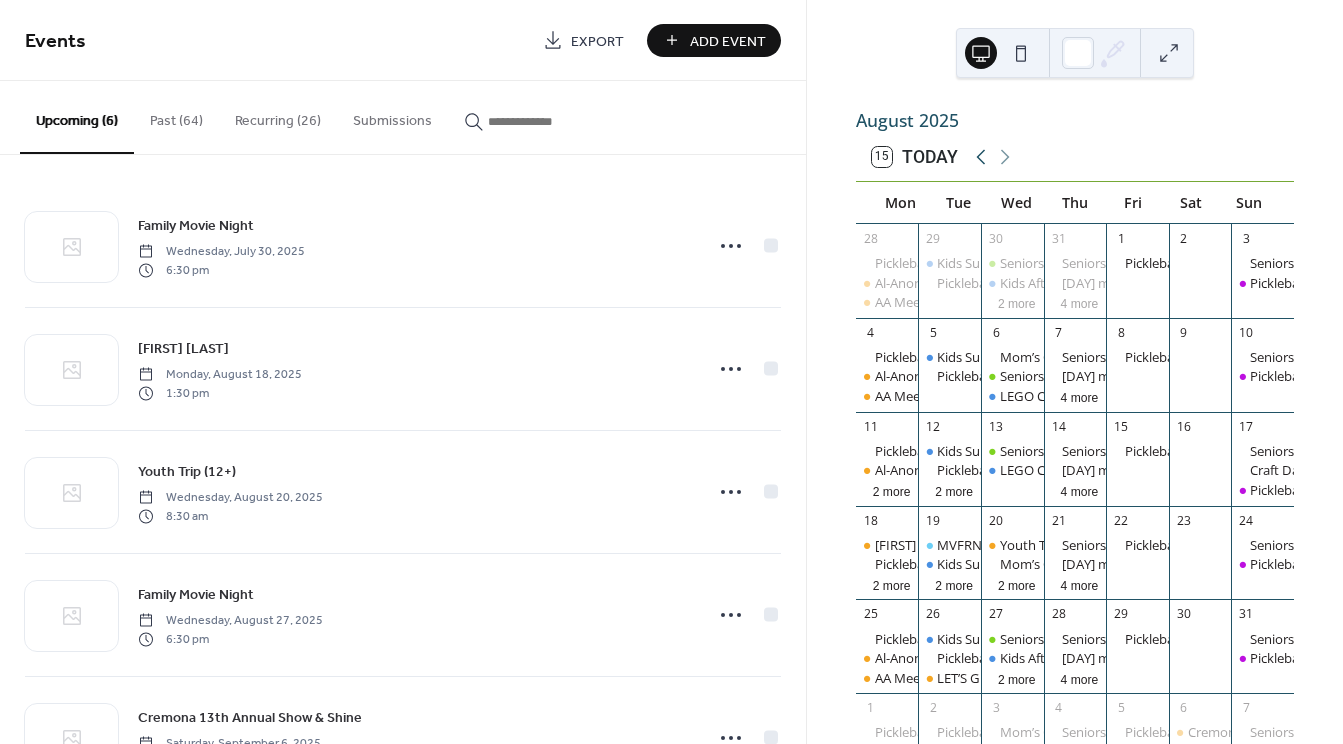 click 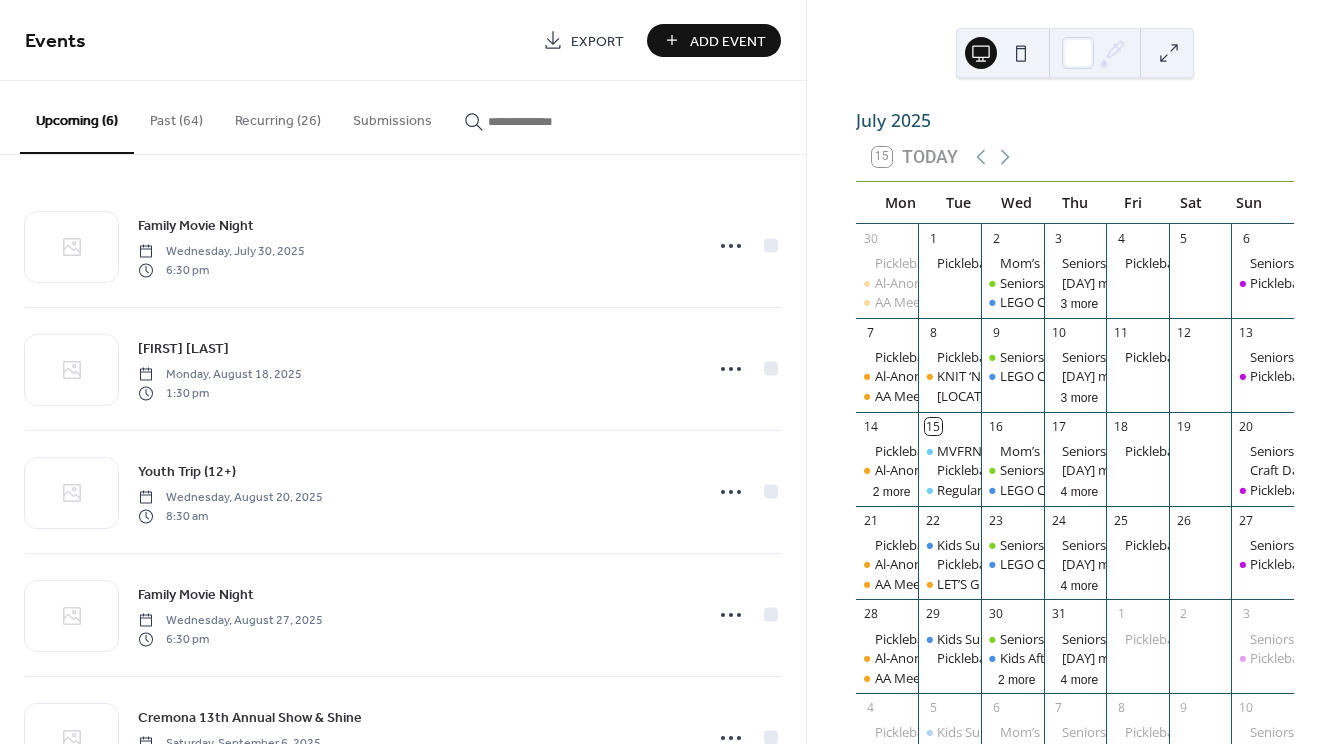 click on "Add Event" at bounding box center (728, 41) 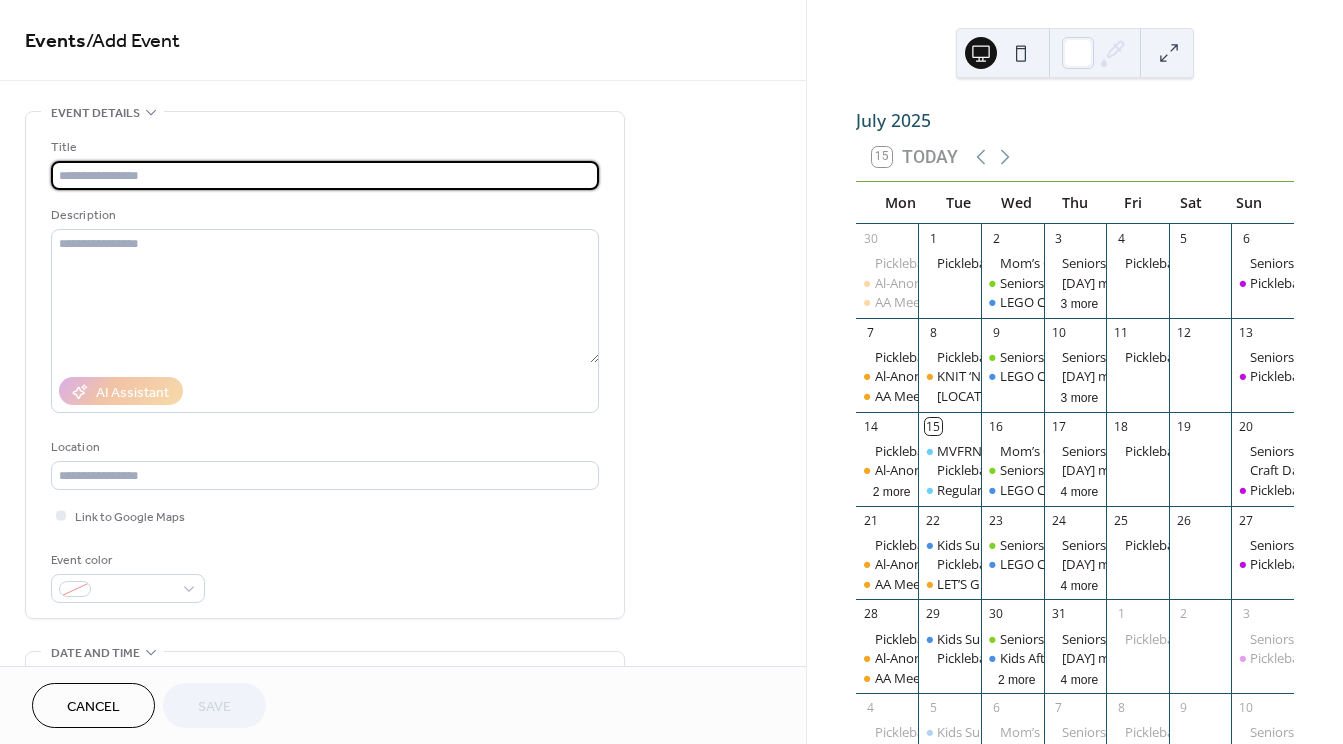 paste on "**********" 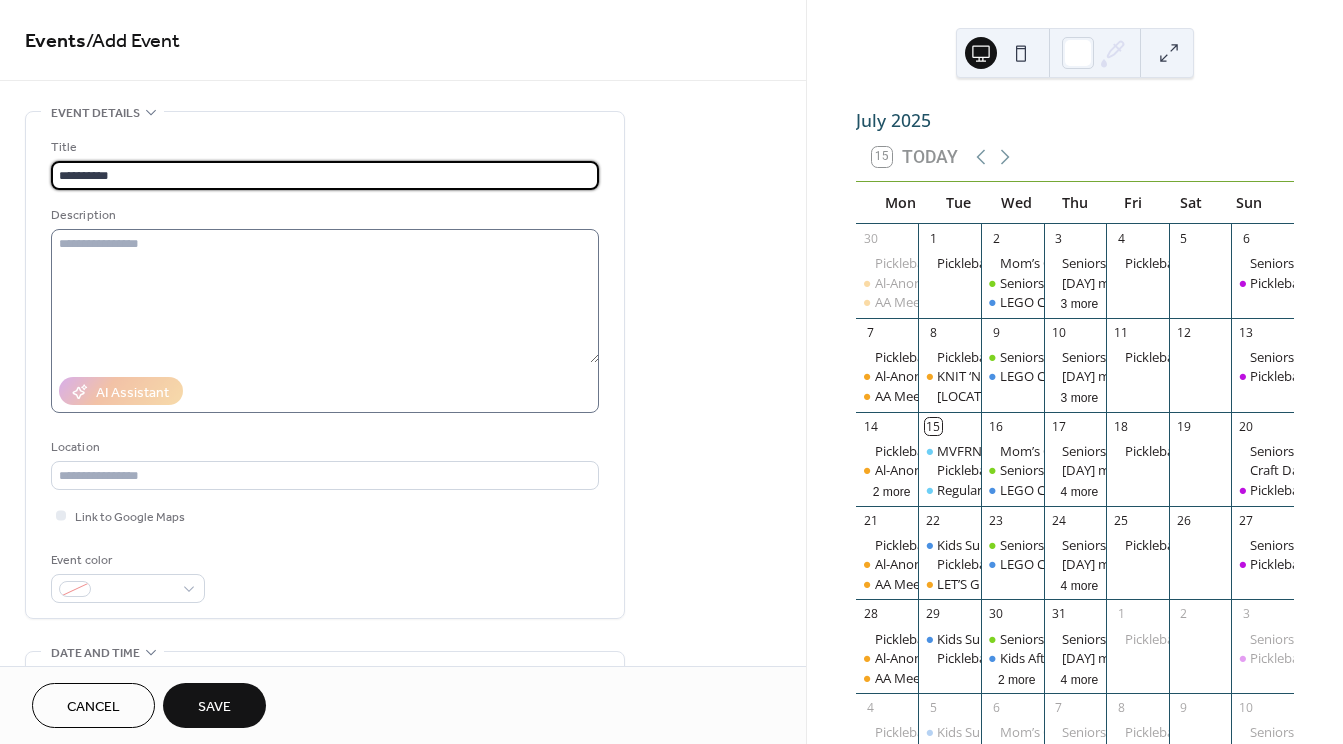 type on "**********" 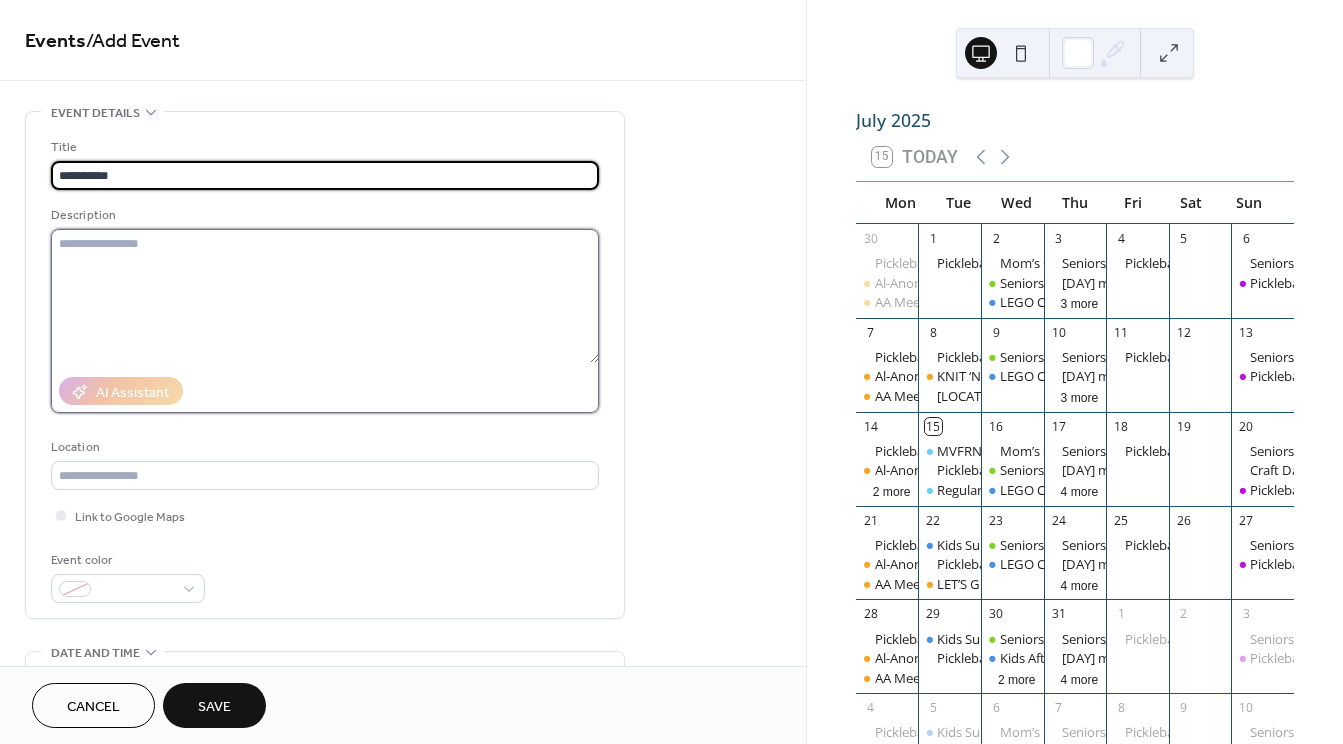 click at bounding box center (325, 296) 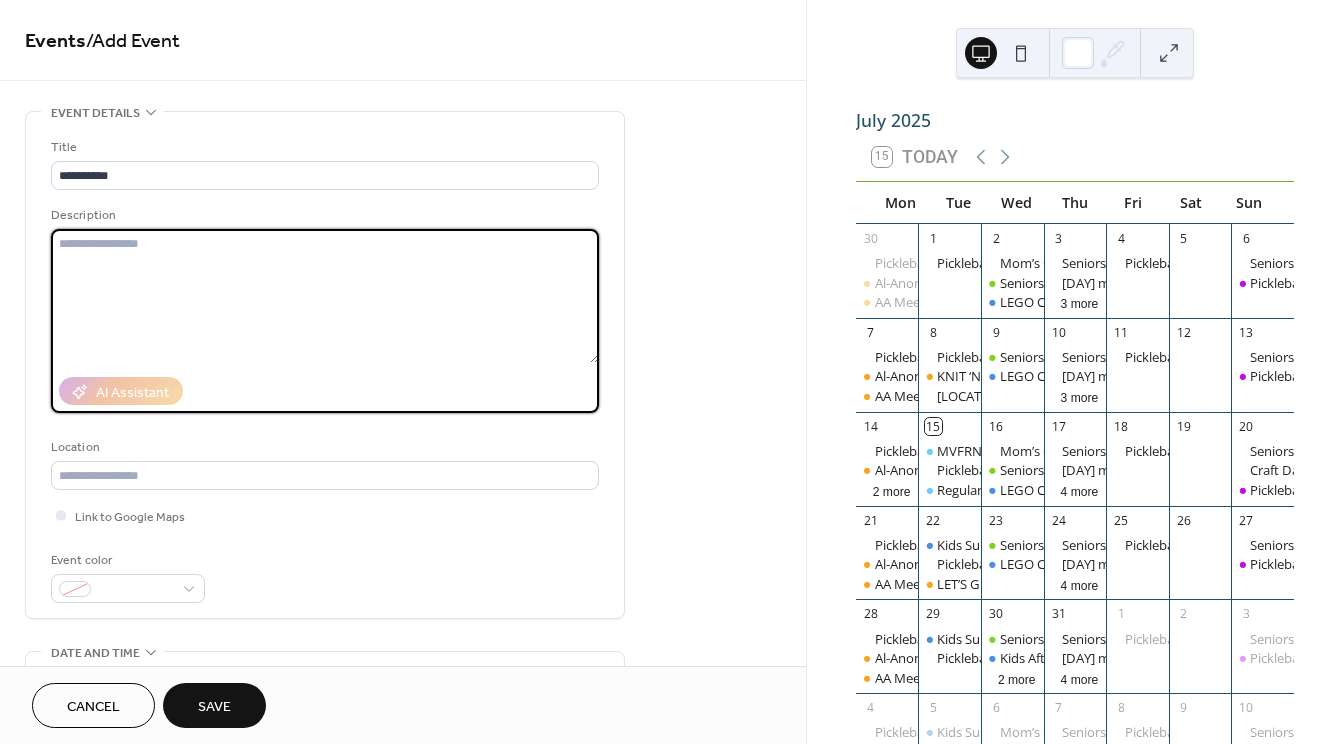 click at bounding box center [325, 296] 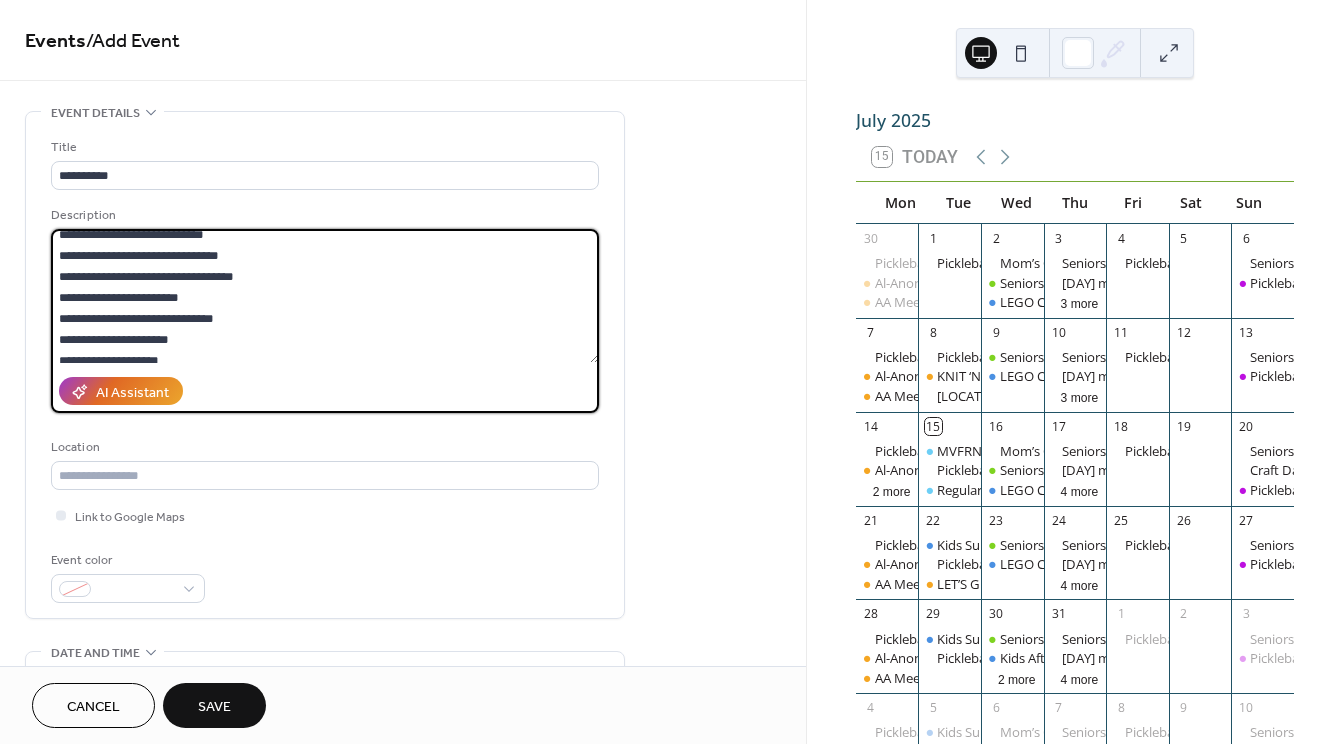 scroll, scrollTop: 0, scrollLeft: 0, axis: both 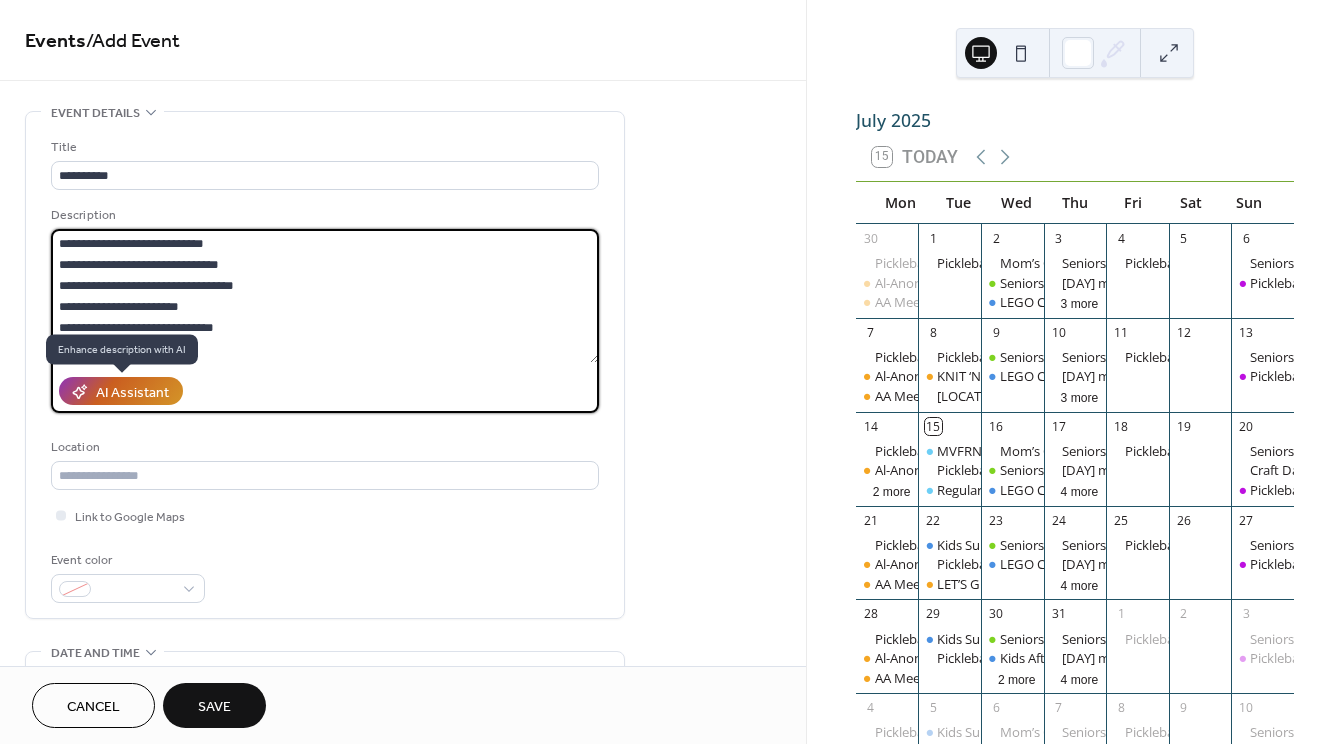 type on "**********" 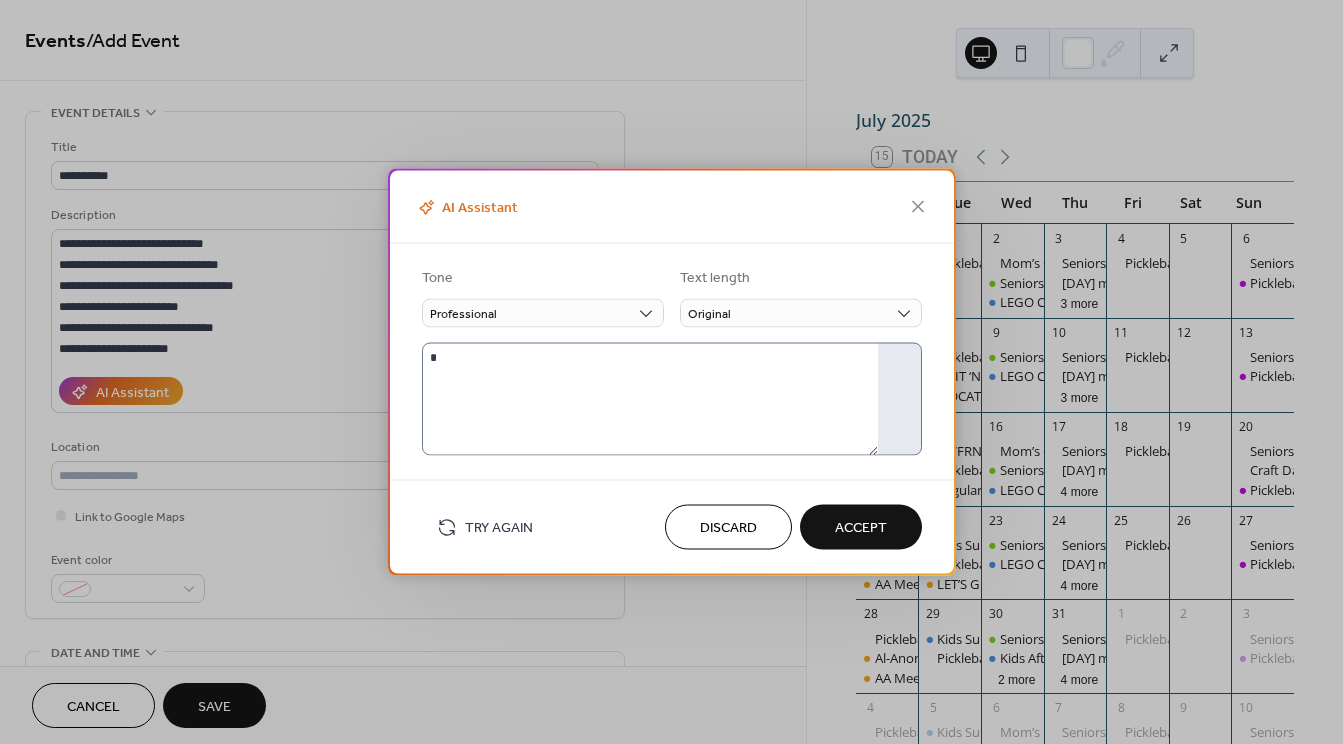 type on "**********" 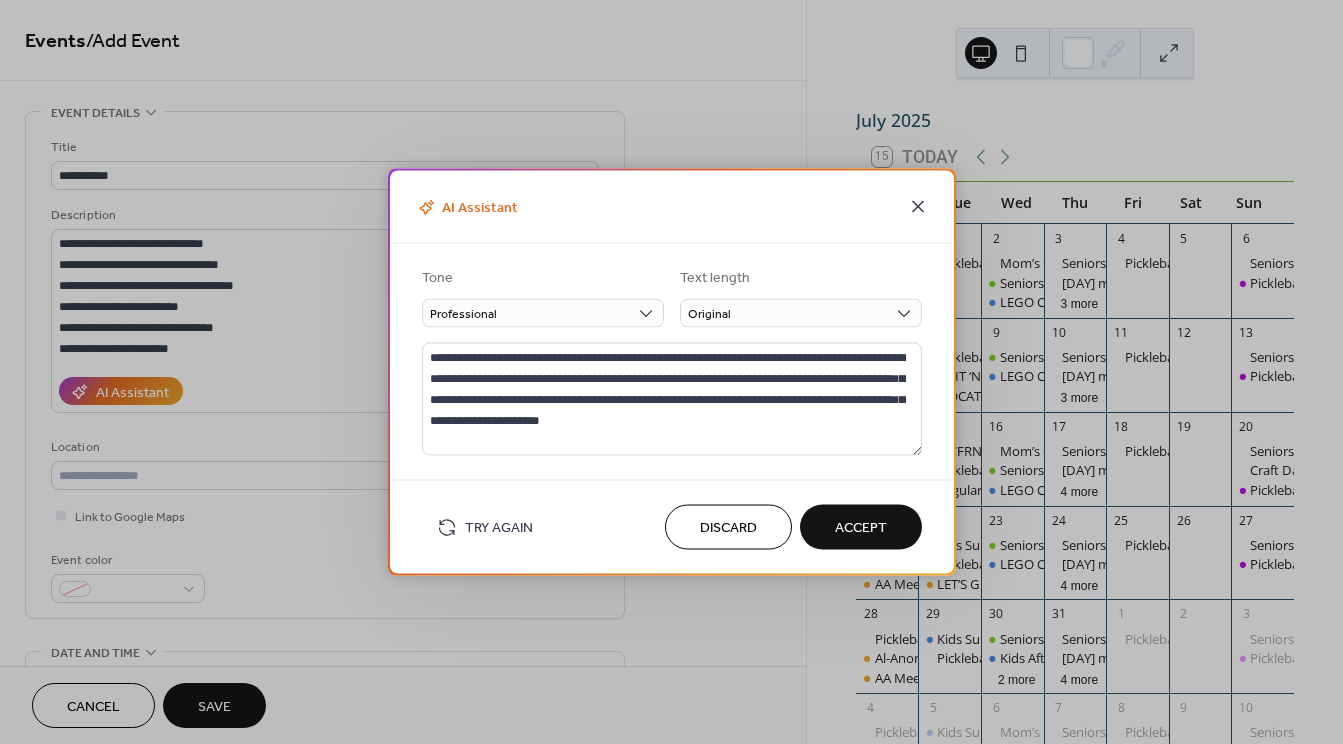 click 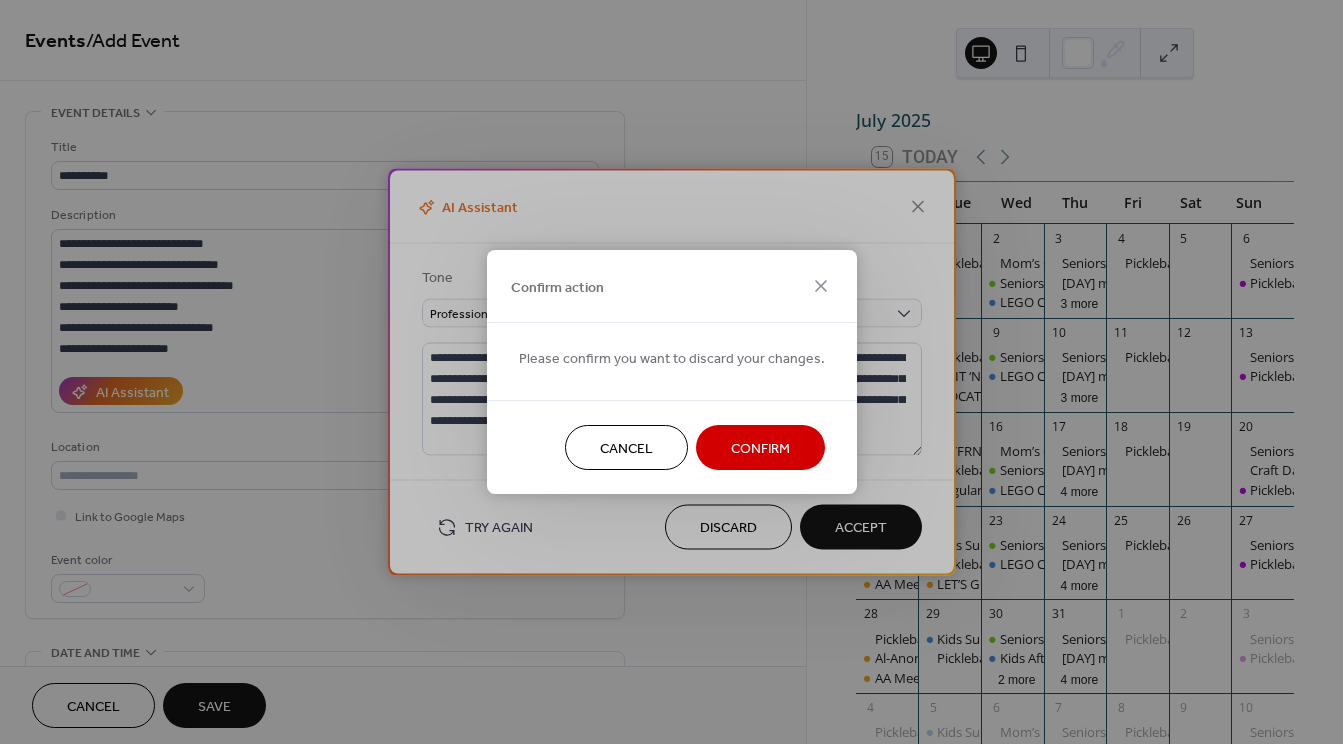 click on "Confirm" at bounding box center (760, 449) 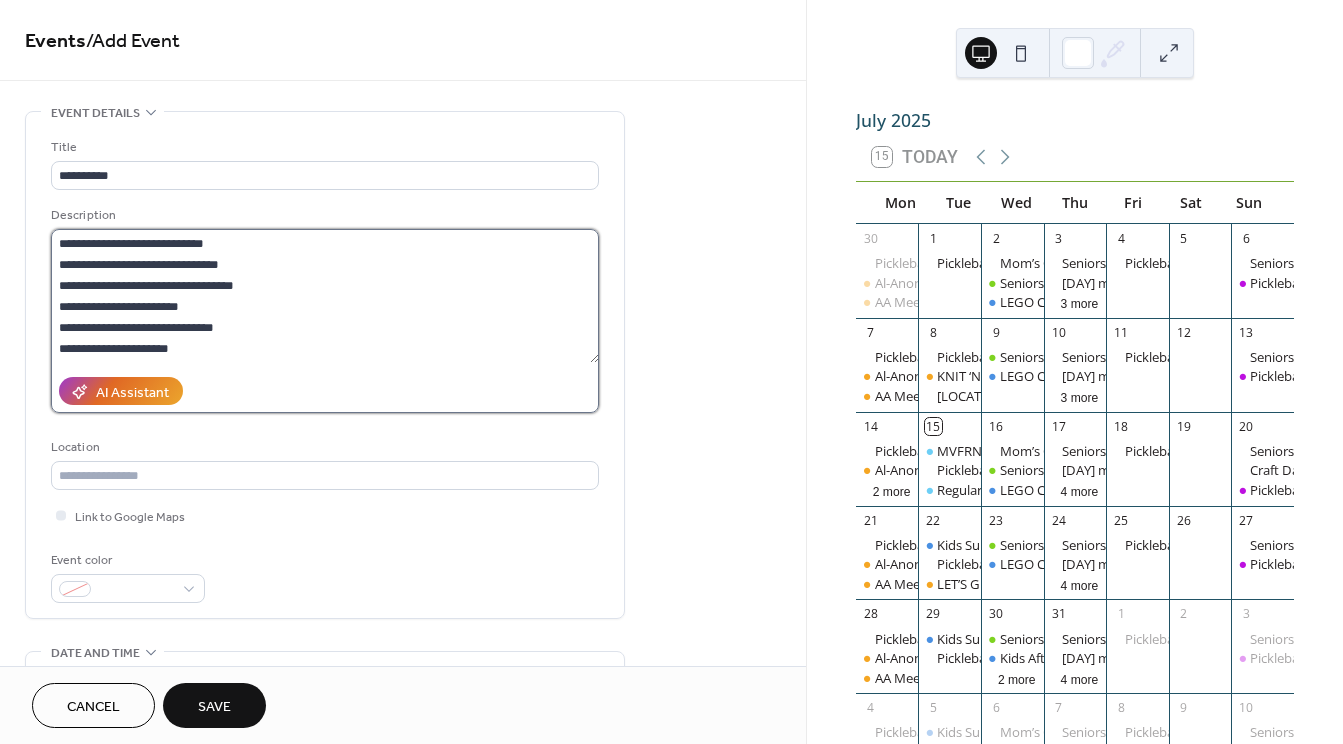 click on "**********" at bounding box center (325, 296) 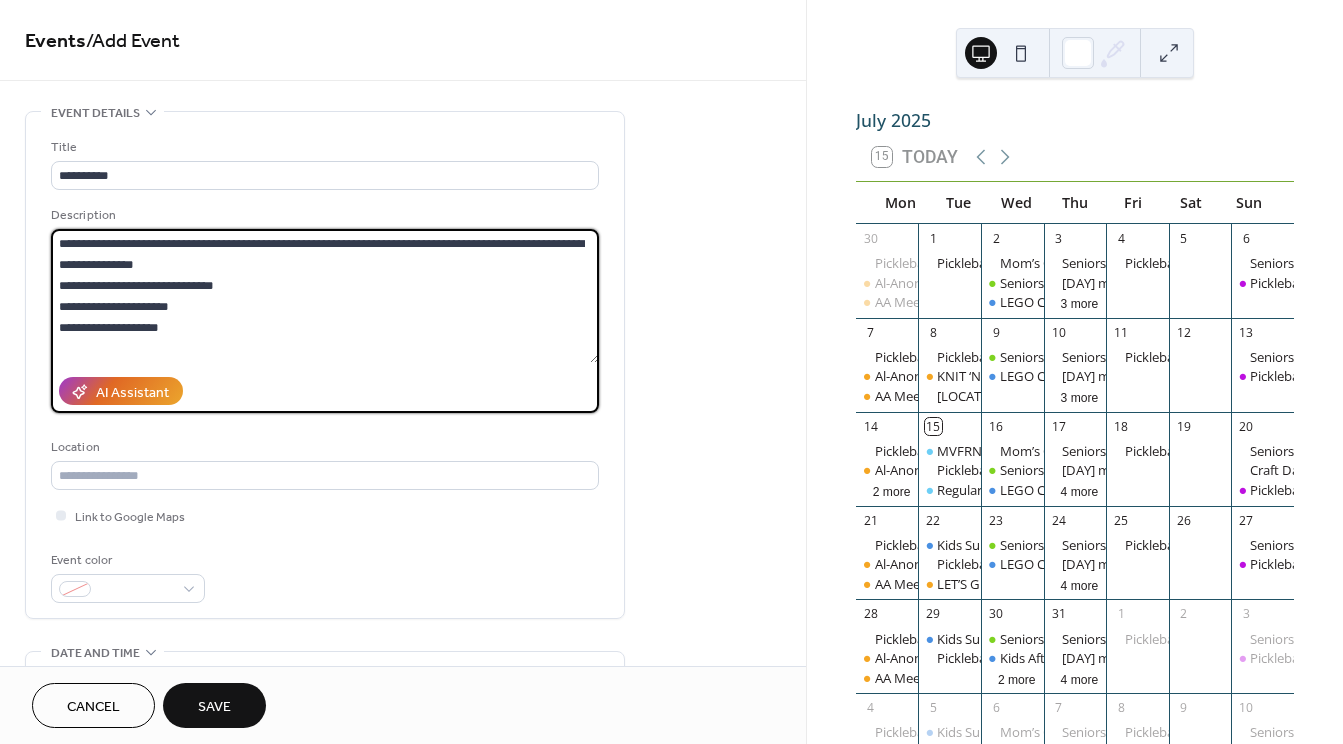 click on "**********" at bounding box center (325, 296) 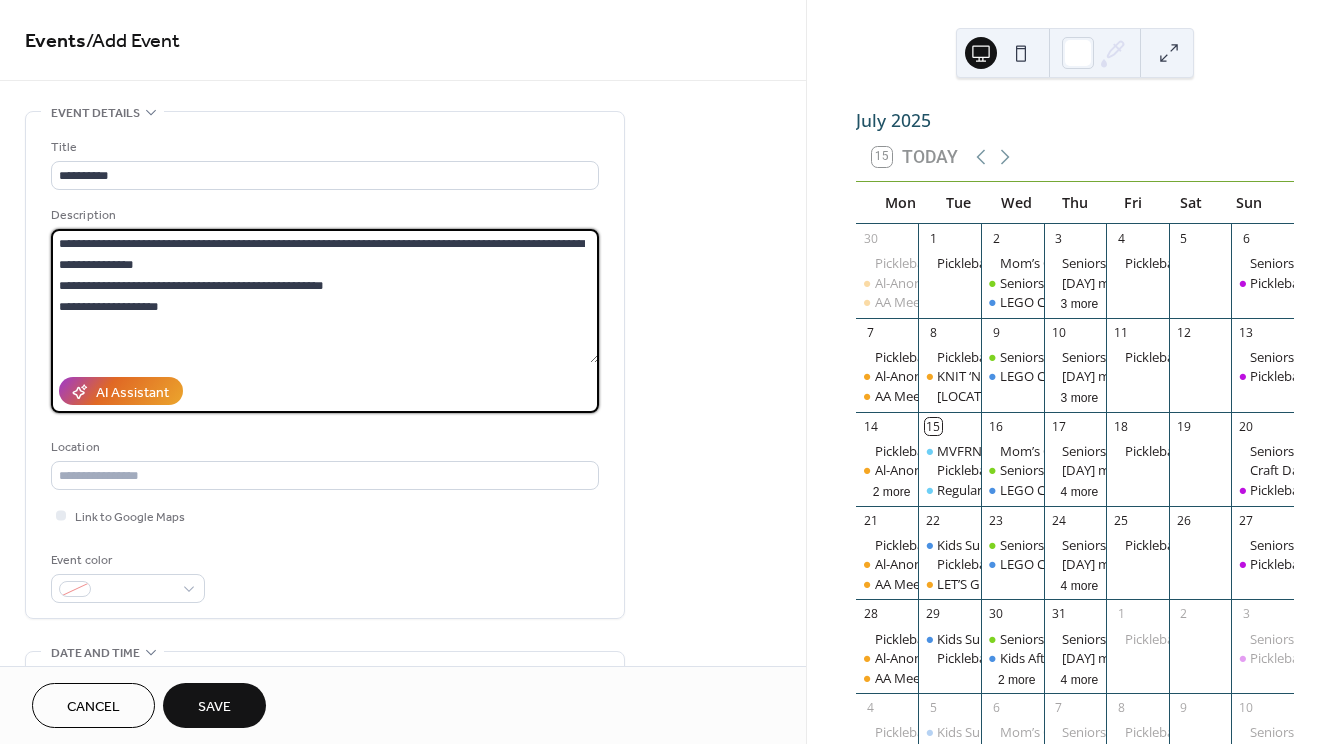 click on "**********" at bounding box center (325, 296) 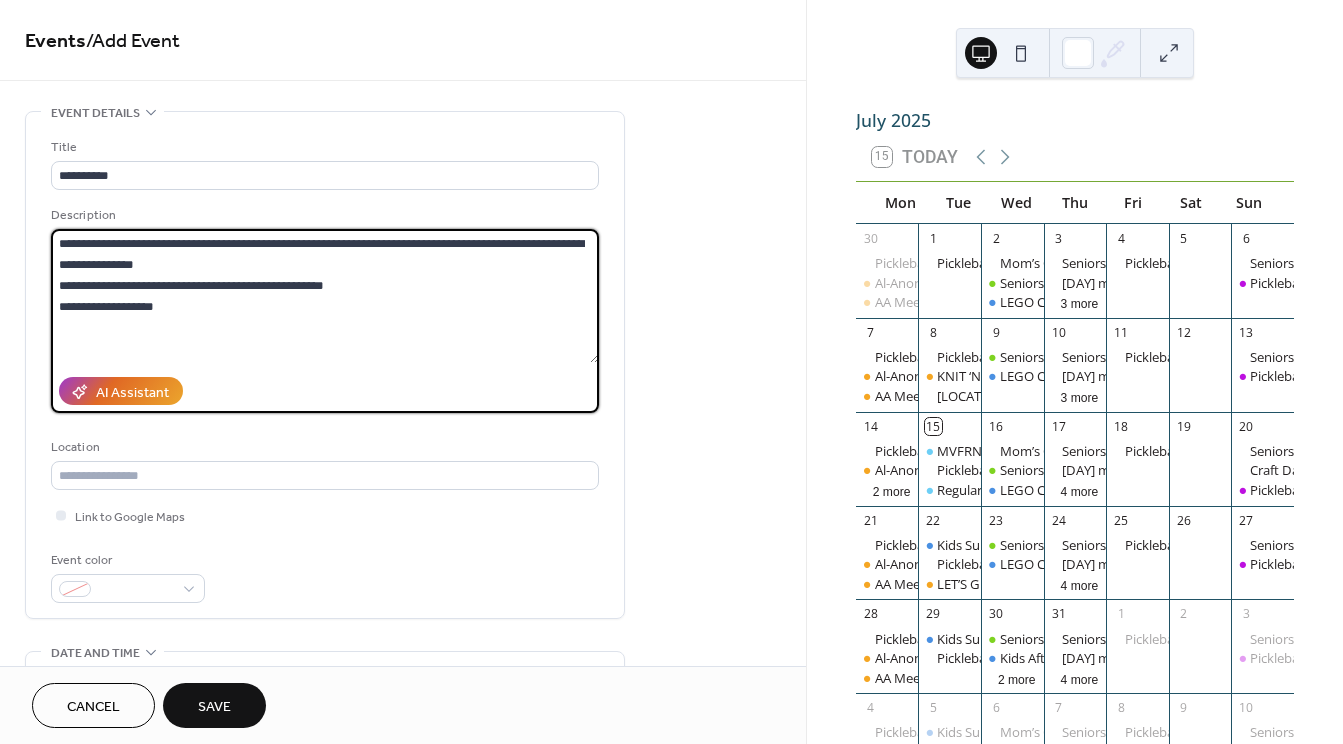 scroll, scrollTop: 200, scrollLeft: 0, axis: vertical 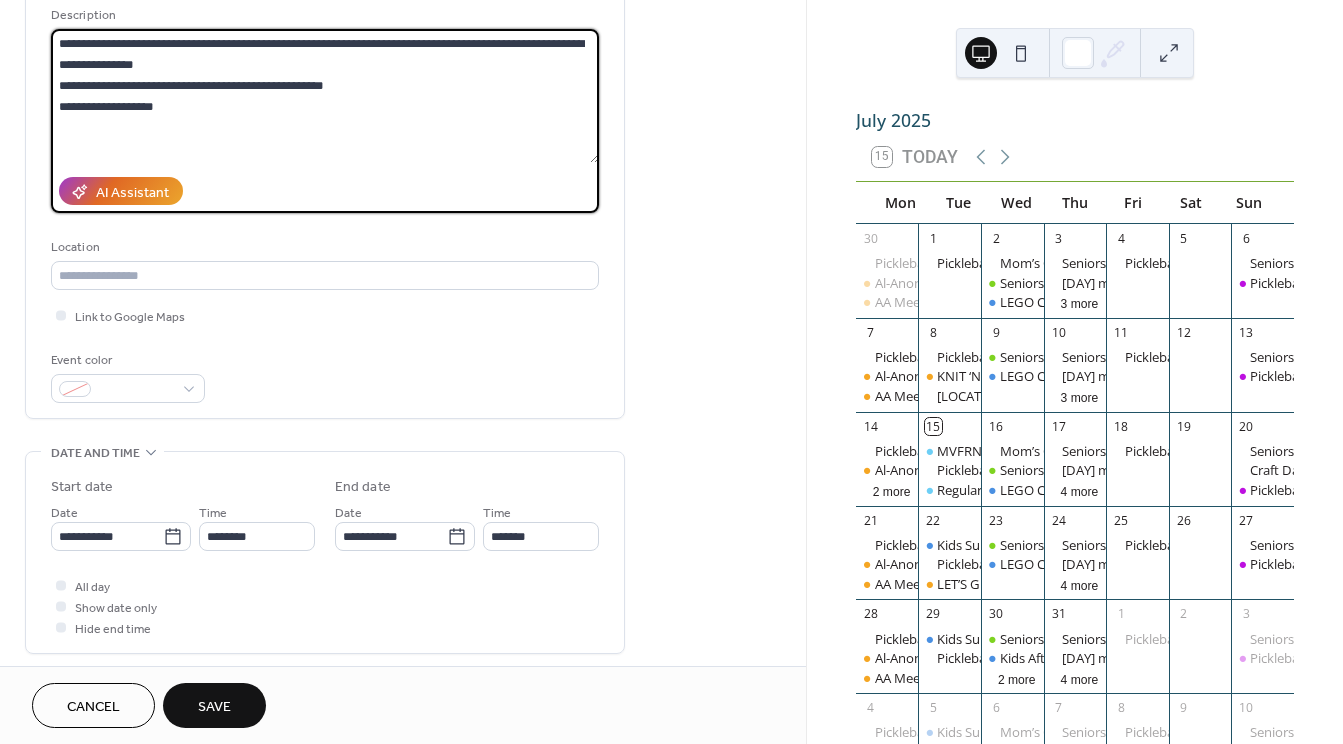 click on "**********" at bounding box center [325, 96] 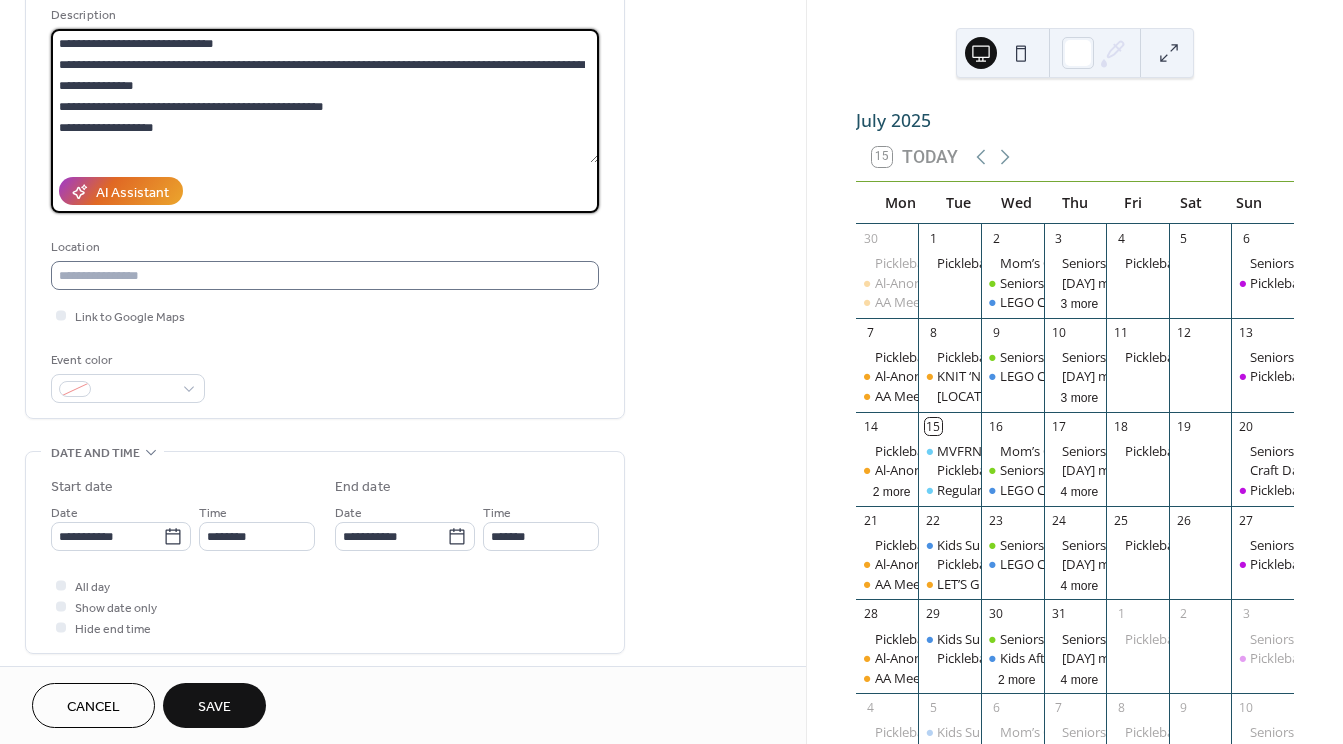 type on "**********" 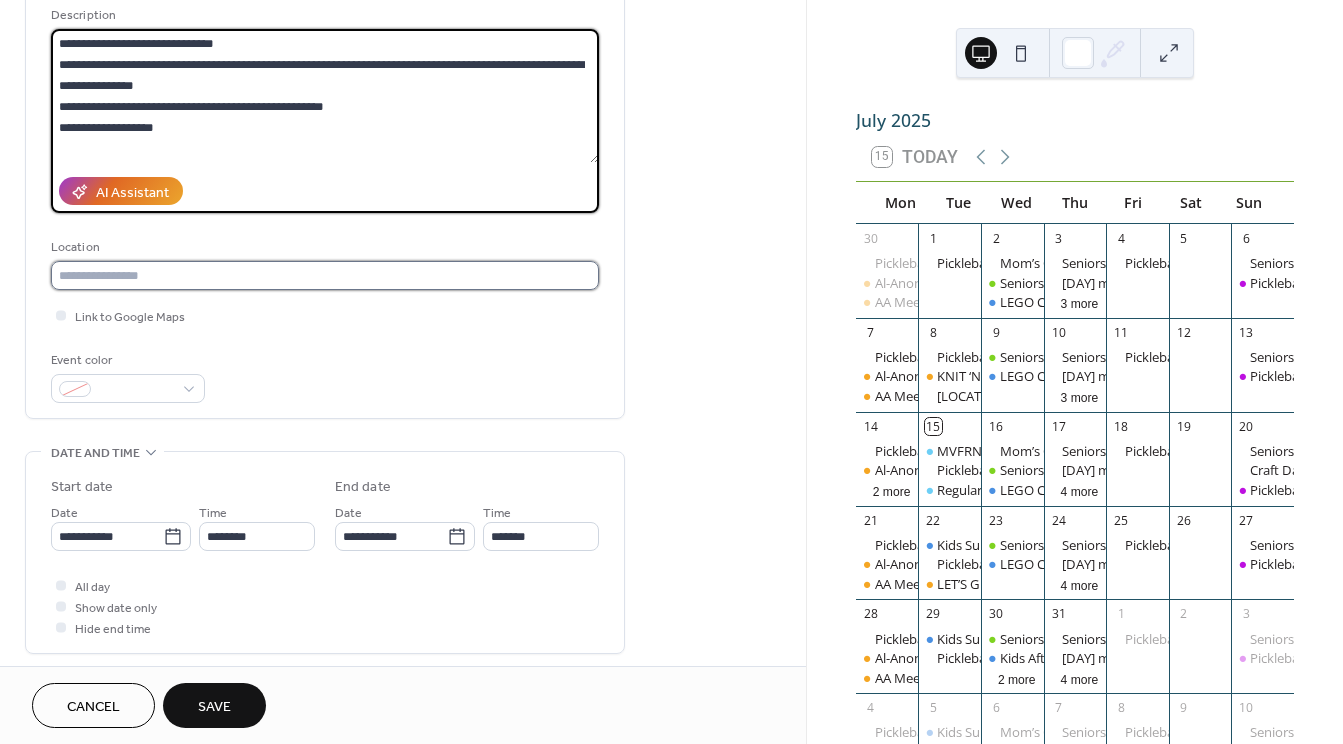 click at bounding box center (325, 275) 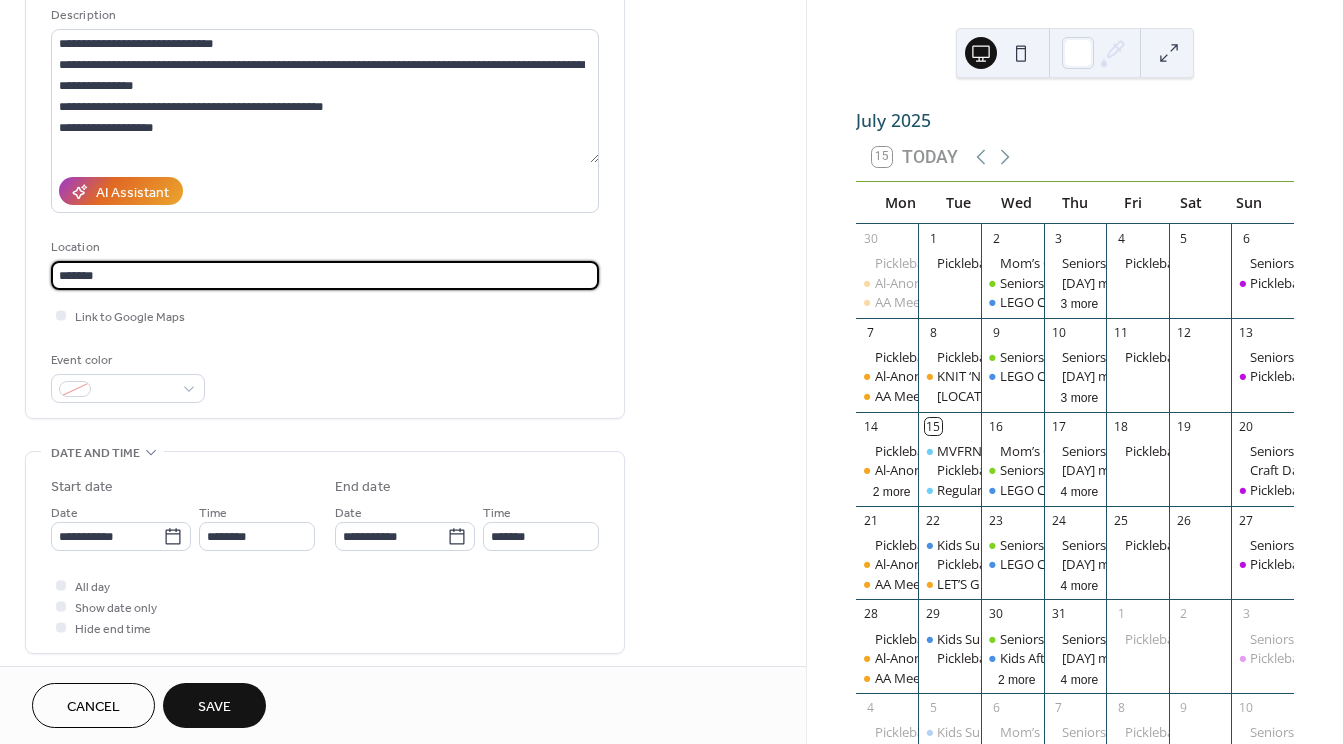 scroll, scrollTop: 0, scrollLeft: 0, axis: both 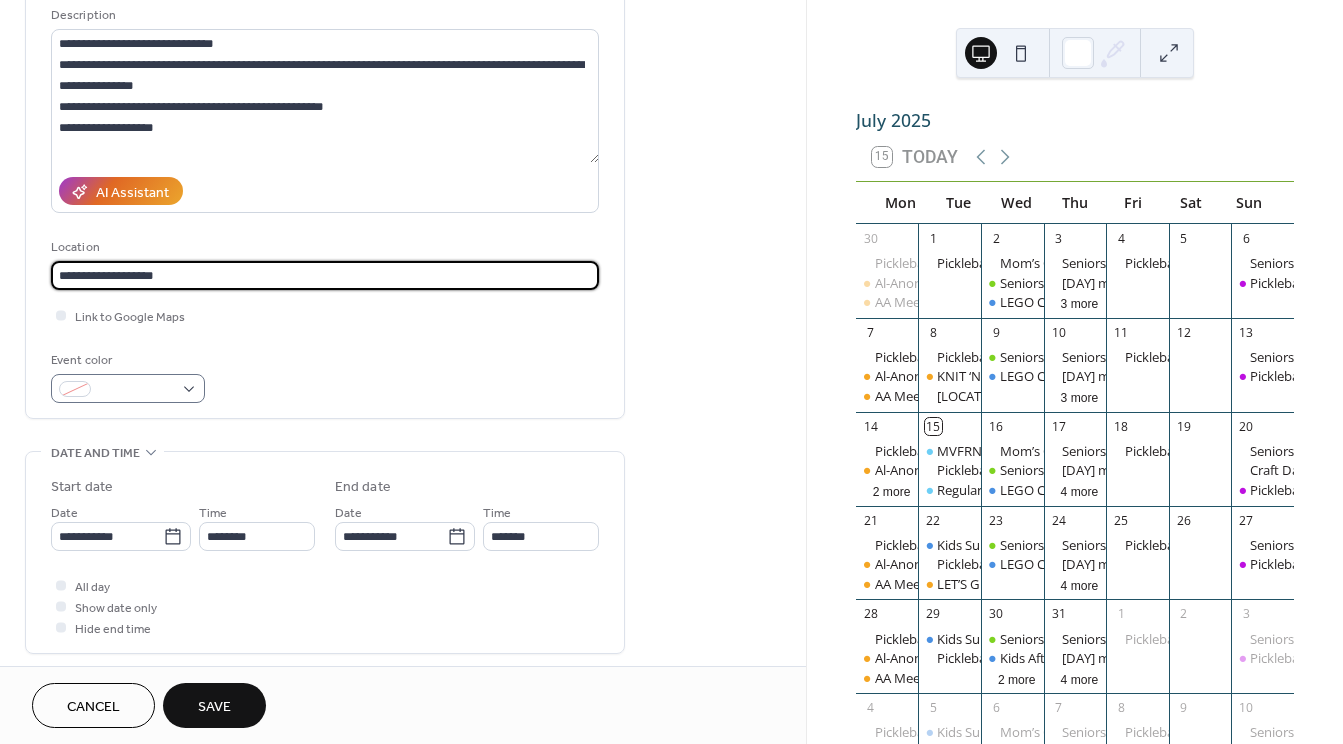type on "**********" 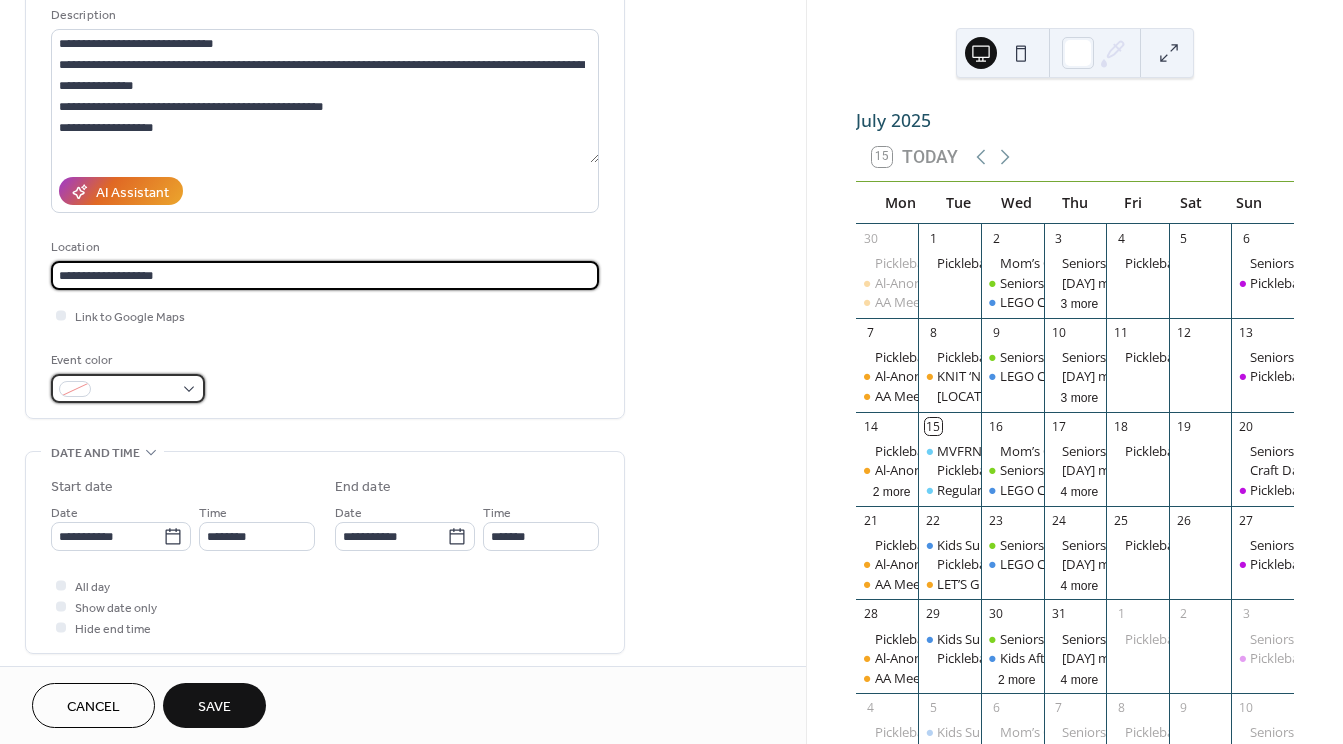 click at bounding box center (128, 388) 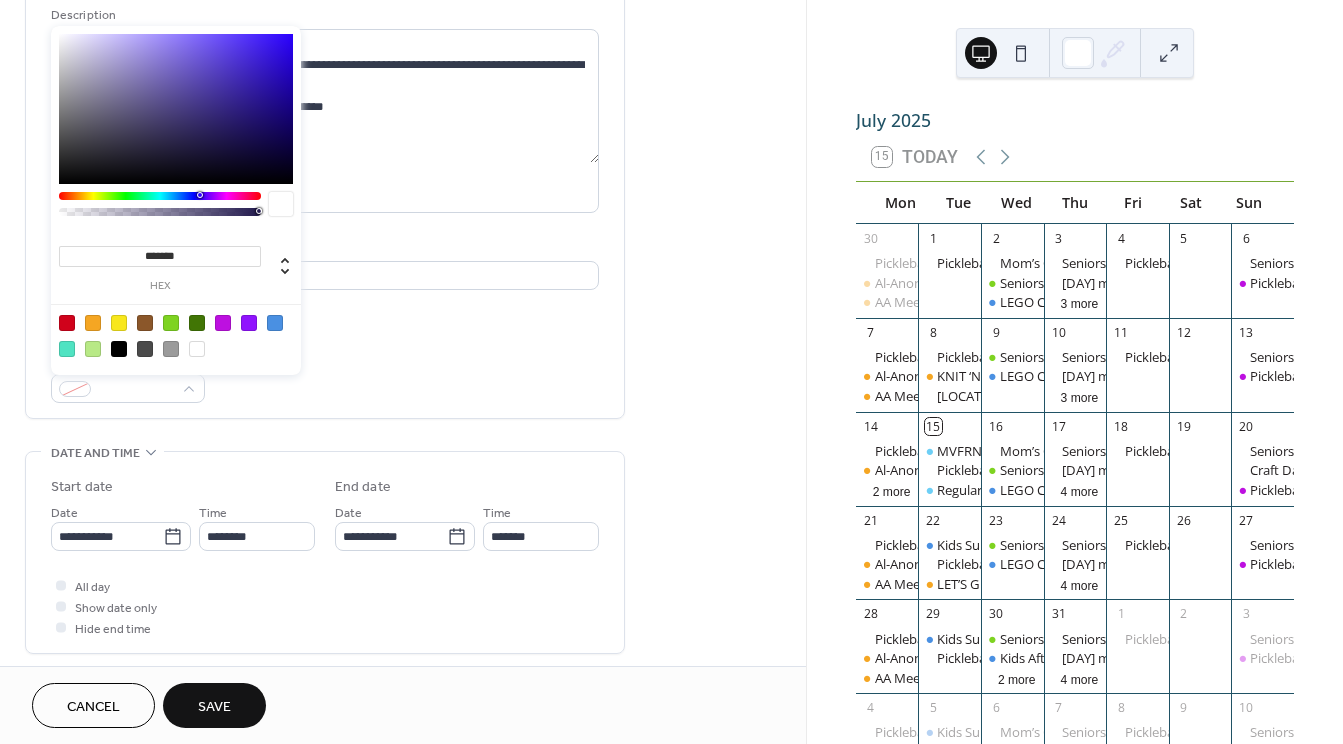 click at bounding box center [171, 323] 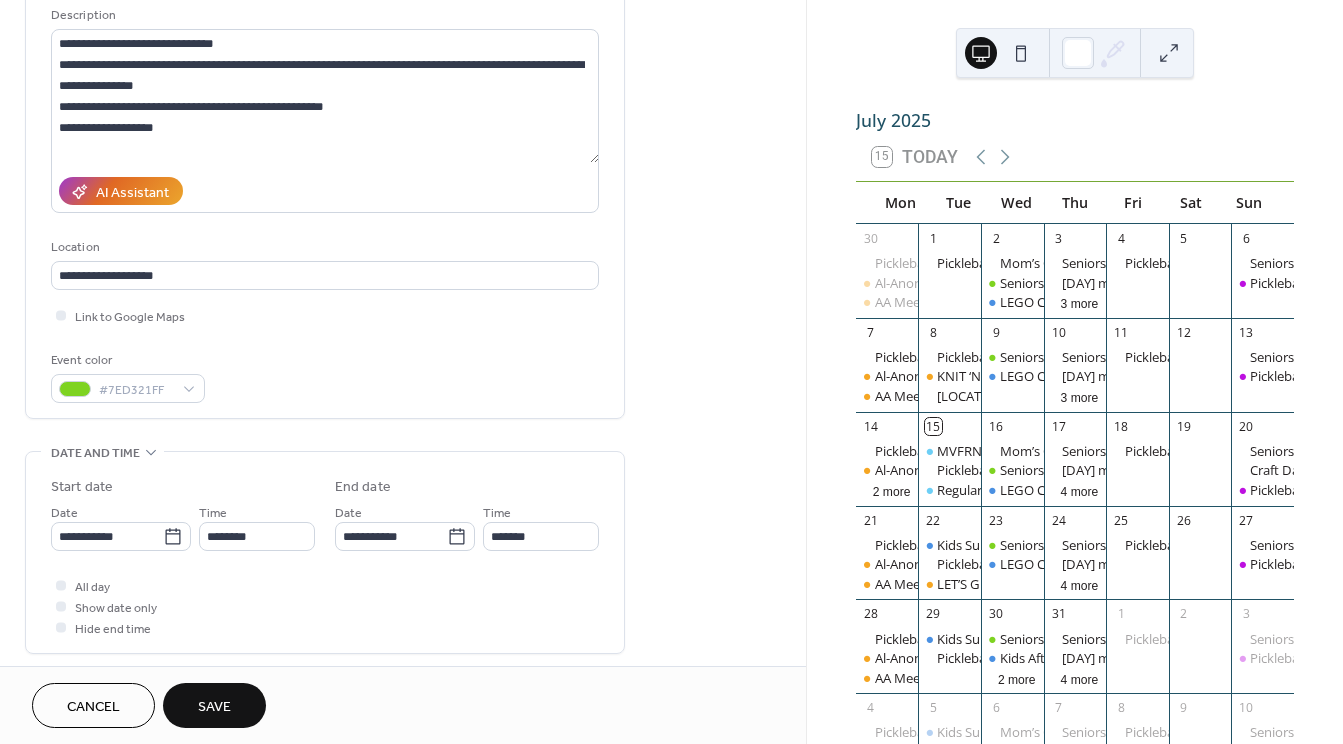 click on "**********" at bounding box center [403, 520] 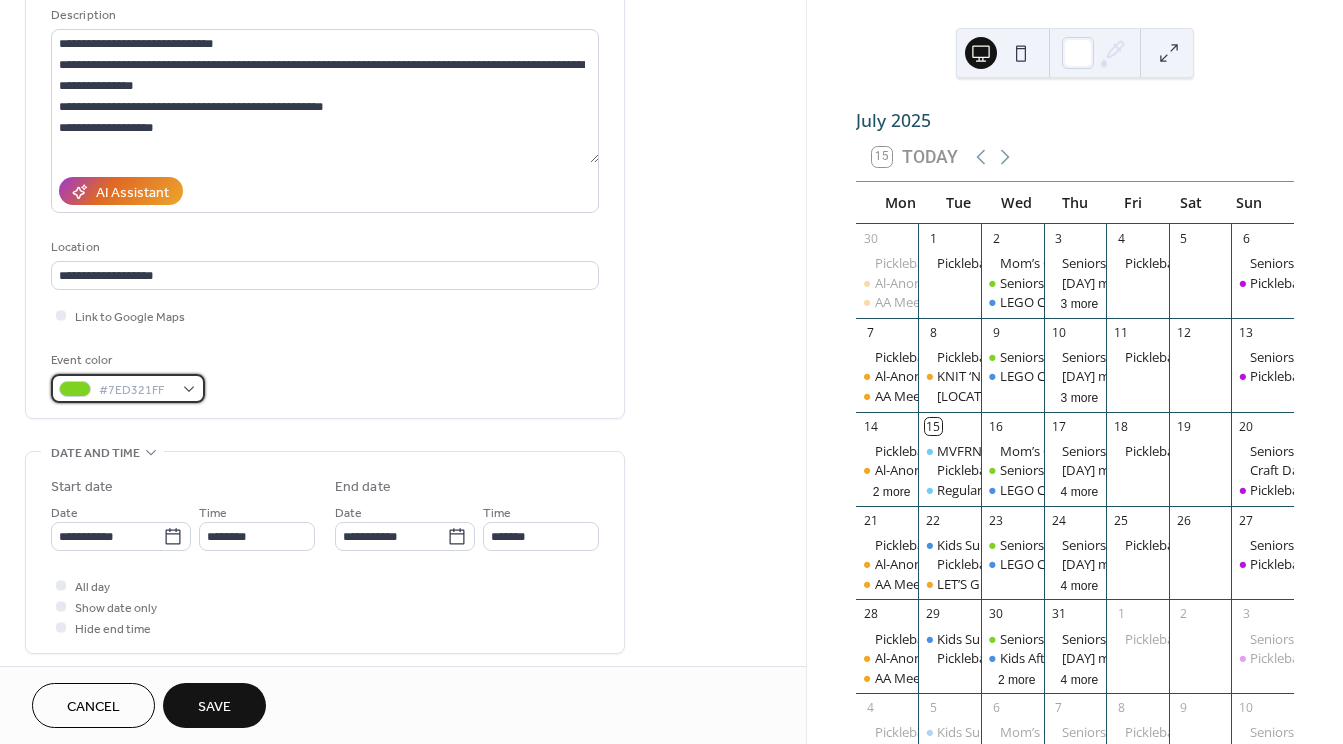 click on "#7ED321FF" at bounding box center (128, 388) 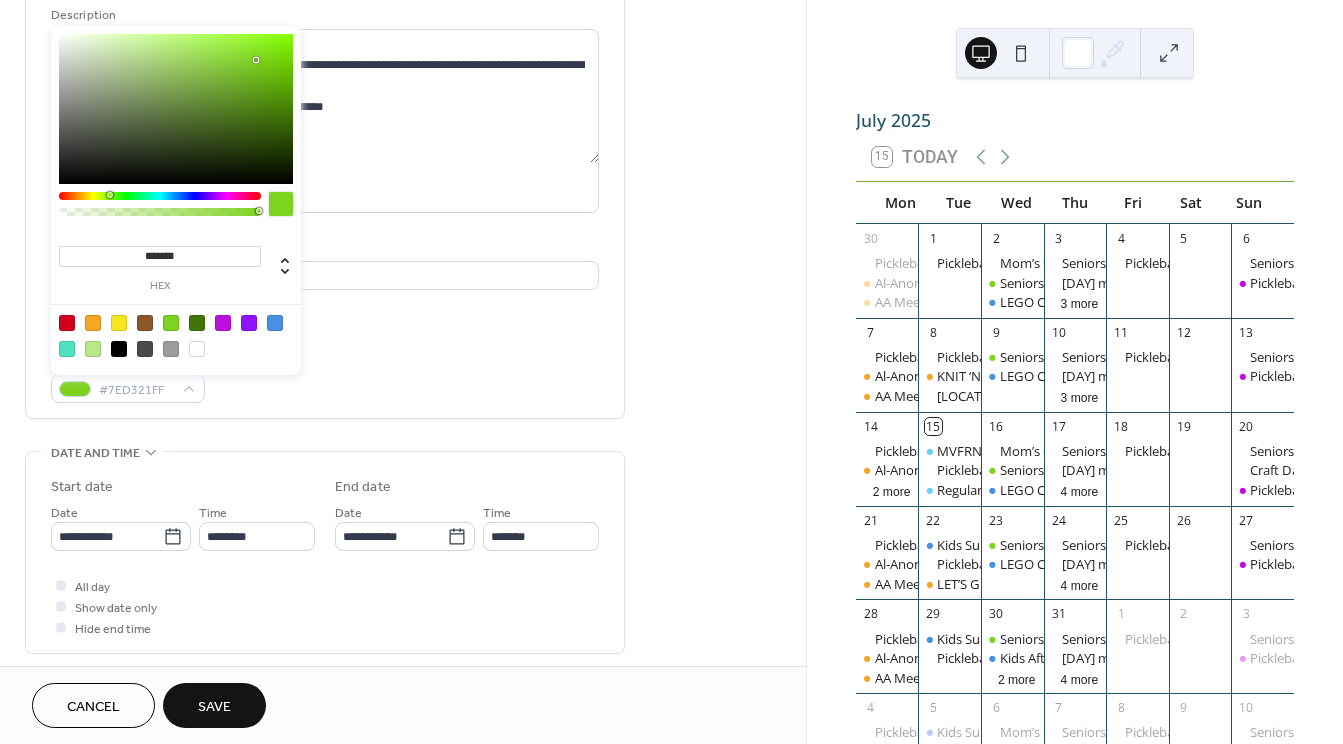 click at bounding box center (93, 323) 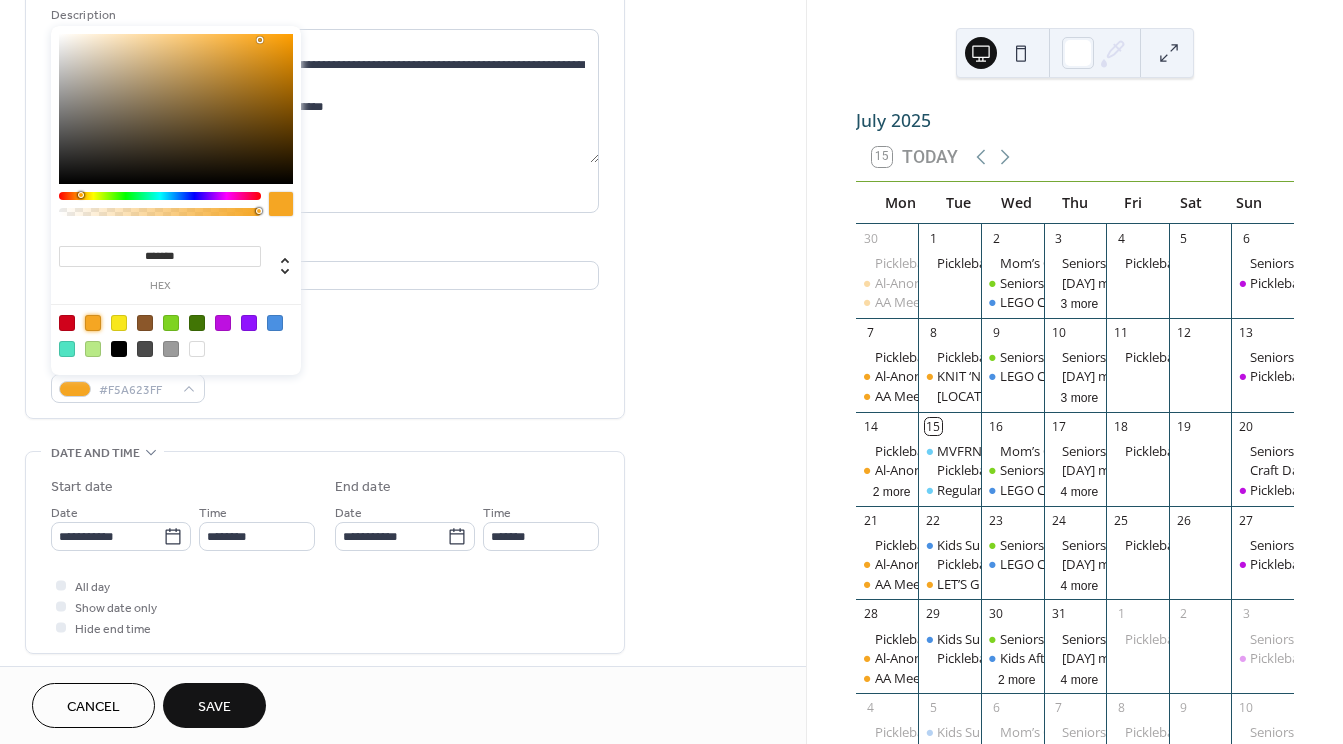 type on "*******" 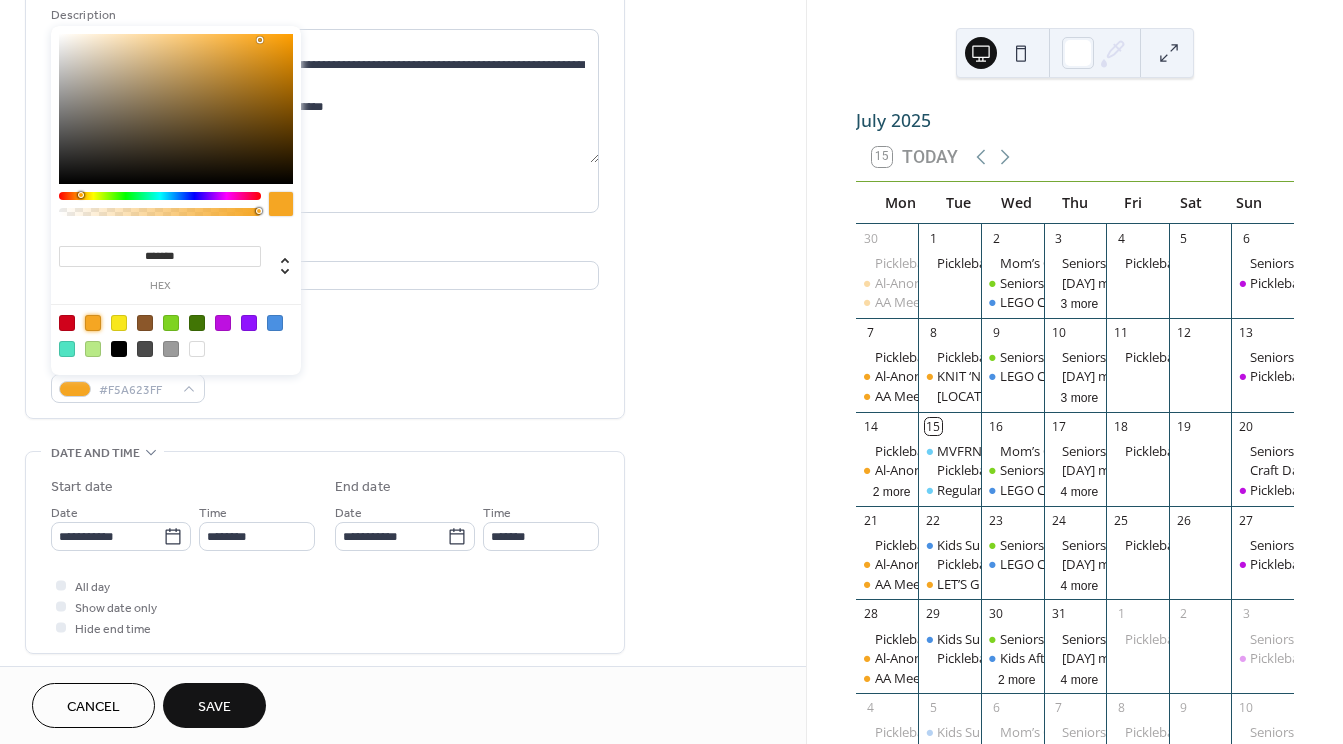 click on "**********" at bounding box center [403, 520] 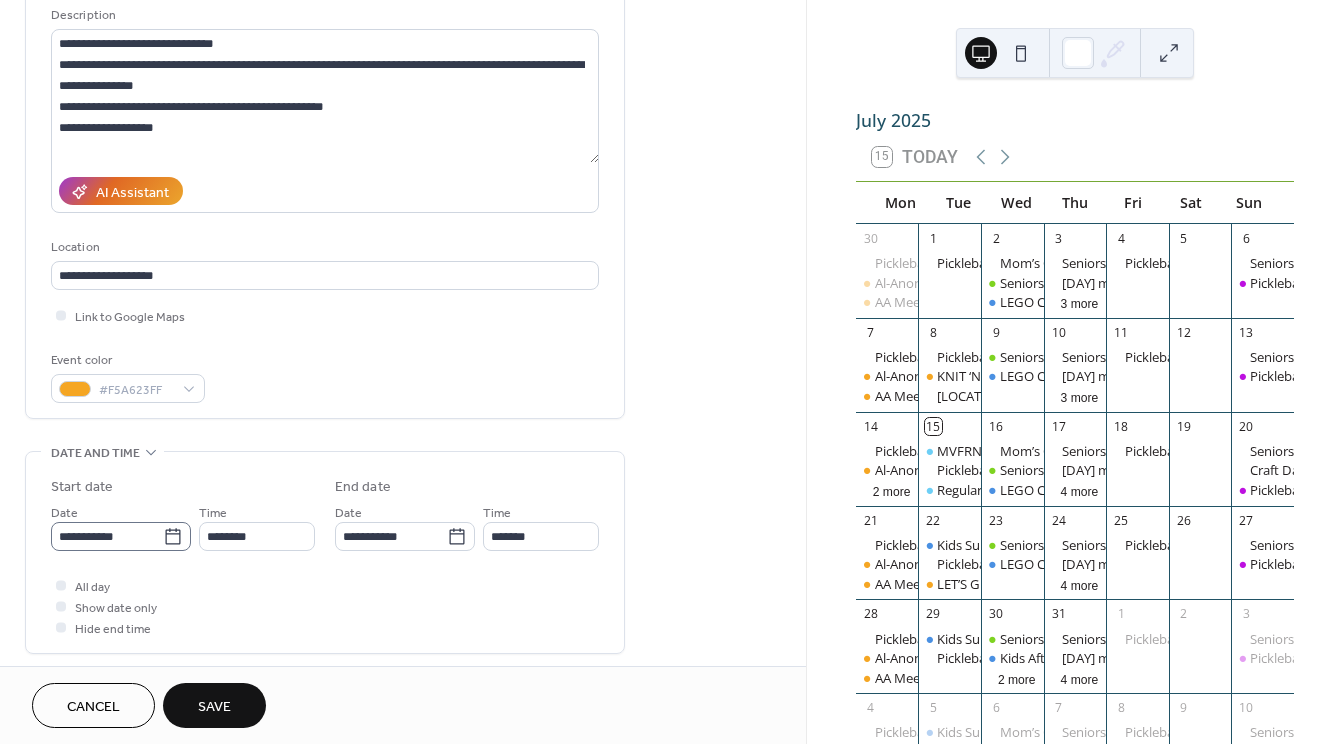 click 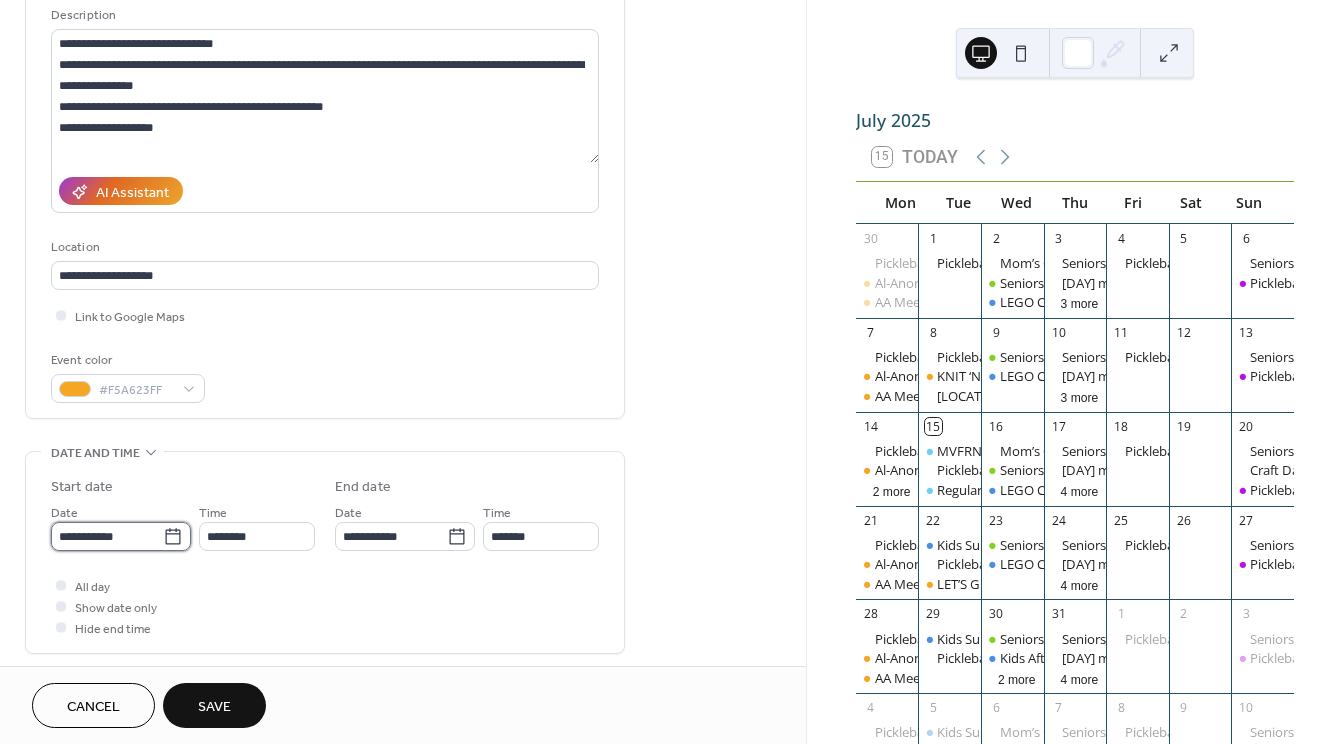 click on "**********" at bounding box center [107, 536] 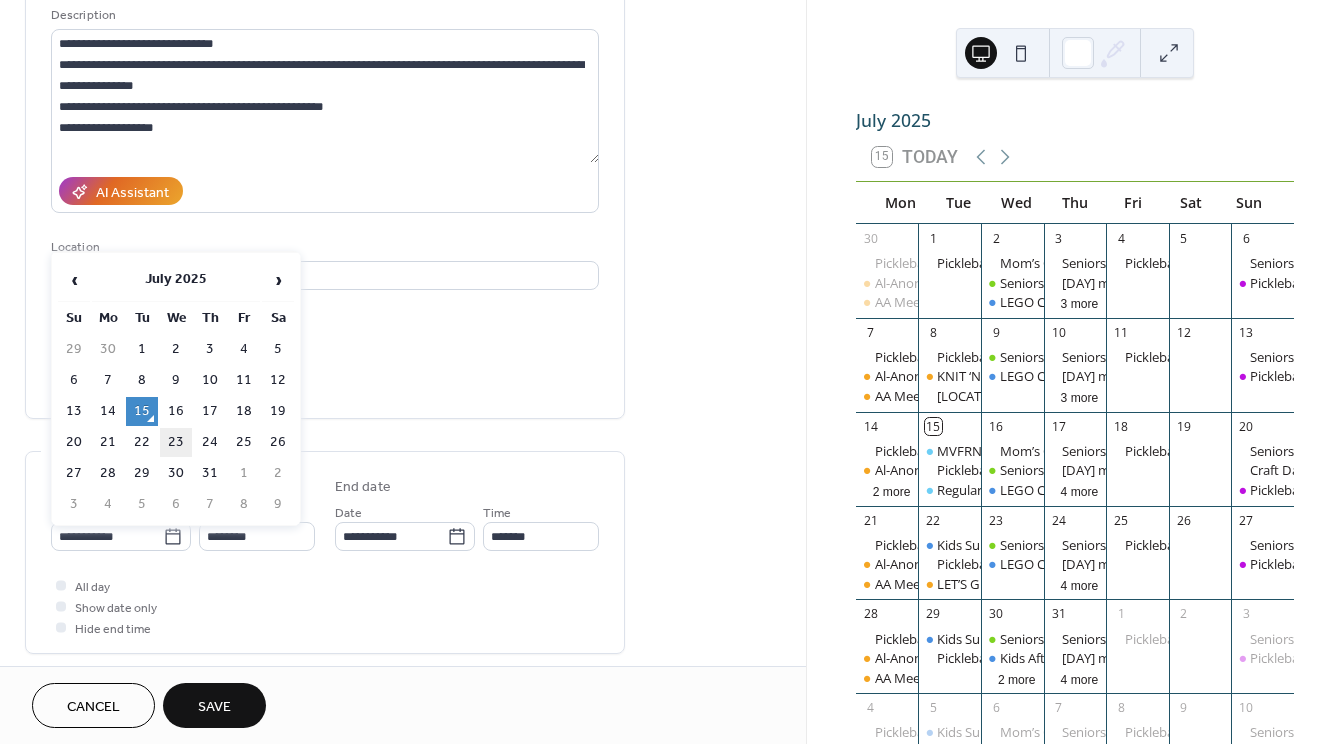 click on "23" at bounding box center (176, 442) 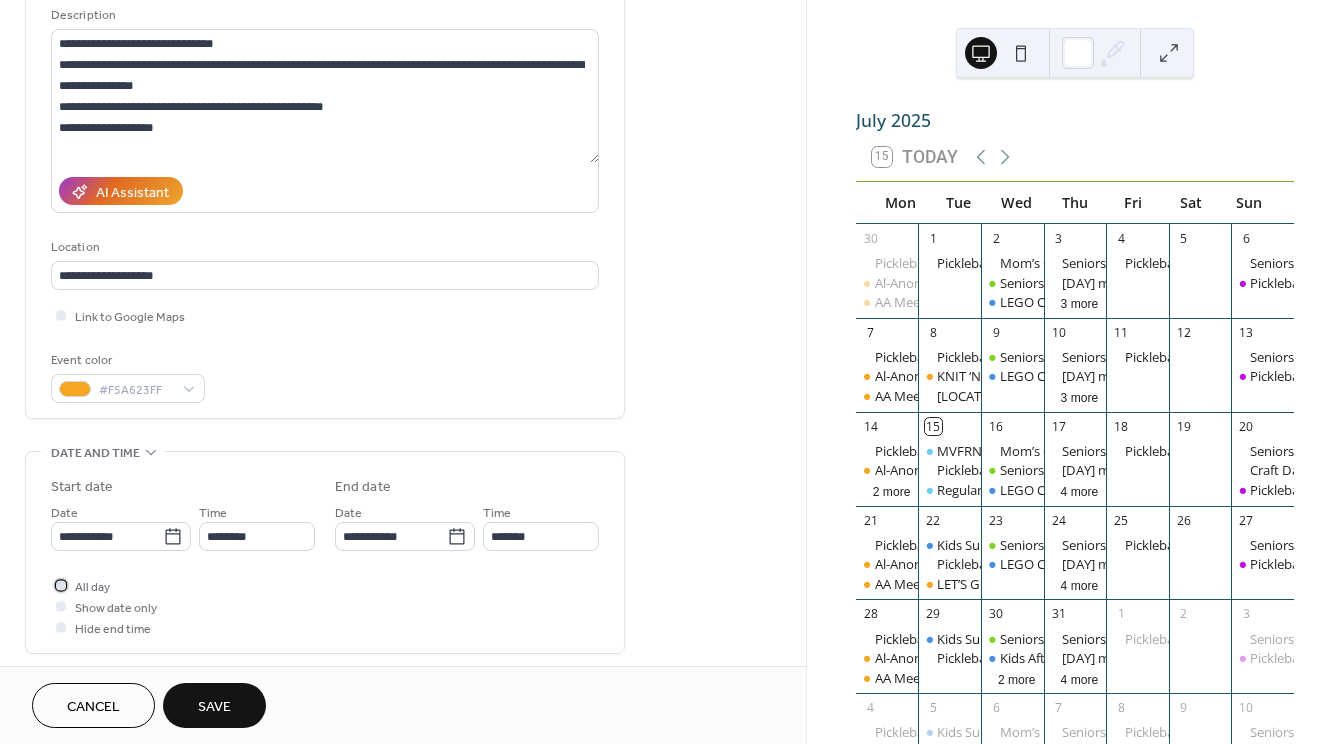 click at bounding box center (61, 585) 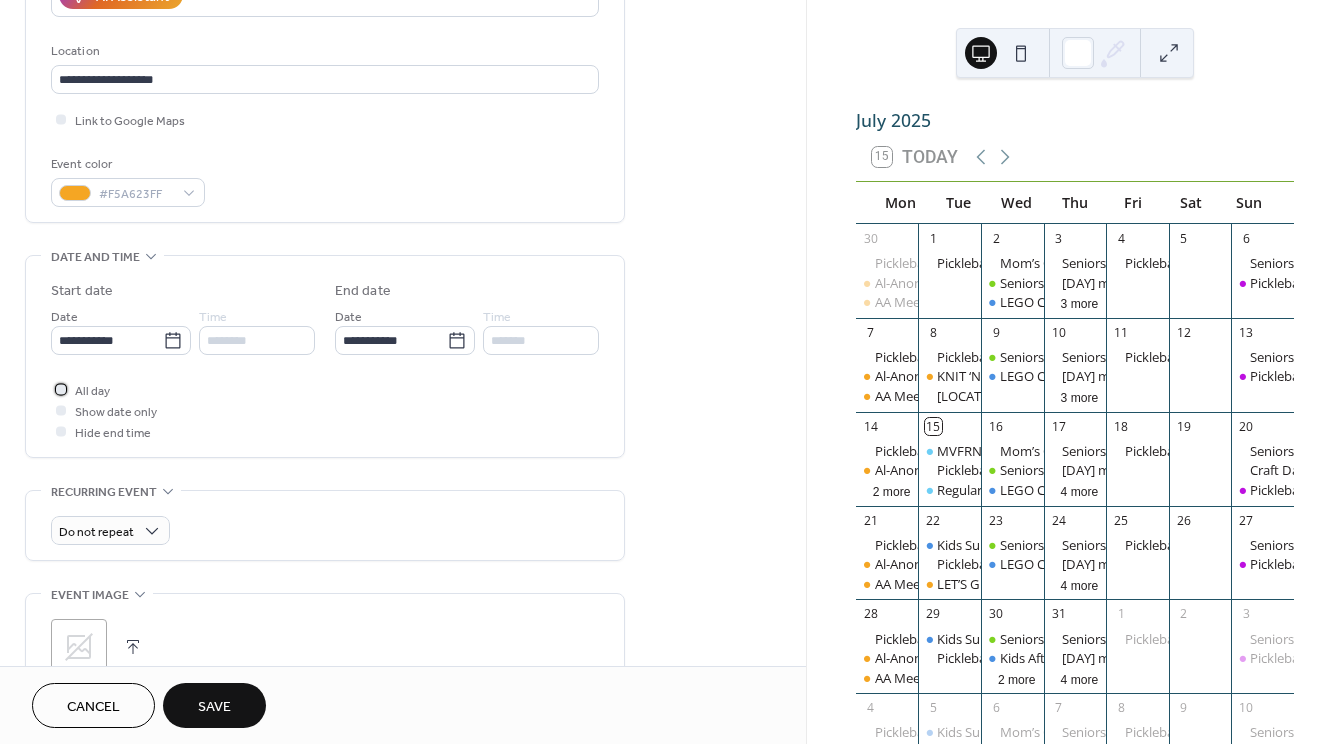 scroll, scrollTop: 400, scrollLeft: 0, axis: vertical 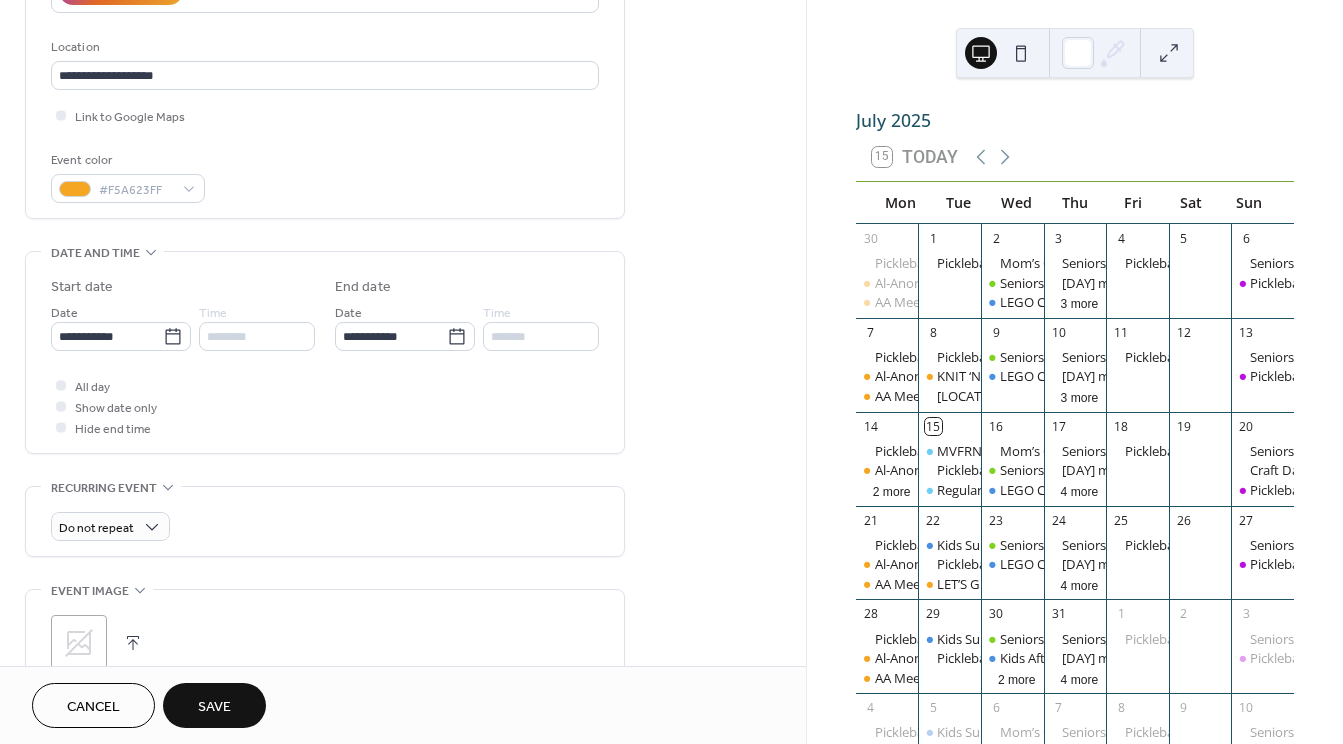 click on "Save" at bounding box center [214, 705] 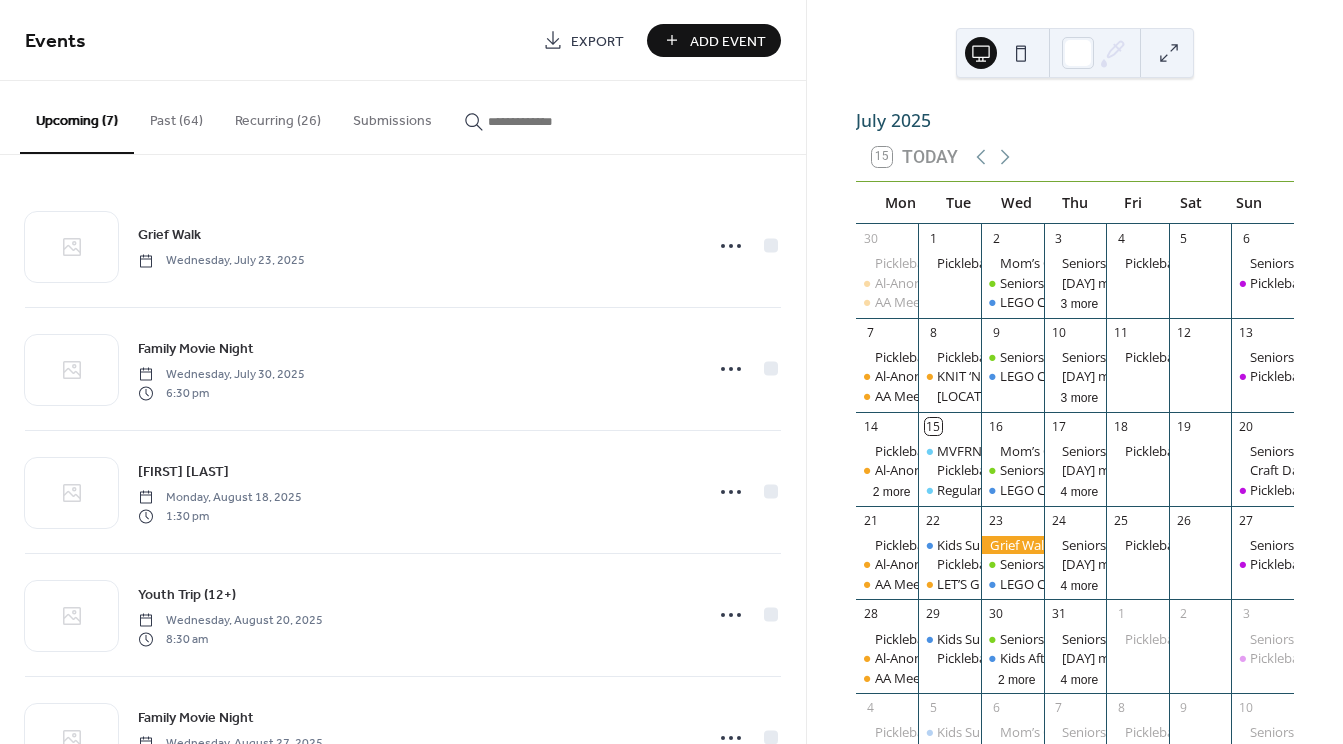 click on "Add Event" at bounding box center [728, 41] 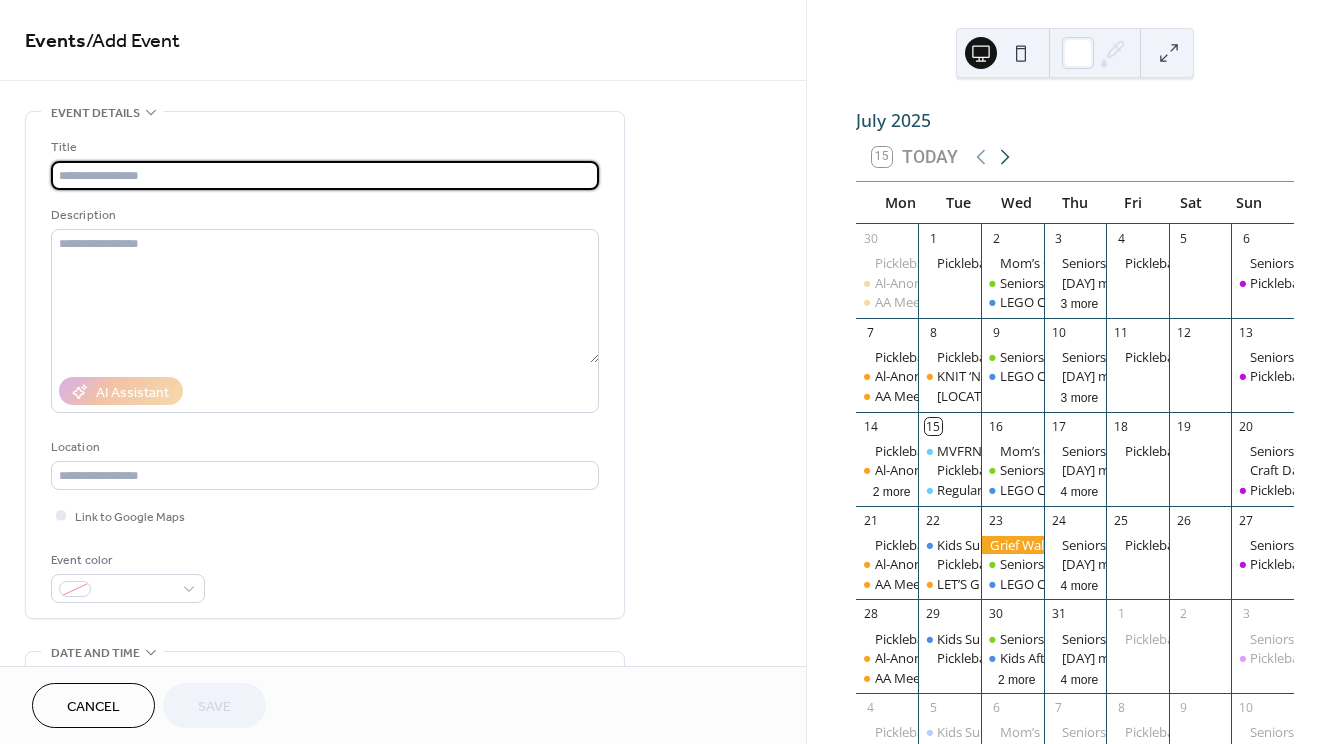 click 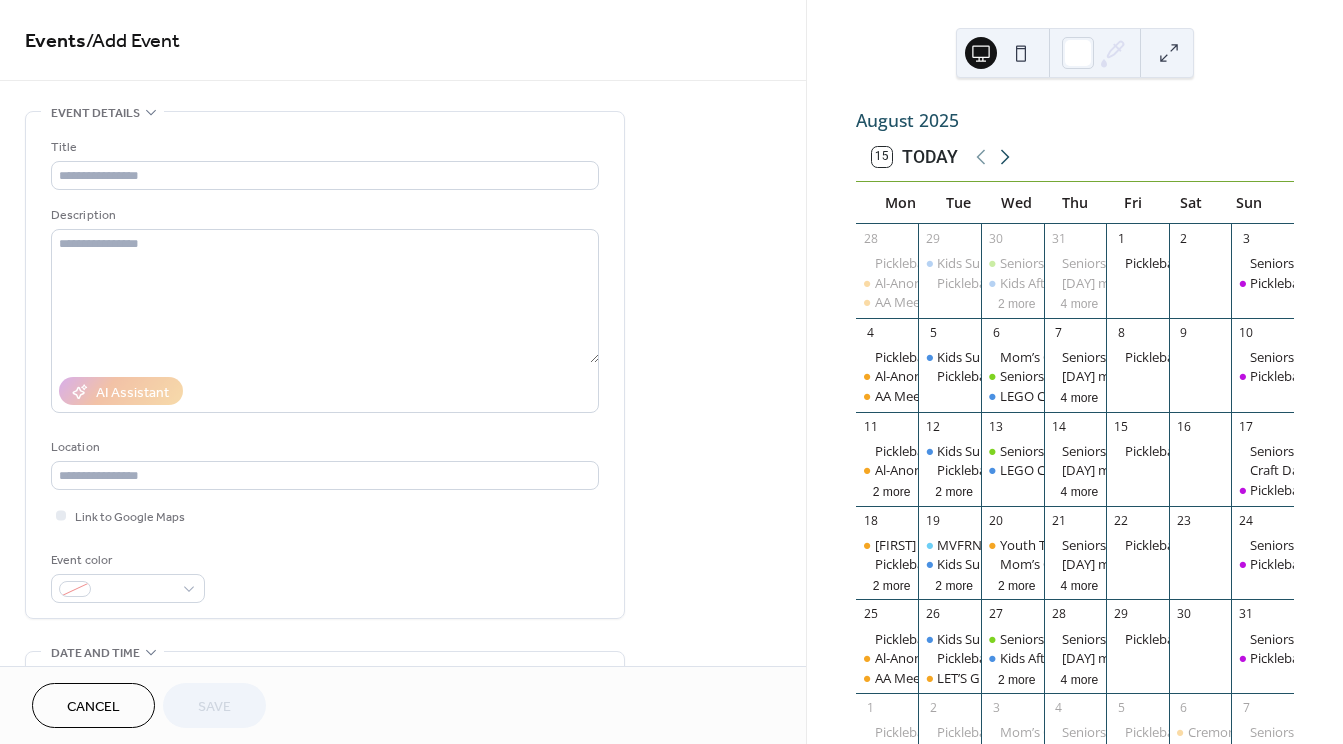 click 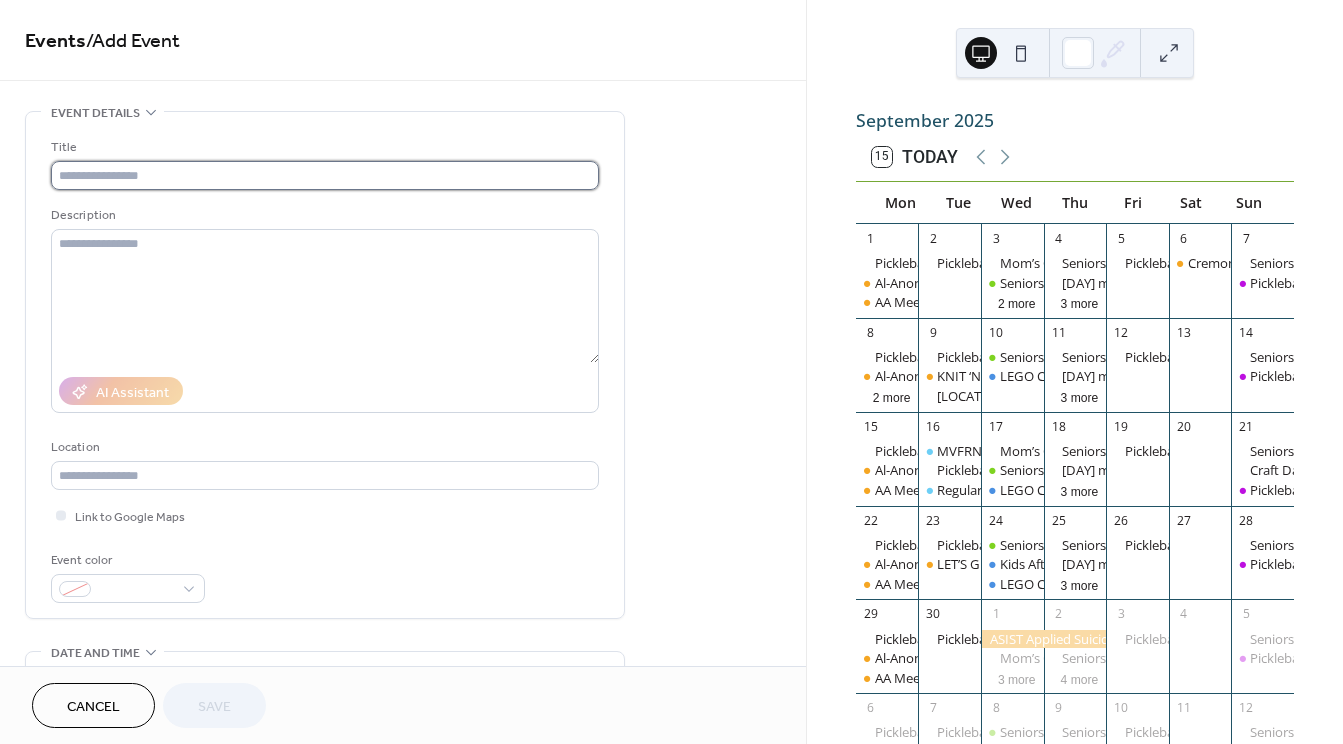 click at bounding box center [325, 175] 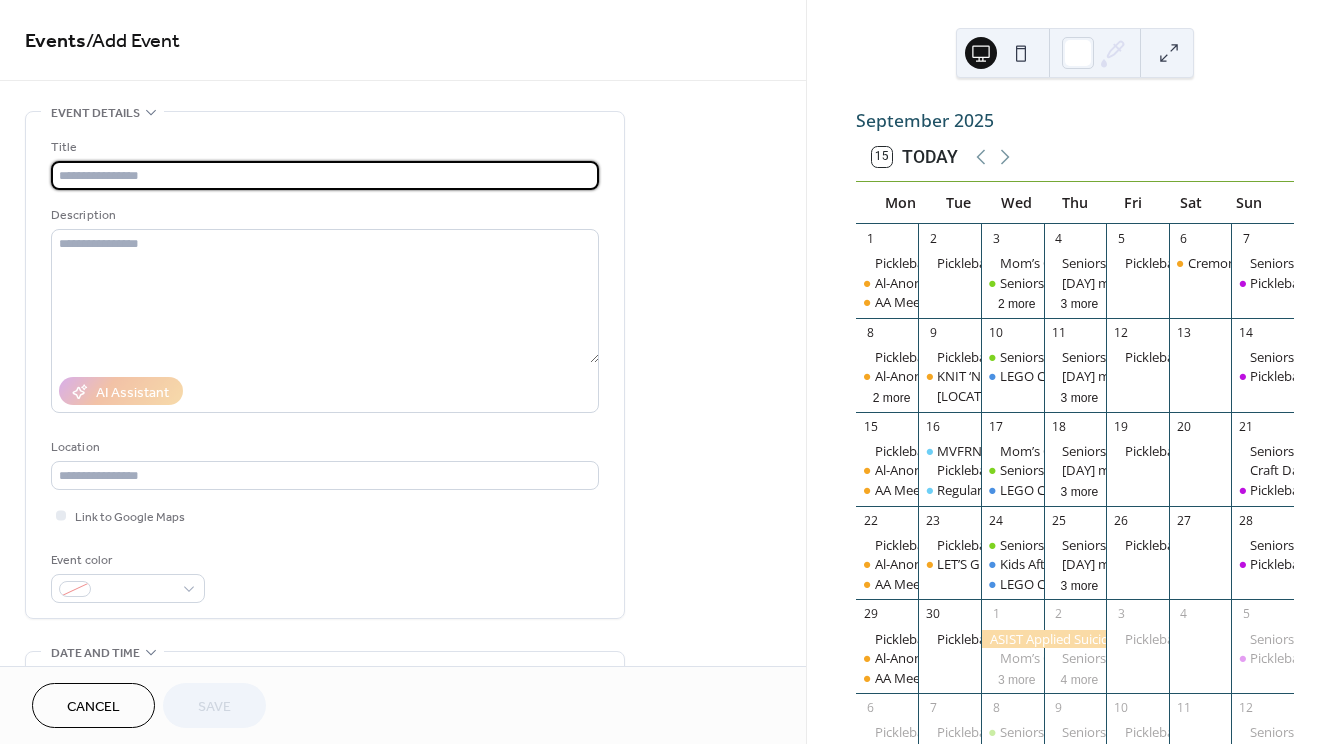 paste on "**********" 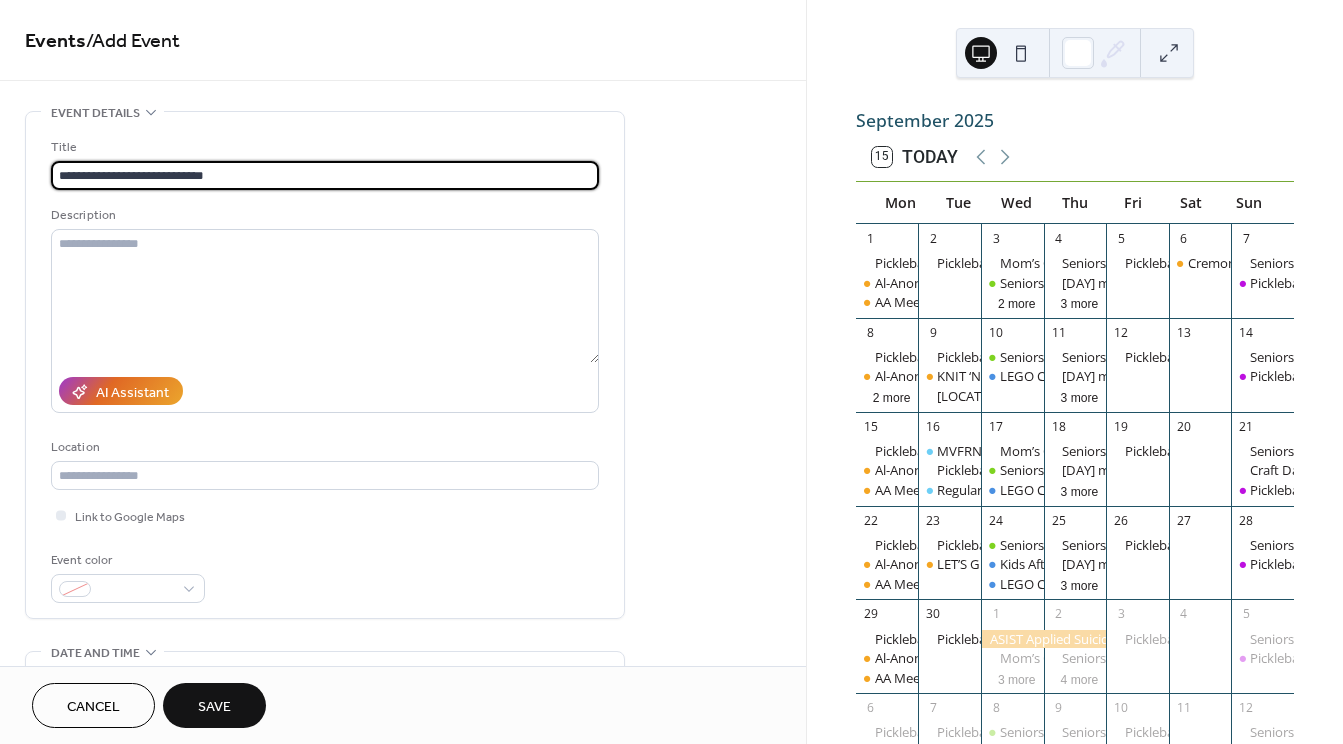 type on "**********" 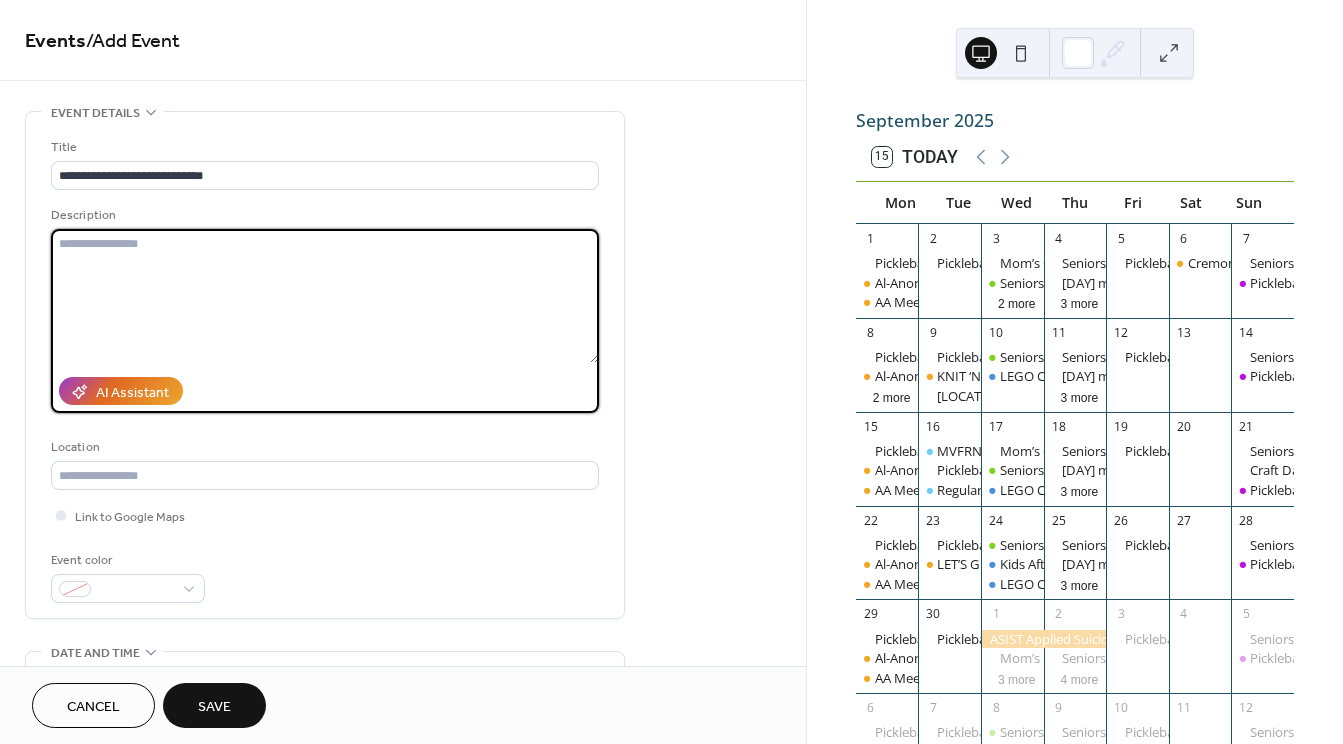 click at bounding box center (325, 296) 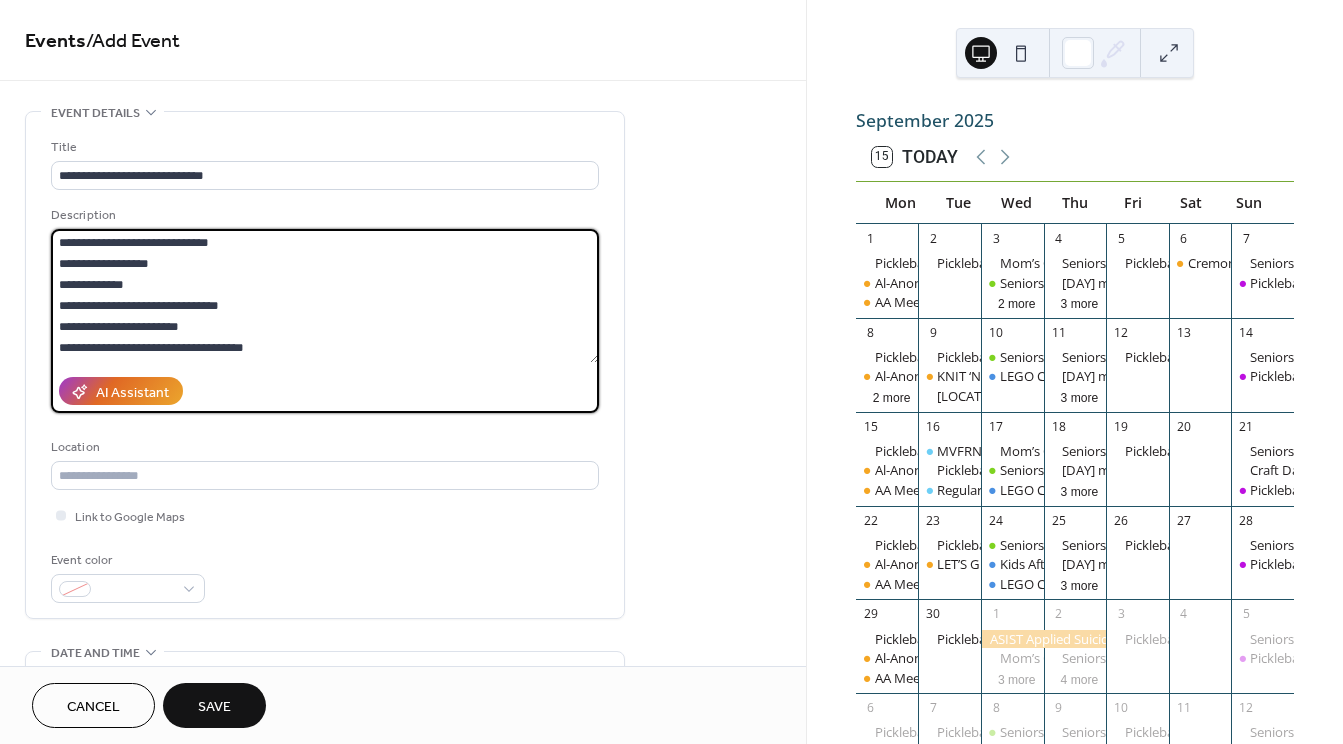 scroll, scrollTop: 0, scrollLeft: 0, axis: both 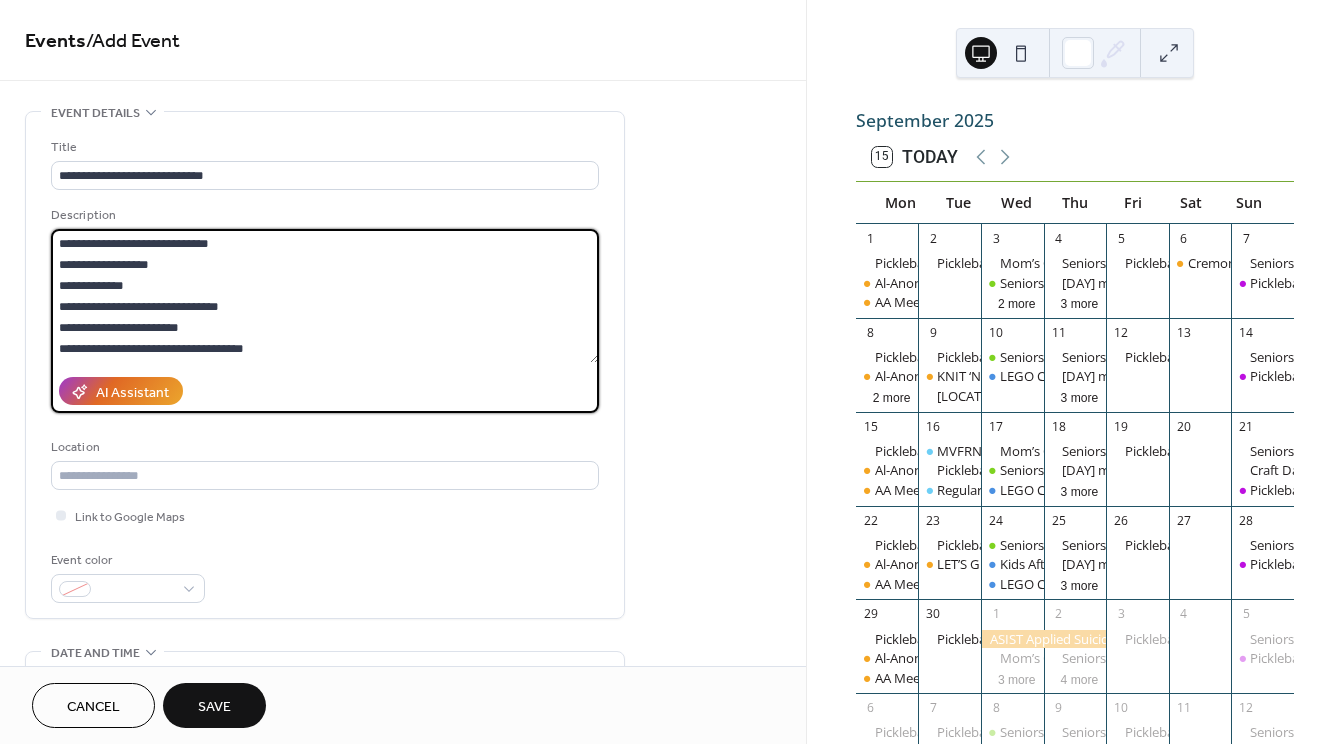 click on "**********" at bounding box center [325, 296] 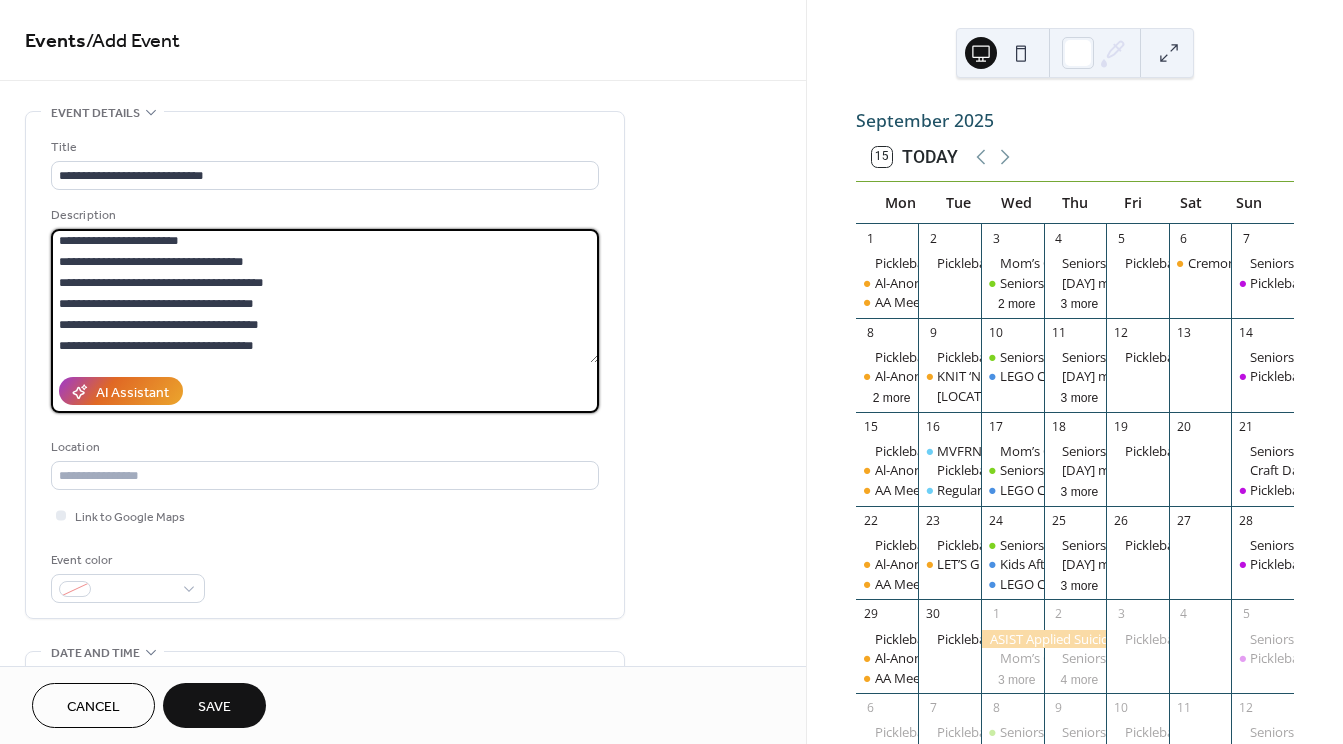 scroll, scrollTop: 200, scrollLeft: 0, axis: vertical 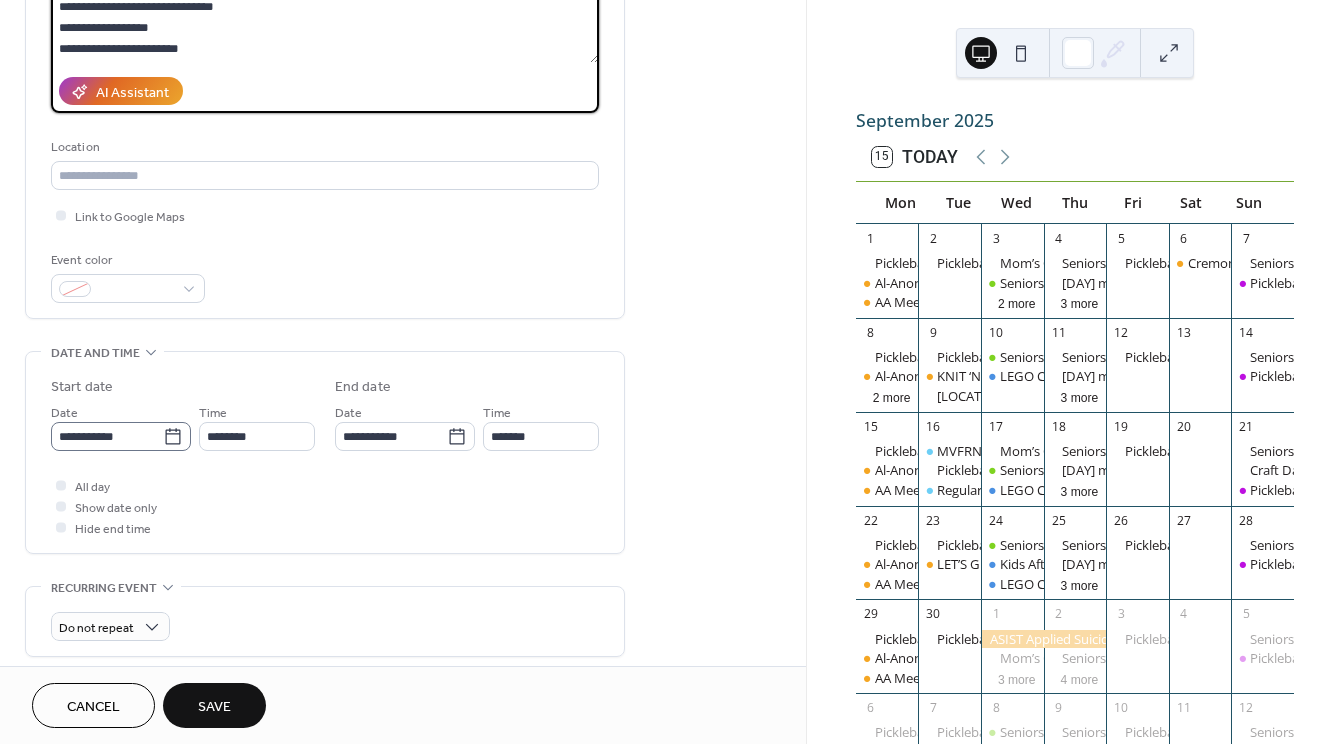 type on "**********" 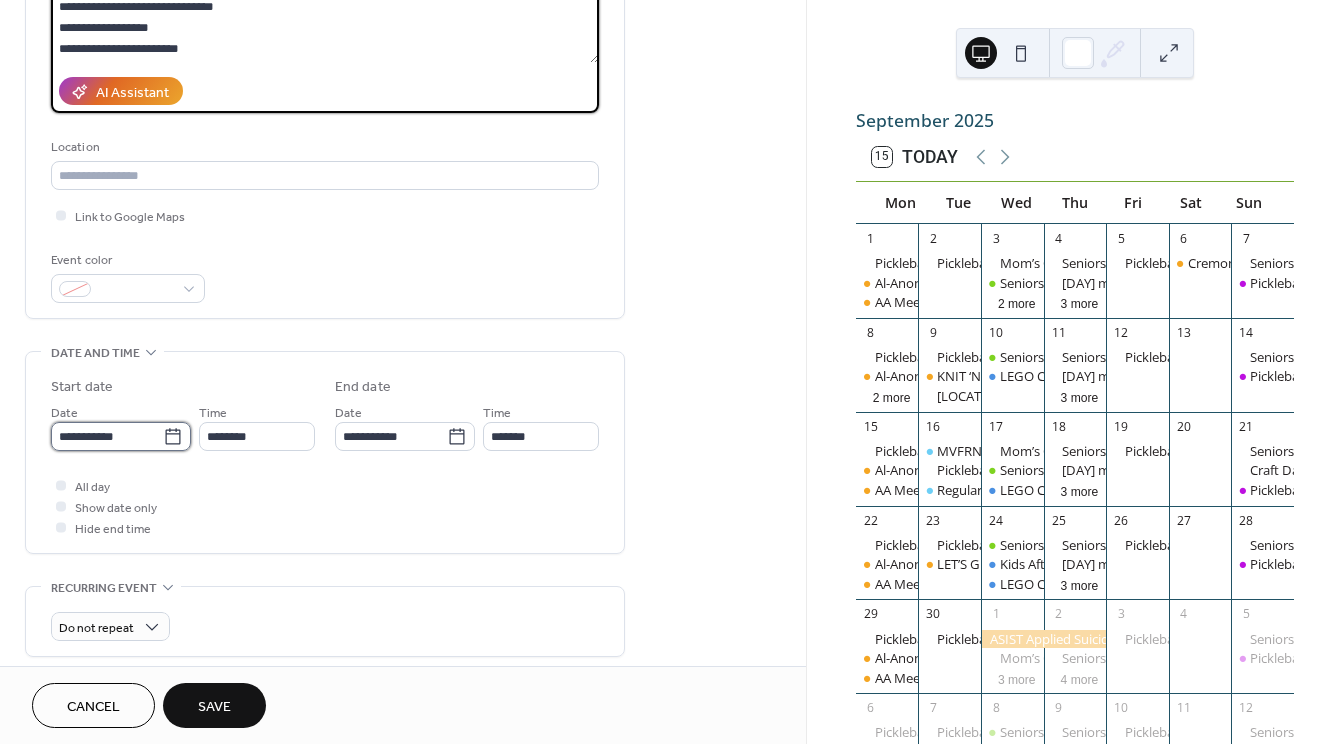 click on "**********" at bounding box center [107, 436] 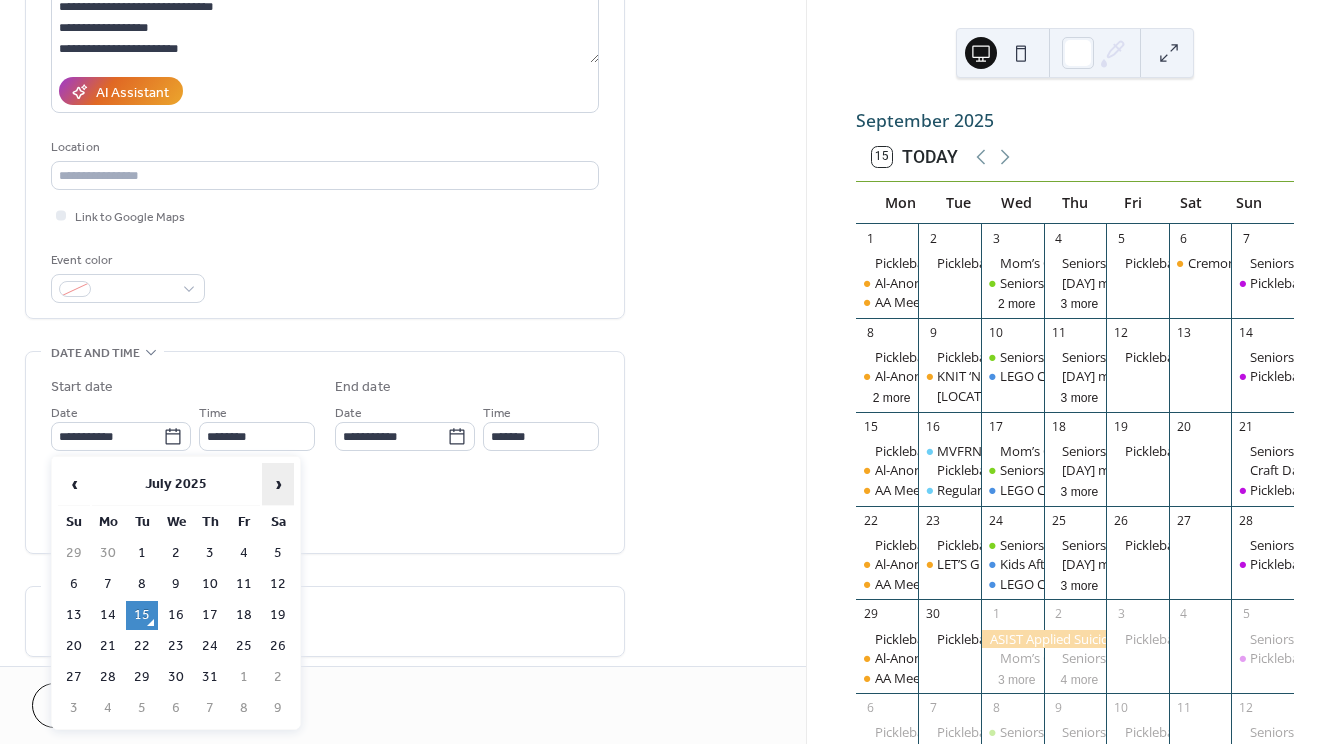 click on "›" at bounding box center (278, 484) 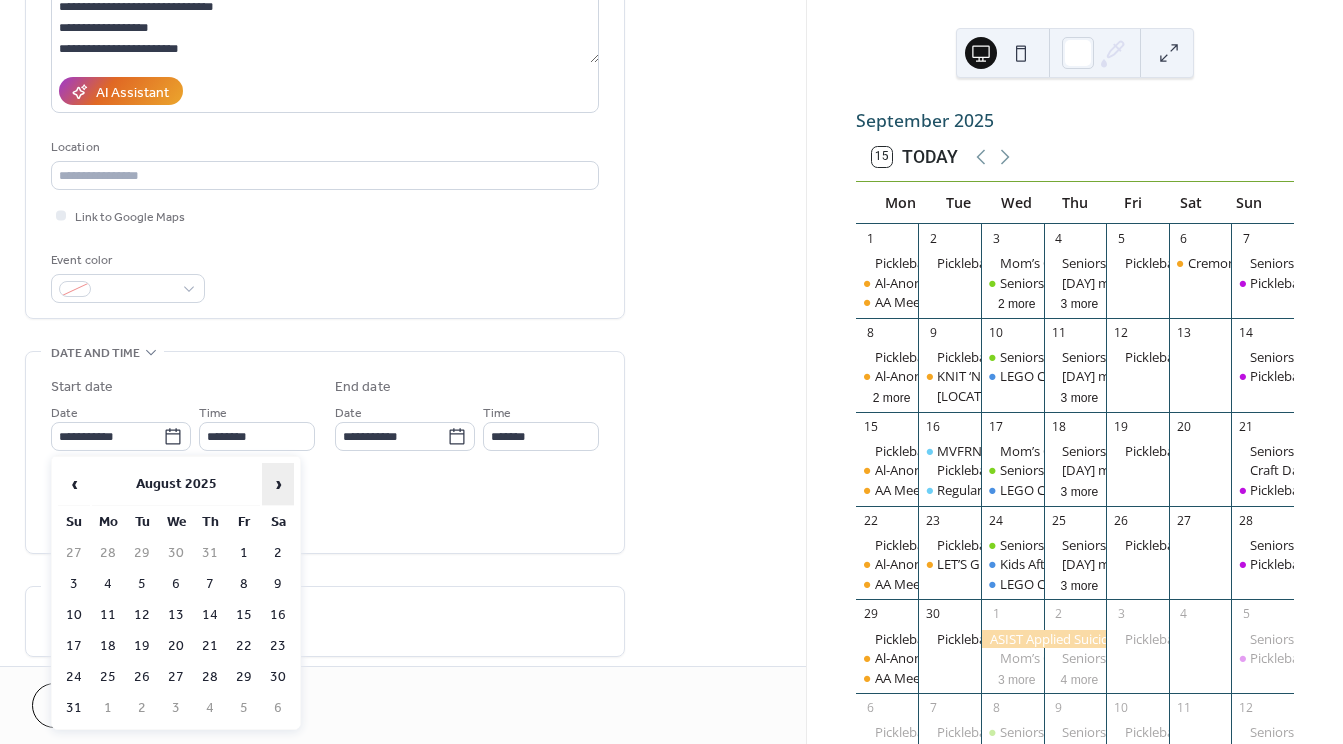 click on "›" at bounding box center [278, 484] 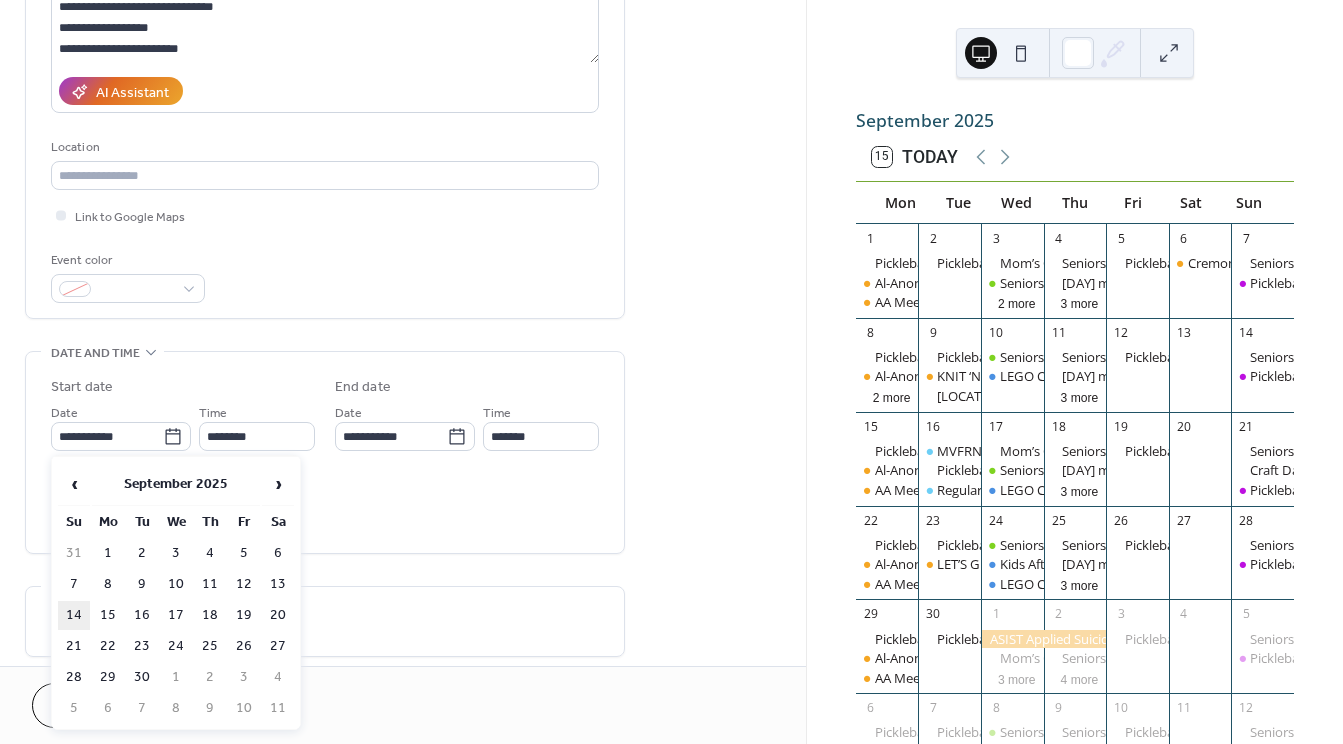 click on "14" at bounding box center [74, 615] 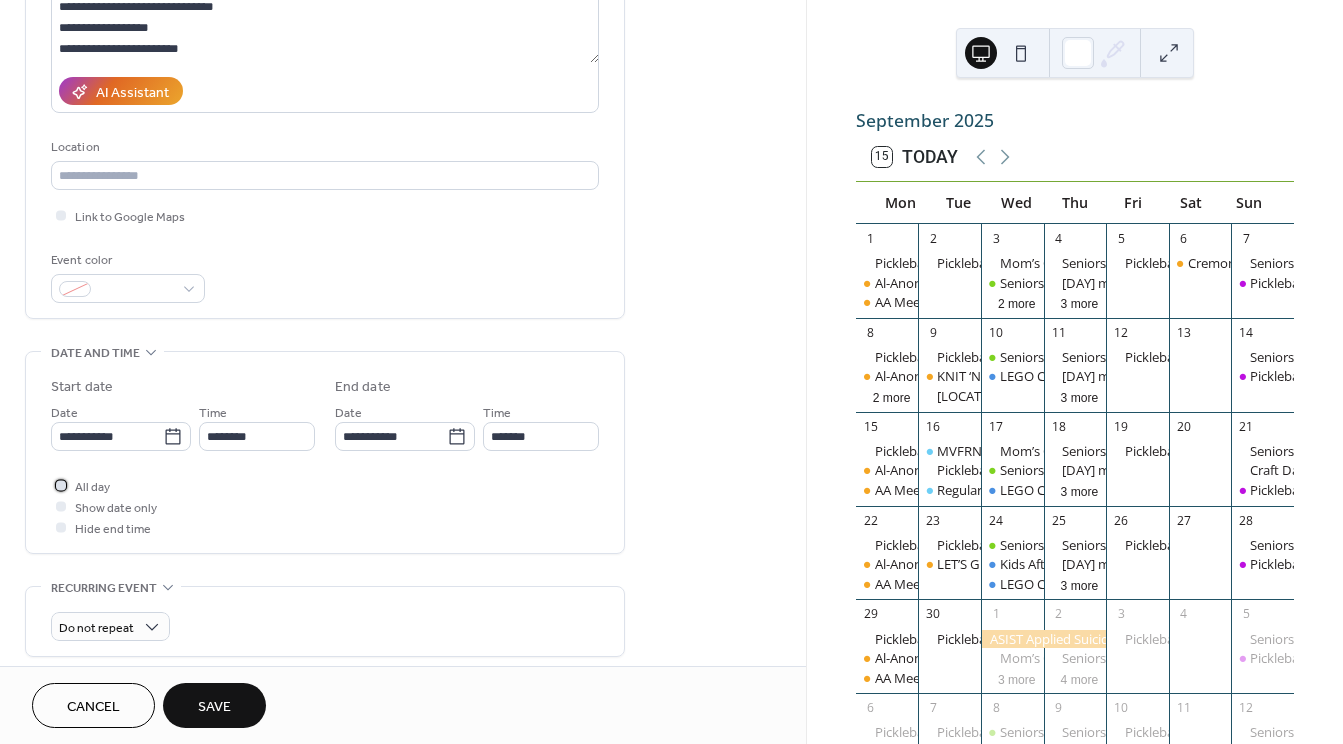 click at bounding box center (61, 485) 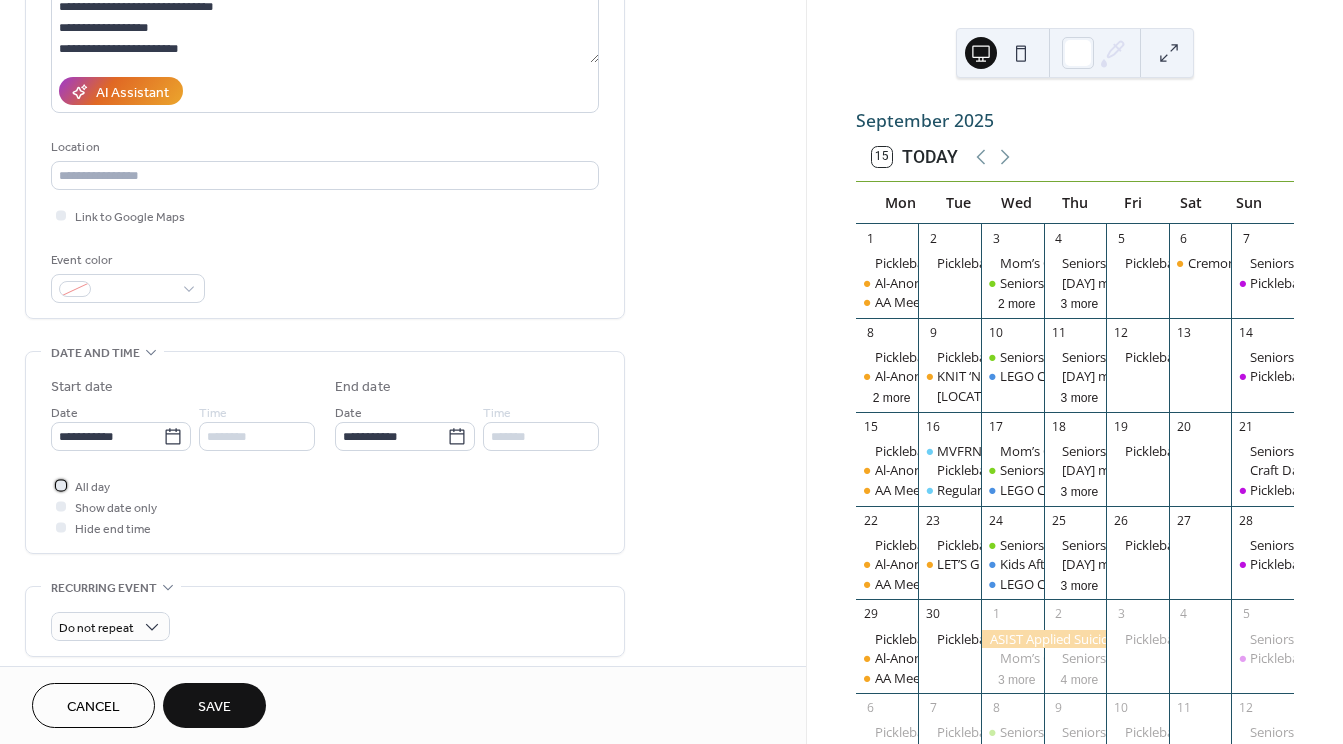 scroll, scrollTop: 0, scrollLeft: 0, axis: both 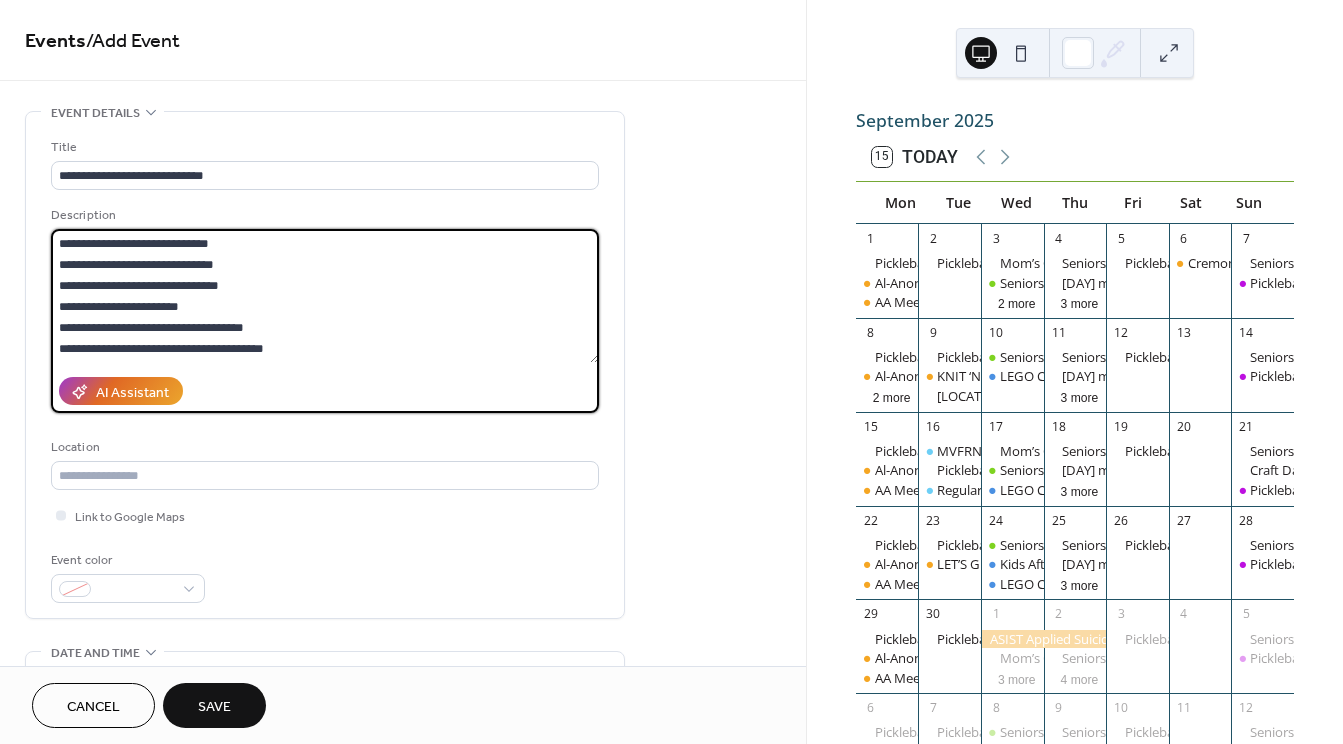 drag, startPoint x: 148, startPoint y: 264, endPoint x: 276, endPoint y: 261, distance: 128.03516 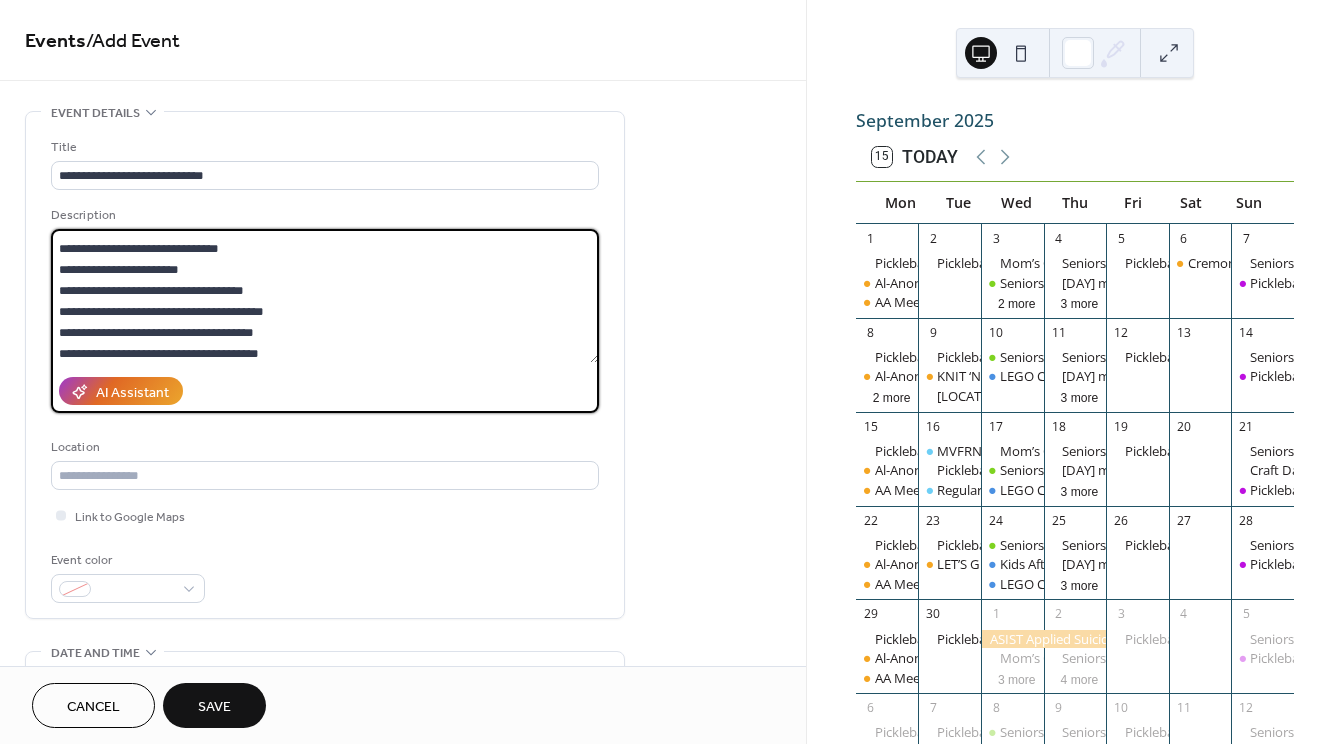 scroll, scrollTop: 0, scrollLeft: 0, axis: both 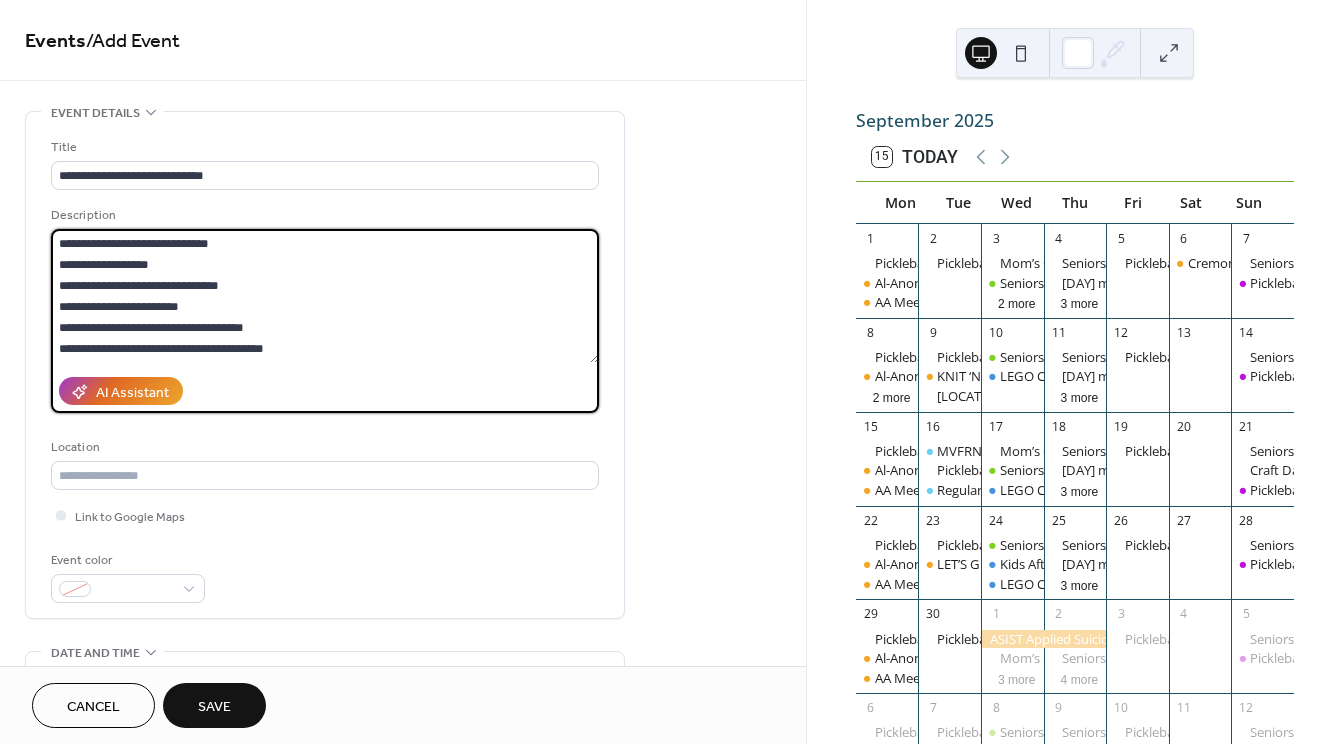 click on "**********" at bounding box center (325, 296) 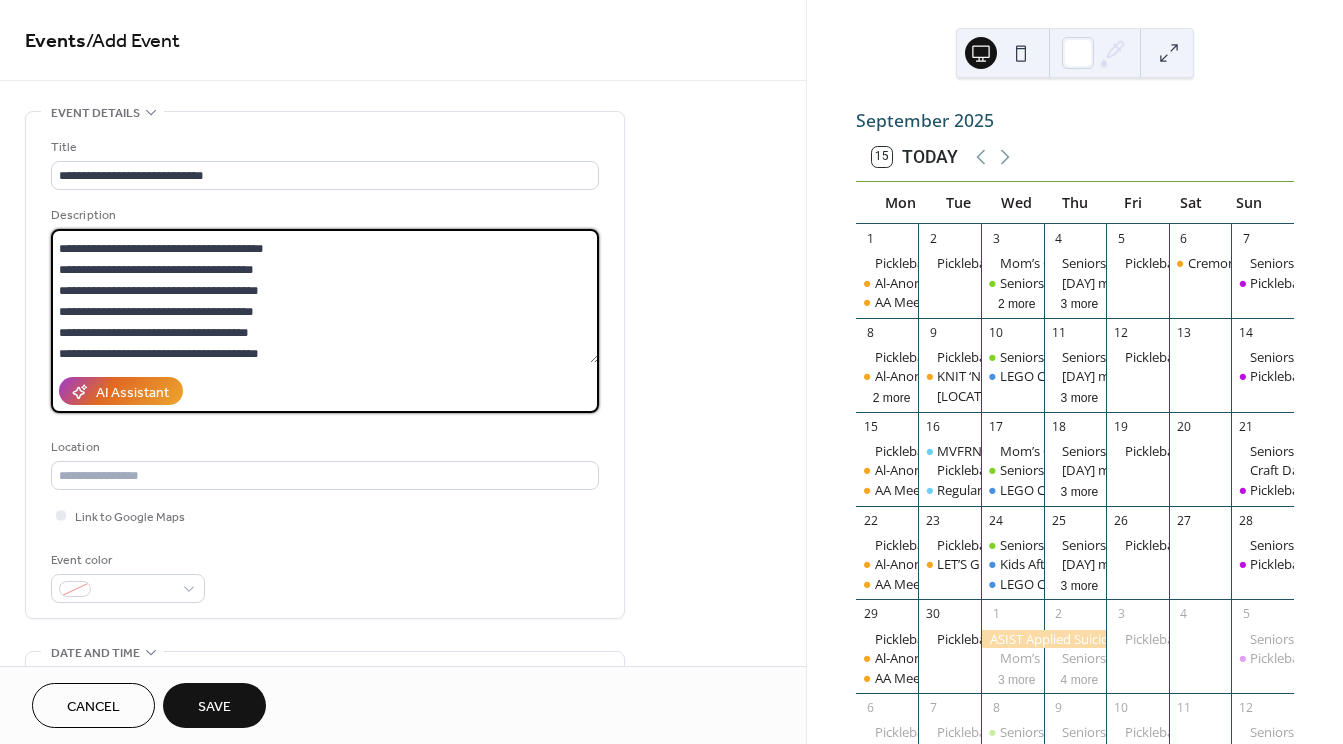 scroll, scrollTop: 200, scrollLeft: 0, axis: vertical 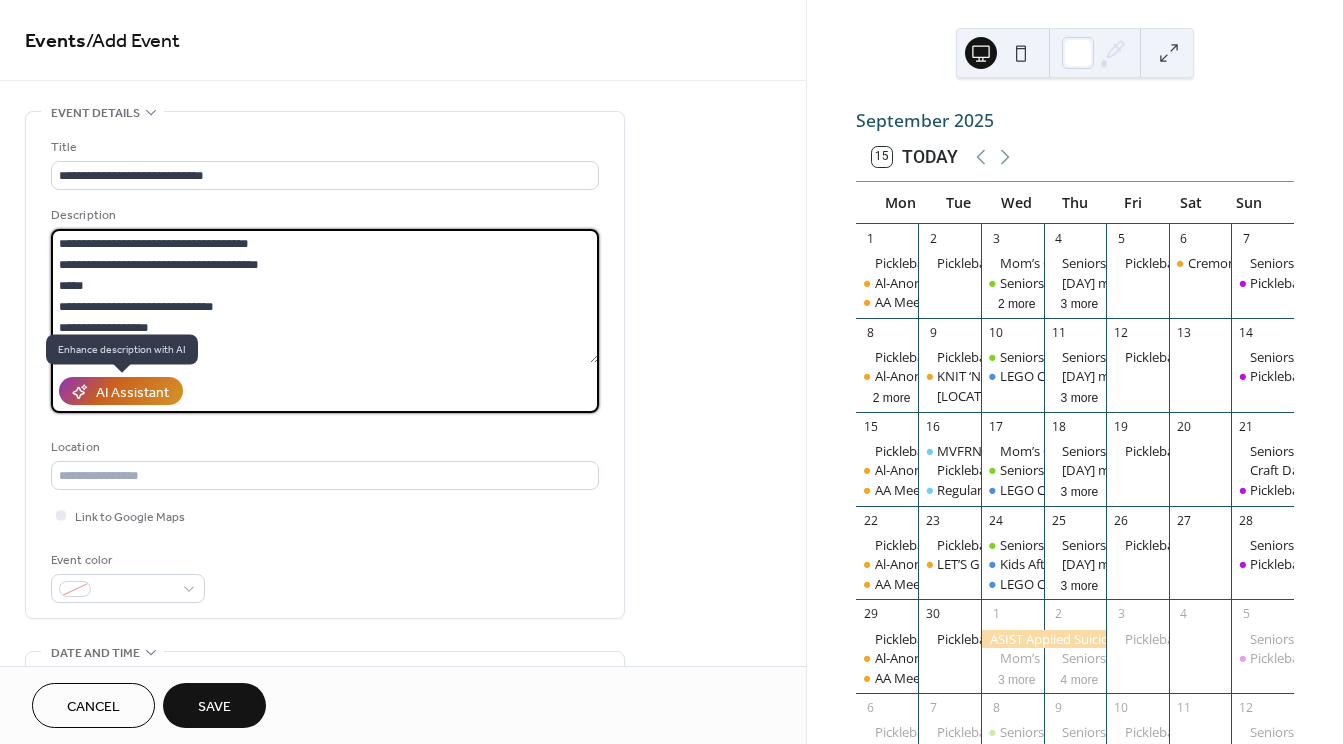 type on "**********" 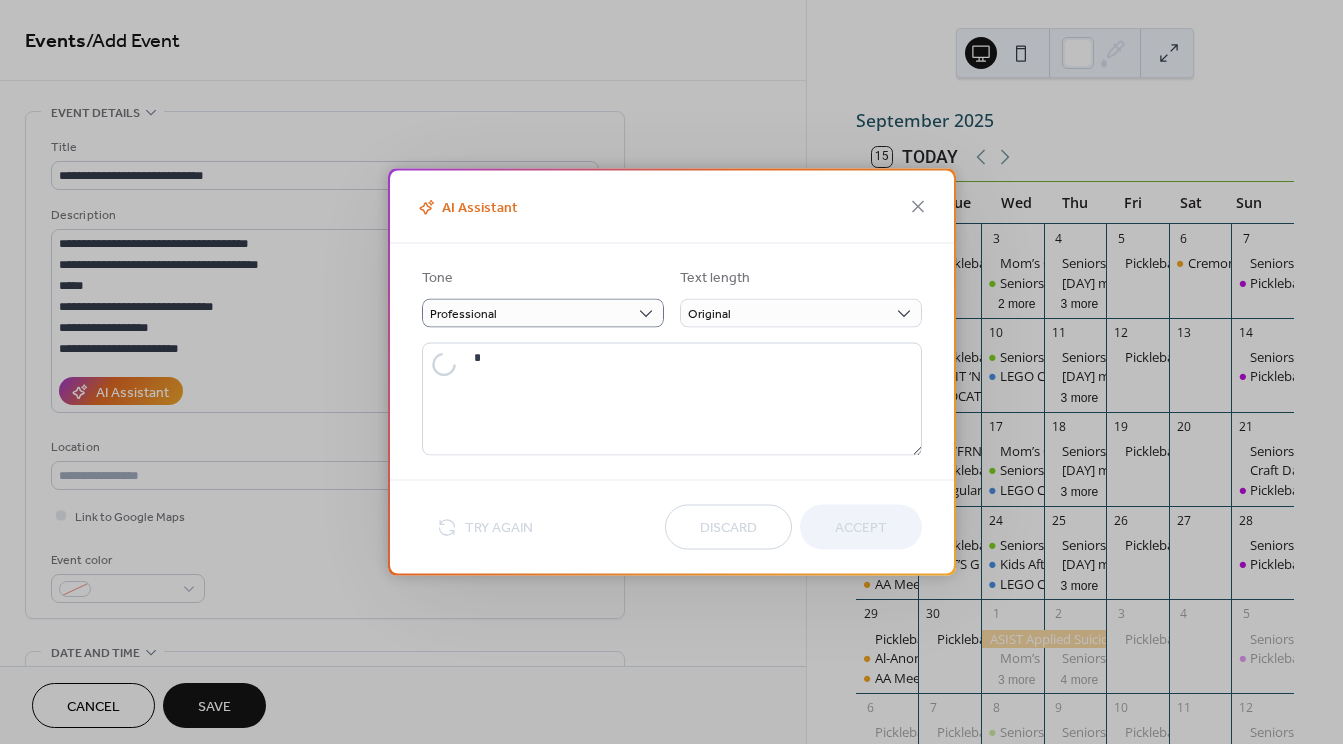 type on "**********" 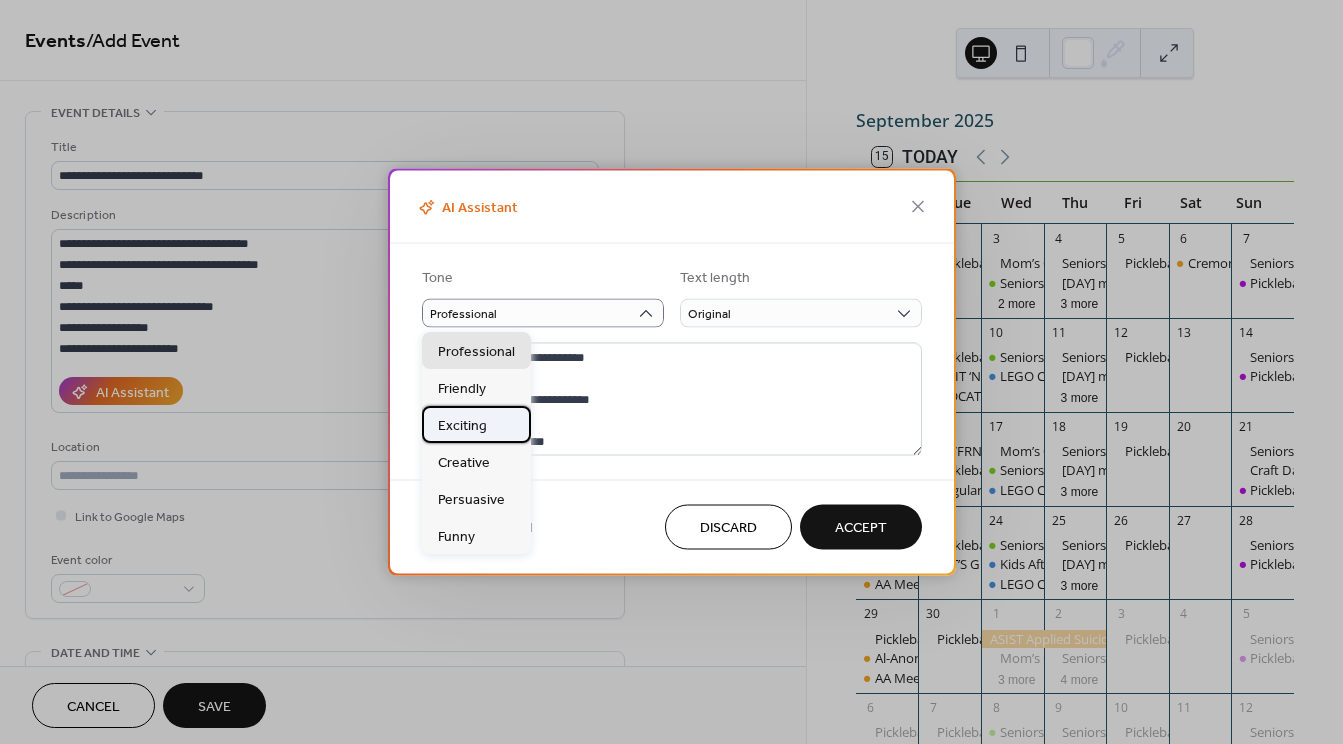 click on "Exciting" at bounding box center [462, 425] 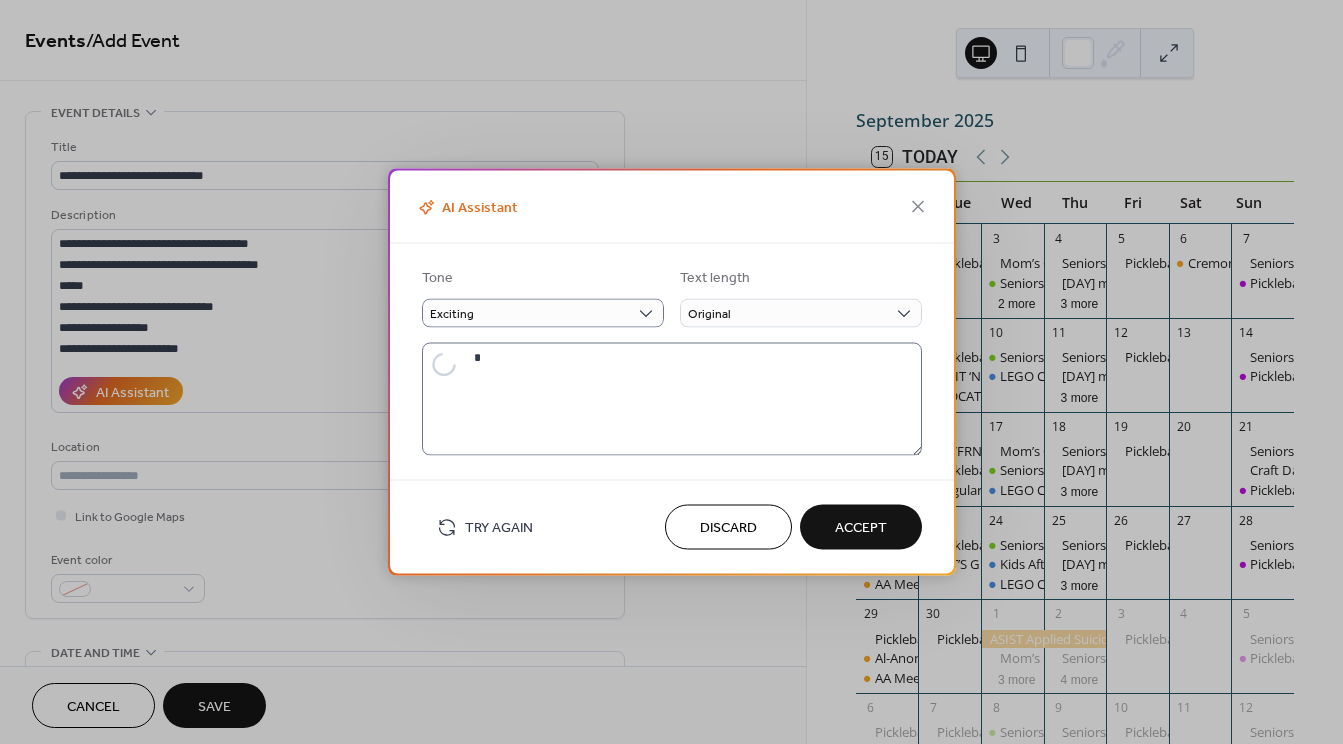 type on "**********" 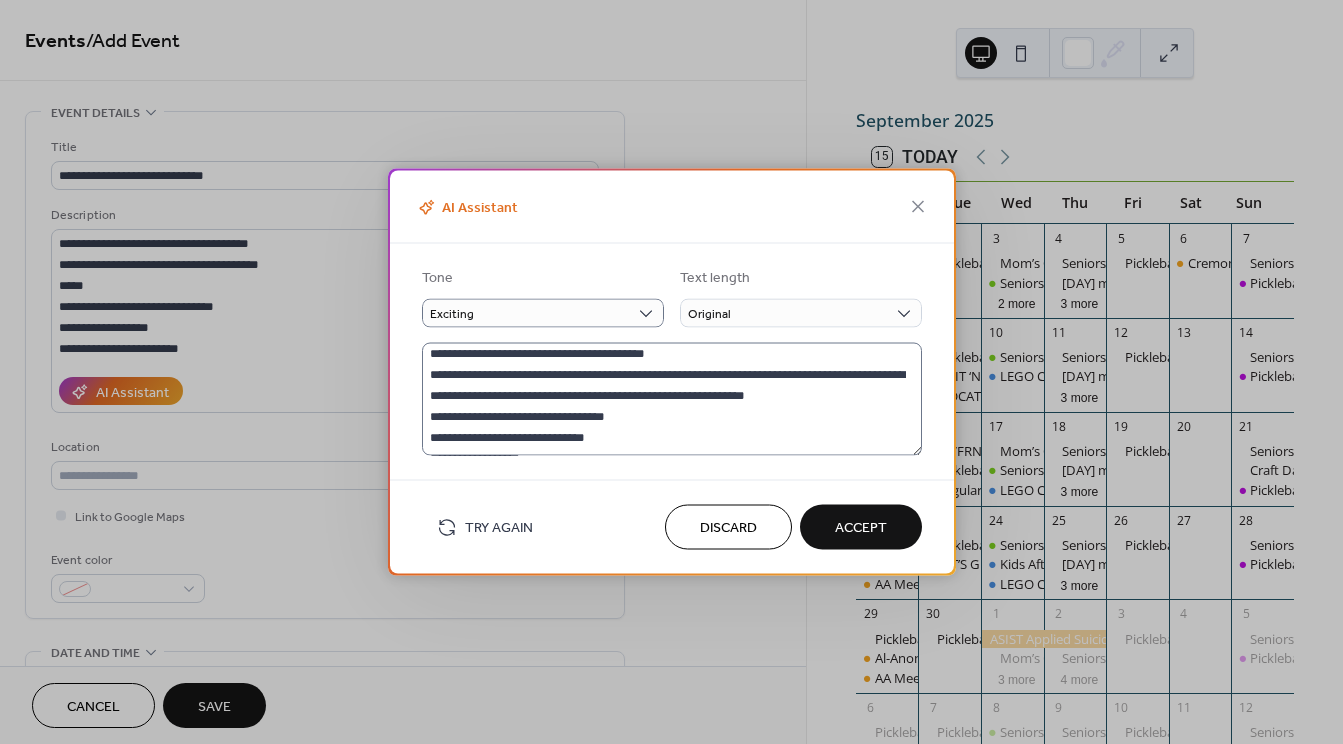 scroll, scrollTop: 168, scrollLeft: 0, axis: vertical 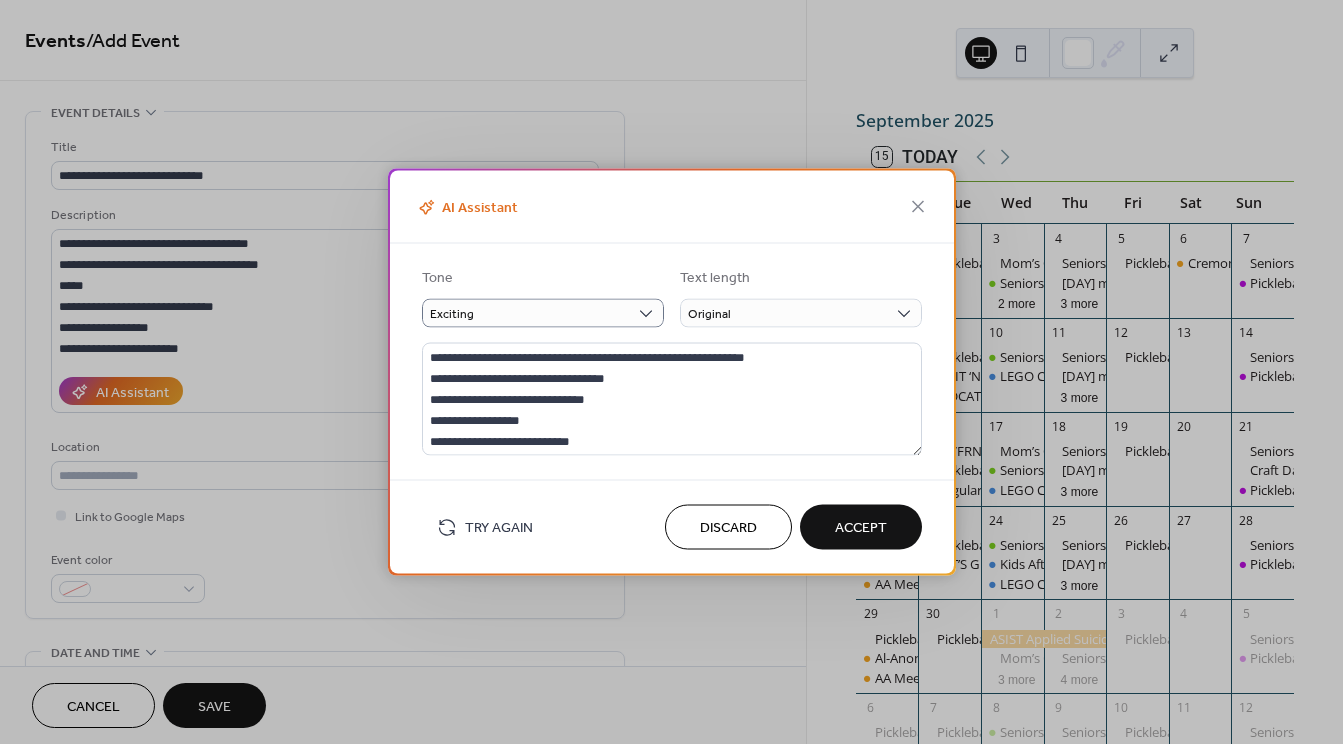click on "Accept" at bounding box center [861, 528] 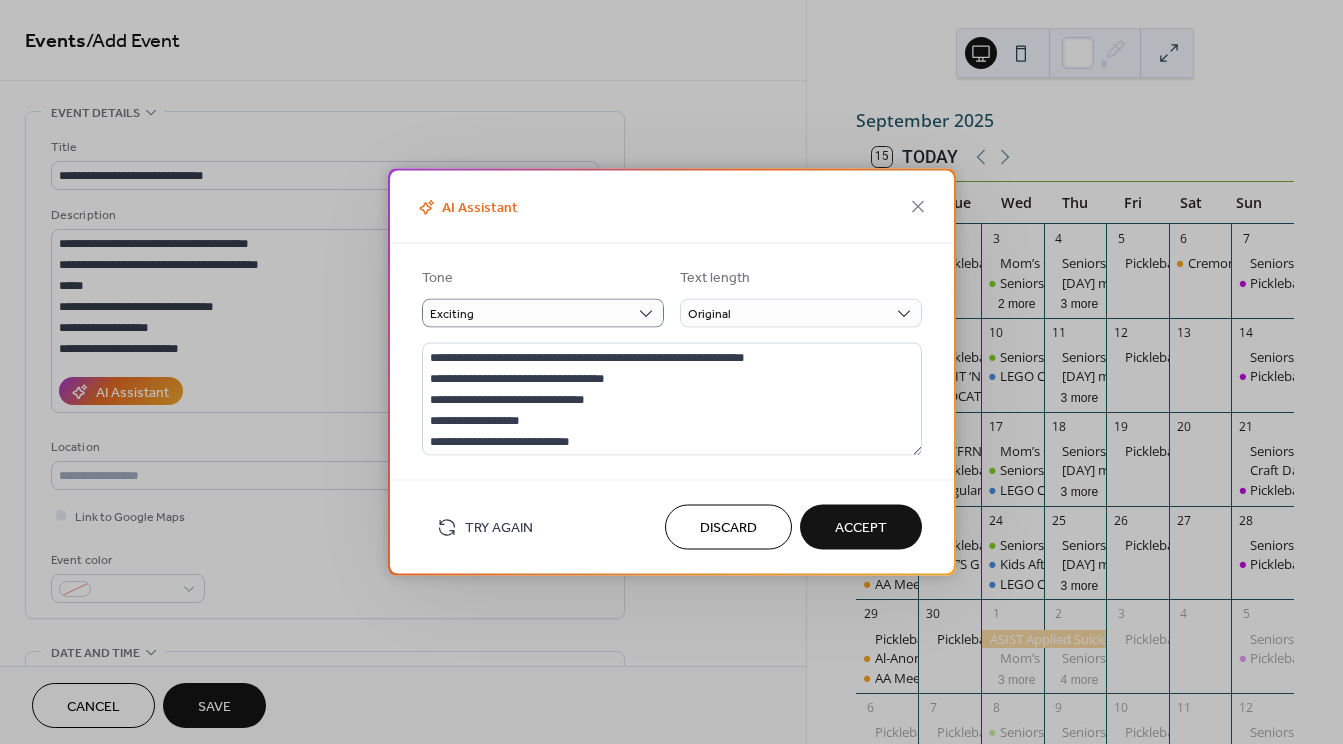 type on "**********" 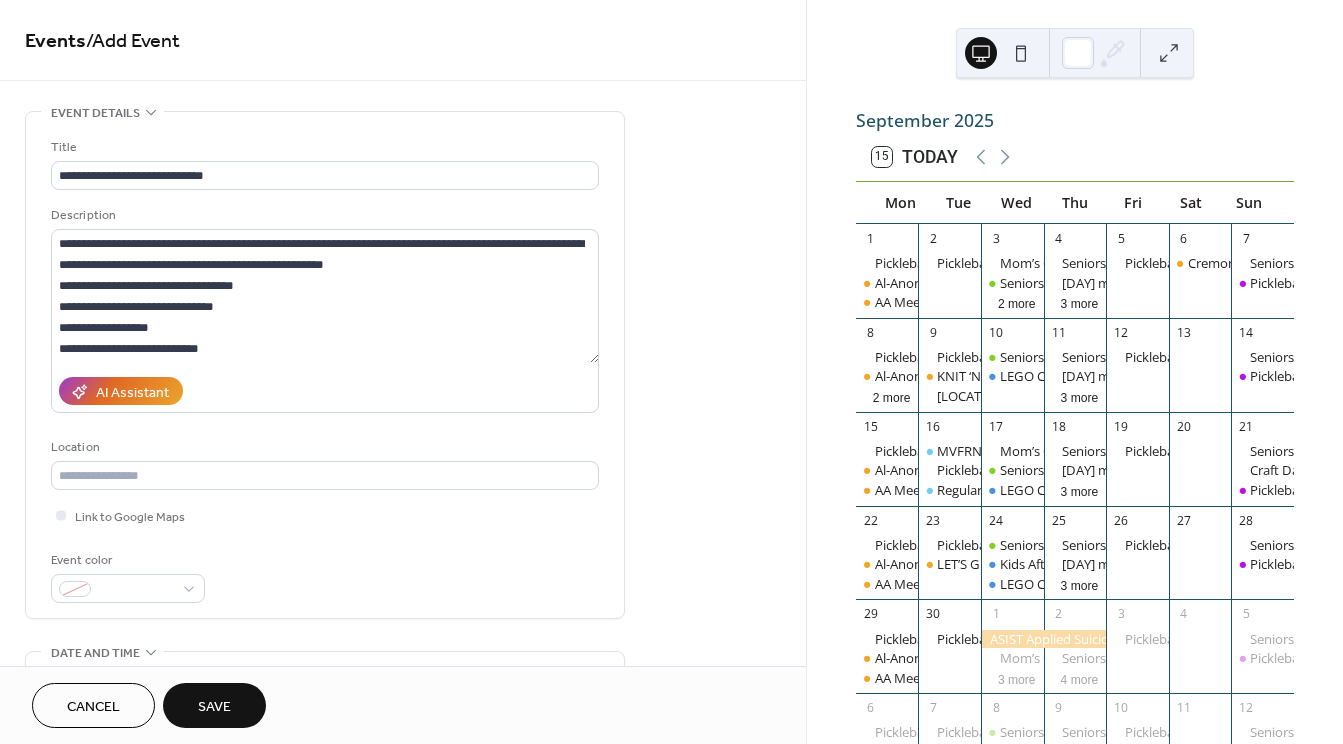 scroll, scrollTop: 147, scrollLeft: 0, axis: vertical 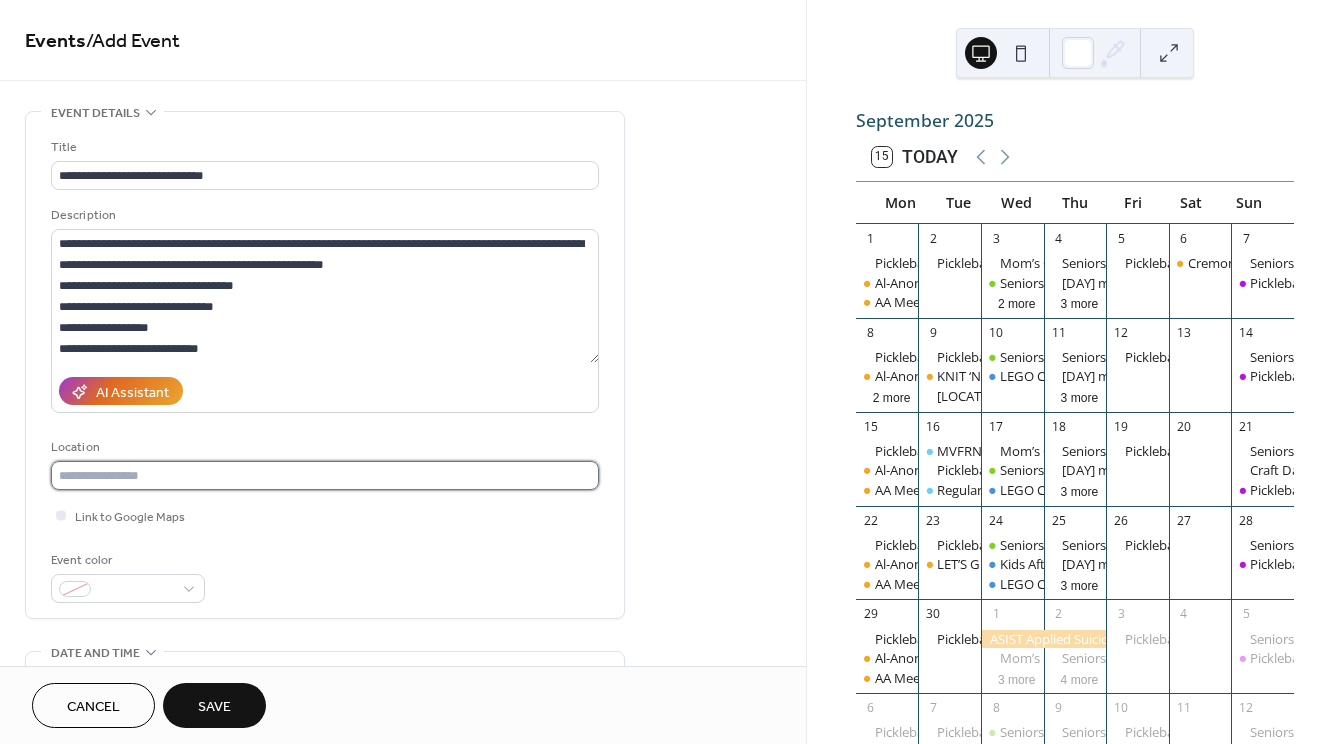 click at bounding box center (325, 475) 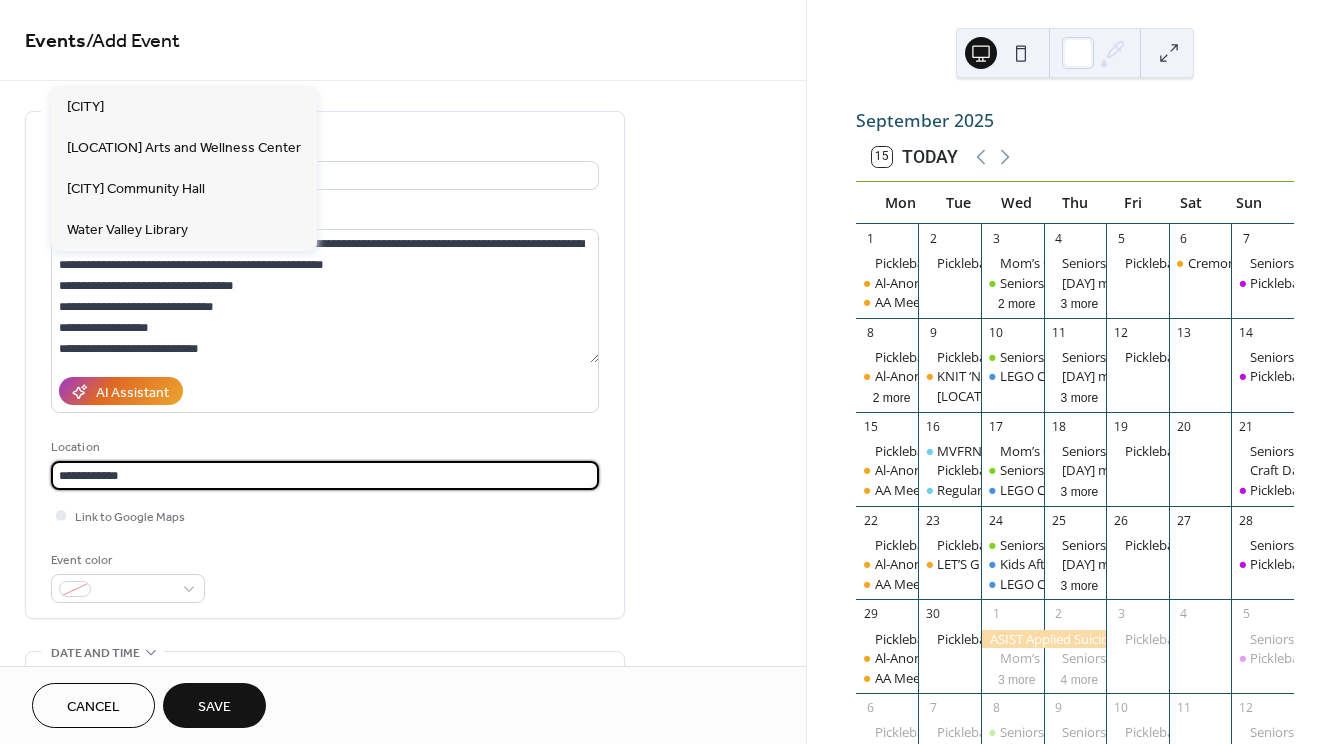 click on "**********" at bounding box center [325, 475] 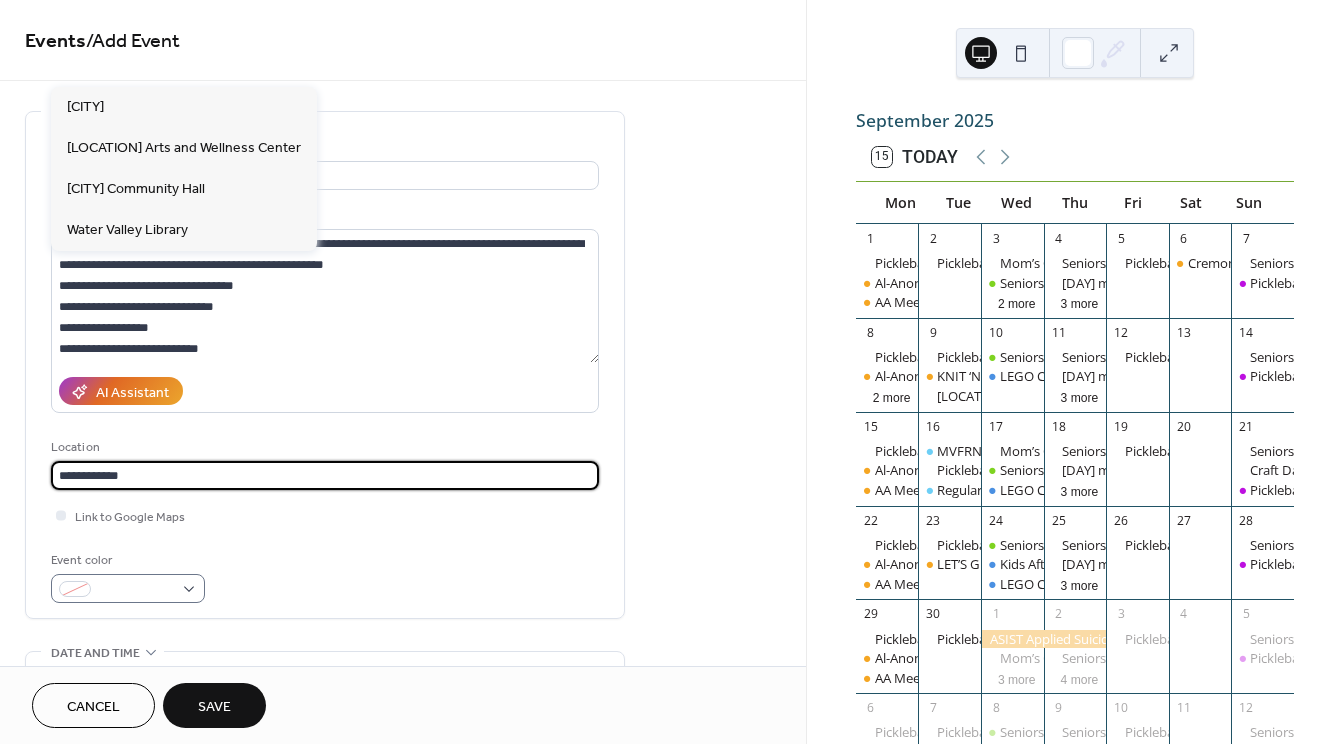type on "**********" 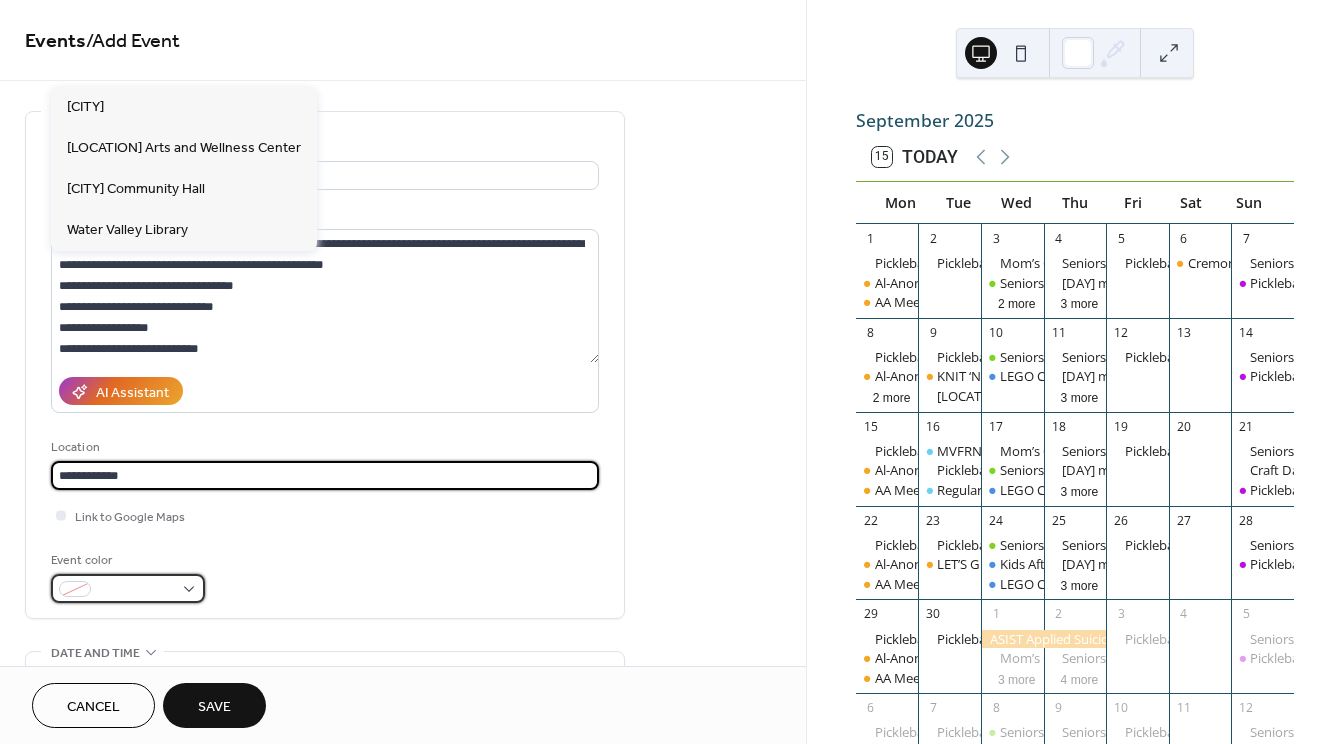 click at bounding box center (128, 588) 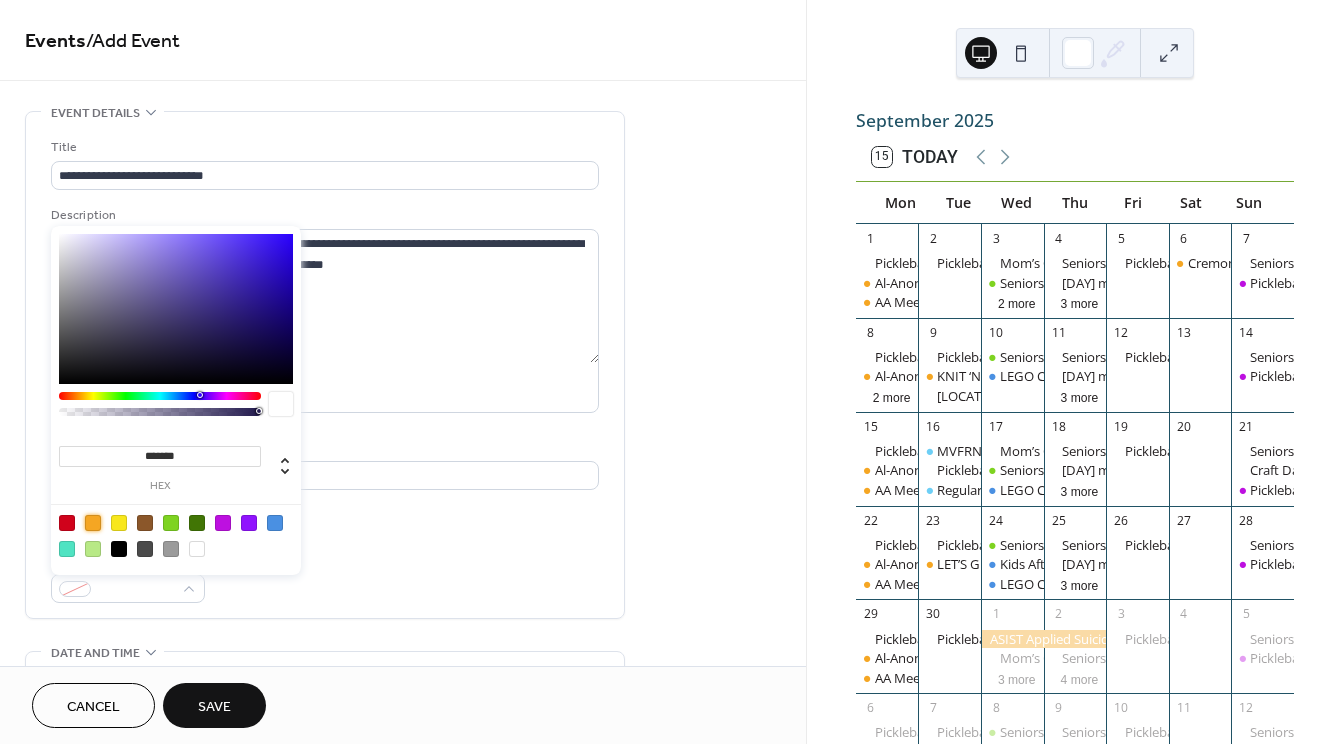 click at bounding box center [93, 523] 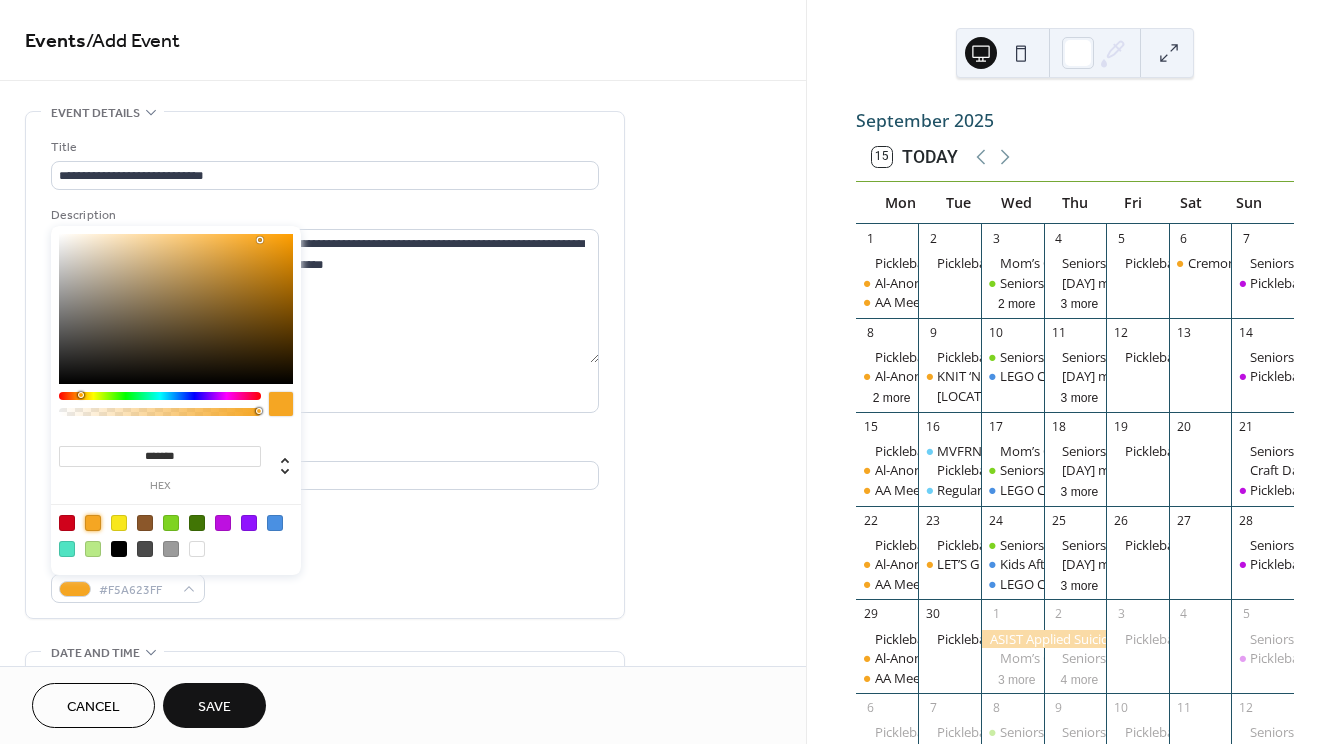 click on "**********" at bounding box center [403, 720] 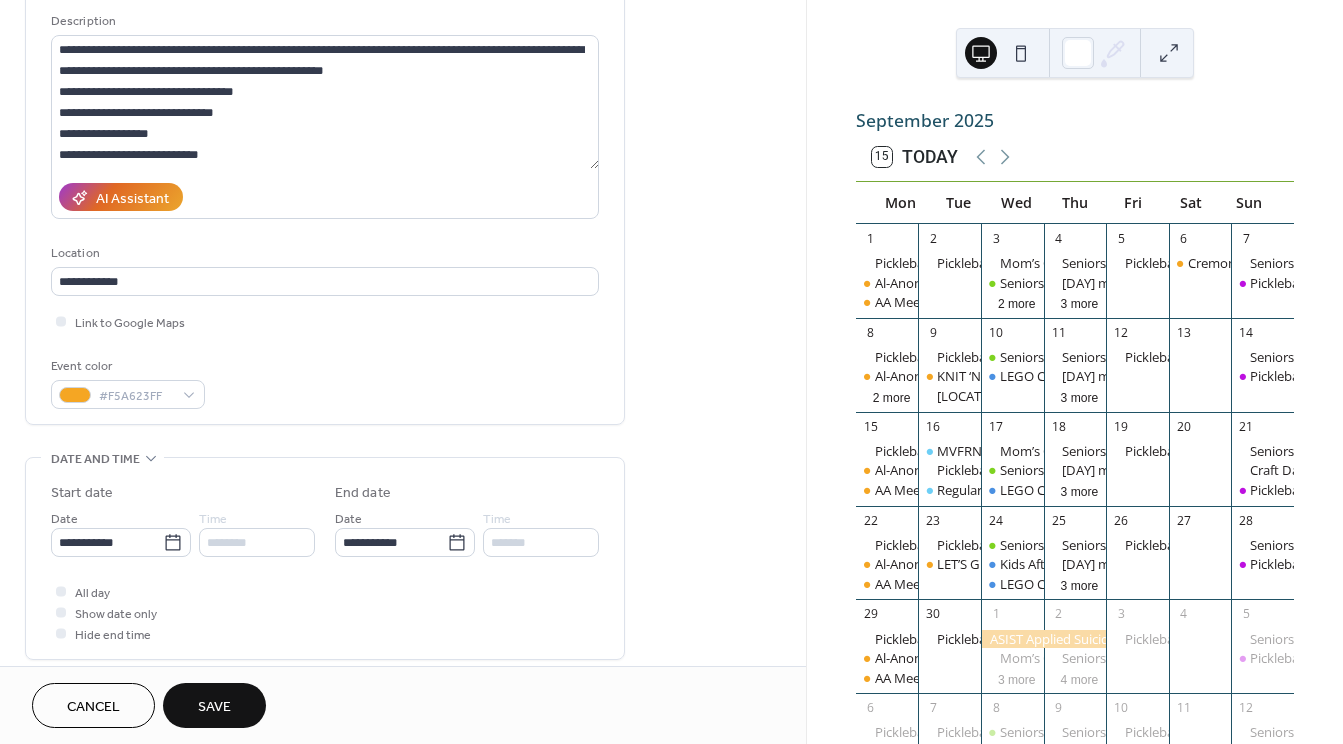 scroll, scrollTop: 300, scrollLeft: 0, axis: vertical 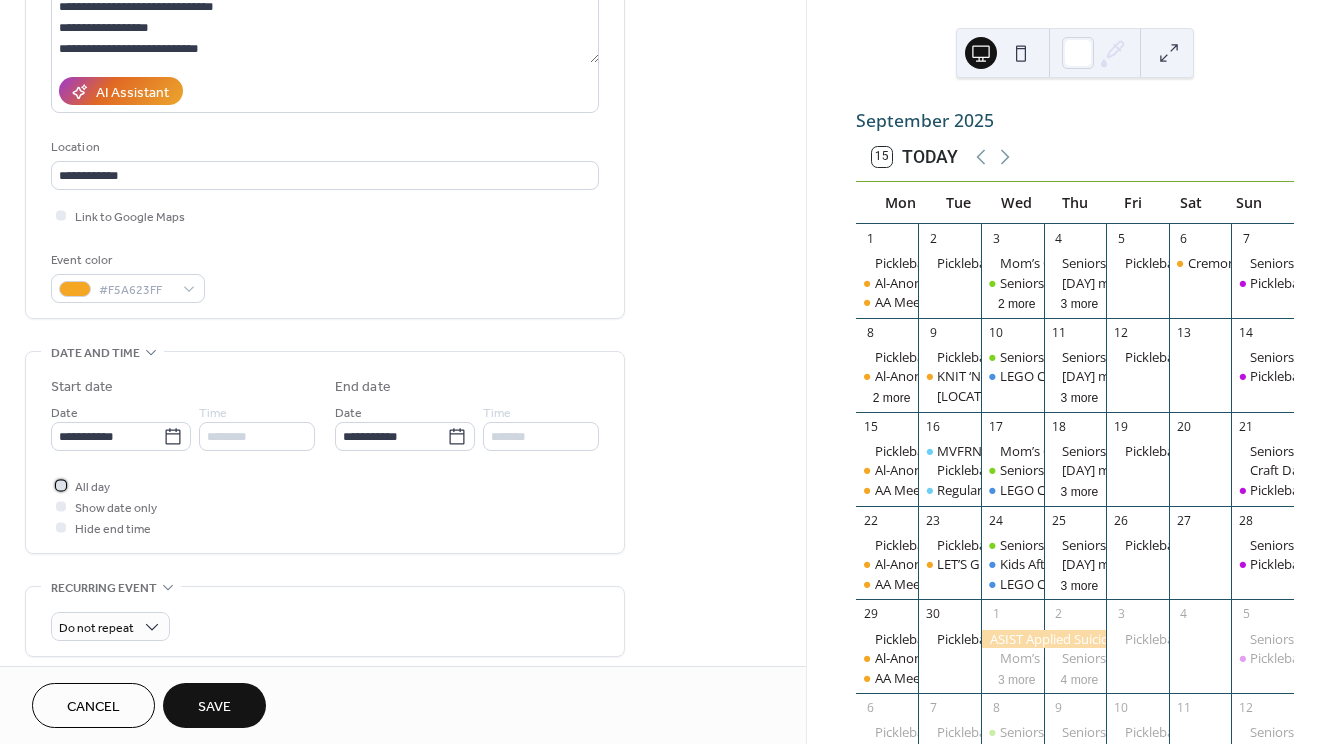 click 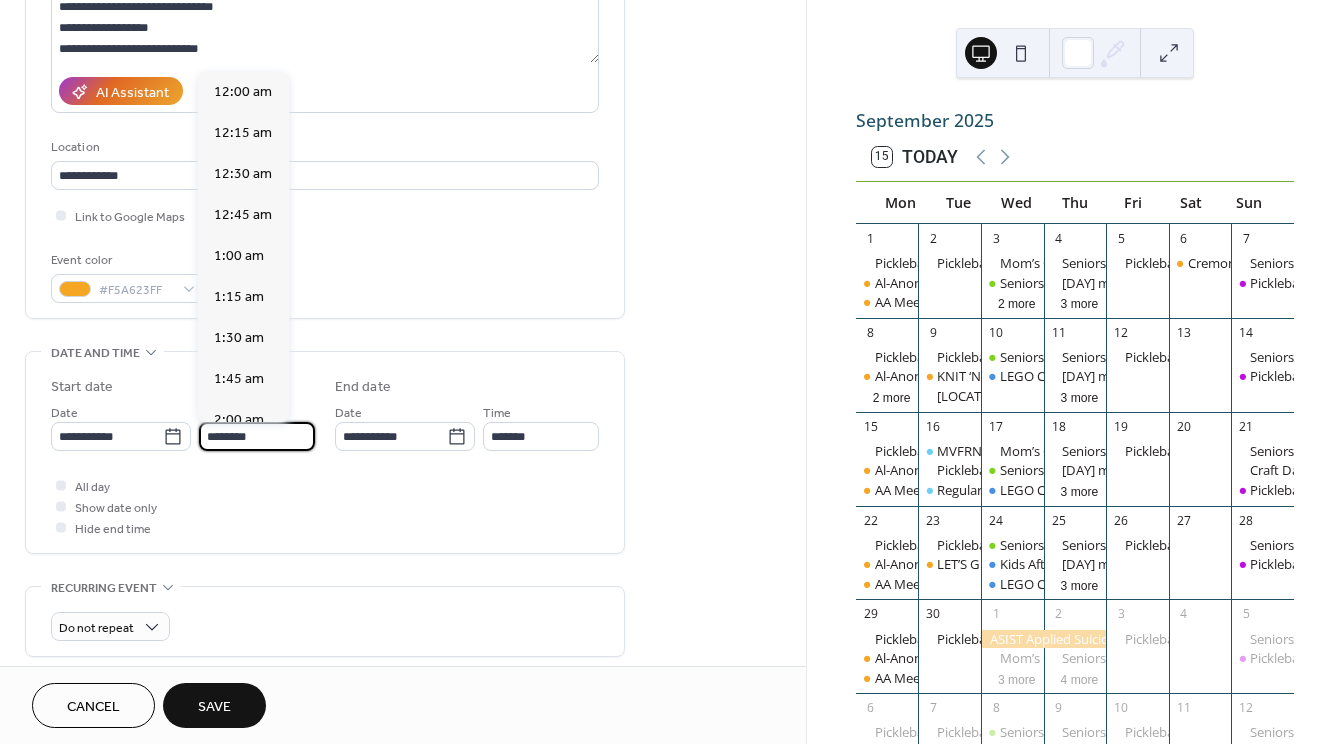 scroll, scrollTop: 1944, scrollLeft: 0, axis: vertical 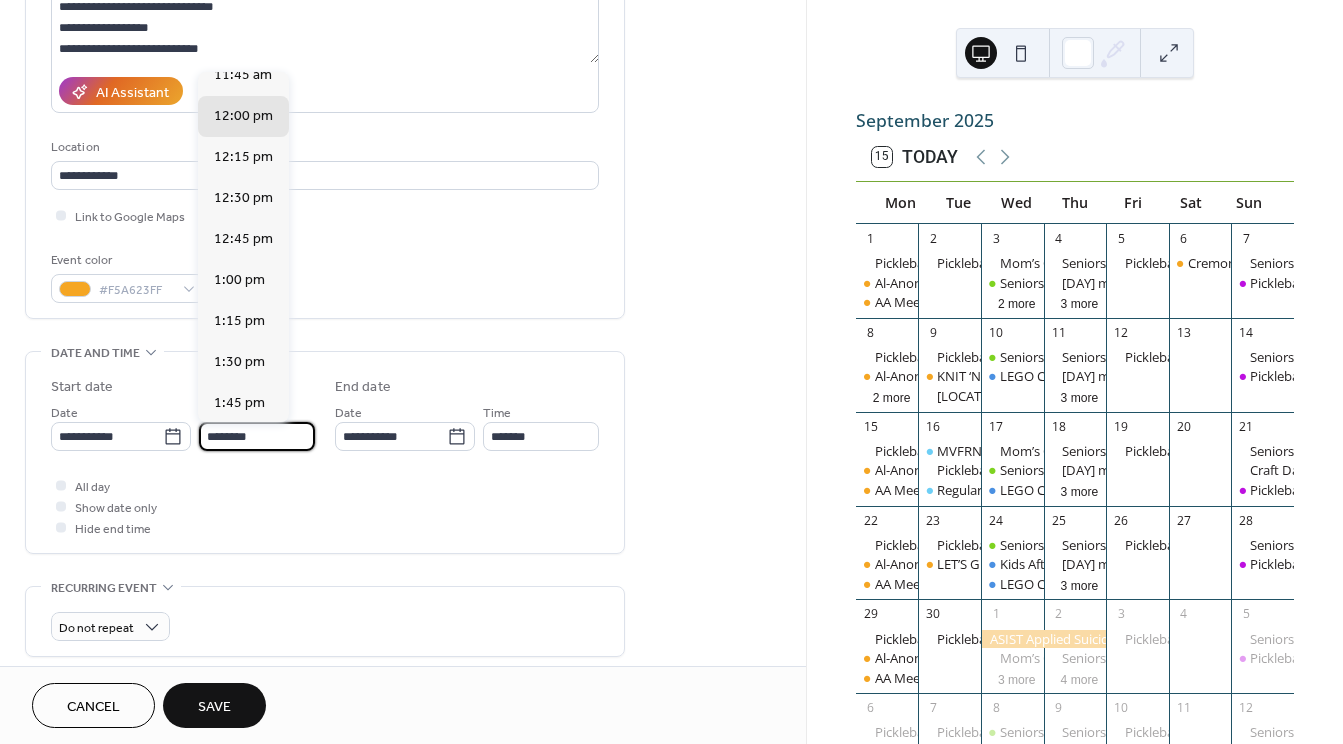 click on "**********" at bounding box center [183, 426] 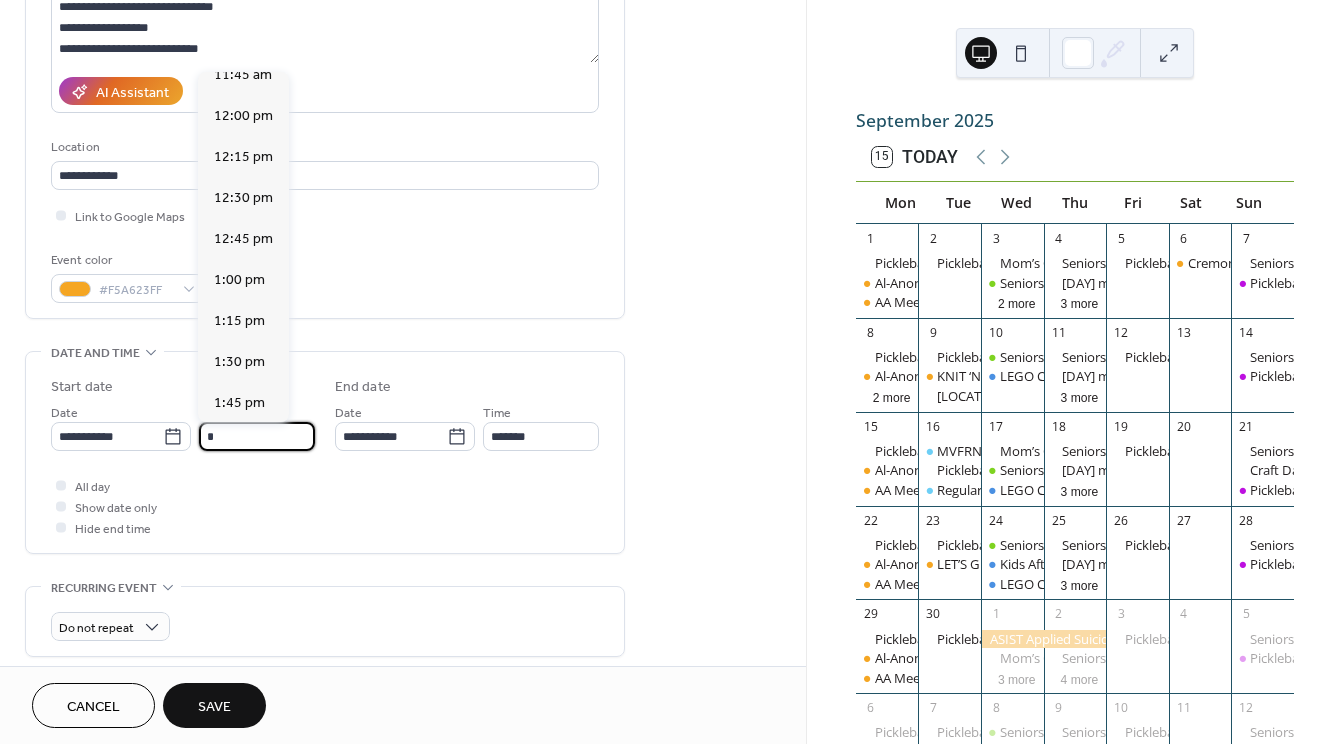 scroll, scrollTop: 1296, scrollLeft: 0, axis: vertical 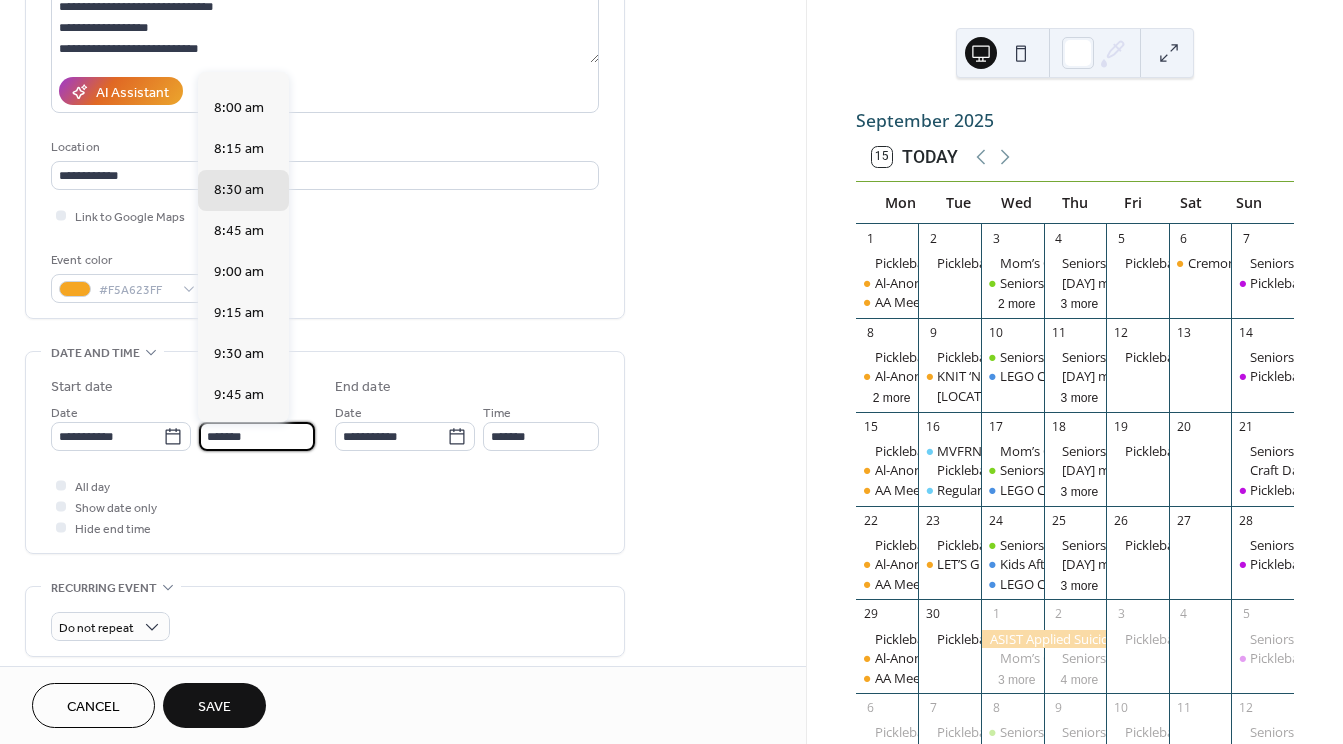 type on "*******" 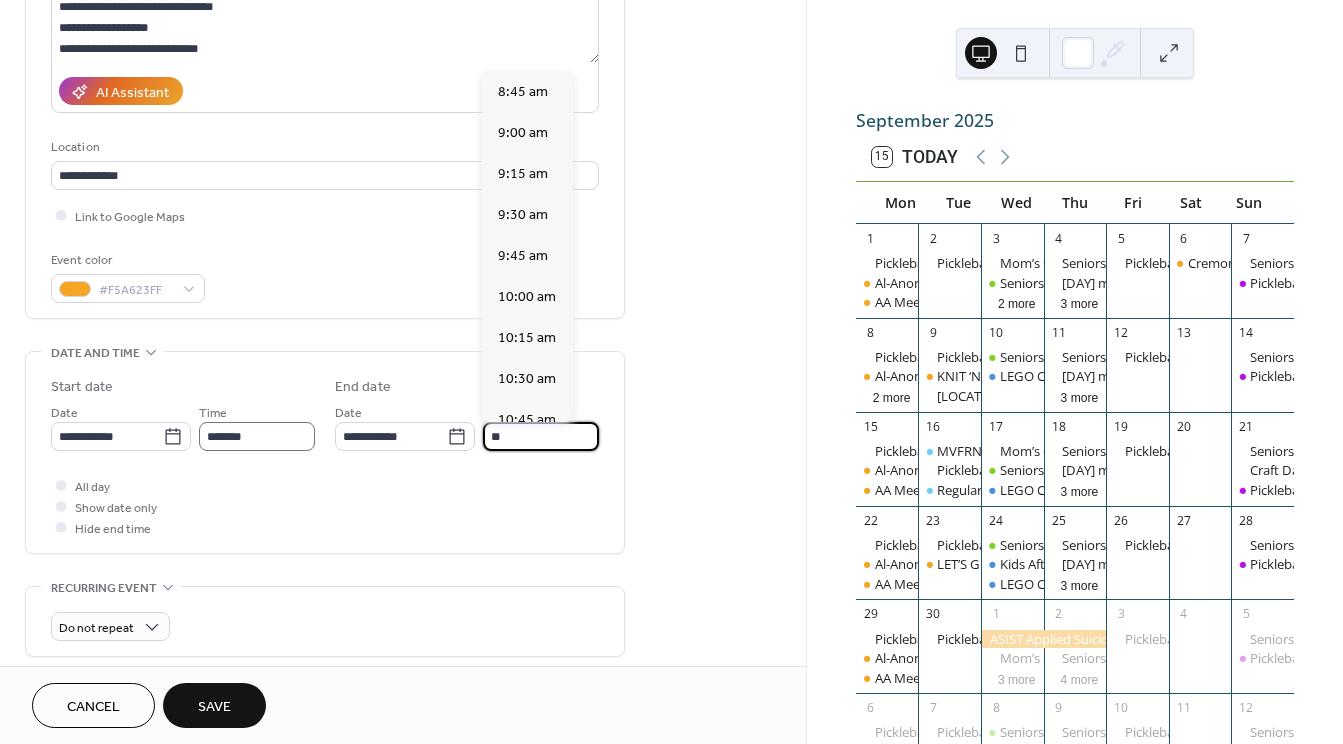 scroll, scrollTop: 688, scrollLeft: 0, axis: vertical 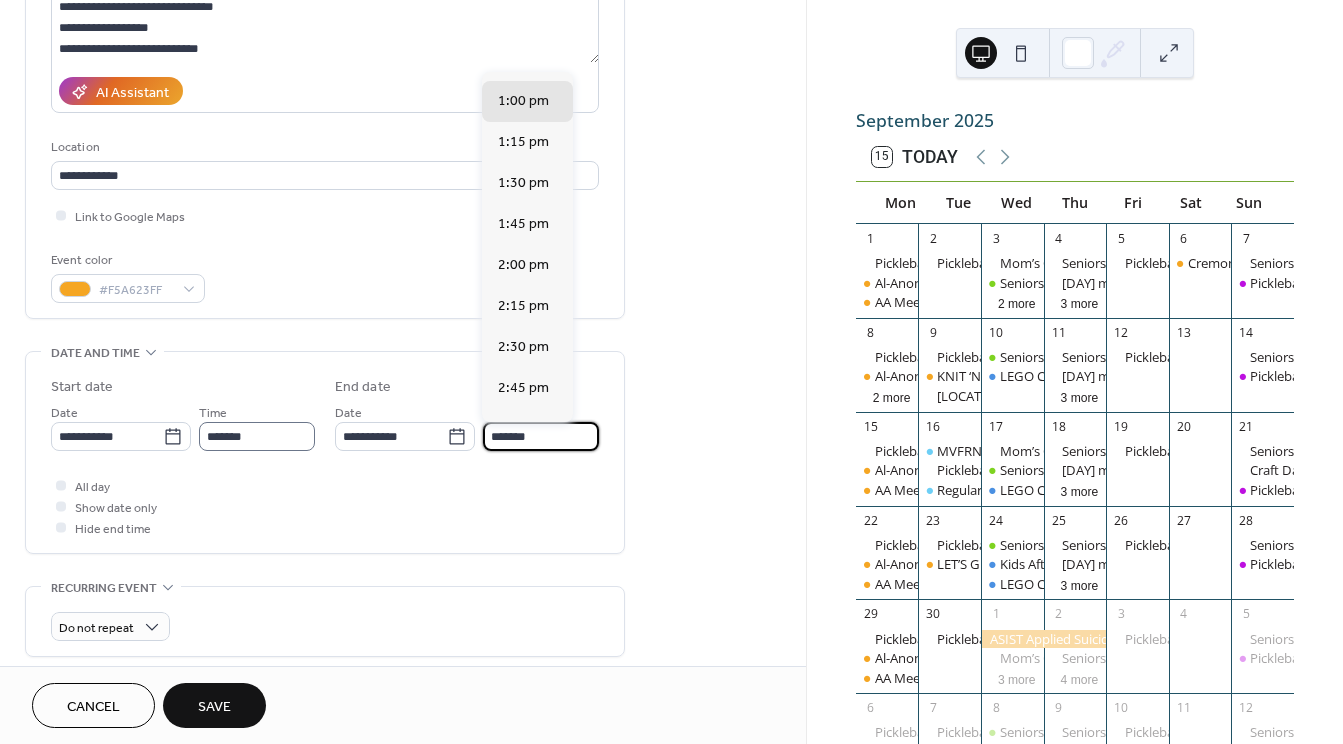 type on "*******" 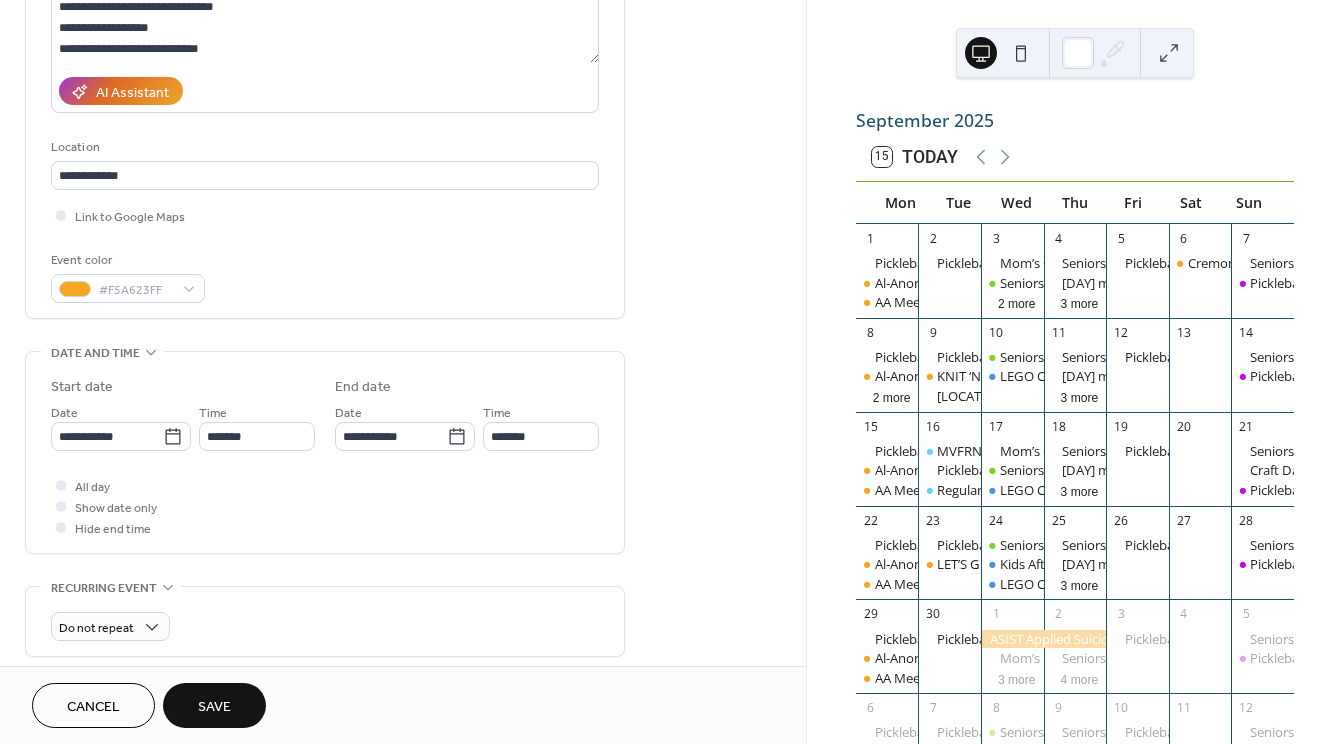 click on "Save" at bounding box center [214, 707] 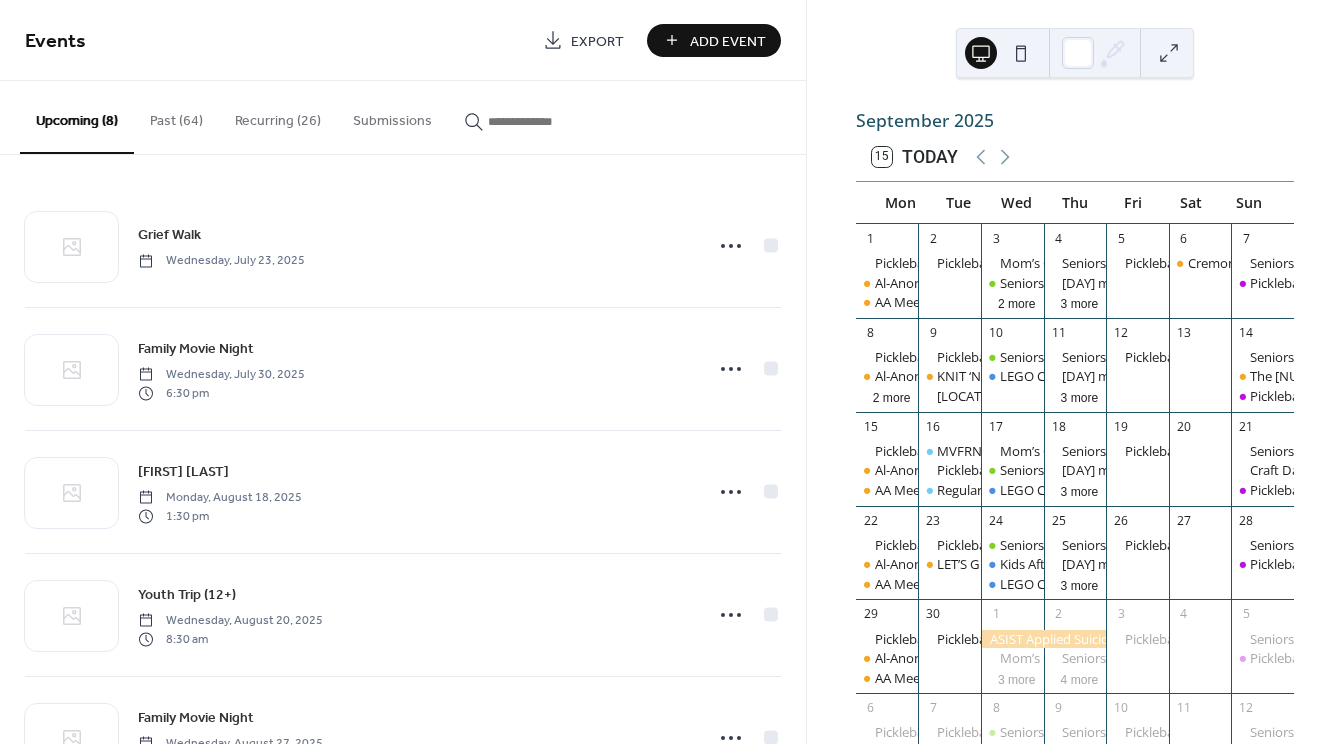 click on "Add Event" at bounding box center (728, 41) 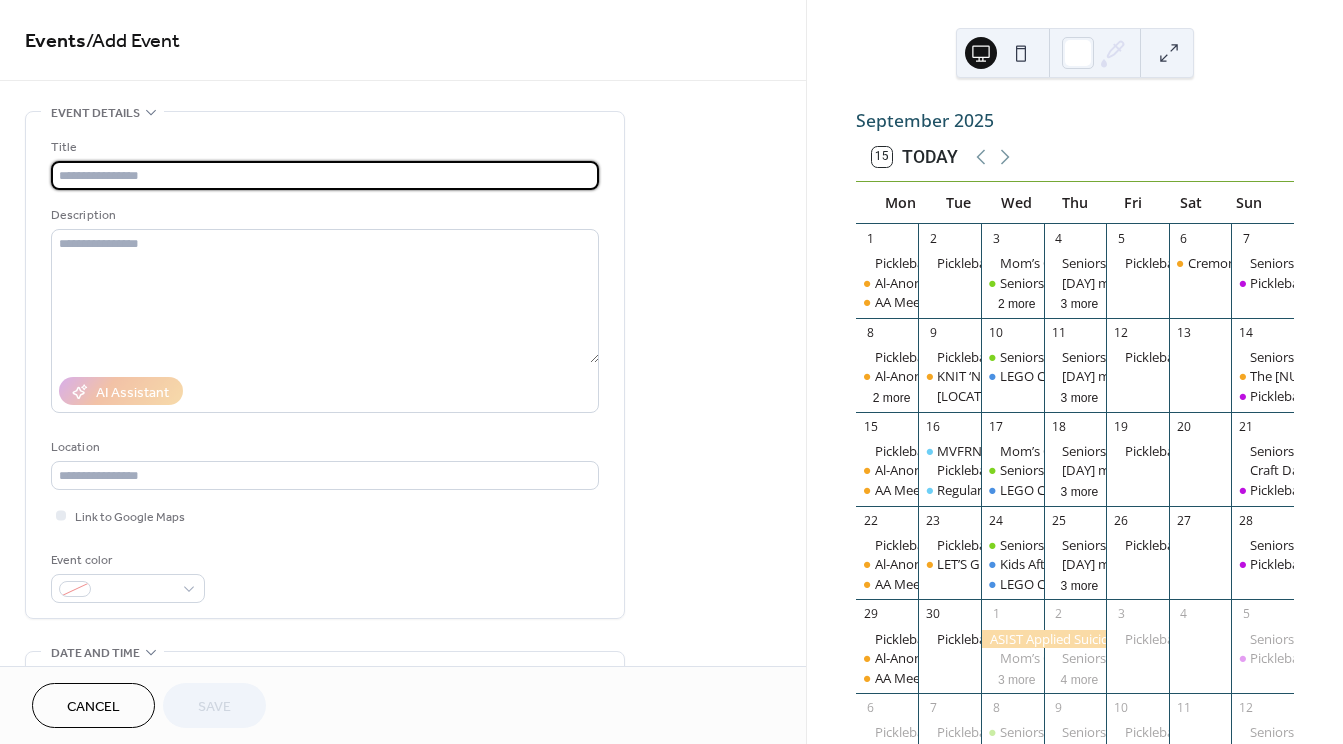 paste on "**********" 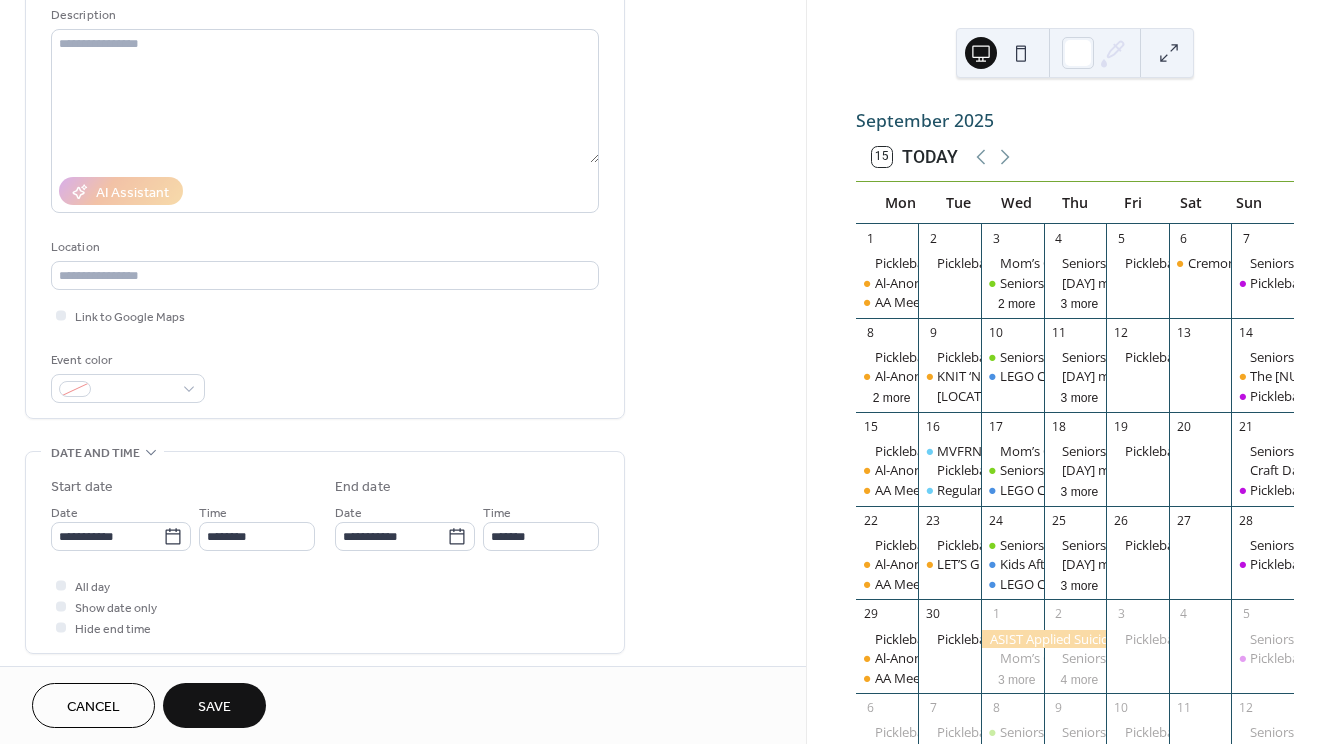 scroll, scrollTop: 300, scrollLeft: 0, axis: vertical 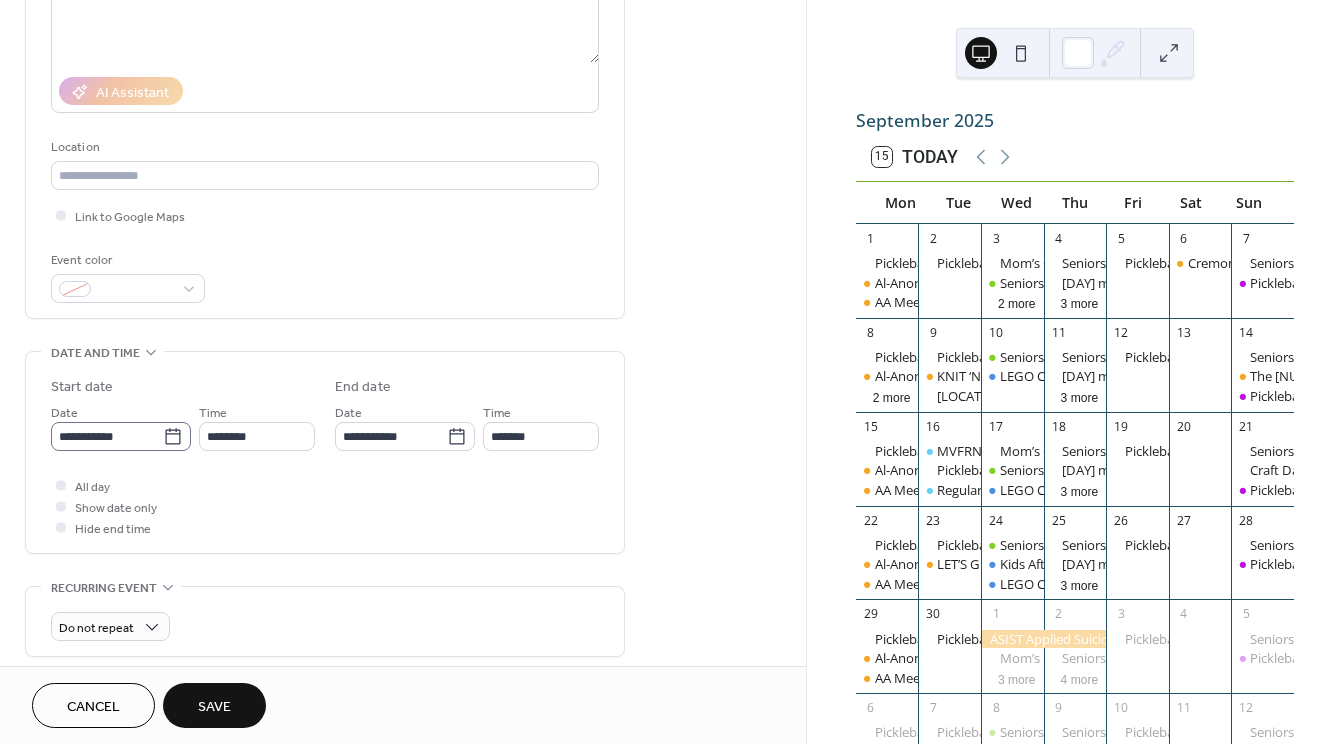 type on "**********" 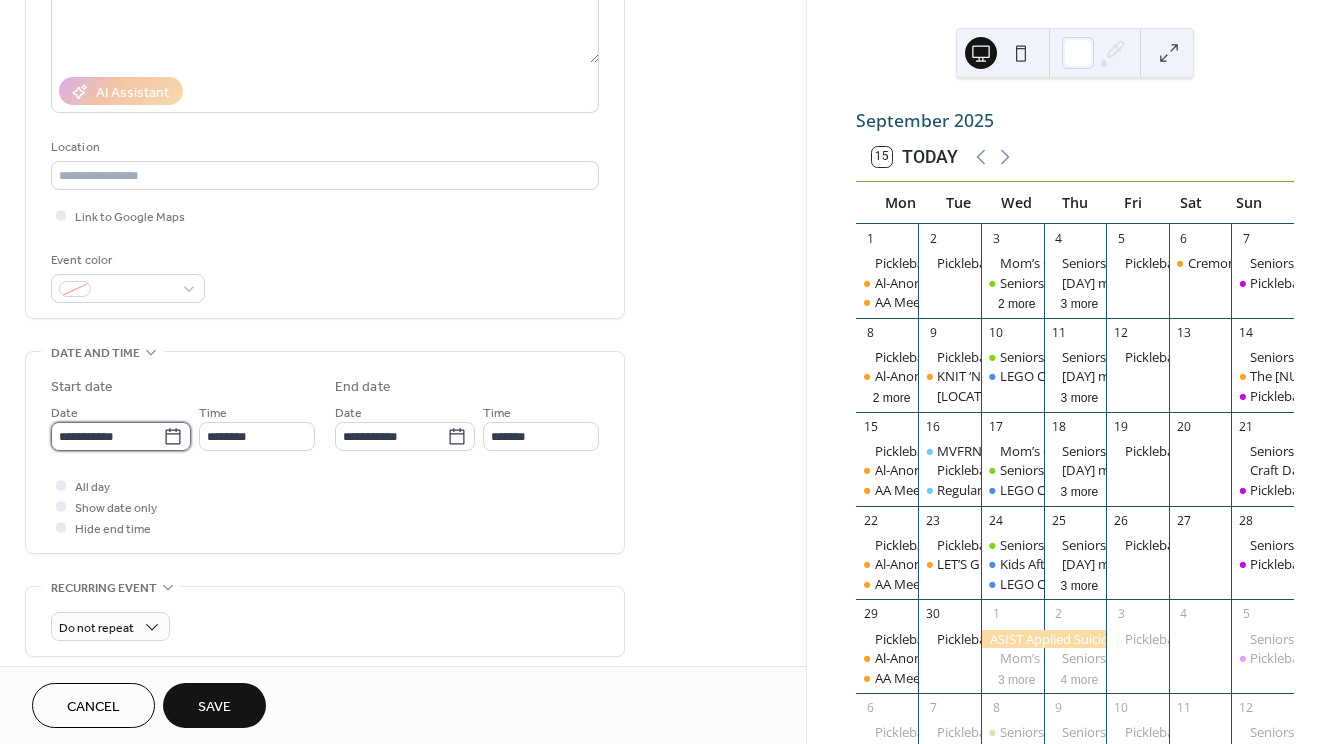 click on "**********" at bounding box center [107, 436] 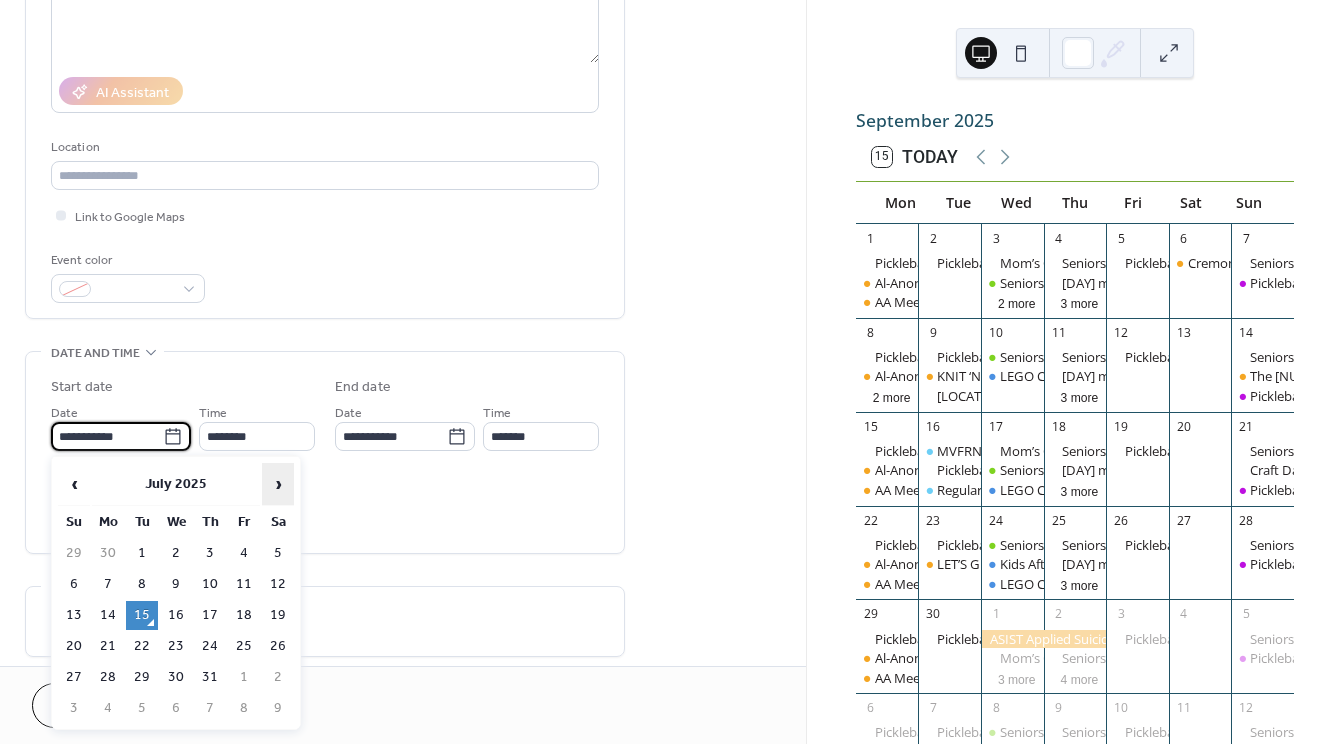 click on "›" at bounding box center [278, 484] 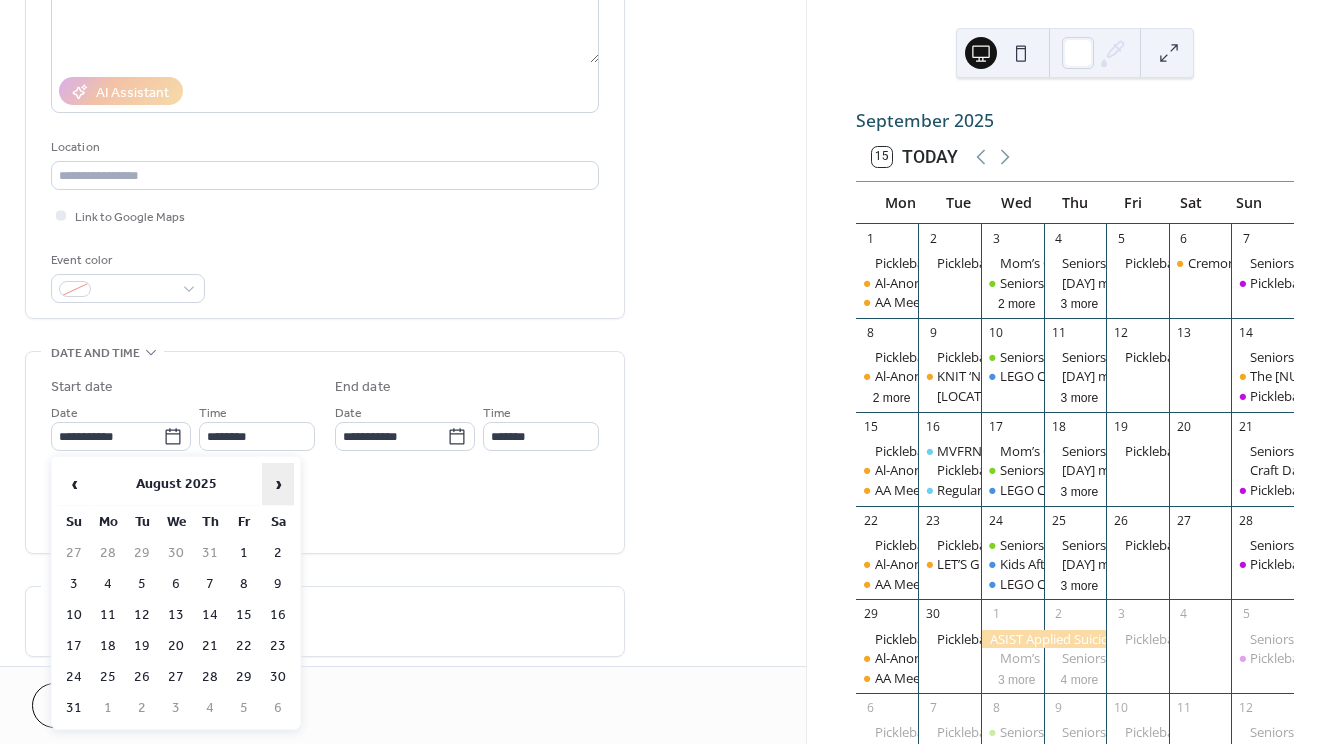 click on "›" at bounding box center [278, 484] 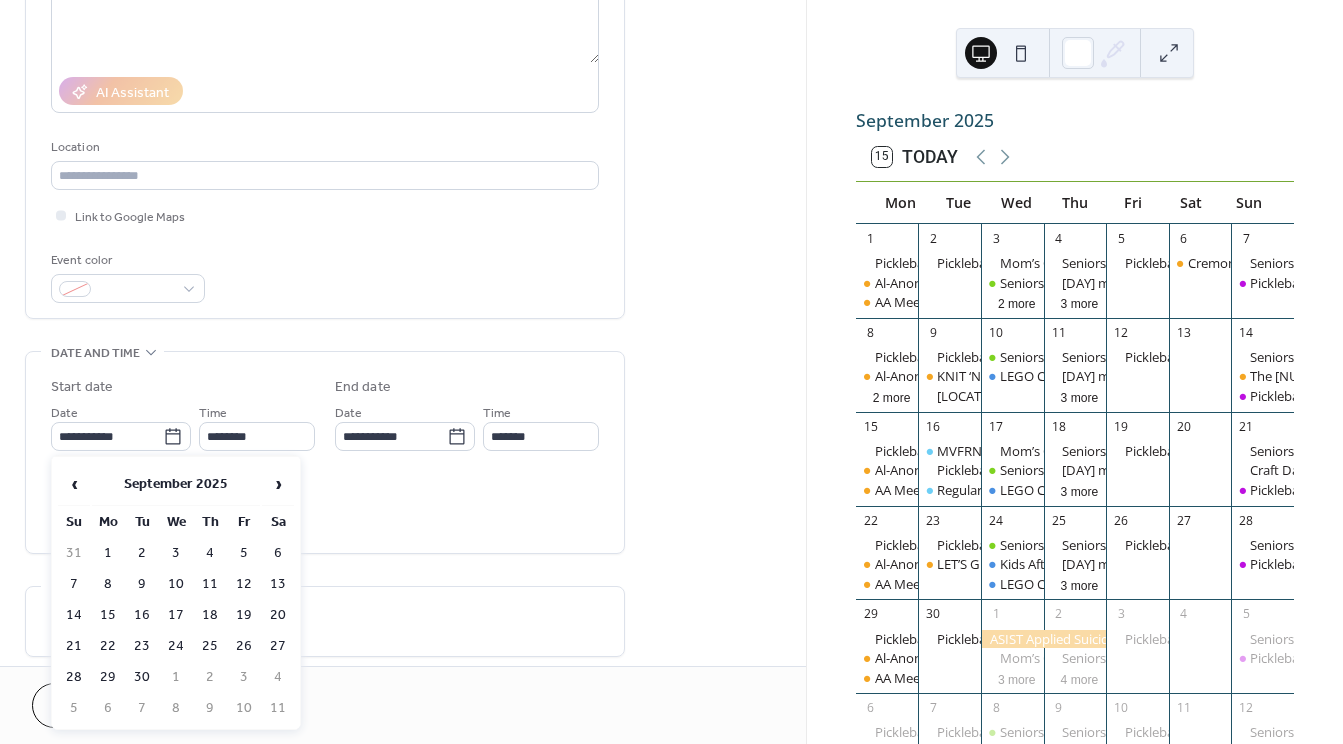 click on "2" at bounding box center (142, 553) 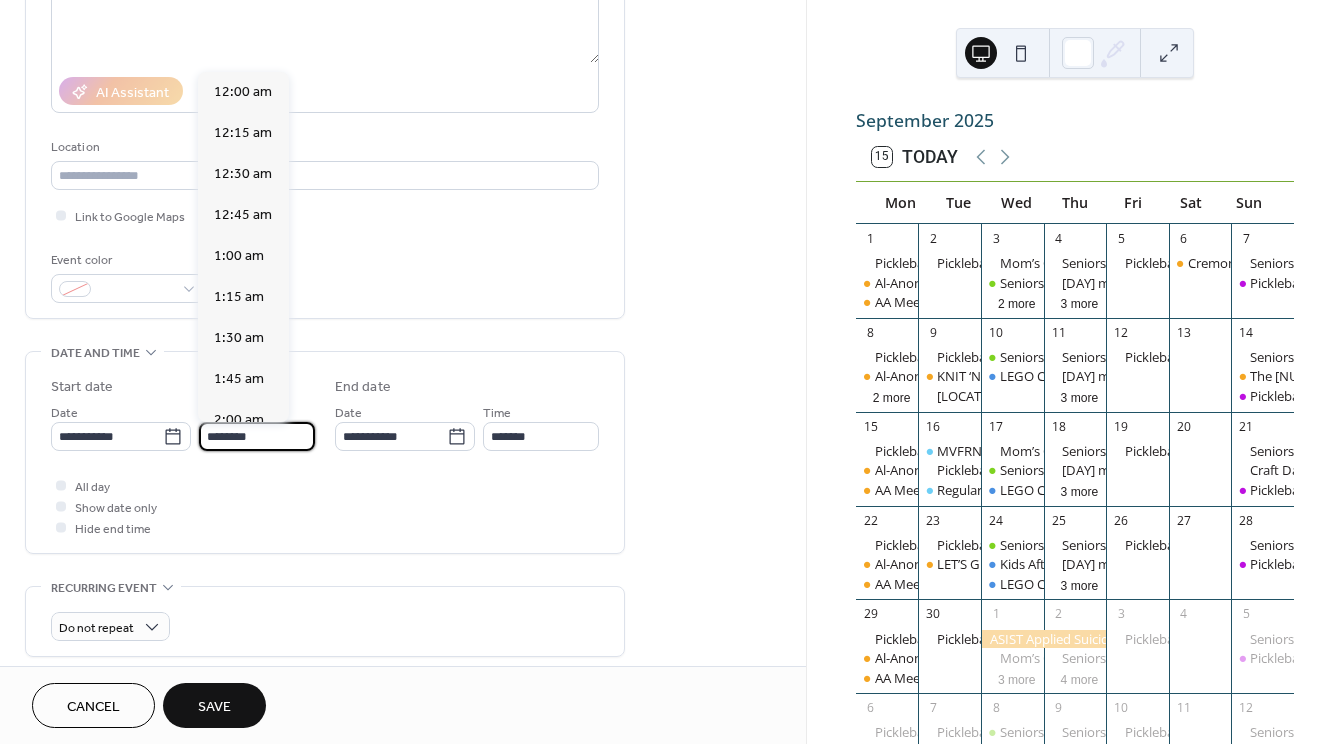 scroll, scrollTop: 1, scrollLeft: 0, axis: vertical 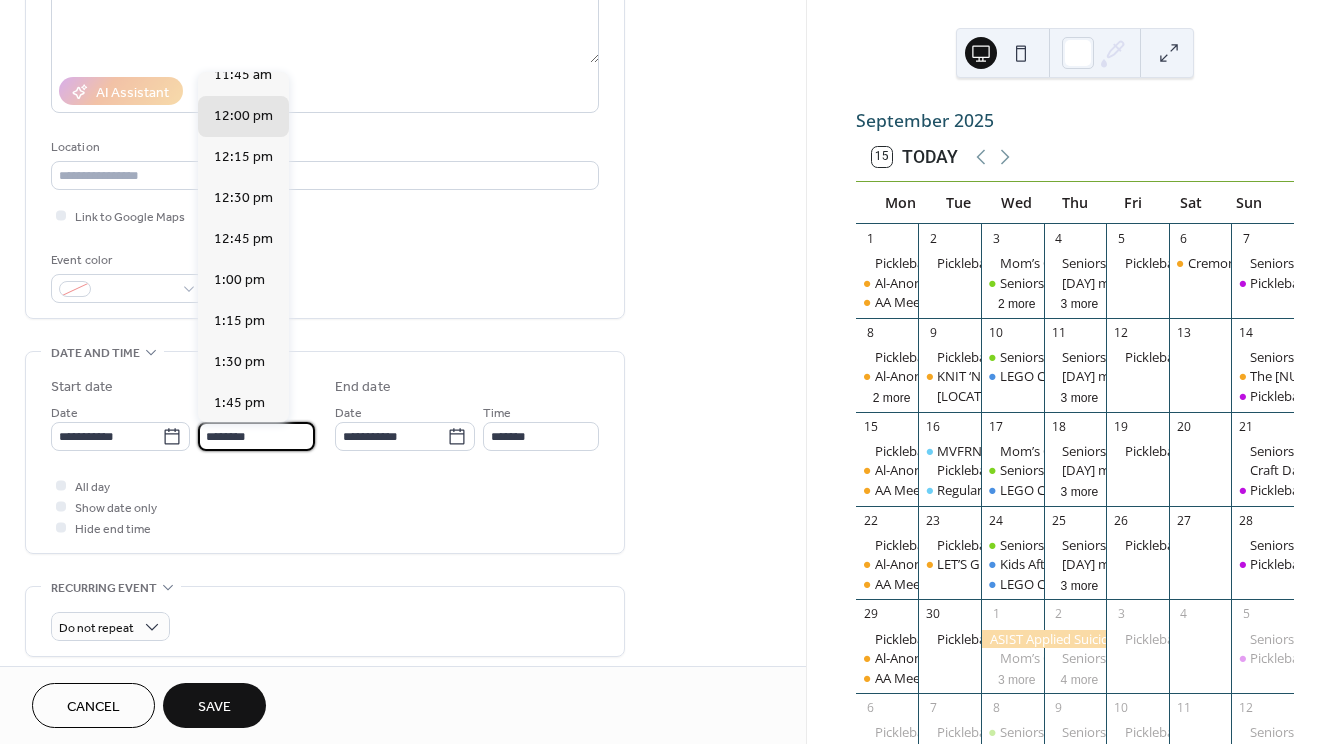 drag, startPoint x: 268, startPoint y: 438, endPoint x: 205, endPoint y: 441, distance: 63.07139 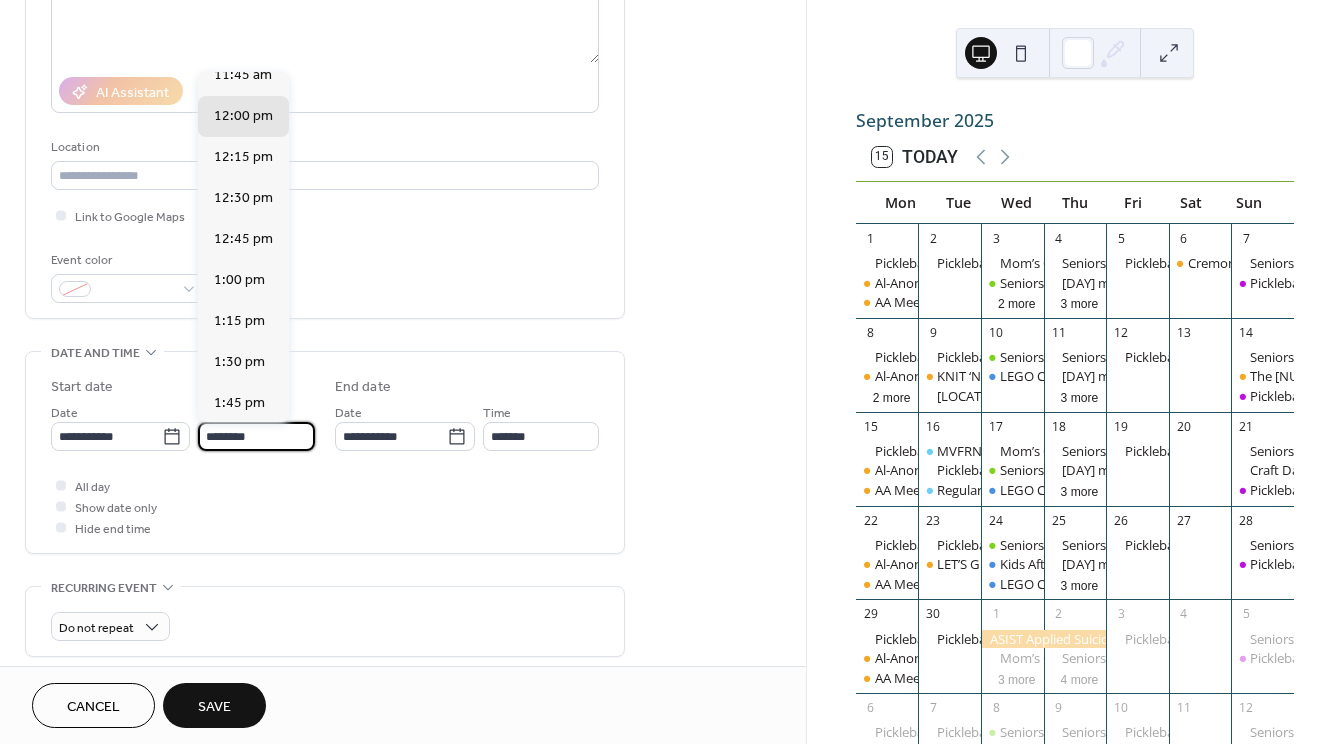 click on "********" at bounding box center [256, 436] 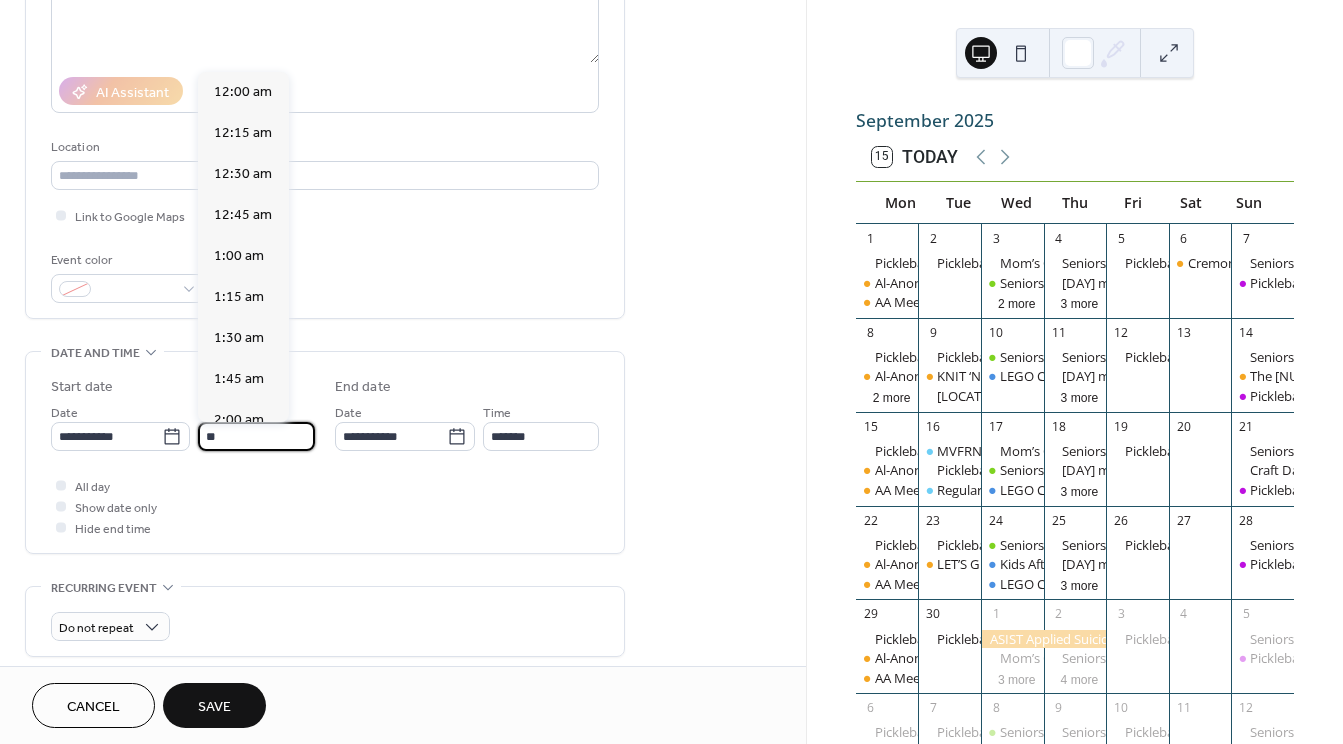 scroll, scrollTop: 1620, scrollLeft: 0, axis: vertical 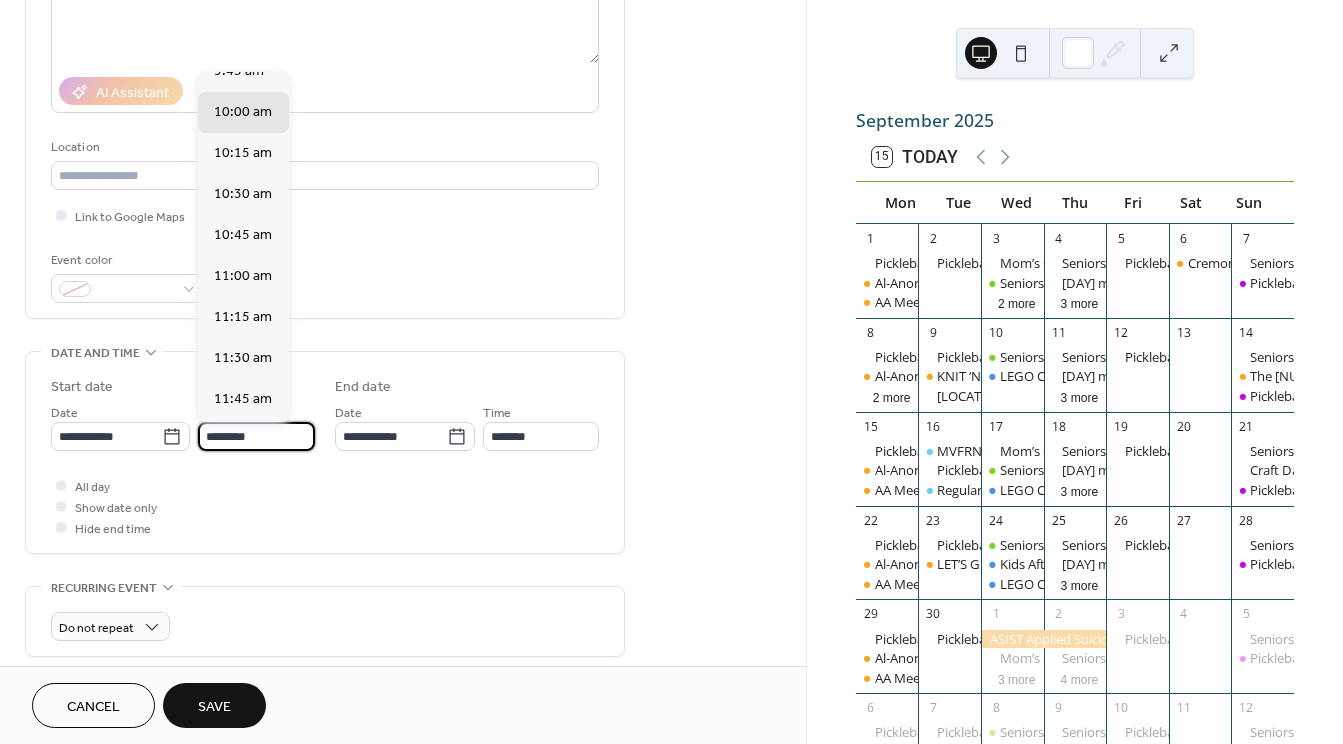 type on "********" 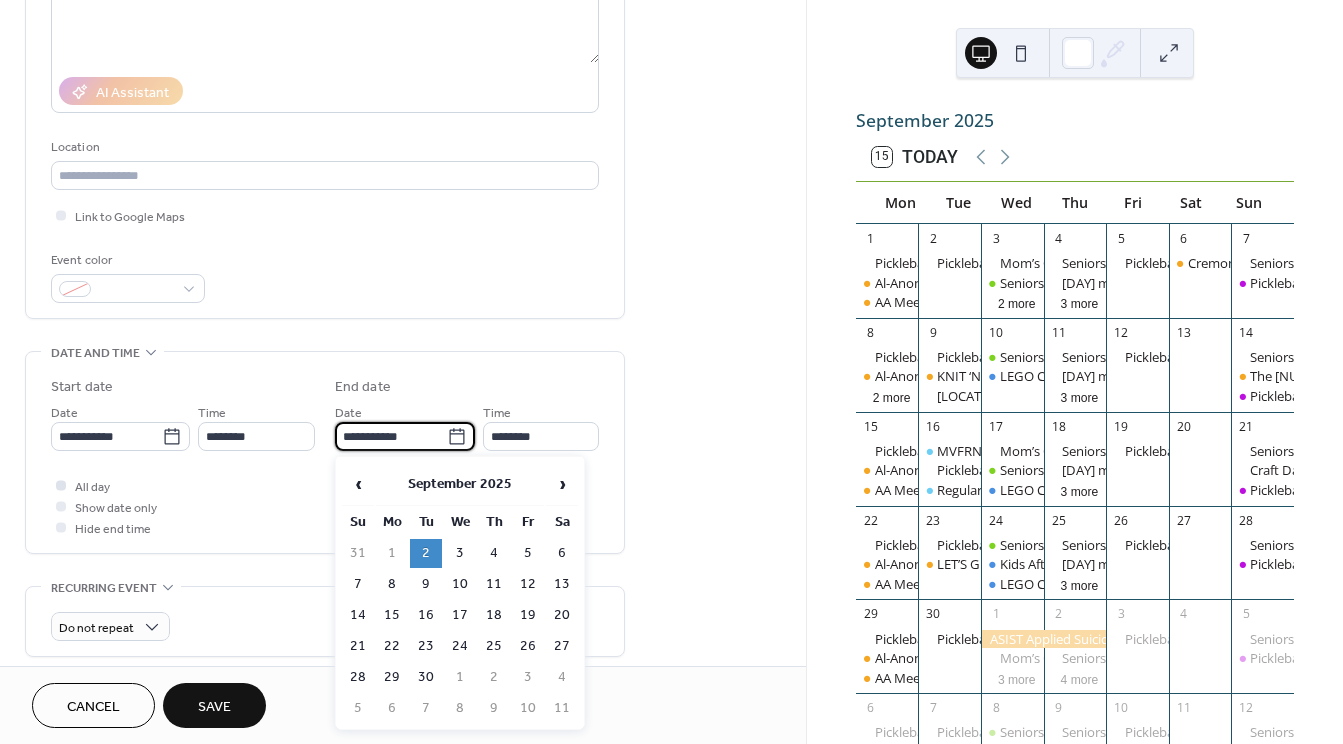 type on "********" 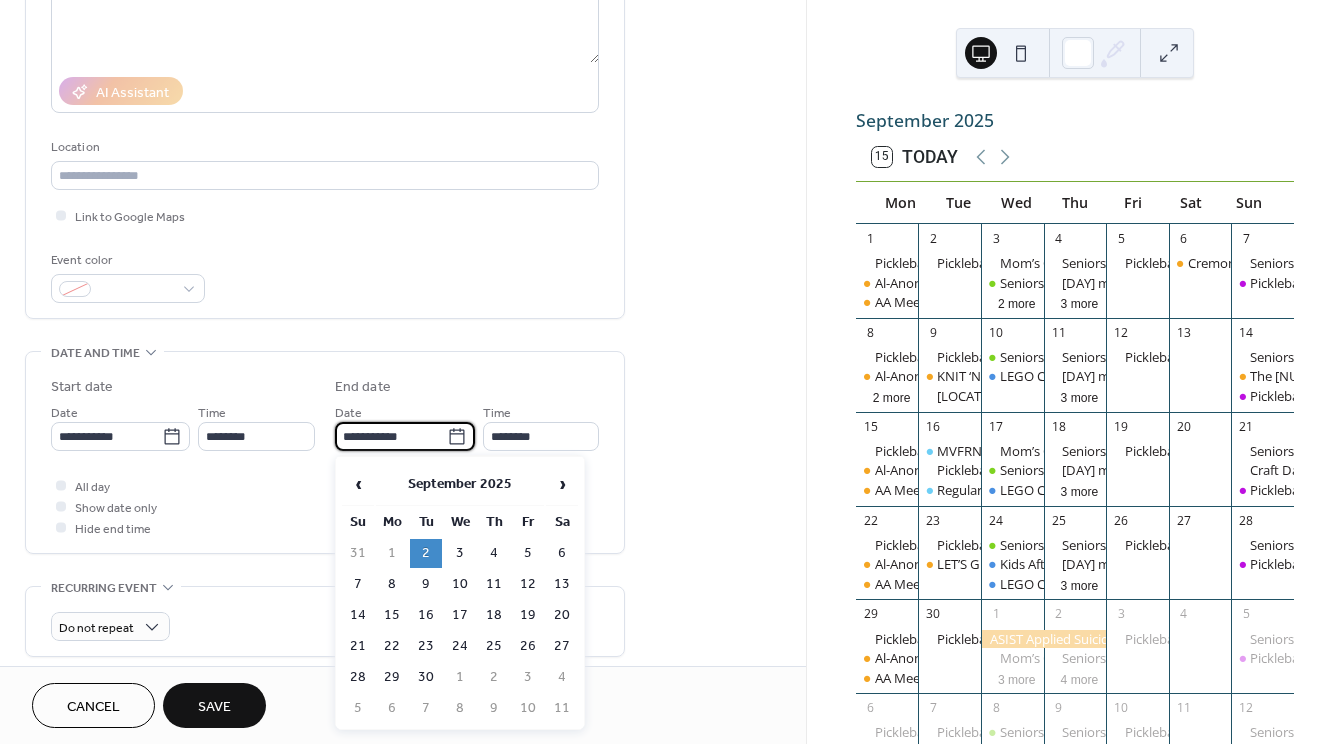 scroll, scrollTop: 0, scrollLeft: 0, axis: both 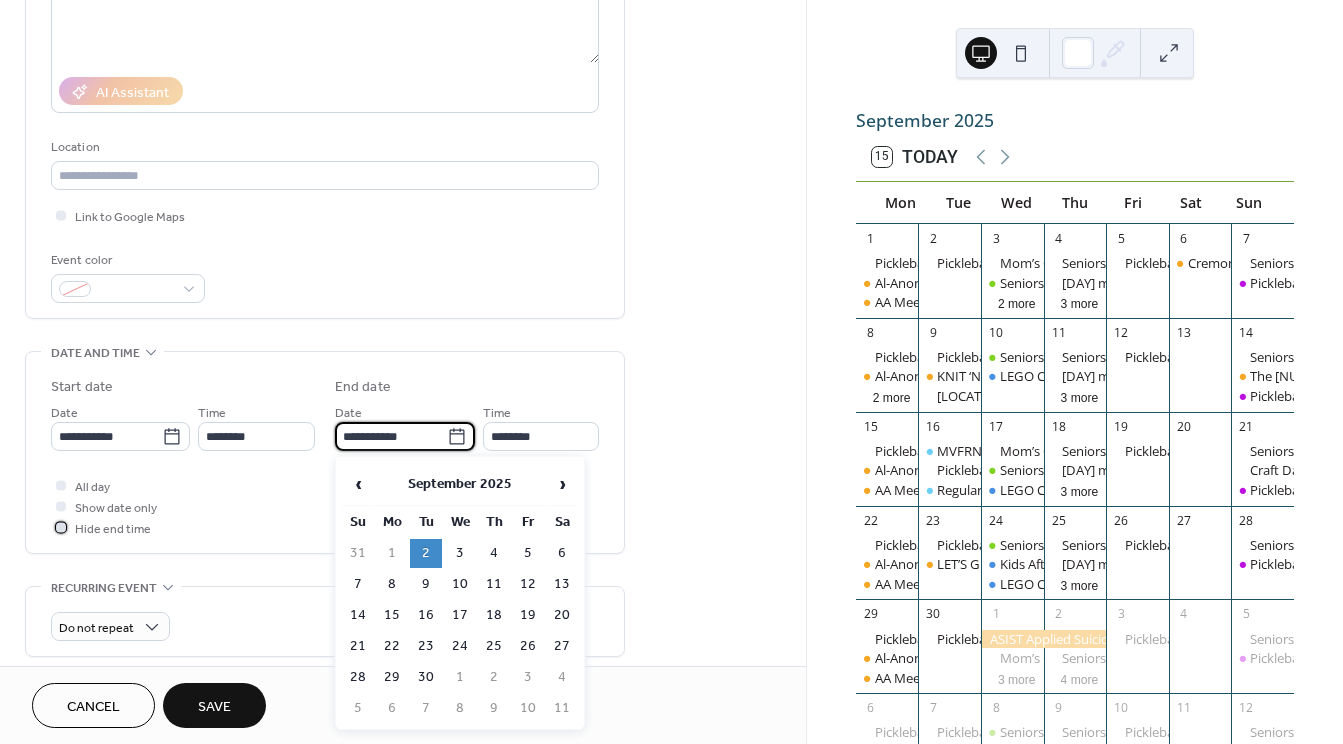 click at bounding box center [61, 527] 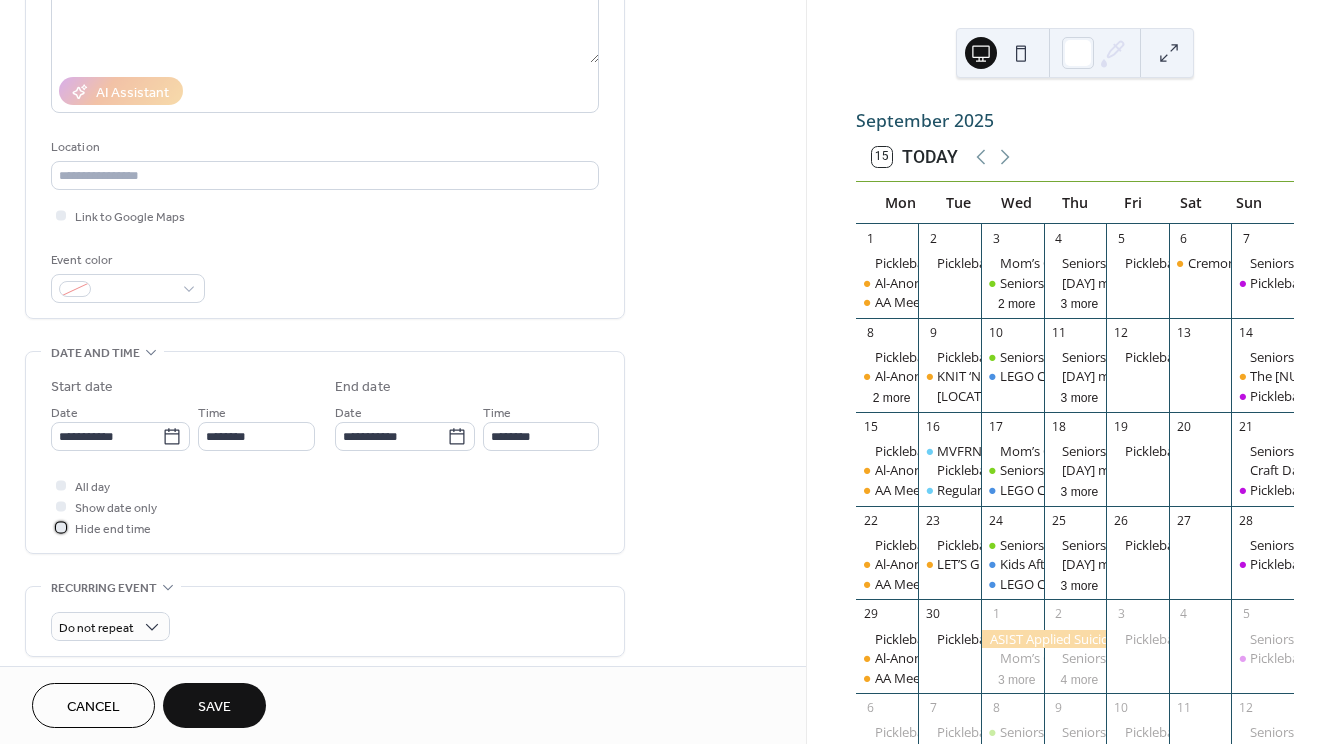 scroll, scrollTop: 400, scrollLeft: 0, axis: vertical 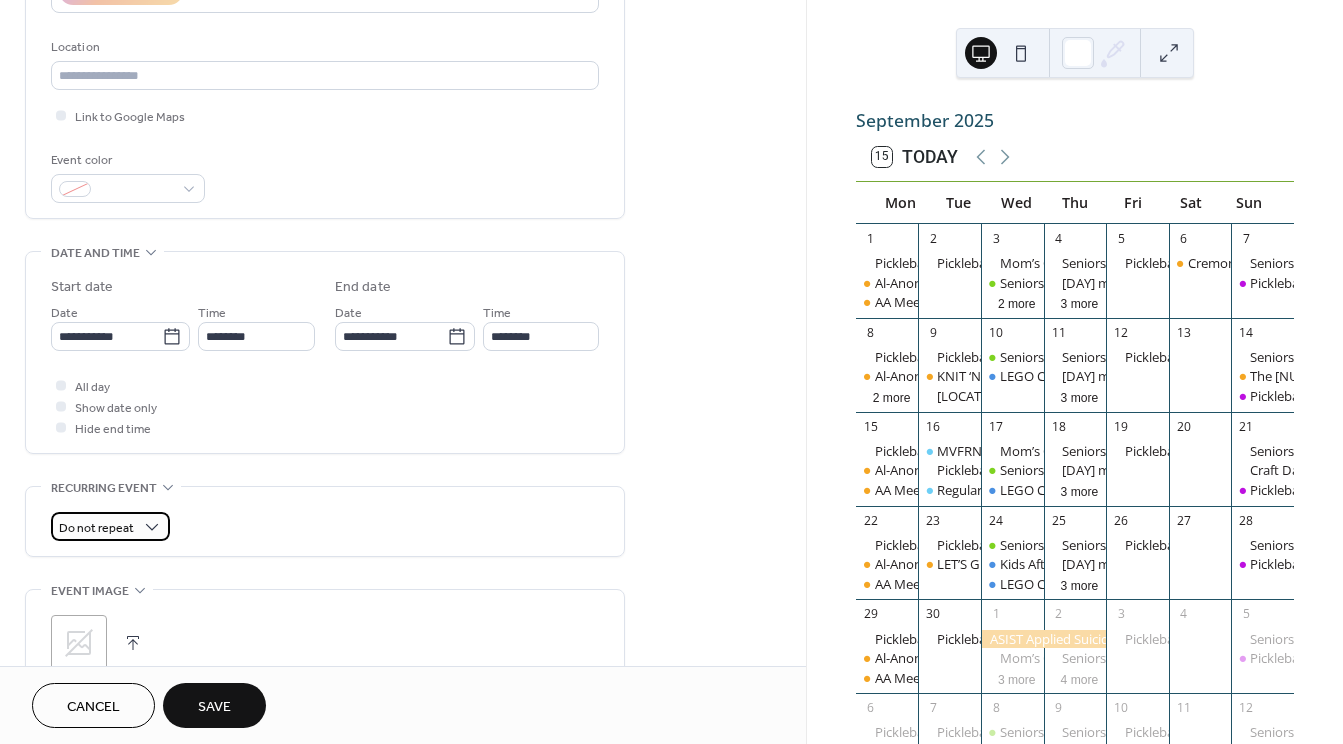click on "Do not repeat" at bounding box center [96, 528] 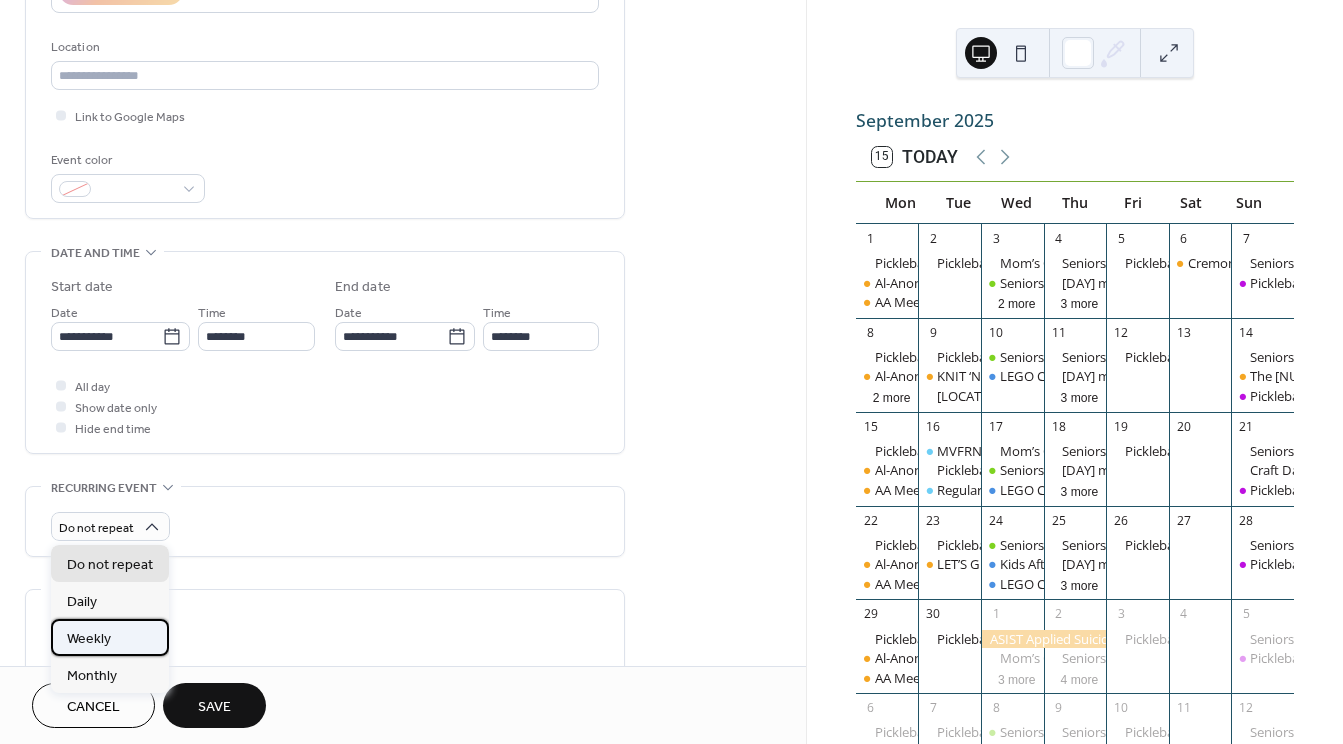 click on "Weekly" at bounding box center (89, 639) 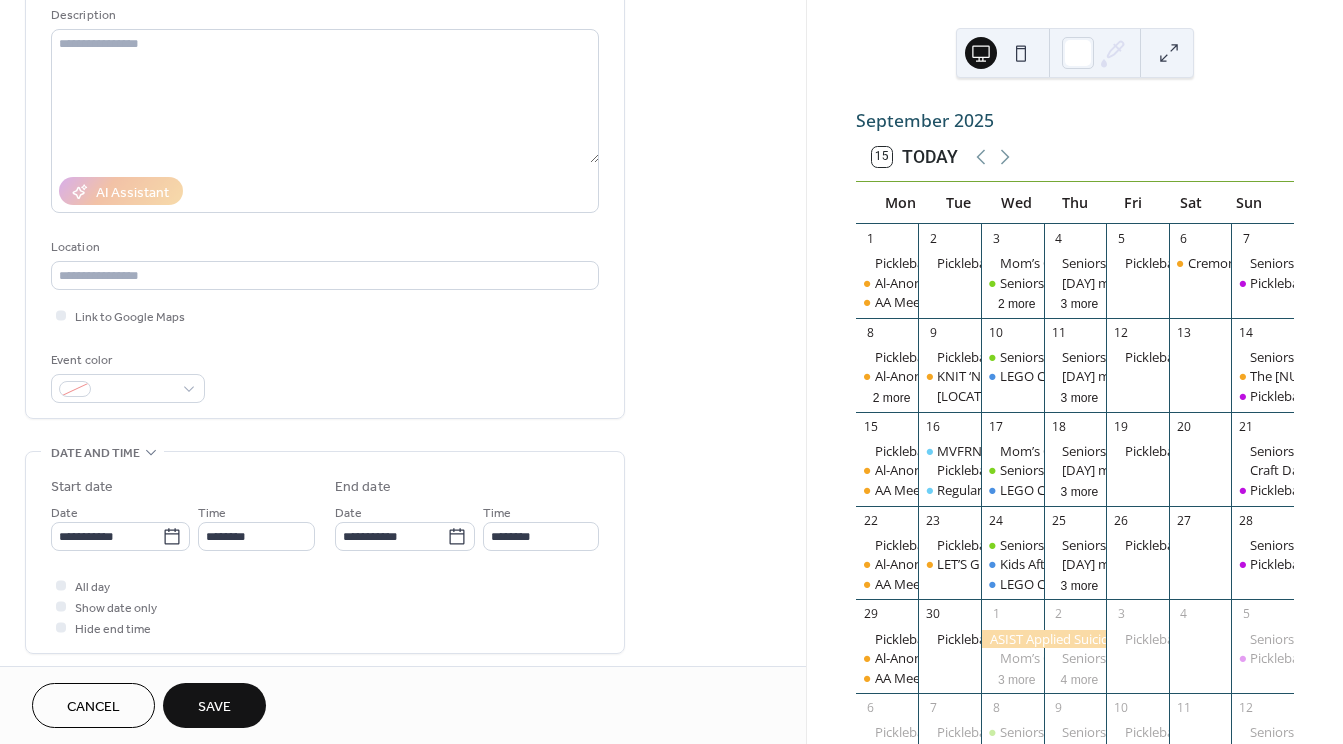scroll, scrollTop: 300, scrollLeft: 0, axis: vertical 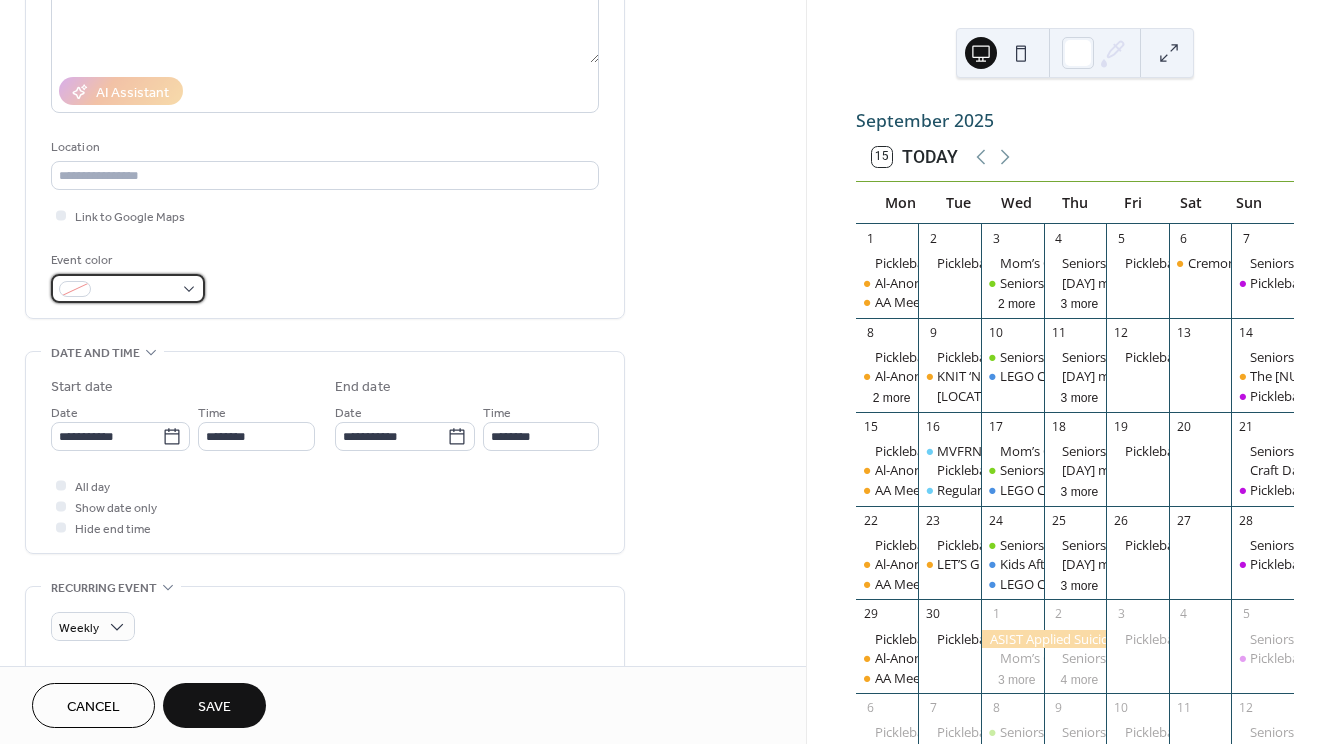 click at bounding box center (128, 288) 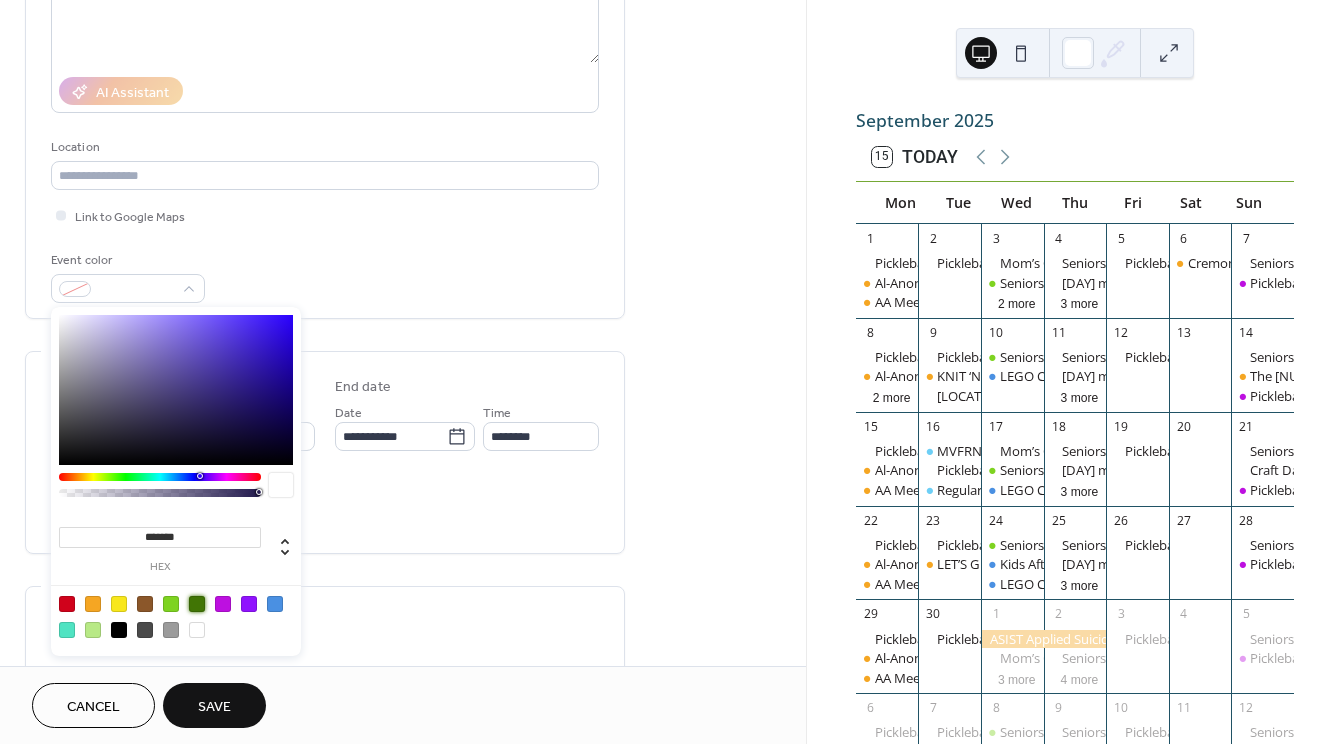 click at bounding box center [197, 604] 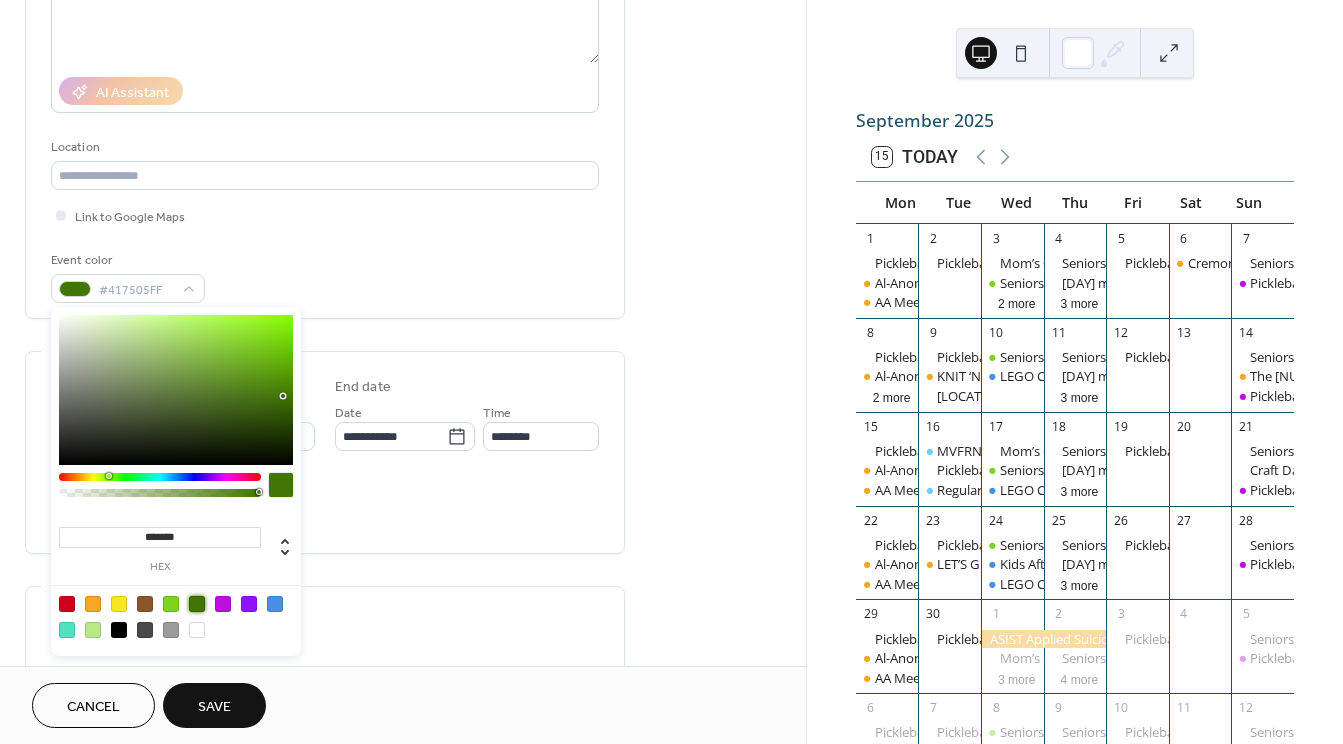 click on "**********" at bounding box center (403, 594) 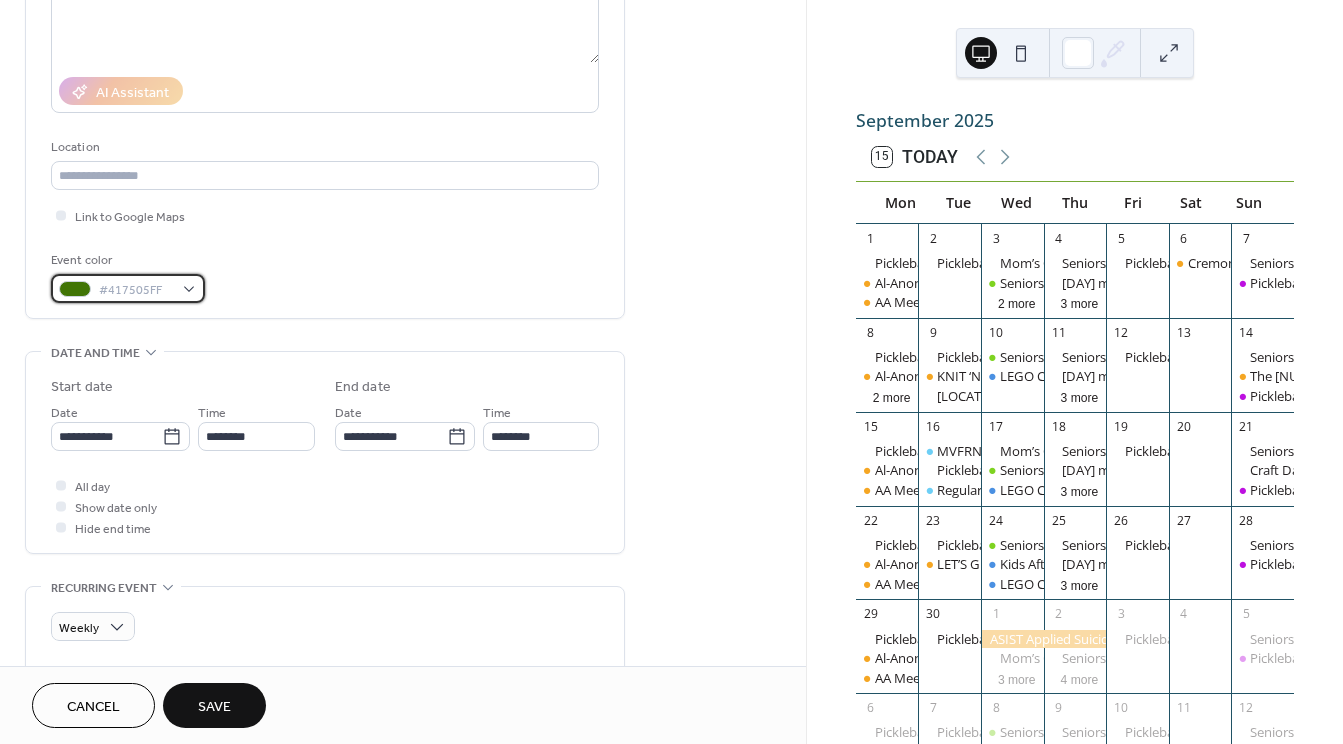 click on "#417505FF" at bounding box center [128, 288] 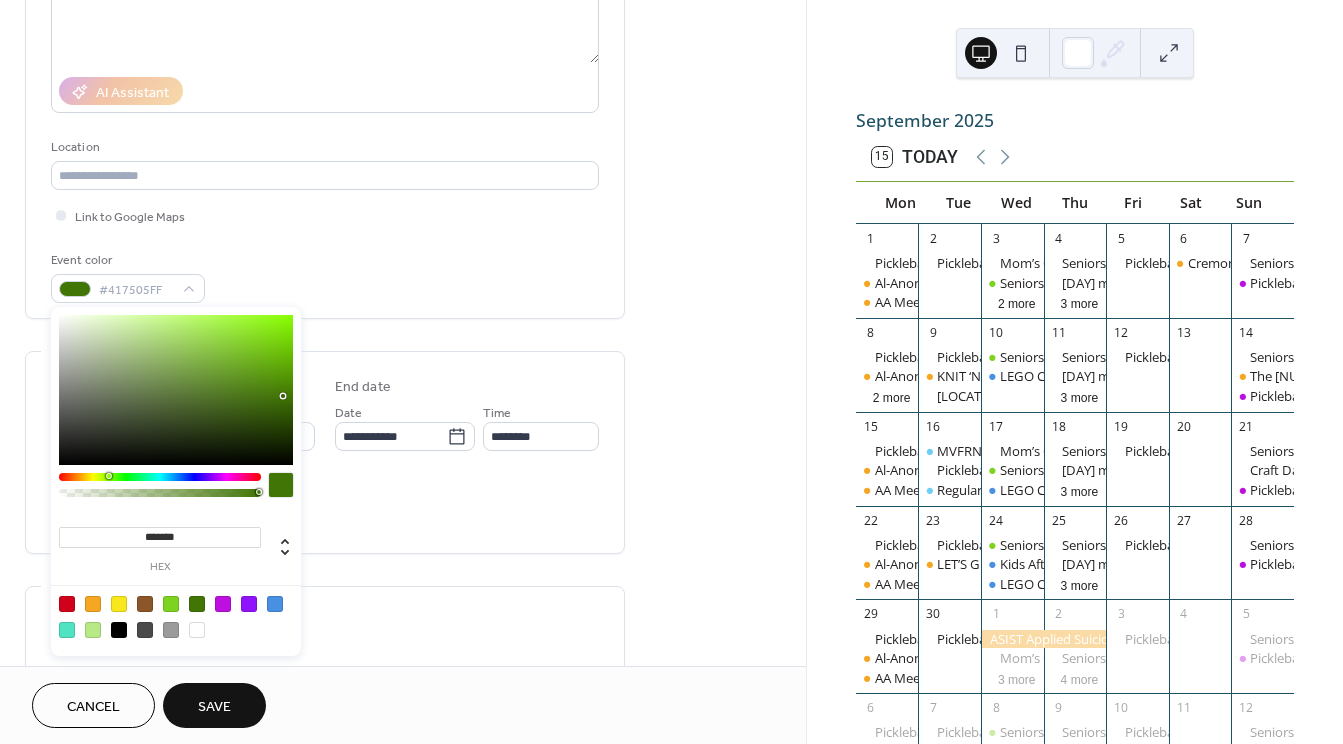 click at bounding box center (171, 604) 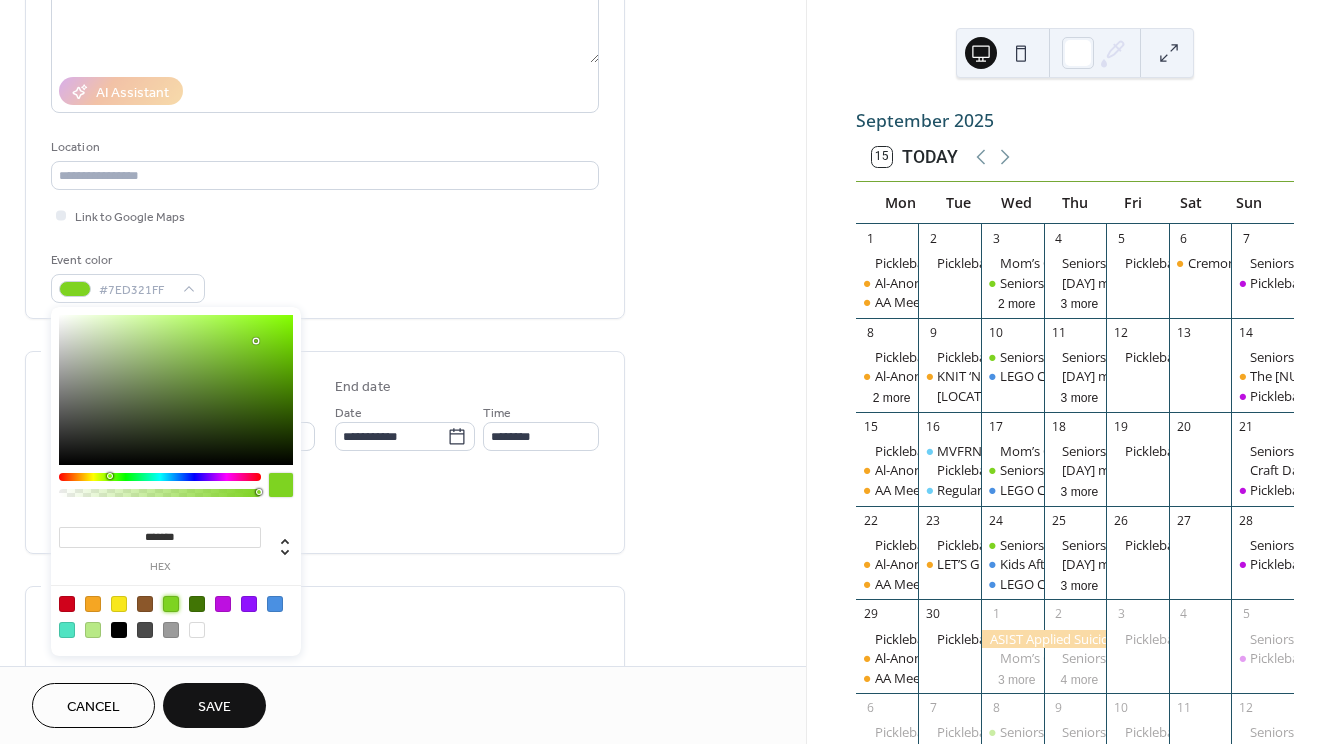 click on "**********" at bounding box center (403, 594) 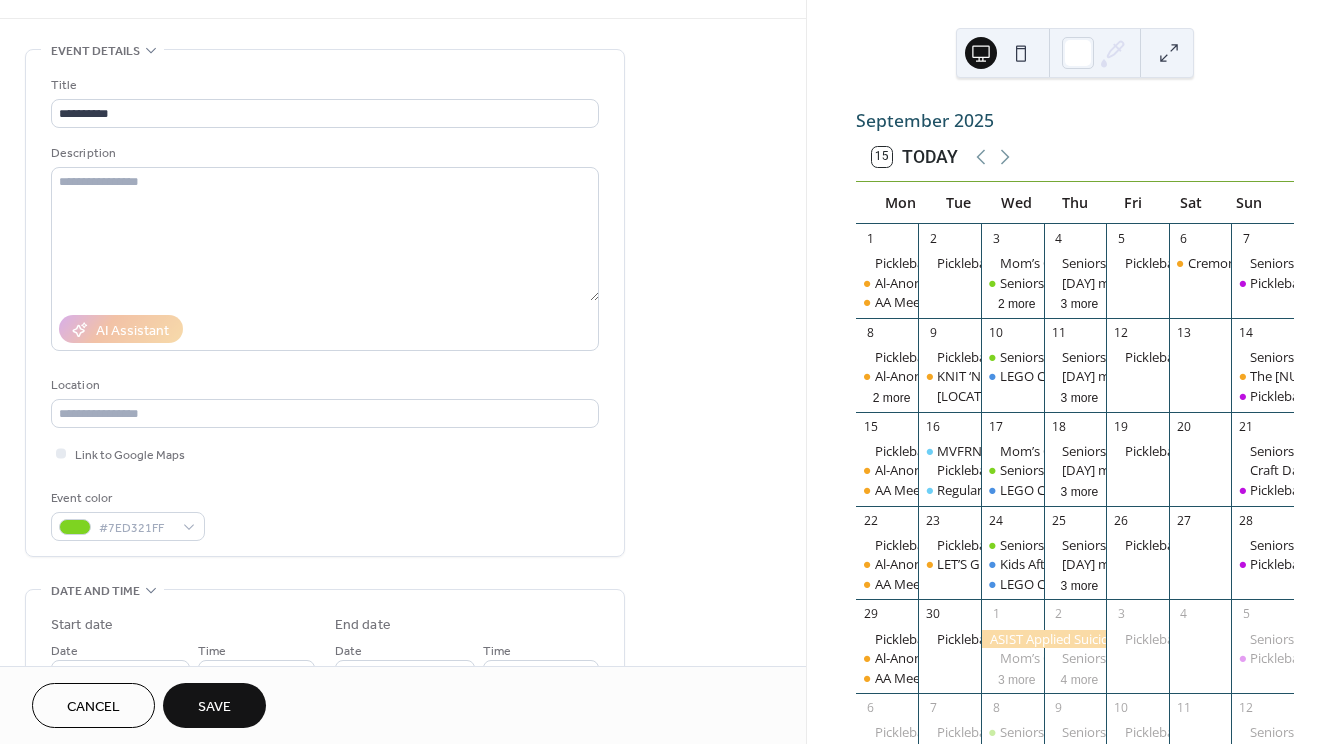 scroll, scrollTop: 100, scrollLeft: 0, axis: vertical 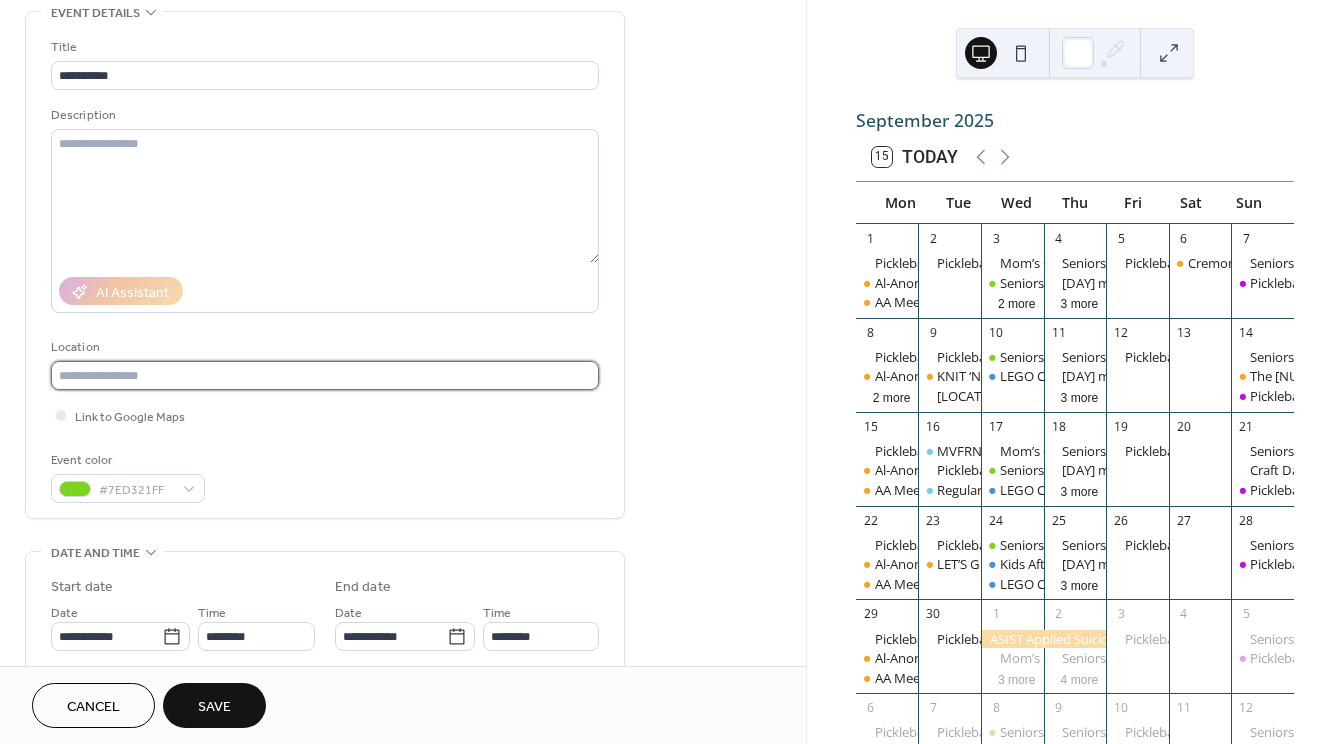 click at bounding box center (325, 375) 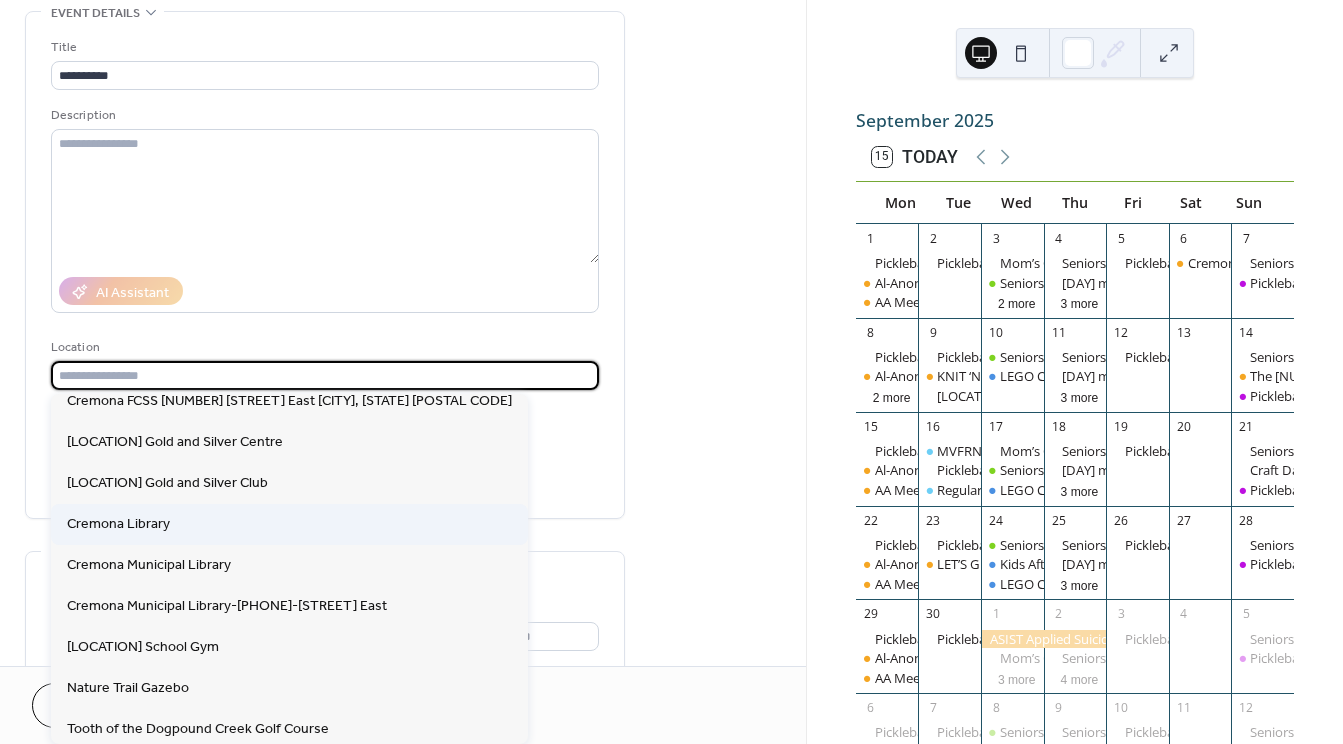scroll, scrollTop: 200, scrollLeft: 0, axis: vertical 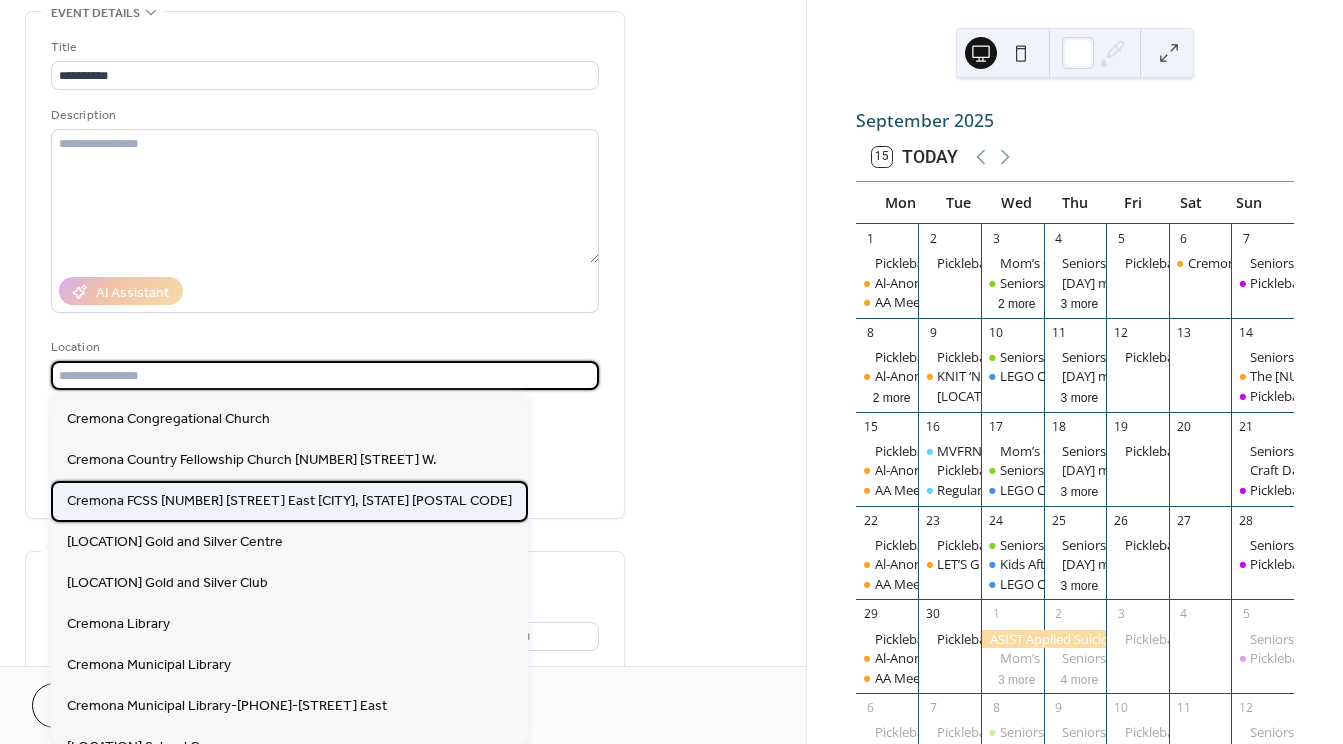 click on "Cremona FCSS [NUMBER] [STREET] East [CITY], [STATE] [POSTAL CODE]" at bounding box center [289, 501] 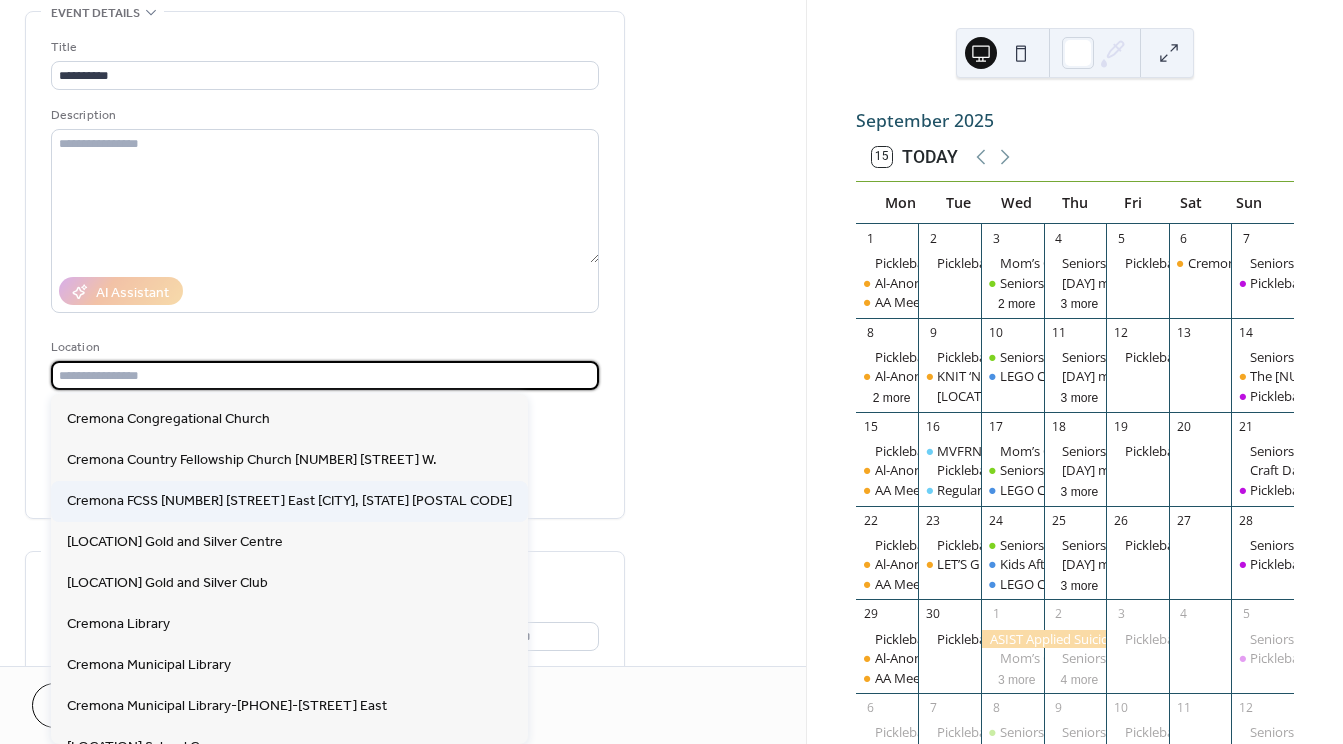 type on "**********" 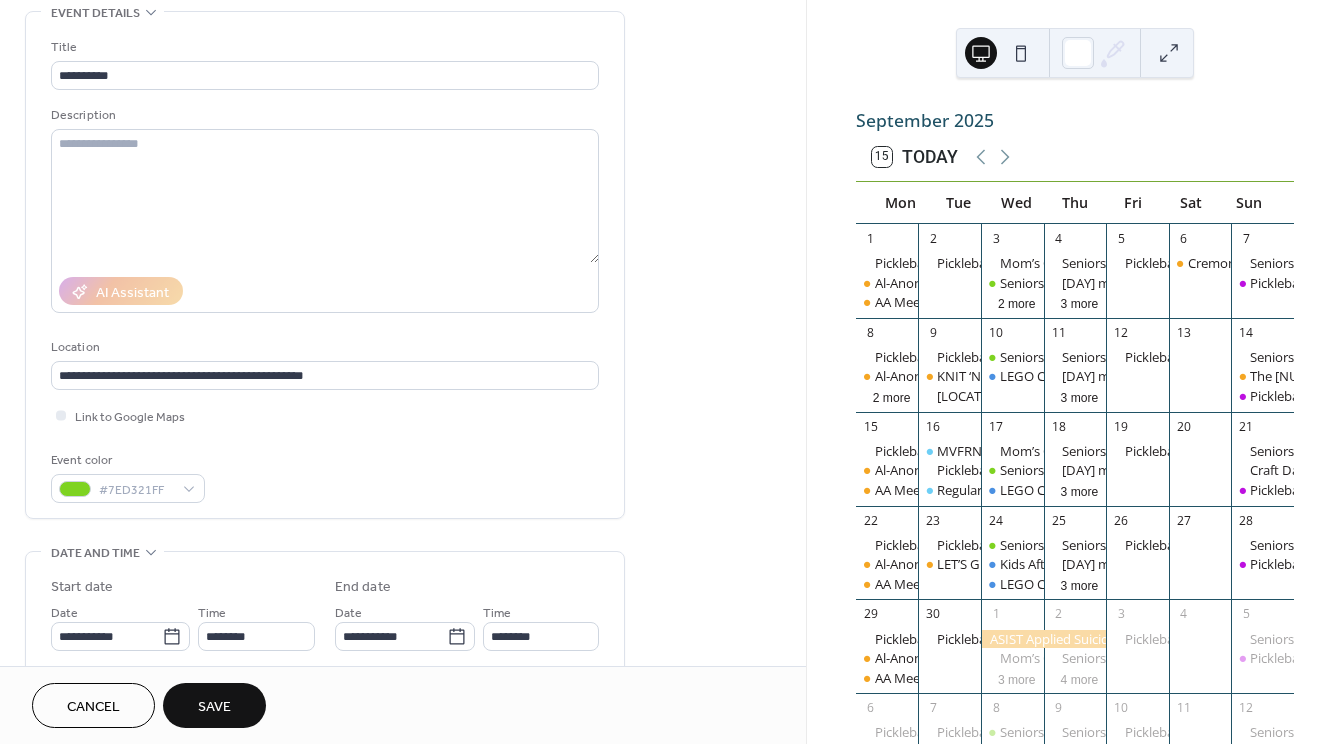 click on "Save" at bounding box center (214, 707) 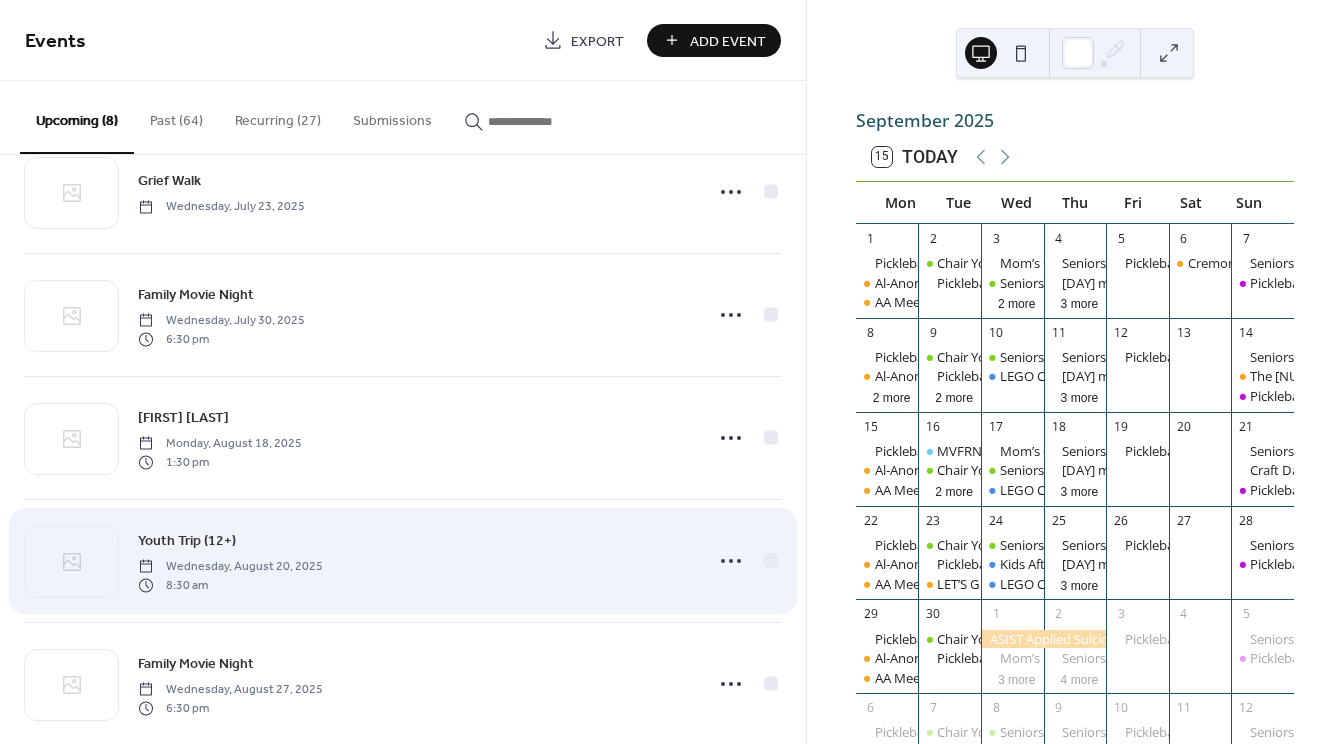 scroll, scrollTop: 0, scrollLeft: 0, axis: both 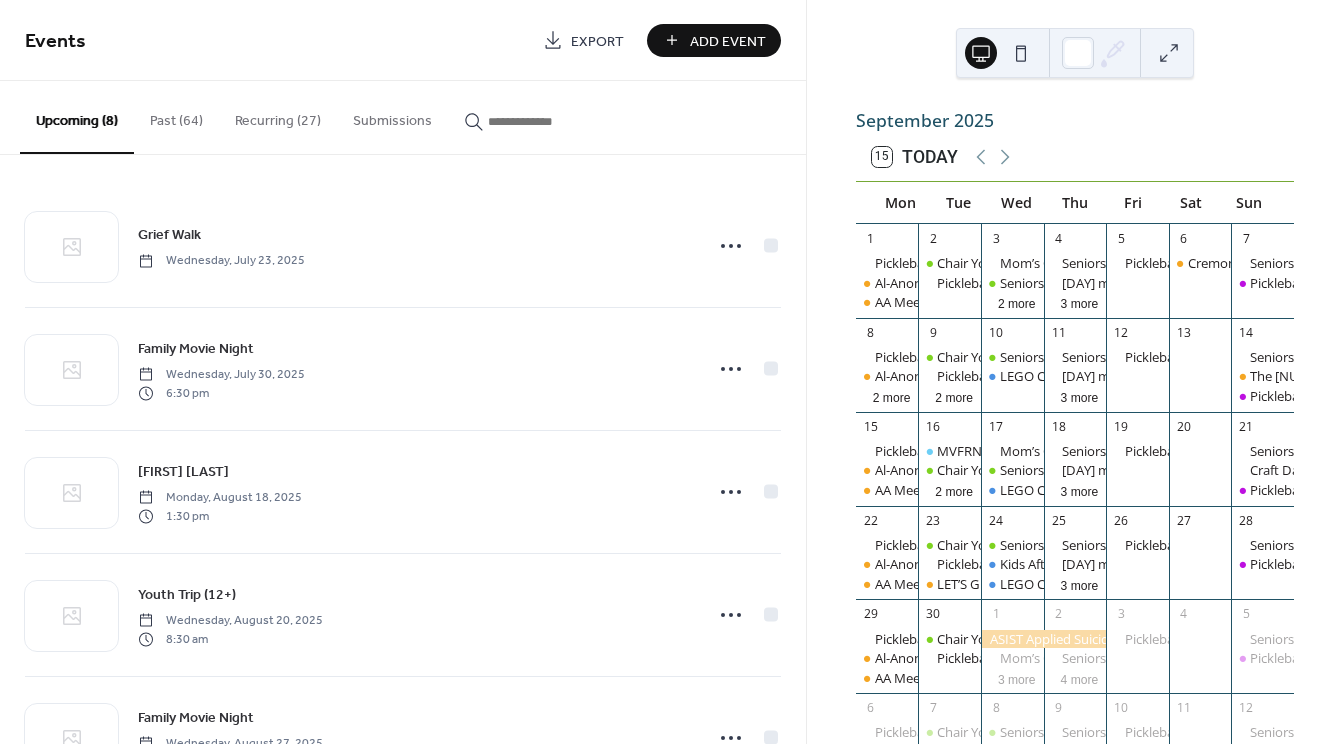 click on "Recurring (27)" at bounding box center (278, 116) 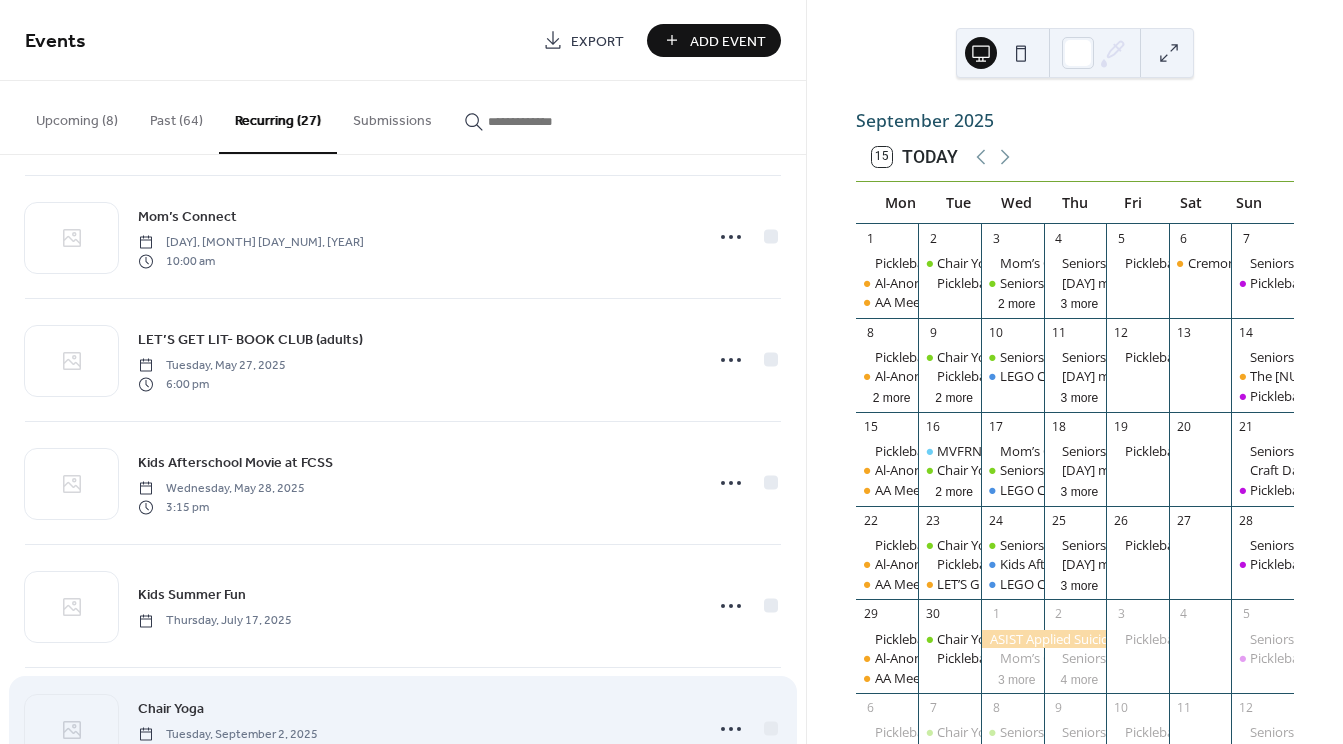scroll, scrollTop: 2791, scrollLeft: 0, axis: vertical 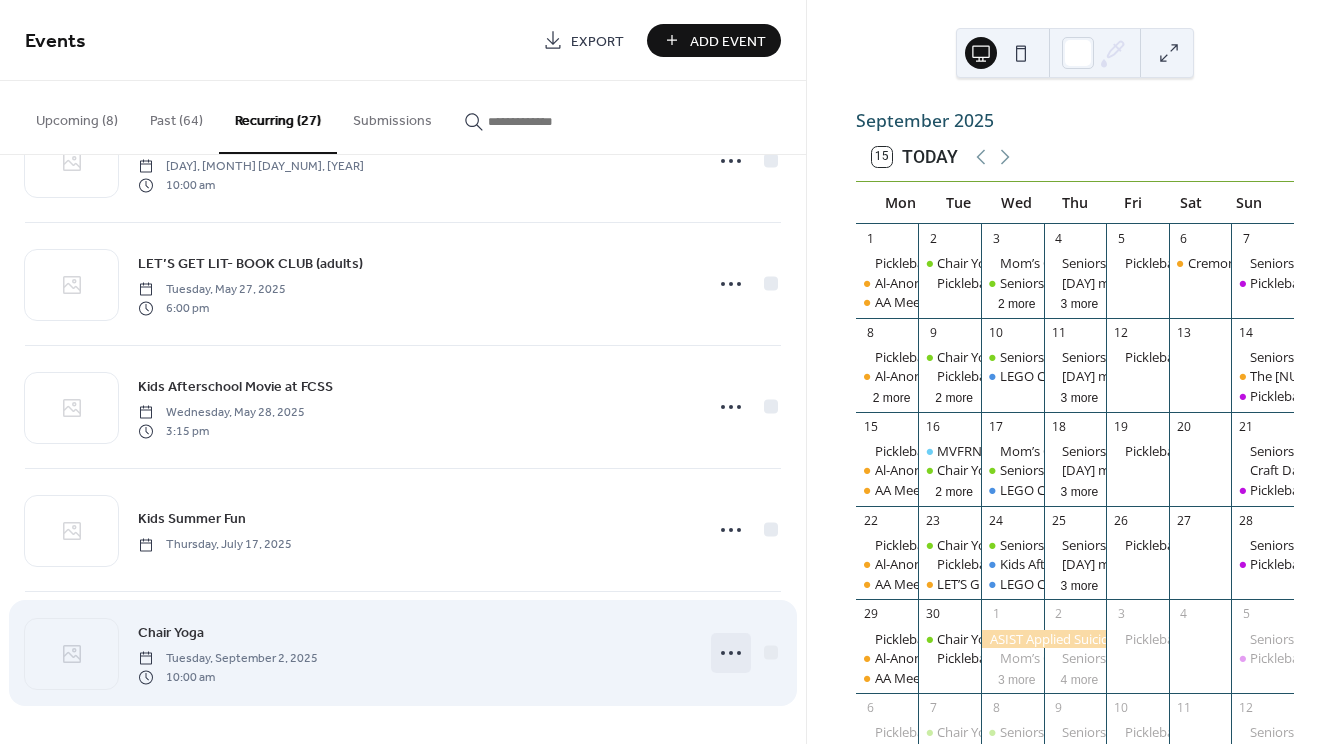 click 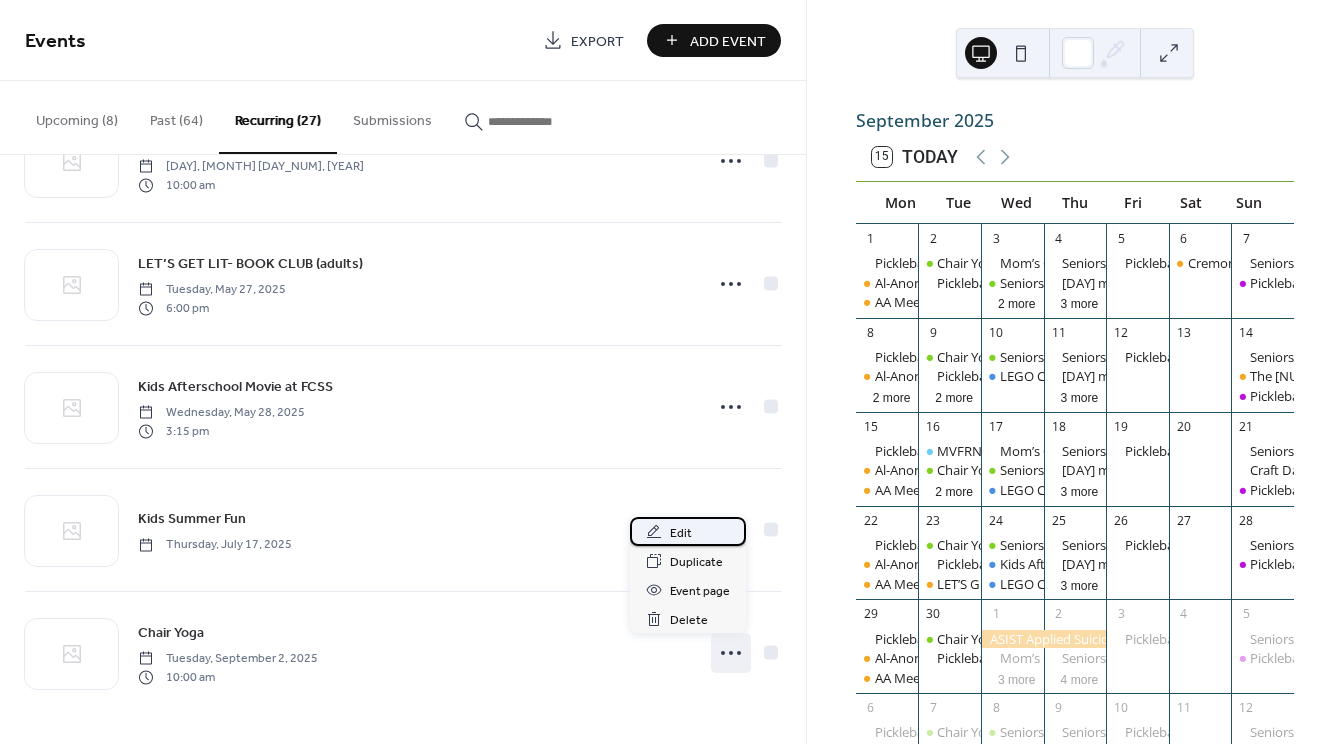 click on "Edit" at bounding box center (681, 533) 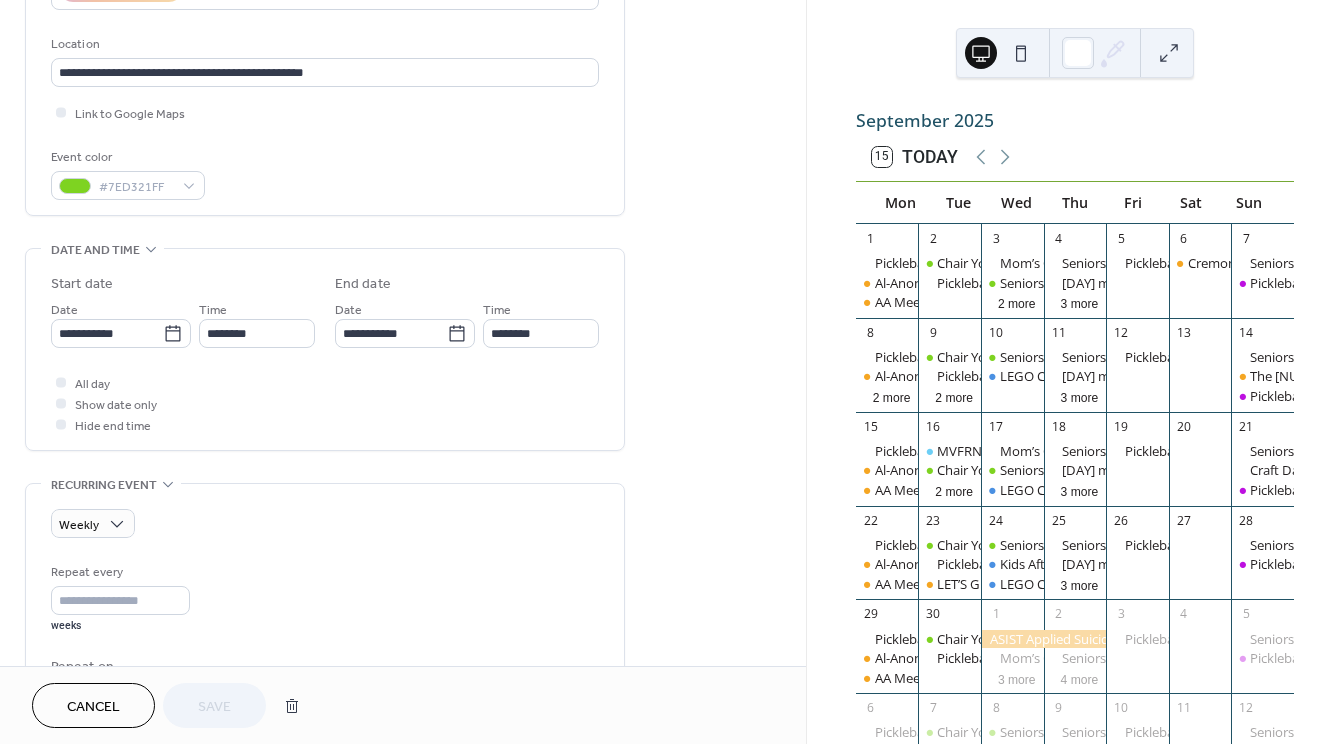 scroll, scrollTop: 500, scrollLeft: 0, axis: vertical 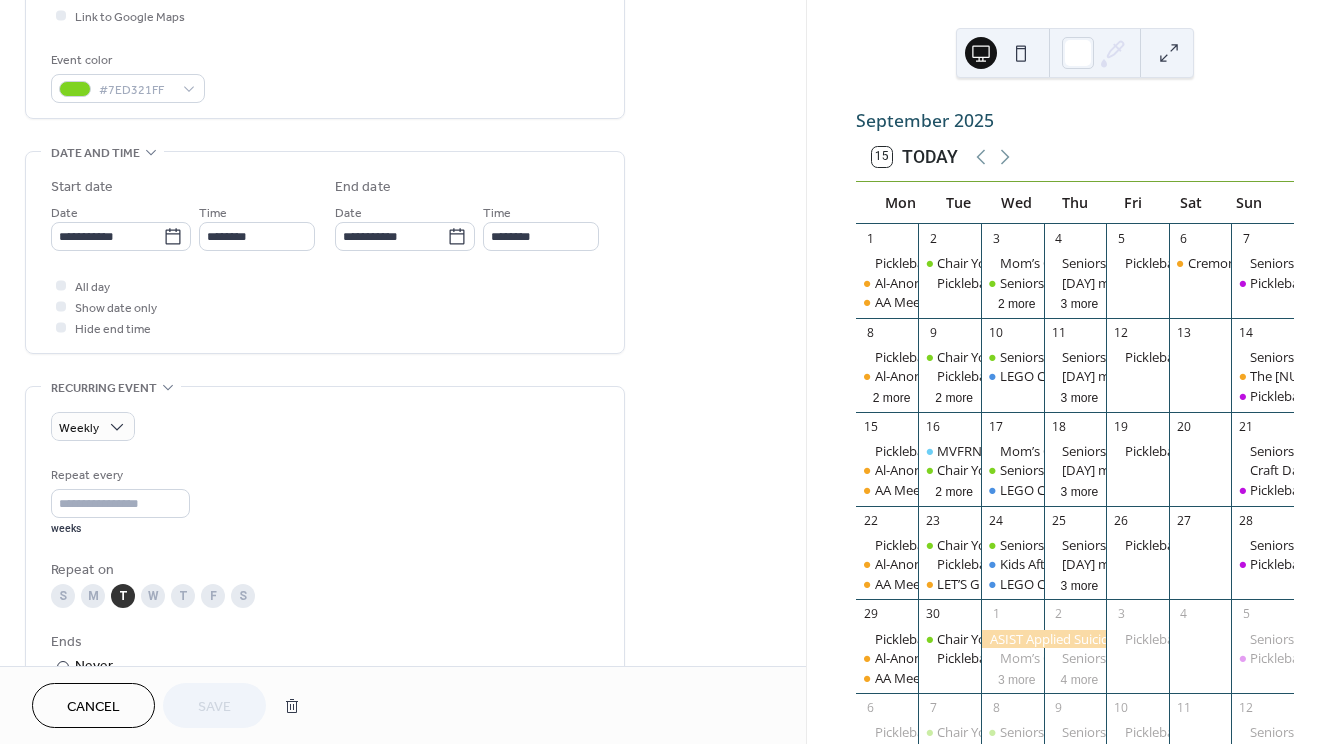 click on "Cancel" at bounding box center (93, 707) 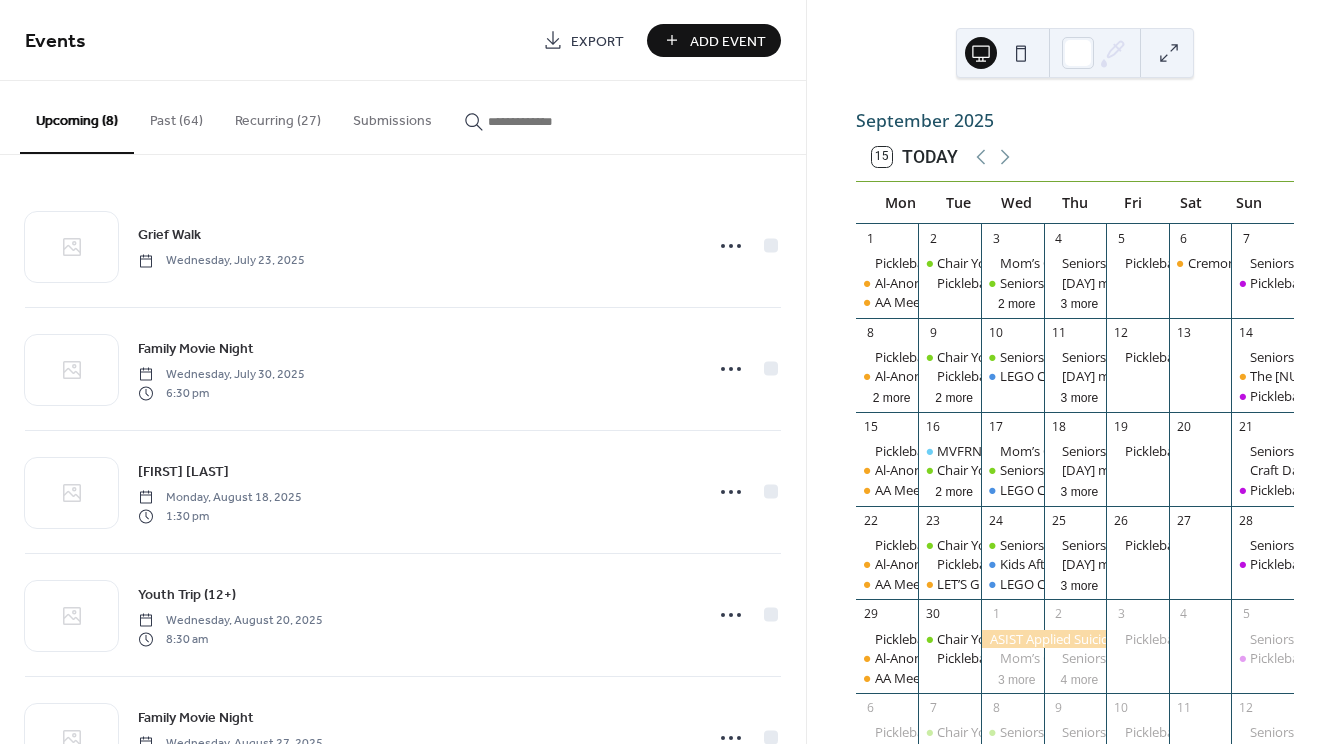scroll, scrollTop: 454, scrollLeft: 0, axis: vertical 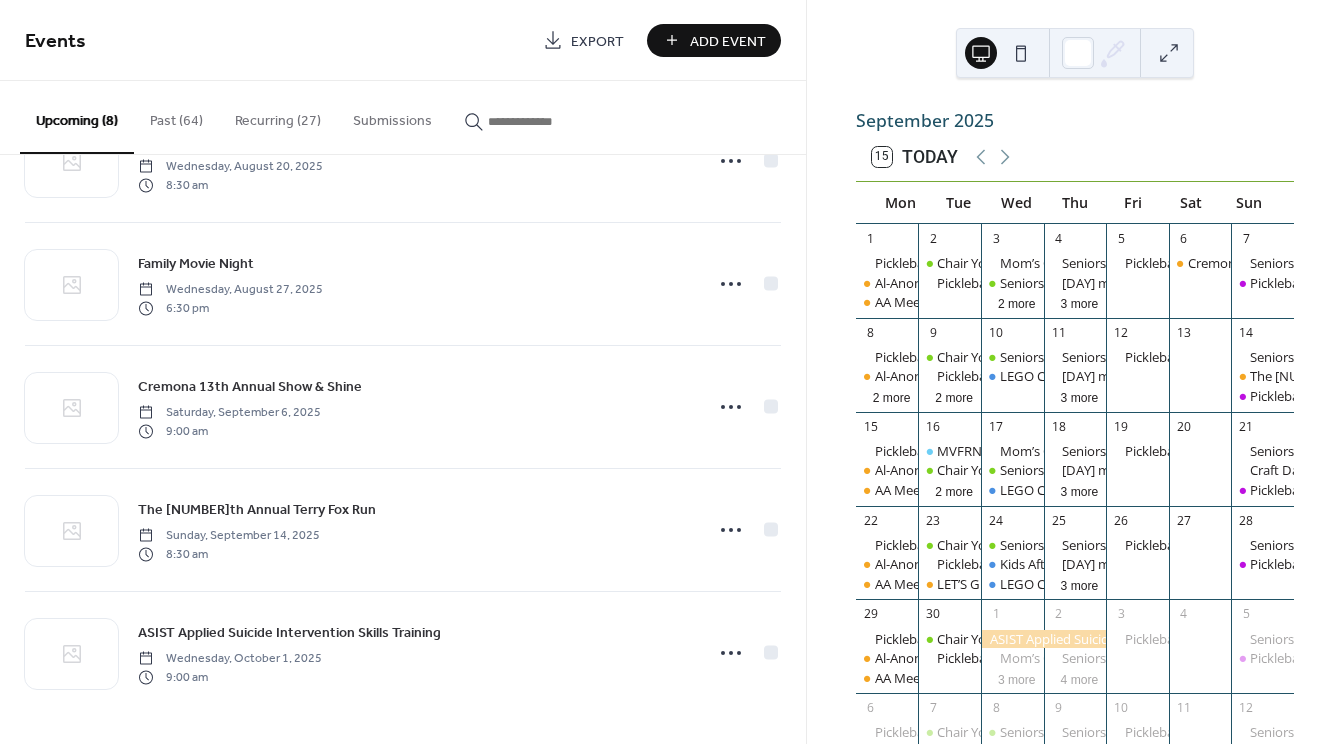 click on "Recurring (27)" at bounding box center (278, 116) 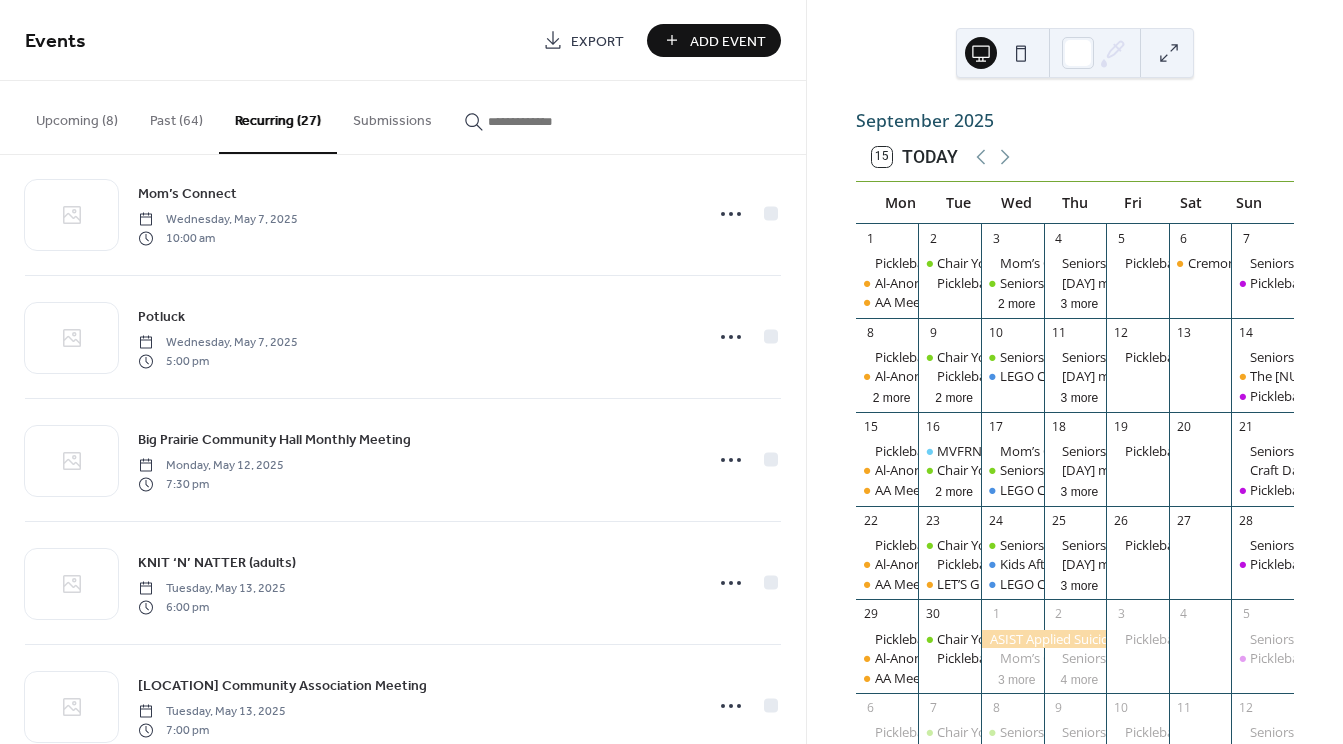scroll, scrollTop: 2791, scrollLeft: 0, axis: vertical 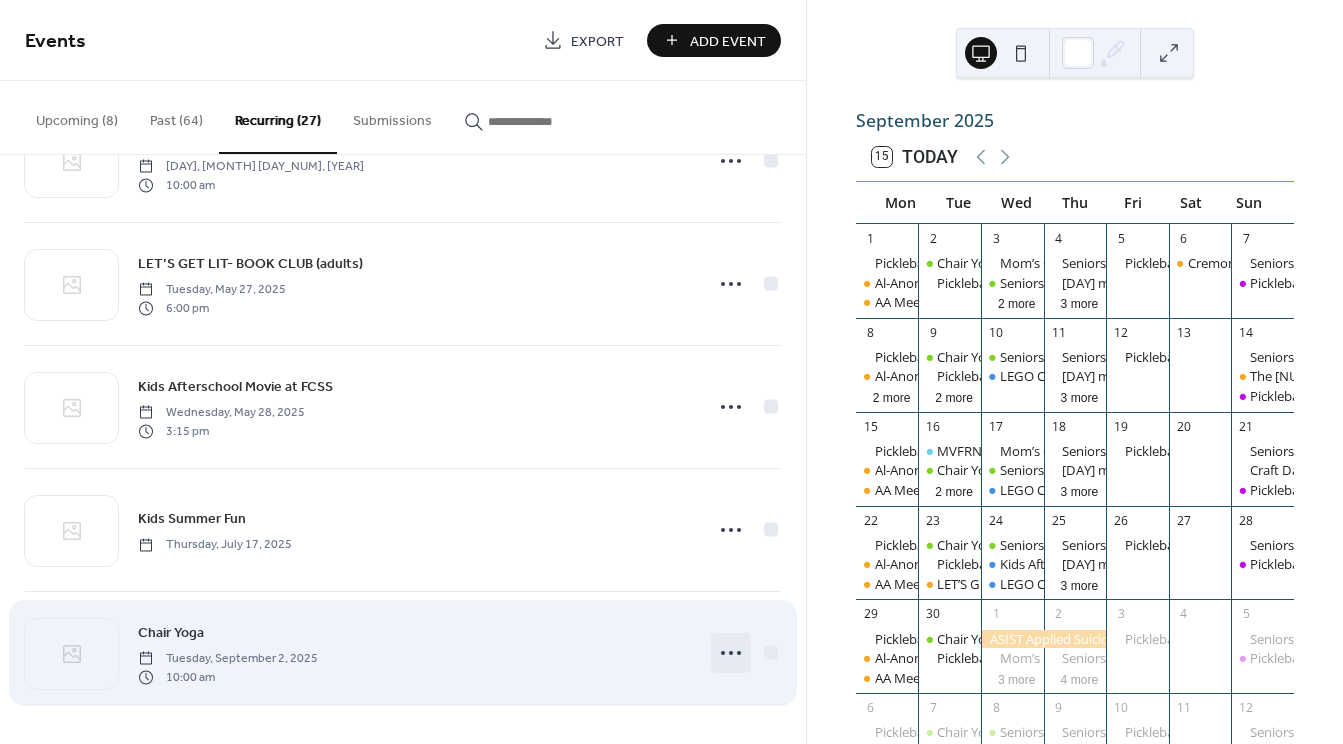 click 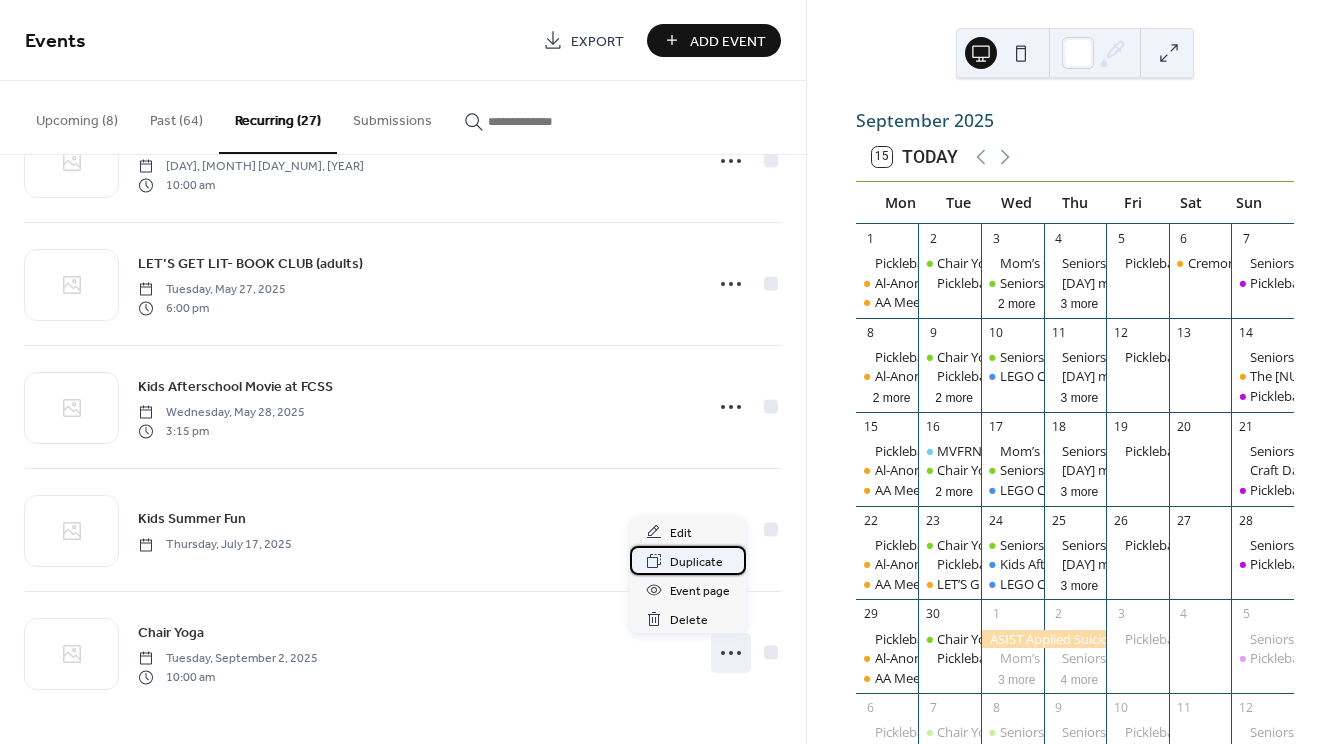 click on "Duplicate" at bounding box center (696, 562) 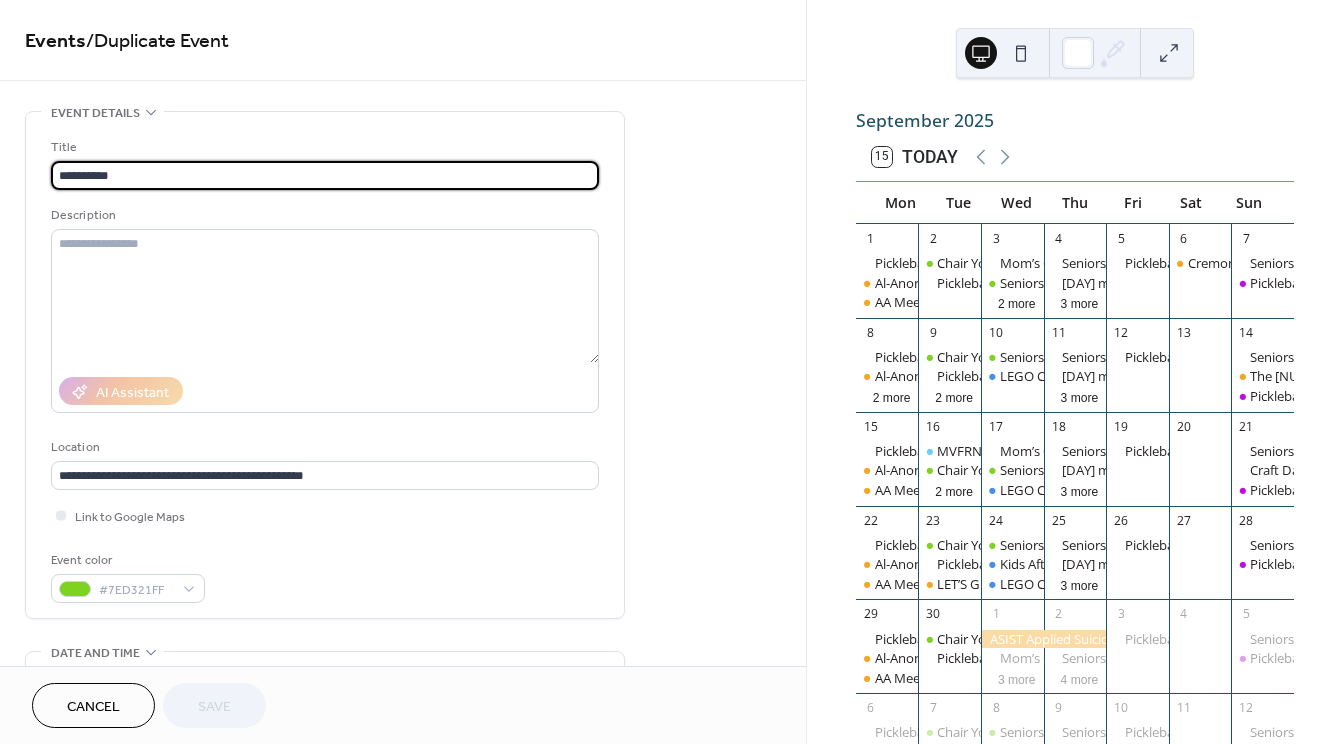 drag, startPoint x: 229, startPoint y: 170, endPoint x: 24, endPoint y: 164, distance: 205.08778 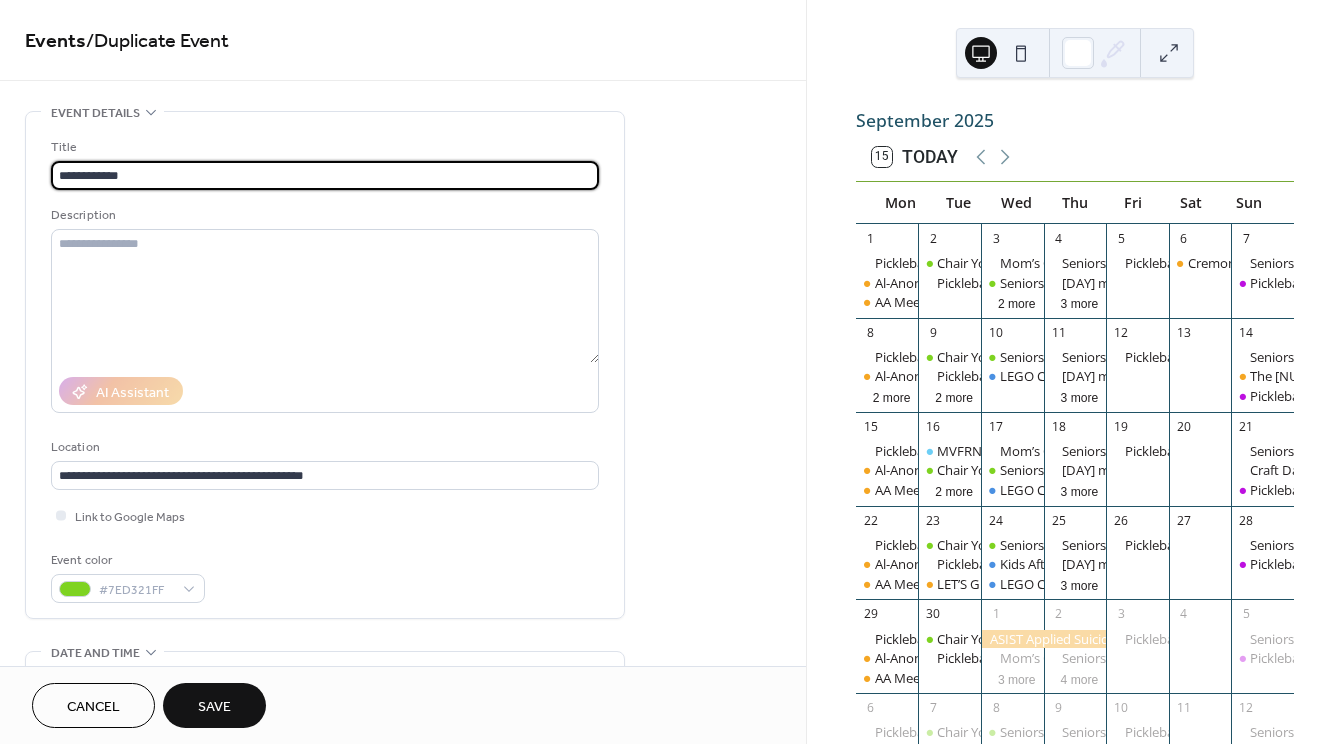 scroll, scrollTop: 300, scrollLeft: 0, axis: vertical 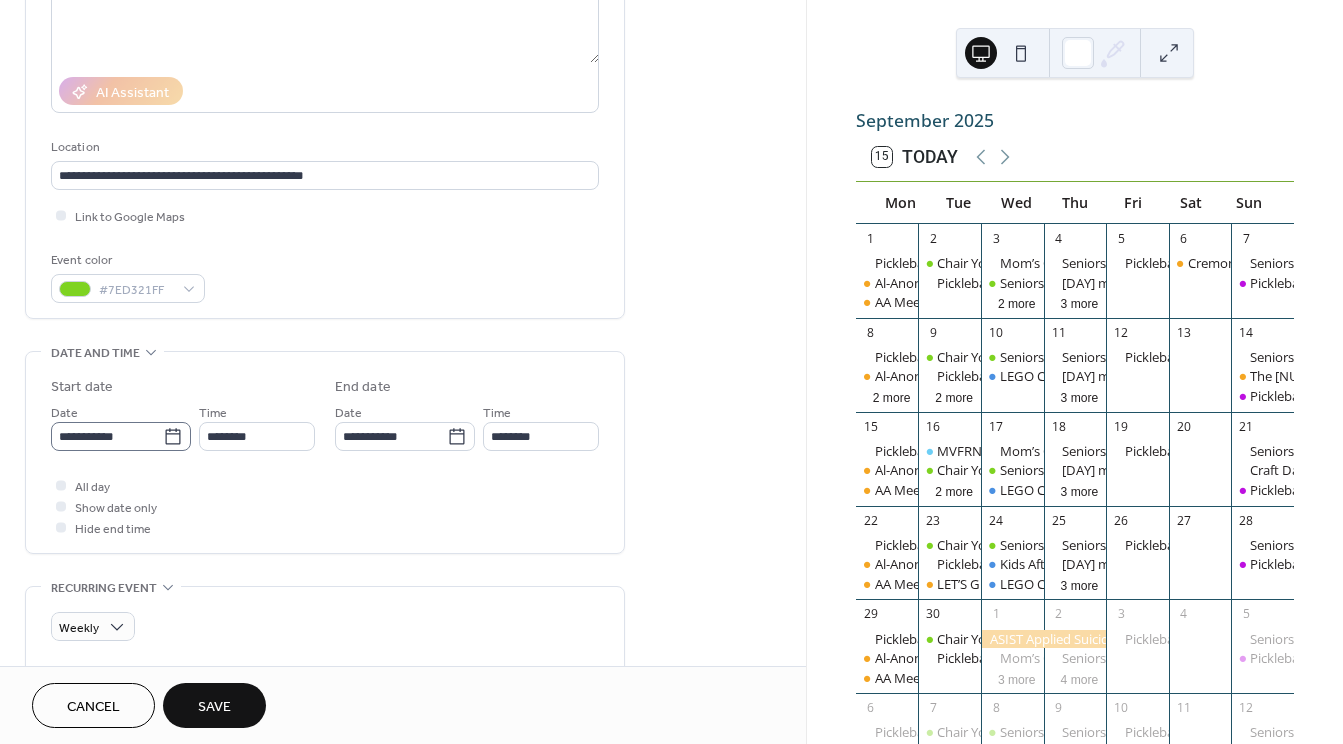 type on "**********" 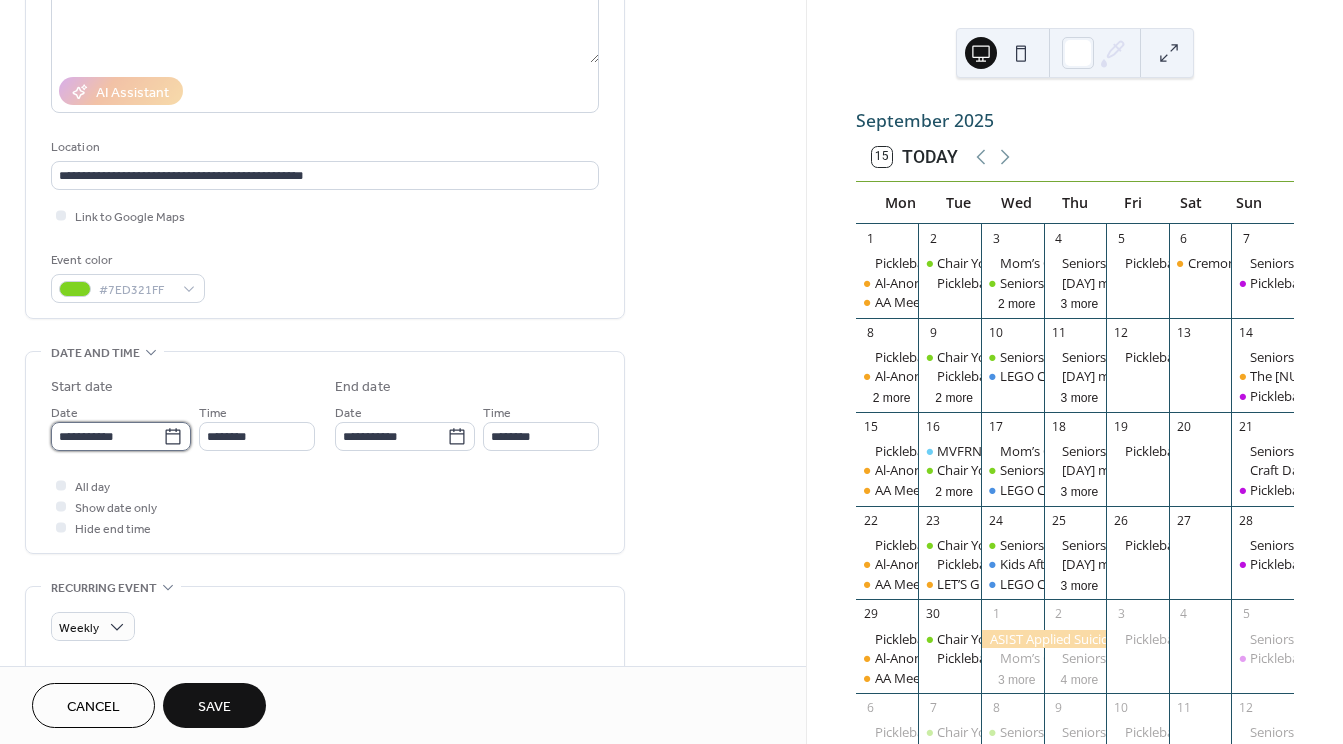 click on "**********" at bounding box center (107, 436) 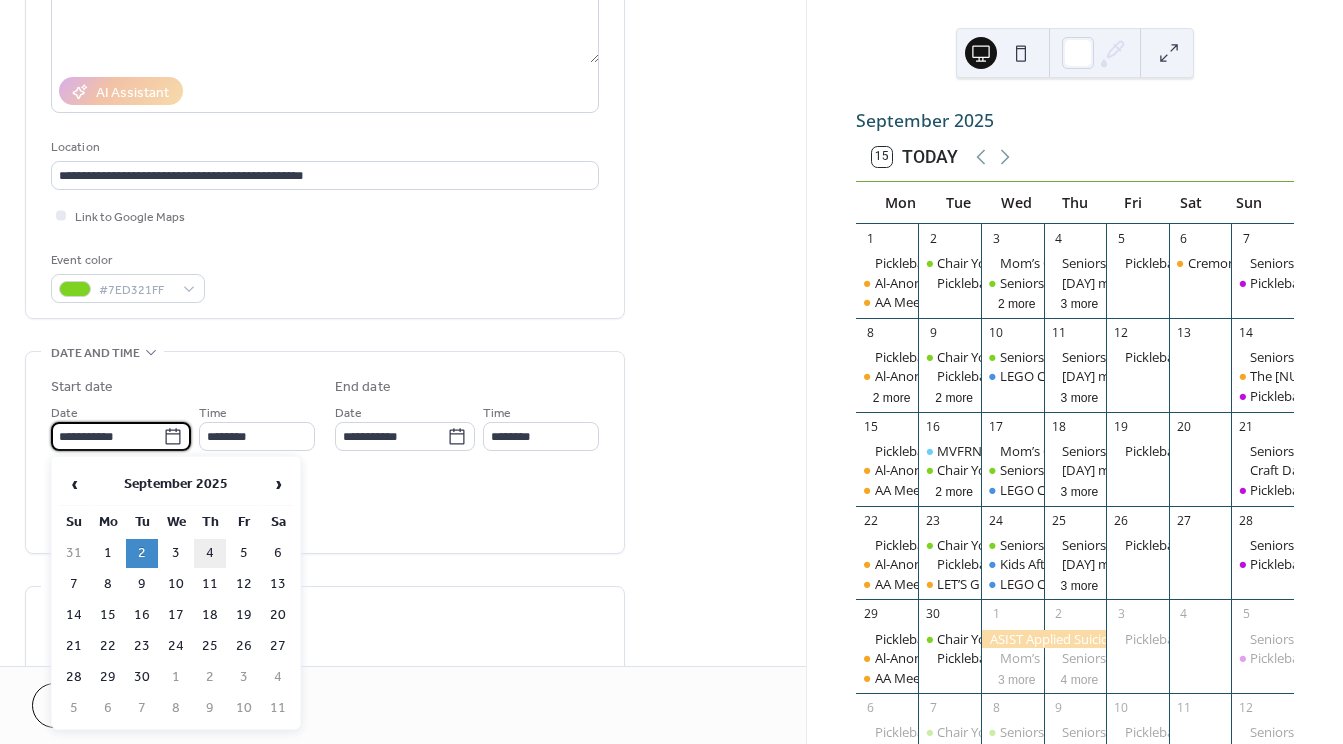 click on "4" at bounding box center (210, 553) 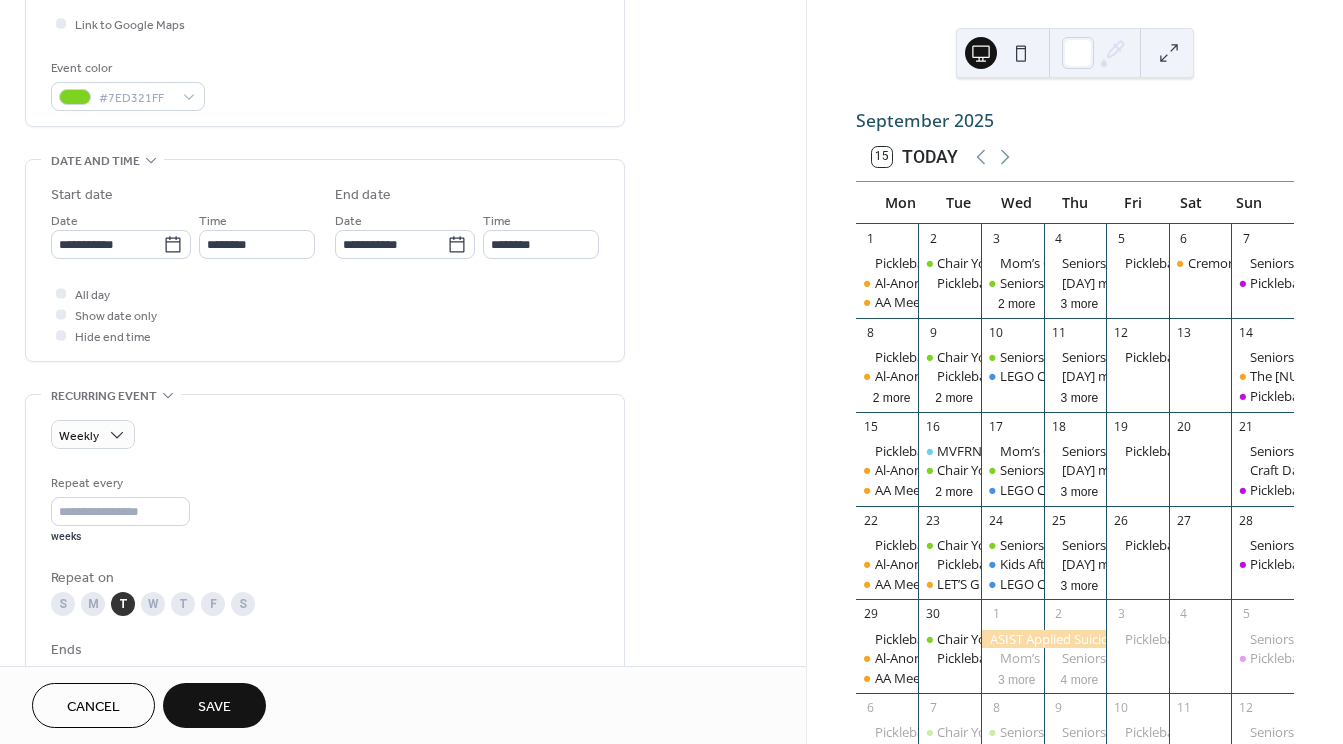 scroll, scrollTop: 500, scrollLeft: 0, axis: vertical 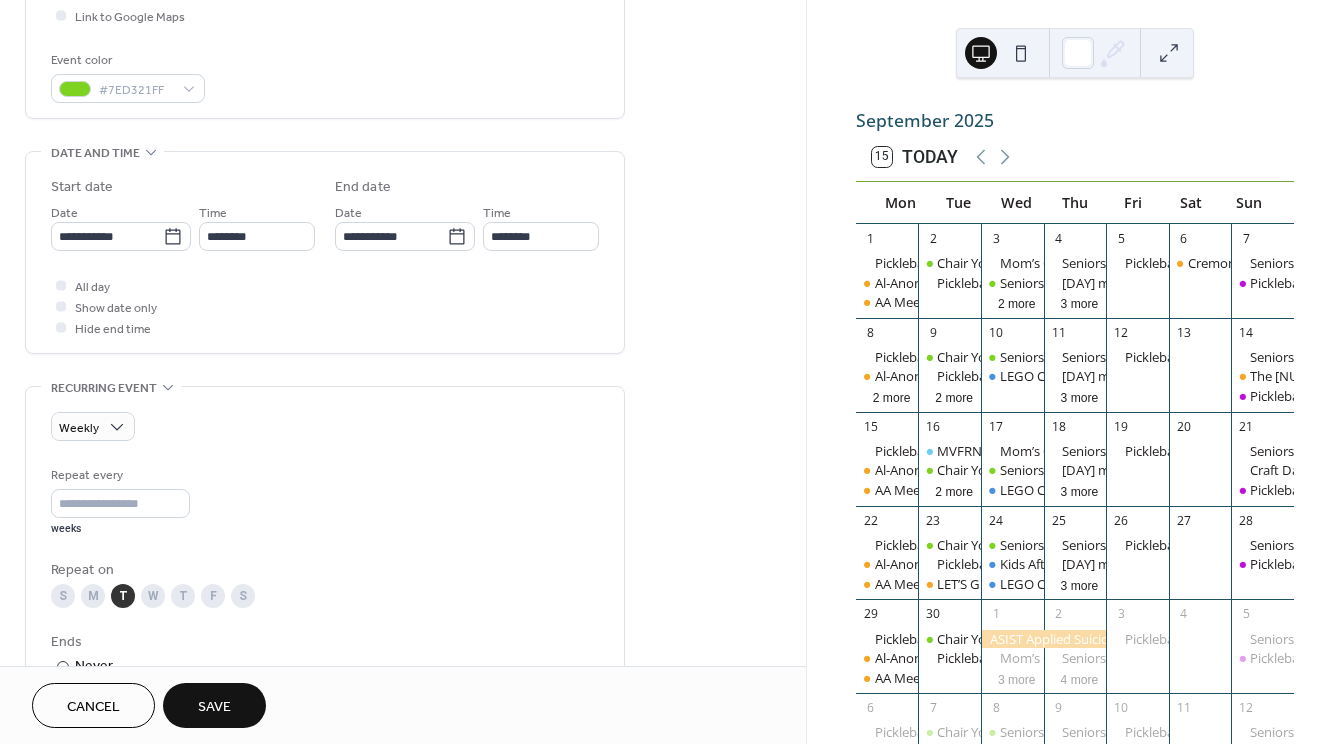 click on "T" at bounding box center (183, 596) 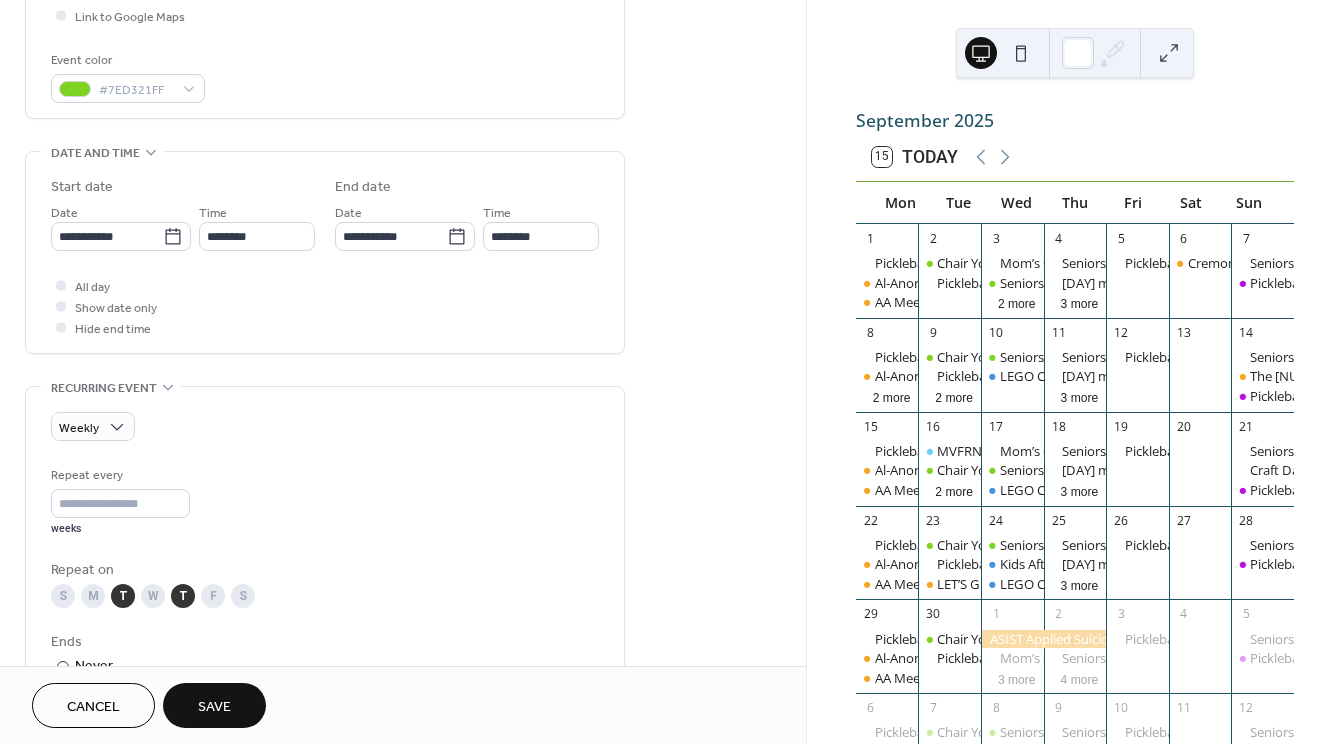 click on "T" at bounding box center [123, 596] 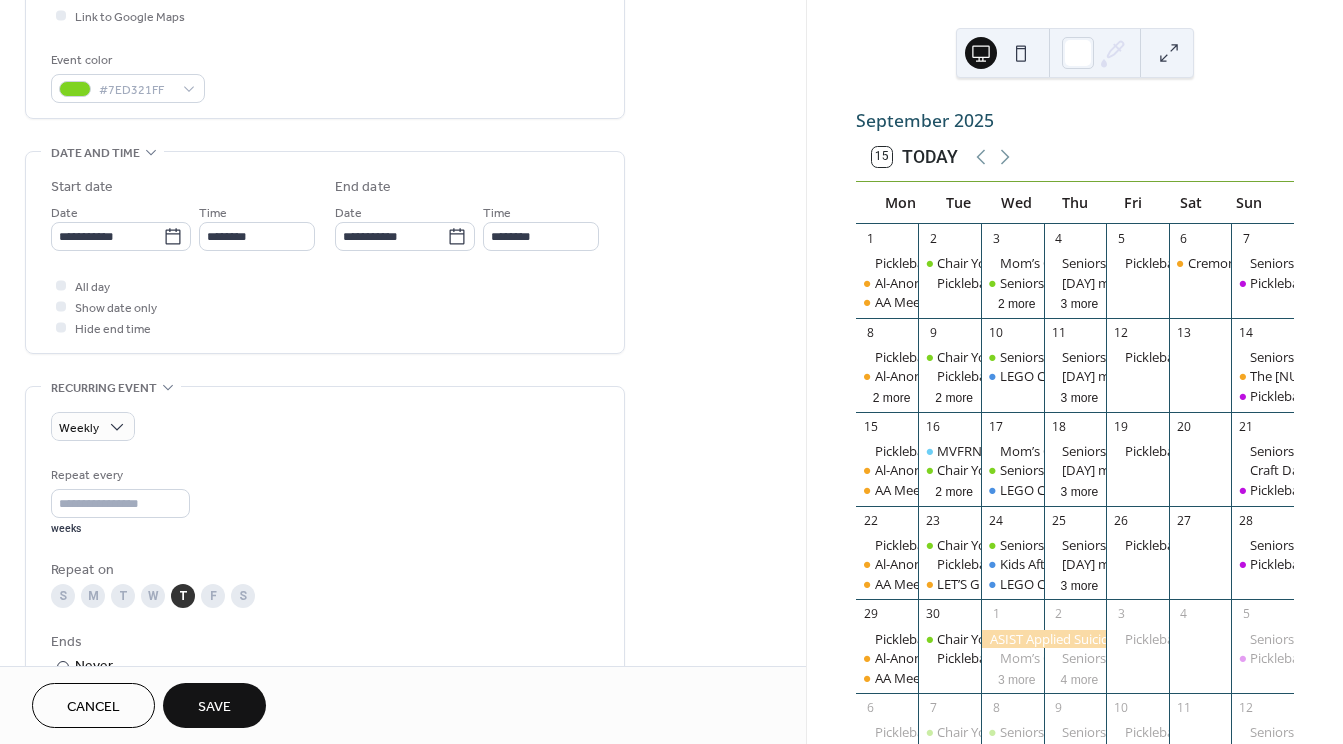 click on "Save" at bounding box center [214, 705] 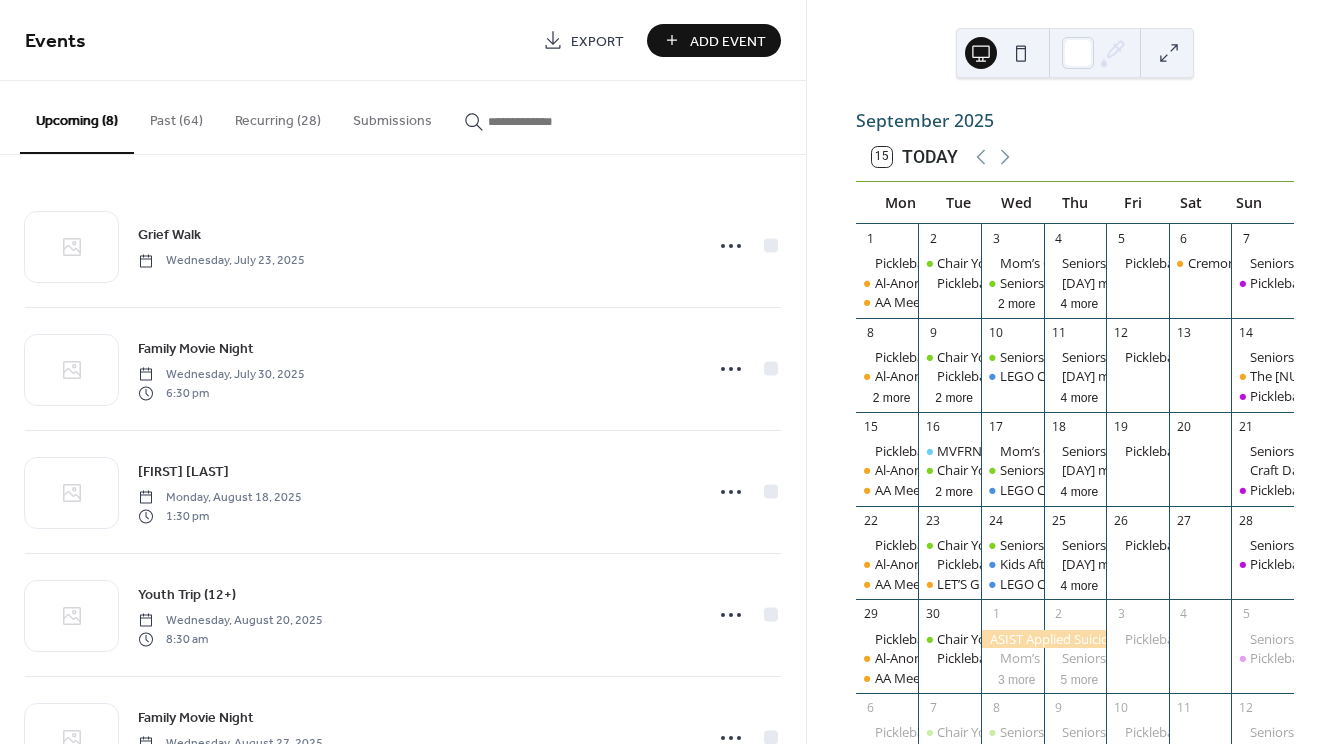 click on "Add Event" at bounding box center (728, 41) 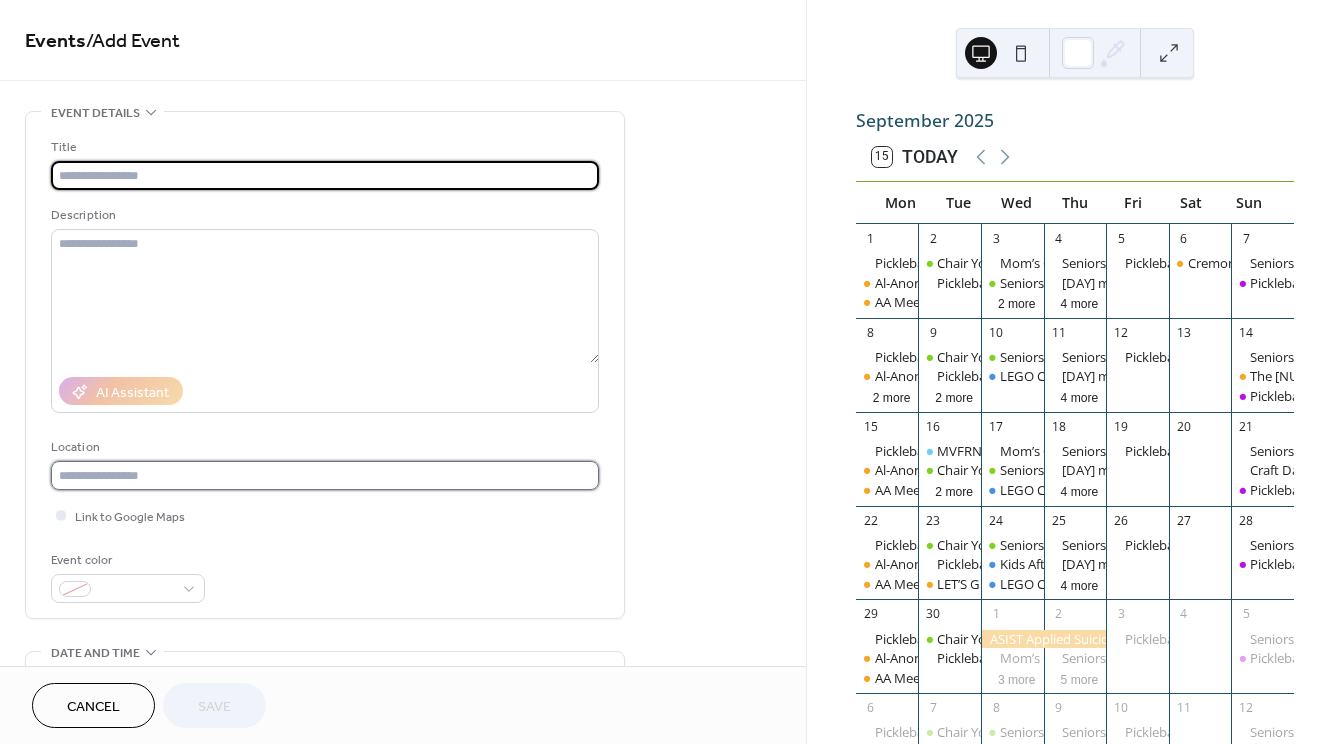 click at bounding box center (325, 475) 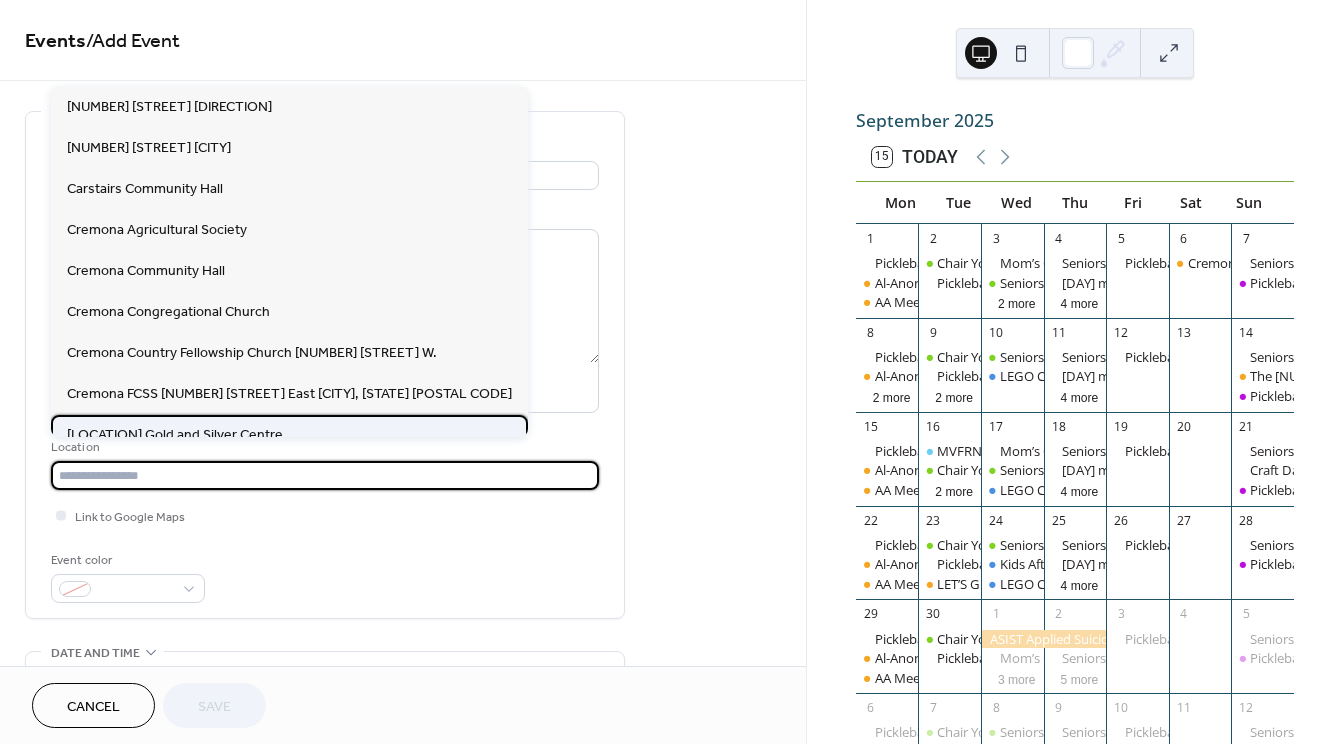 click on "[LOCATION] Gold and Silver Centre" at bounding box center (289, 435) 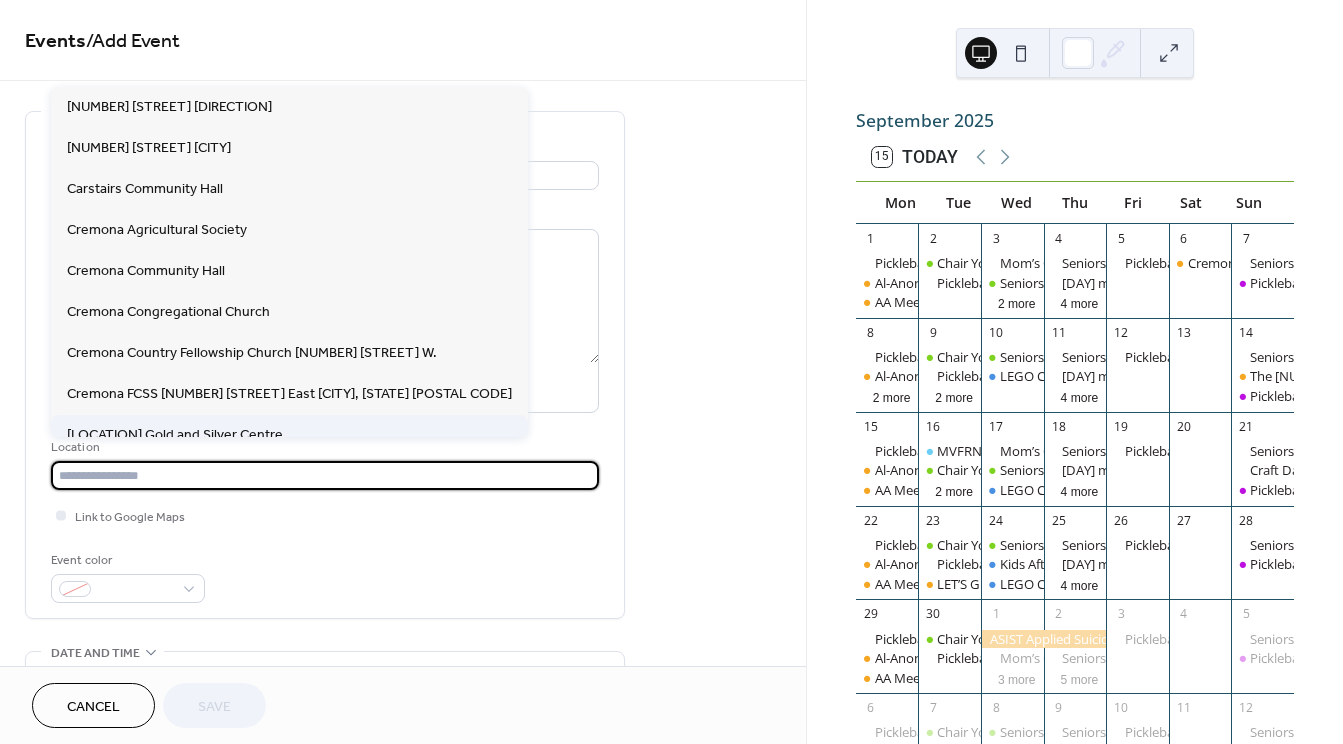 type on "**********" 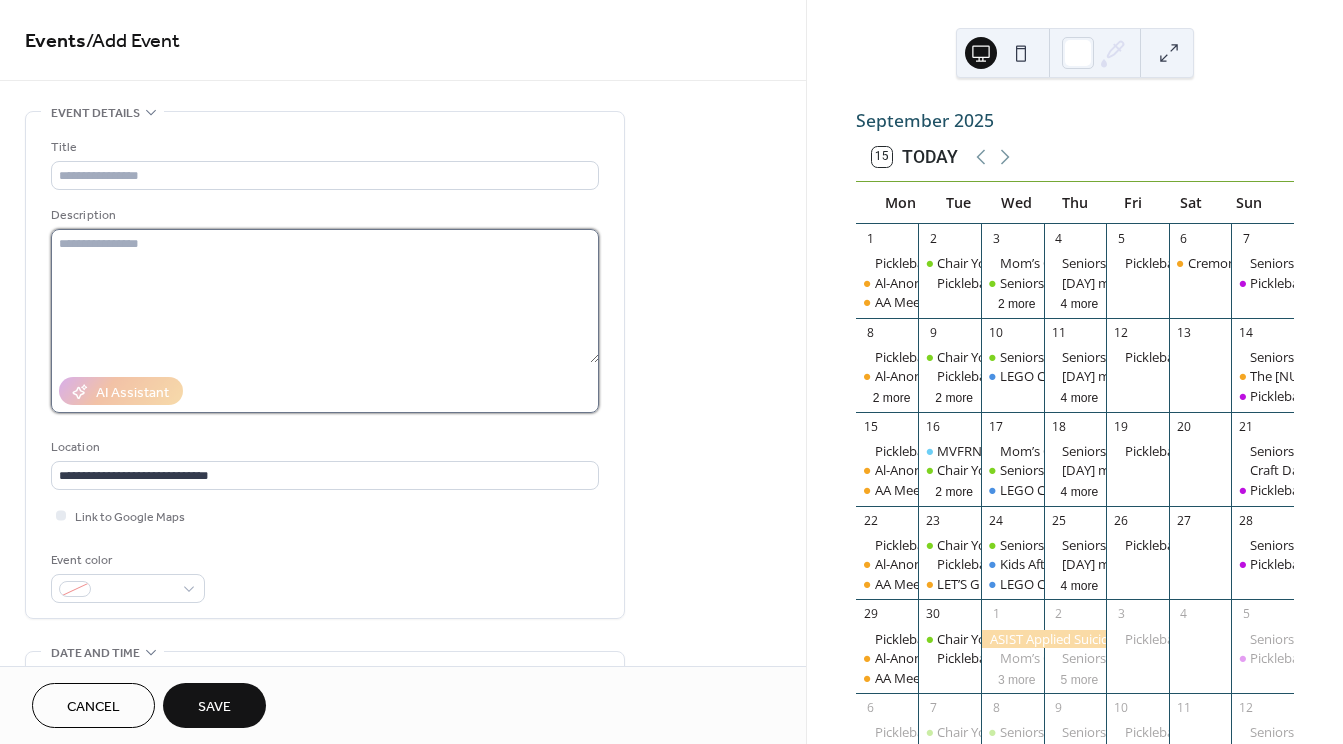 click at bounding box center [325, 296] 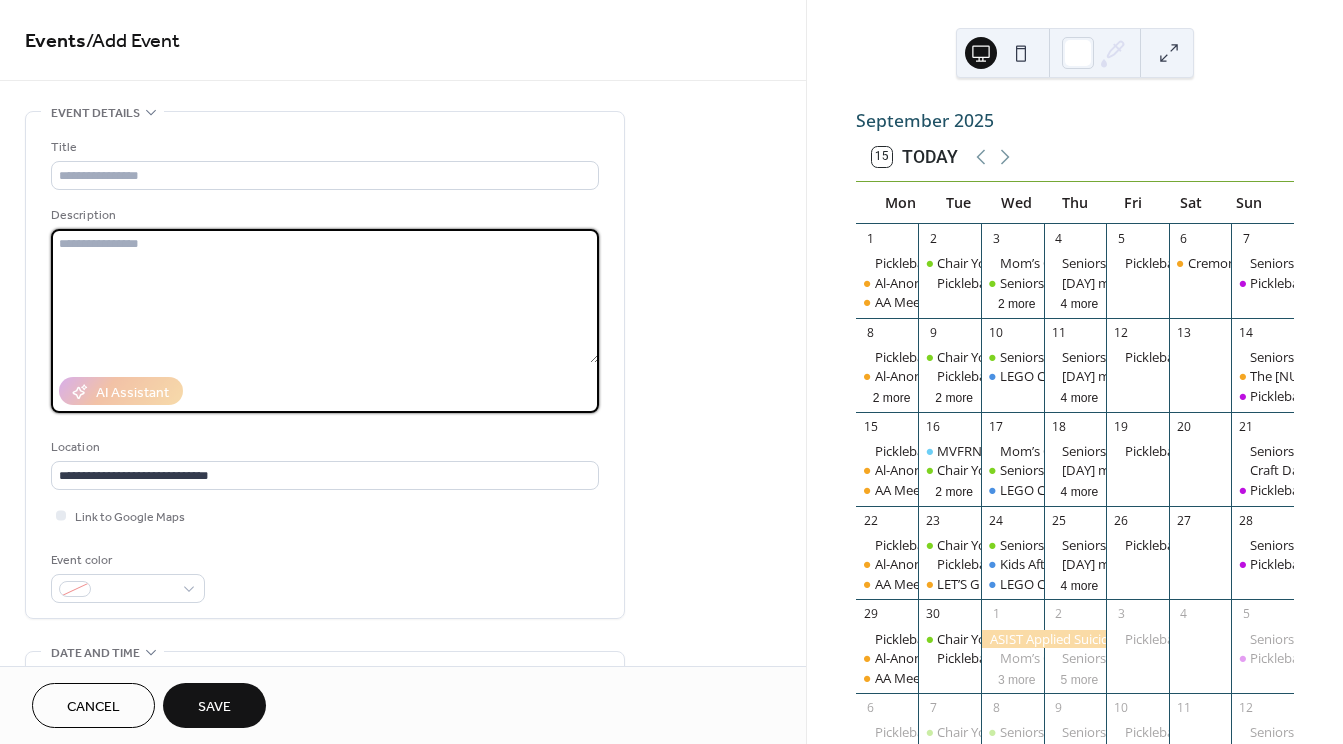 paste on "**********" 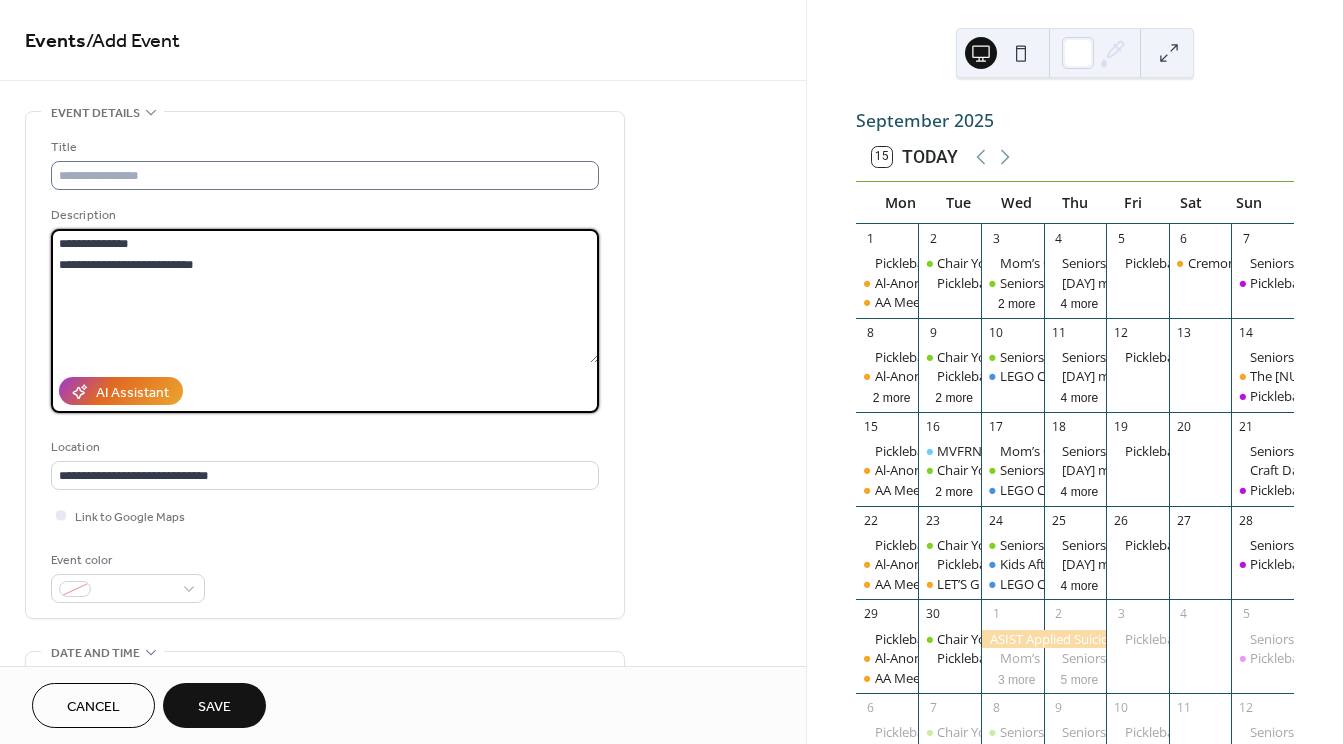 type on "**********" 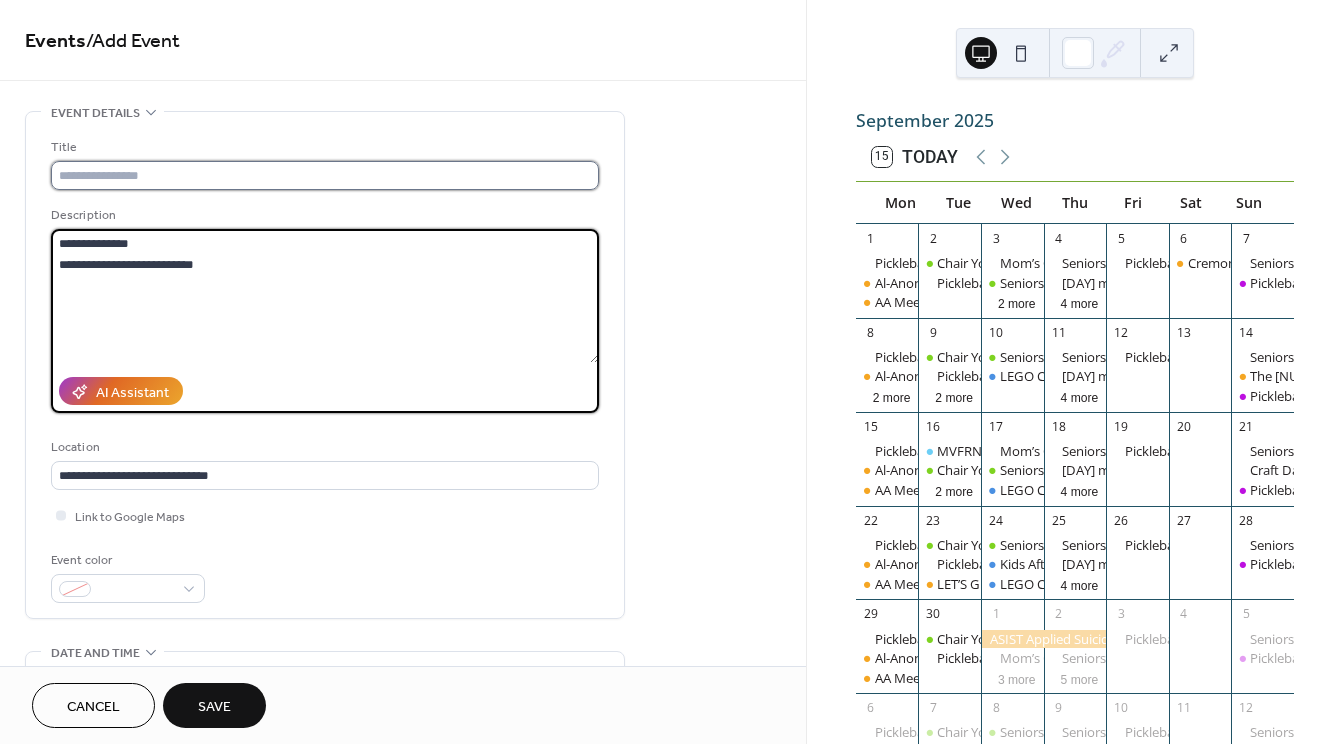 click at bounding box center [325, 175] 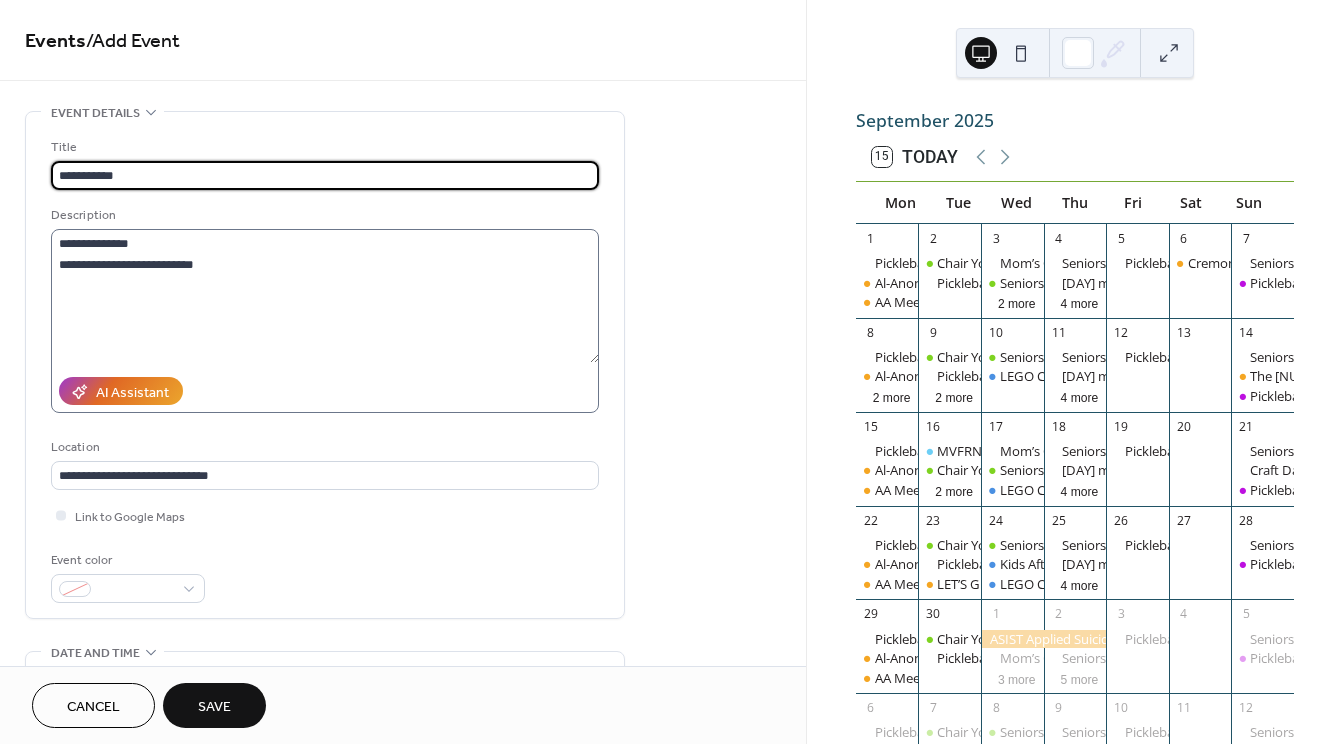 type on "**********" 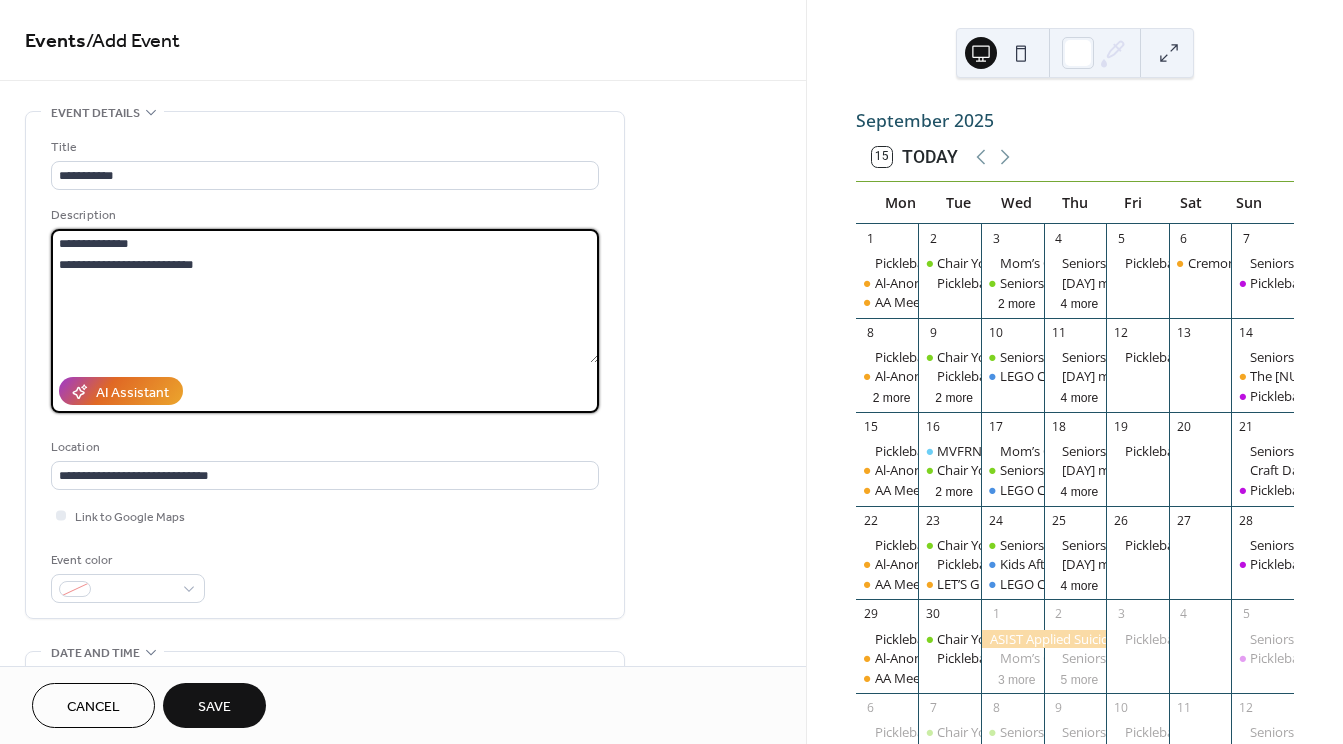 click on "**********" at bounding box center [325, 296] 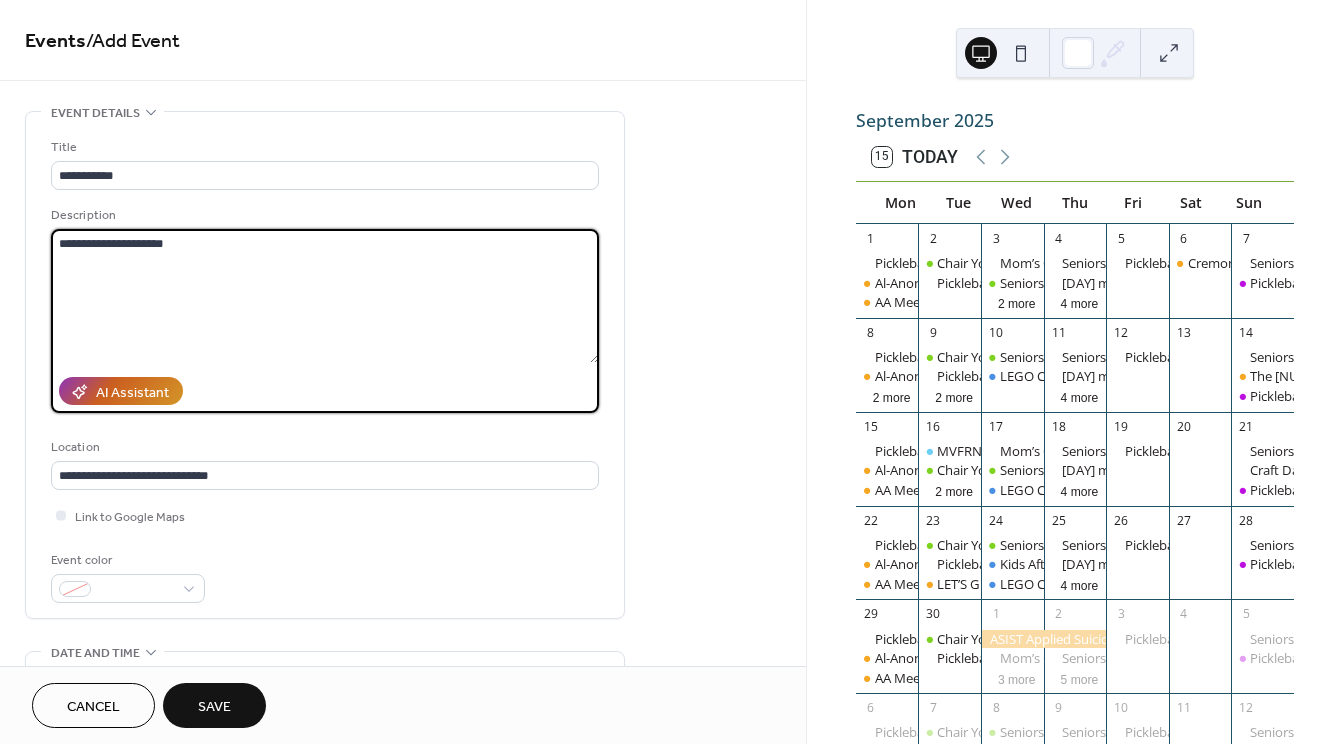 type on "**********" 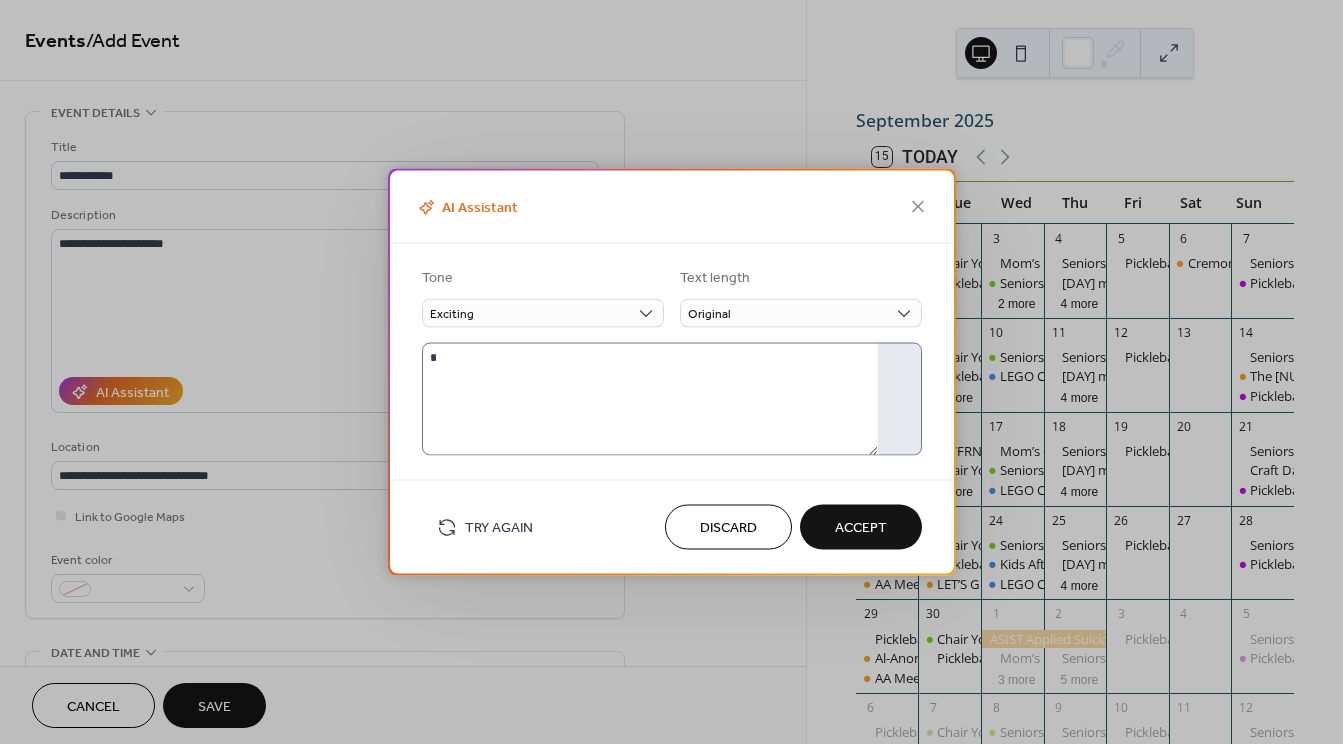 type on "**********" 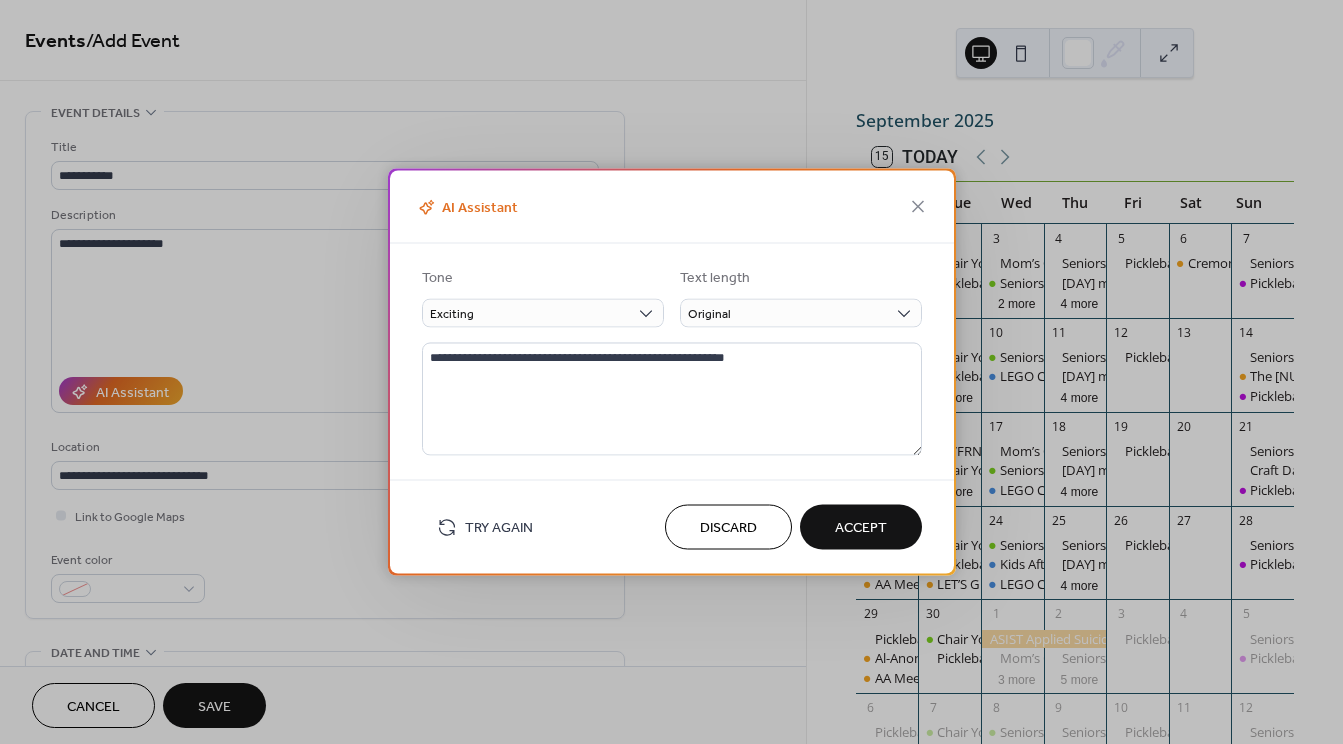 click on "Accept" at bounding box center [861, 528] 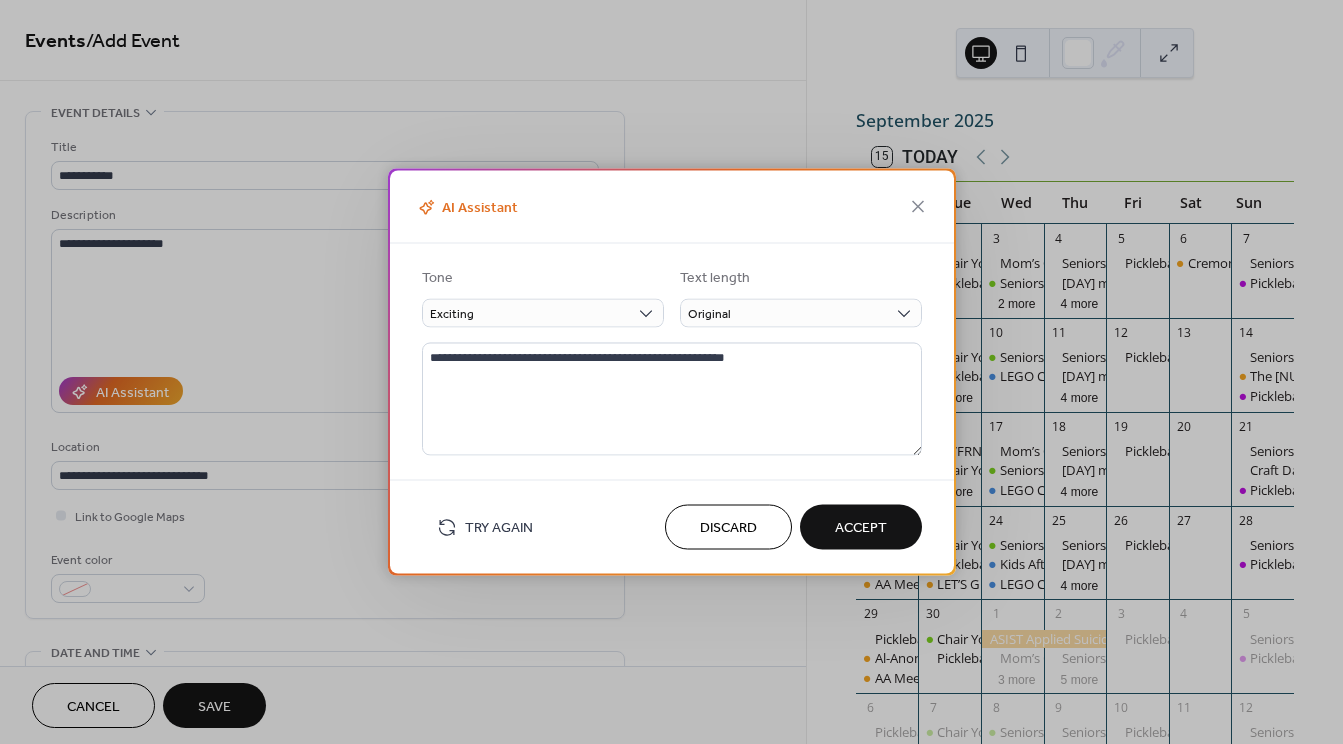 type on "**********" 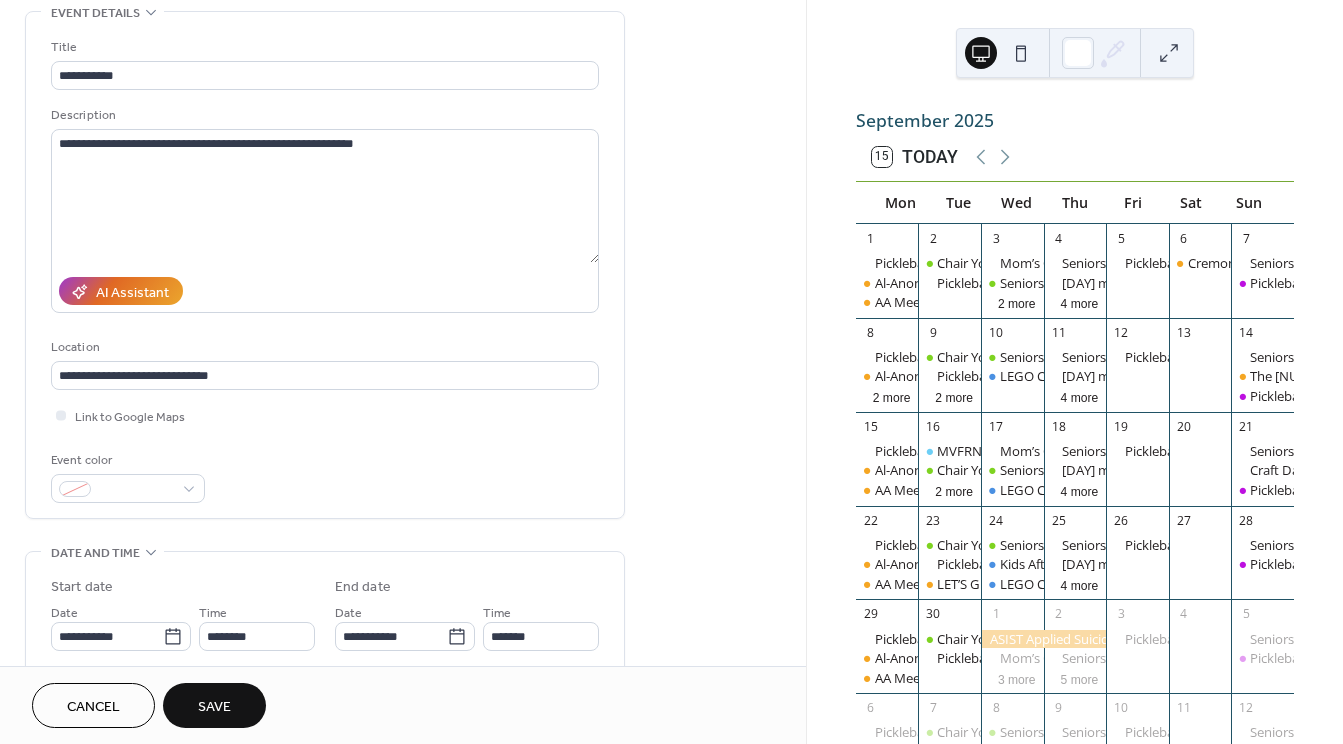 scroll, scrollTop: 200, scrollLeft: 0, axis: vertical 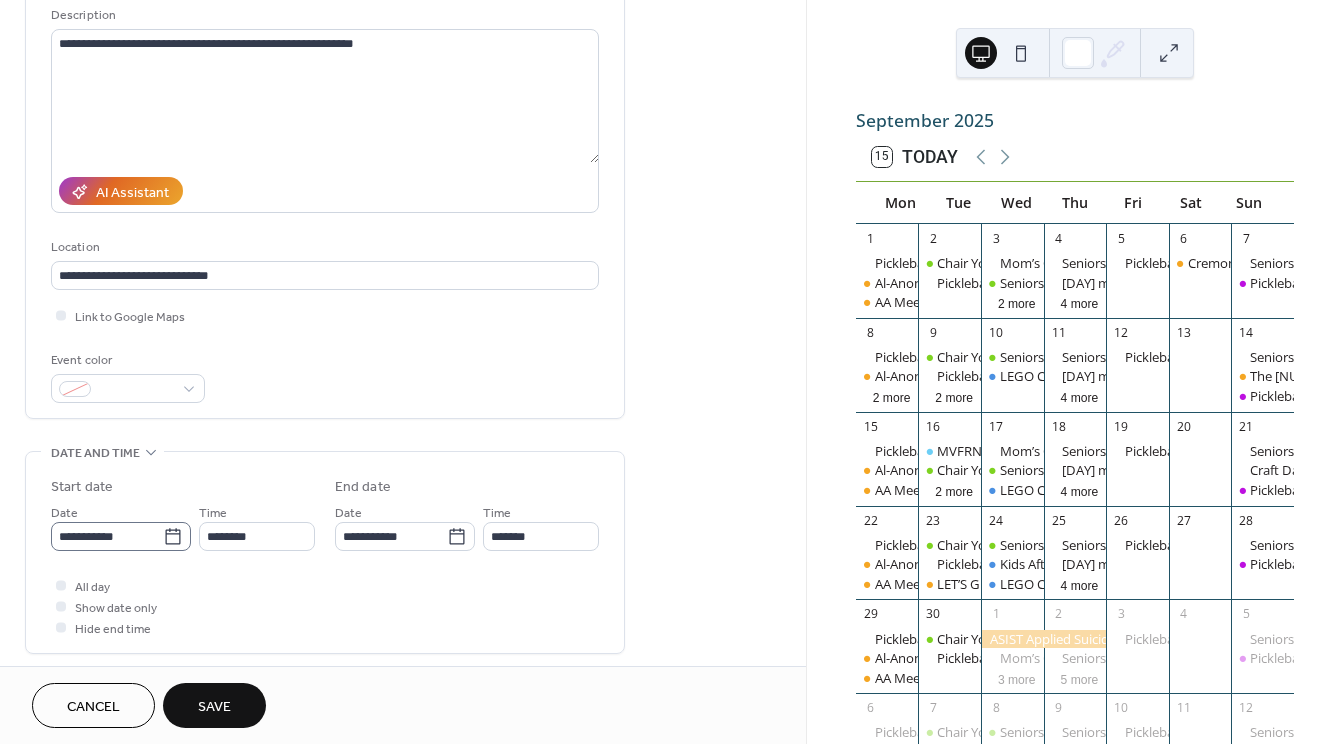click 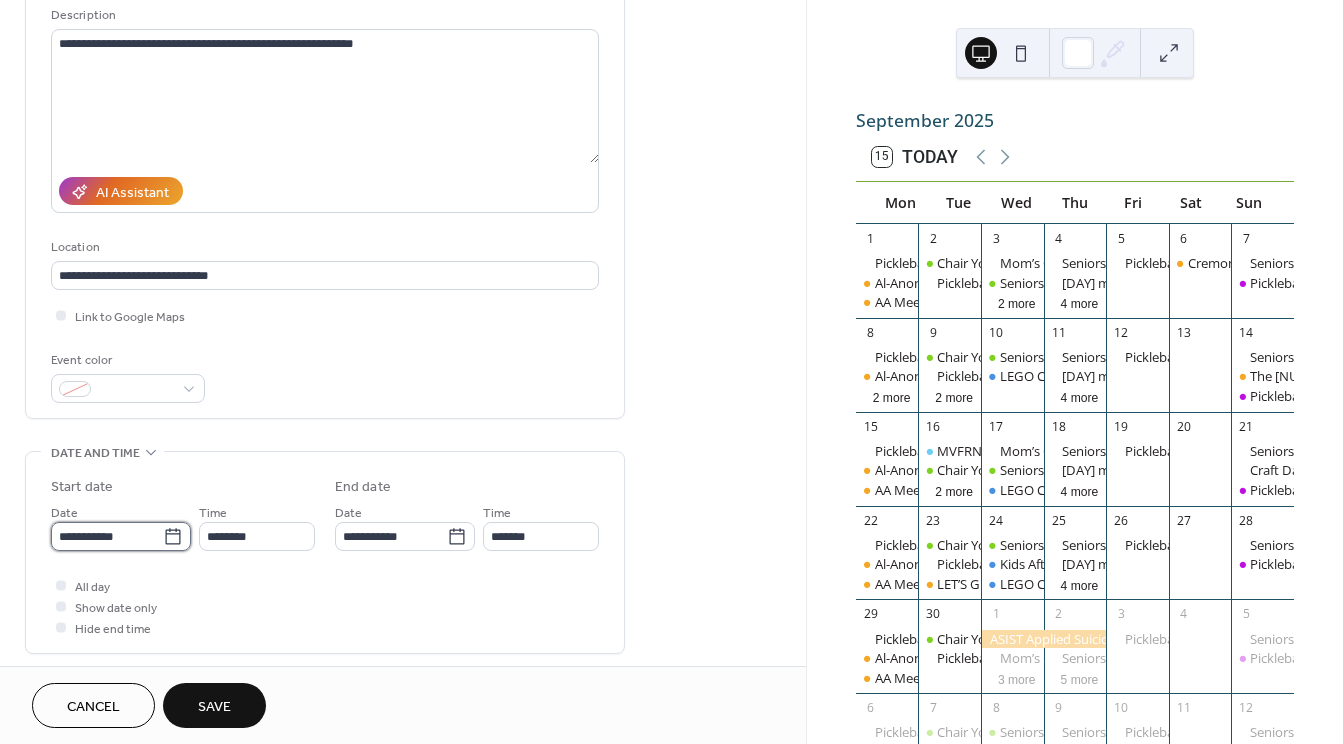 click on "**********" at bounding box center [107, 536] 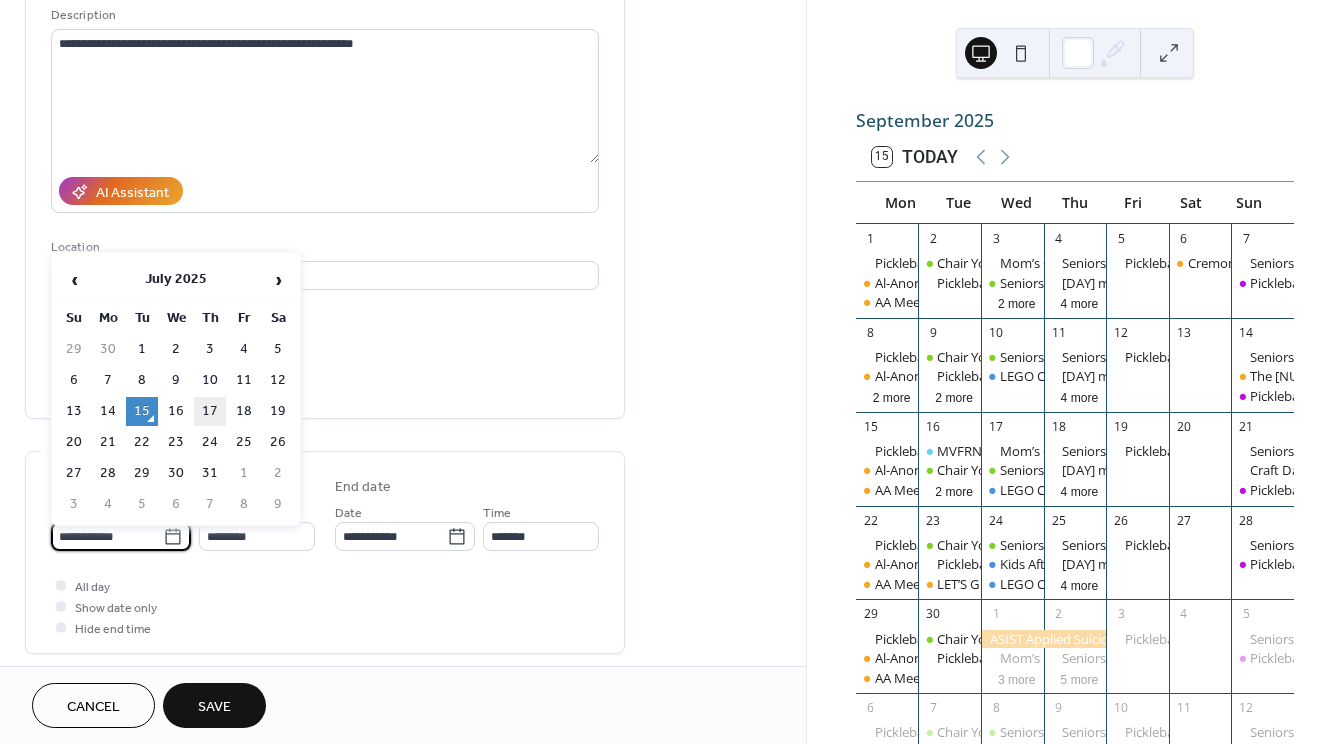 click on "17" at bounding box center [210, 411] 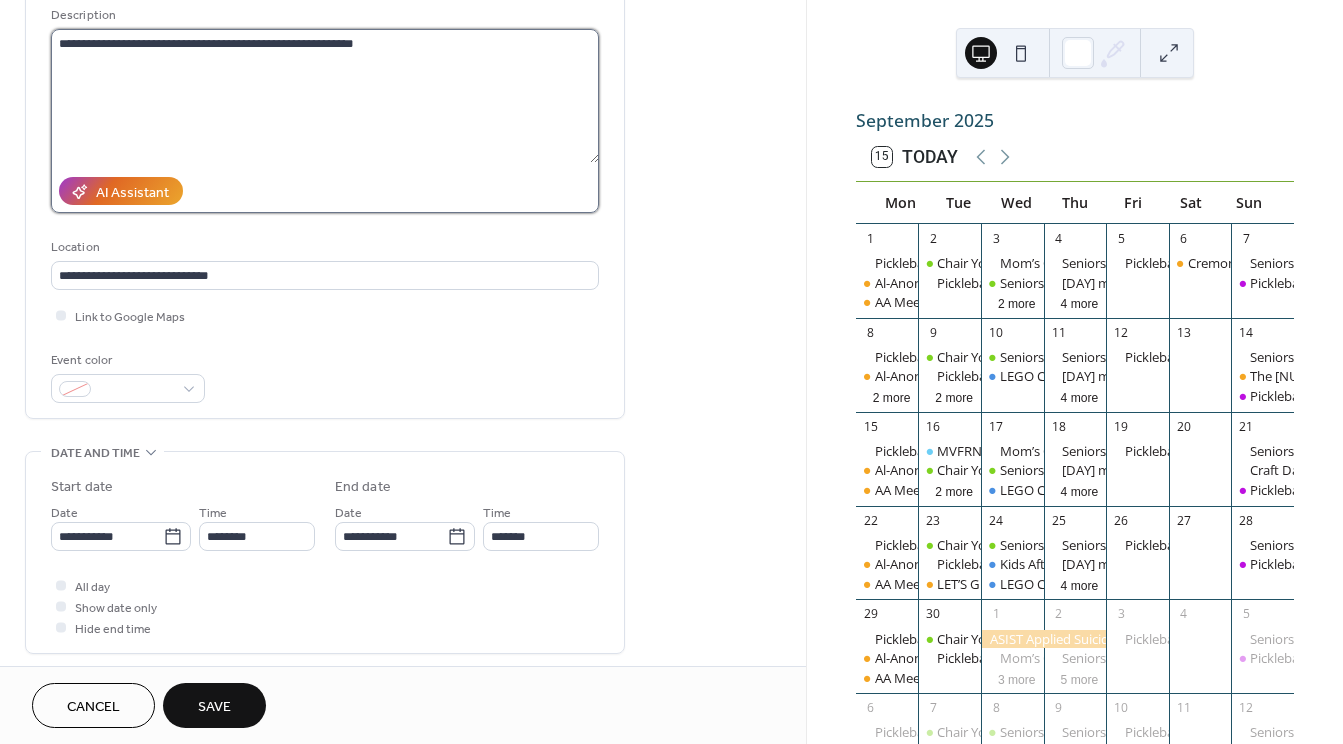 click on "**********" at bounding box center (325, 96) 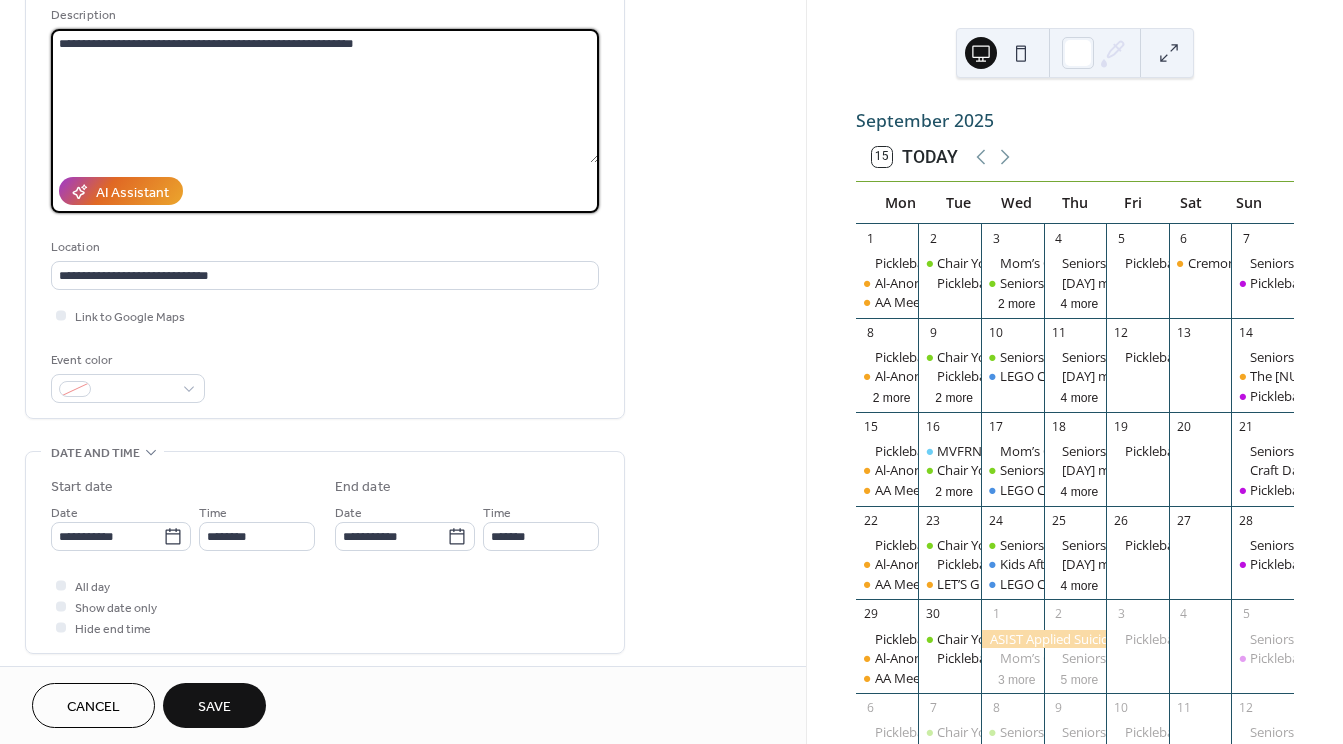 click on "**********" at bounding box center [325, 96] 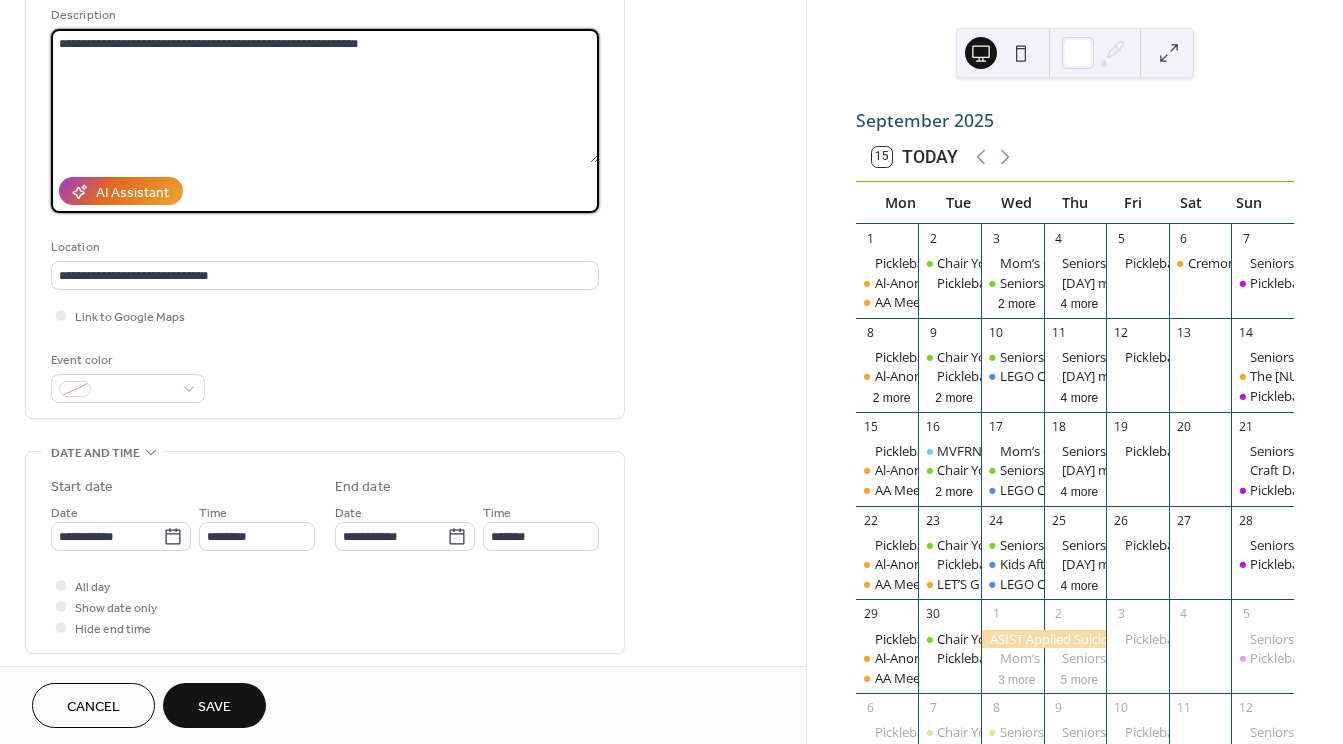 paste on "**********" 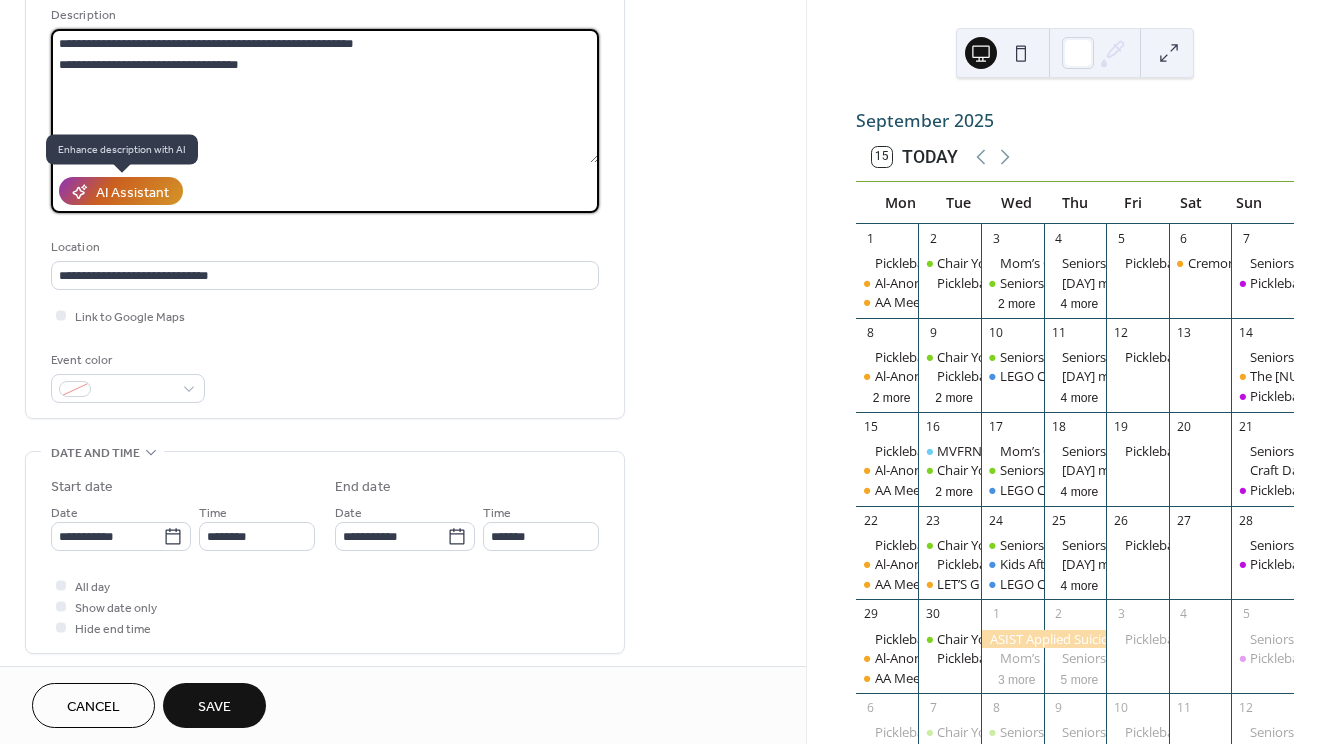 type on "**********" 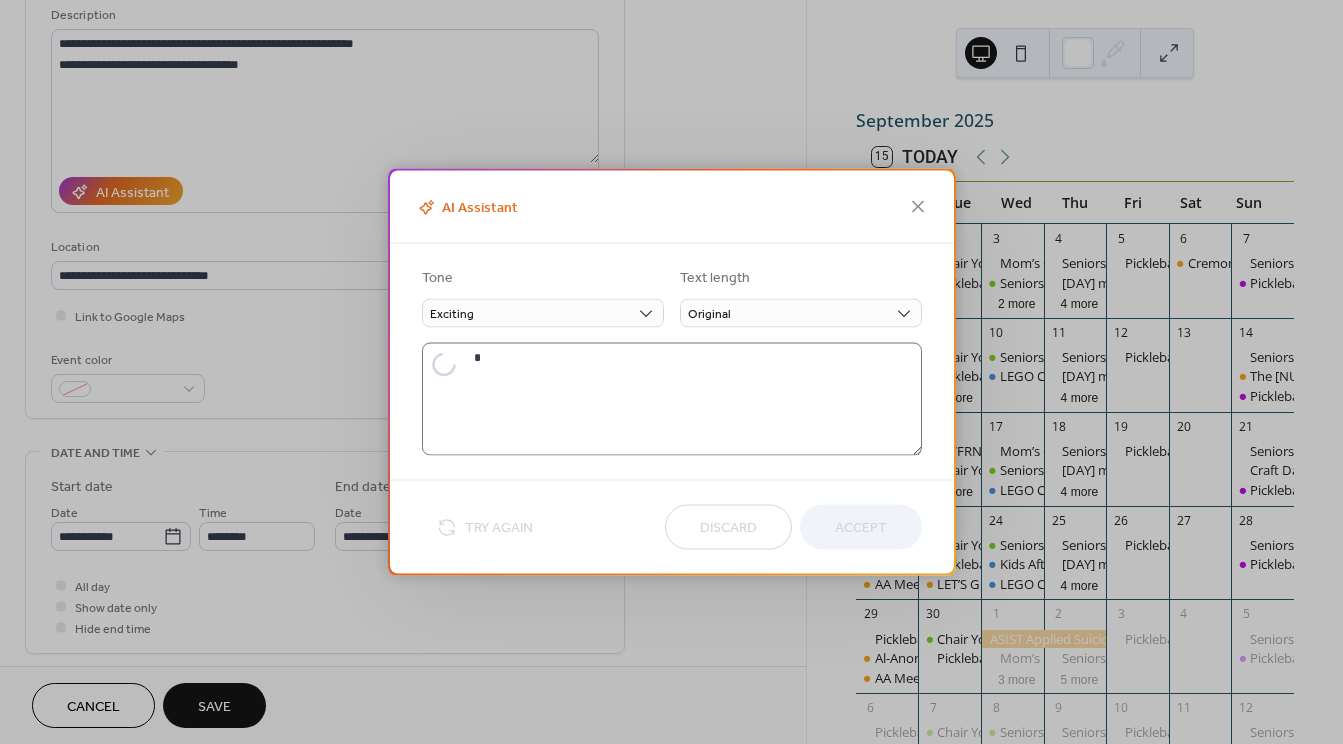 type on "**********" 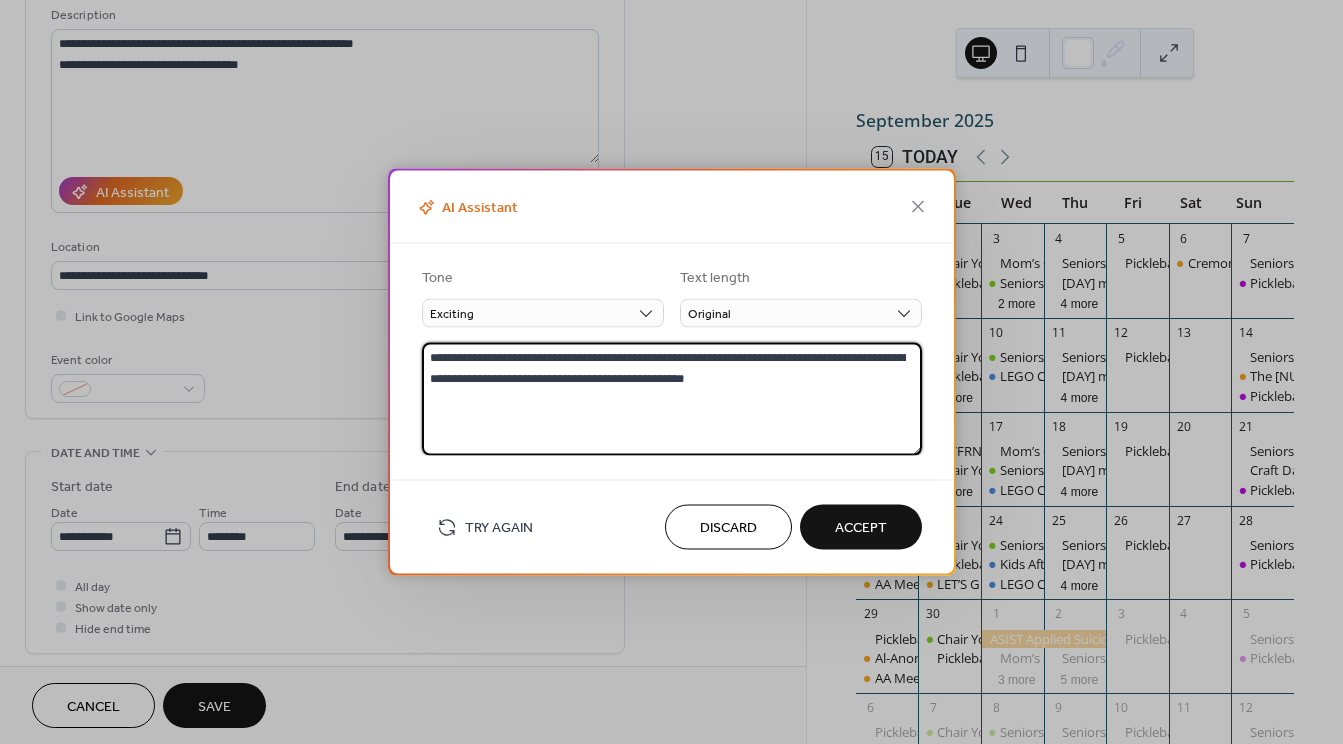 drag, startPoint x: 565, startPoint y: 354, endPoint x: 368, endPoint y: 356, distance: 197.01015 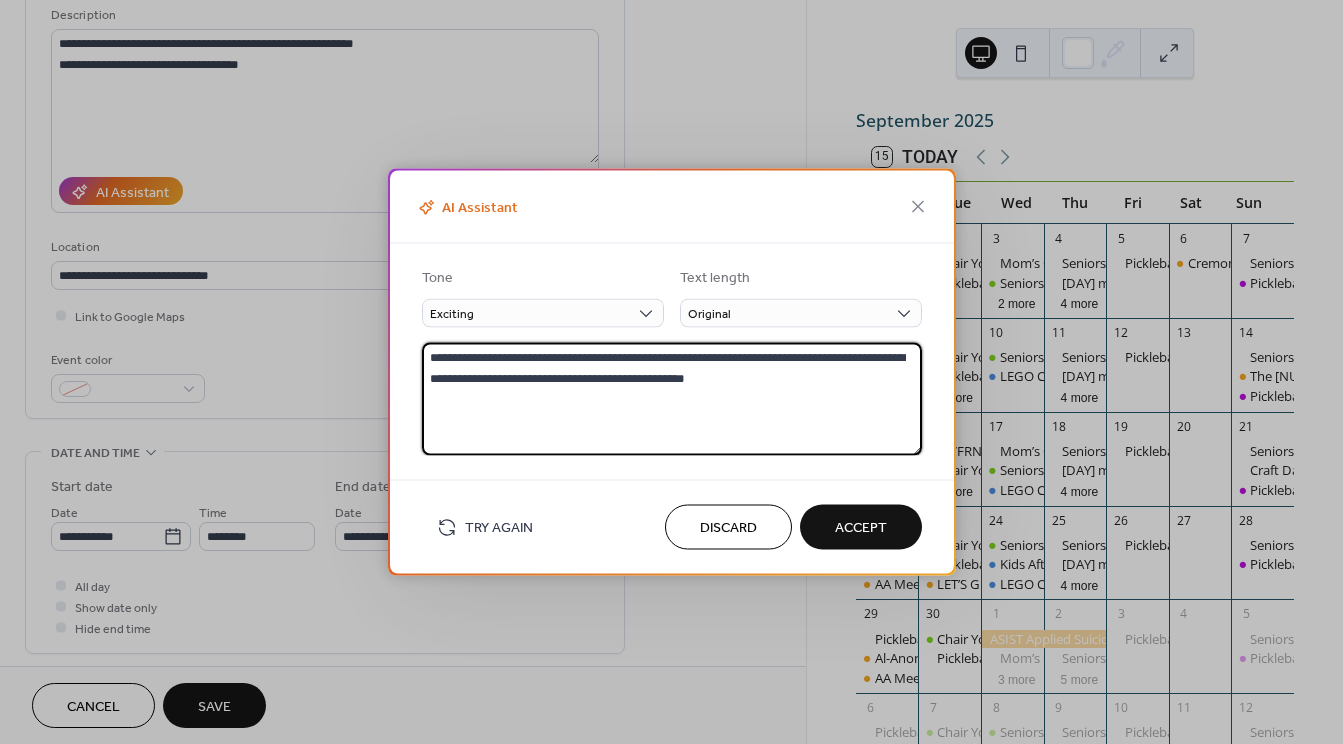 click on "**********" at bounding box center [671, 372] 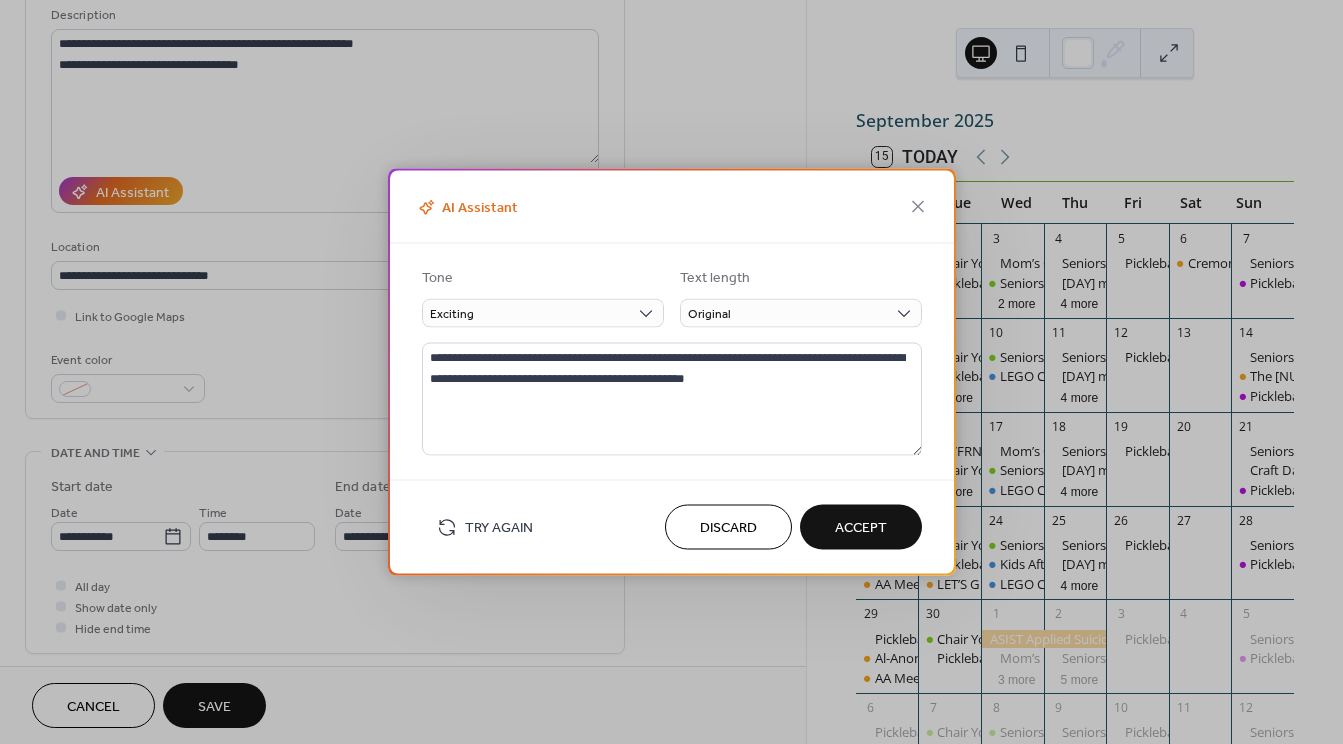 click on "Accept" at bounding box center [861, 528] 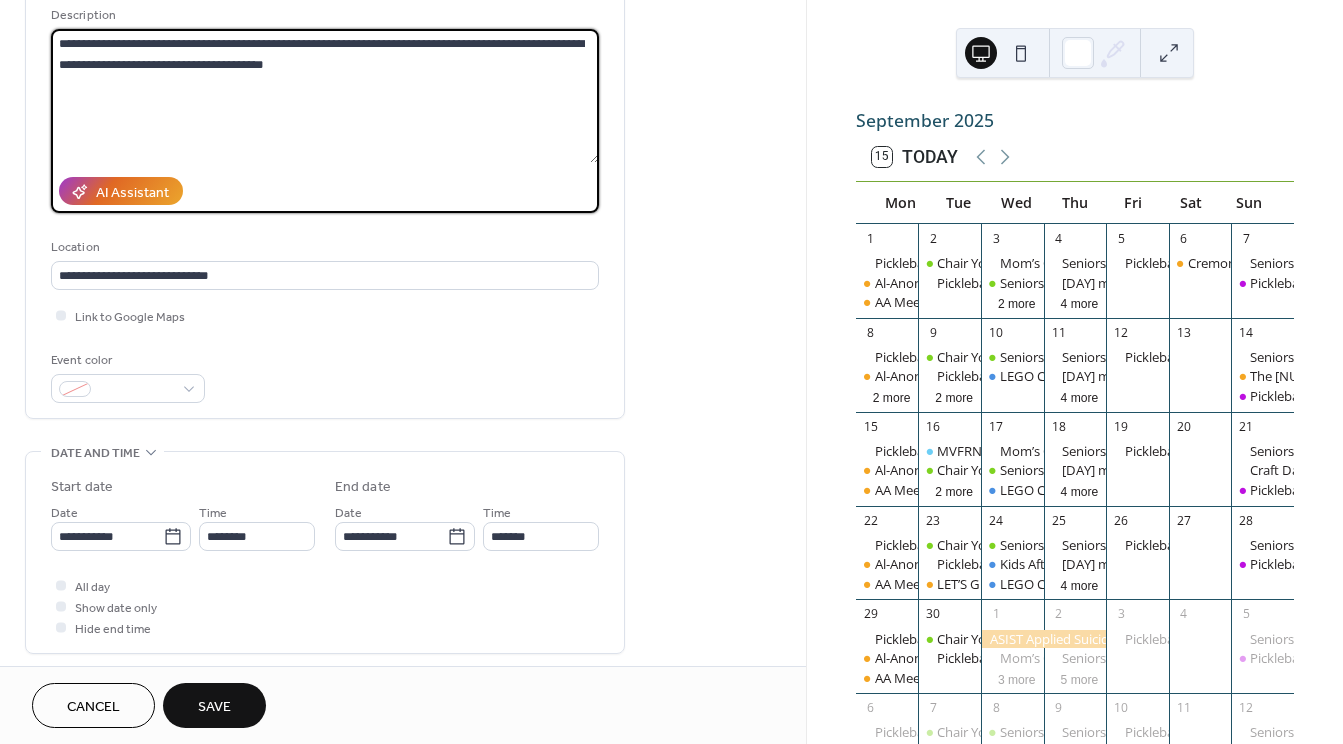 drag, startPoint x: 195, startPoint y: 40, endPoint x: -29, endPoint y: 46, distance: 224.08034 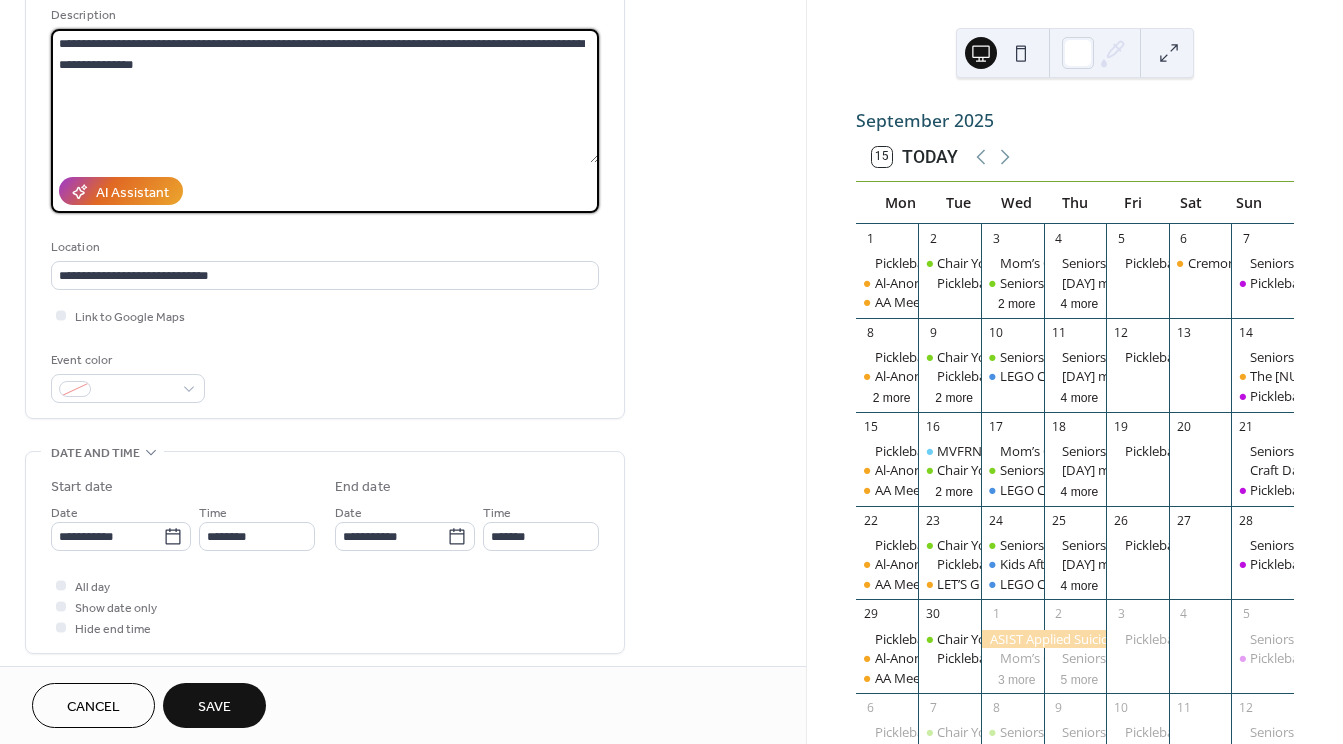 click on "**********" at bounding box center [325, 96] 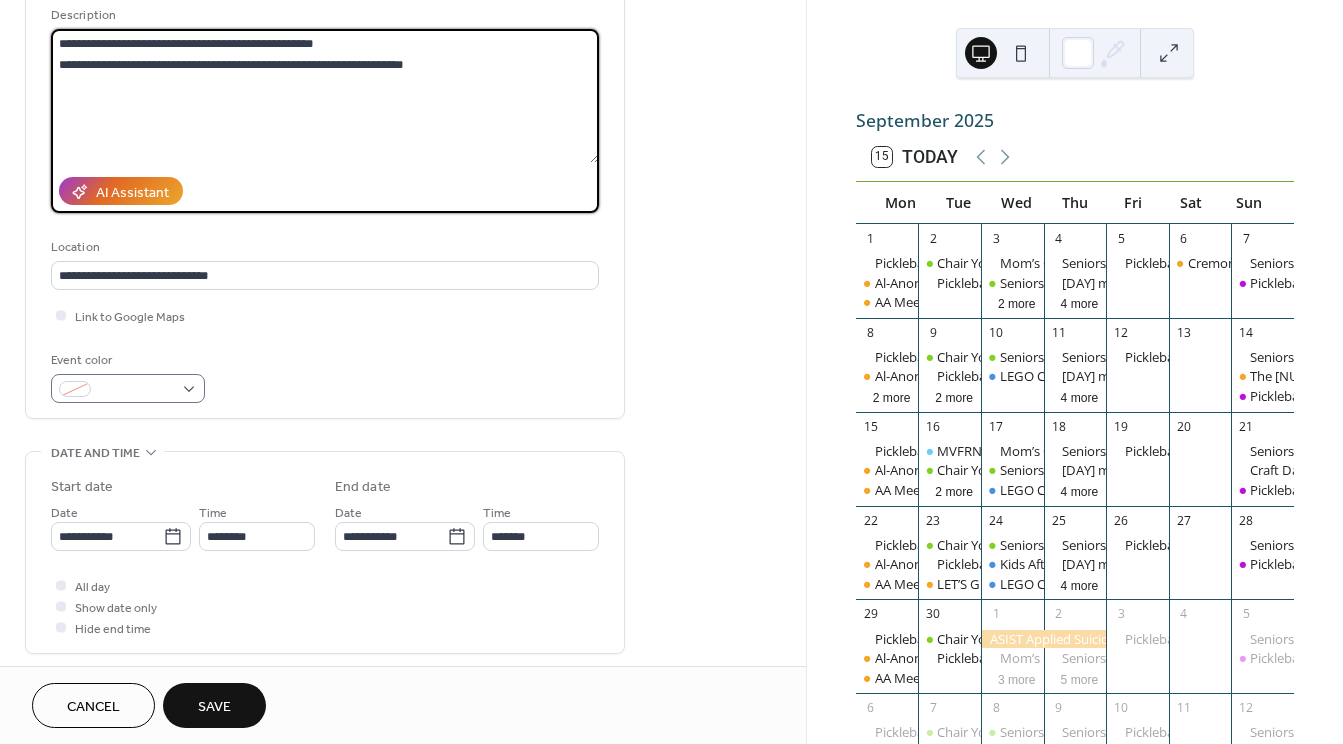 type on "**********" 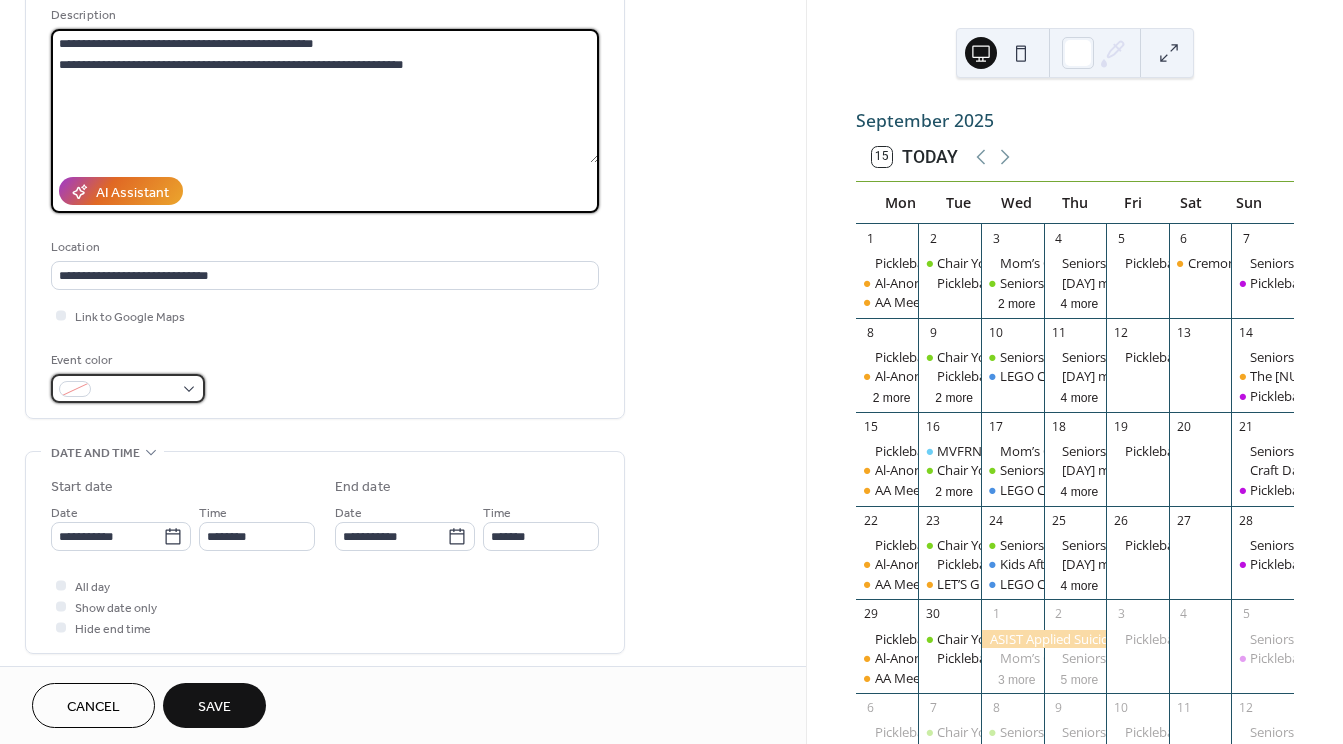 click at bounding box center (128, 388) 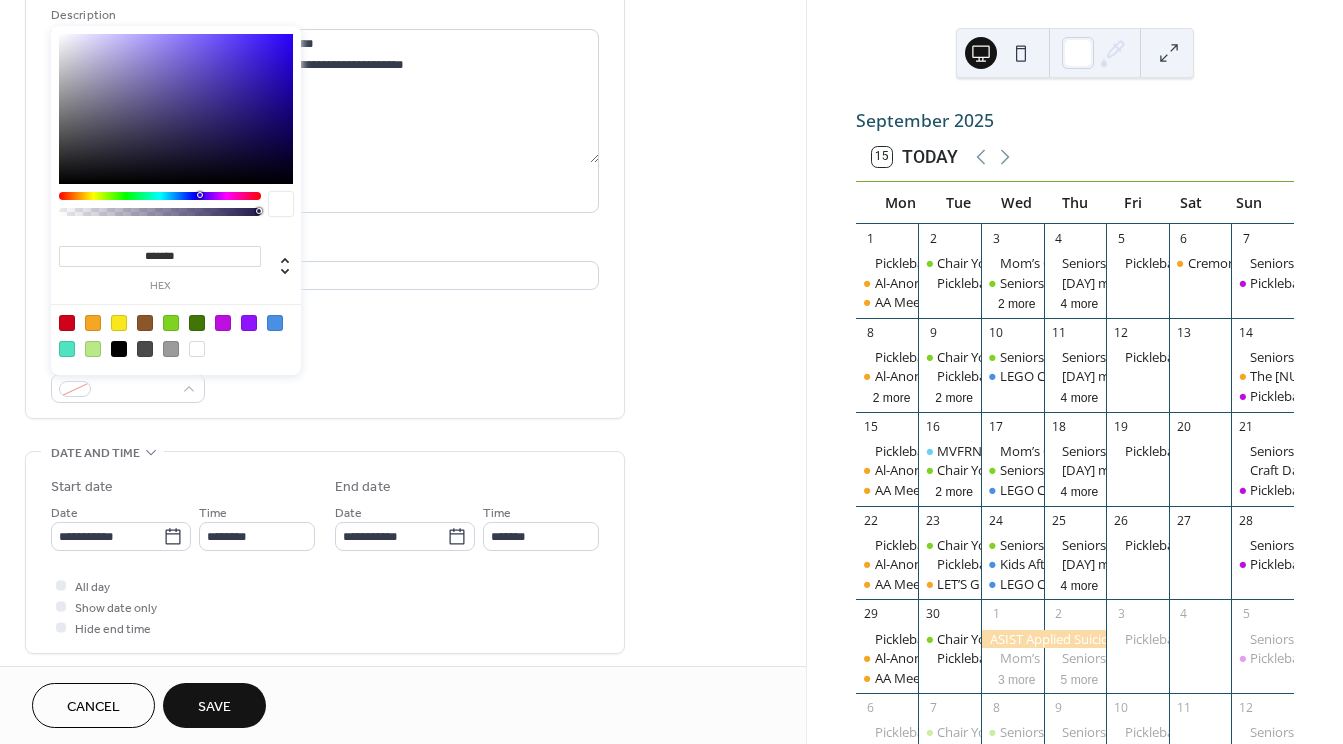 click at bounding box center [171, 323] 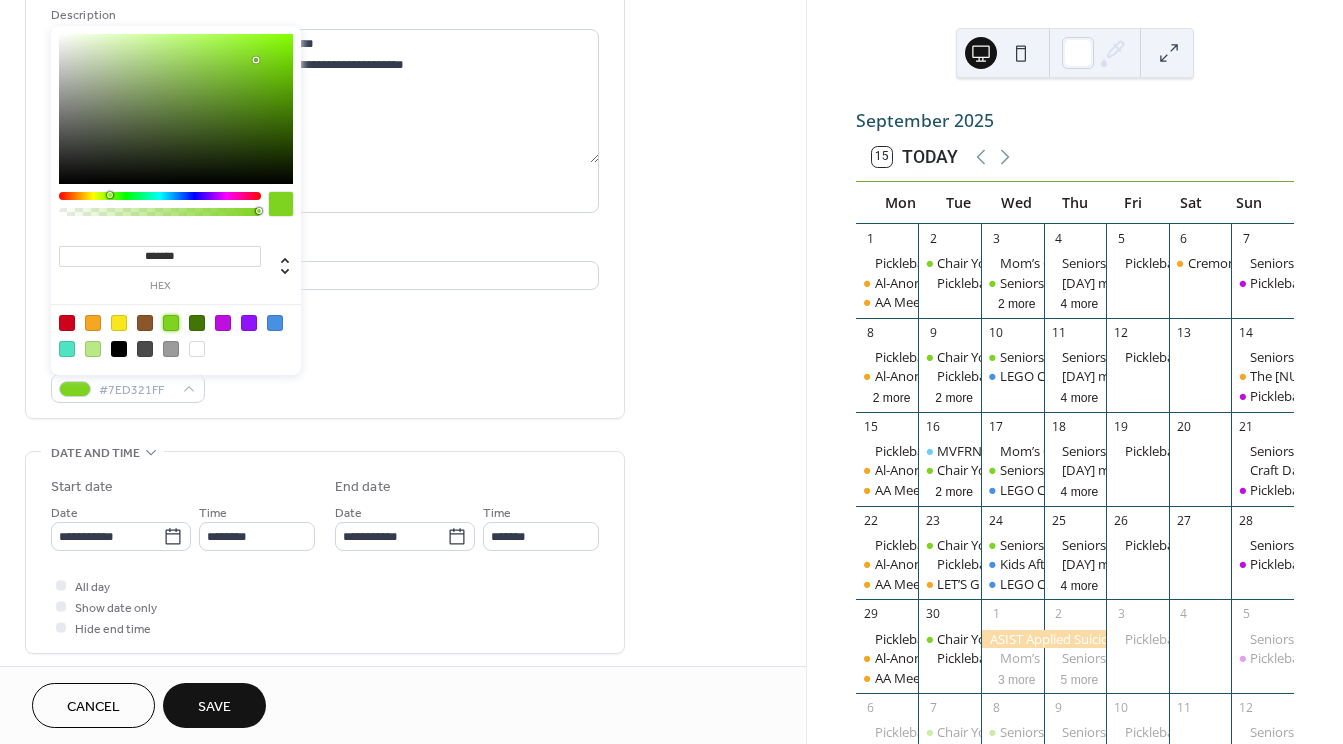 click on "**********" at bounding box center (403, 520) 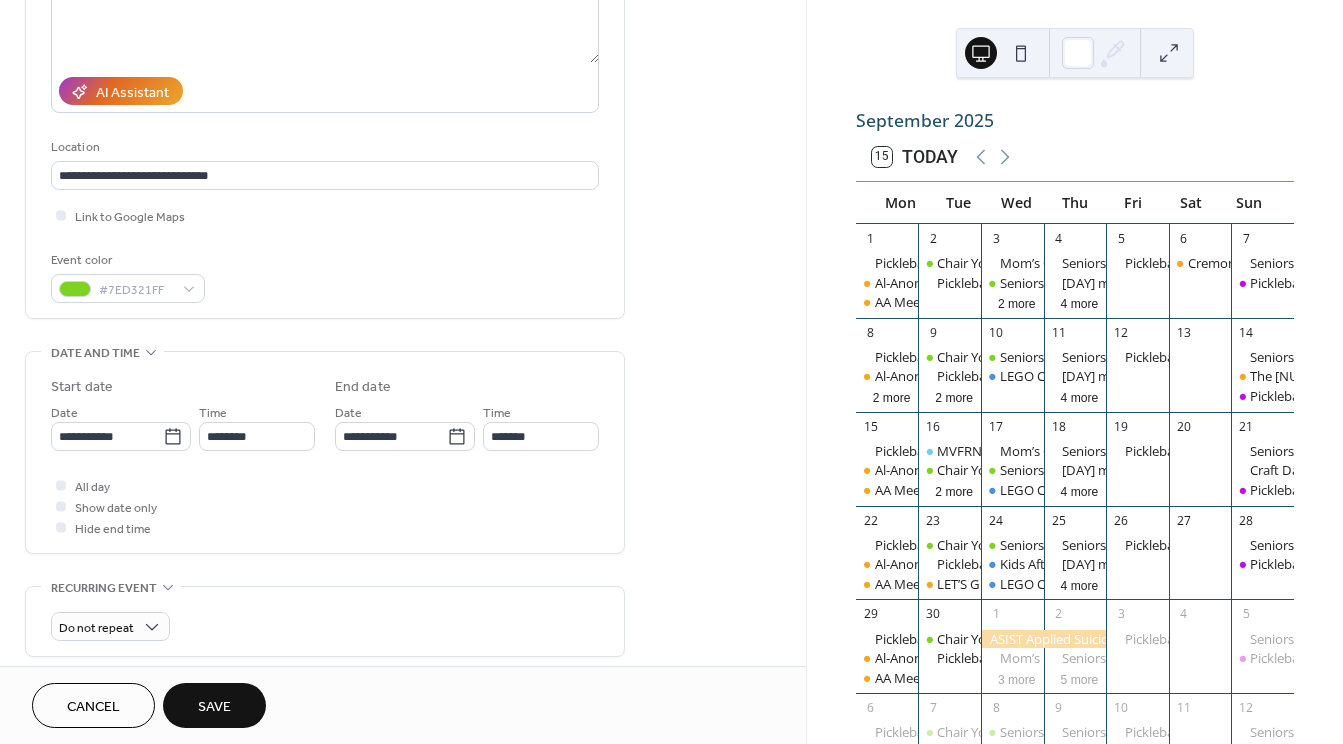 scroll, scrollTop: 400, scrollLeft: 0, axis: vertical 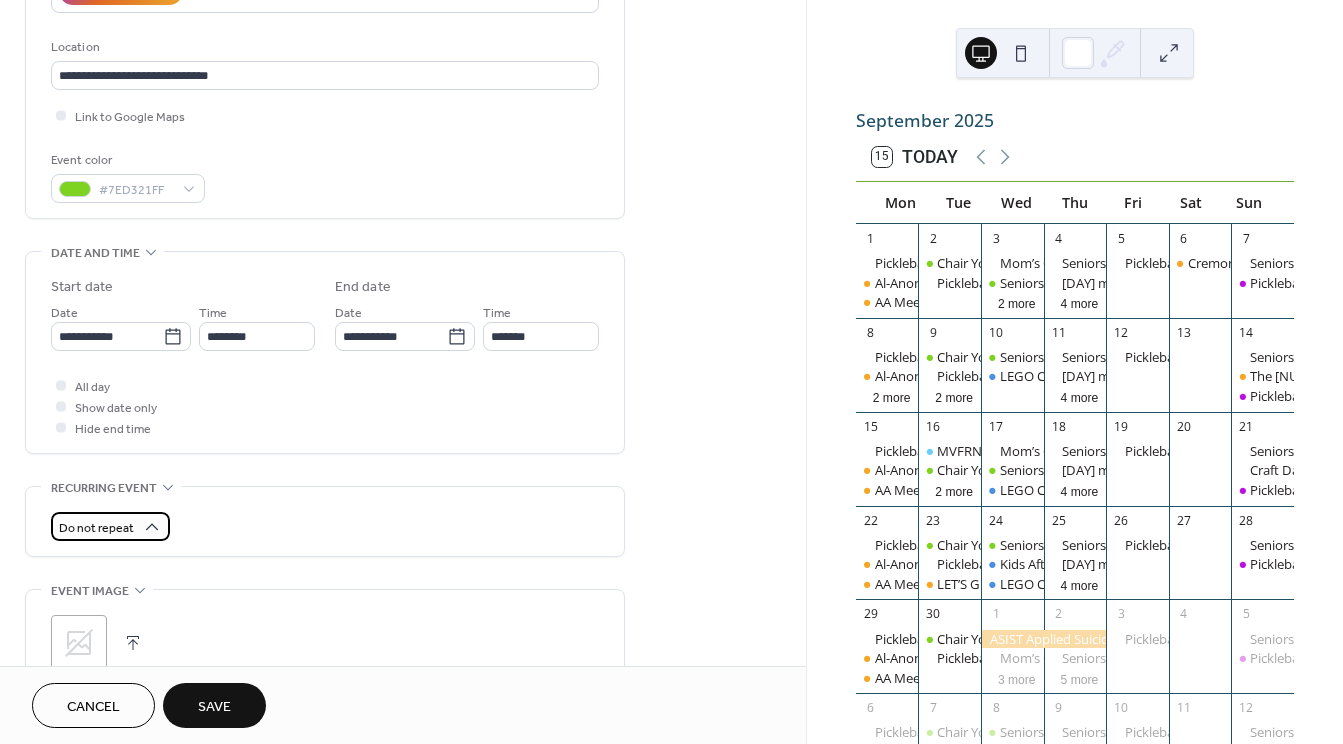 click on "Do not repeat" at bounding box center [96, 528] 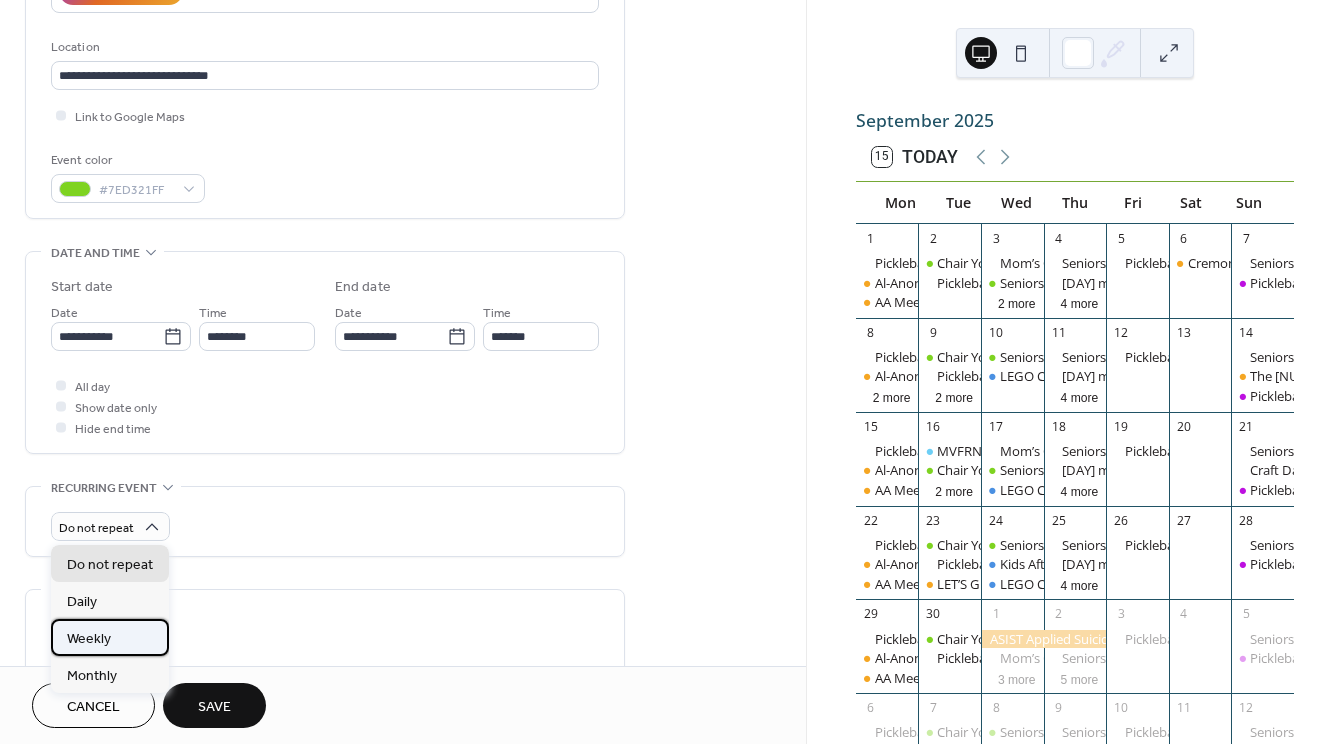 click on "Weekly" at bounding box center (110, 637) 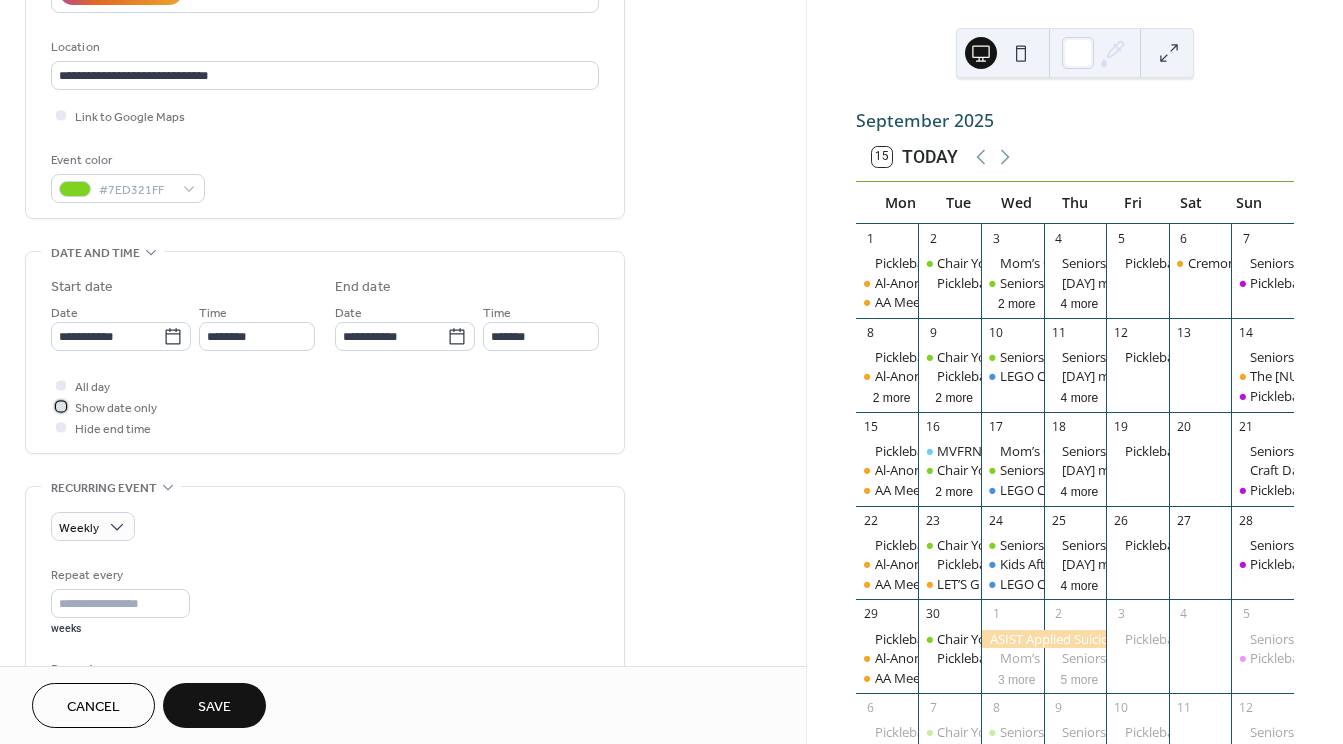 click at bounding box center (61, 406) 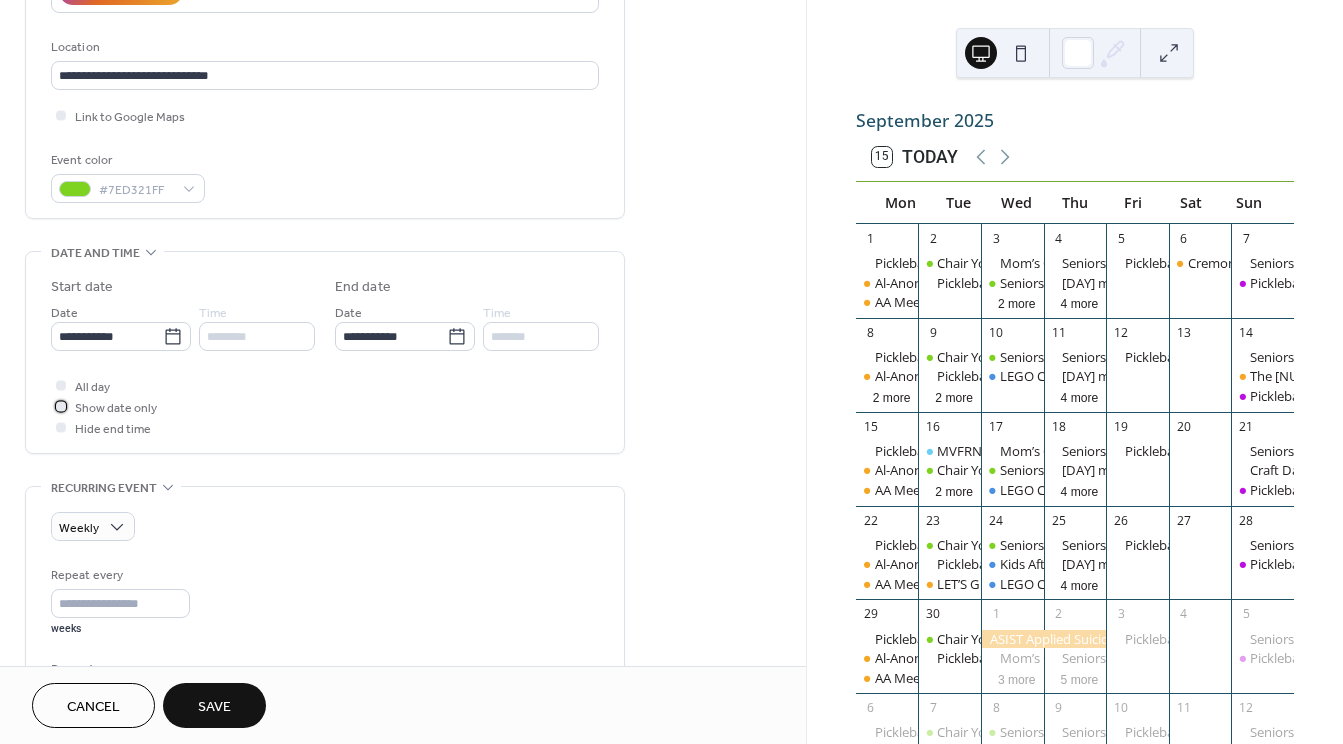 scroll, scrollTop: 500, scrollLeft: 0, axis: vertical 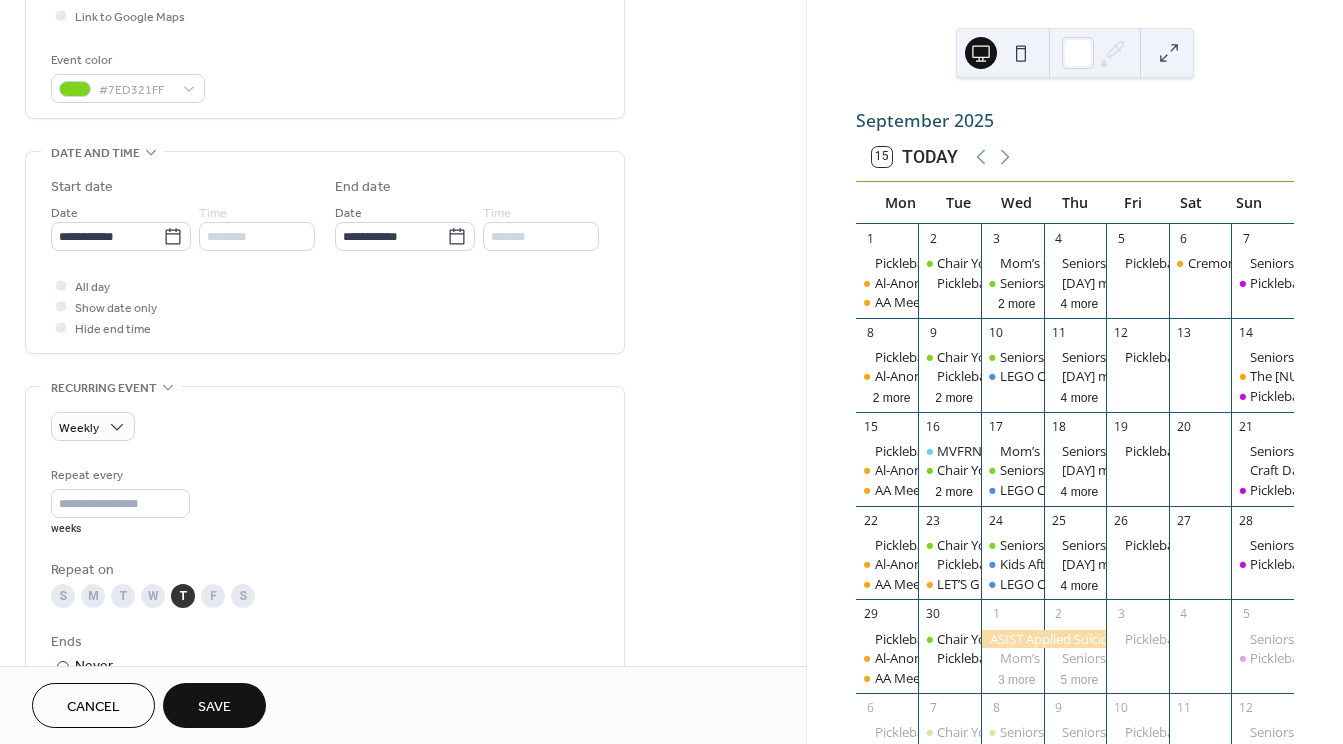 click on "Save" at bounding box center [214, 707] 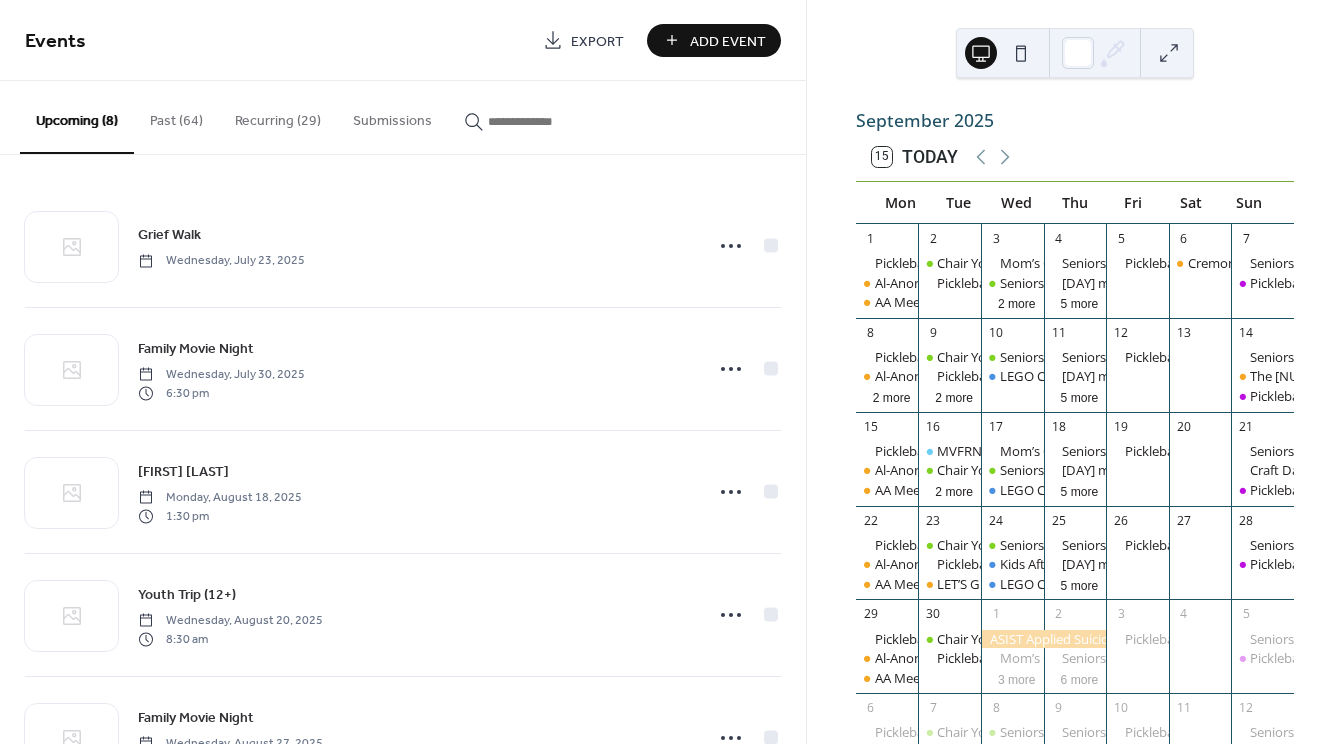click on "Add Event" at bounding box center [728, 41] 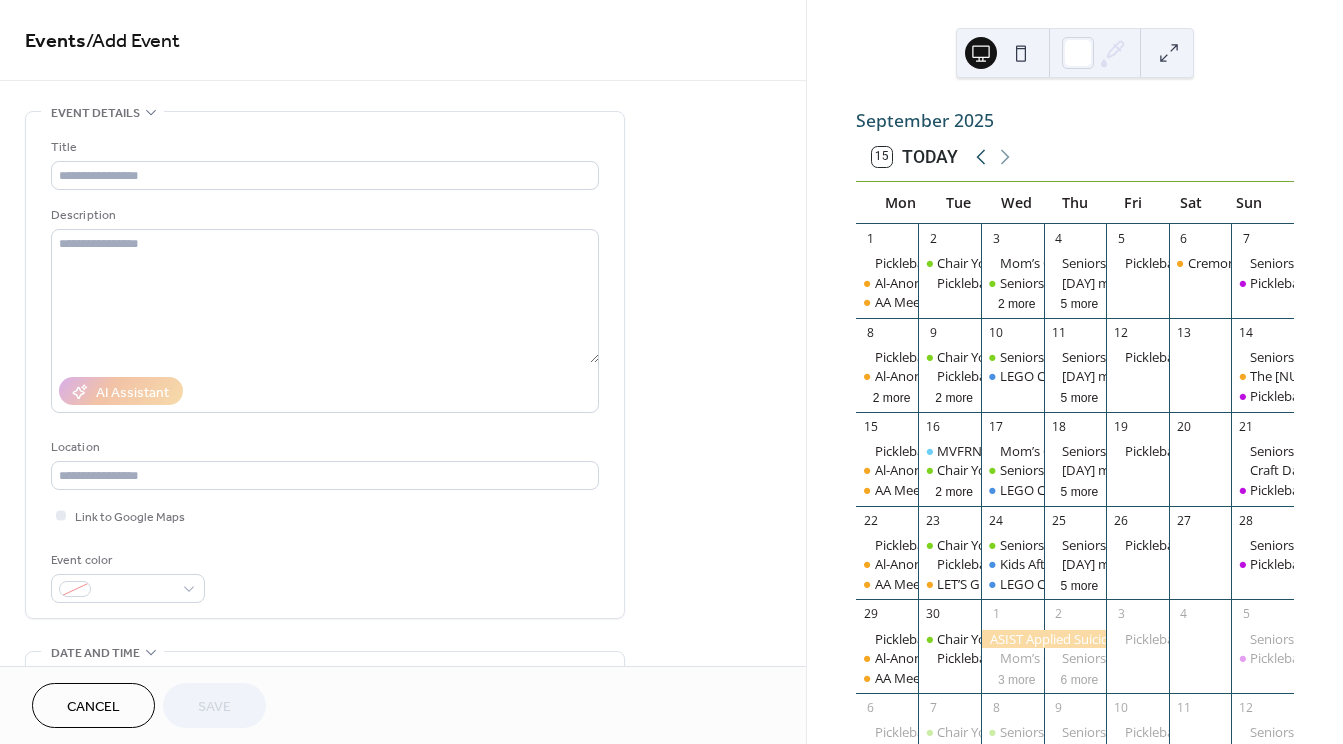 click 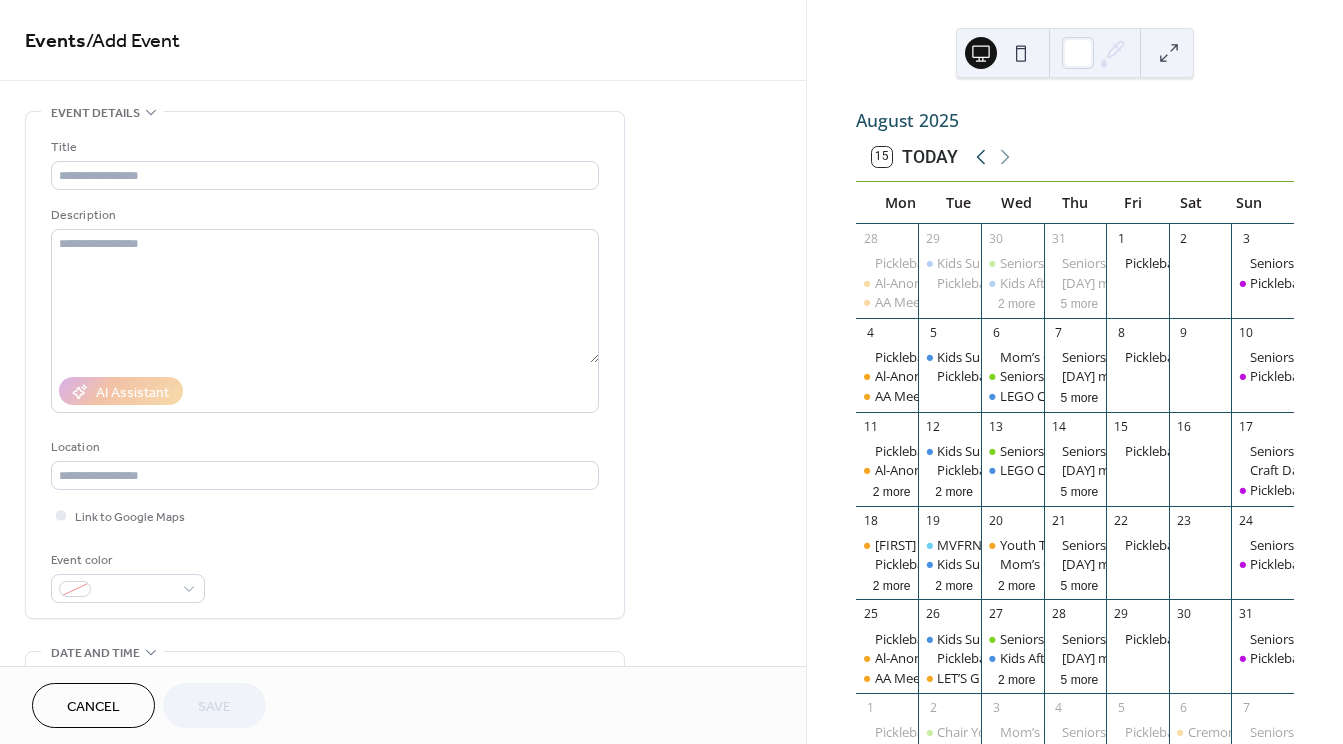 click 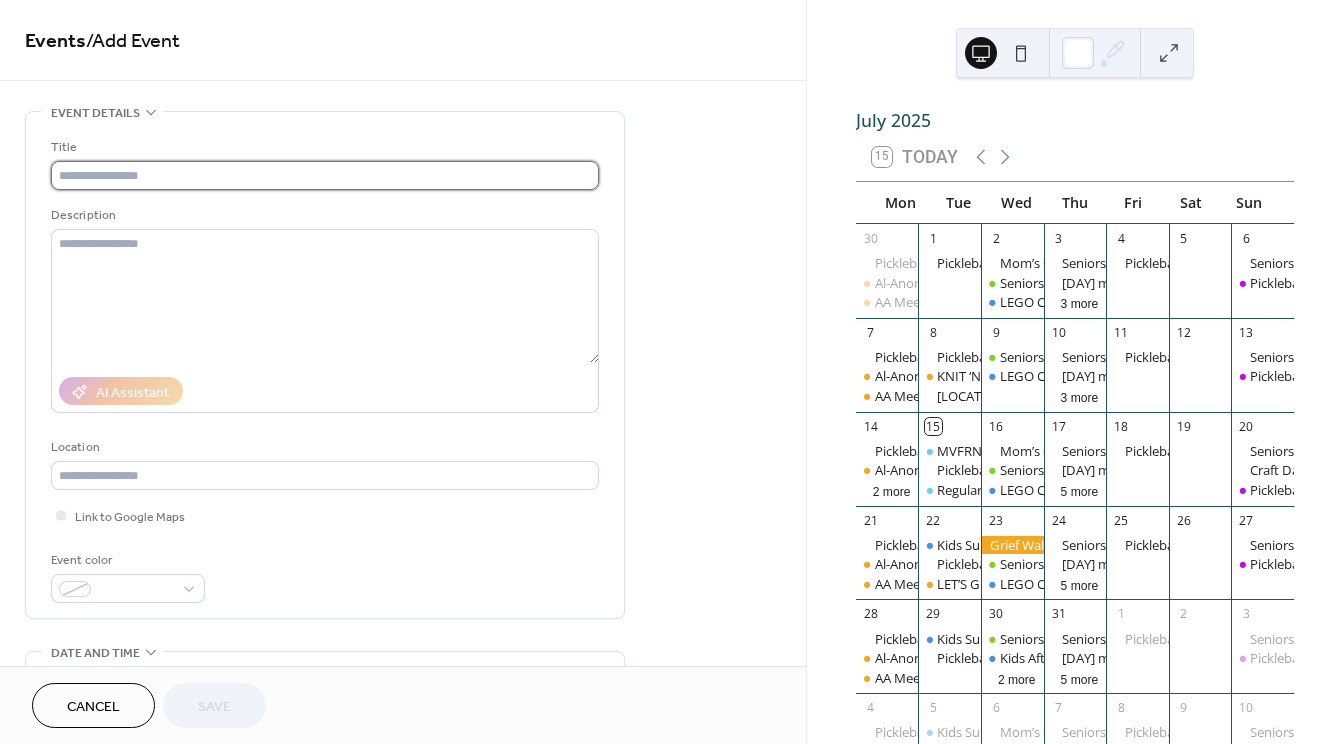 click at bounding box center [325, 175] 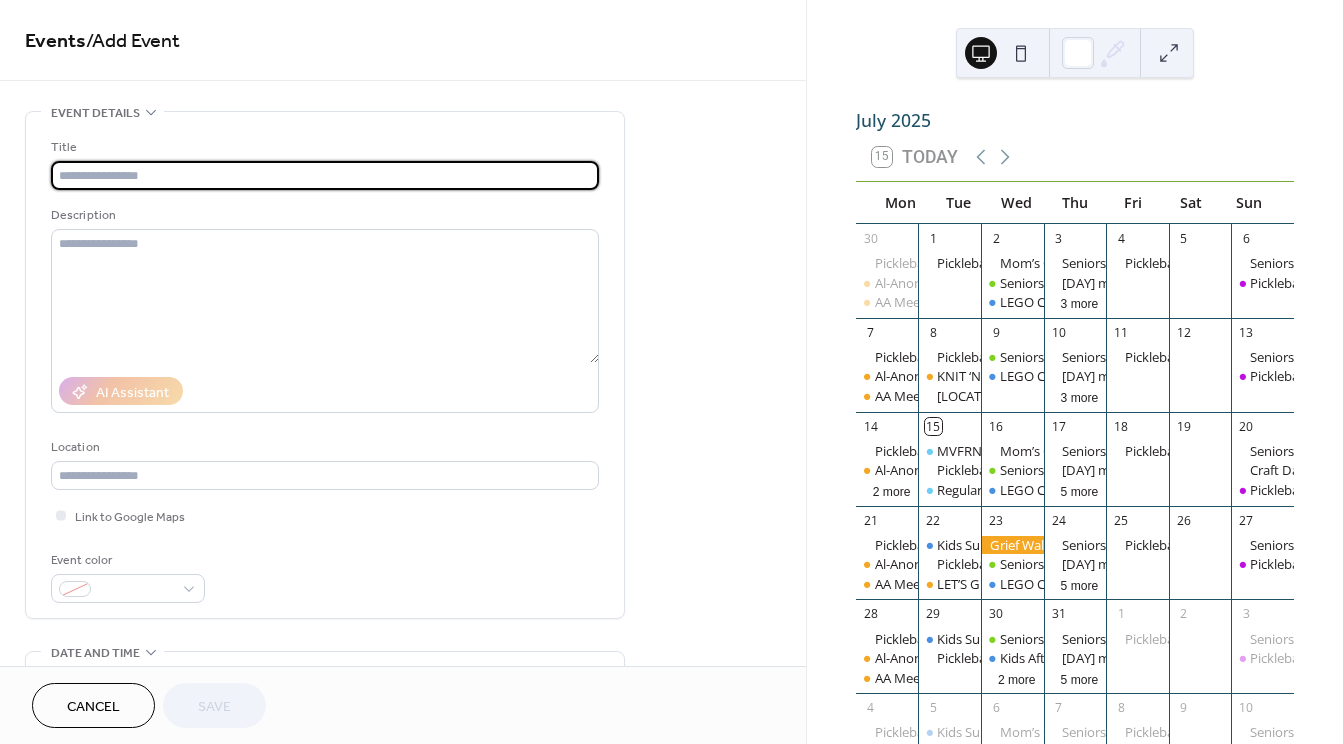 paste on "**********" 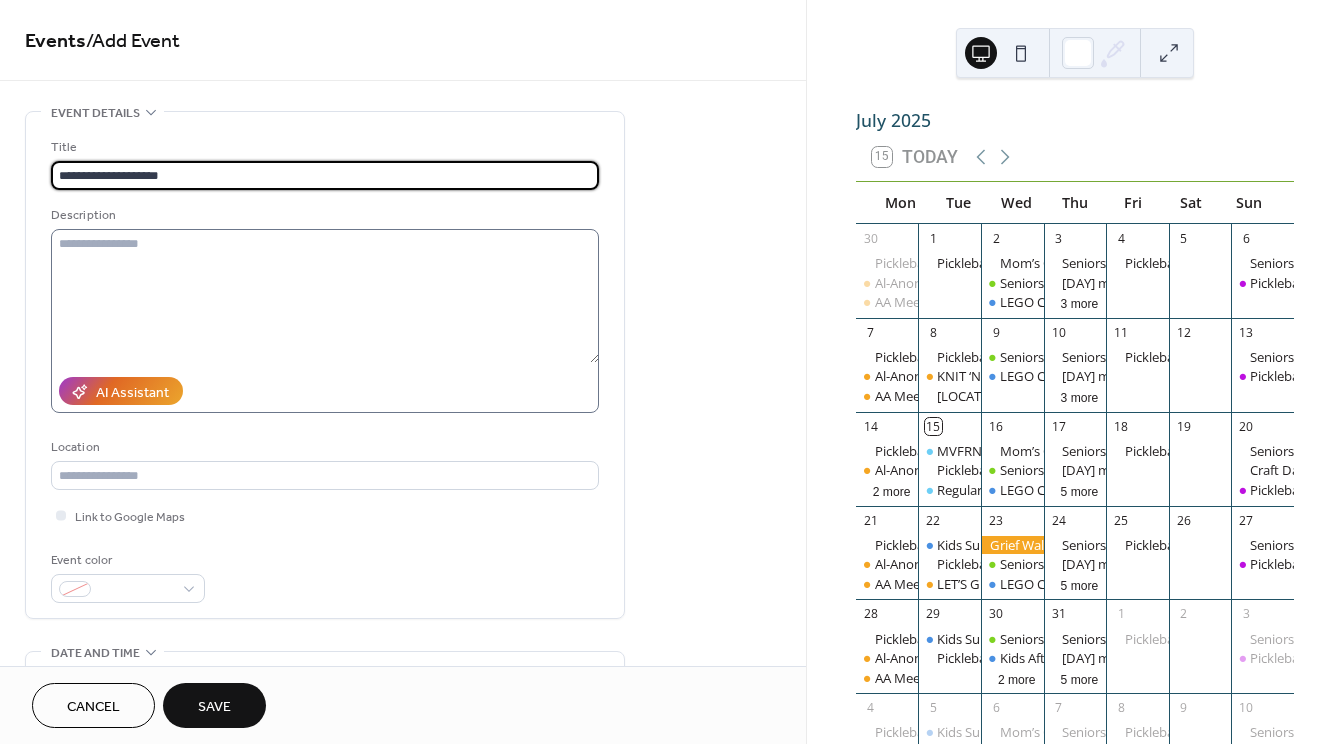 type on "**********" 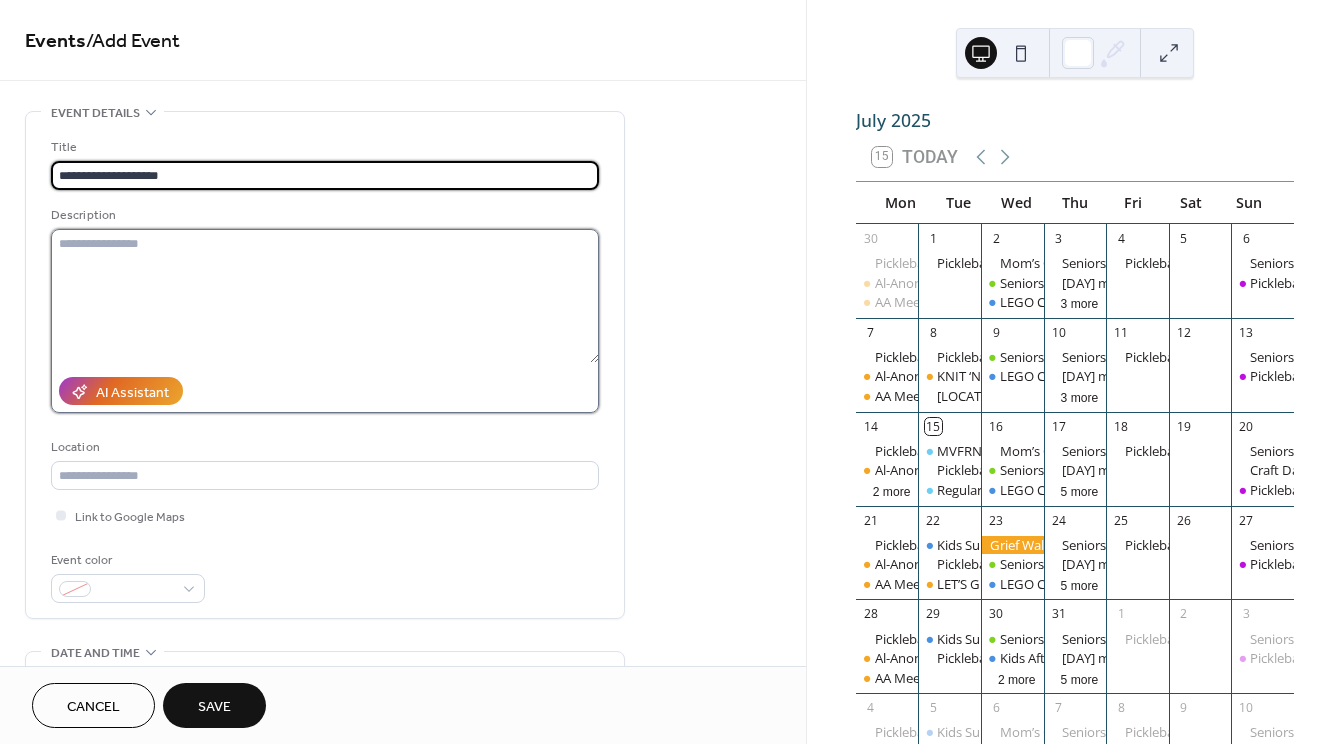 click at bounding box center [325, 296] 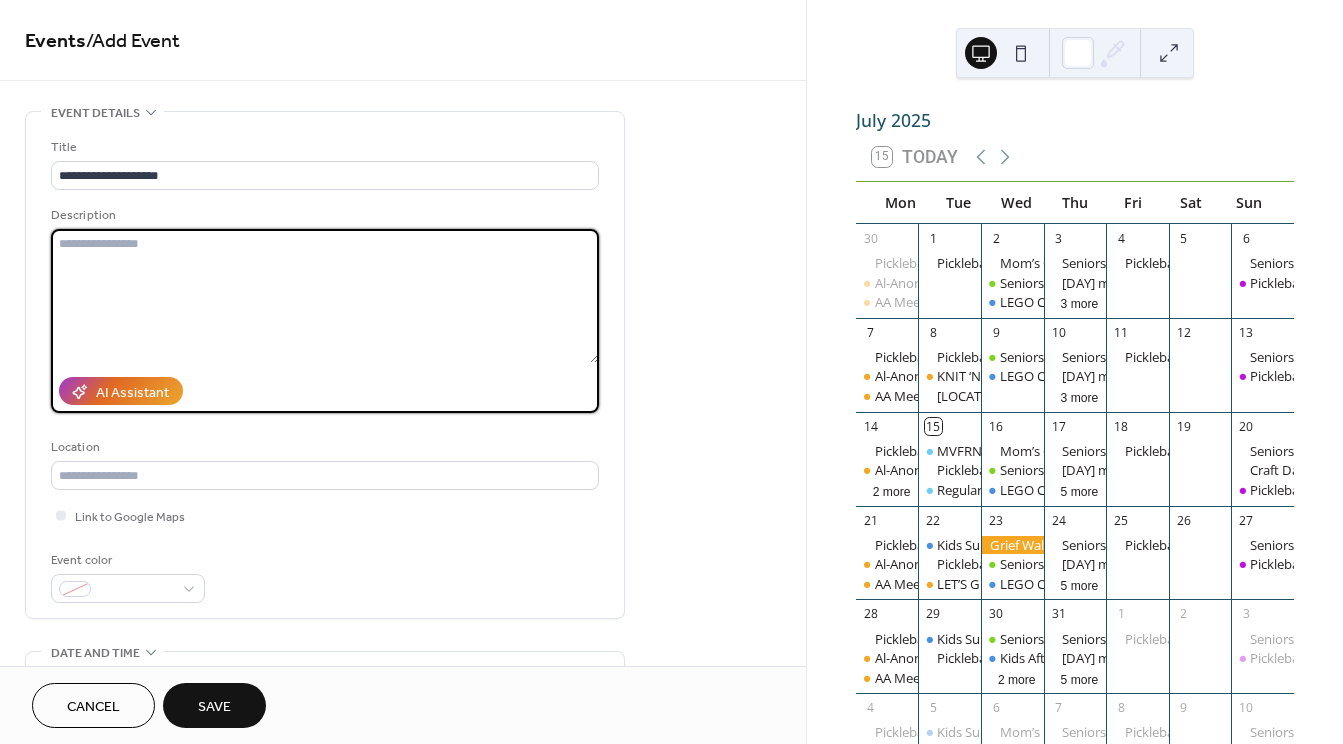 click at bounding box center [325, 296] 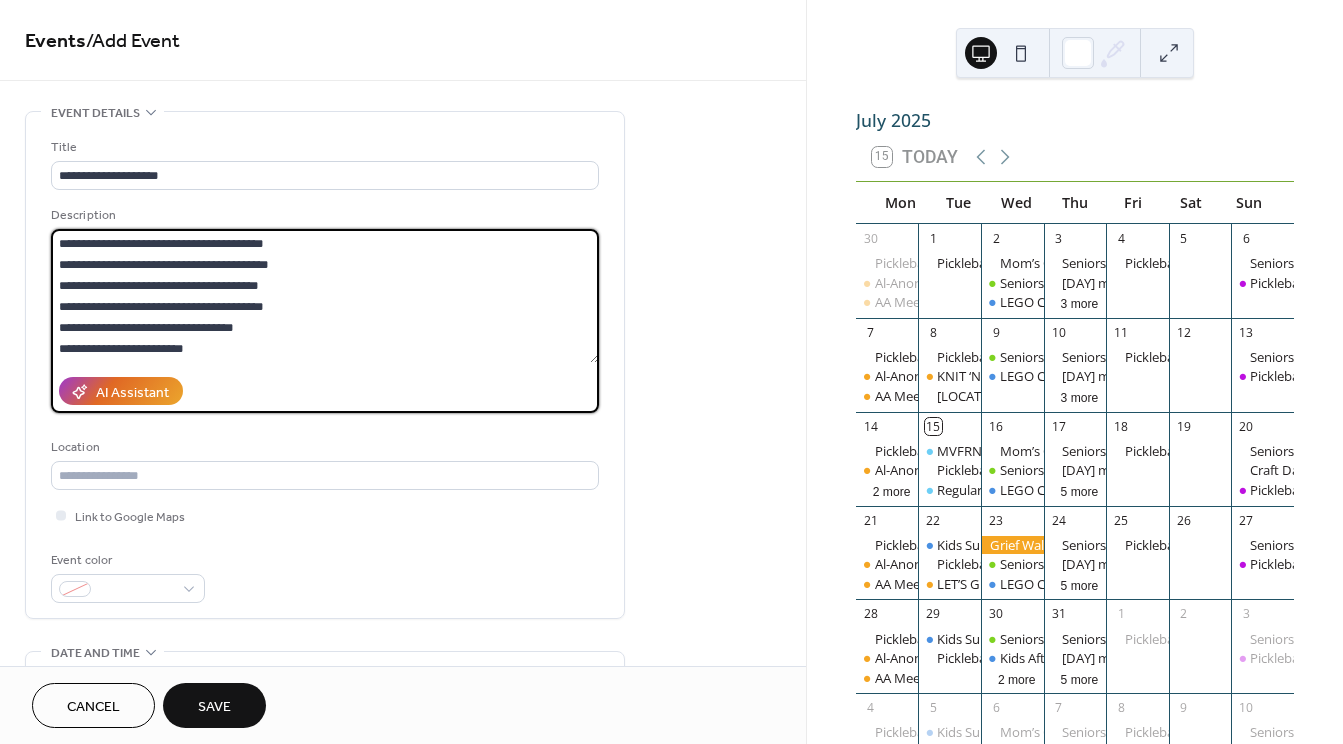 scroll, scrollTop: 100, scrollLeft: 0, axis: vertical 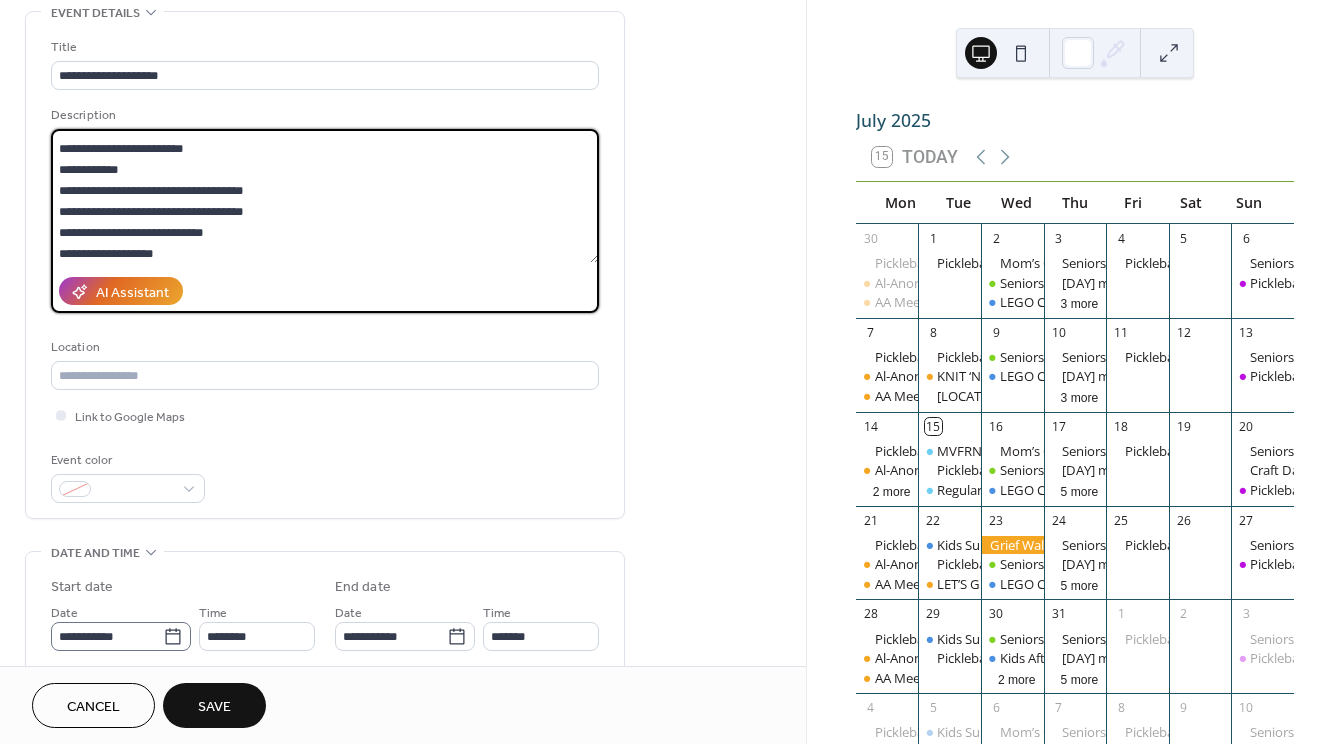 type on "**********" 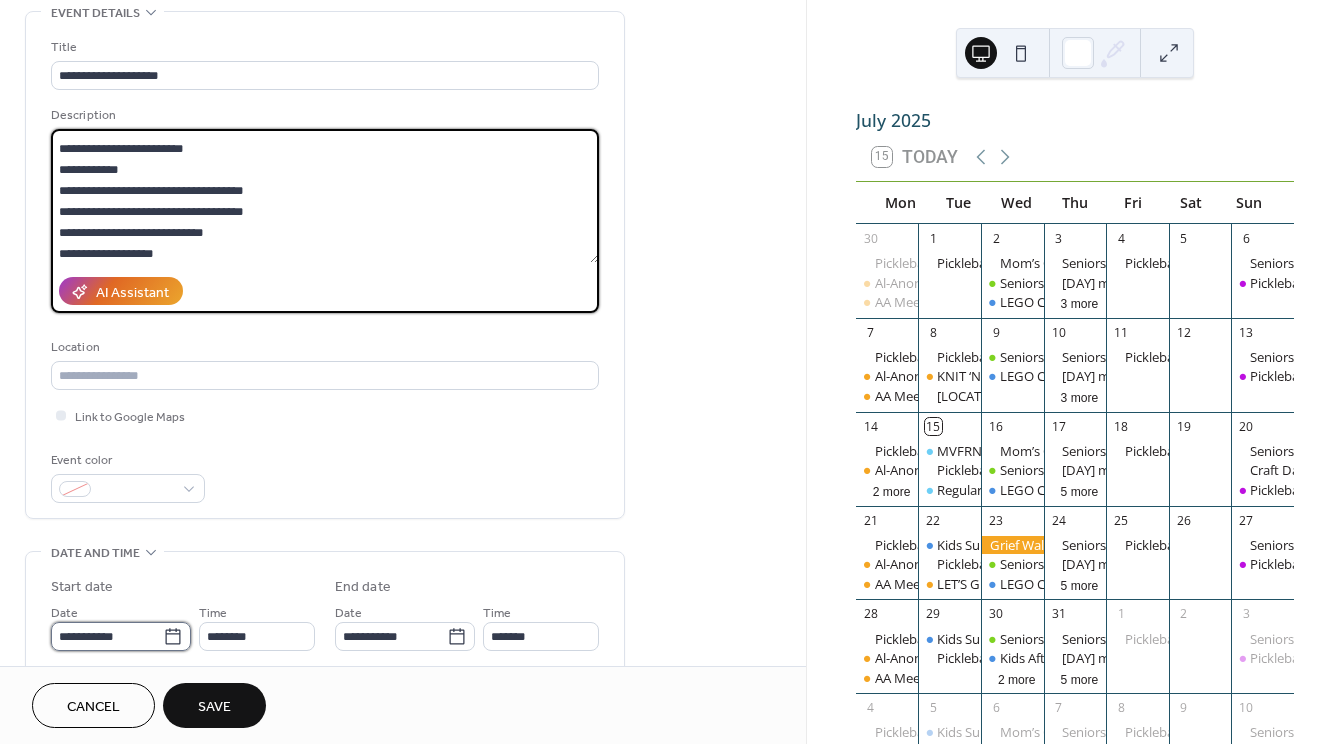click on "**********" at bounding box center (107, 636) 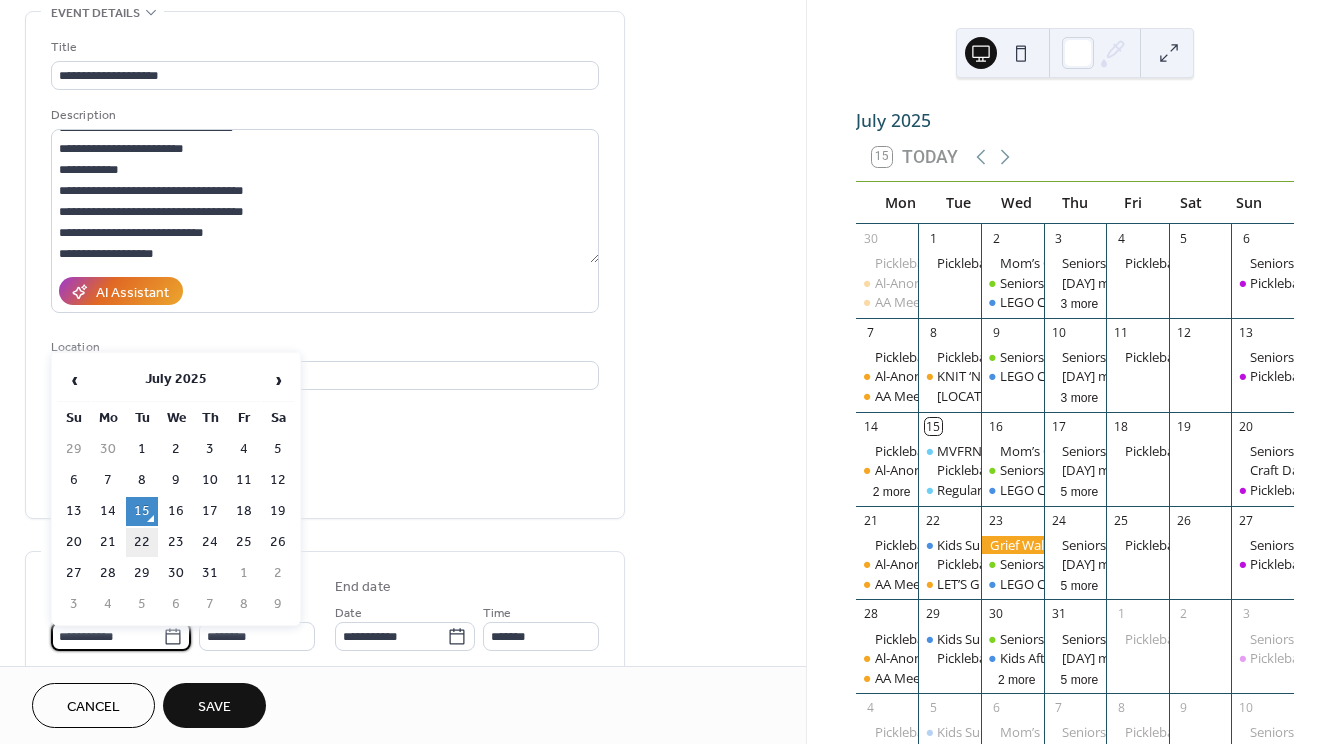 click on "22" at bounding box center (142, 542) 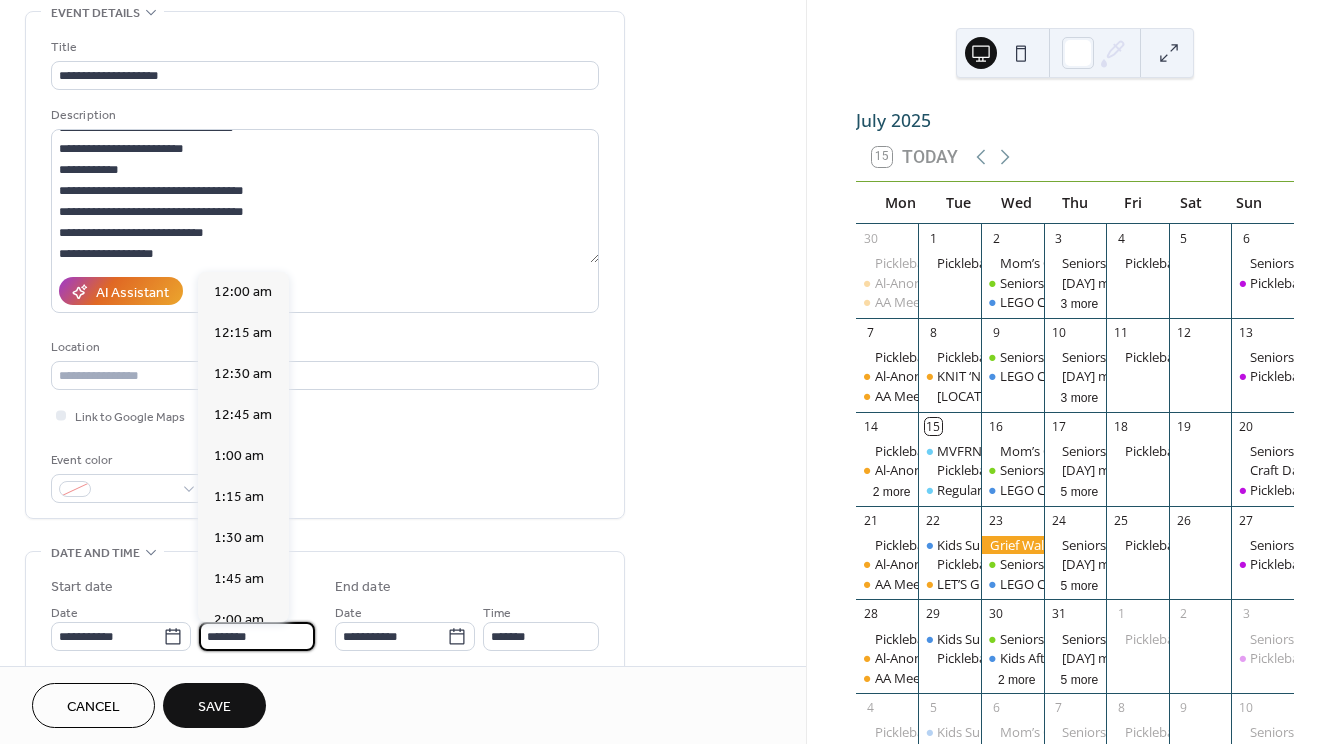 scroll, scrollTop: 1, scrollLeft: 0, axis: vertical 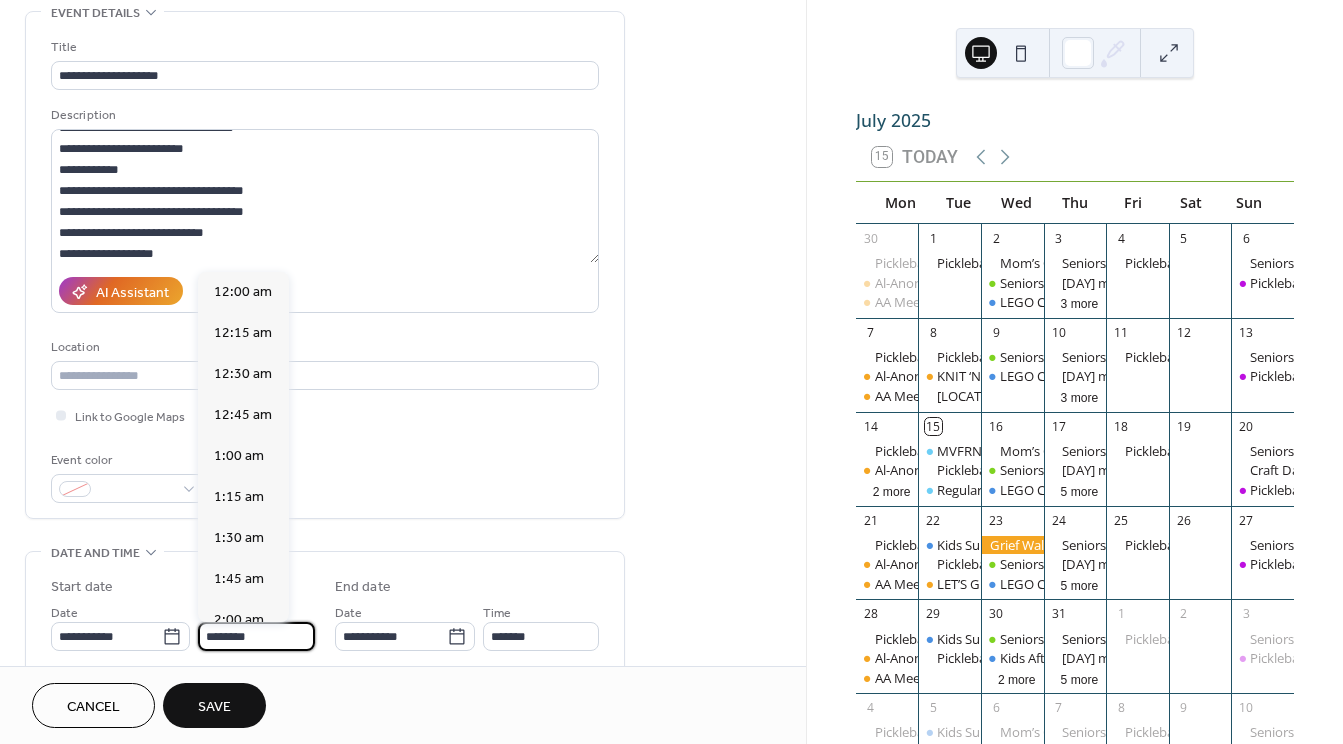 click on "**********" at bounding box center [183, 626] 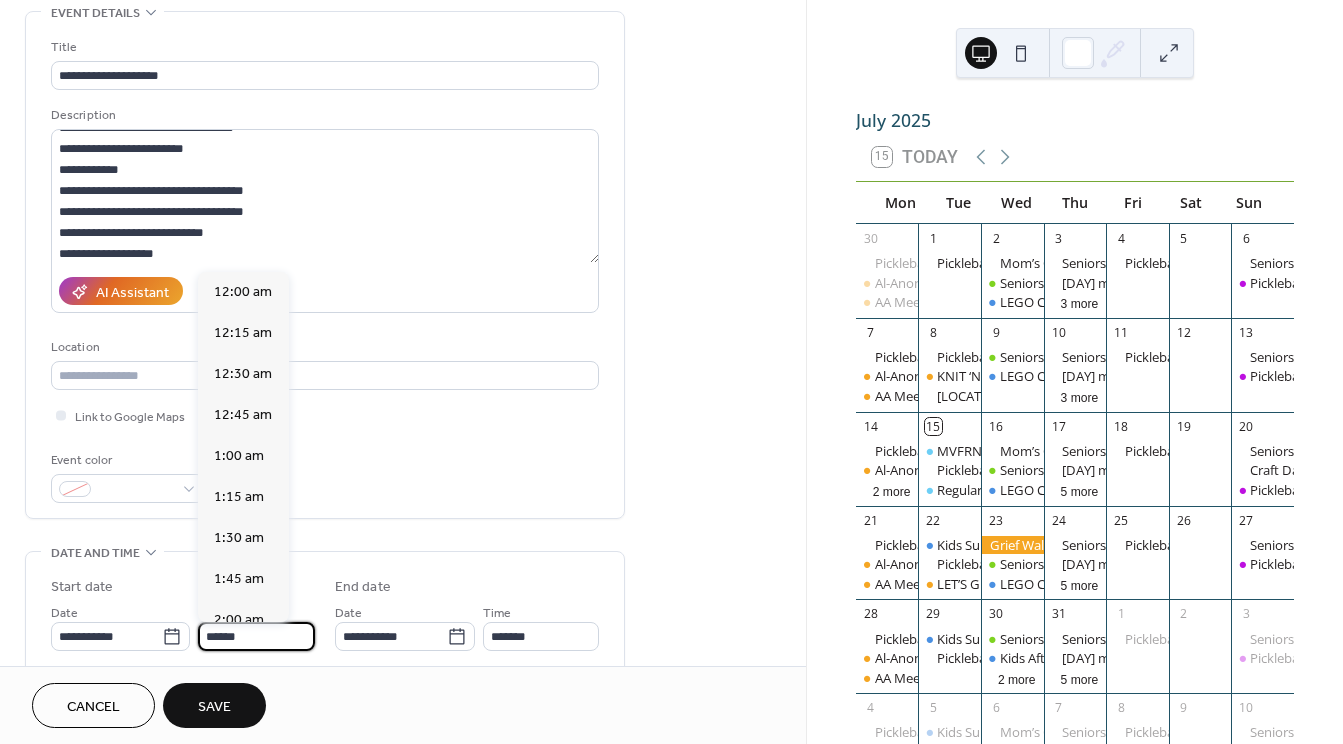 scroll, scrollTop: 2106, scrollLeft: 0, axis: vertical 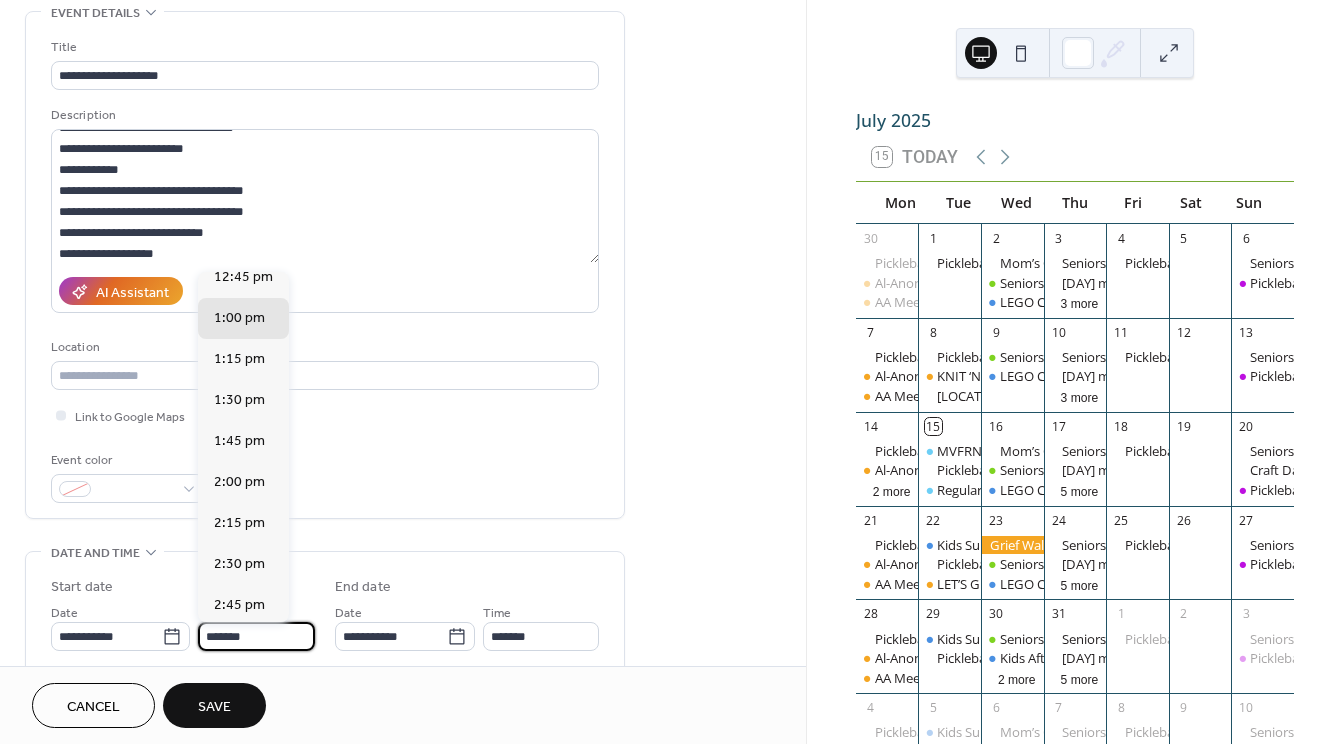 type on "*******" 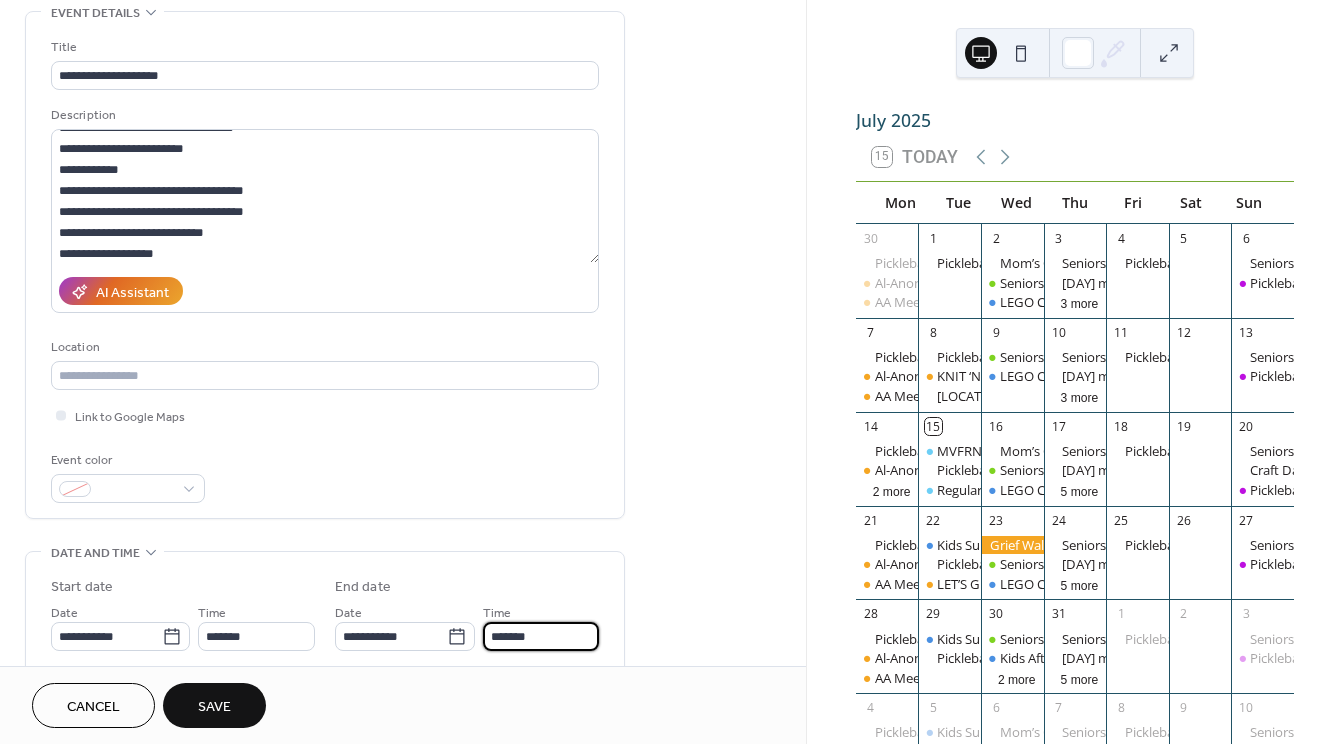 scroll, scrollTop: 0, scrollLeft: 0, axis: both 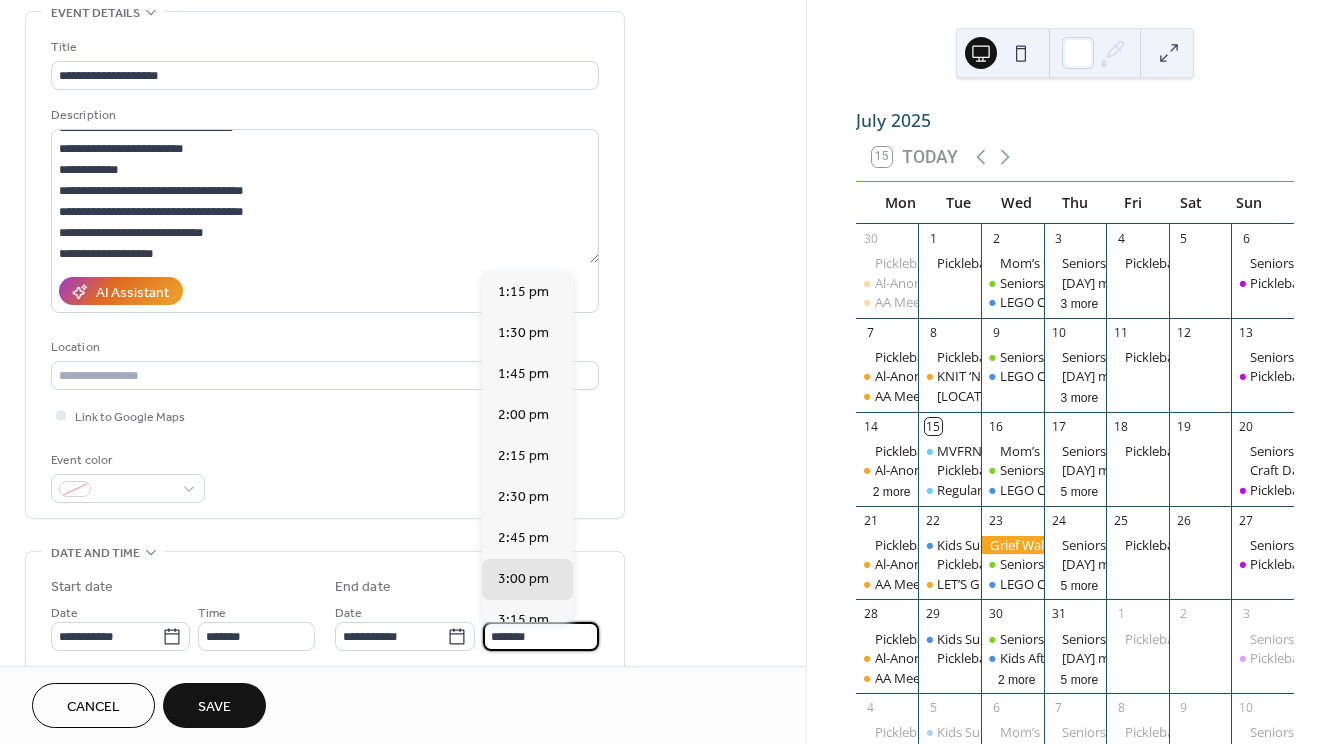 type on "*******" 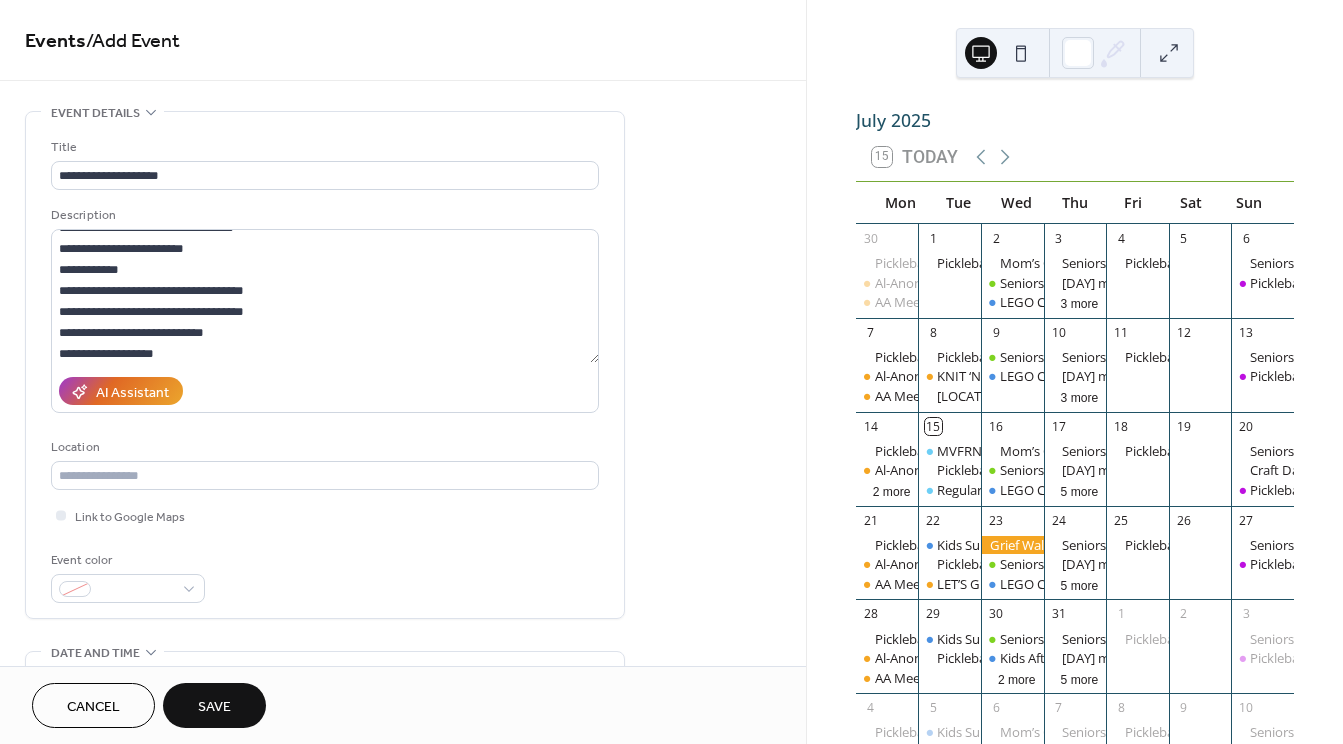 scroll, scrollTop: 100, scrollLeft: 0, axis: vertical 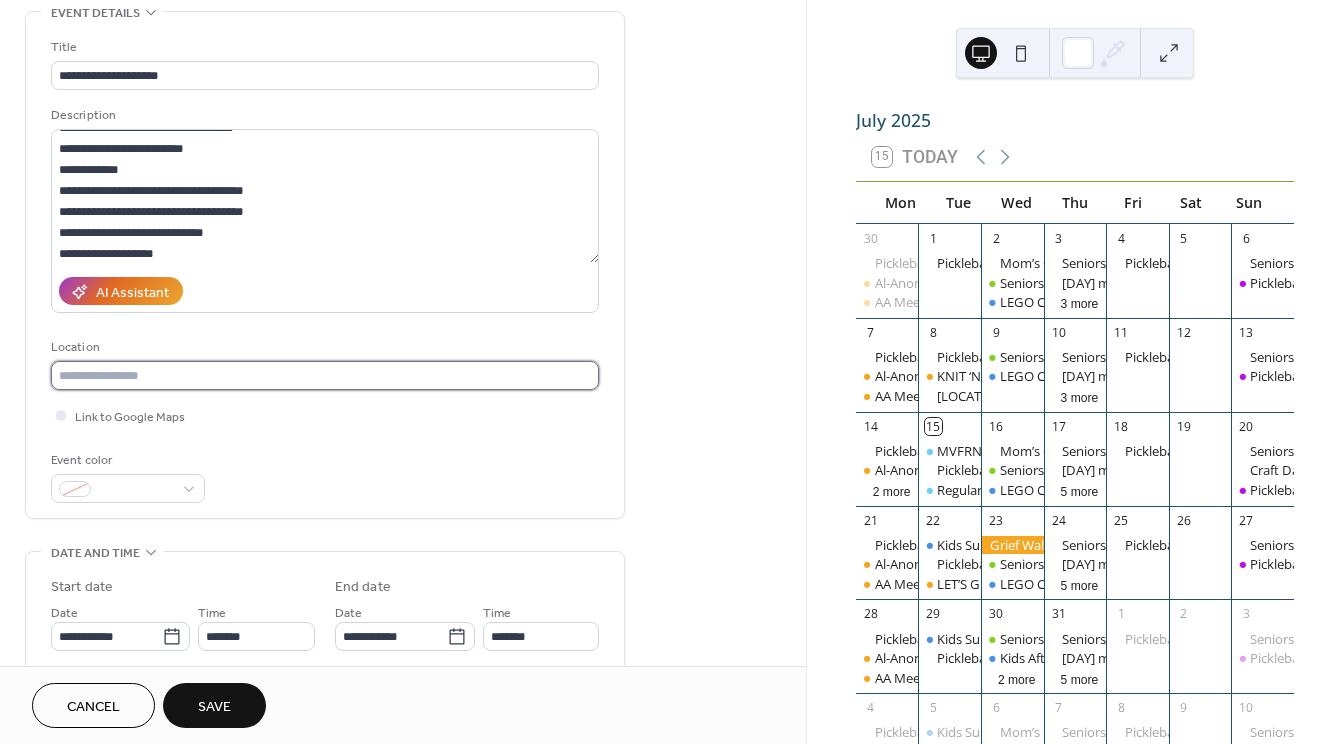 click at bounding box center [325, 375] 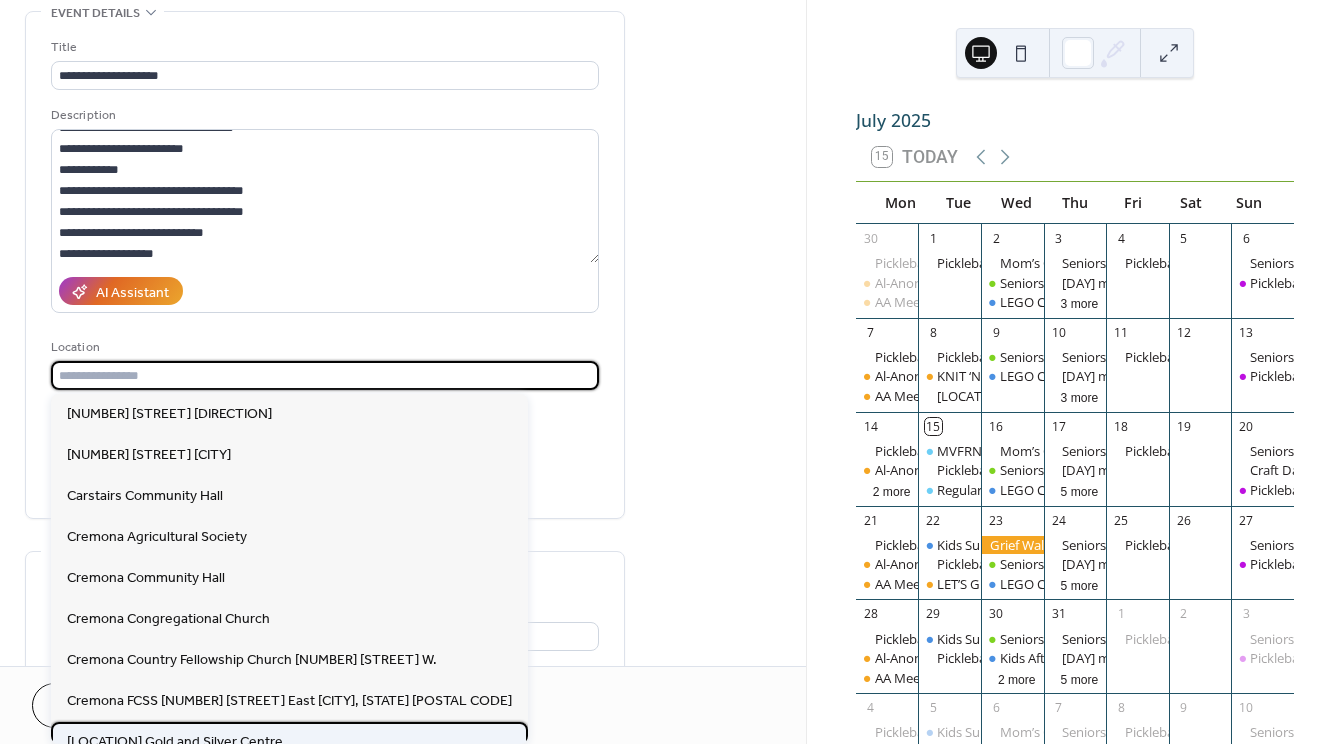 click on "[LOCATION] Gold and Silver Centre" at bounding box center [175, 742] 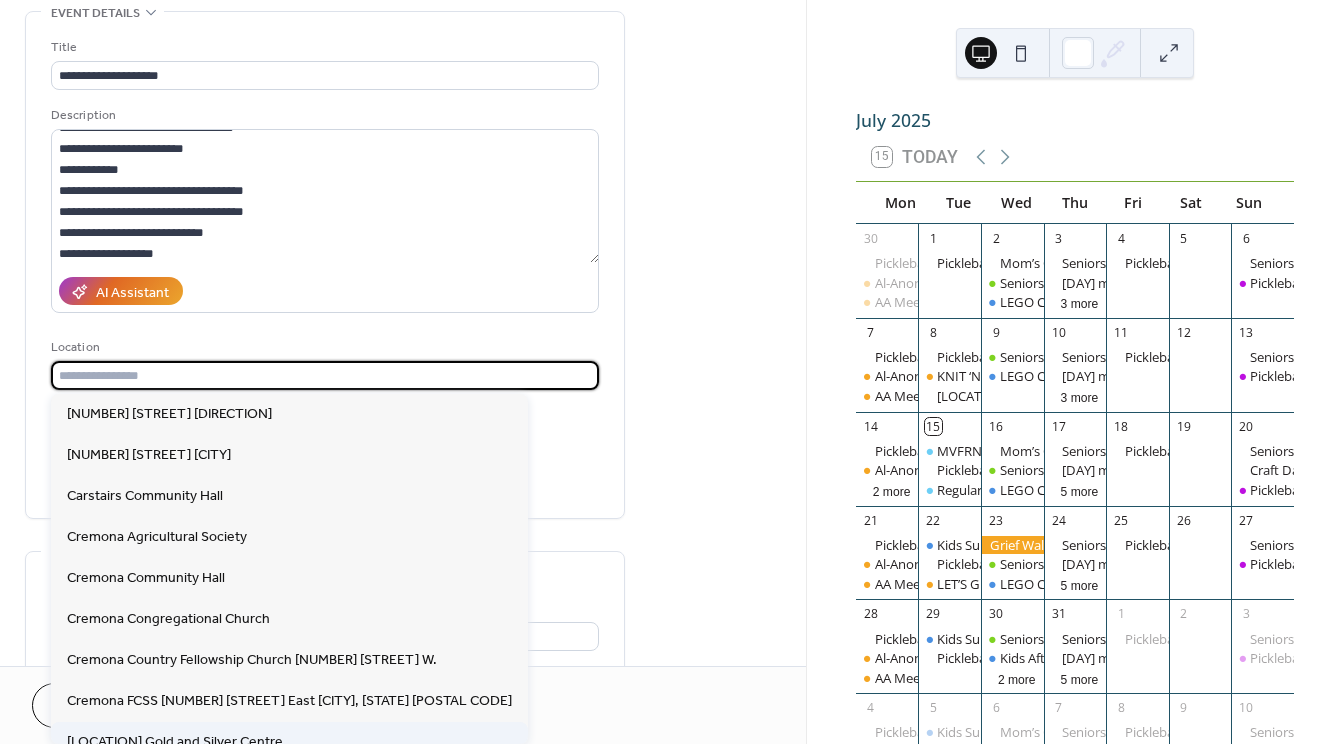 type on "**********" 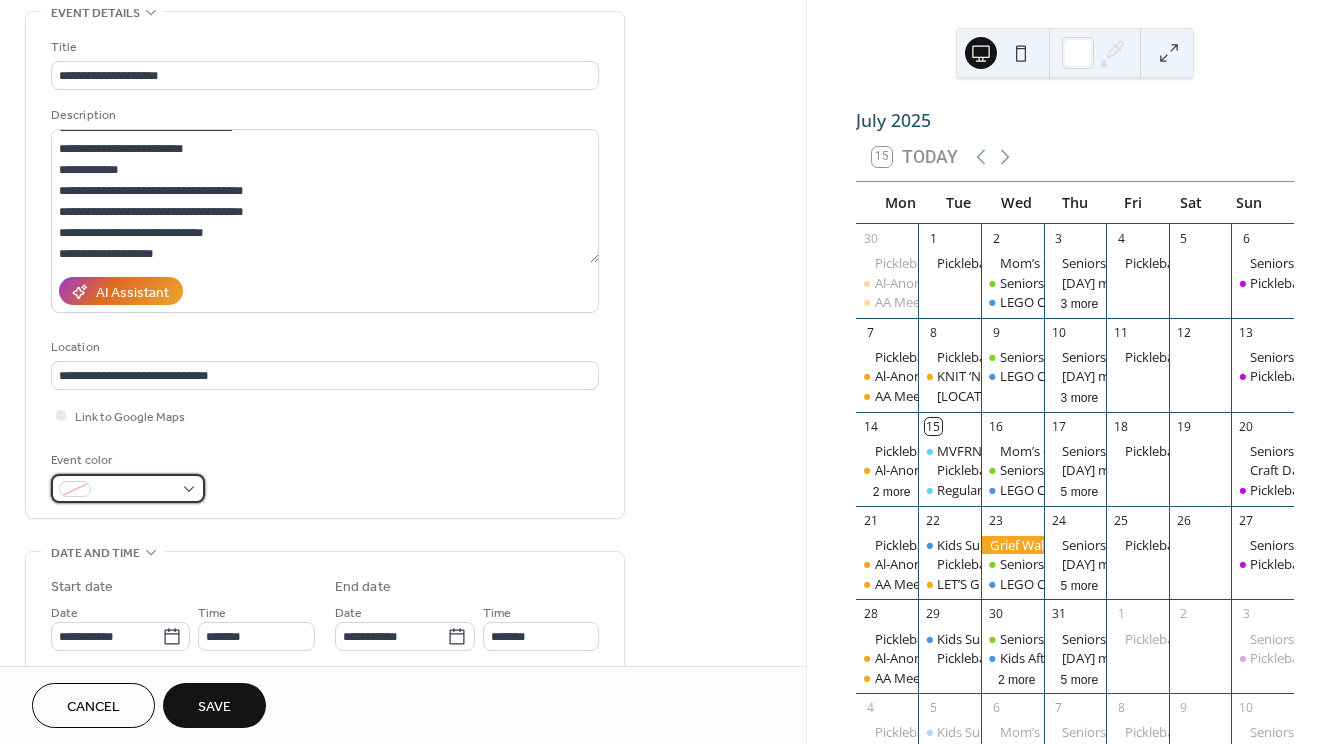 click at bounding box center (128, 488) 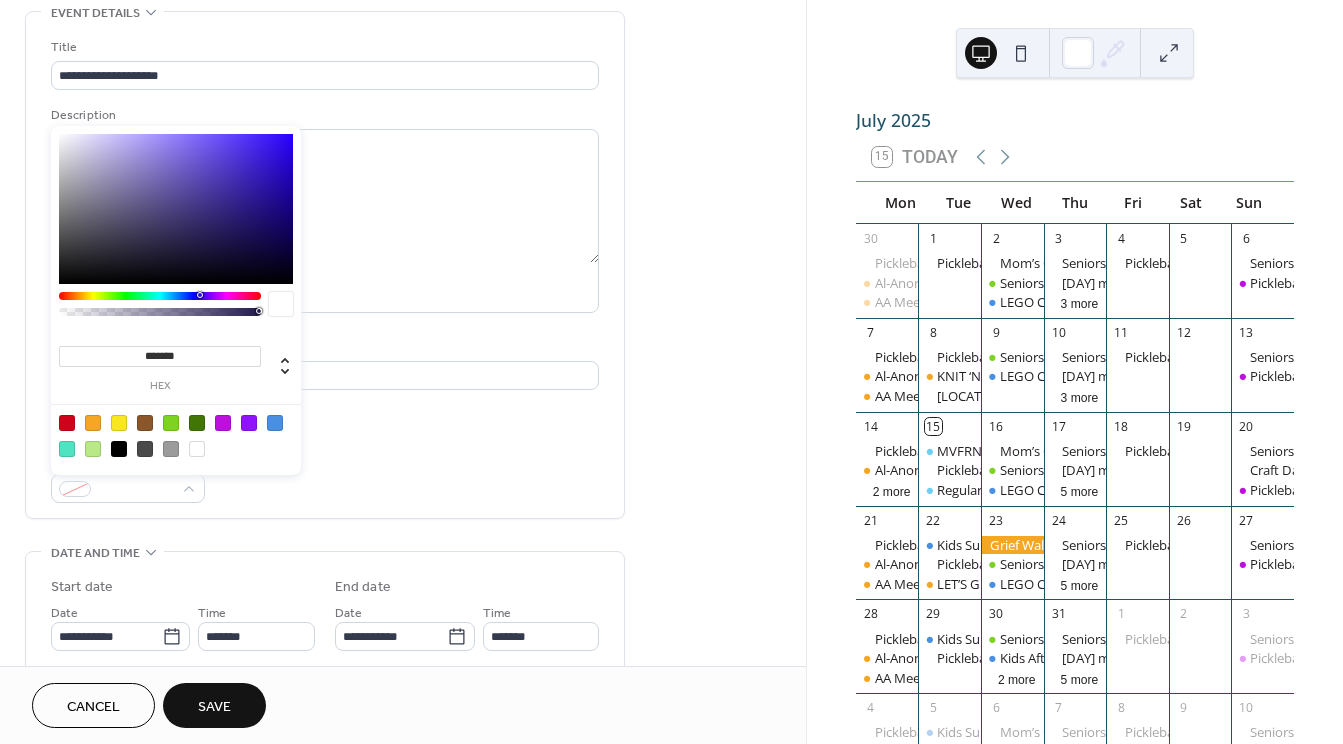 click at bounding box center (93, 423) 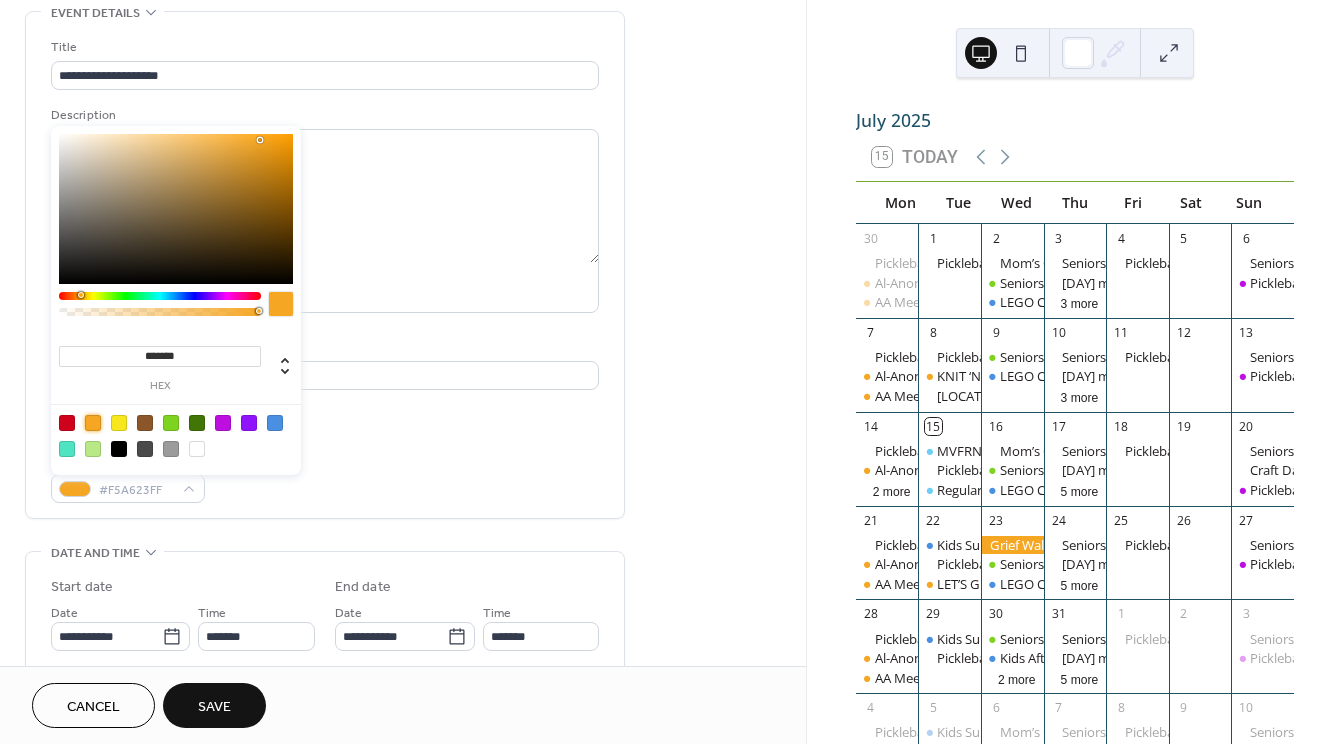 click at bounding box center (275, 423) 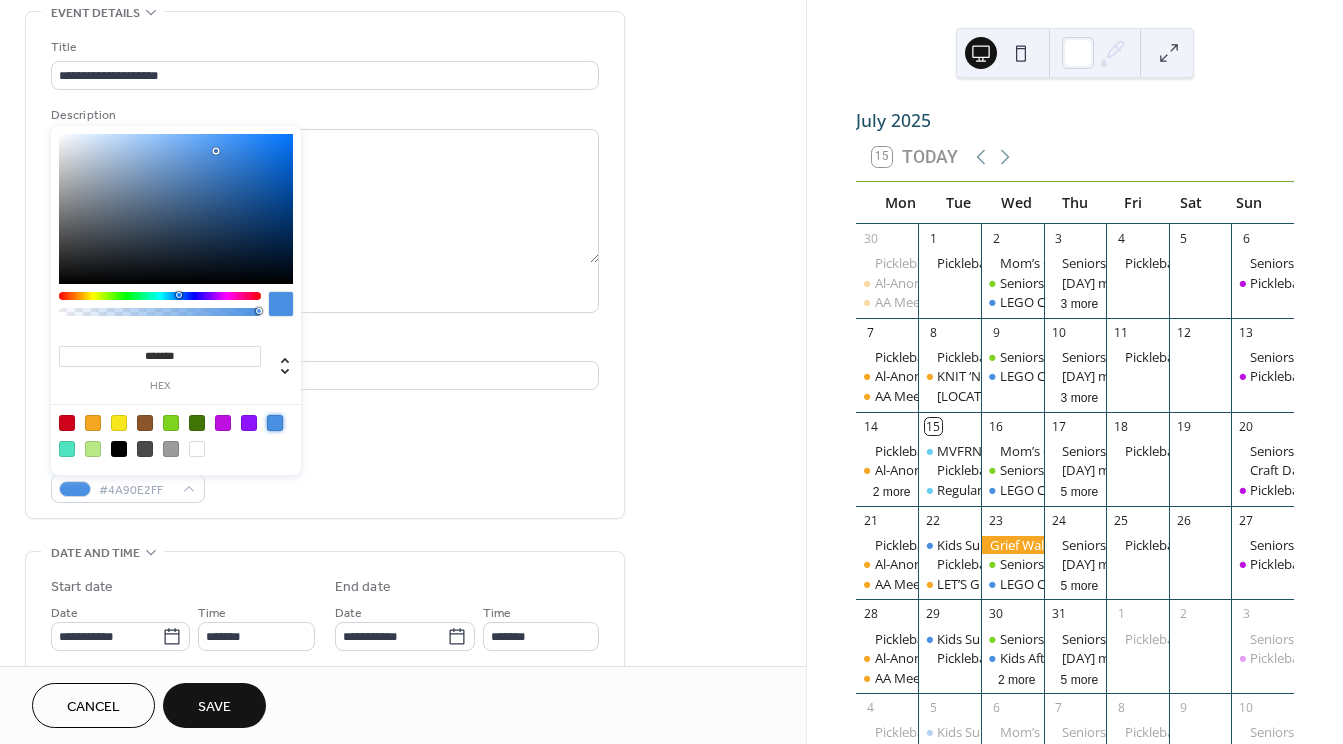 click on "**********" at bounding box center (403, 620) 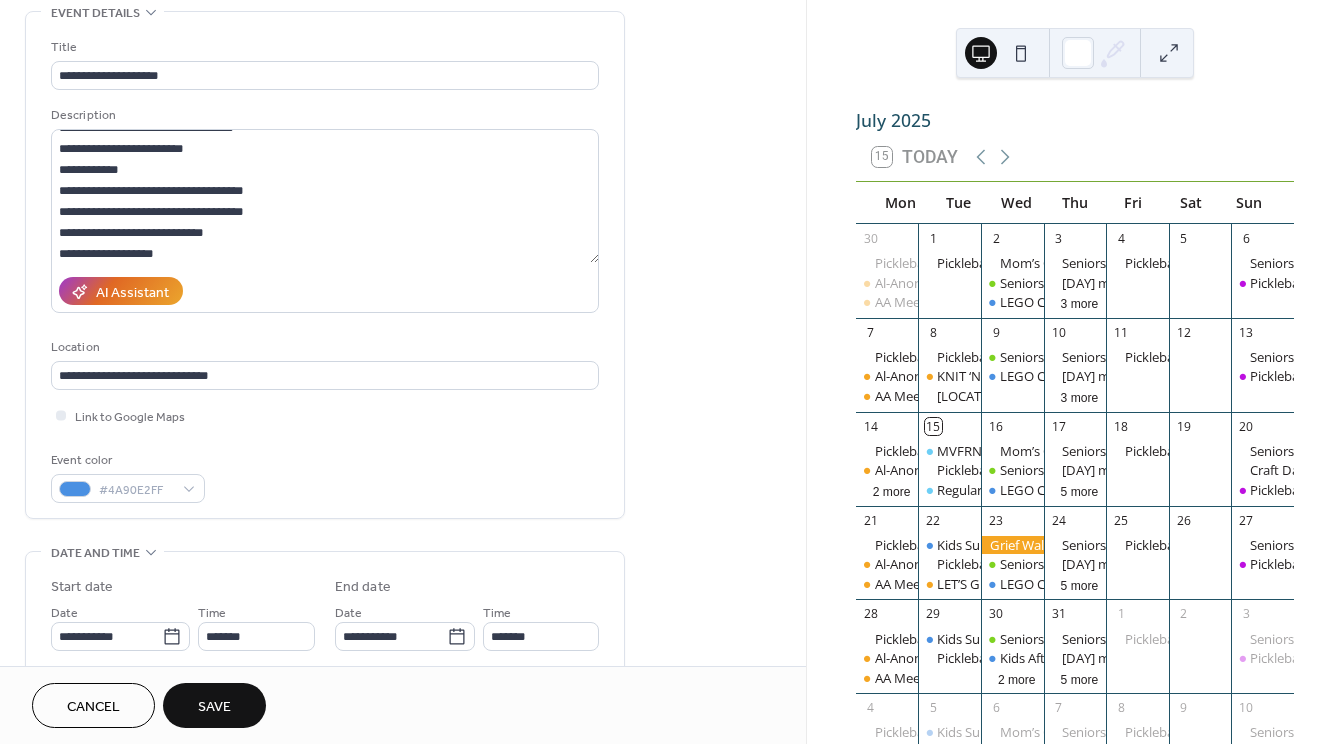 scroll, scrollTop: 0, scrollLeft: 0, axis: both 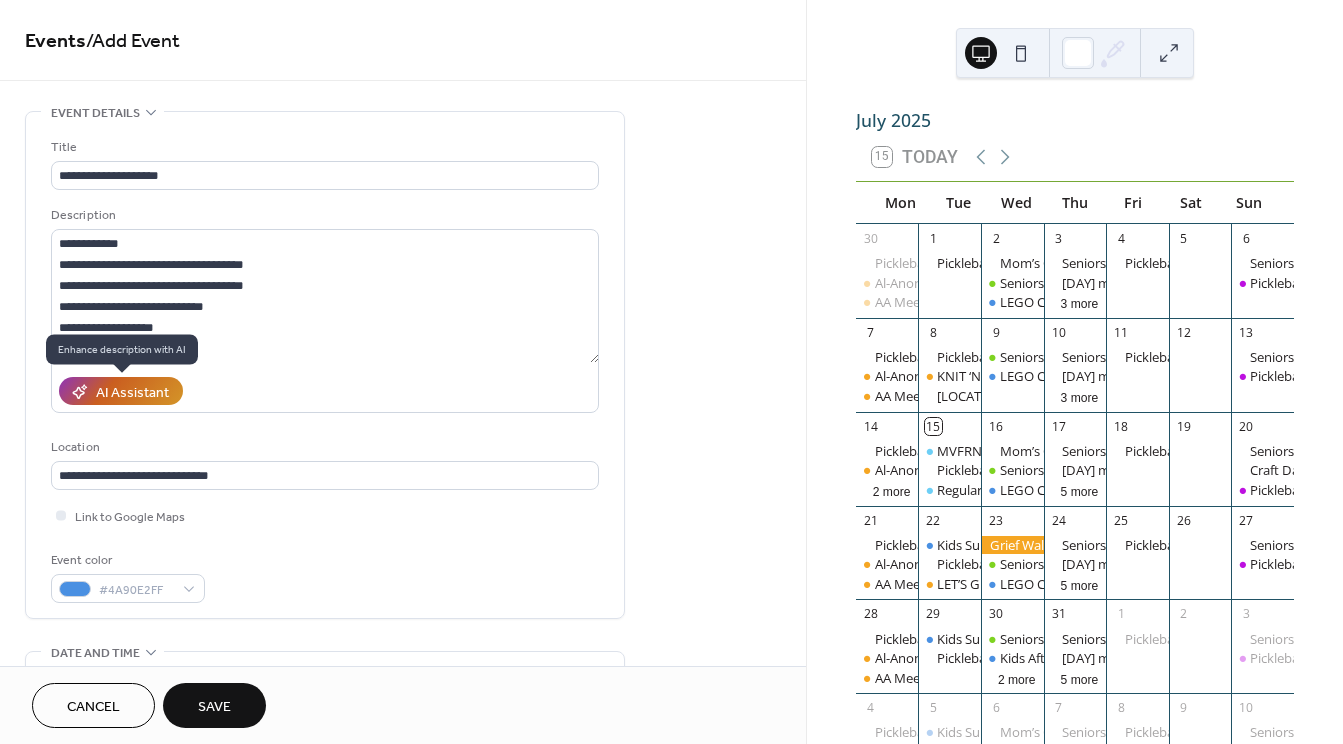 click on "AI Assistant" at bounding box center [132, 392] 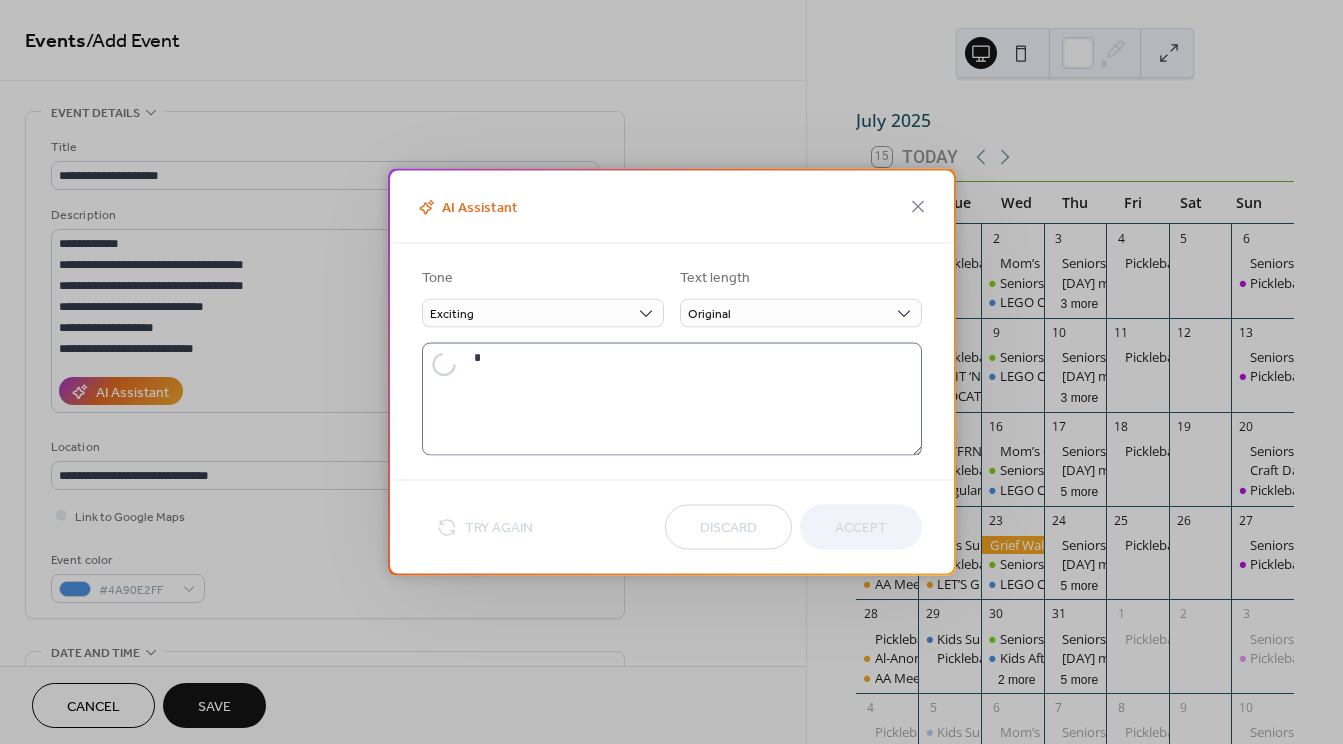 type on "**********" 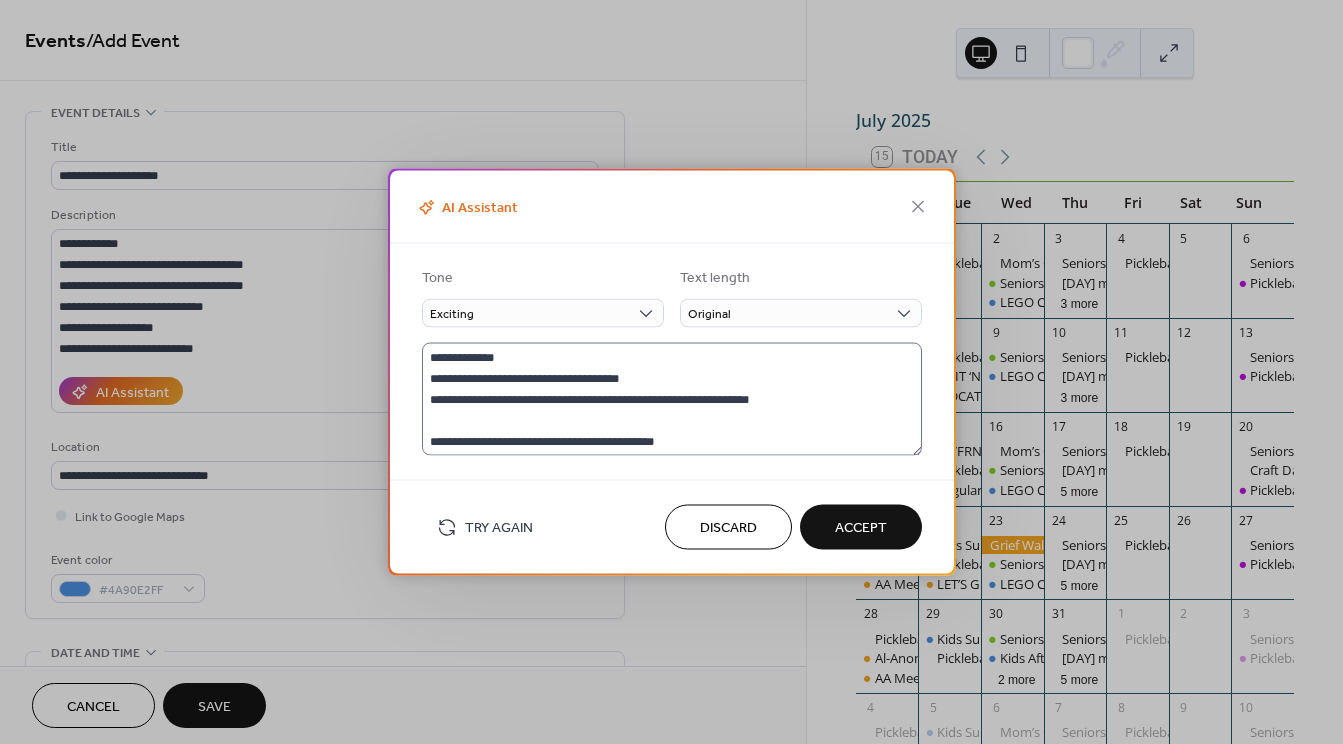 scroll, scrollTop: 5, scrollLeft: 0, axis: vertical 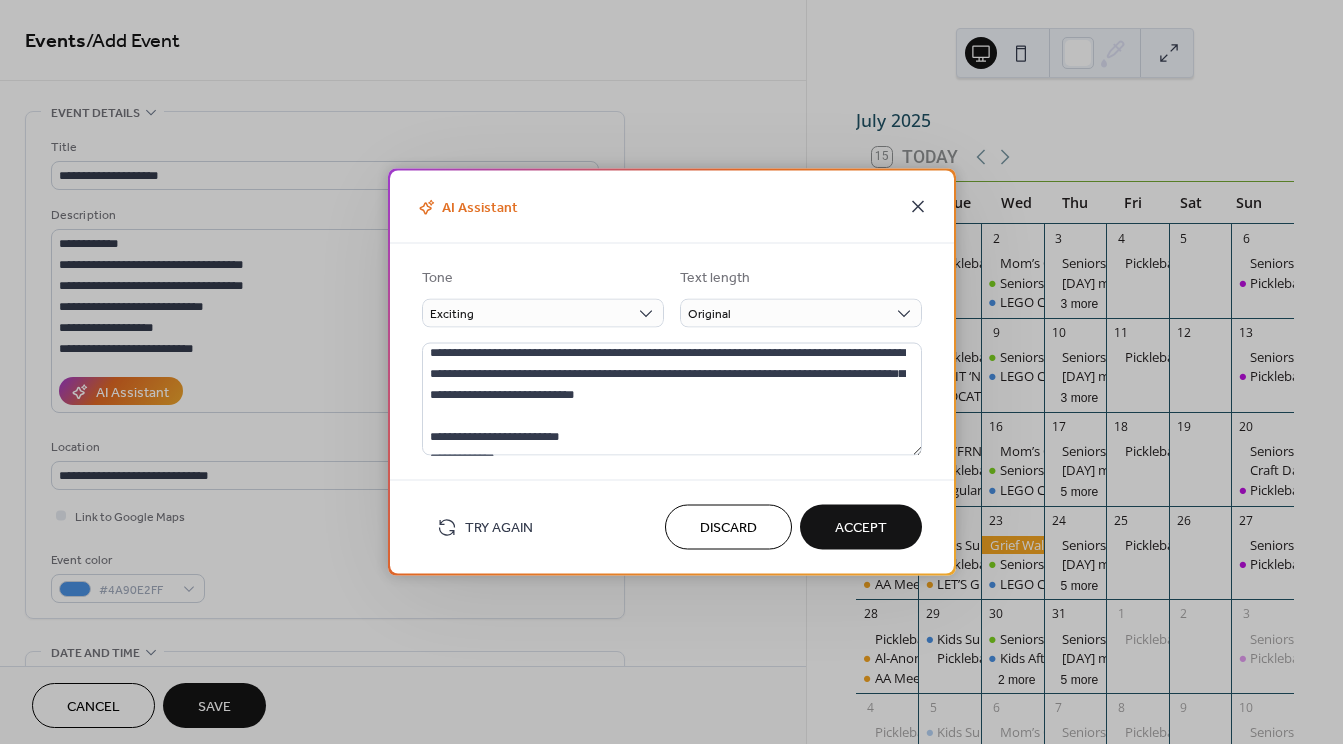 click 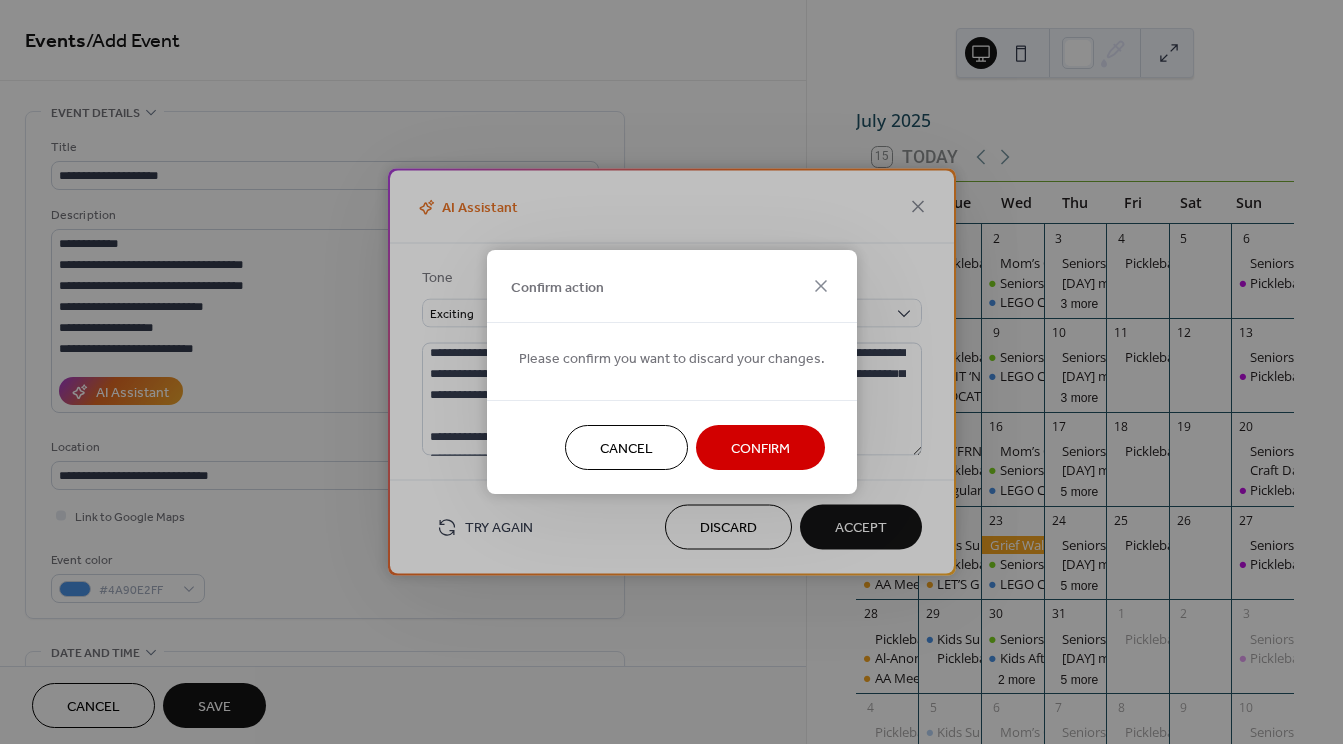 click on "Confirm" at bounding box center (760, 449) 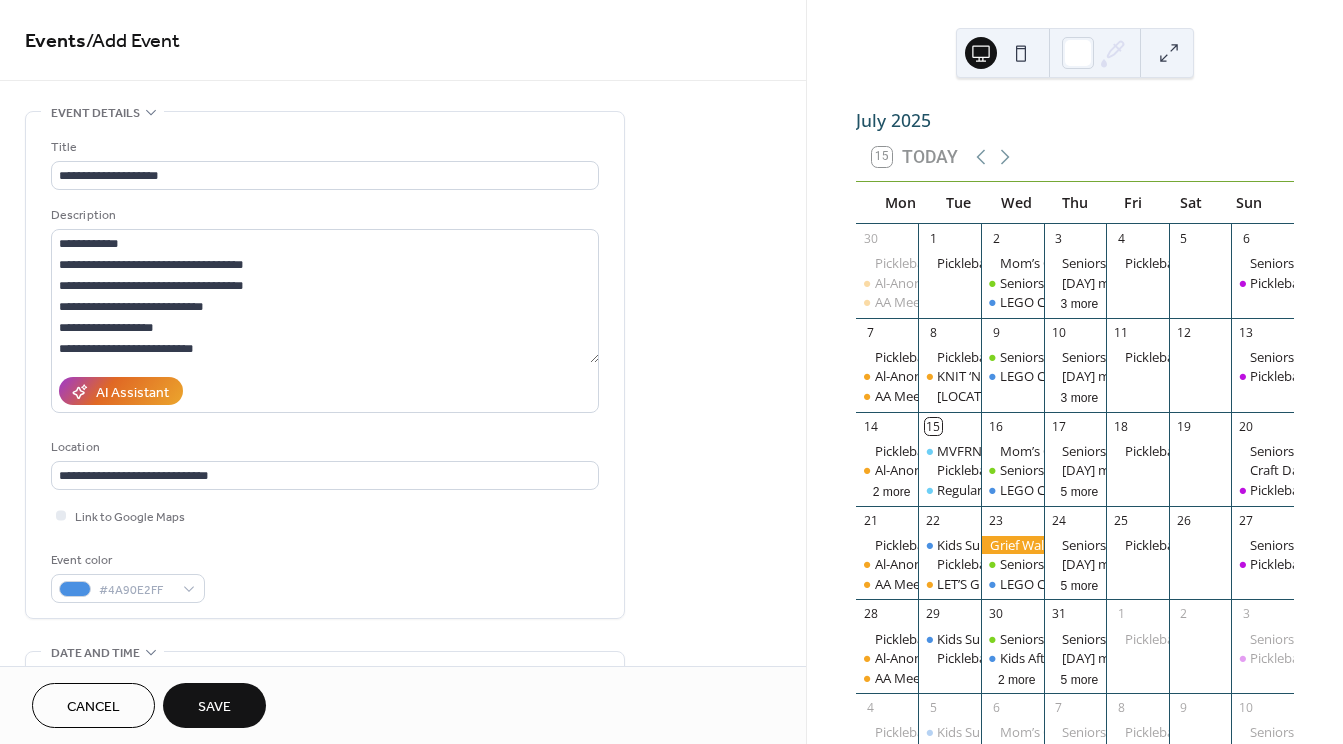 click on "Save" at bounding box center (214, 707) 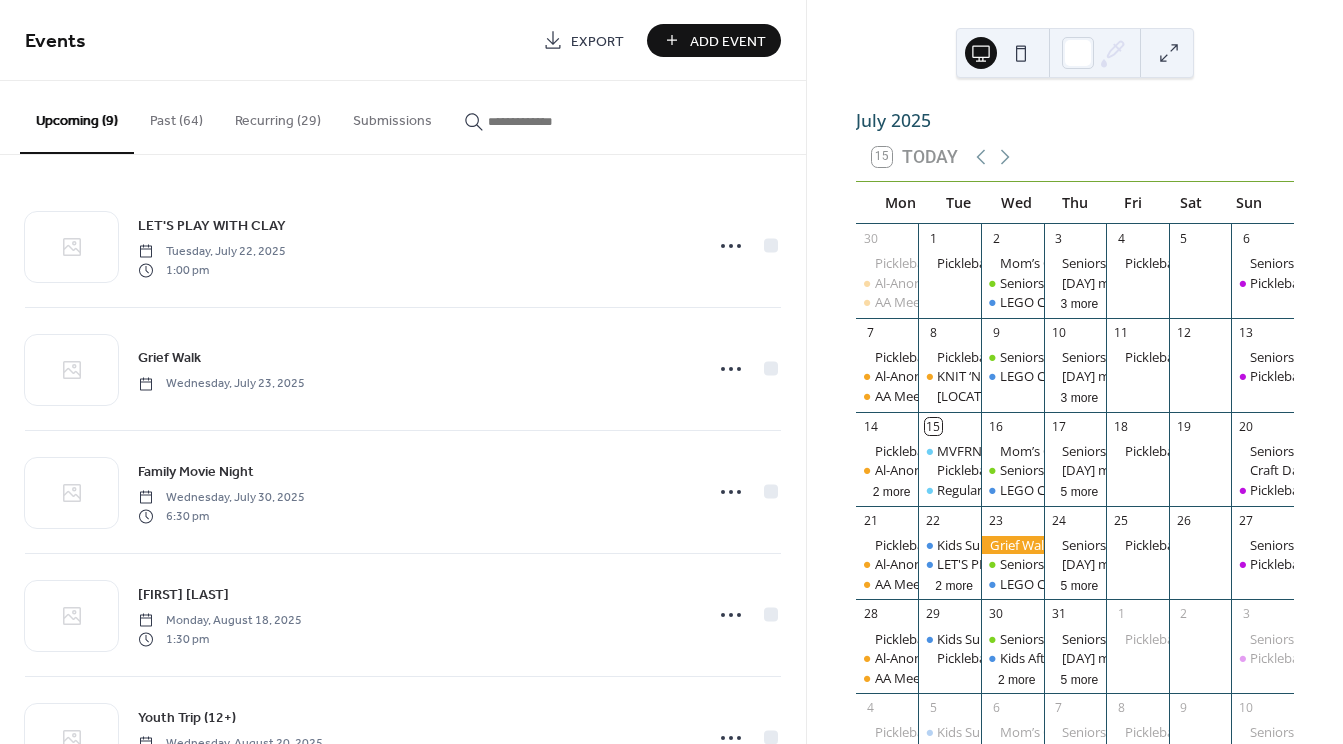 click on "Add Event" at bounding box center [728, 41] 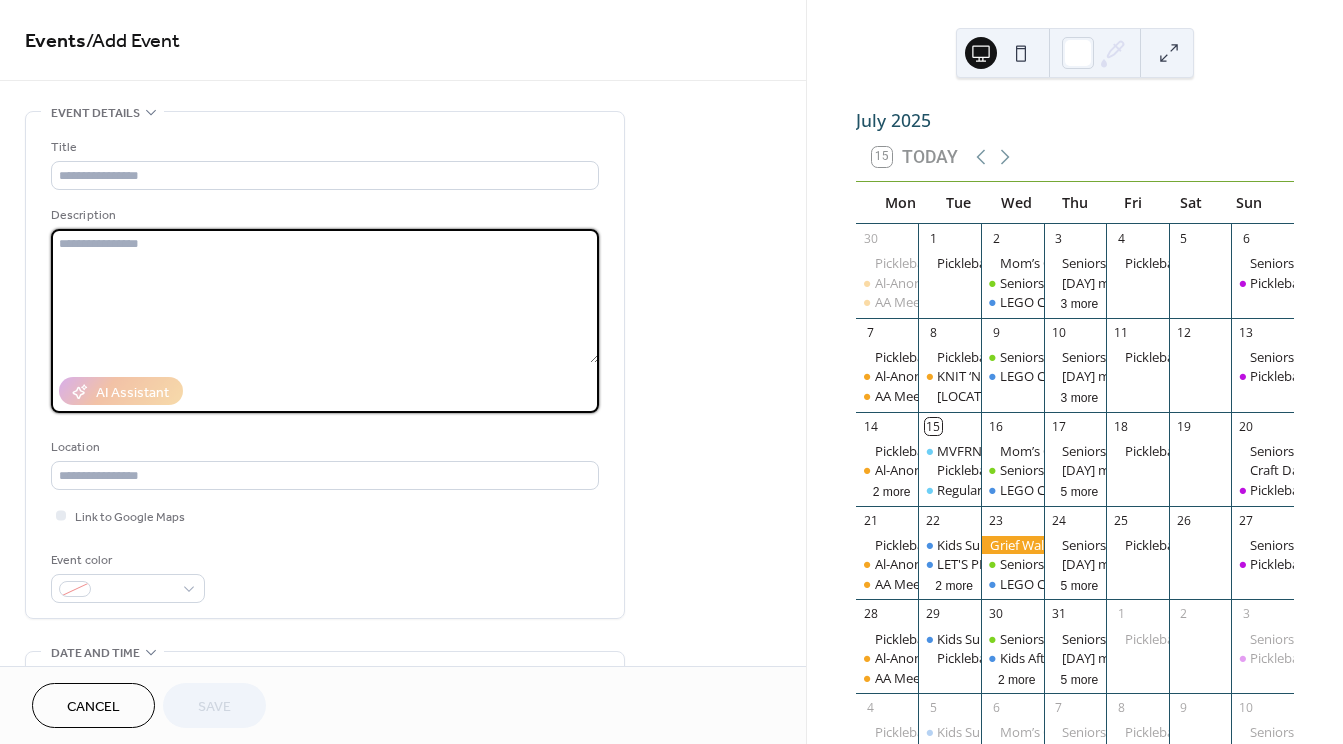 click at bounding box center [325, 296] 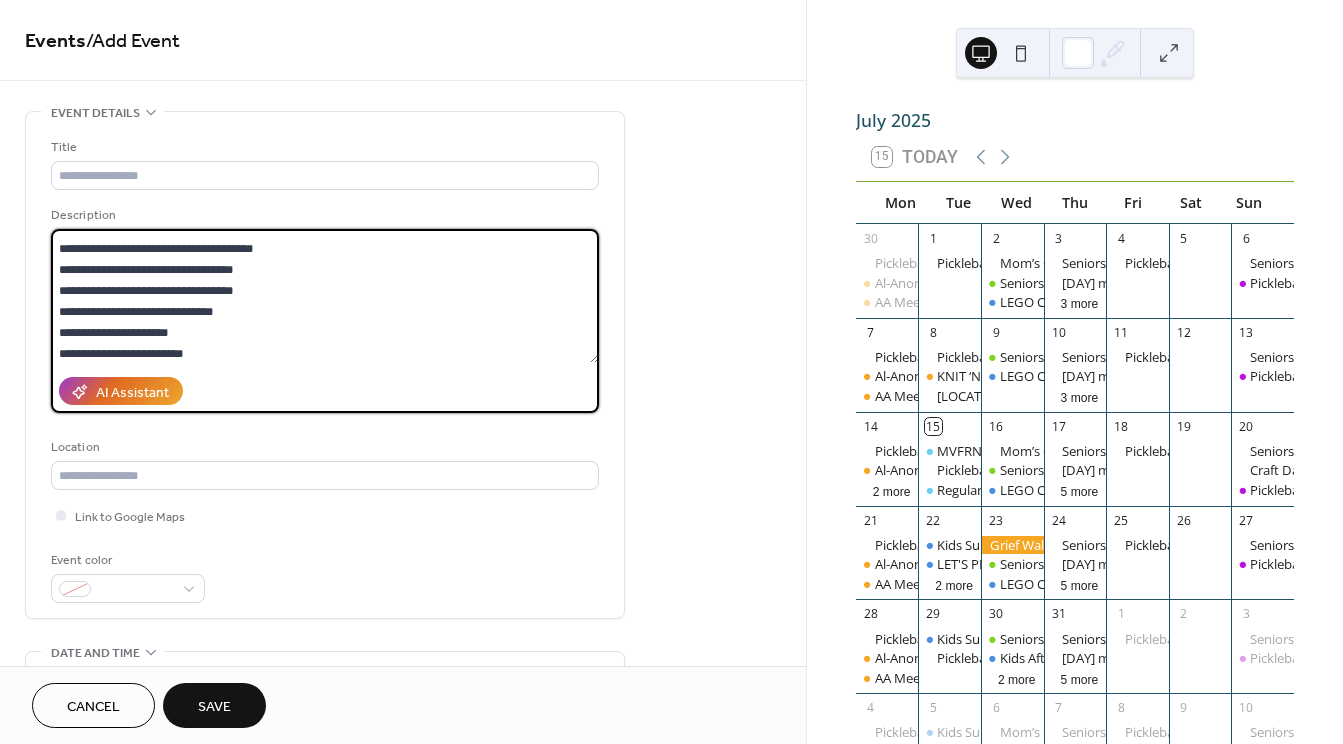 scroll, scrollTop: 0, scrollLeft: 0, axis: both 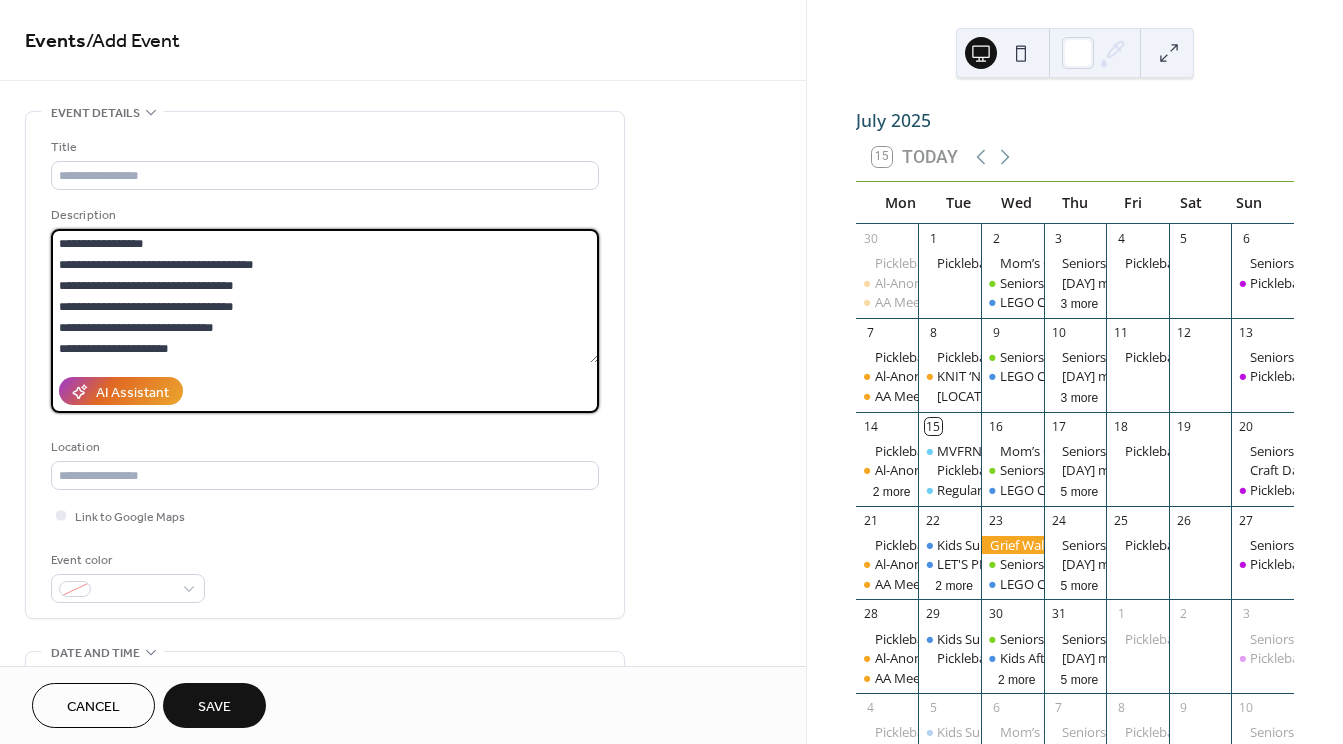 drag, startPoint x: 115, startPoint y: 235, endPoint x: 25, endPoint y: 234, distance: 90.005554 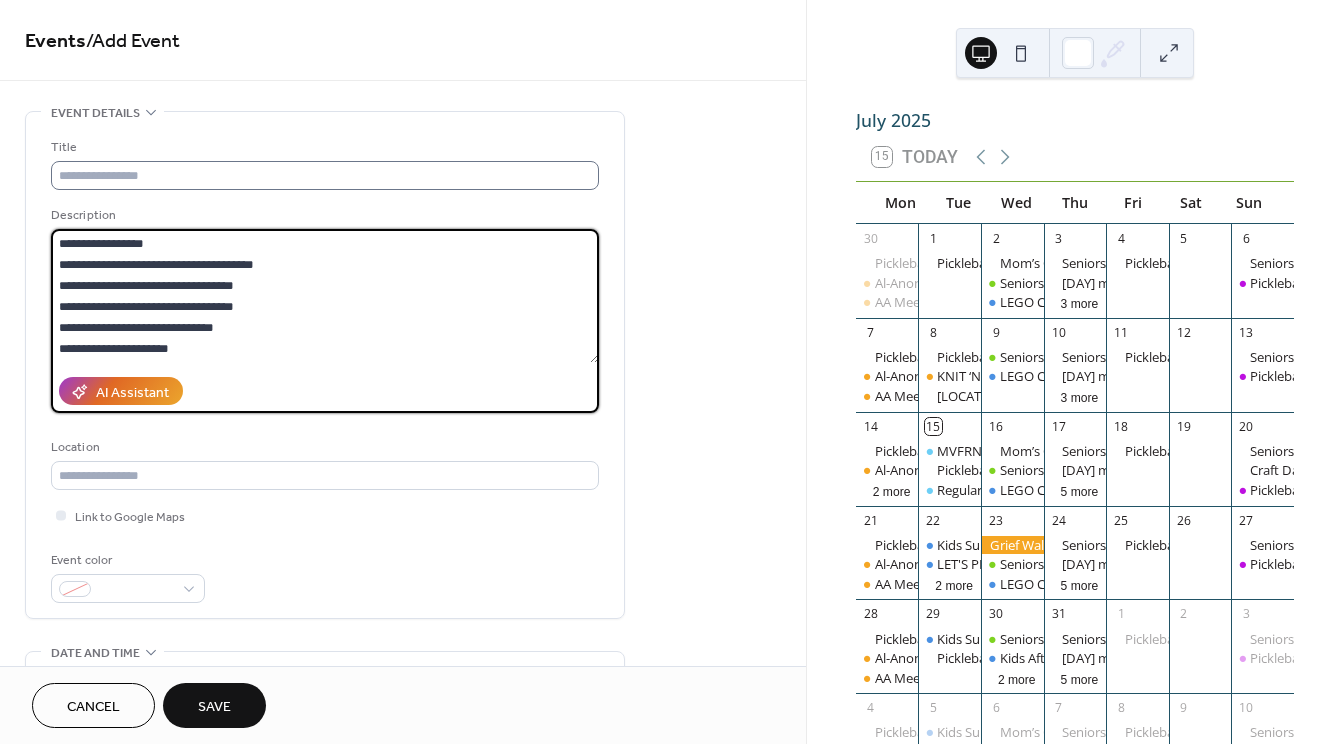 type on "**********" 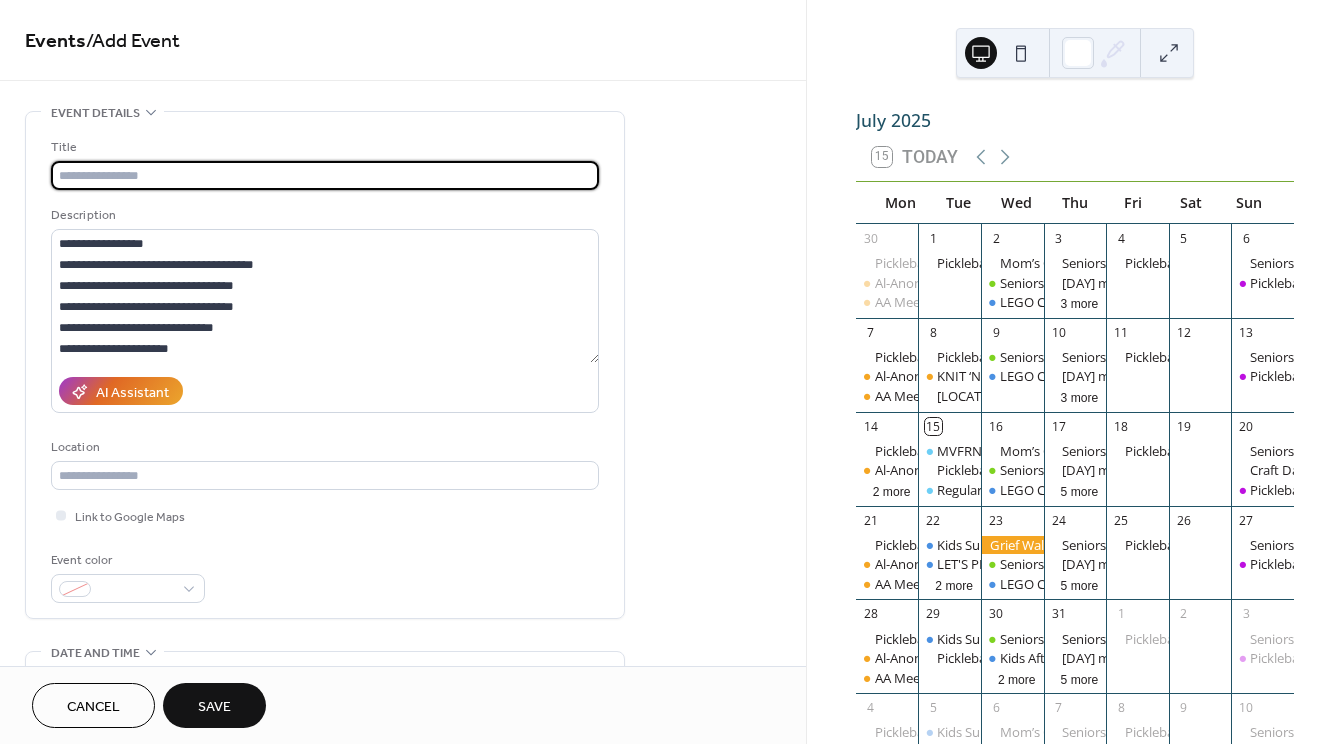 click at bounding box center [325, 175] 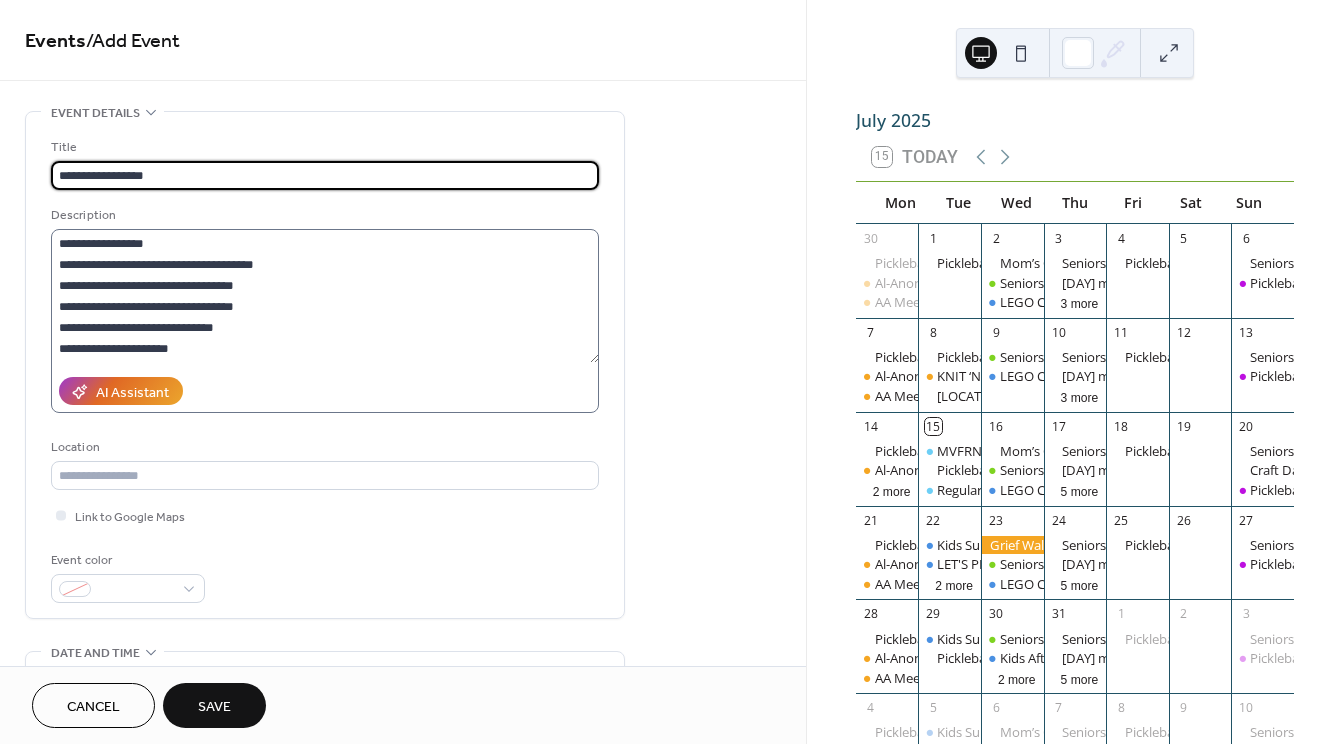 type on "**********" 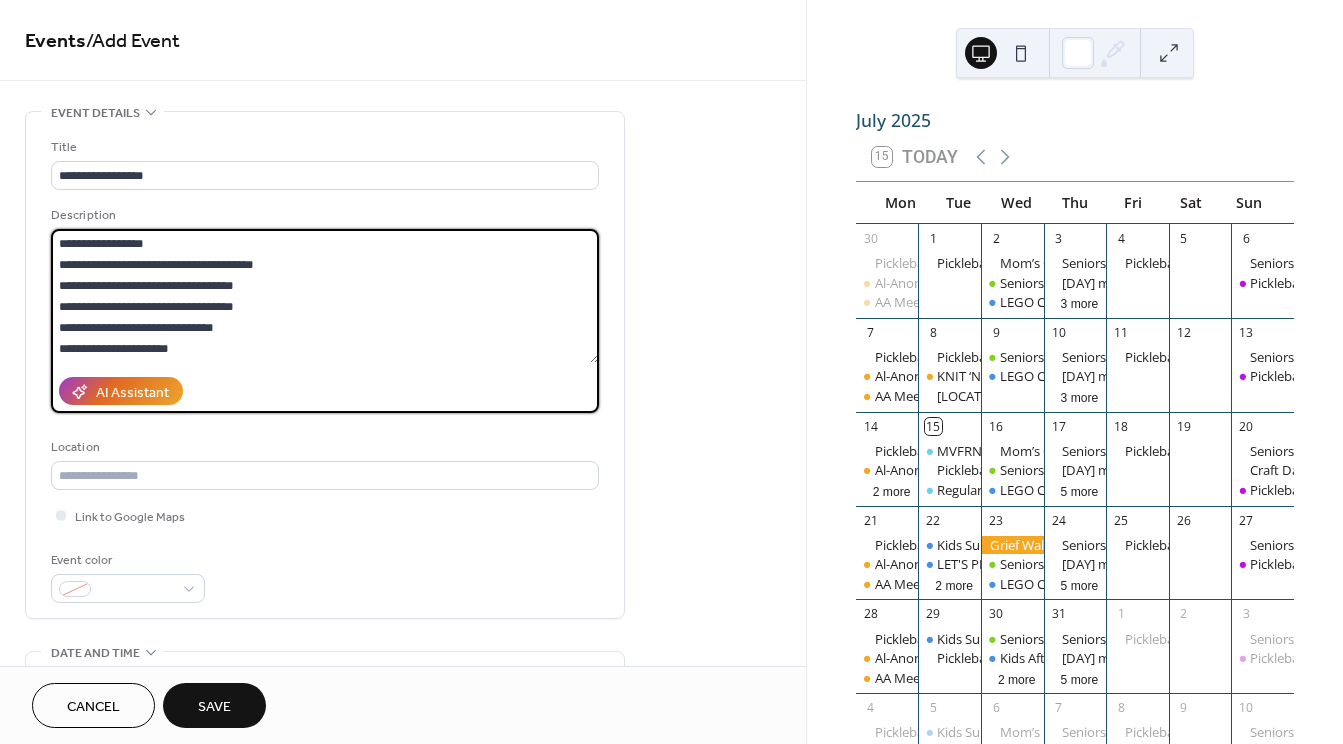 click on "**********" at bounding box center (325, 296) 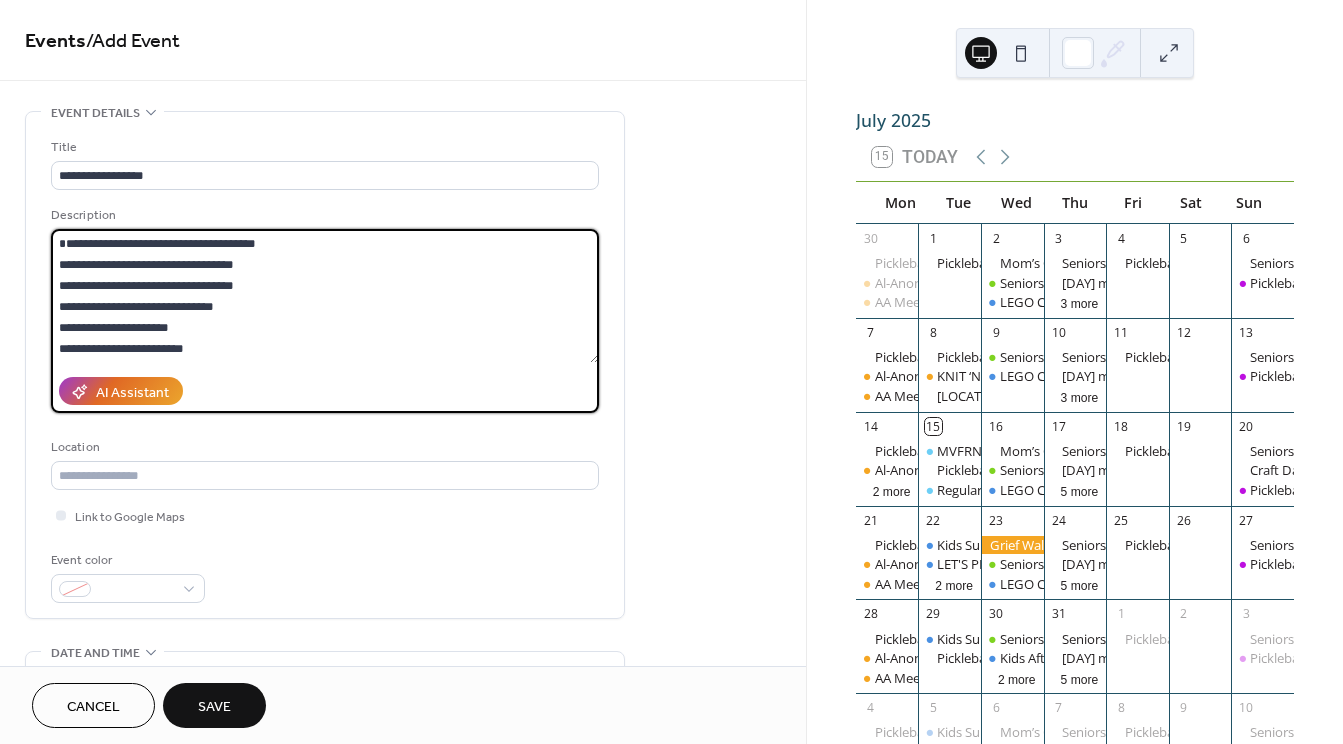 scroll, scrollTop: 100, scrollLeft: 0, axis: vertical 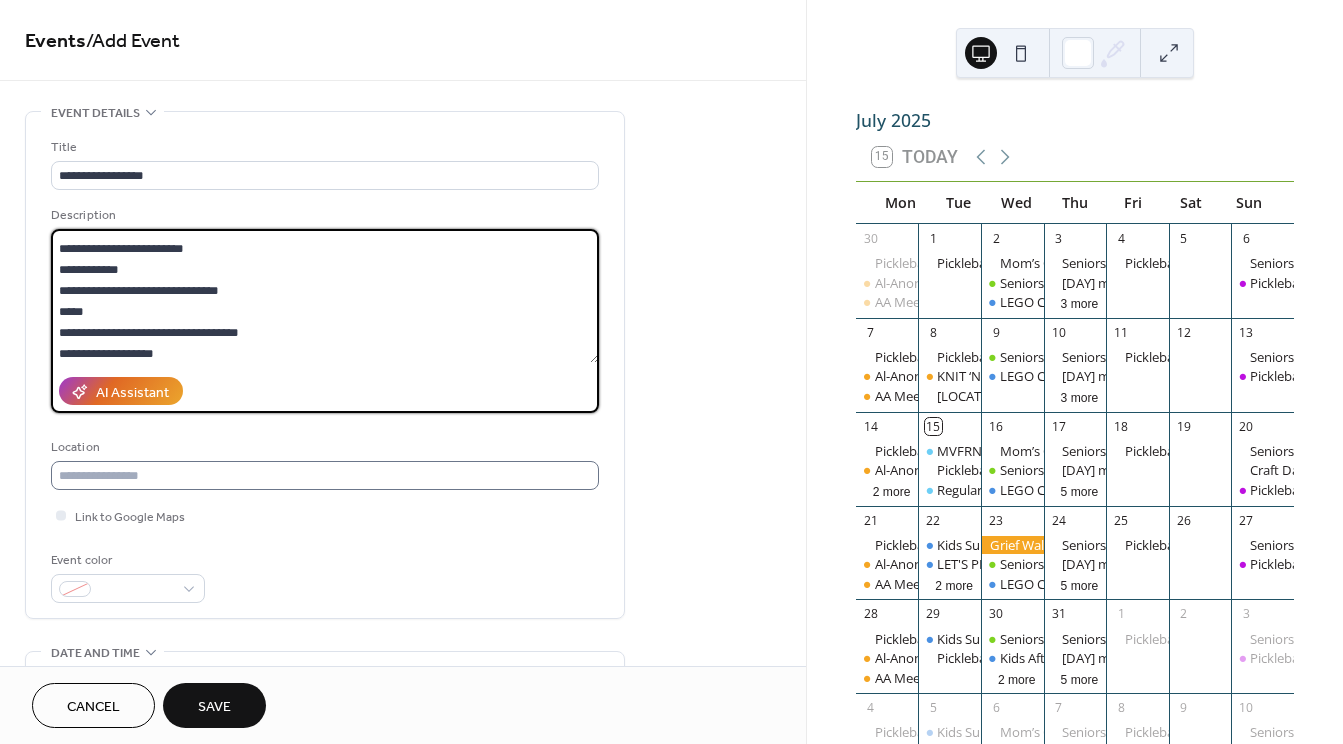 type on "**********" 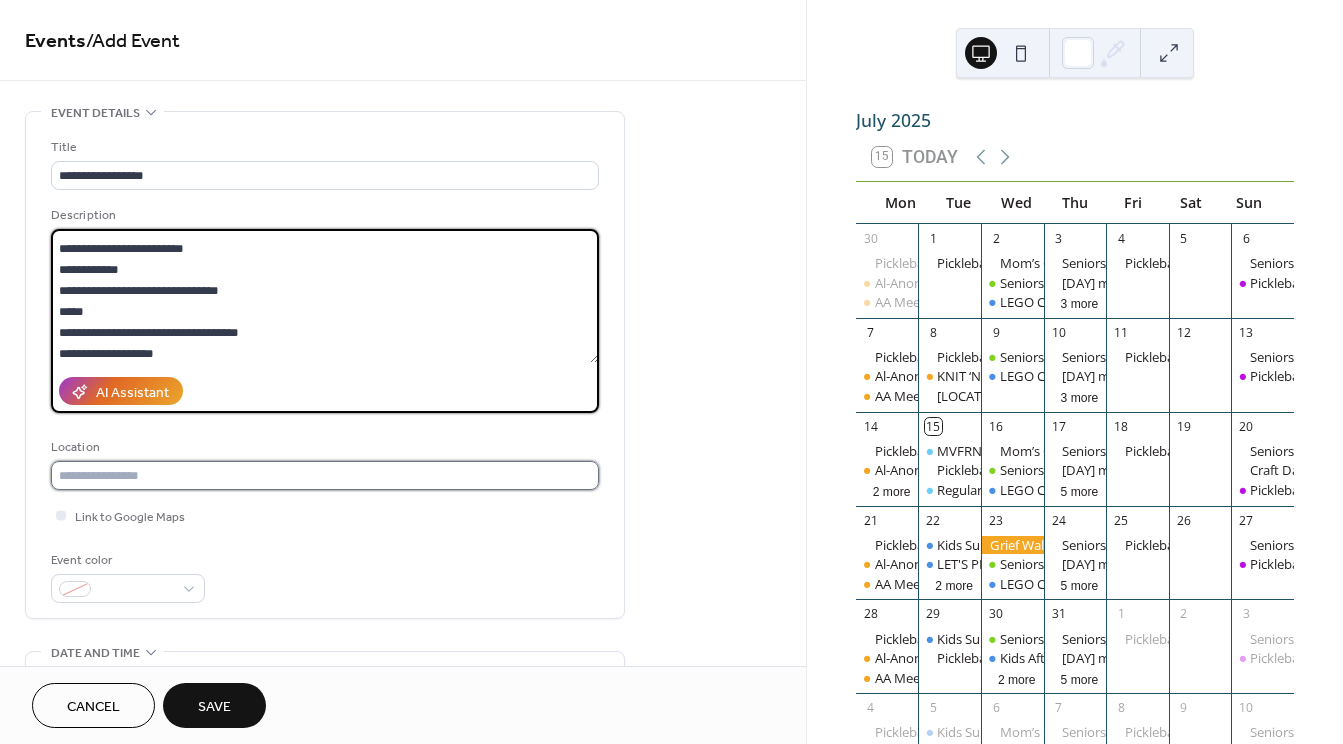 click at bounding box center (325, 475) 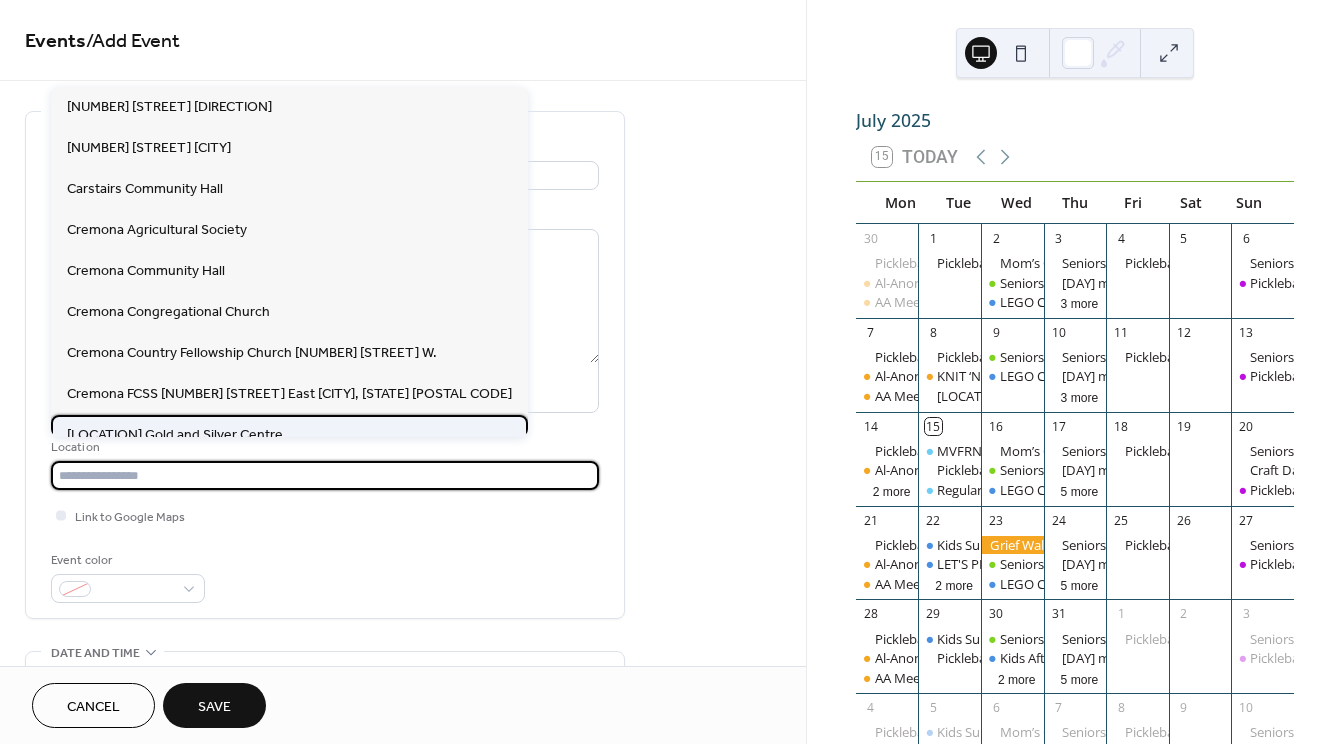click on "[LOCATION] Gold and Silver Centre" at bounding box center [175, 435] 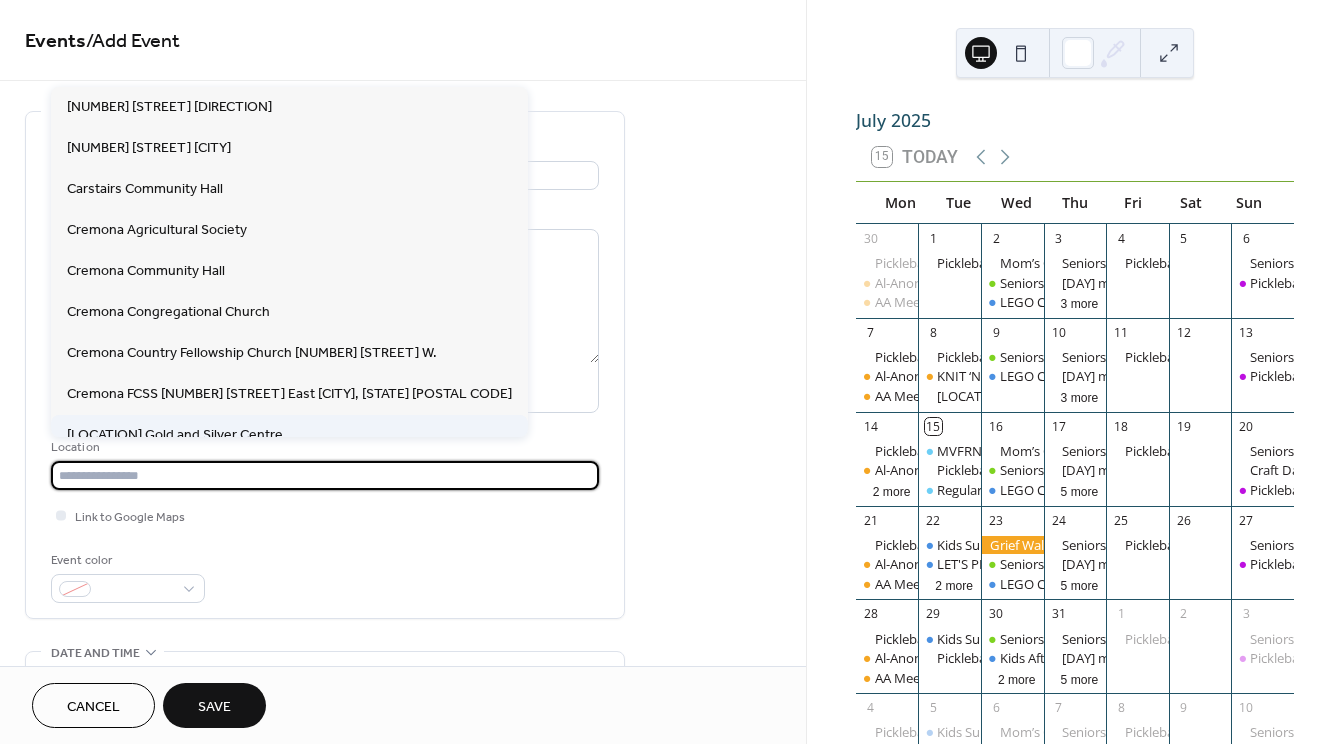 type on "**********" 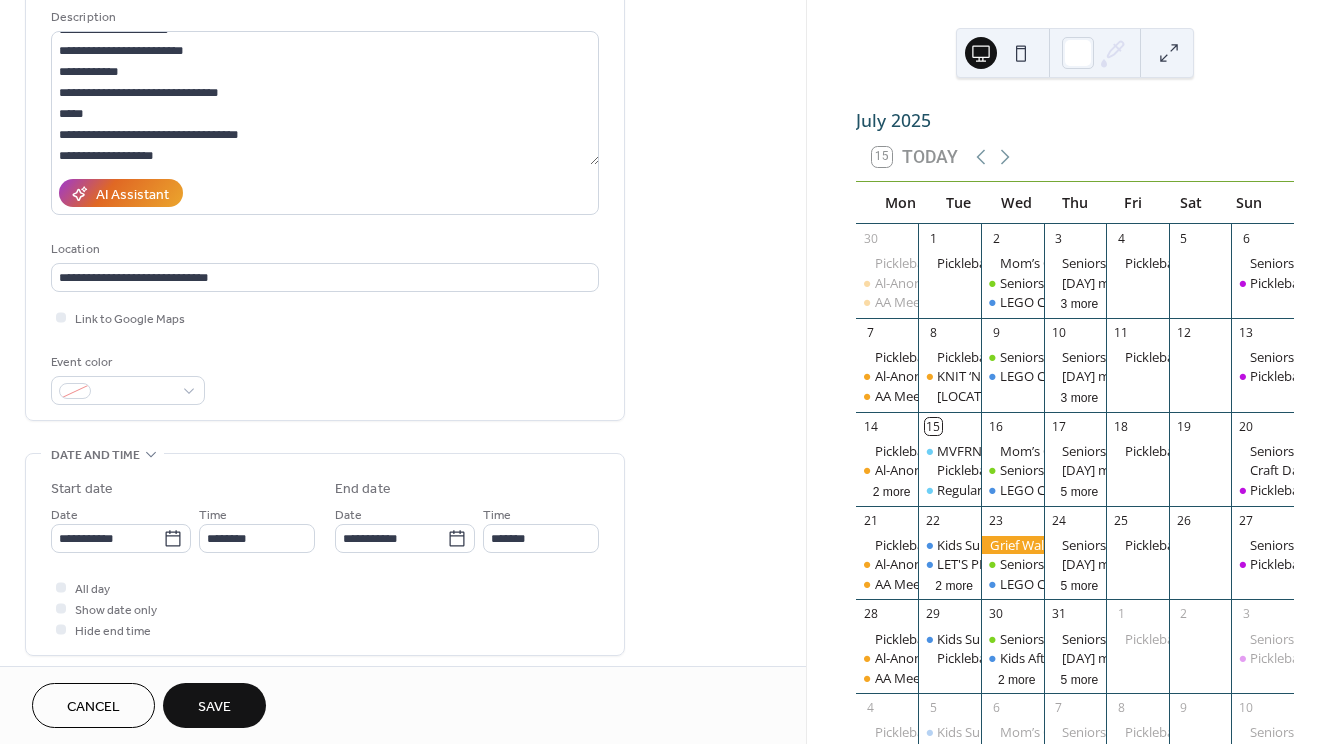 scroll, scrollTop: 200, scrollLeft: 0, axis: vertical 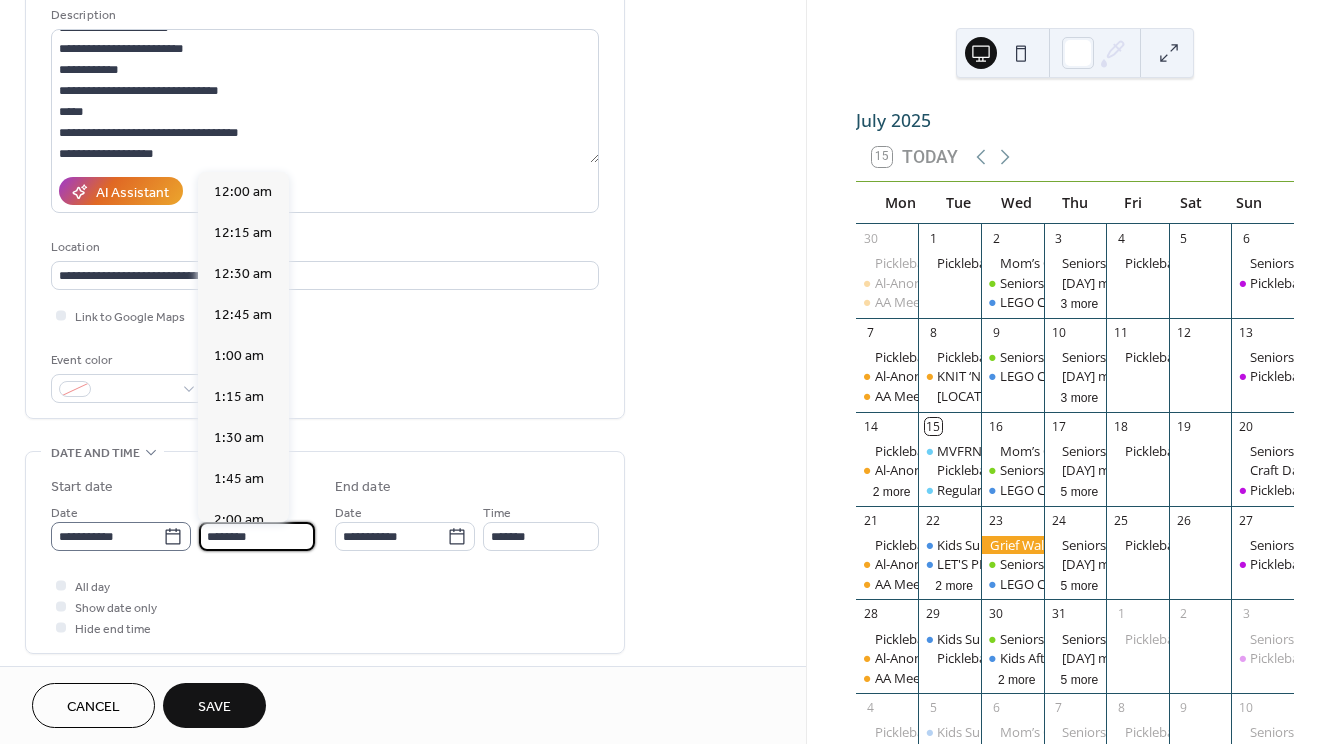 click on "**********" at bounding box center [183, 526] 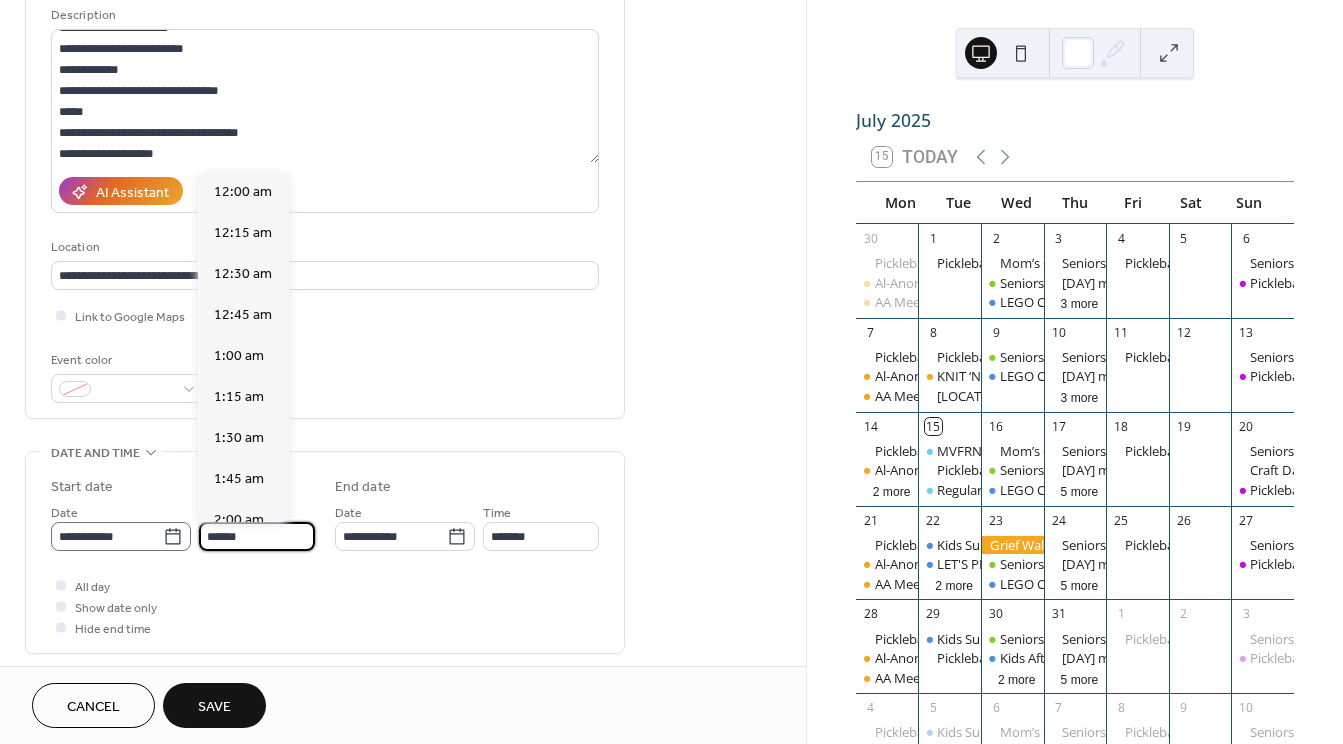 scroll, scrollTop: 2106, scrollLeft: 0, axis: vertical 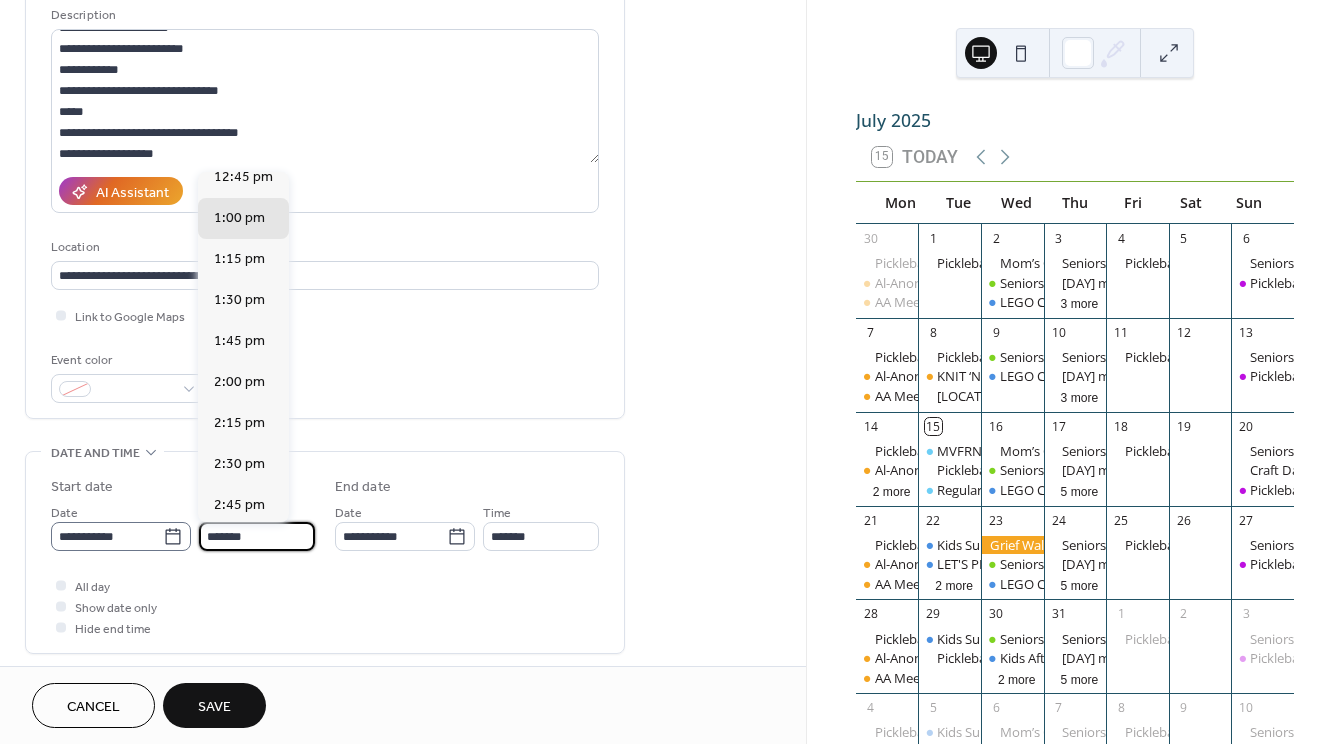 type on "*******" 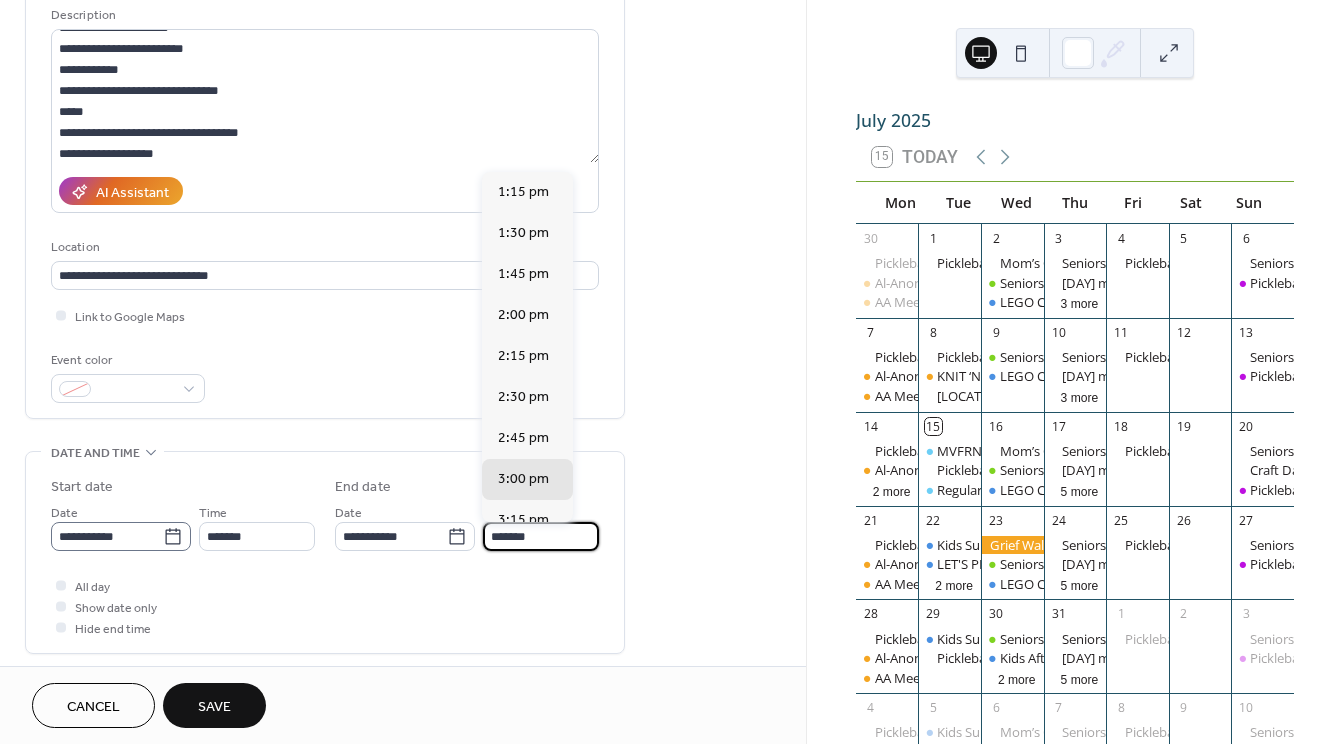 type on "*******" 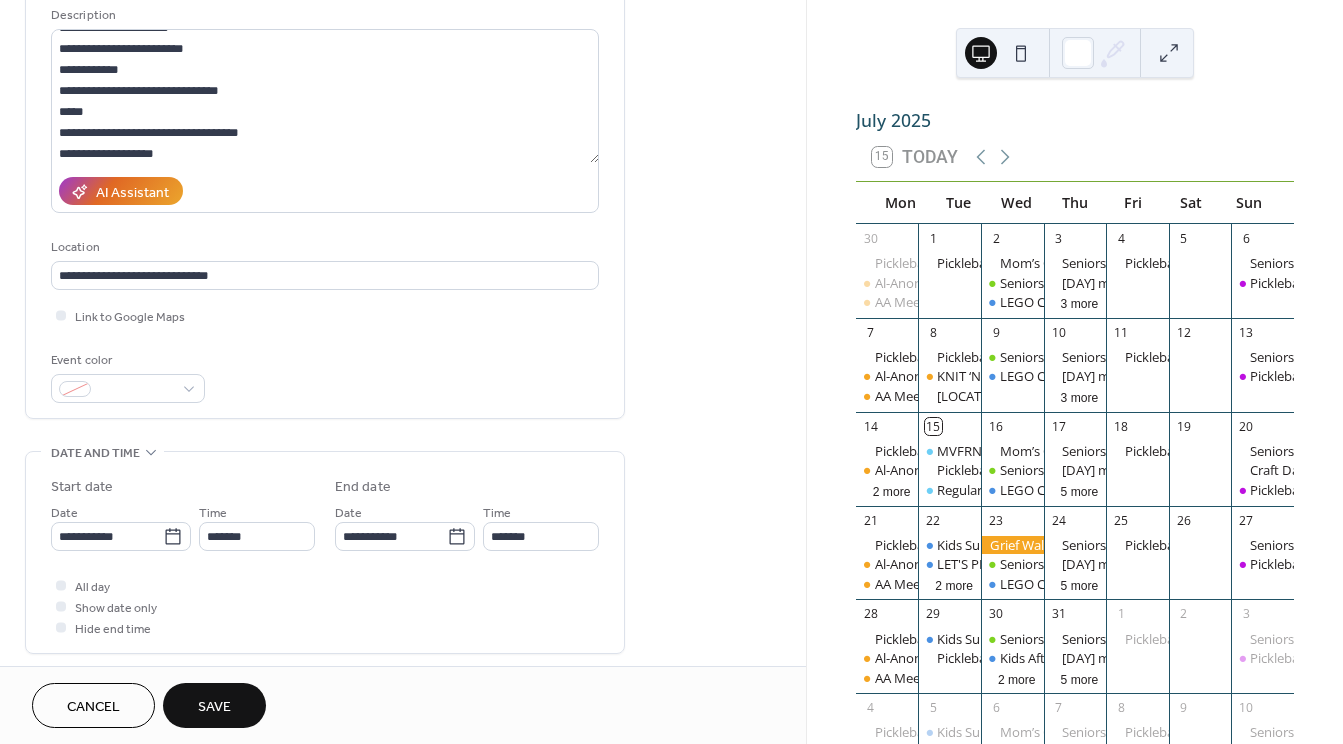 click on "**********" at bounding box center (403, 520) 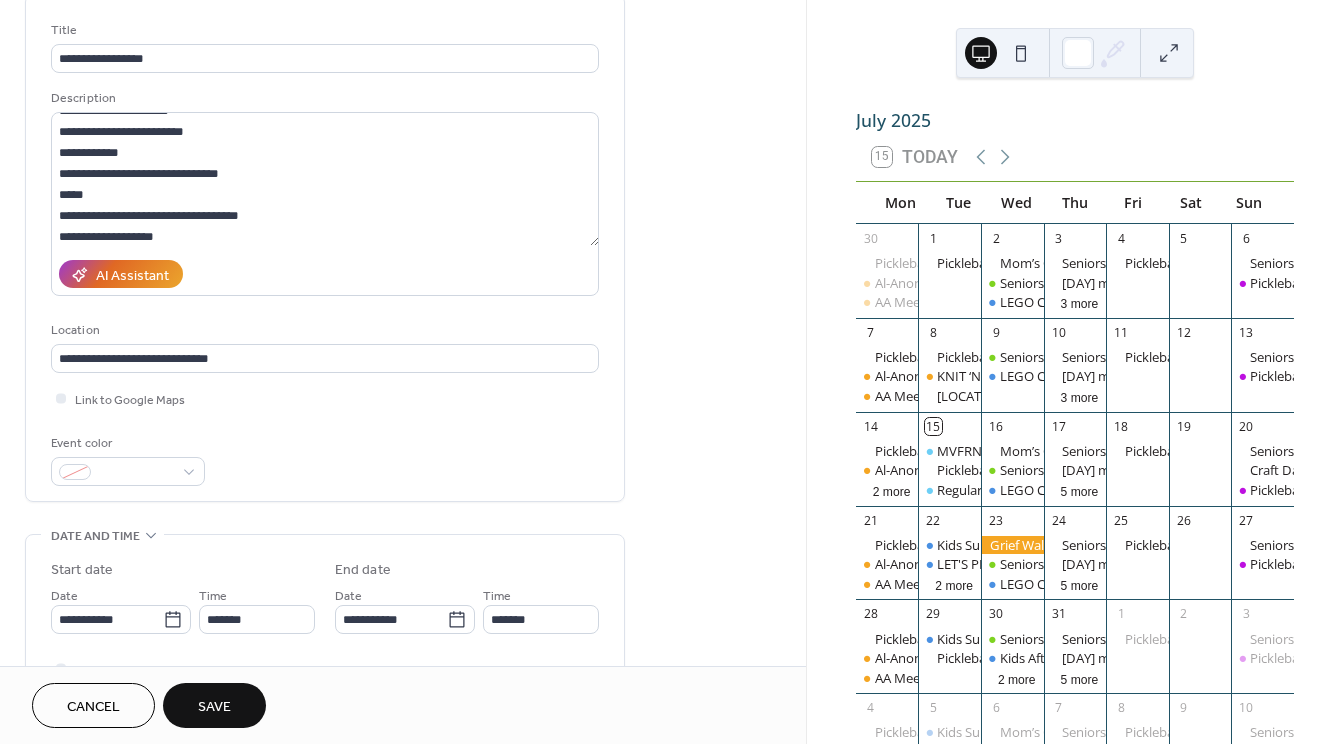 scroll, scrollTop: 100, scrollLeft: 0, axis: vertical 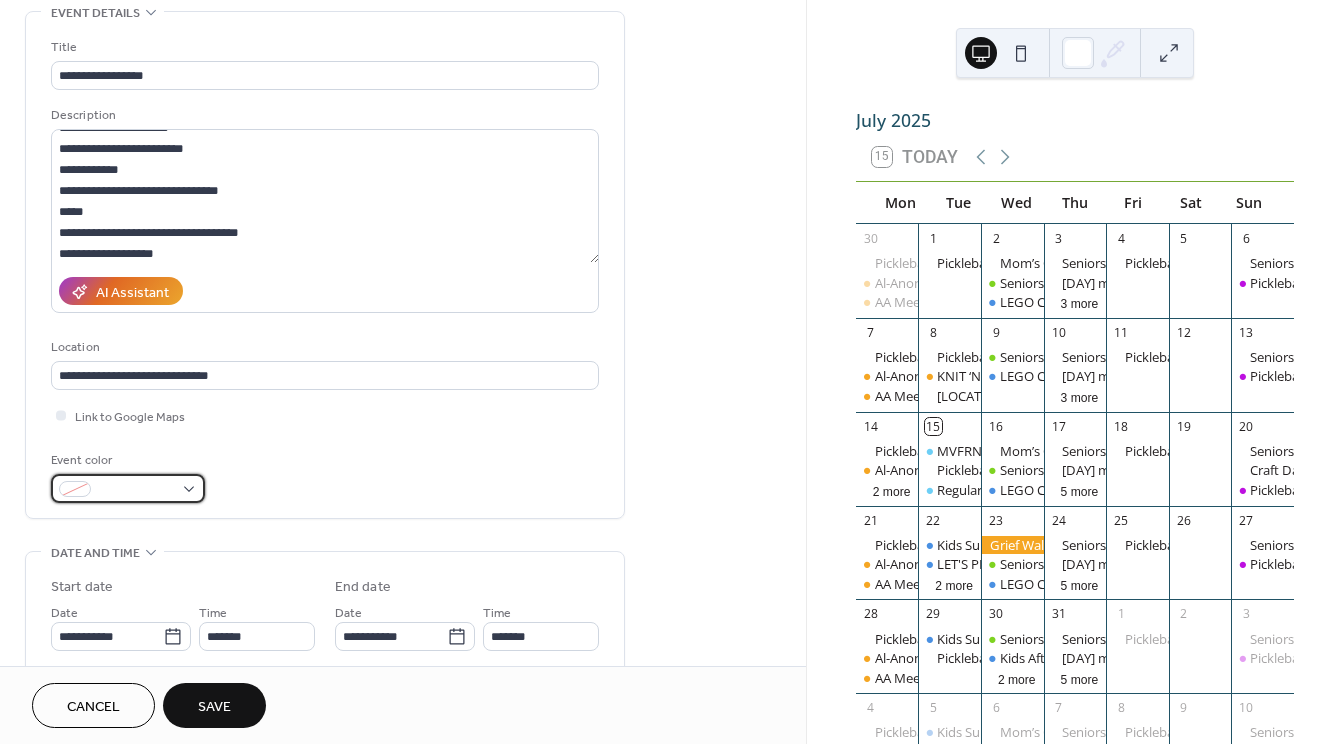 click at bounding box center (136, 490) 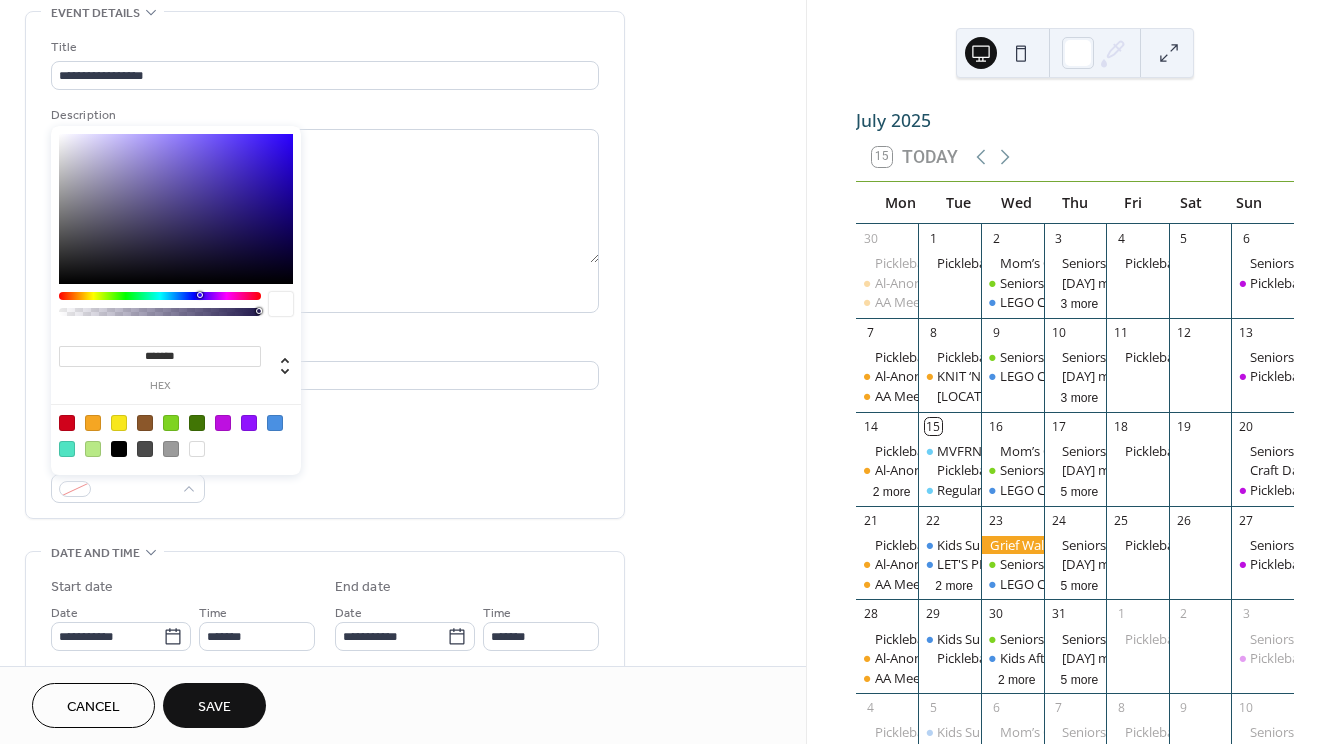 click at bounding box center [275, 423] 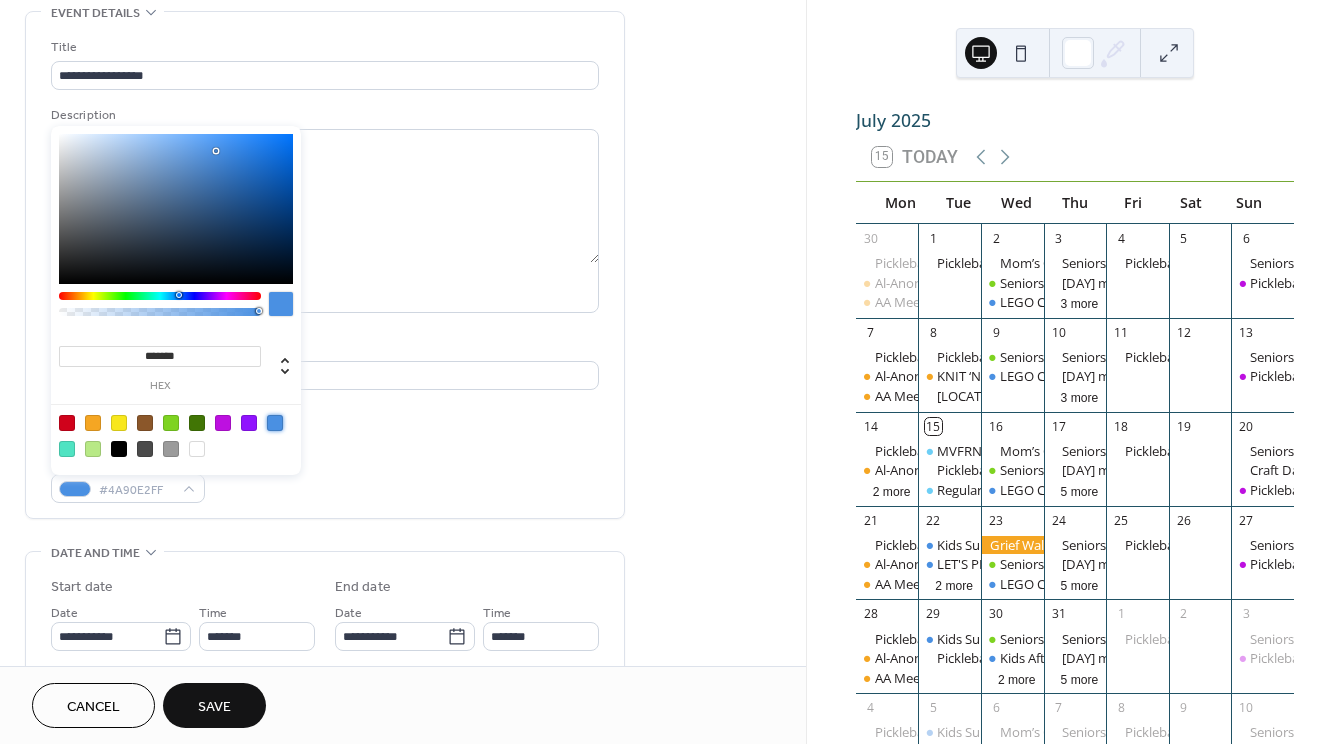 click on "Save" at bounding box center (214, 705) 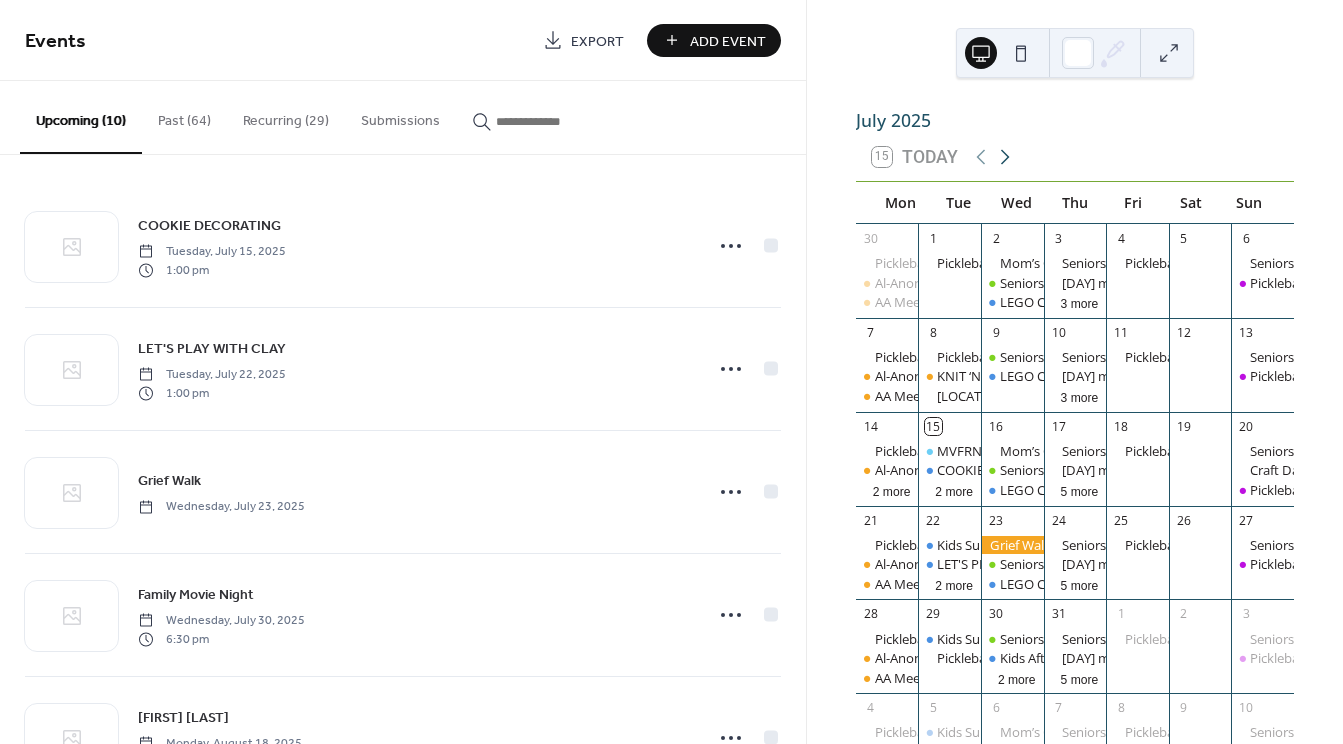 click 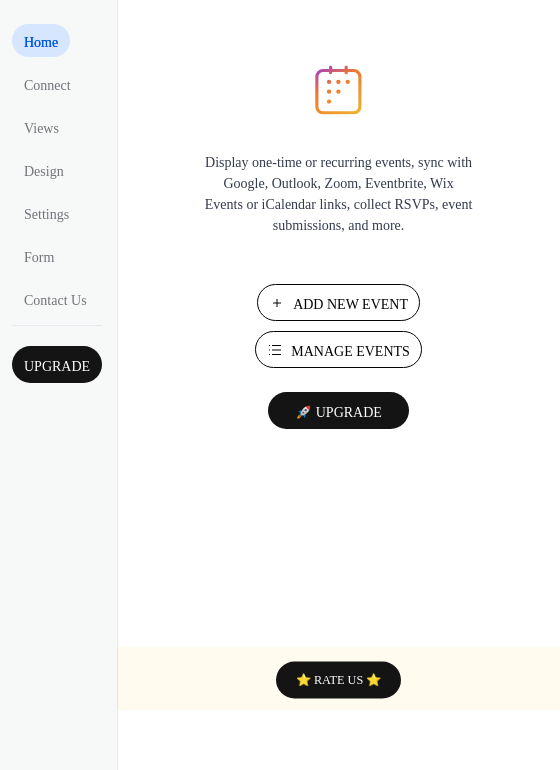 scroll, scrollTop: 0, scrollLeft: 0, axis: both 